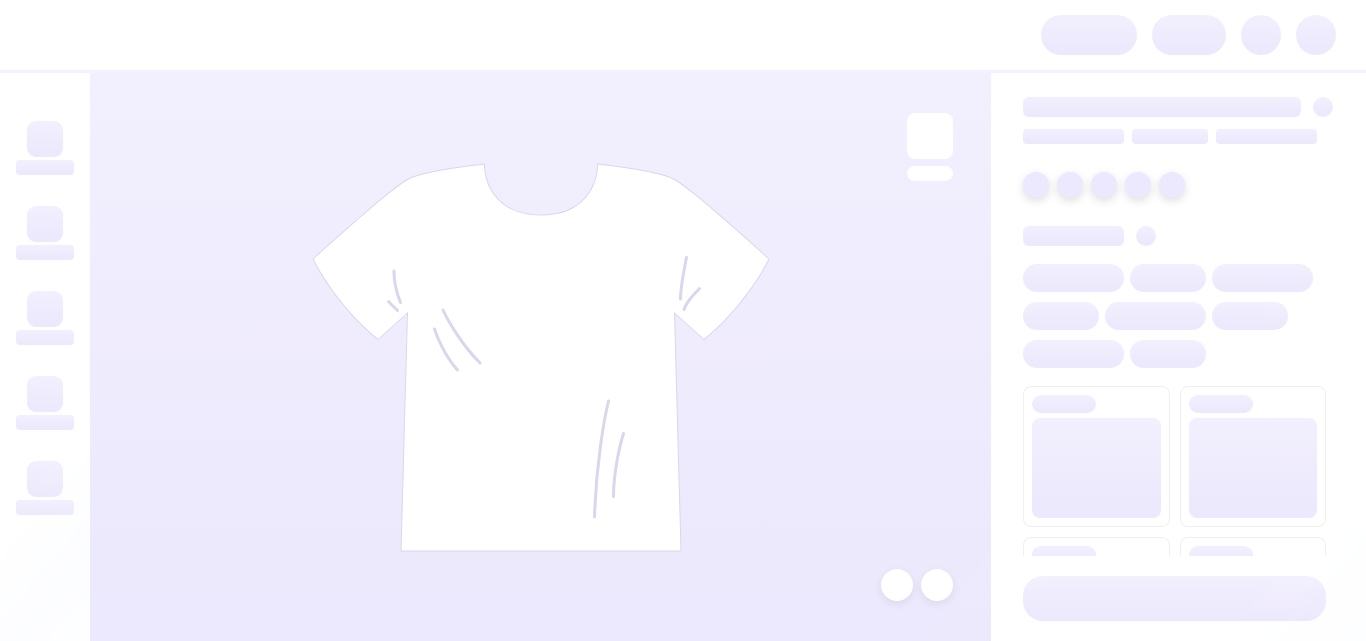 scroll, scrollTop: 0, scrollLeft: 0, axis: both 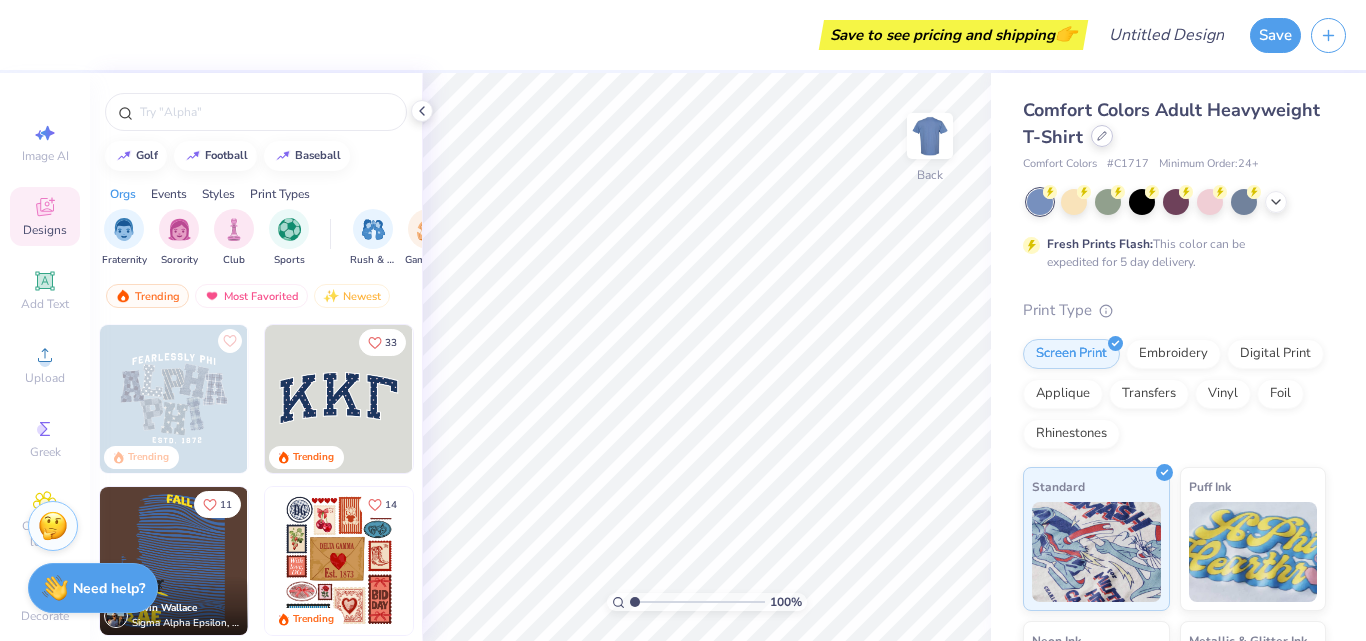 click 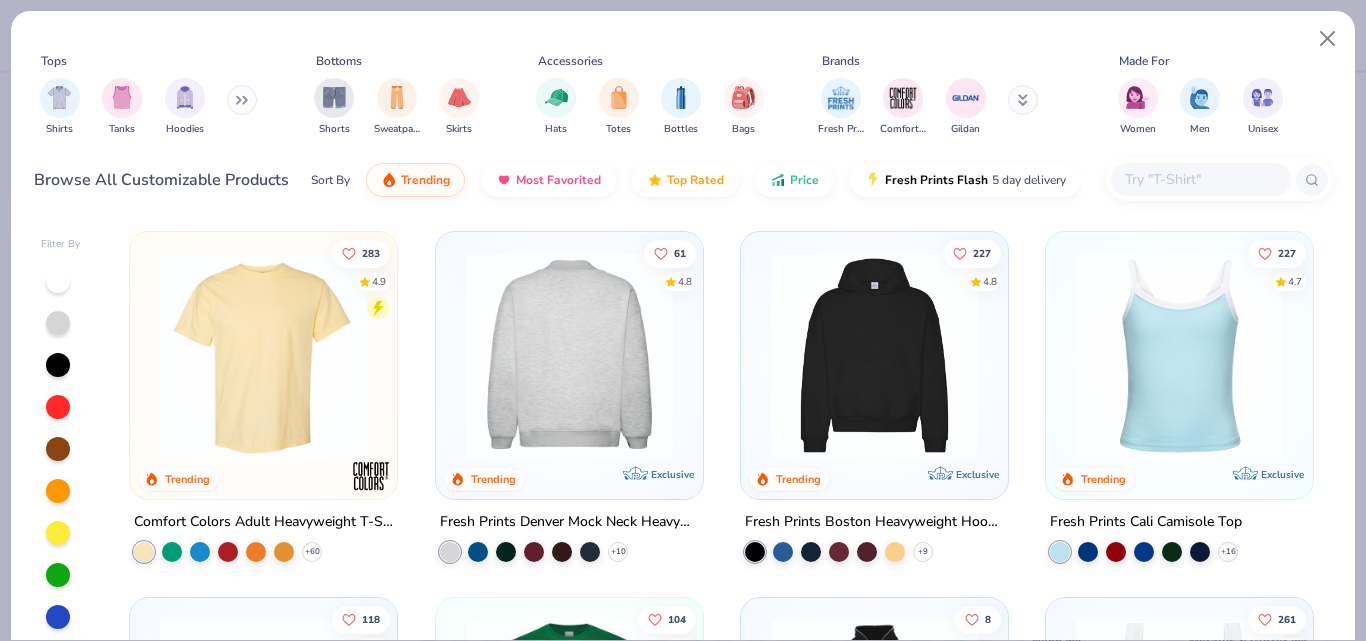 click at bounding box center [568, 355] 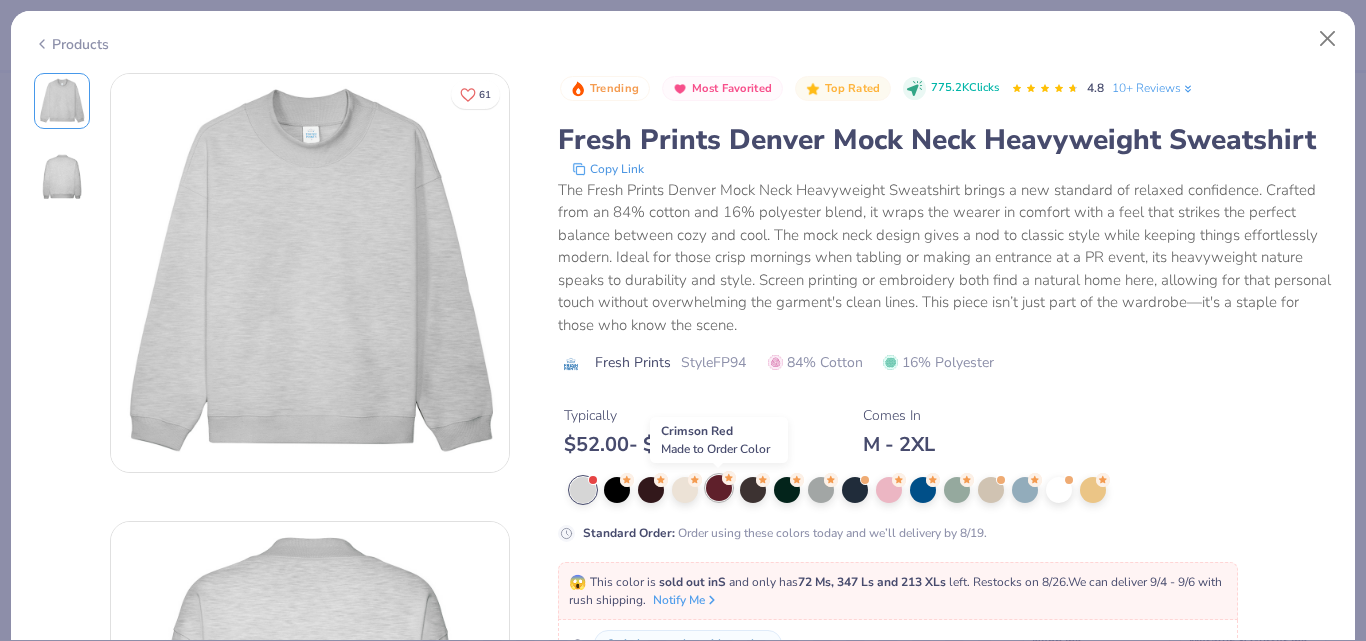 click at bounding box center (719, 488) 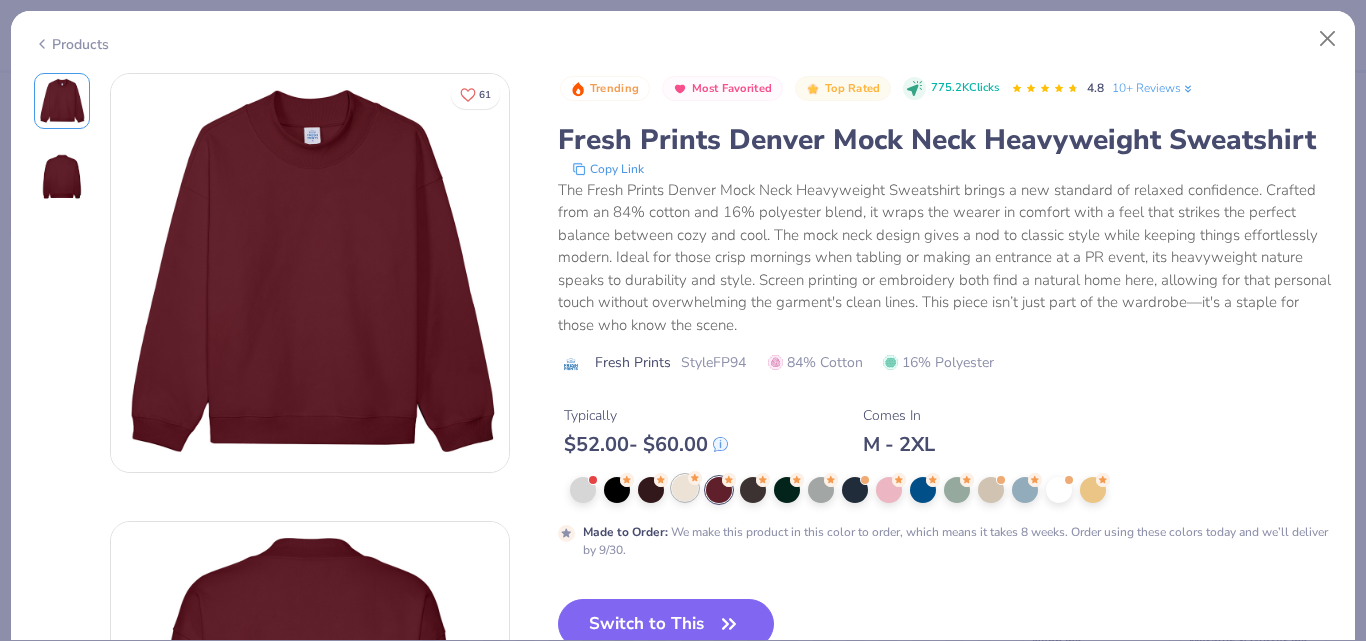 click at bounding box center [685, 488] 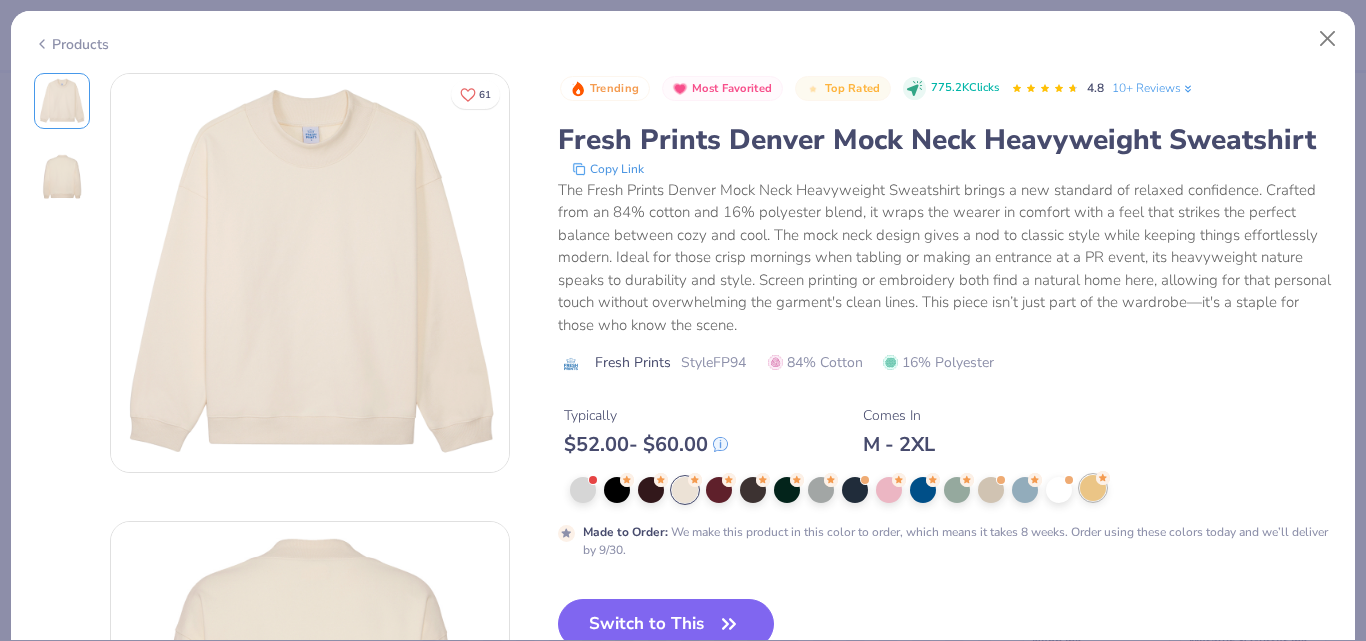 click at bounding box center (1093, 488) 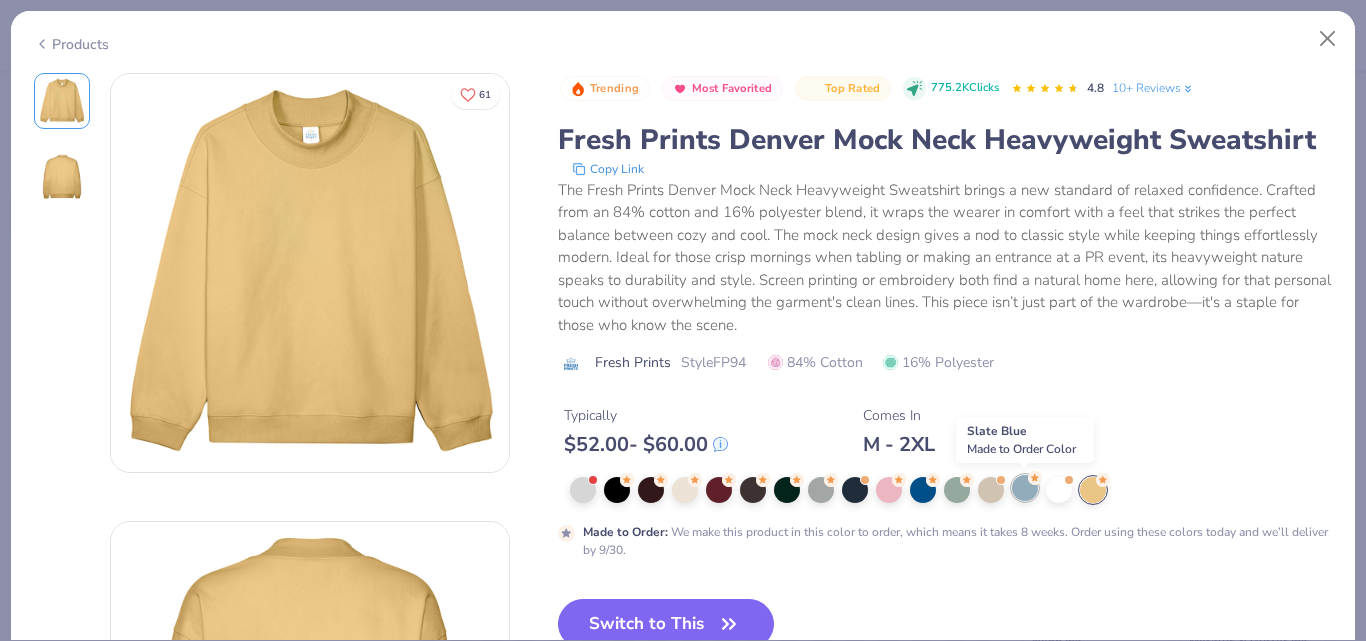 click at bounding box center (1025, 488) 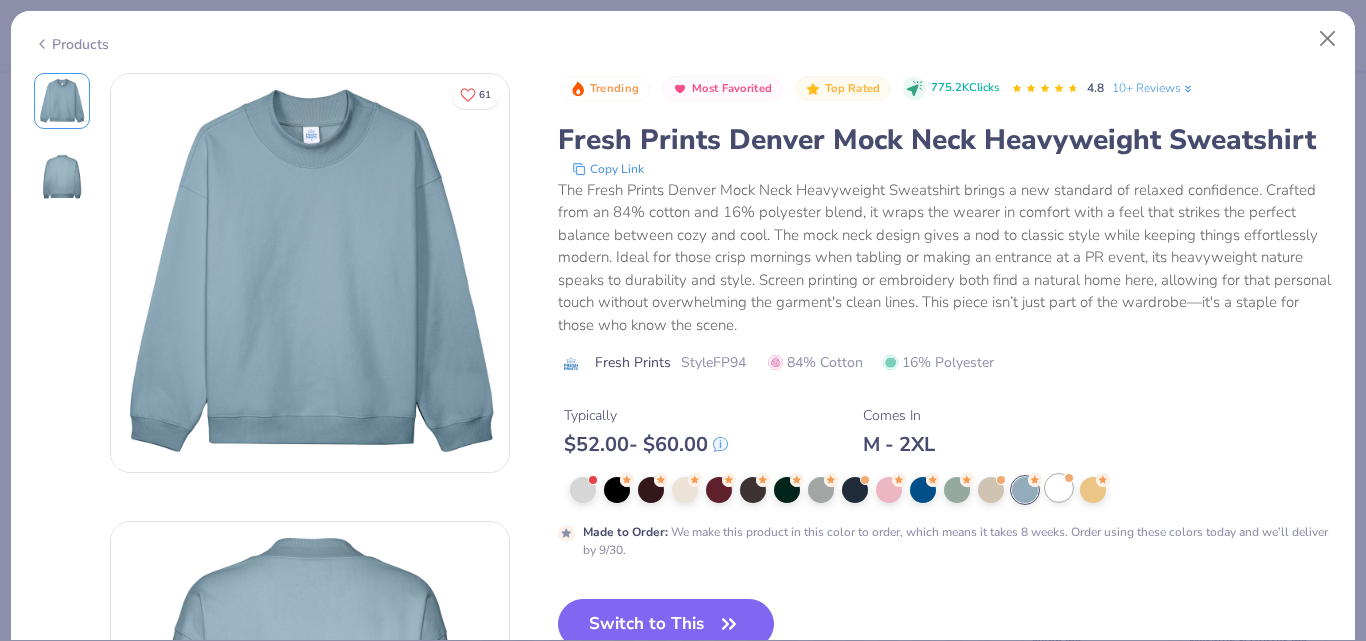 click at bounding box center (1059, 488) 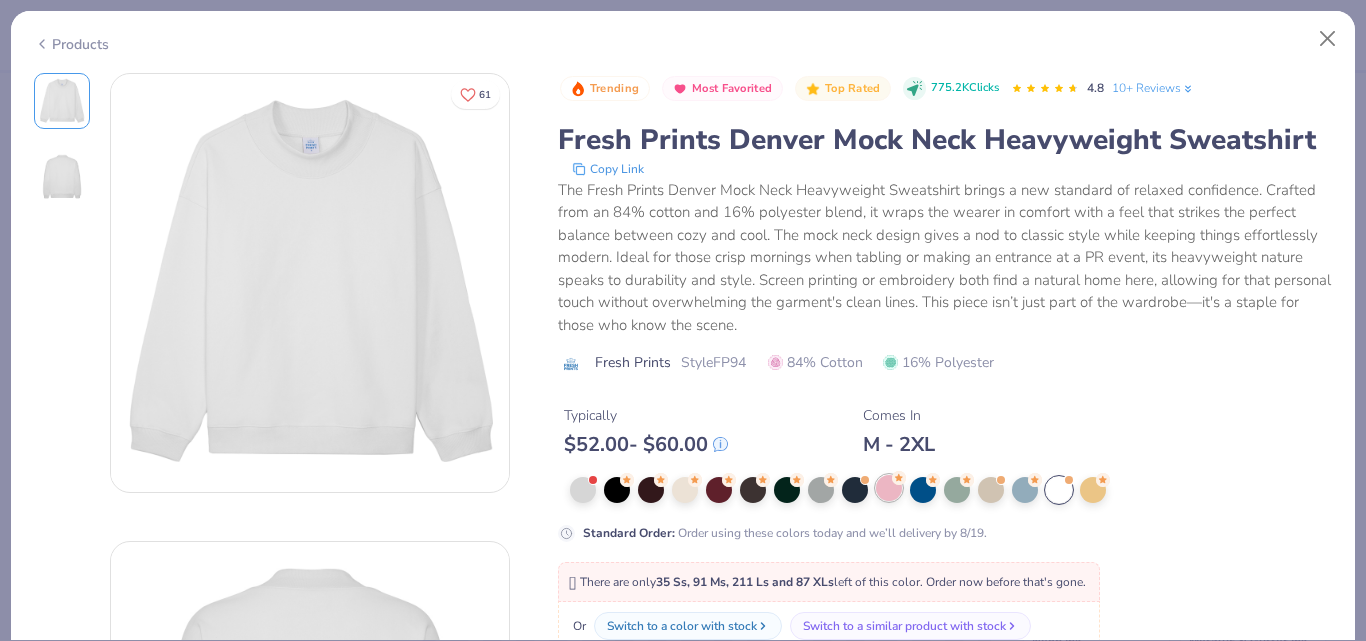 click at bounding box center (889, 488) 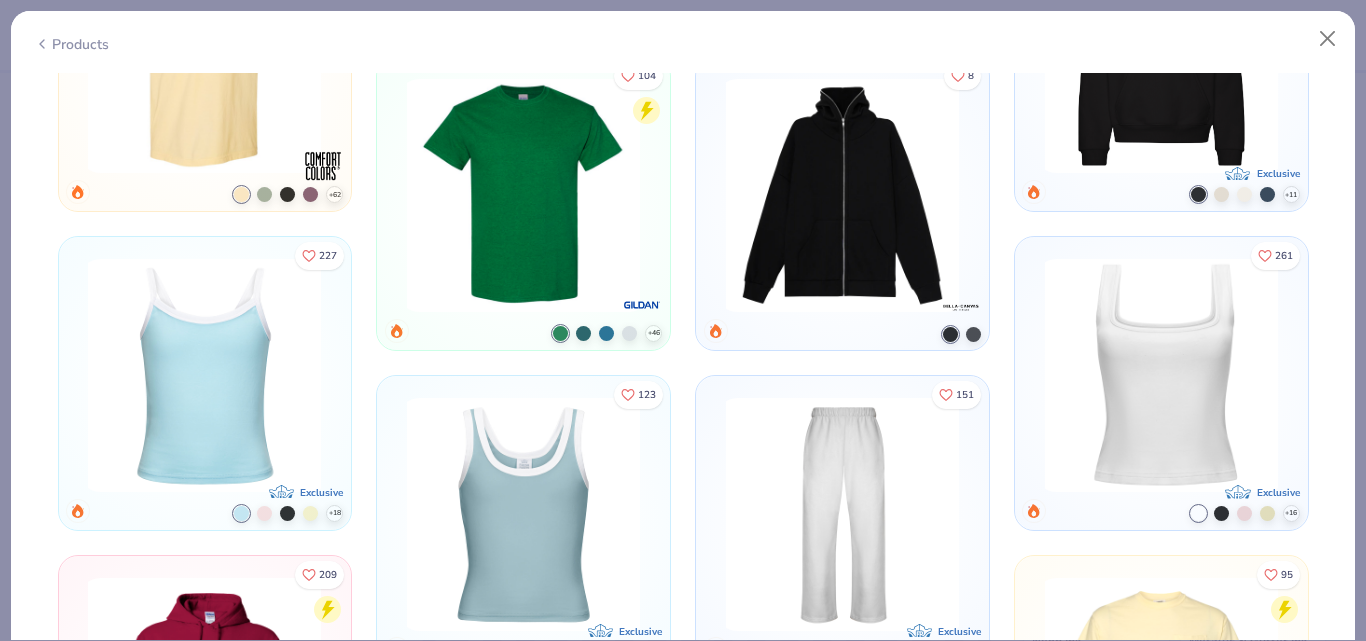 scroll, scrollTop: 1100, scrollLeft: 0, axis: vertical 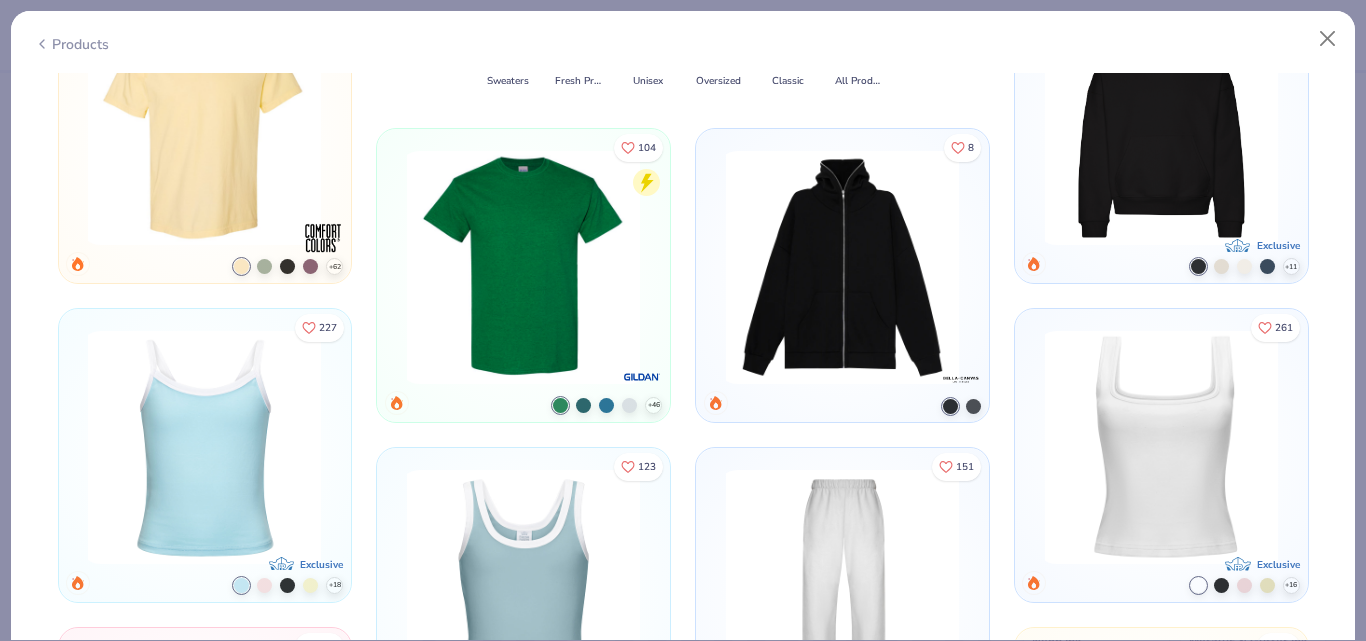 click at bounding box center (842, 267) 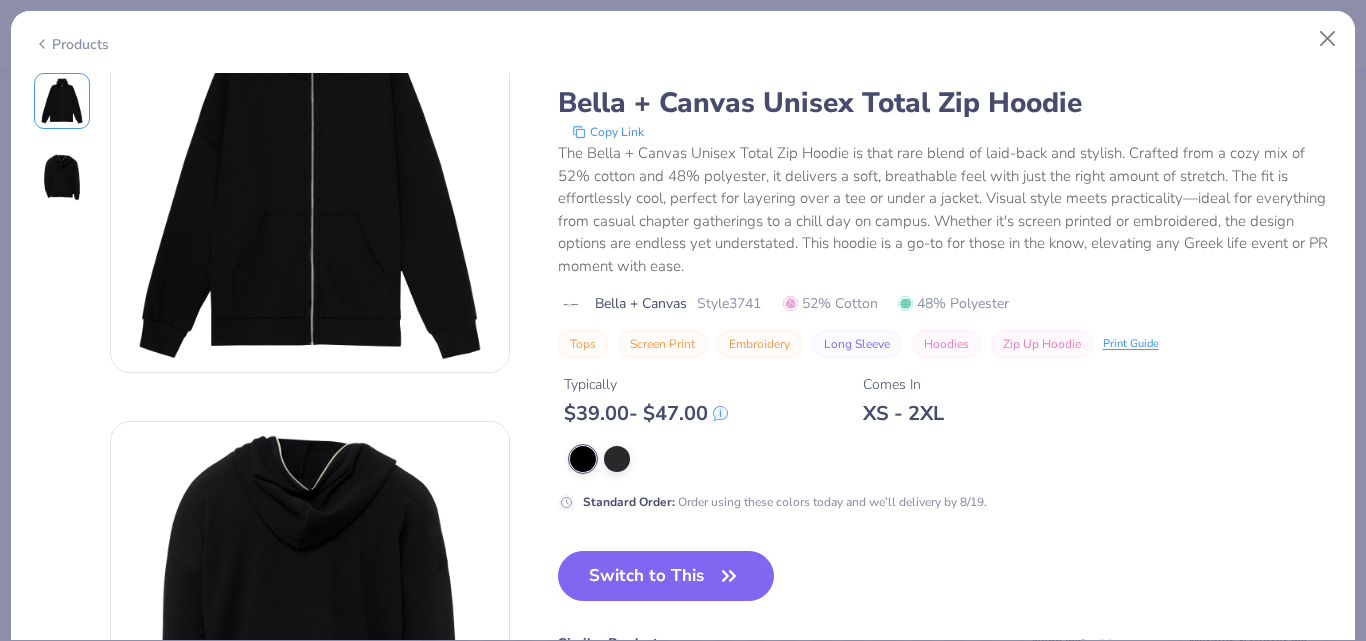 scroll, scrollTop: 200, scrollLeft: 0, axis: vertical 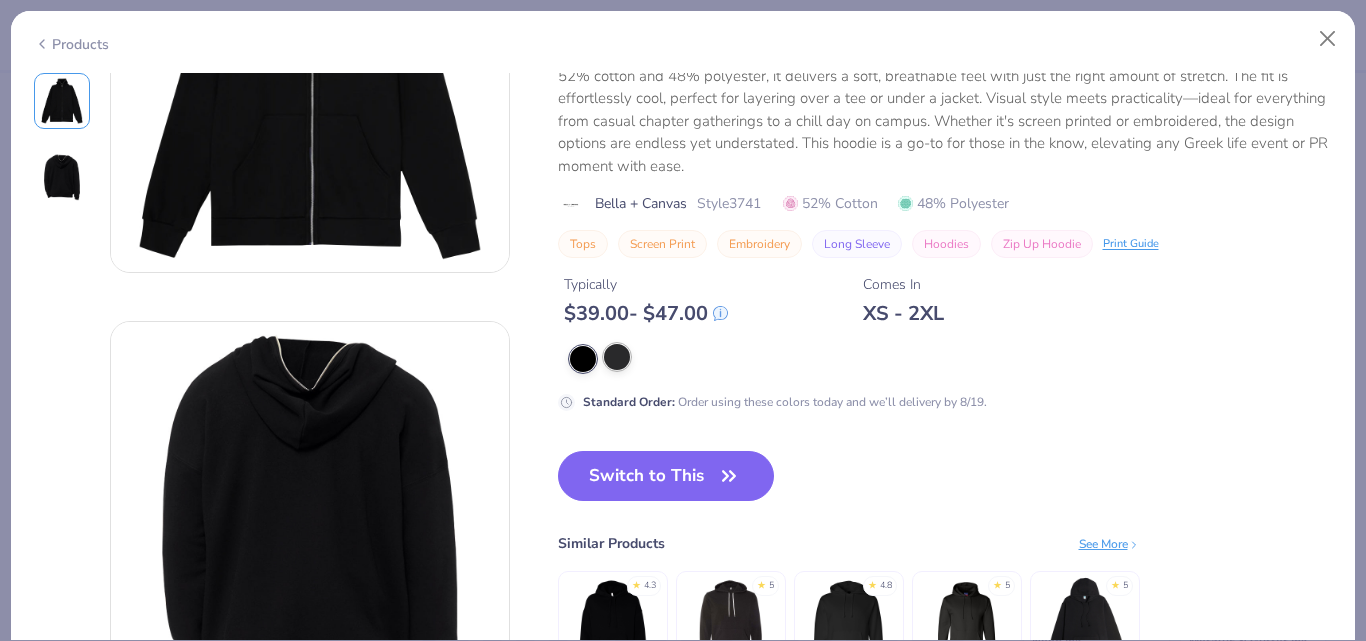 click at bounding box center [617, 357] 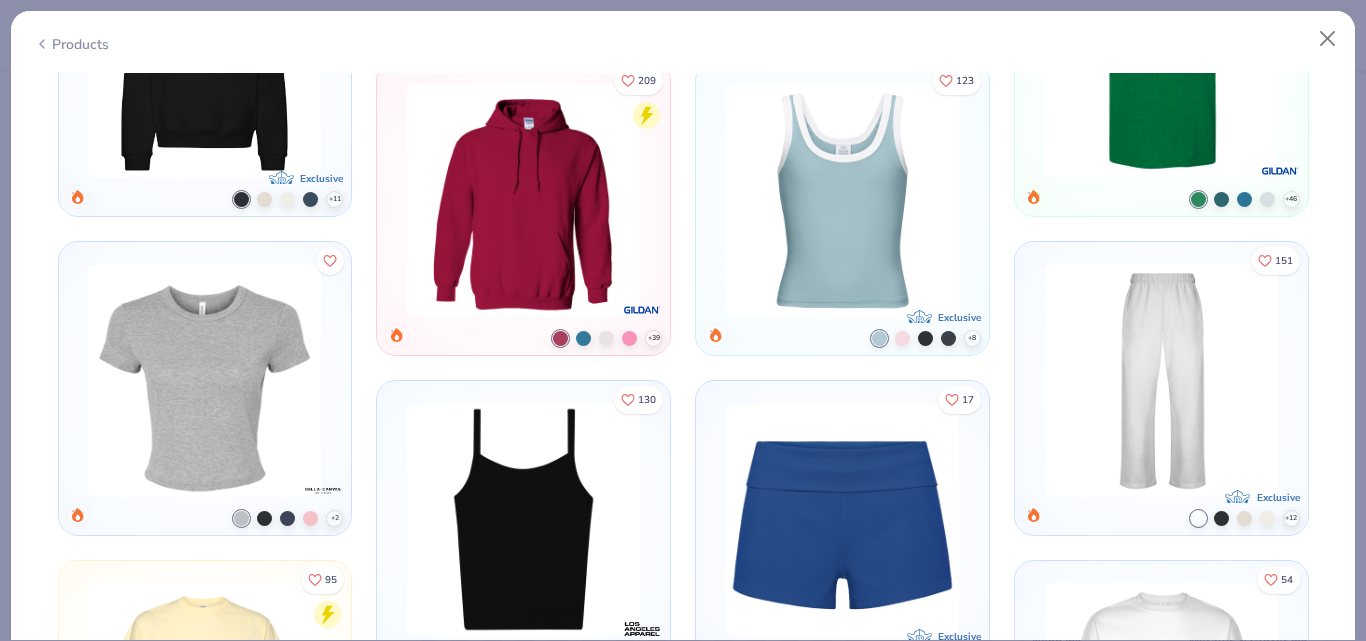 scroll, scrollTop: 1500, scrollLeft: 0, axis: vertical 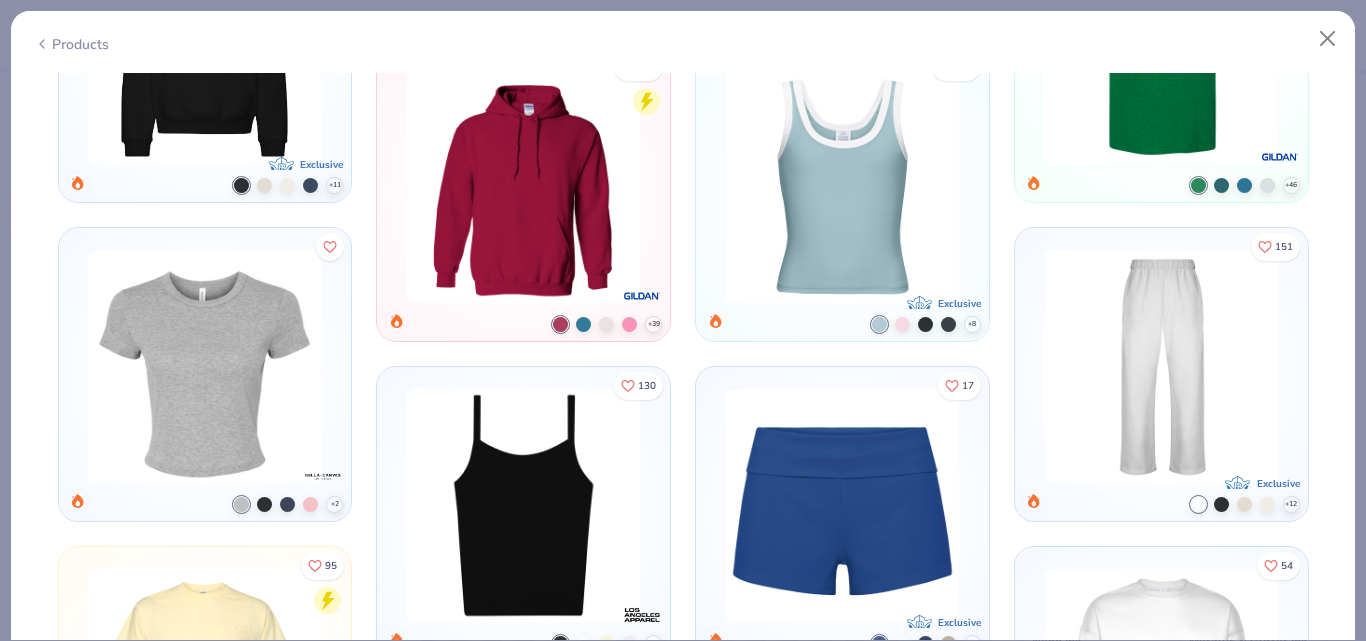 click at bounding box center [0, 0] 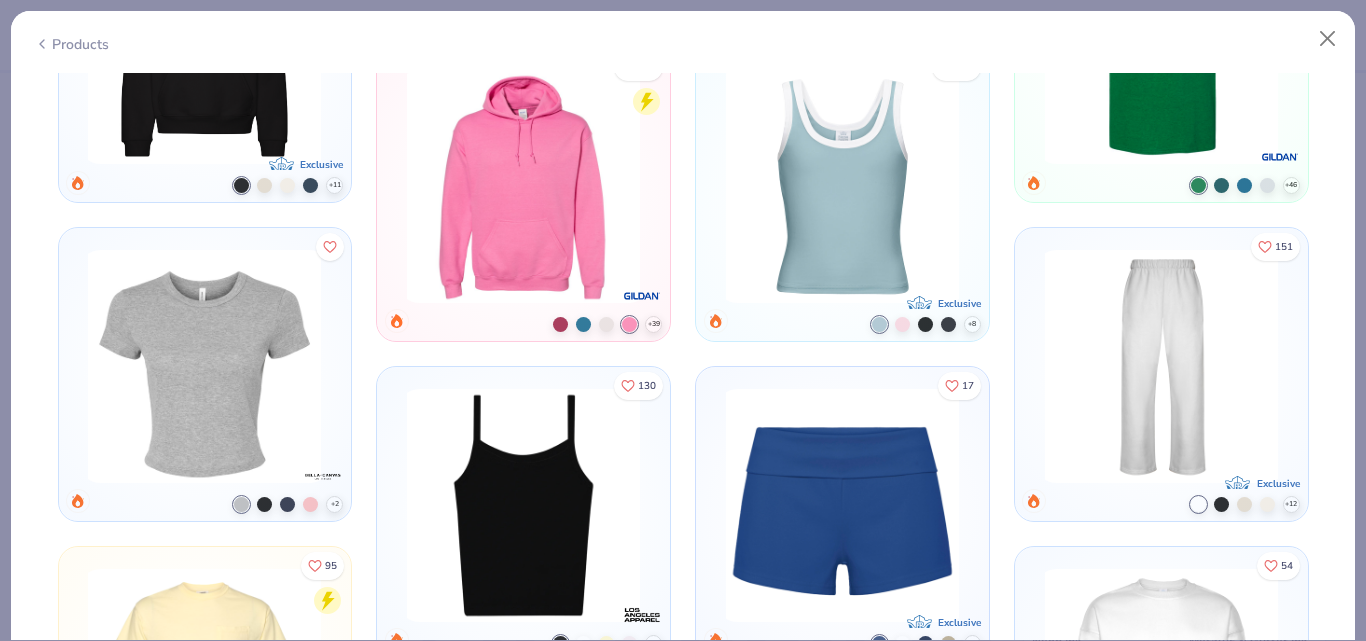 scroll, scrollTop: 1876, scrollLeft: 0, axis: vertical 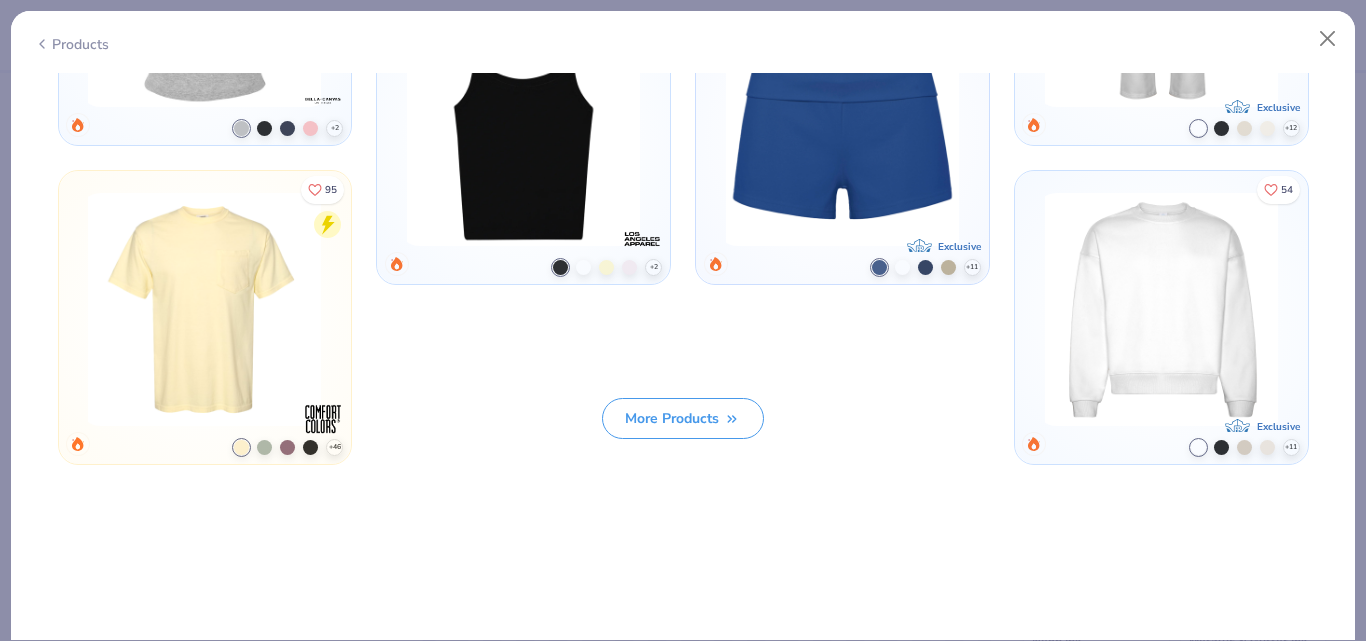 click on "More Products" at bounding box center [683, 418] 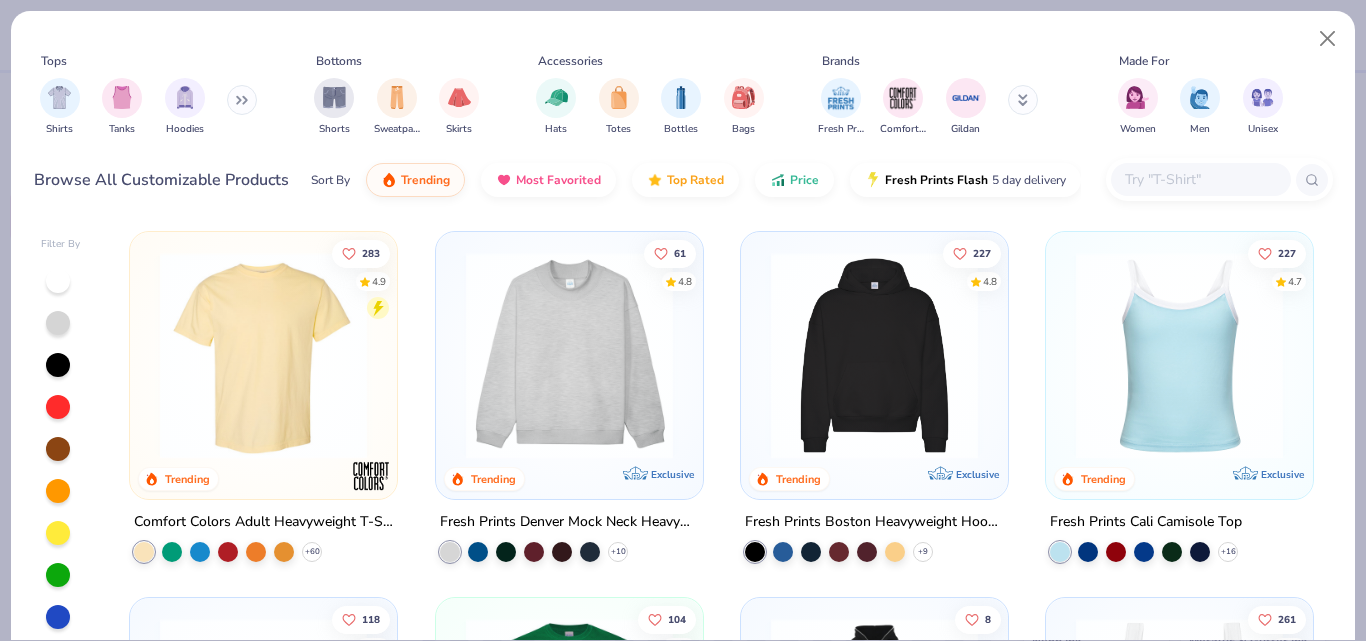click at bounding box center [242, 100] 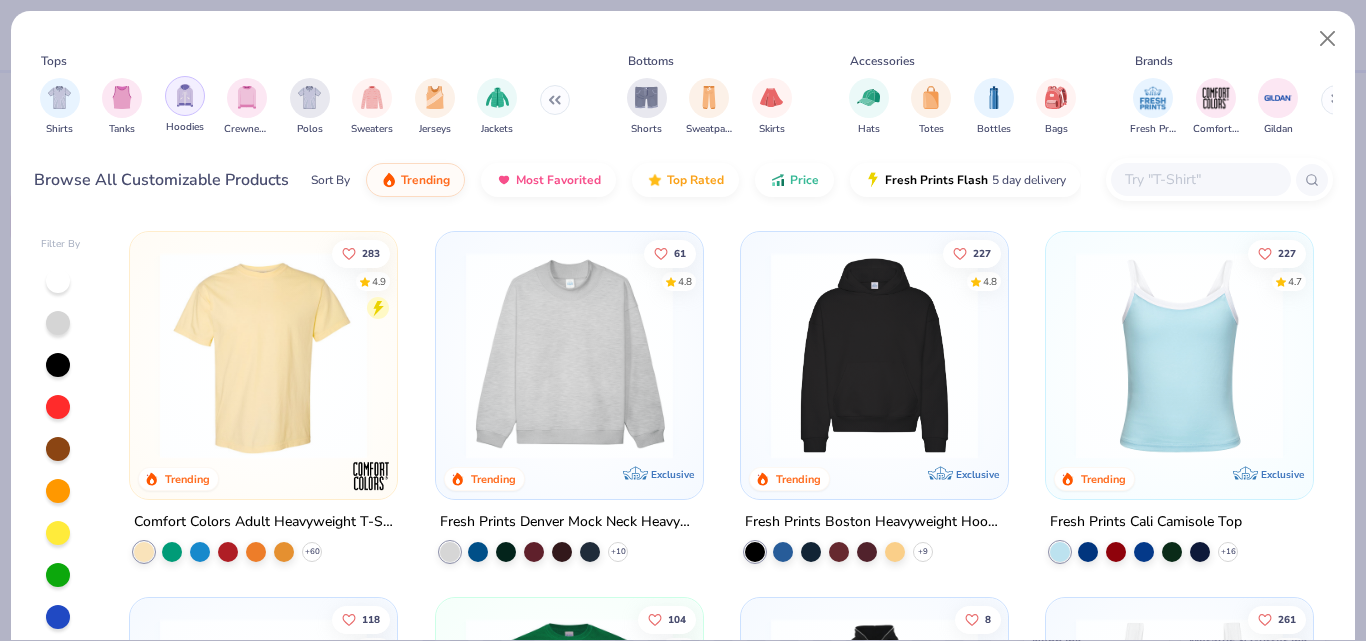 click on "Hoodies" at bounding box center [185, 105] 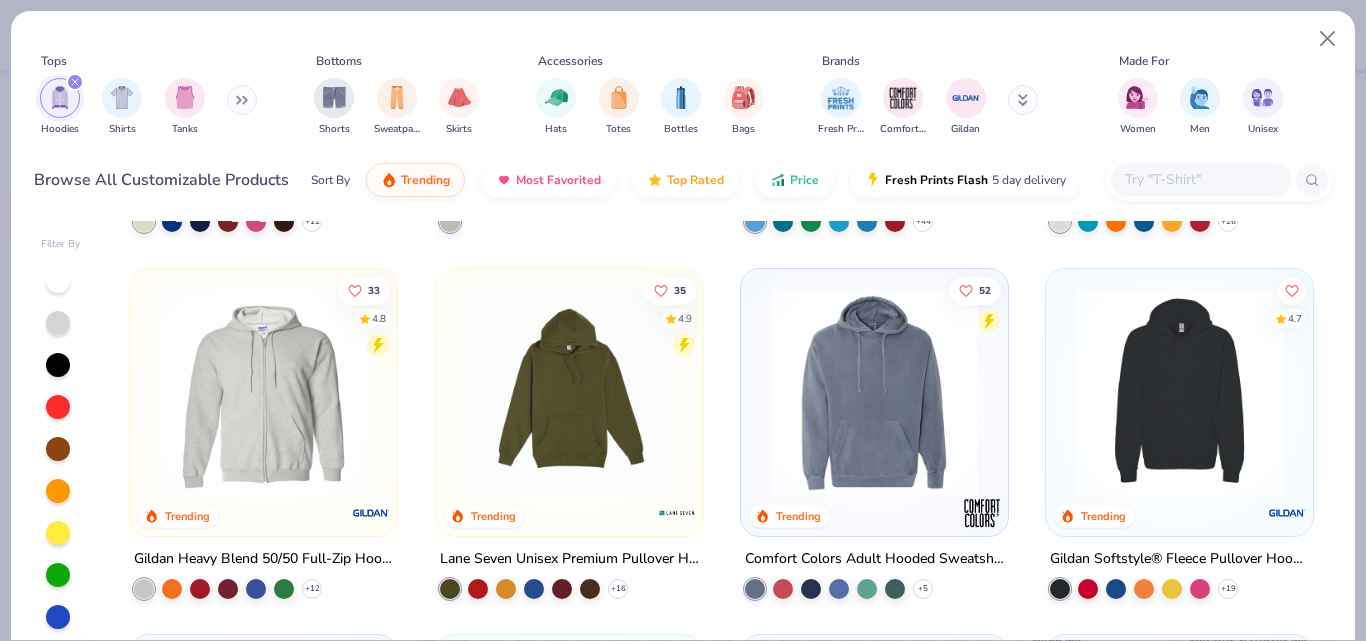 scroll, scrollTop: 800, scrollLeft: 0, axis: vertical 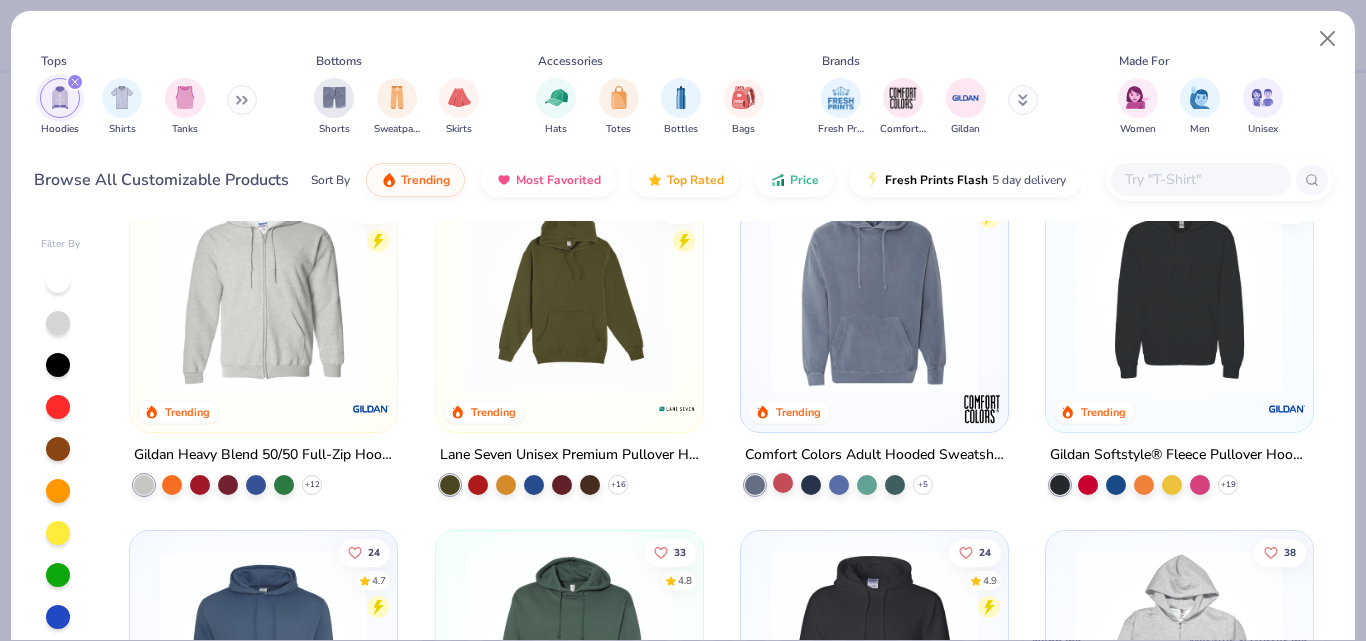 click at bounding box center [783, 483] 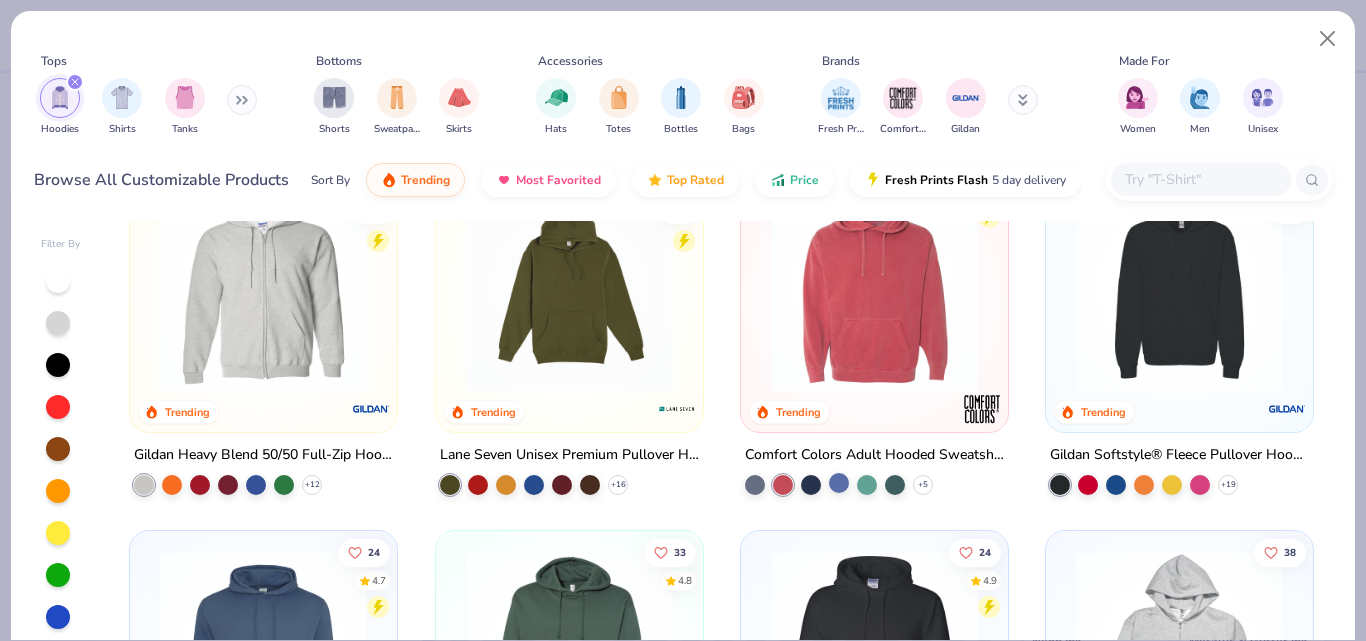click at bounding box center [839, 483] 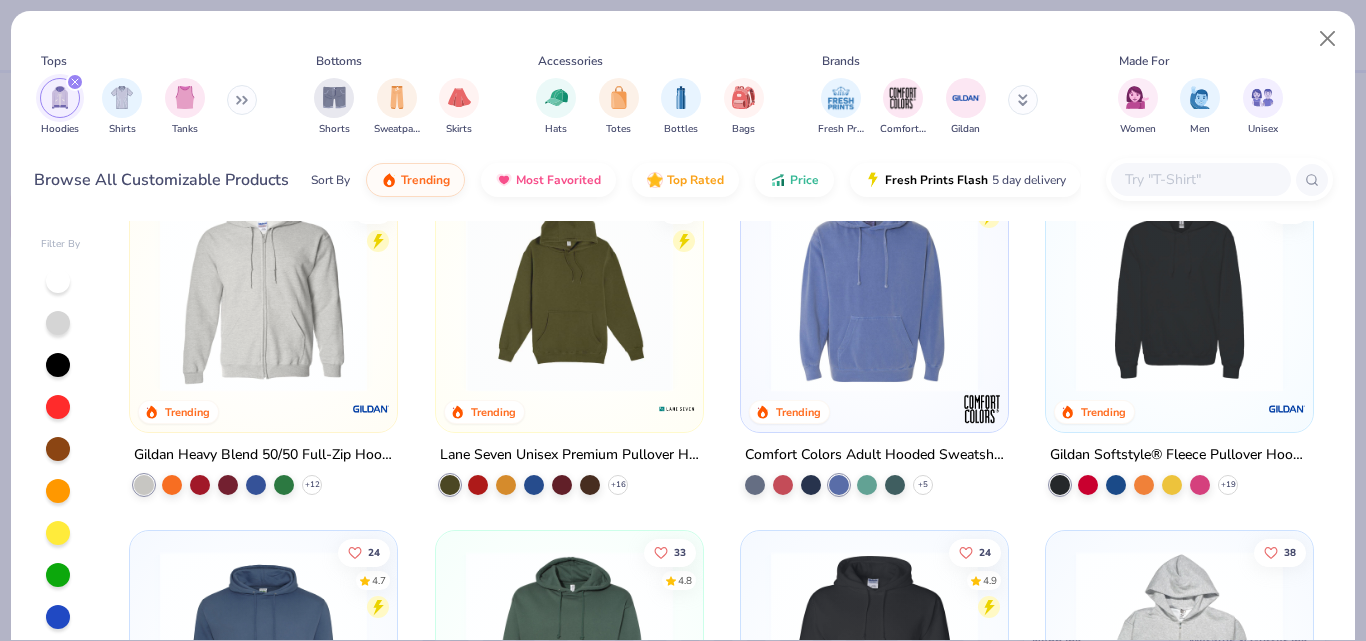 click at bounding box center (874, 287) 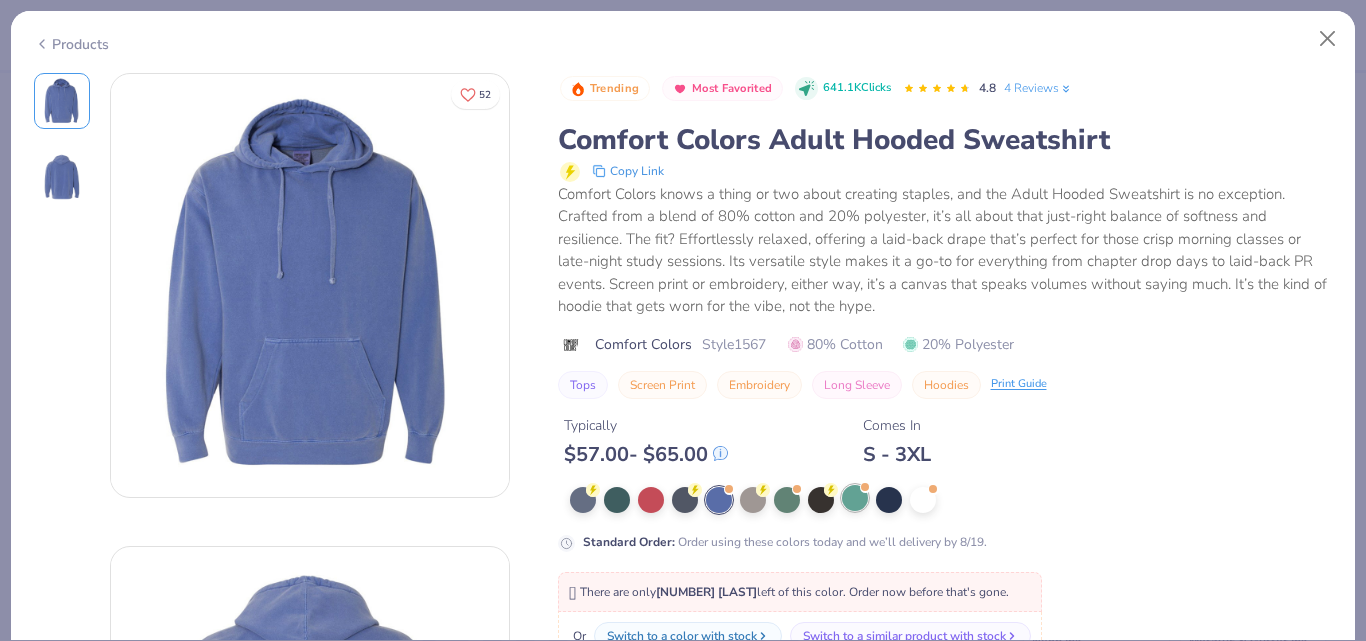 click at bounding box center (855, 498) 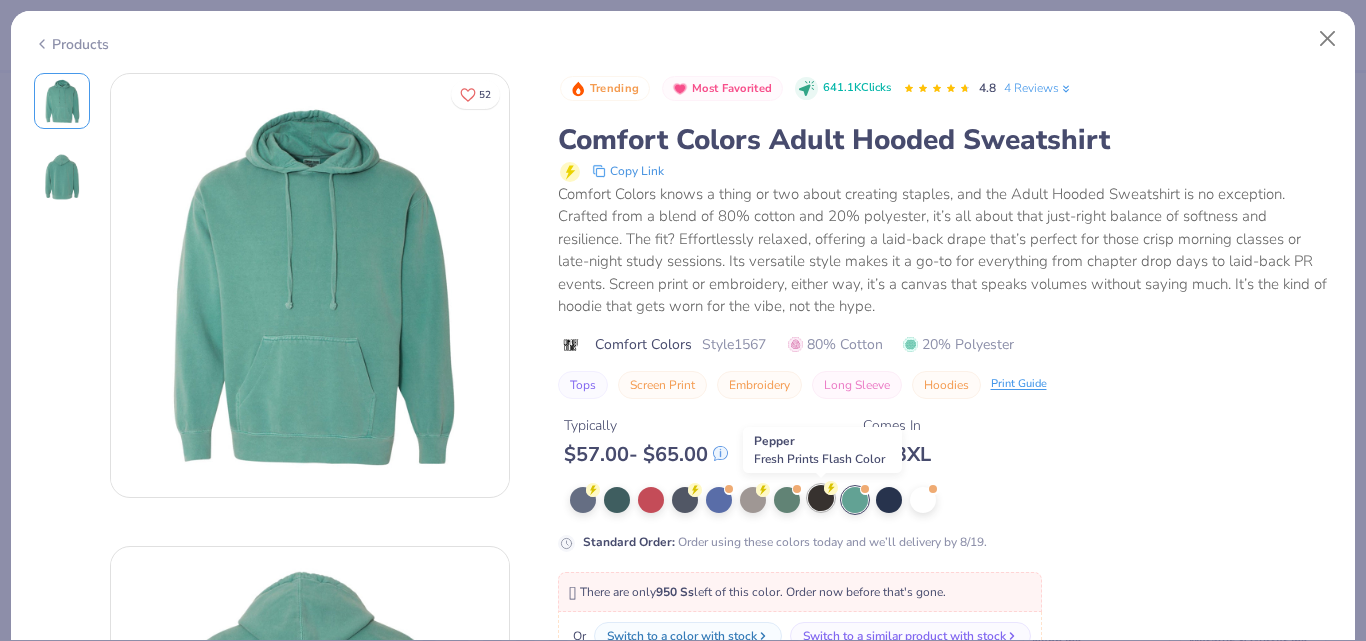 click at bounding box center (821, 498) 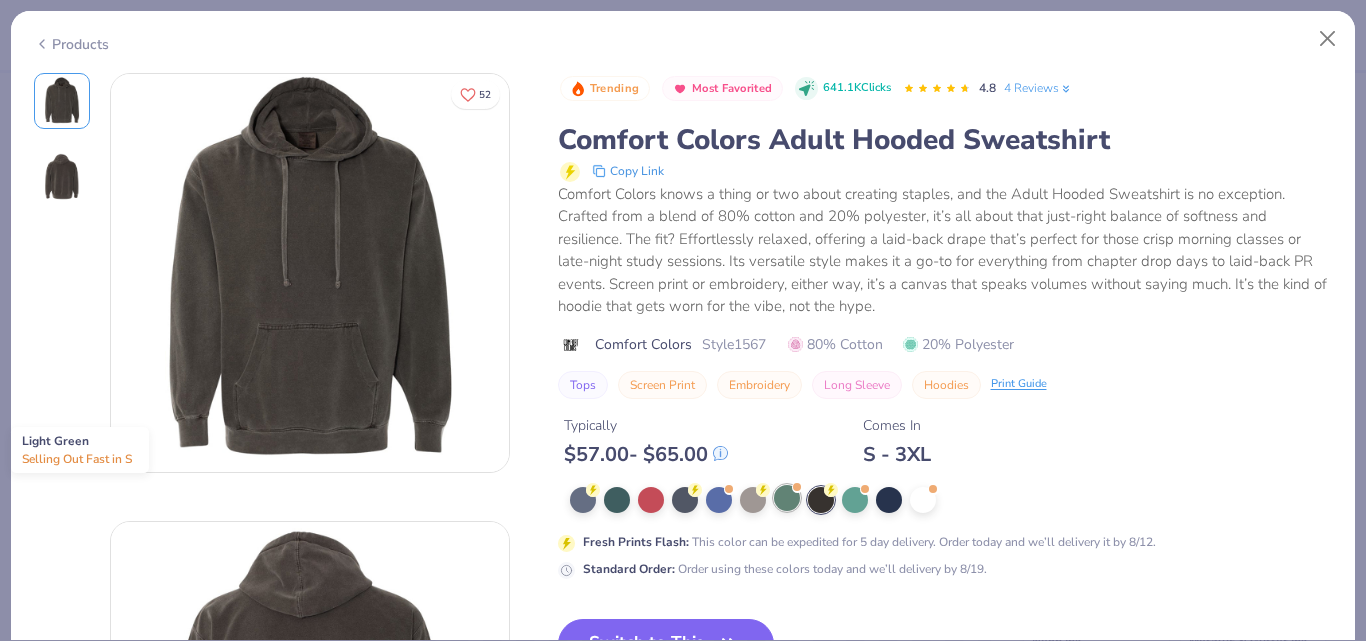 click at bounding box center [787, 498] 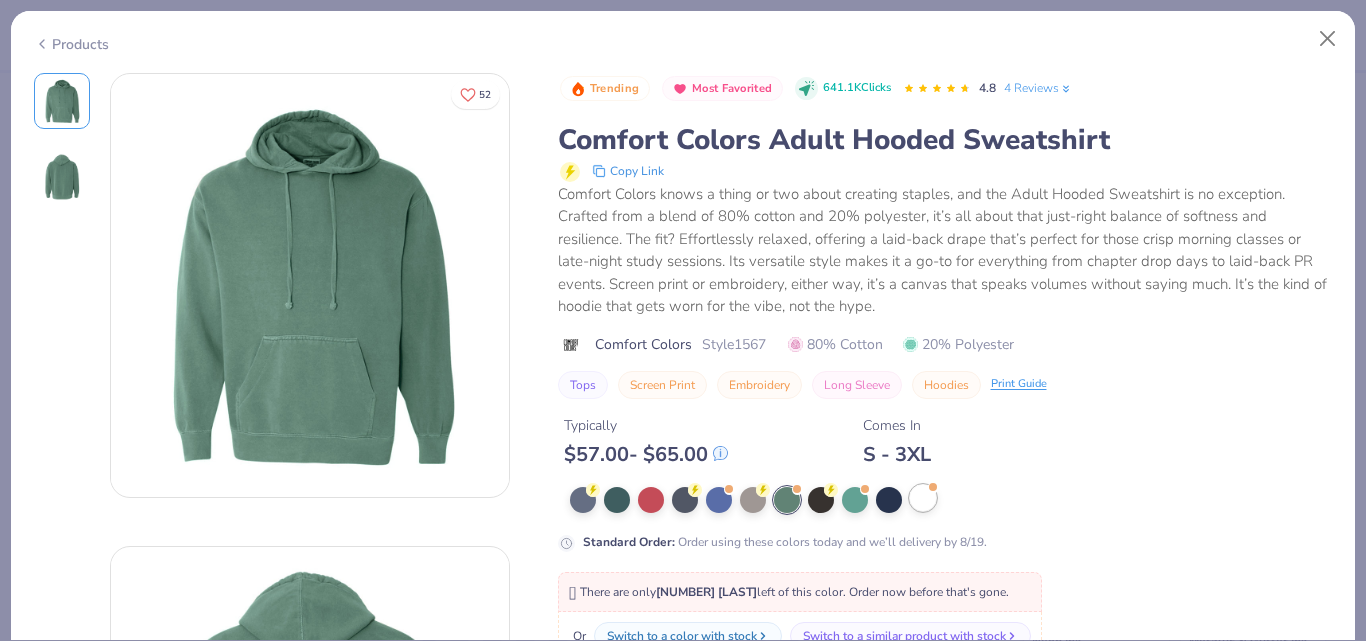 click at bounding box center (923, 498) 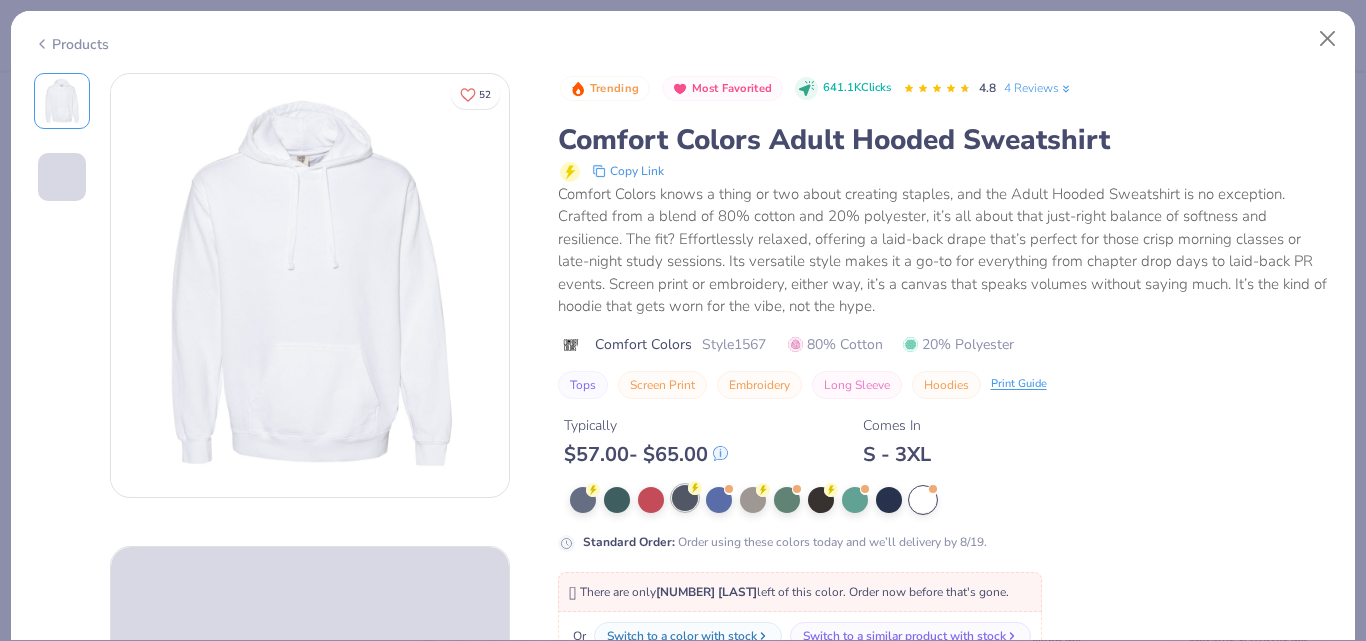 click at bounding box center [685, 498] 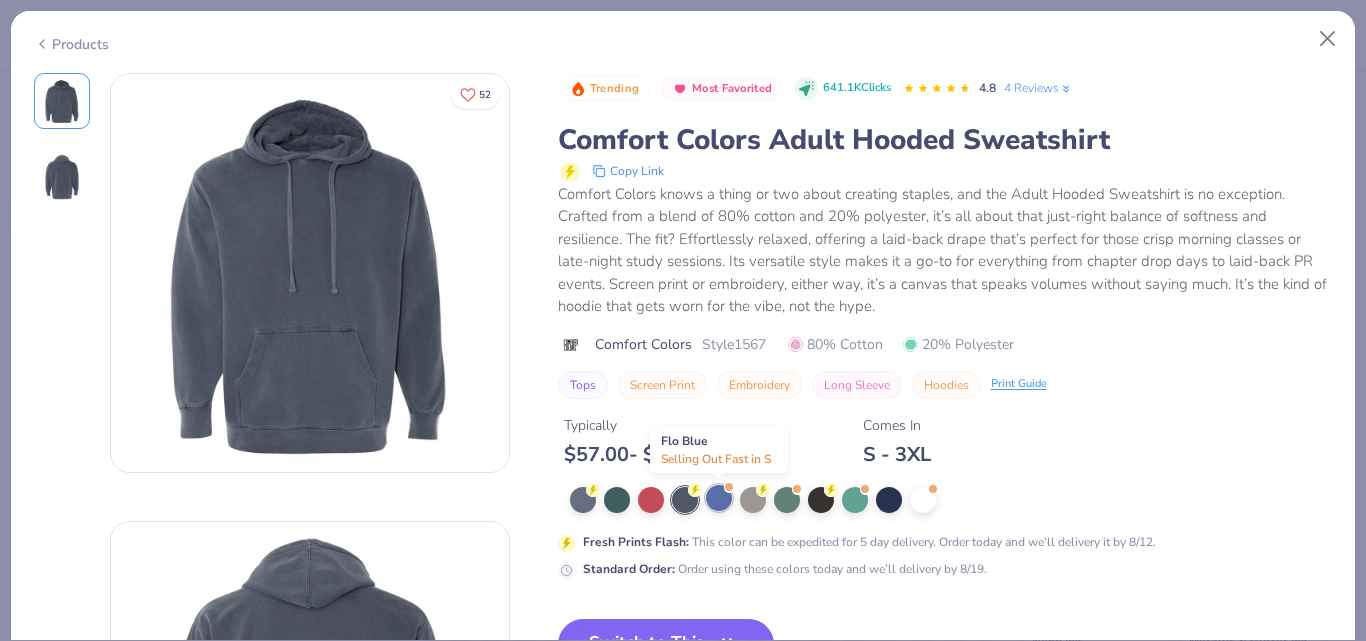 click at bounding box center [719, 498] 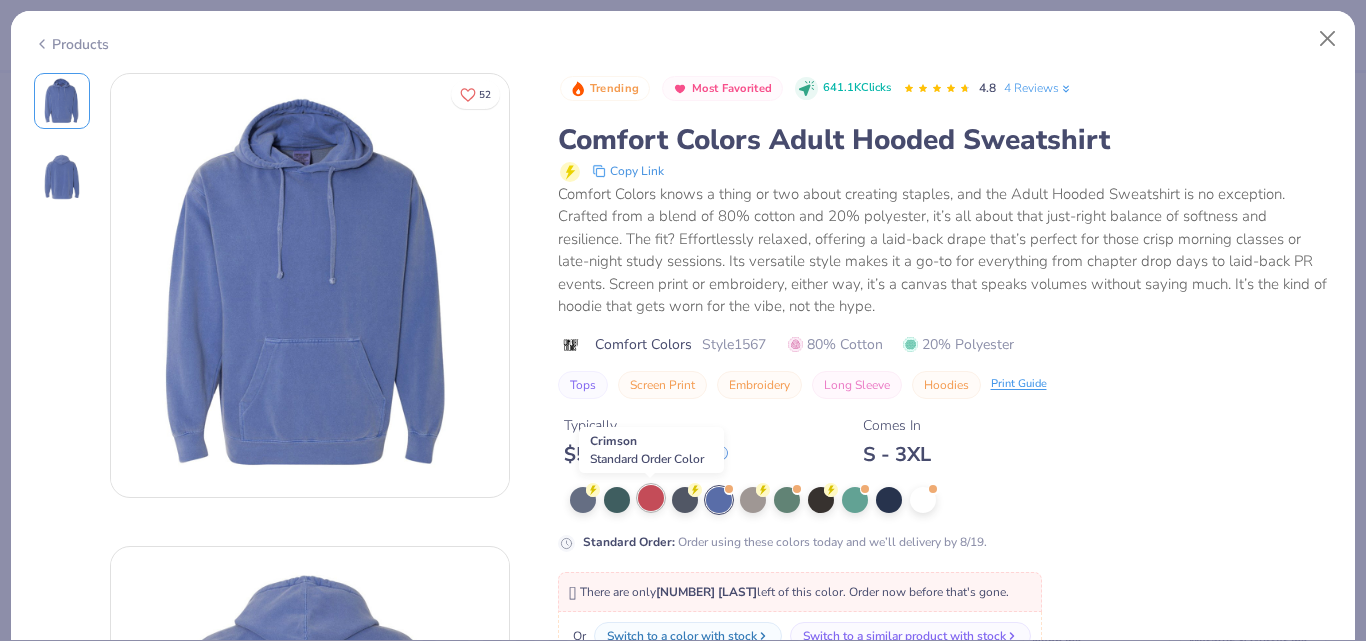 click at bounding box center (651, 498) 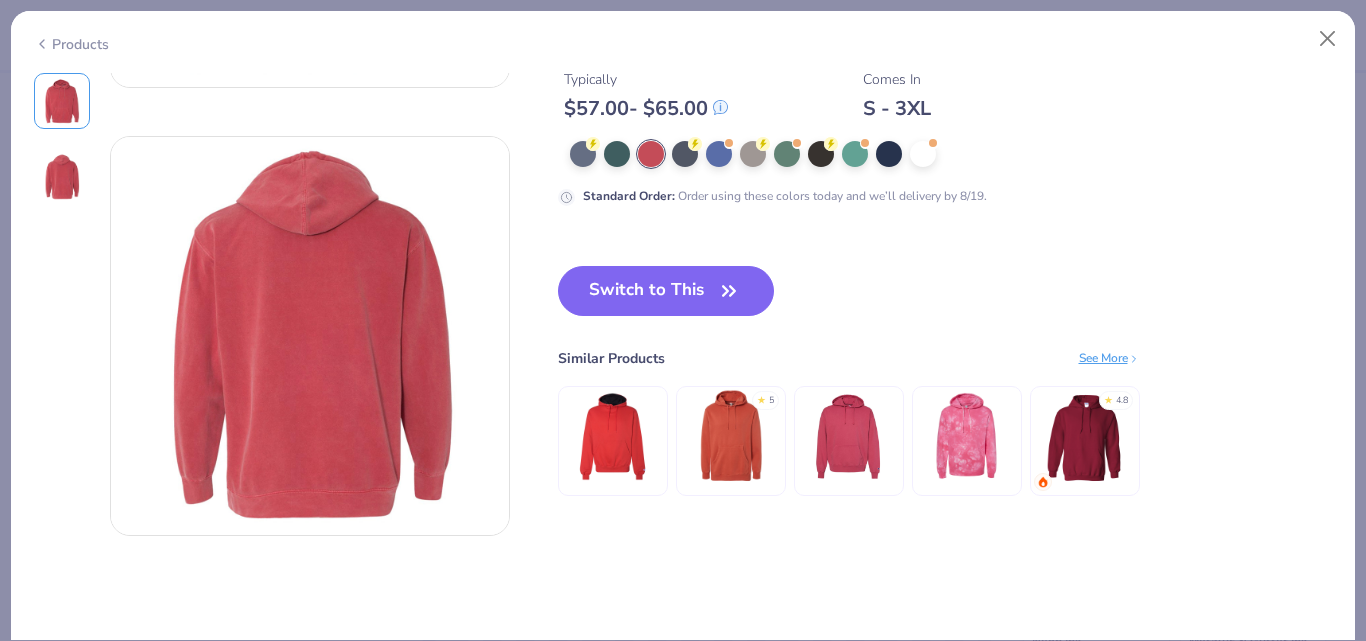 scroll, scrollTop: 400, scrollLeft: 0, axis: vertical 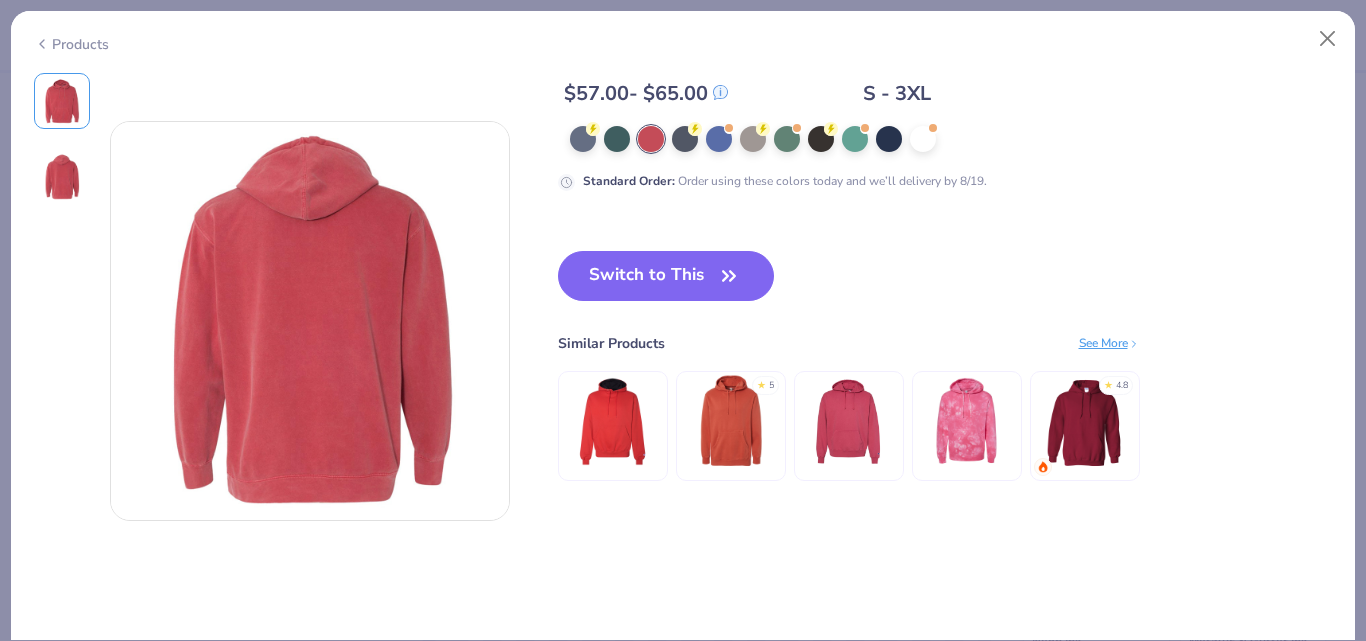 click on "Products" at bounding box center (683, 37) 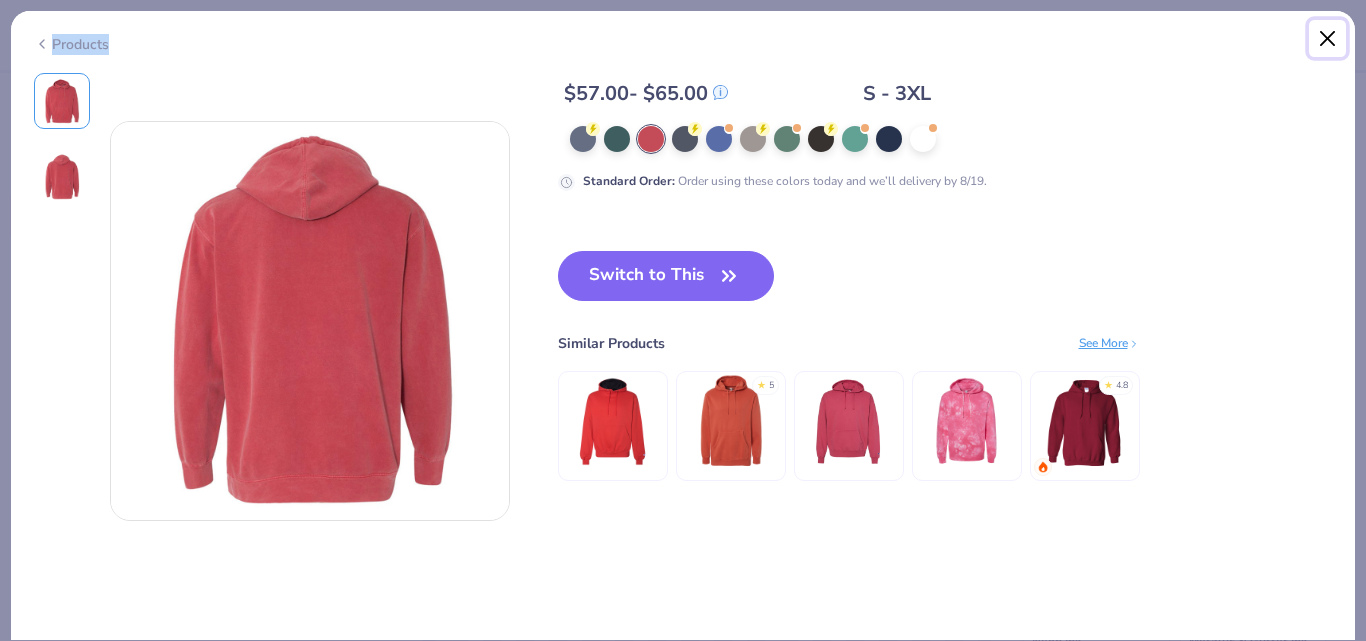 click at bounding box center [1328, 39] 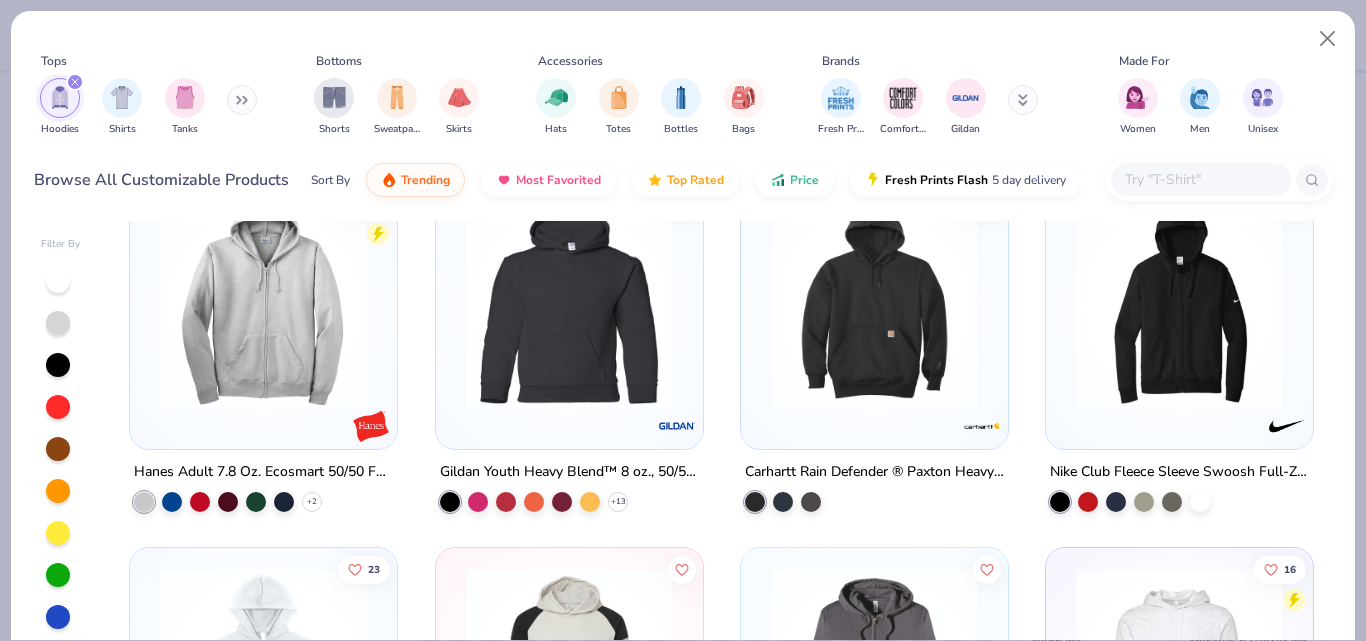 scroll, scrollTop: 3100, scrollLeft: 0, axis: vertical 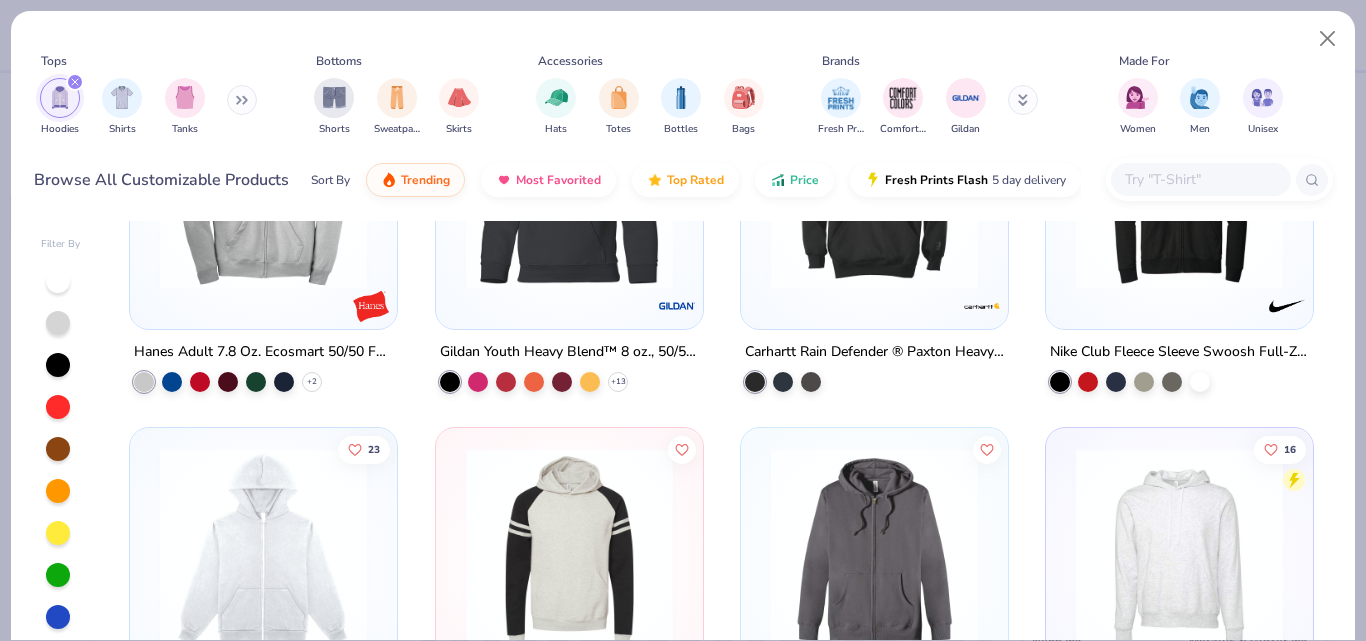 click at bounding box center (263, 185) 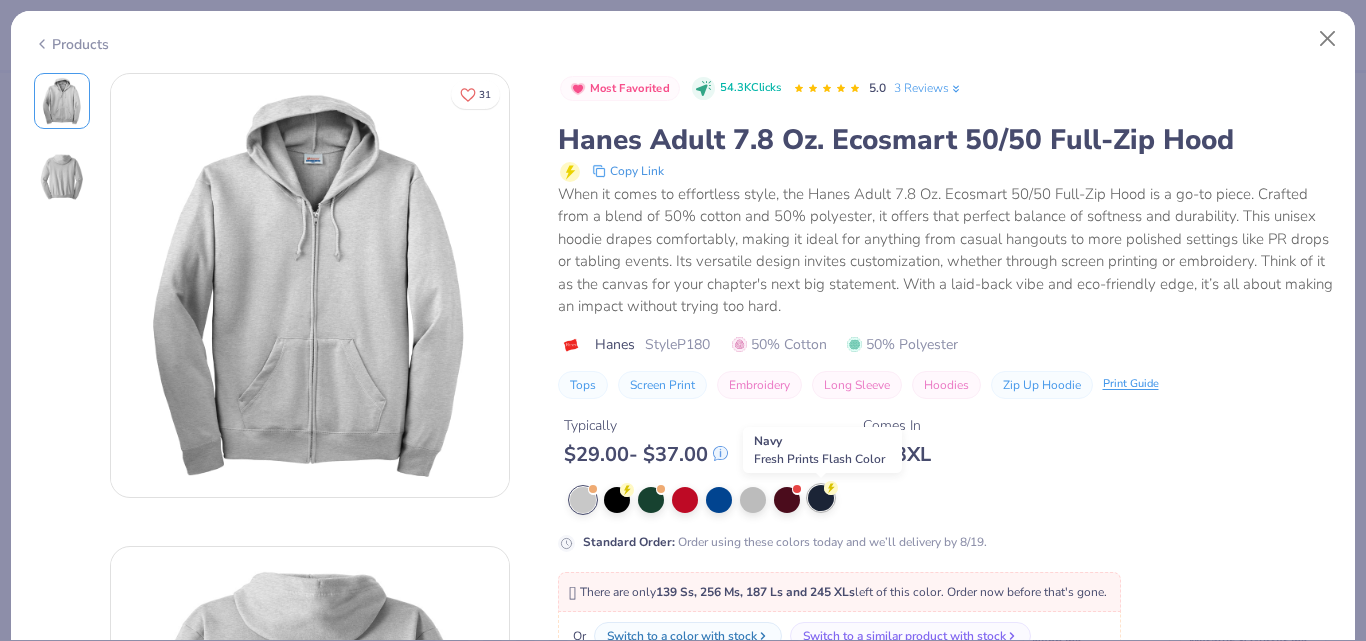 click at bounding box center [821, 498] 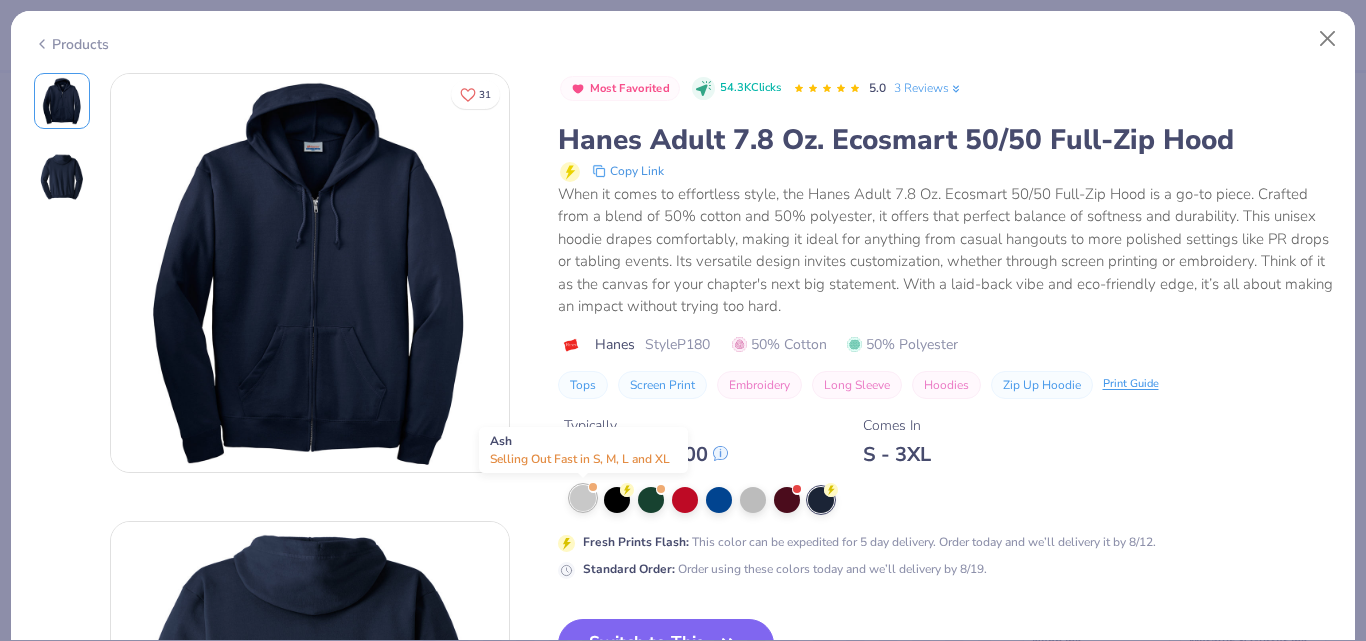 click at bounding box center [583, 498] 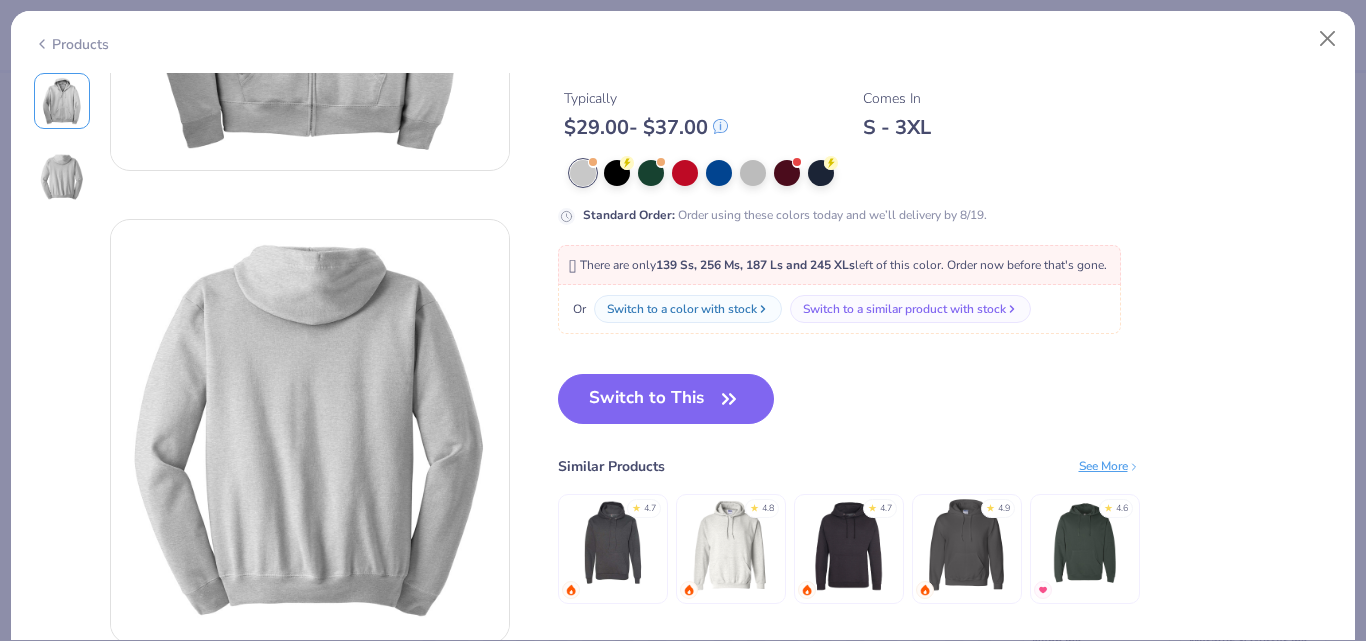 scroll, scrollTop: 400, scrollLeft: 0, axis: vertical 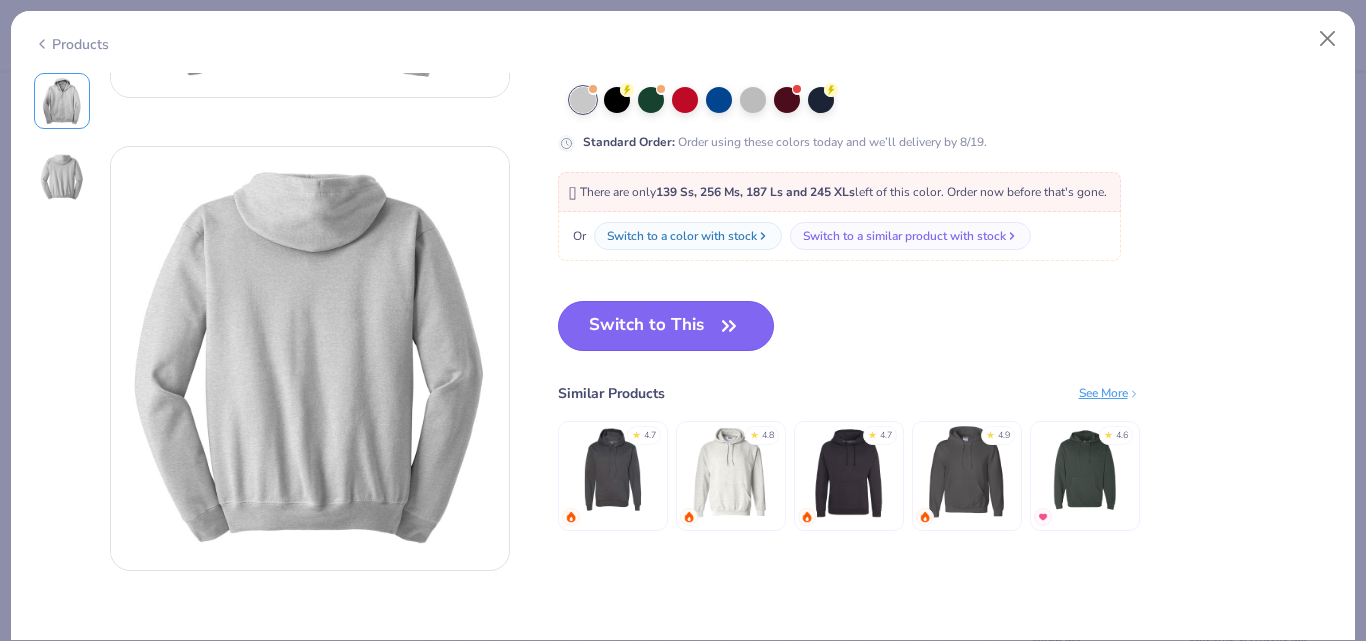 click on "Switch to This" at bounding box center [666, 326] 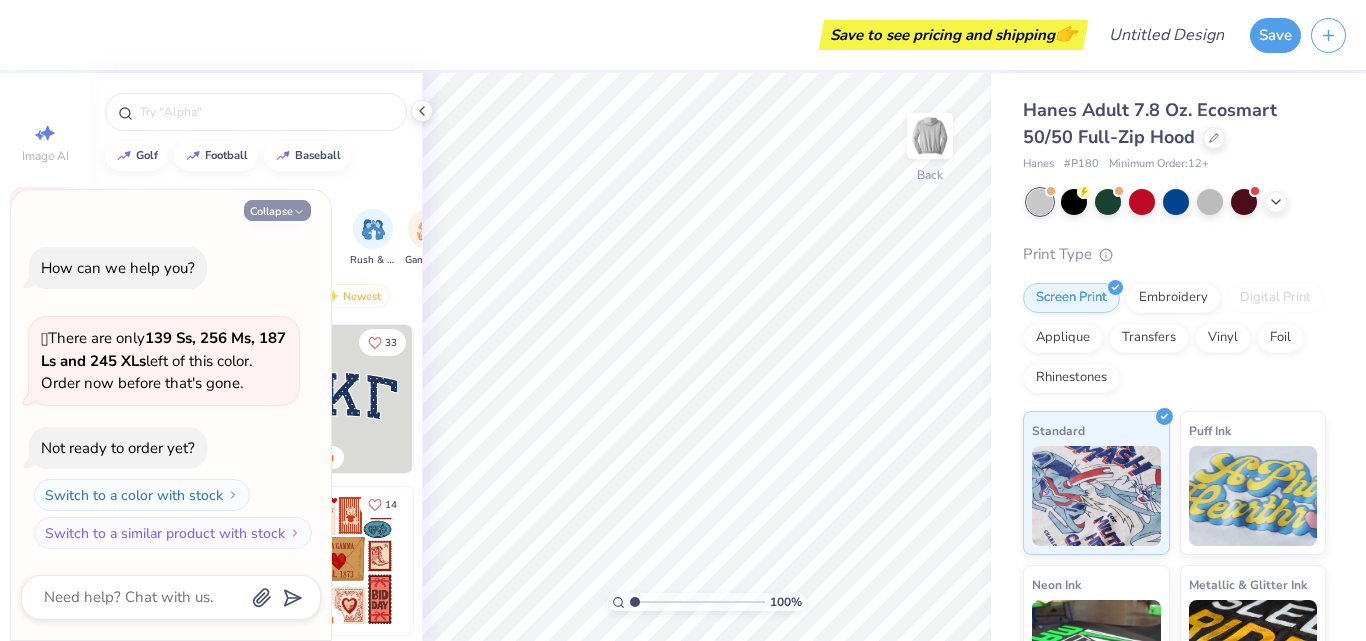 click 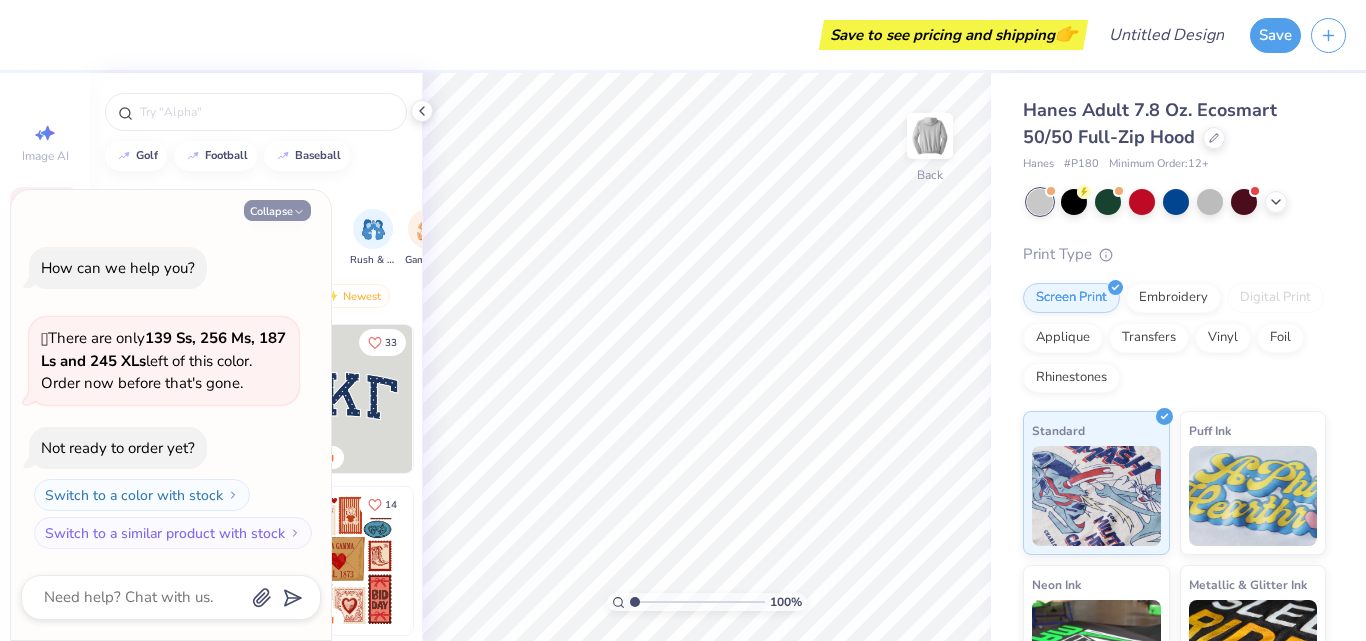 type on "x" 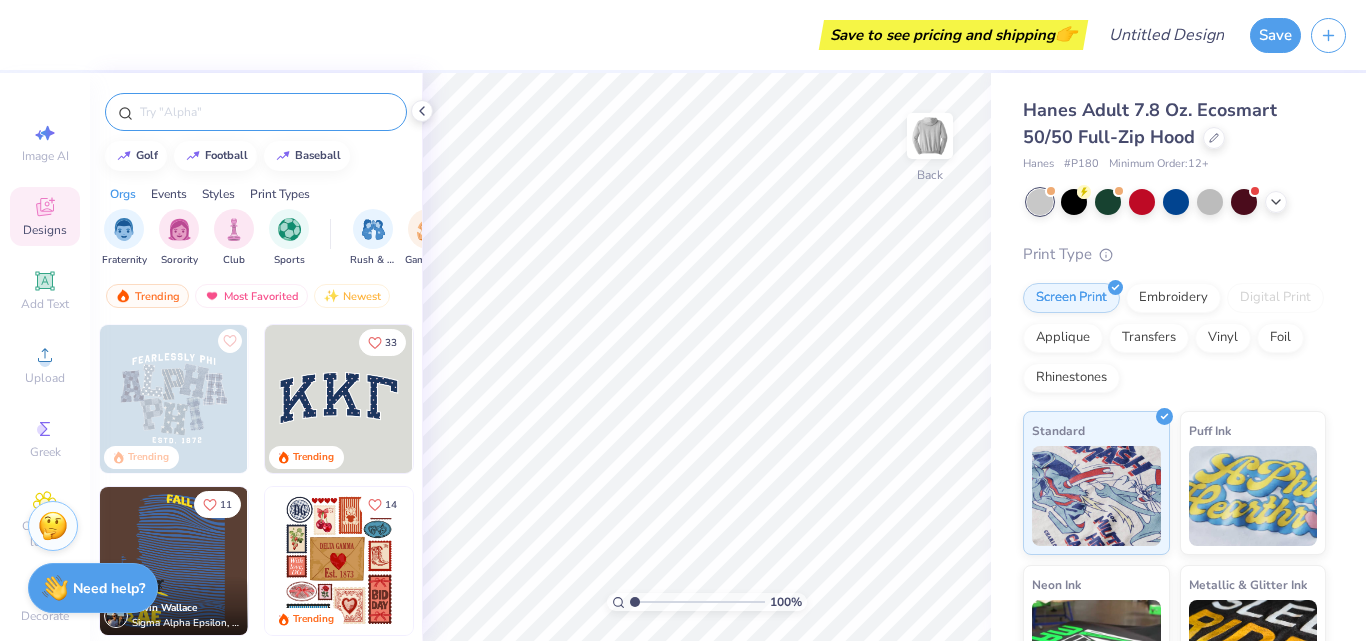 click at bounding box center [266, 112] 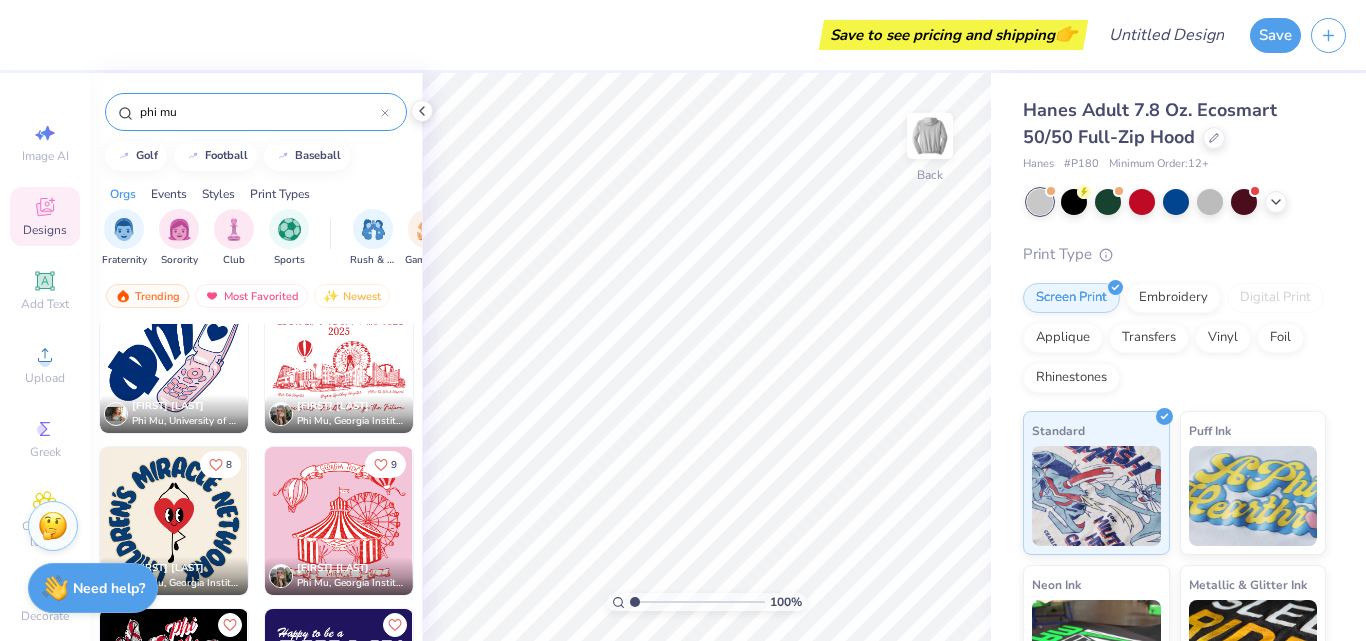 scroll, scrollTop: 1300, scrollLeft: 0, axis: vertical 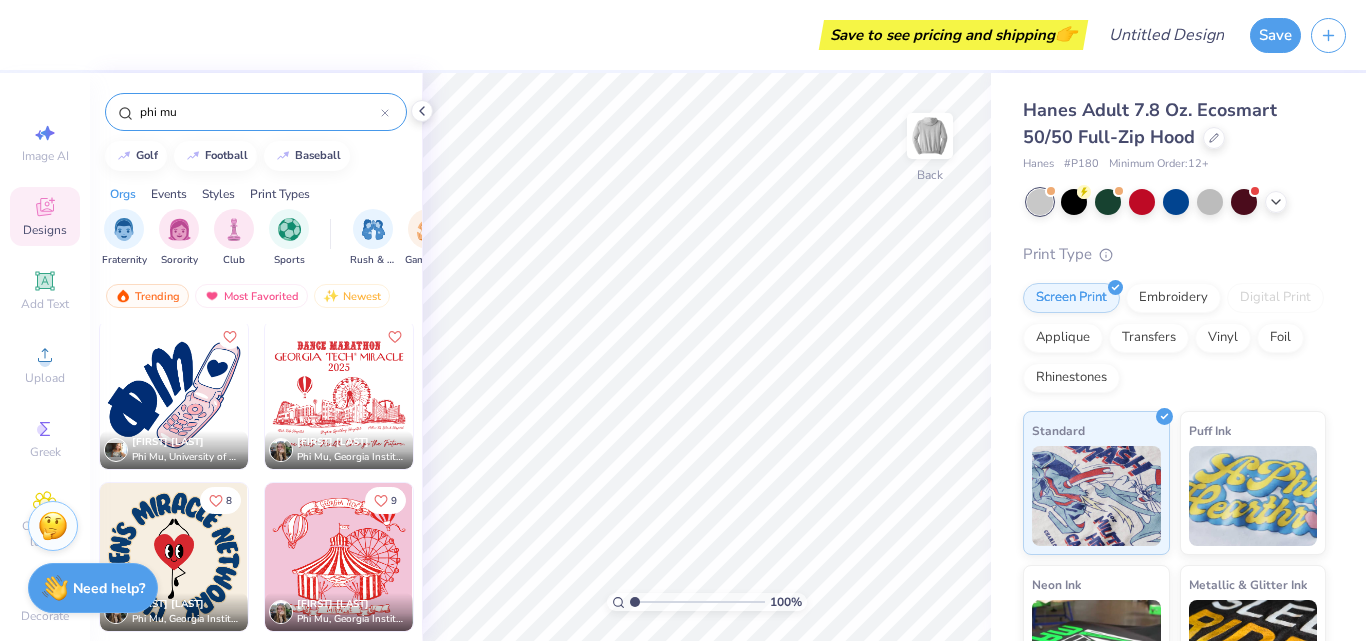 type on "phi mu" 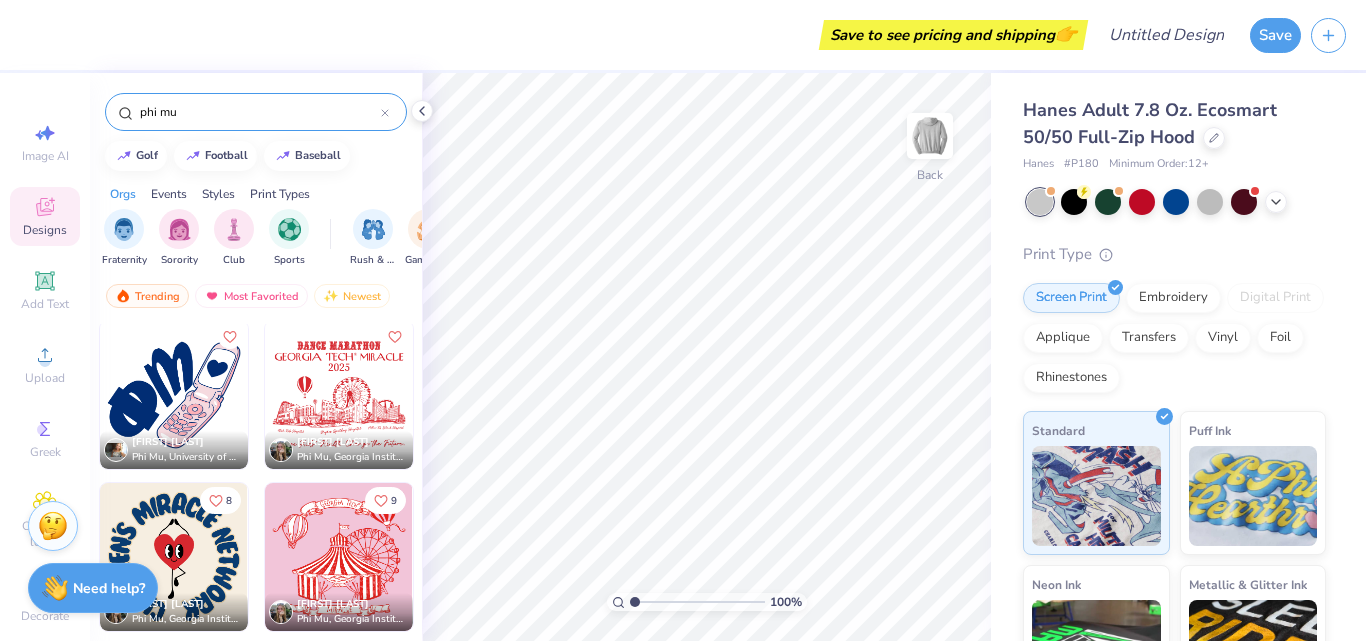 click at bounding box center [174, 395] 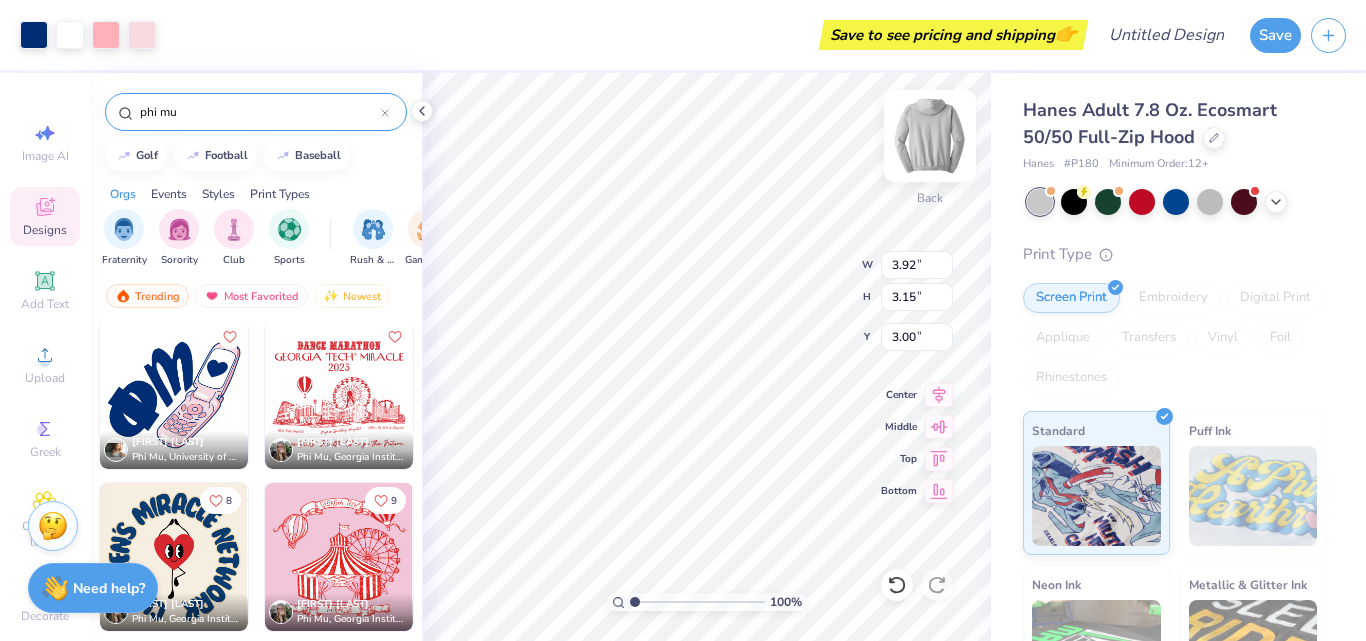 click at bounding box center [930, 136] 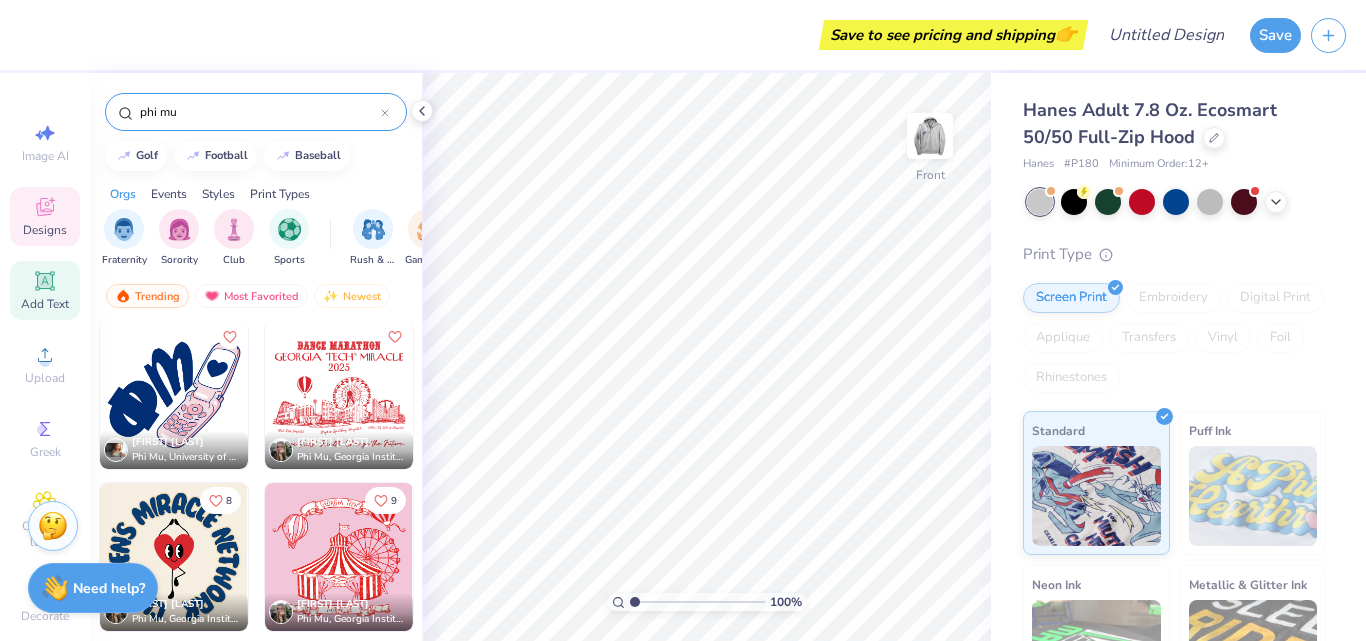 click on "Add Text" at bounding box center [45, 290] 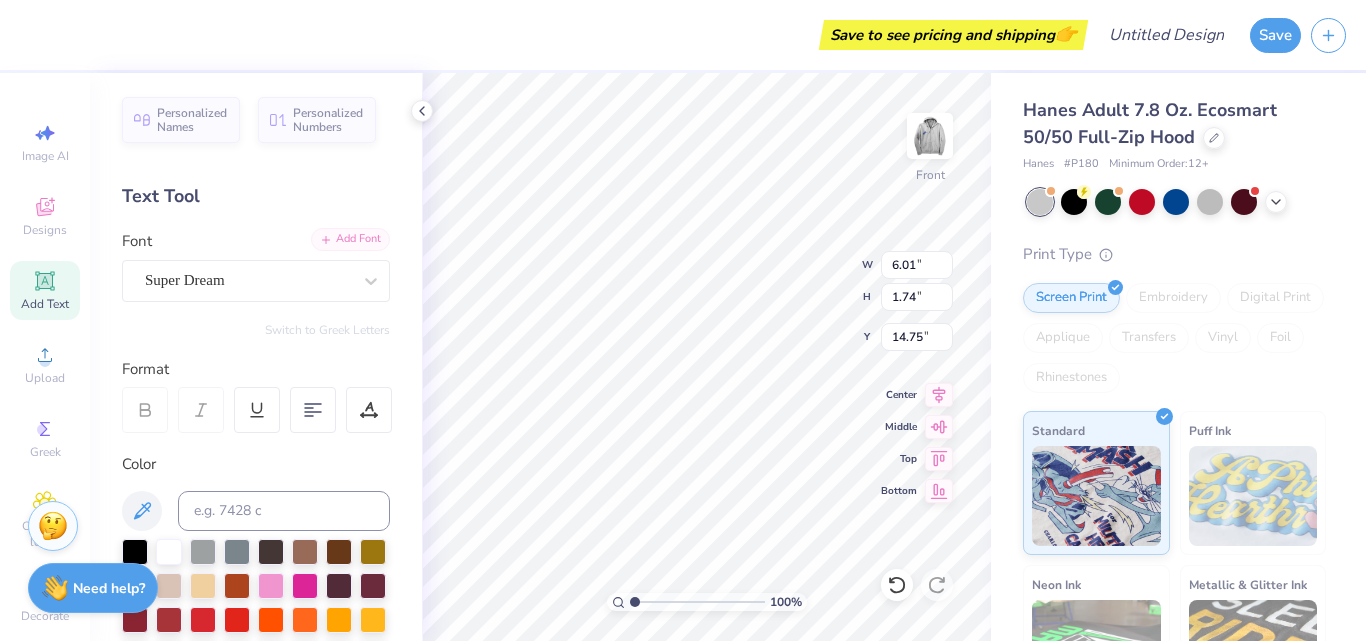 scroll, scrollTop: 17, scrollLeft: 3, axis: both 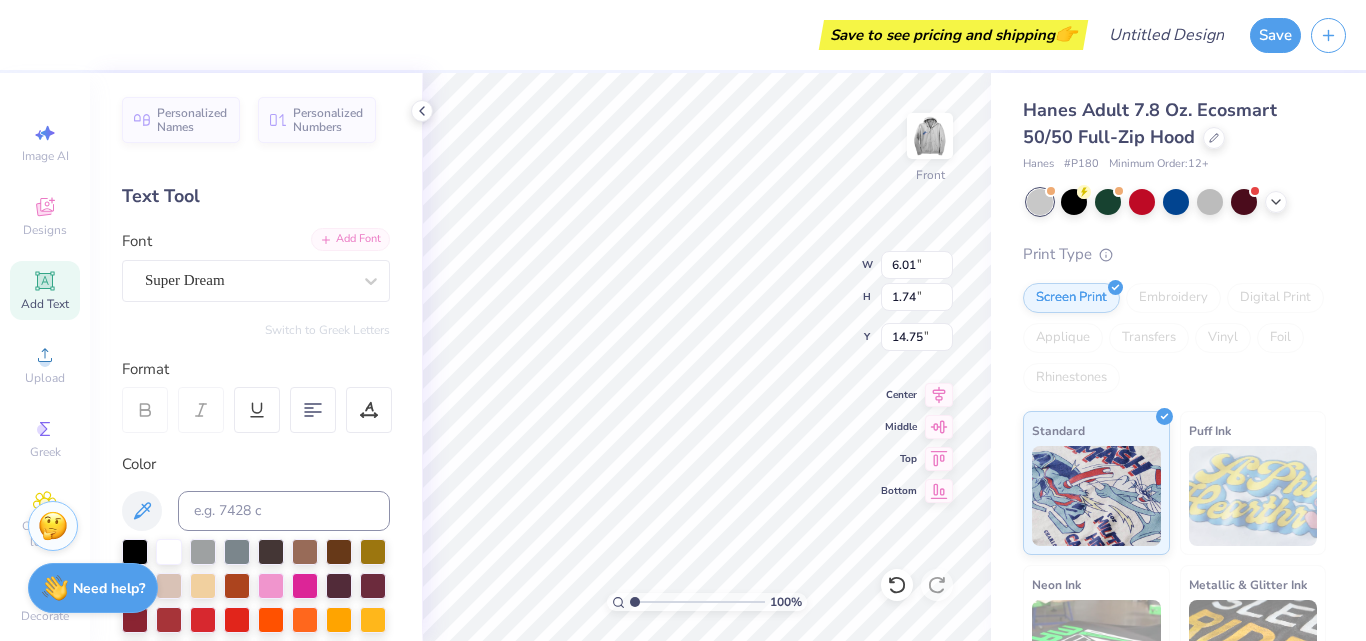 type on "Y" 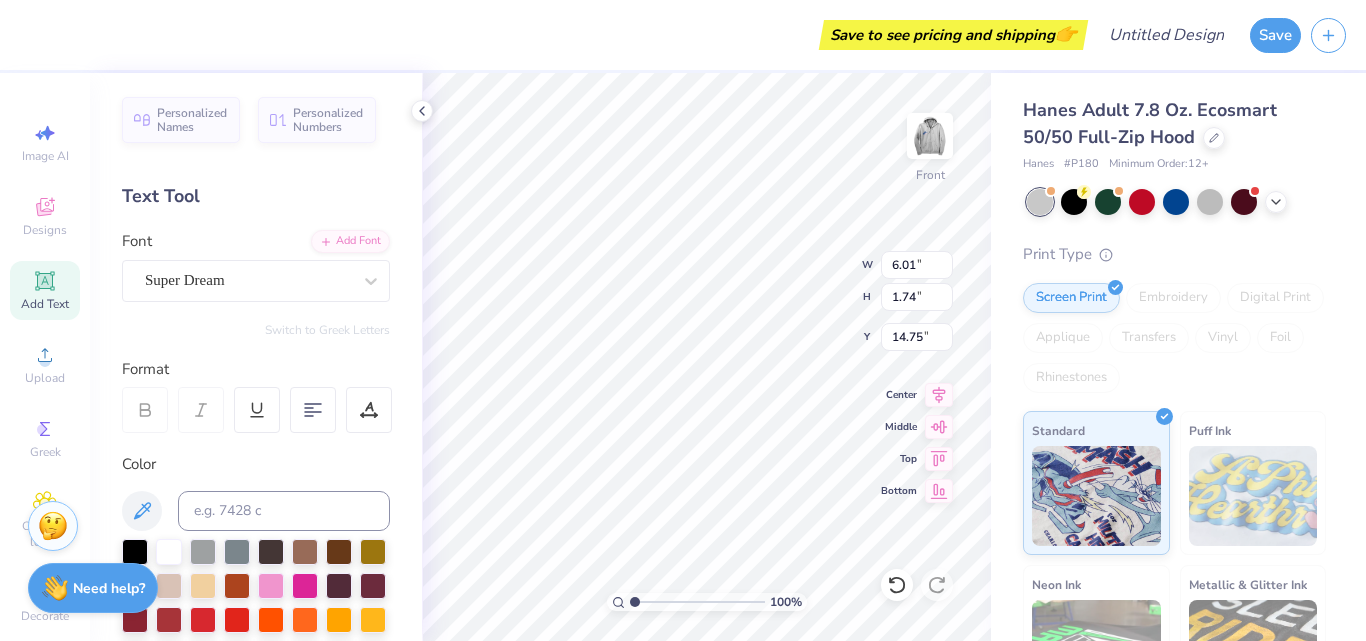 type on "A hot new
bombshell
has entered
the chapter
#phimu #phidelta" 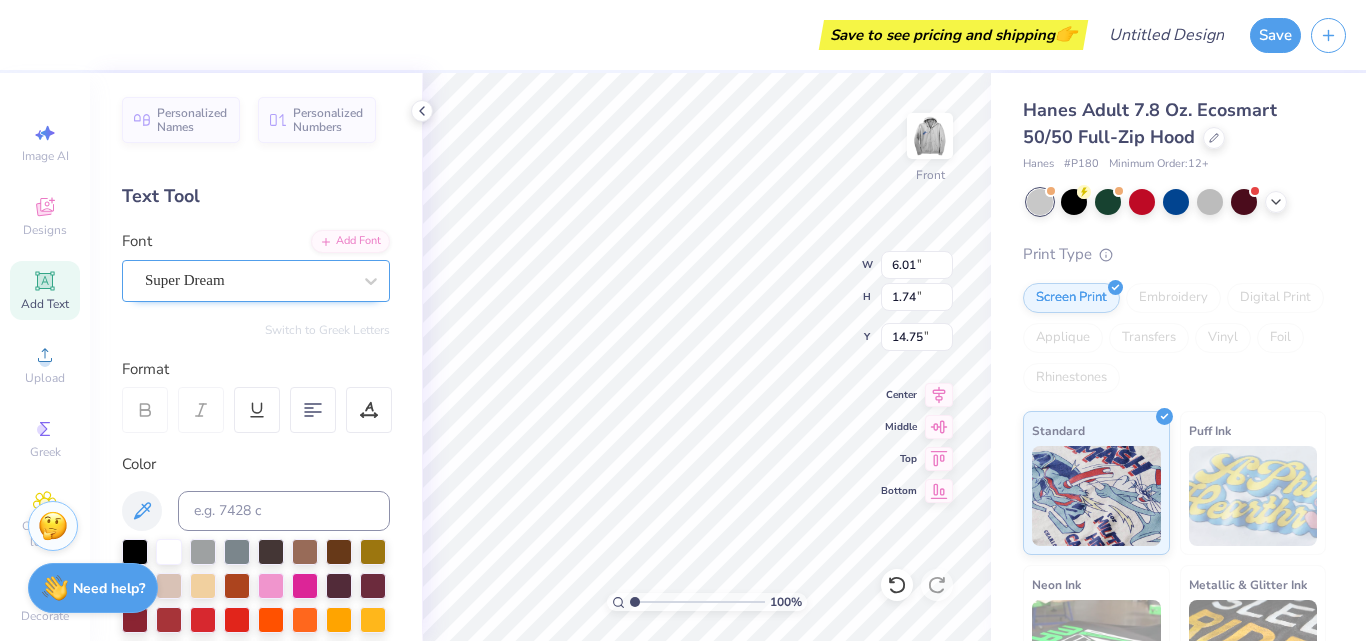 click on "Super Dream" at bounding box center [248, 280] 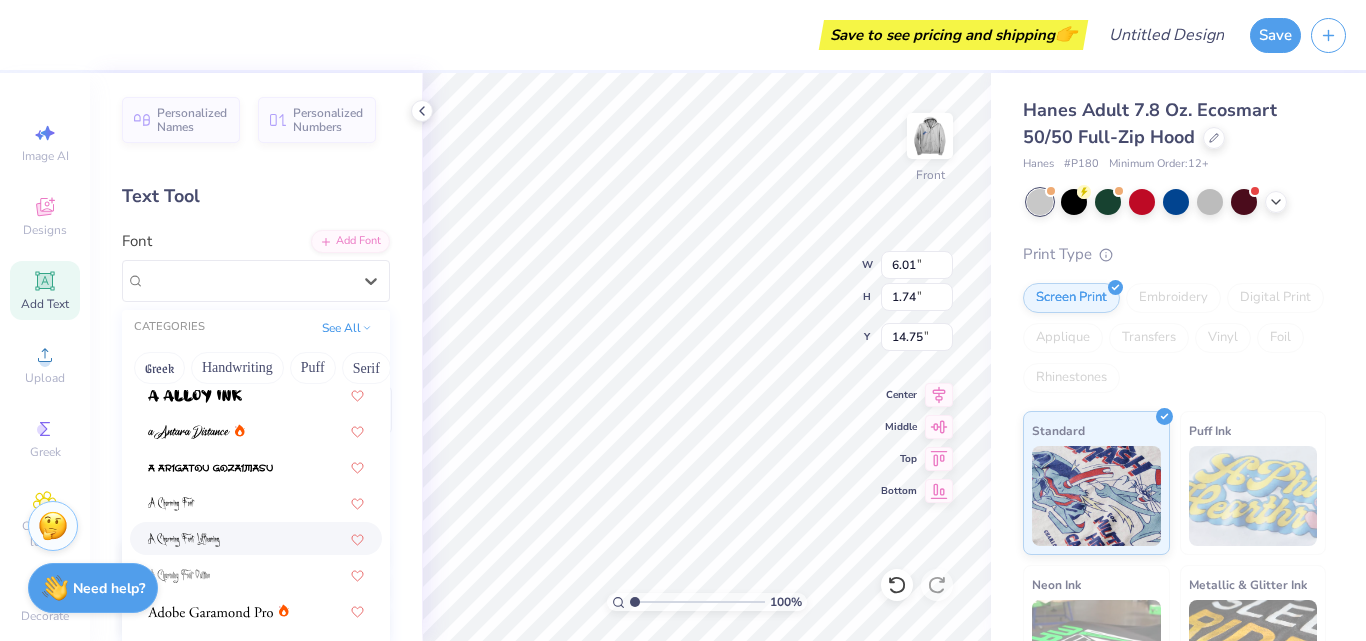 scroll, scrollTop: 200, scrollLeft: 0, axis: vertical 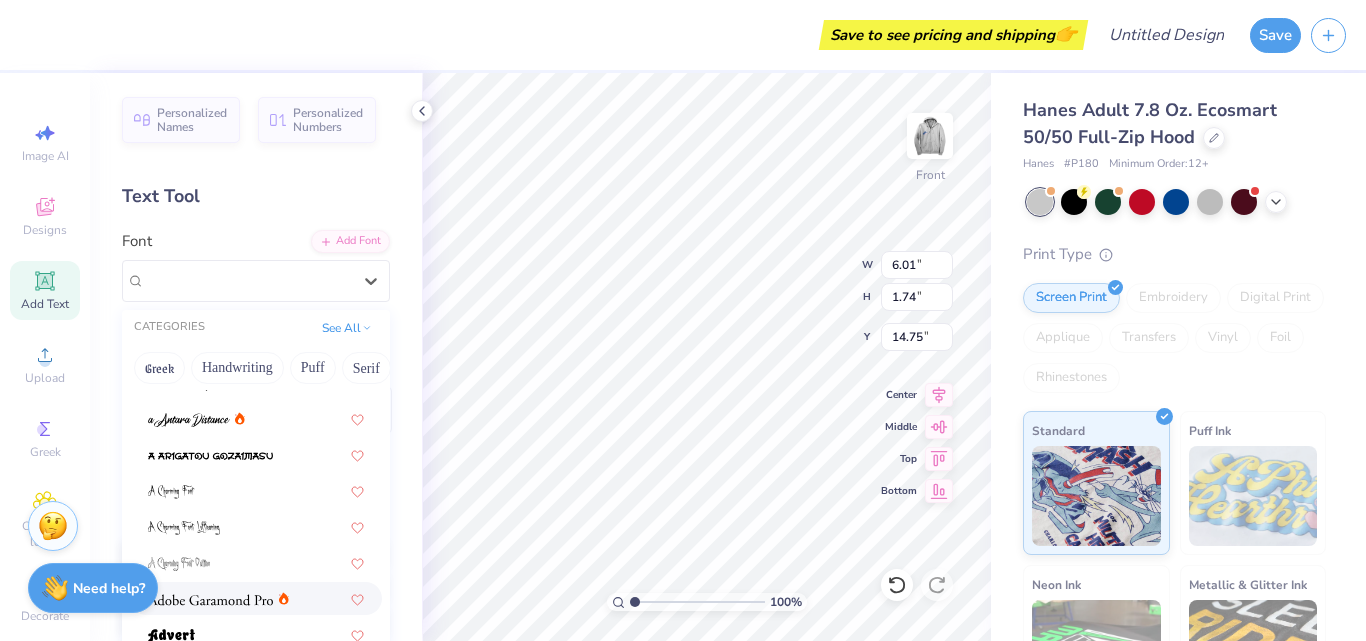 click at bounding box center (210, 600) 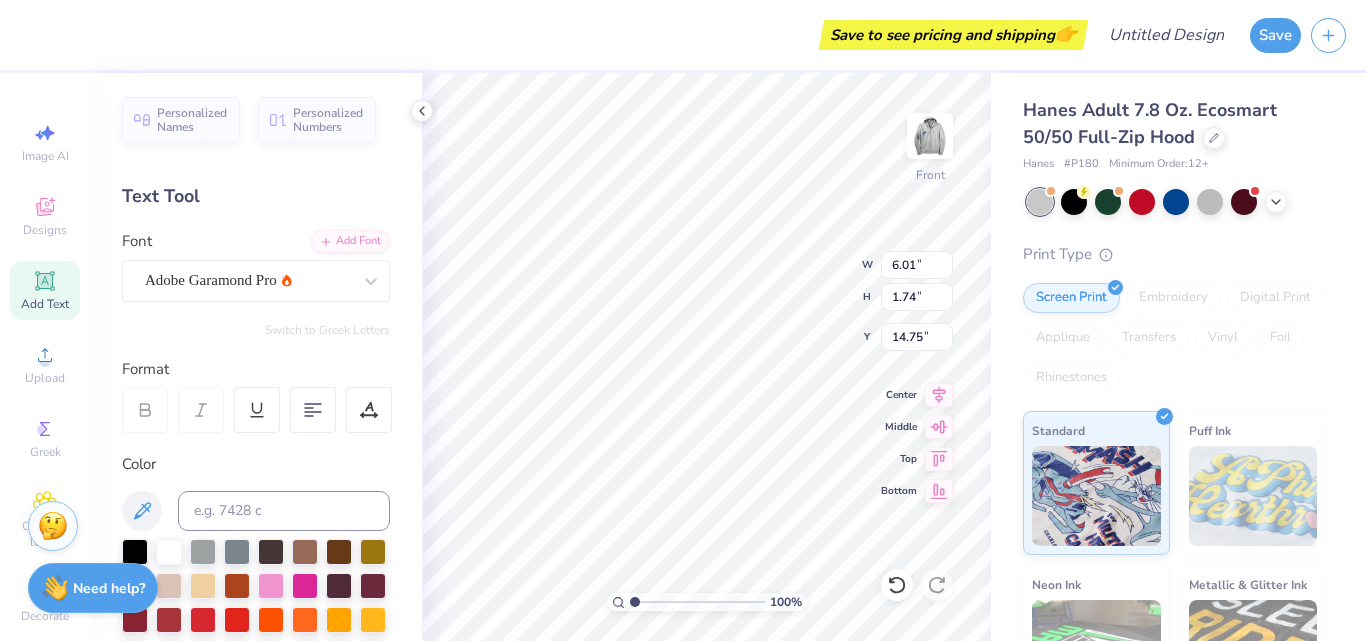scroll, scrollTop: 100, scrollLeft: 0, axis: vertical 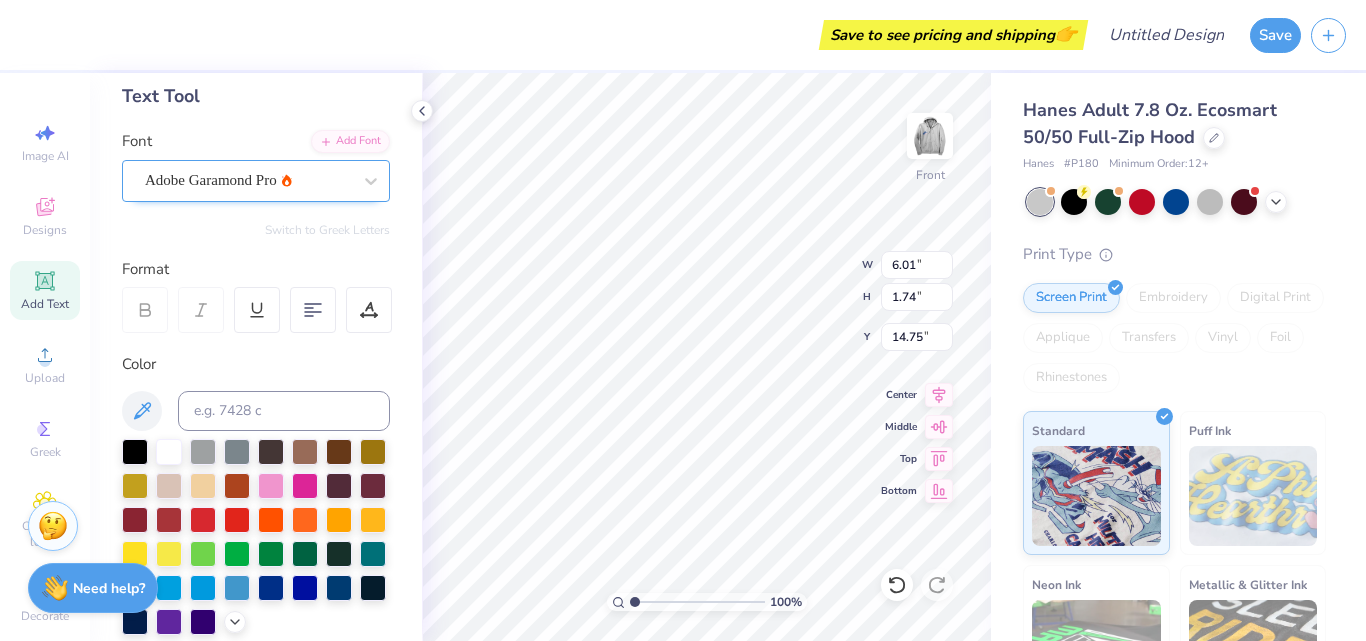 click on "Adobe Garamond Pro" at bounding box center (248, 180) 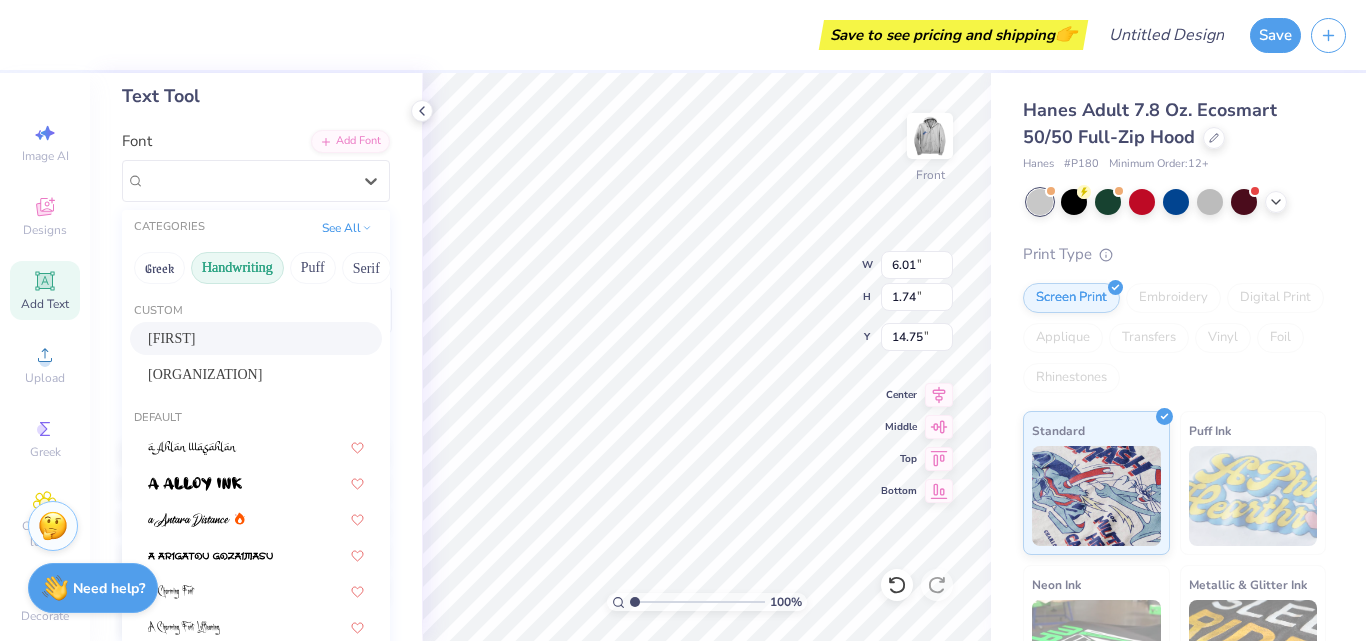 click on "Handwriting" at bounding box center [237, 268] 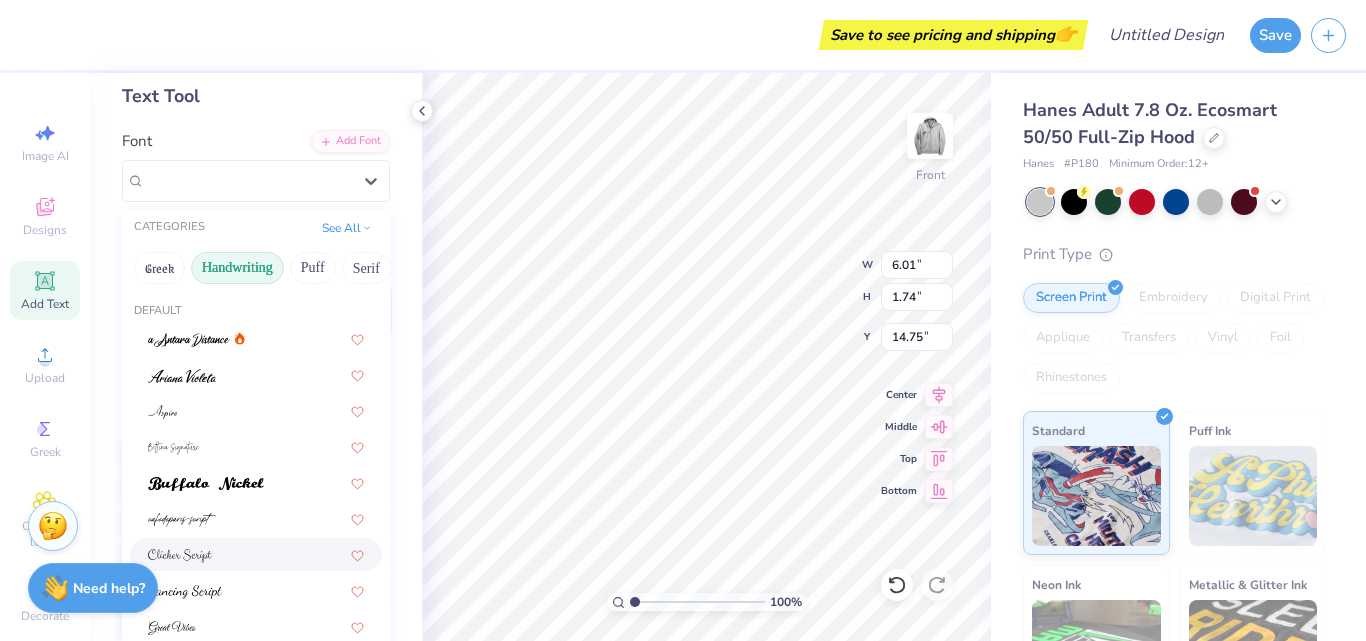 click at bounding box center (256, 554) 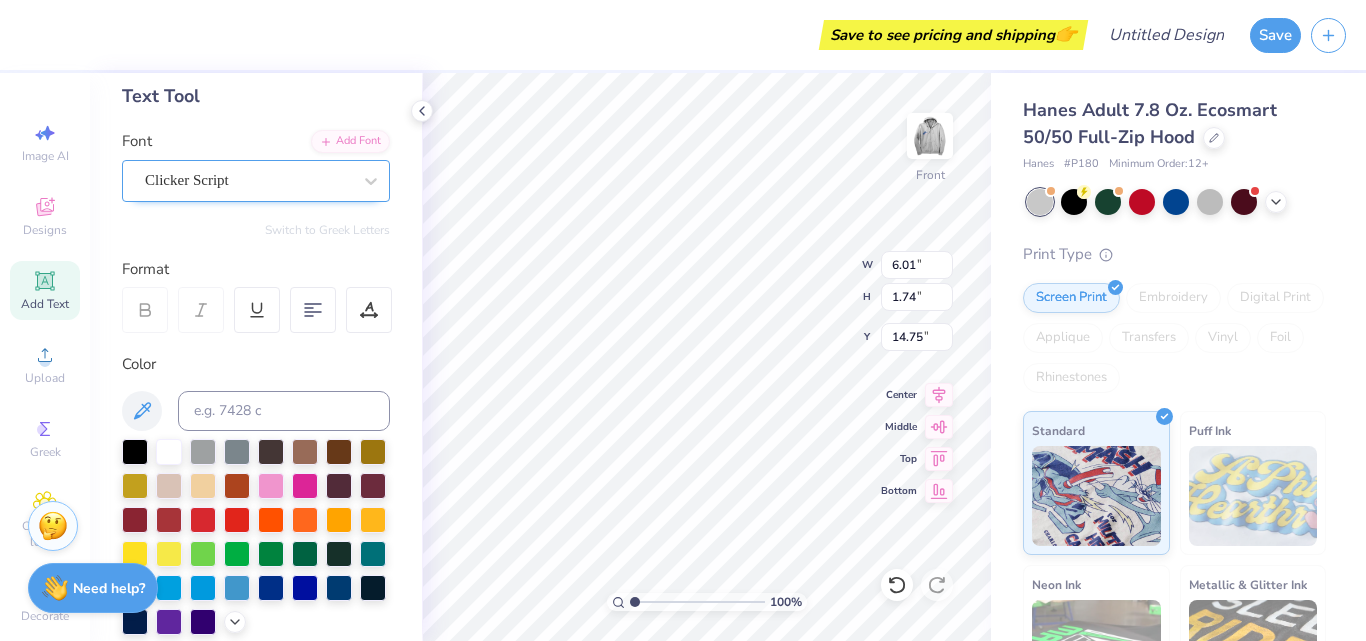 click at bounding box center [248, 180] 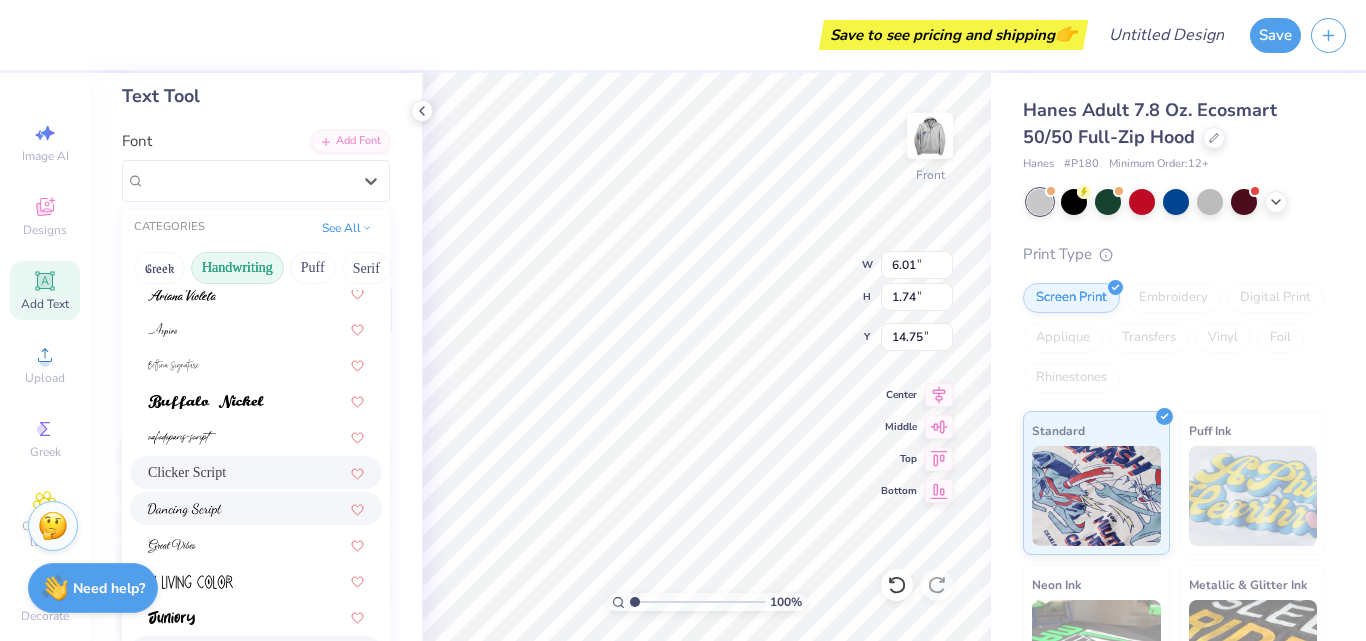 scroll, scrollTop: 200, scrollLeft: 0, axis: vertical 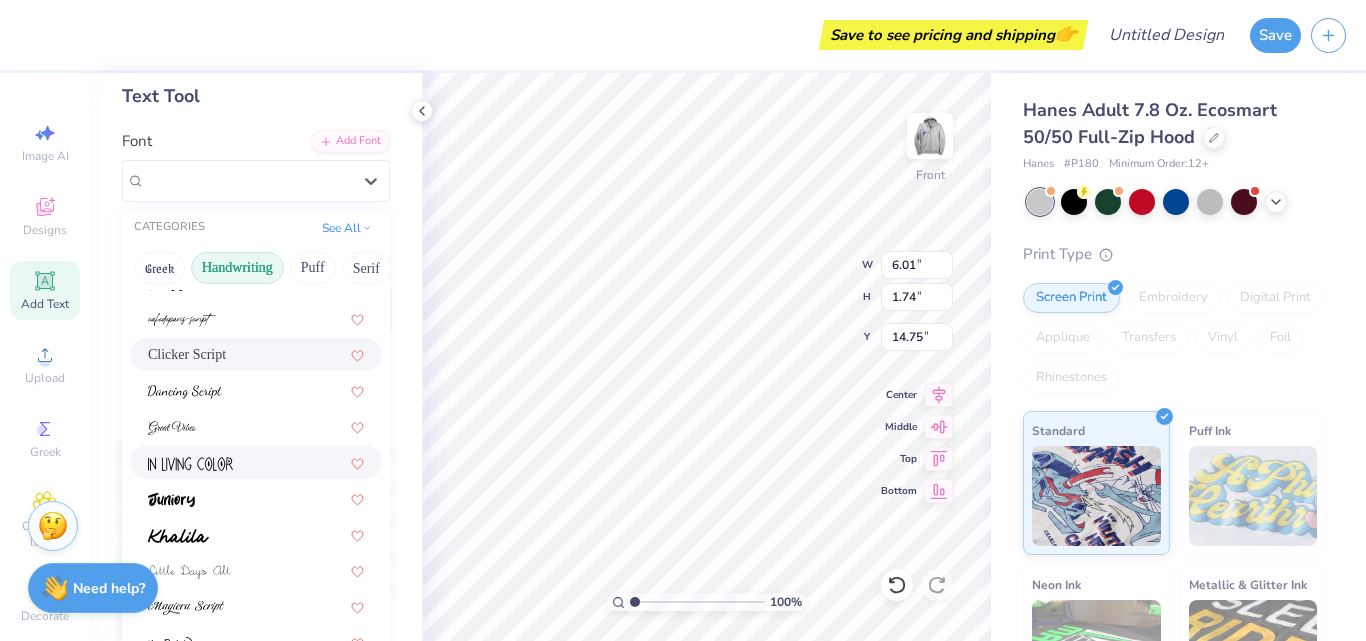 click at bounding box center (190, 464) 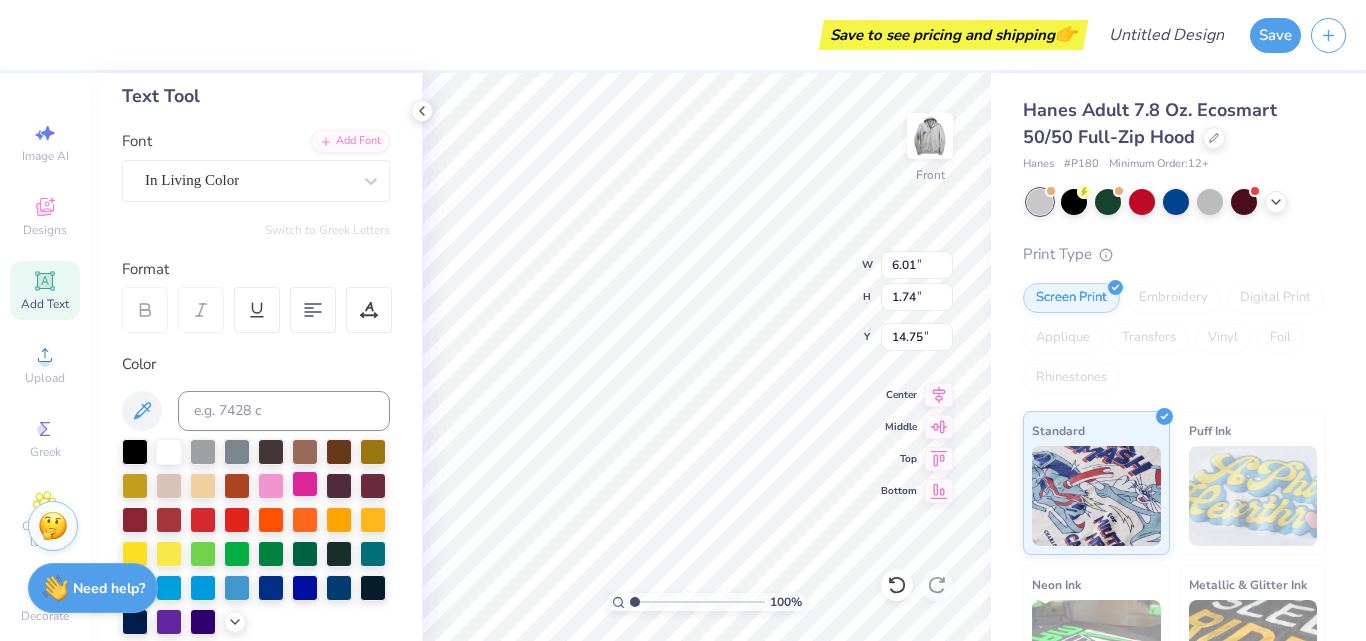 click at bounding box center (305, 484) 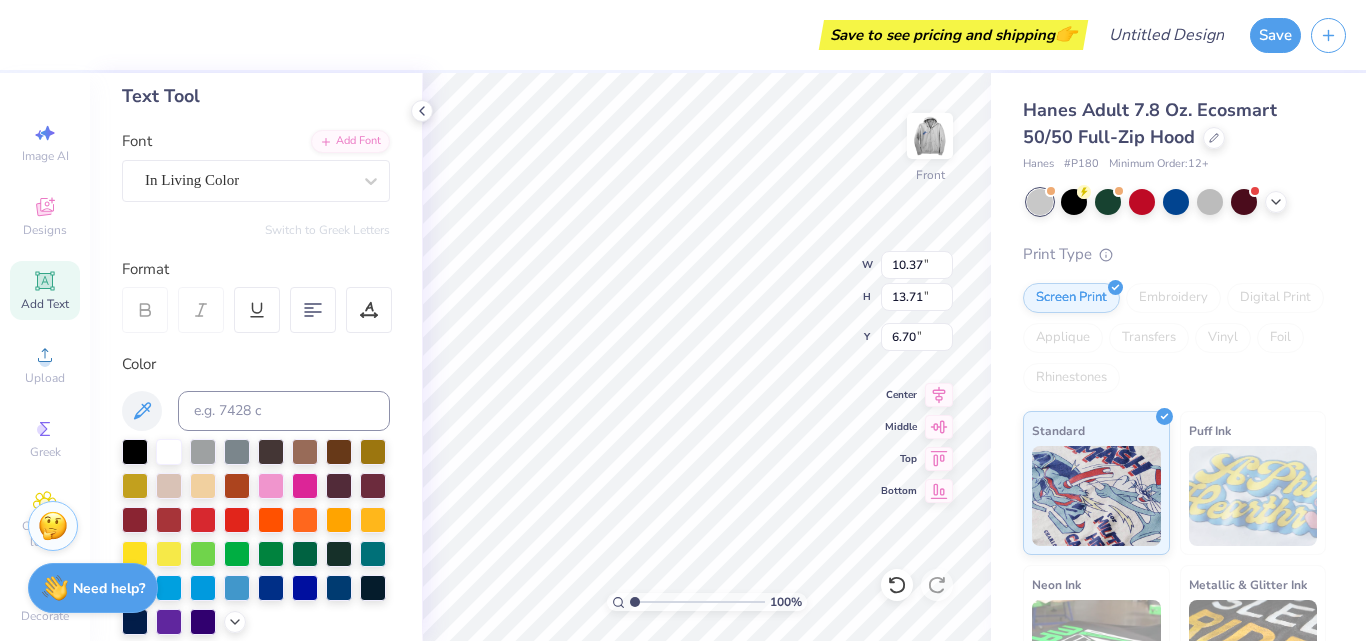 type on "6.70" 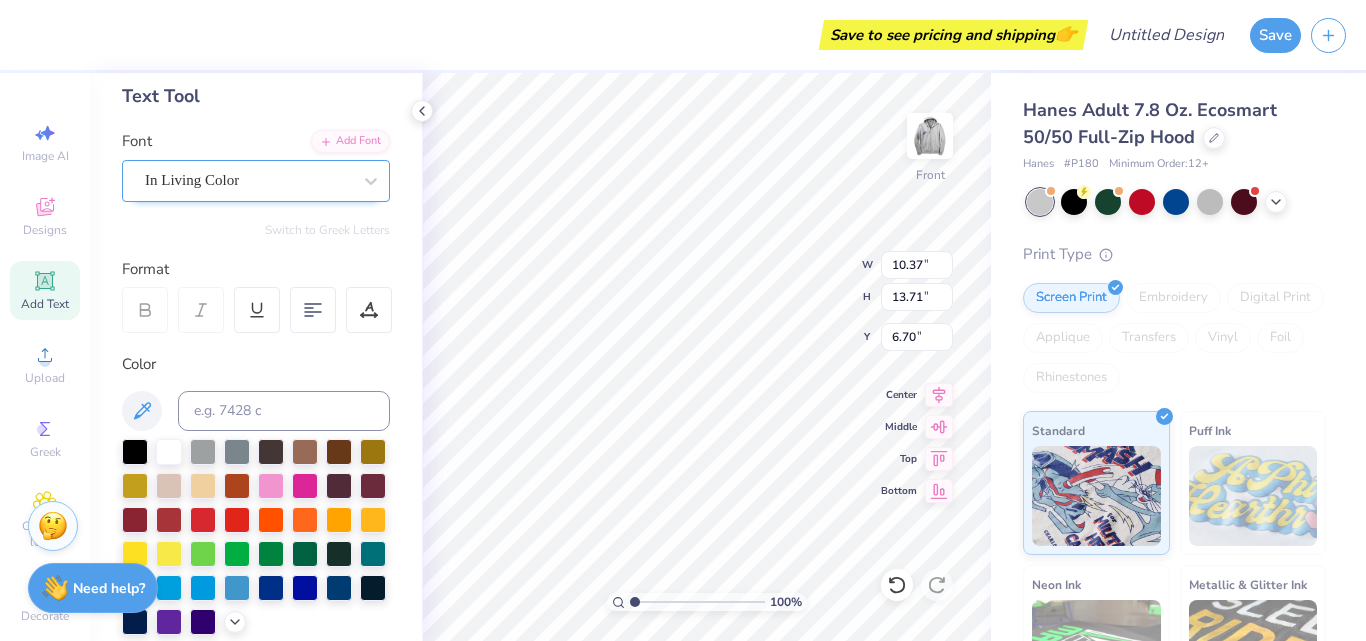 click on "In Living Color" at bounding box center [248, 180] 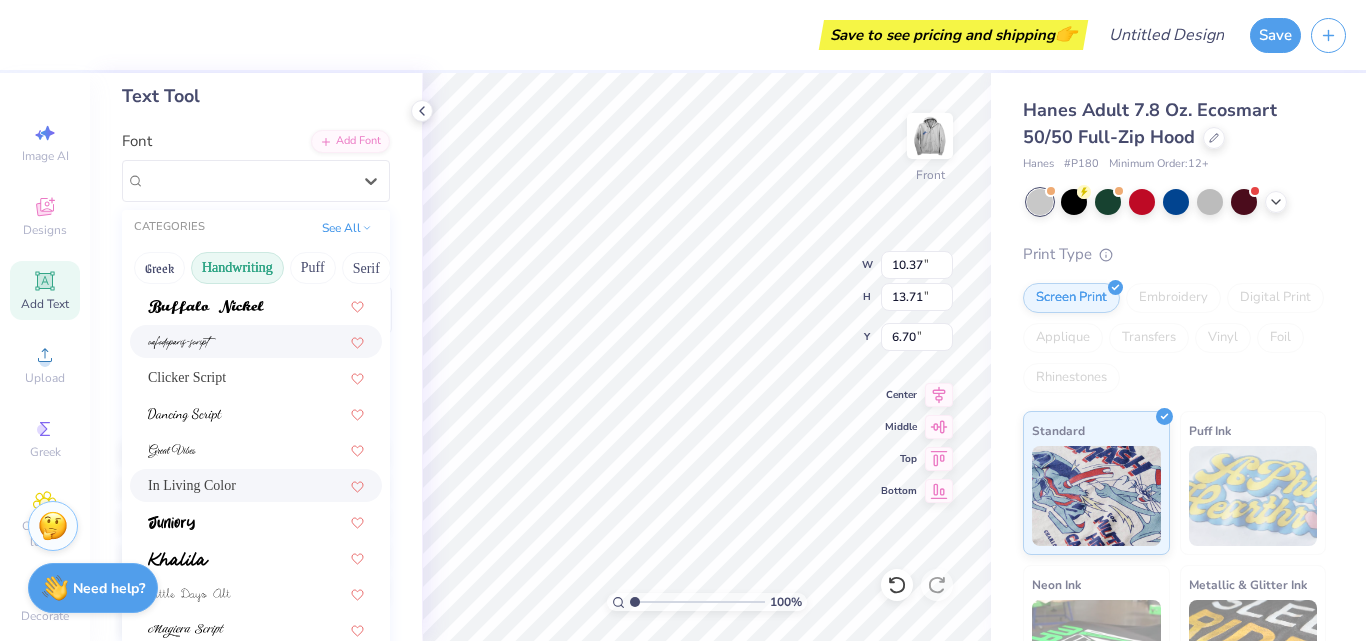scroll, scrollTop: 200, scrollLeft: 0, axis: vertical 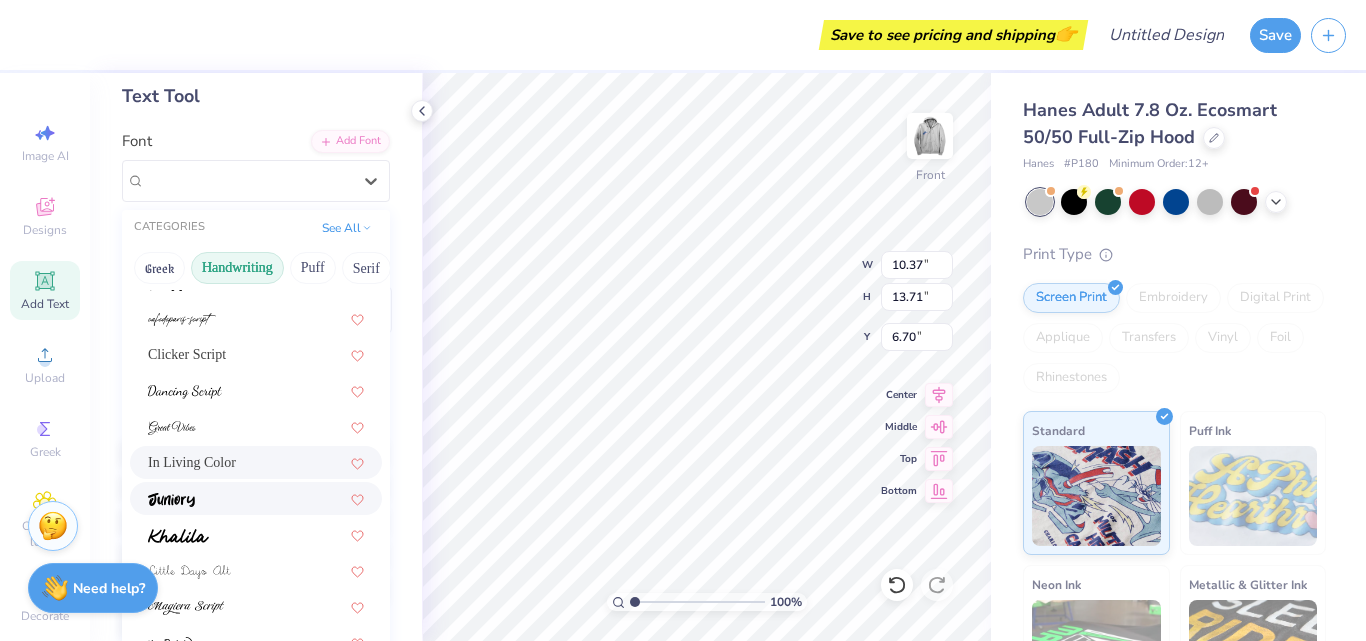 click at bounding box center (256, 498) 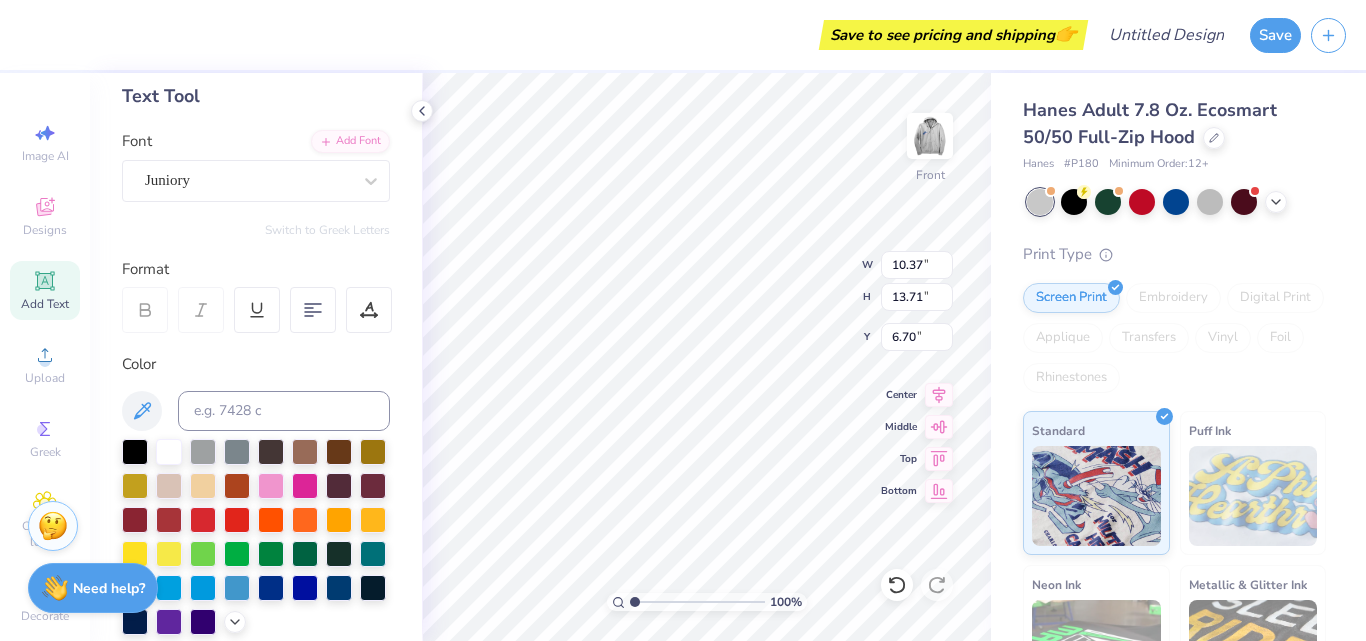type on "14.80" 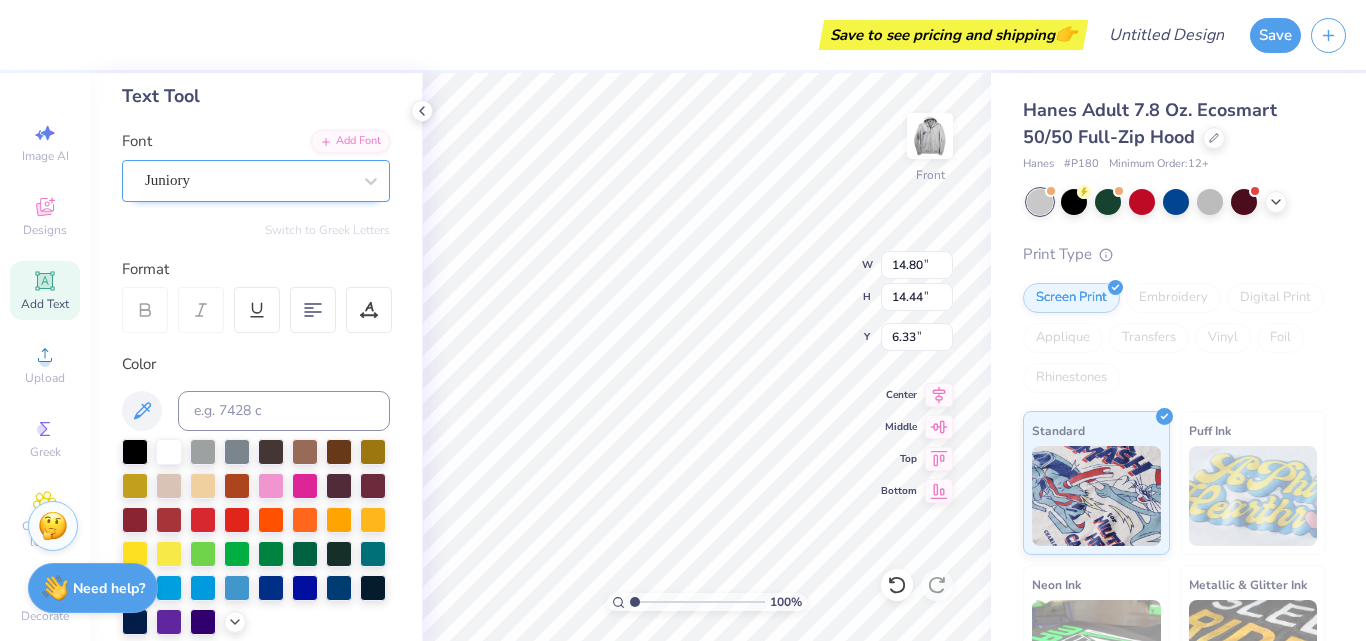 click on "Juniory" at bounding box center [248, 180] 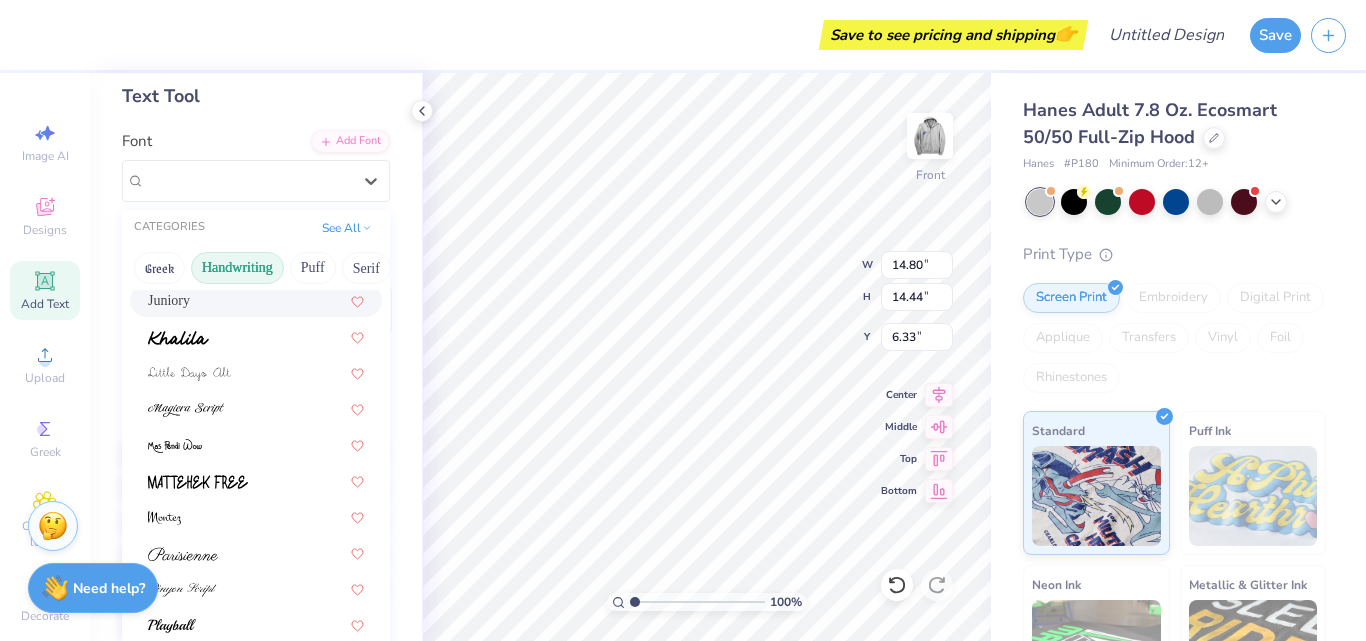 scroll, scrollTop: 400, scrollLeft: 0, axis: vertical 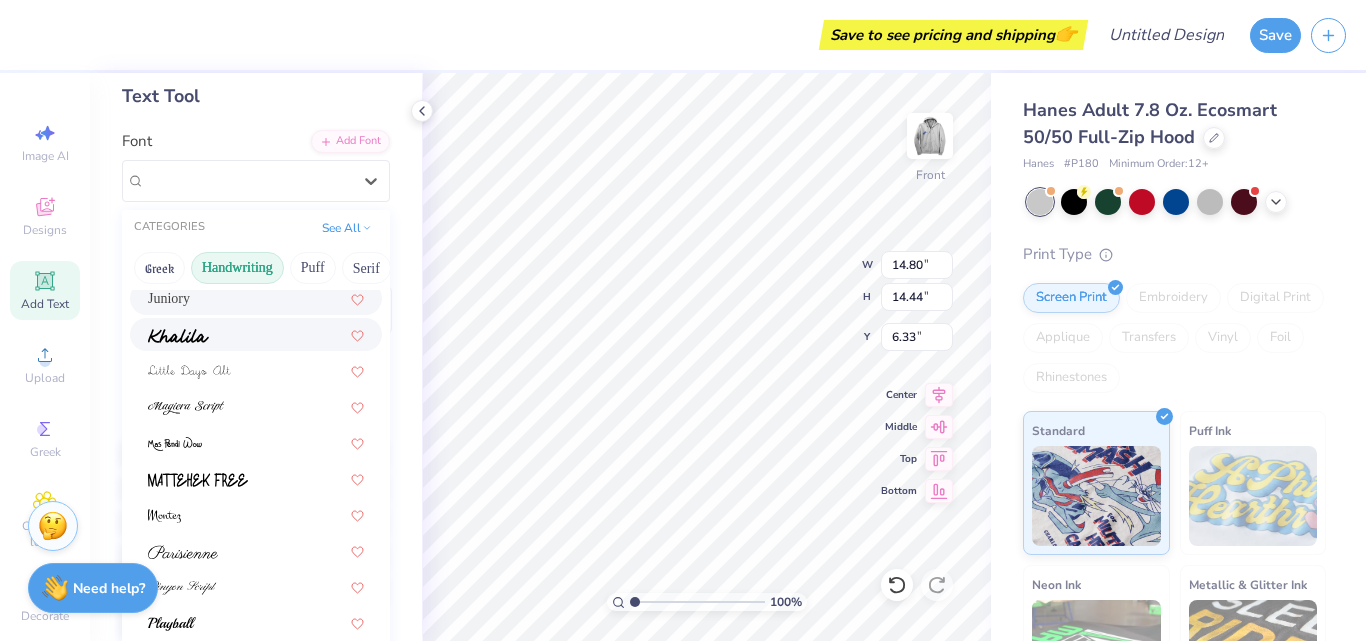 click at bounding box center [256, 334] 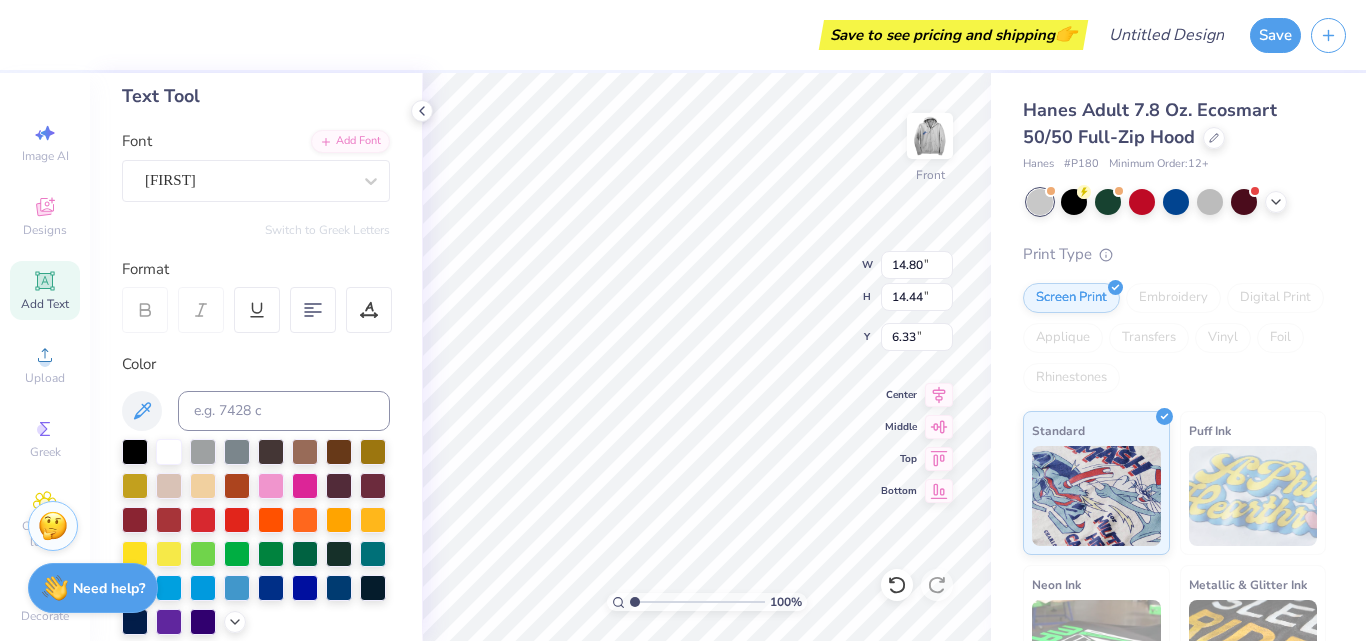 type on "16.53" 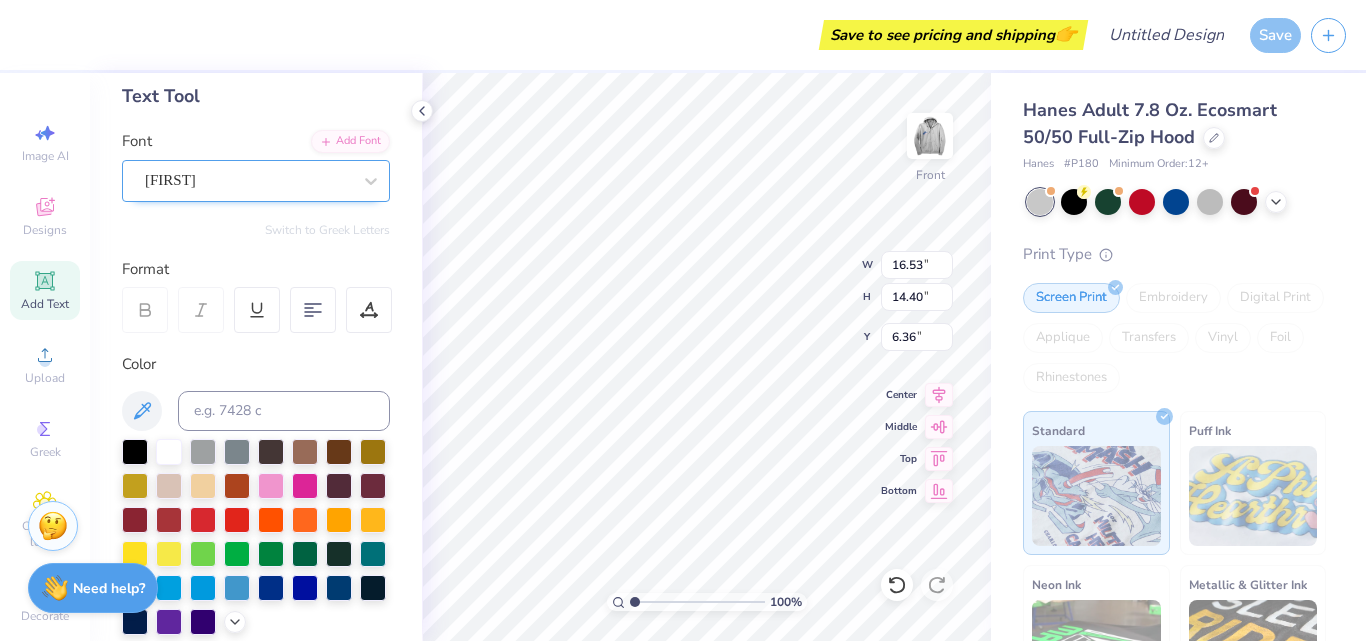 click on "Khalila" at bounding box center [256, 181] 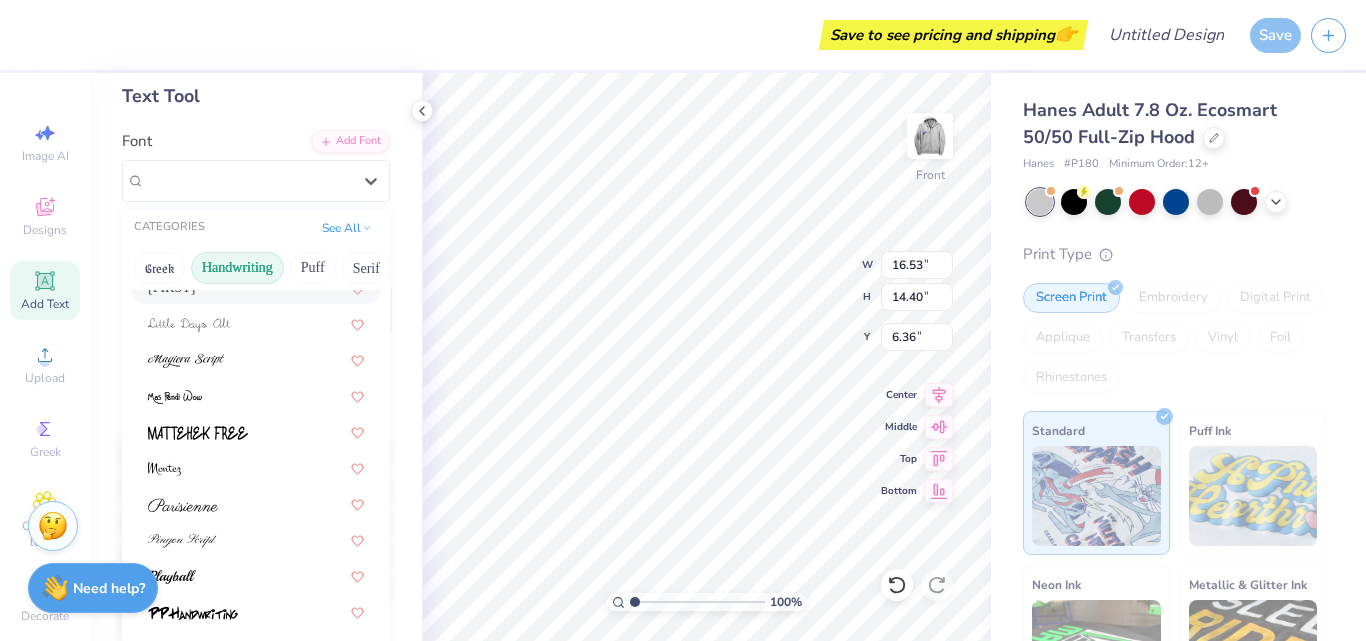 scroll, scrollTop: 453, scrollLeft: 0, axis: vertical 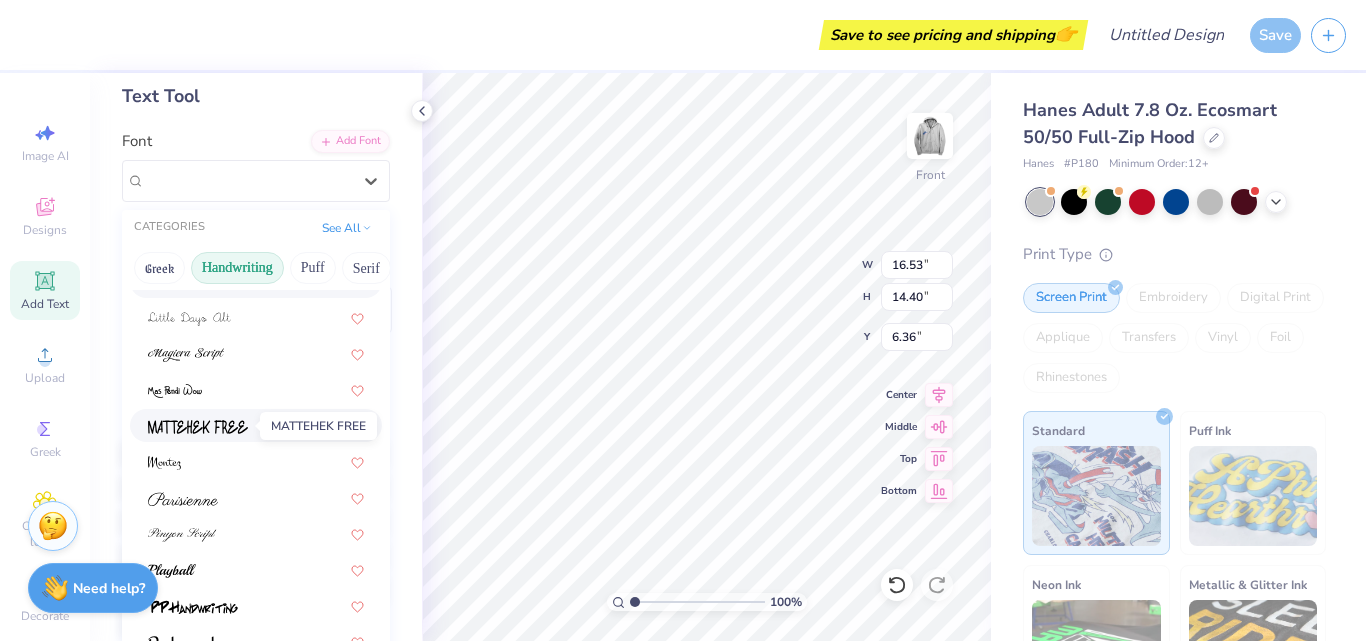click at bounding box center [198, 427] 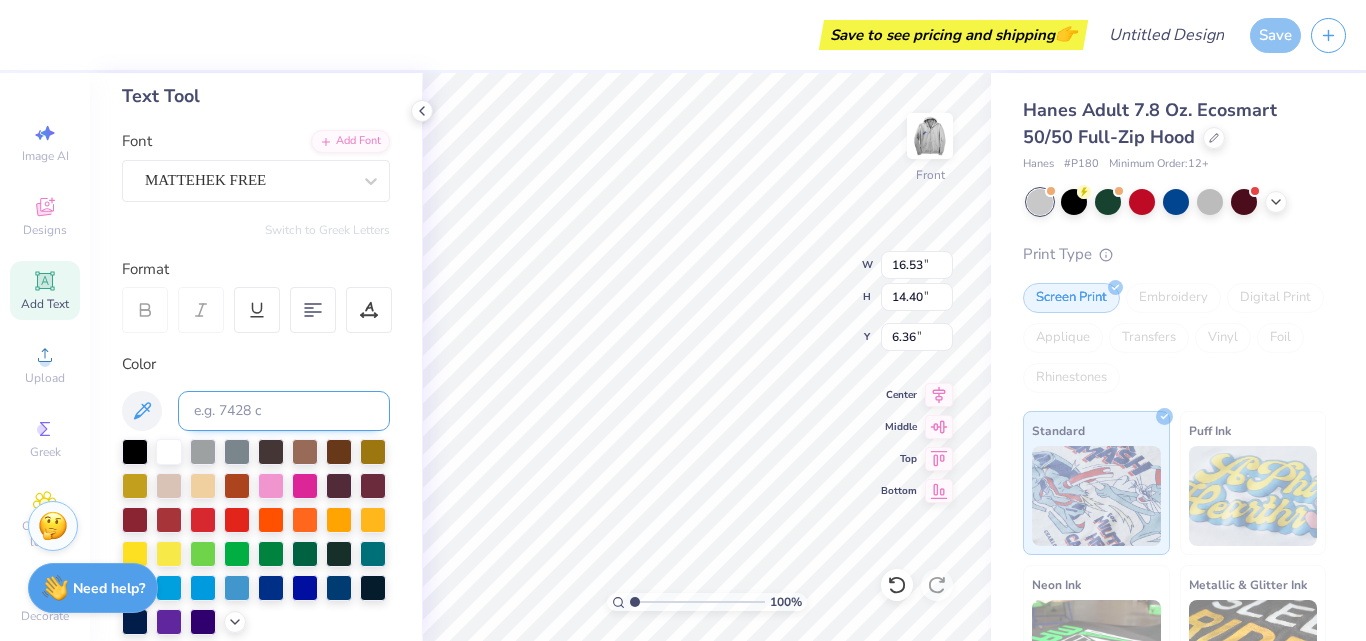 type on "8.60" 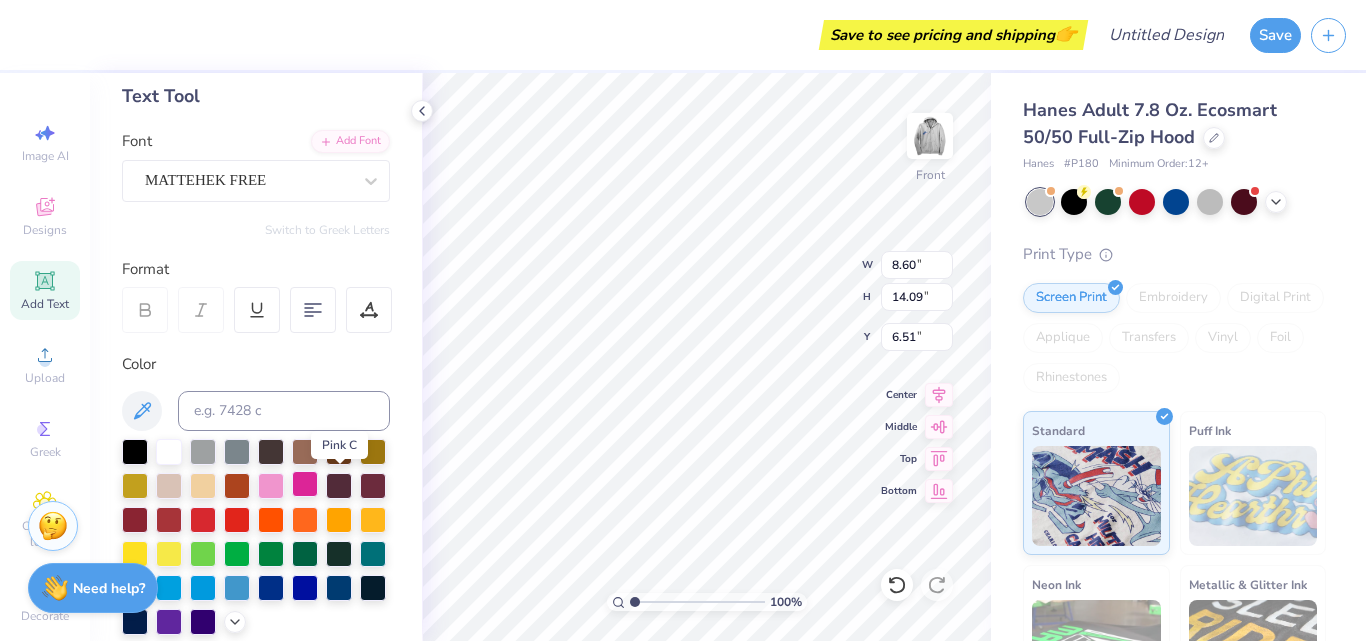 click at bounding box center [305, 484] 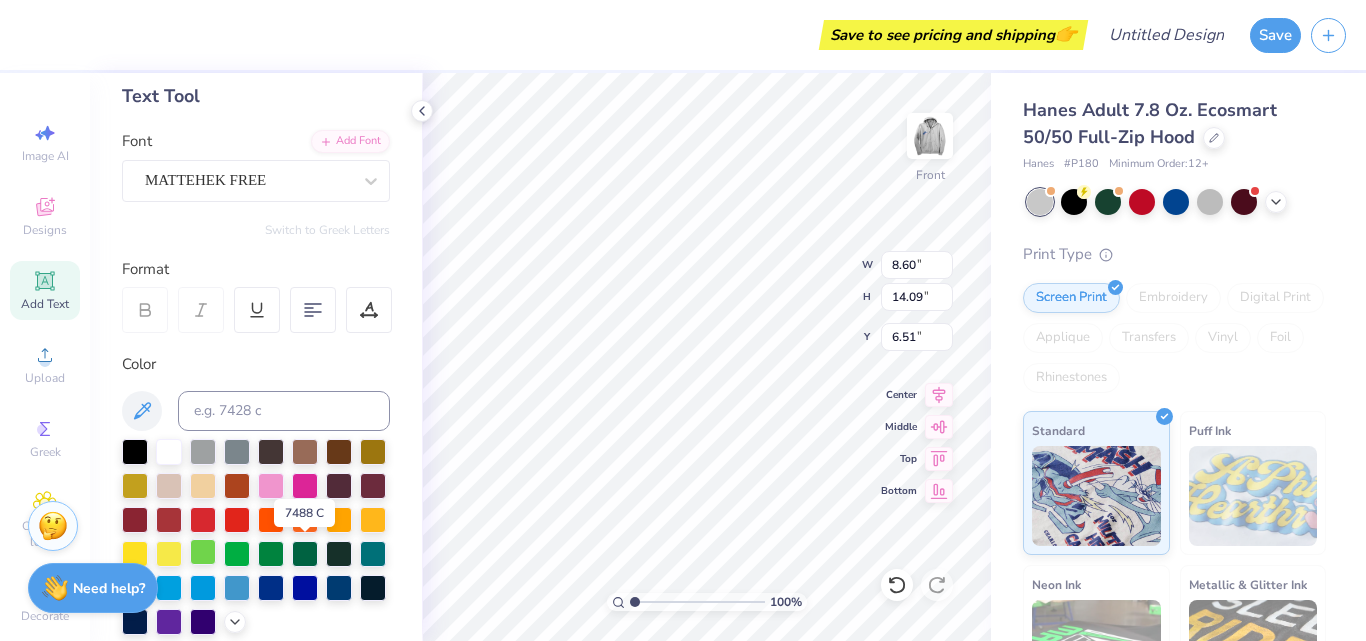 click at bounding box center [203, 552] 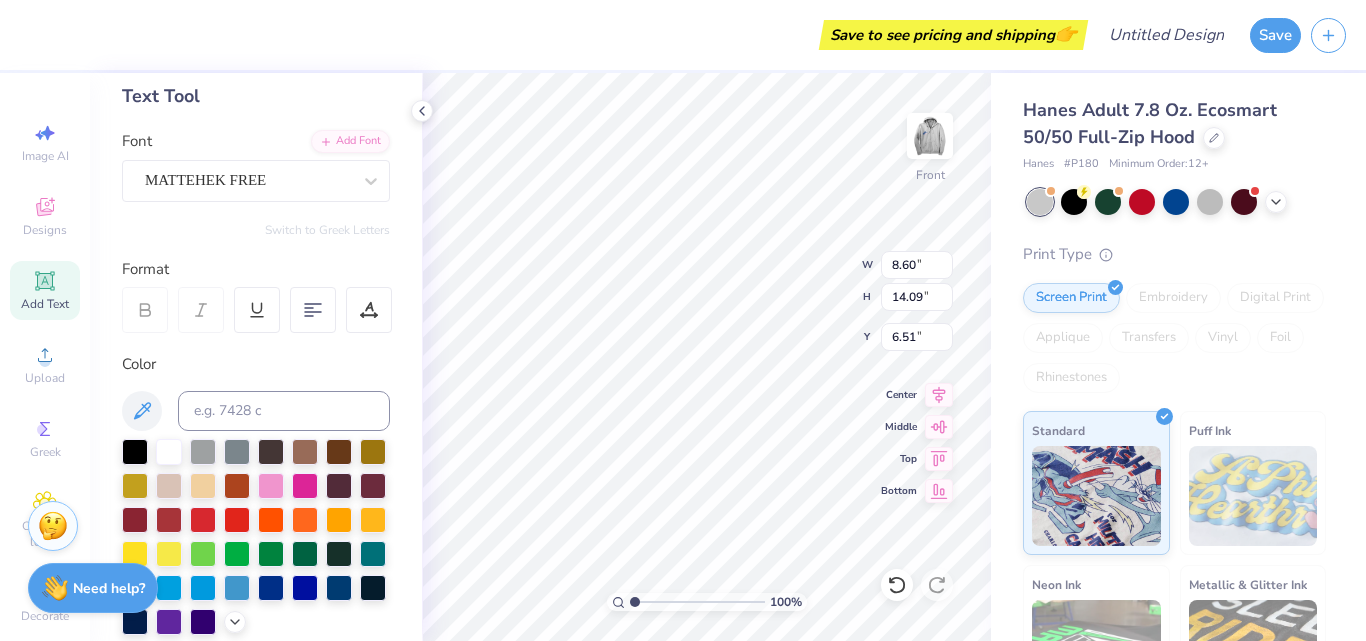 click at bounding box center (305, 486) 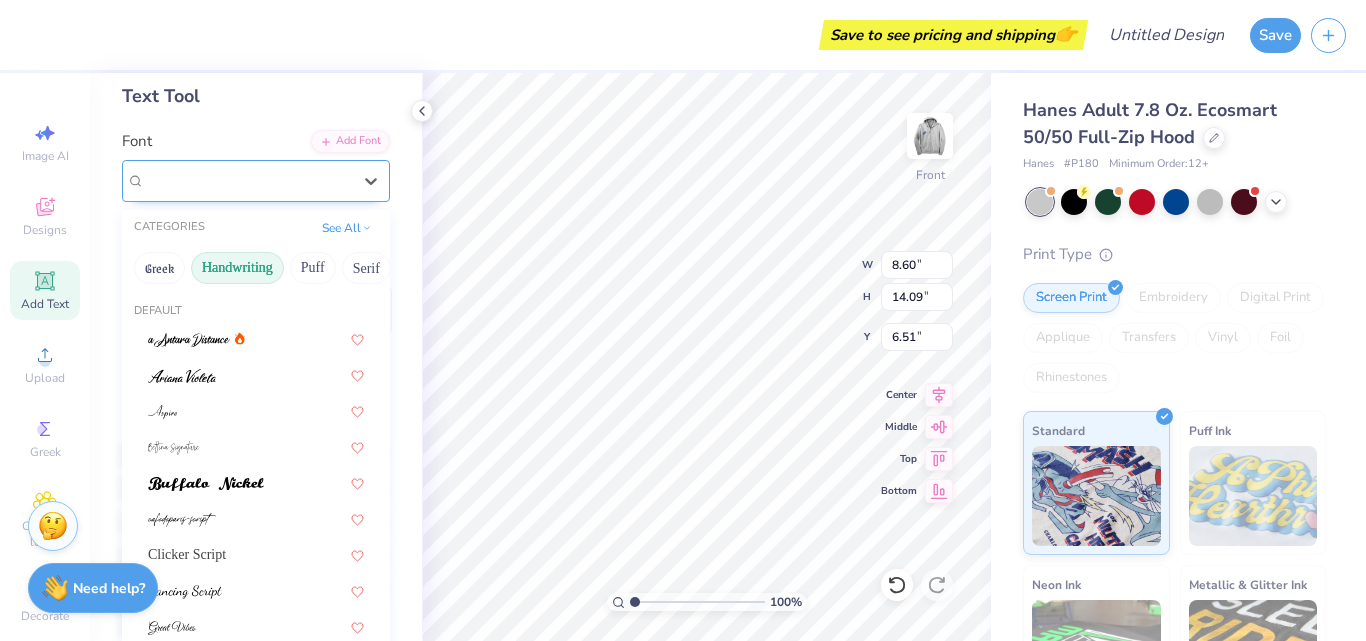 click on "MATTEHEK FREE" at bounding box center [248, 180] 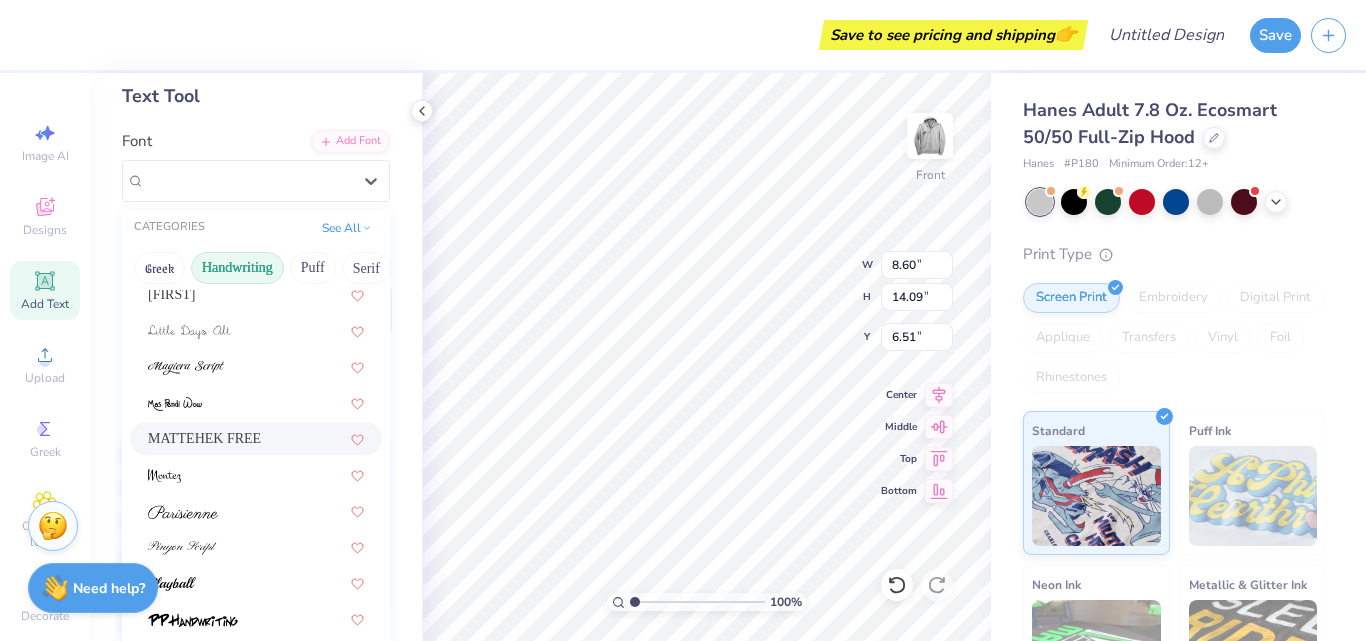 scroll, scrollTop: 453, scrollLeft: 0, axis: vertical 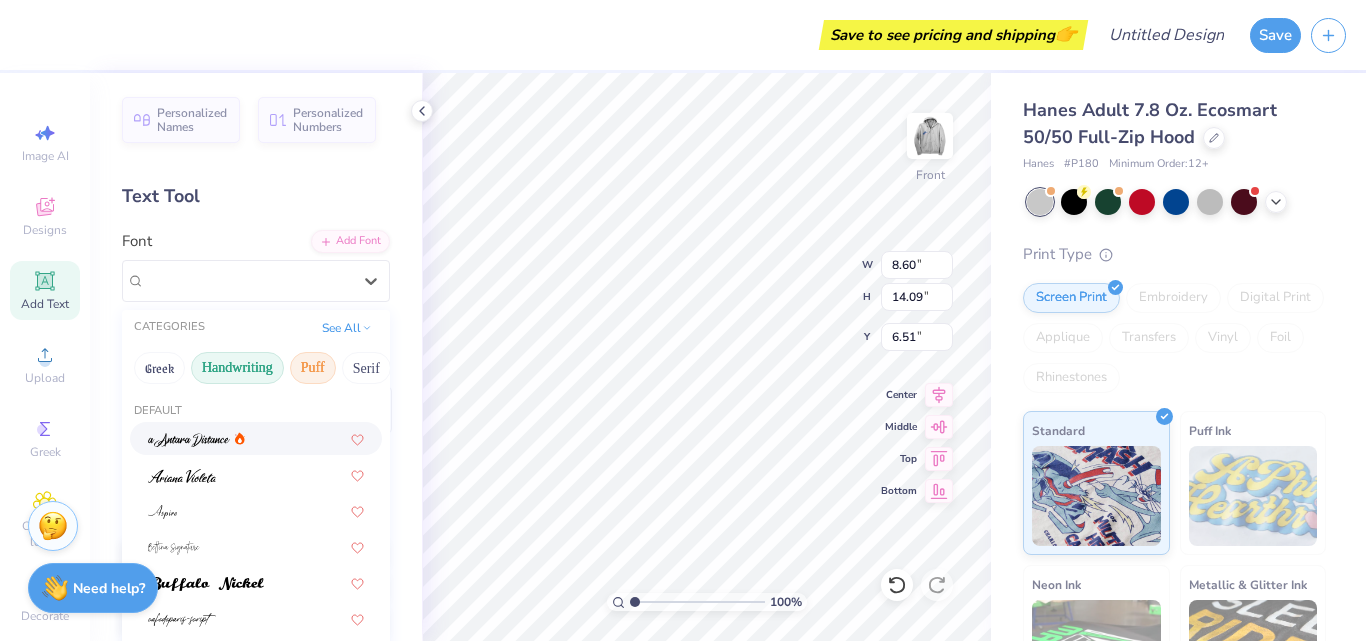 click on "Puff" at bounding box center [313, 368] 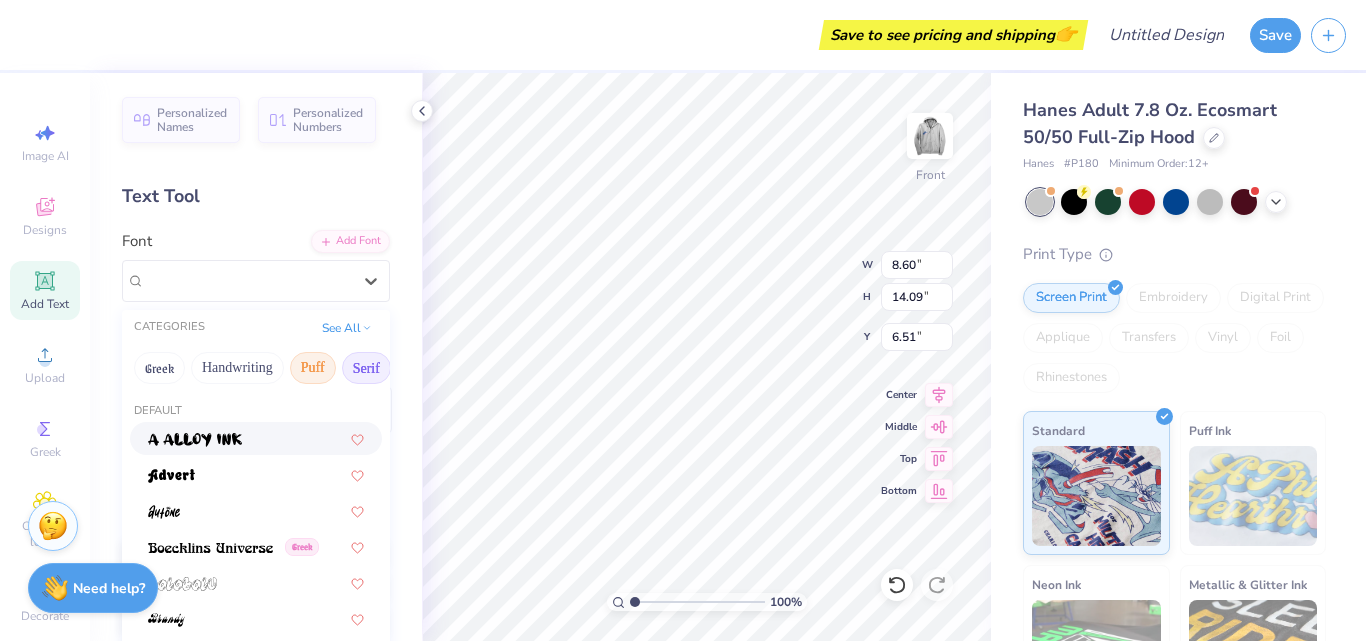 click on "Serif" at bounding box center [366, 368] 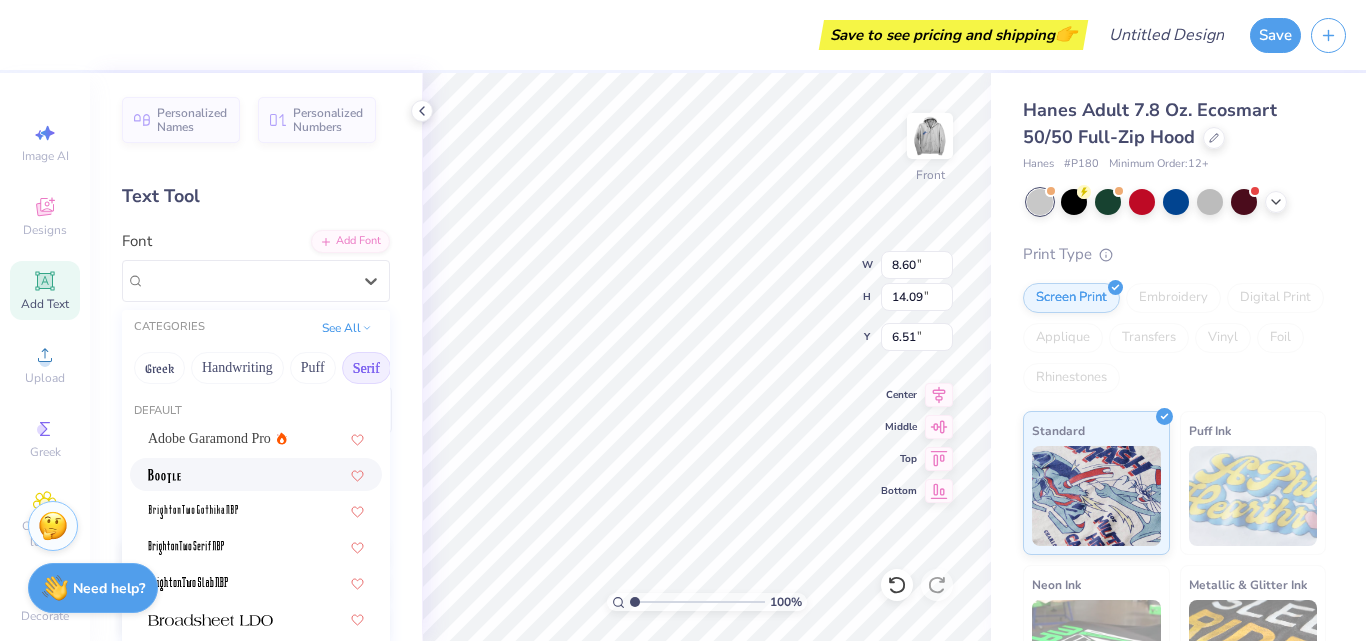 click at bounding box center (256, 474) 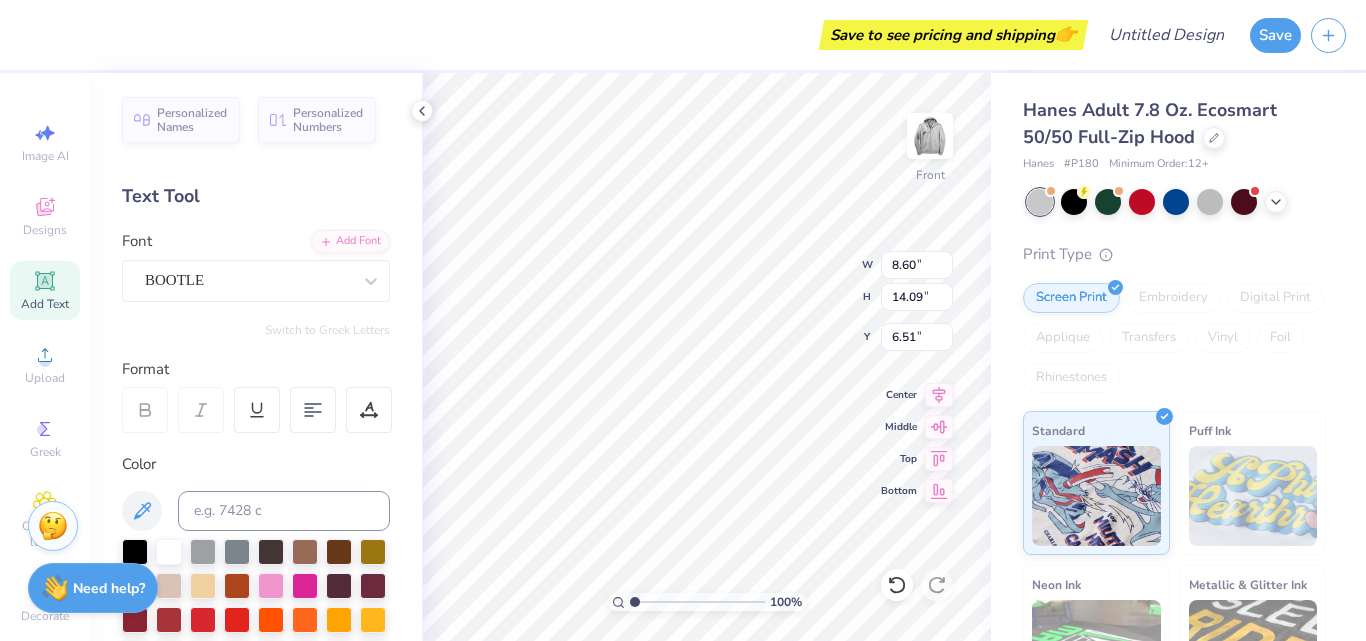 type on "16.38" 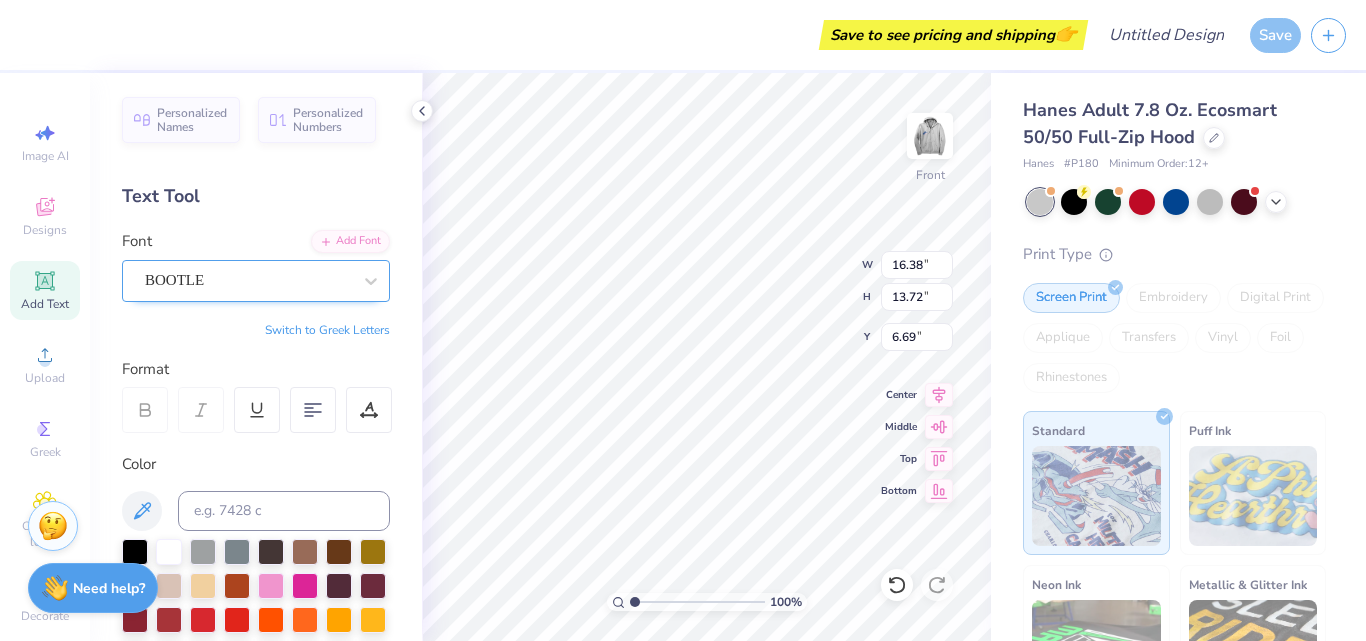 click on "BOOTLE" at bounding box center (248, 280) 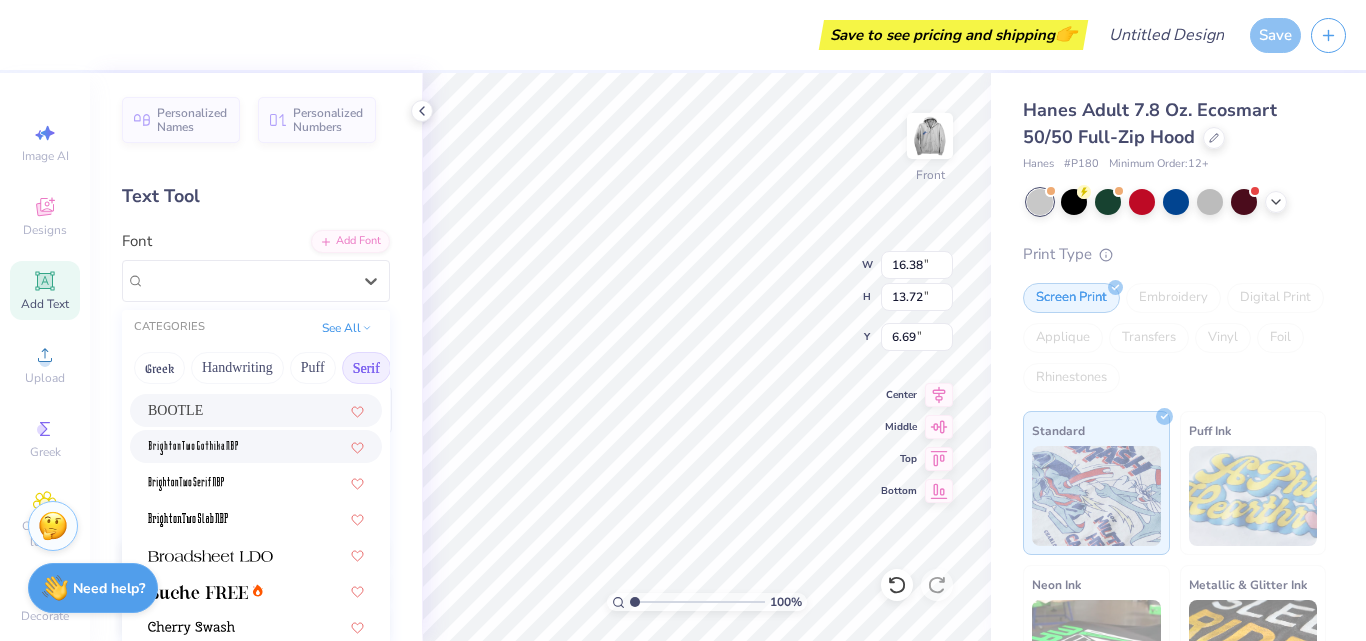 scroll, scrollTop: 100, scrollLeft: 0, axis: vertical 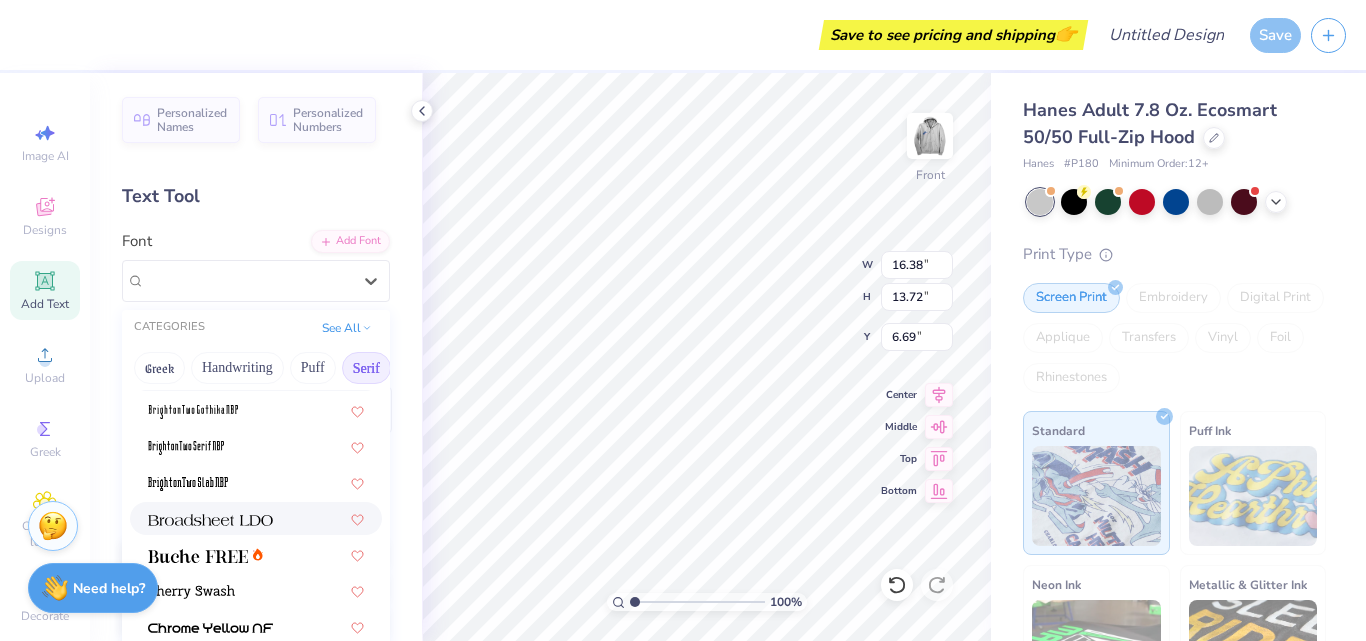 click at bounding box center [210, 520] 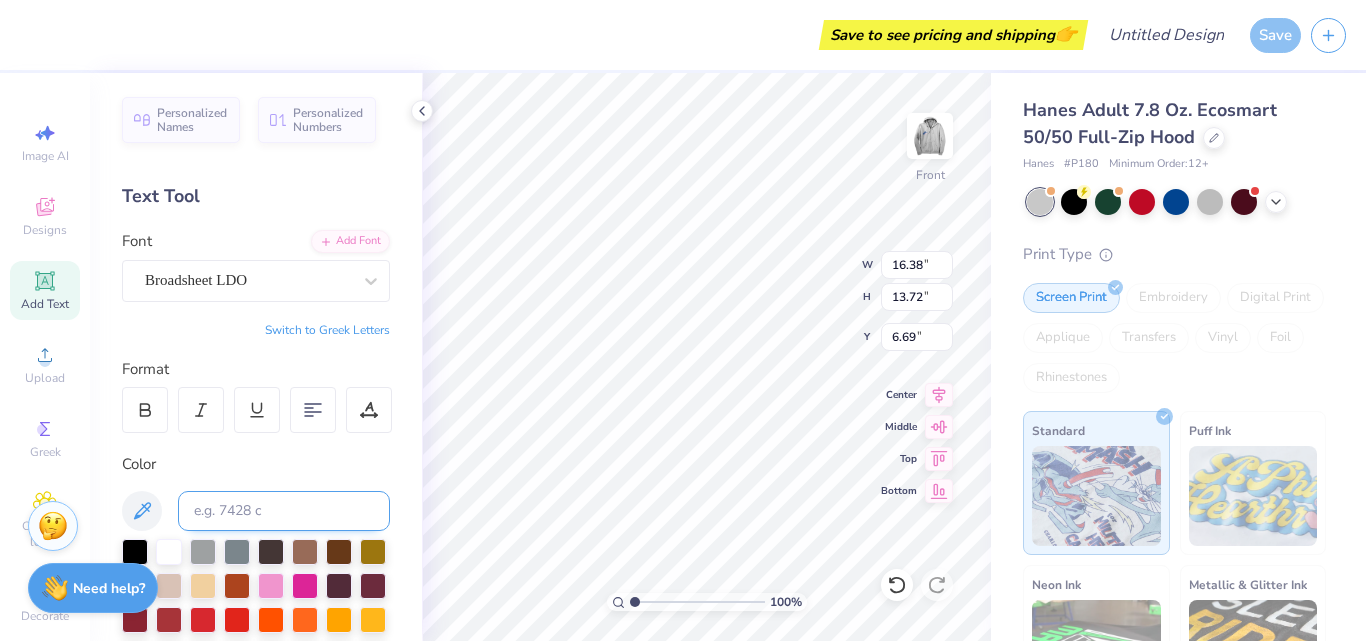 type on "16.93" 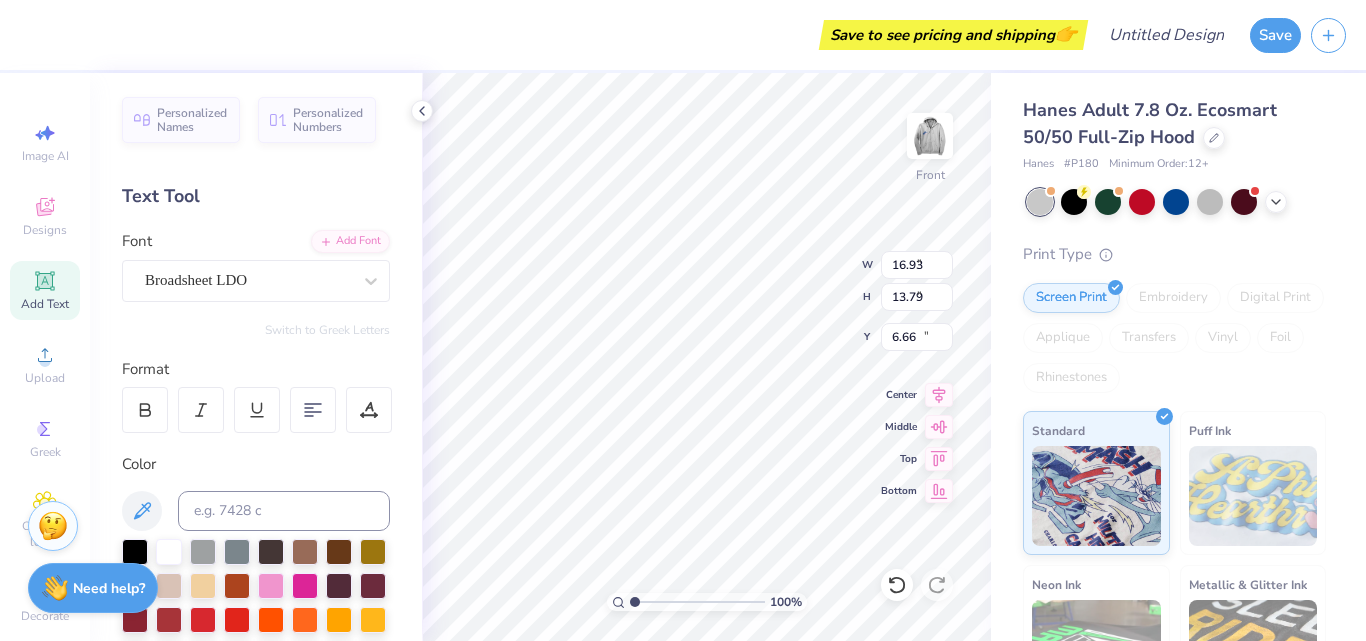 type on "9.71" 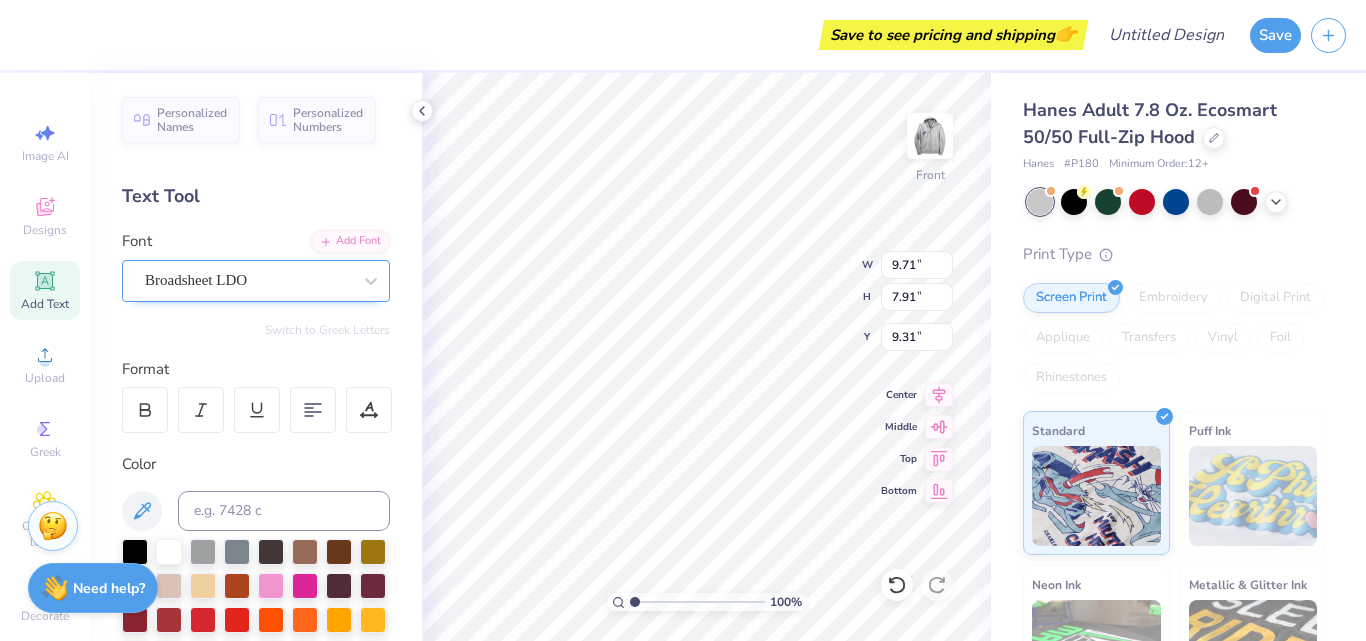 type on "6.78" 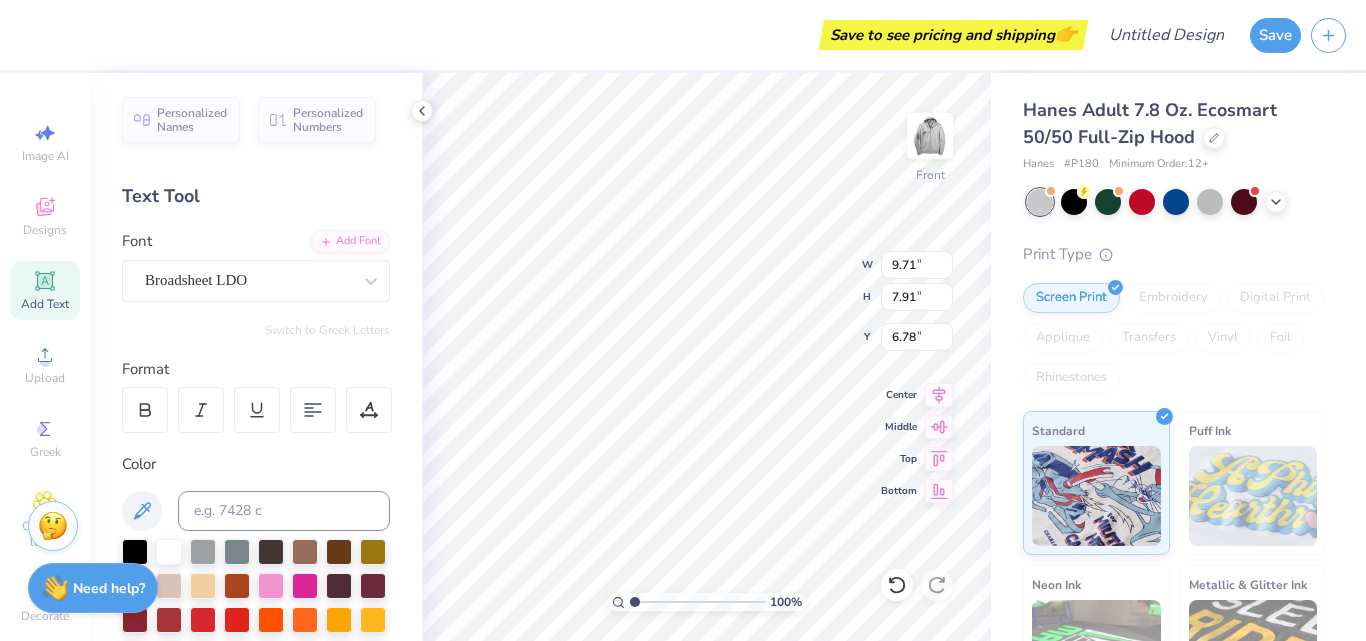 click at bounding box center [257, 410] 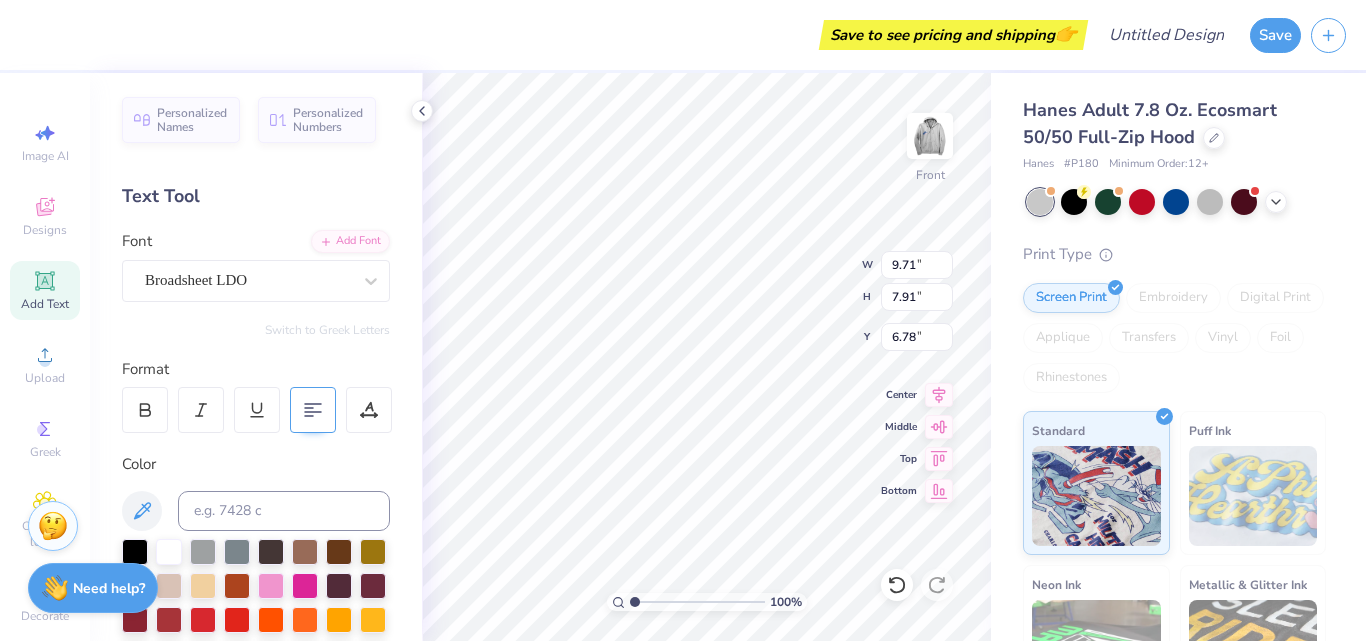 click at bounding box center [313, 410] 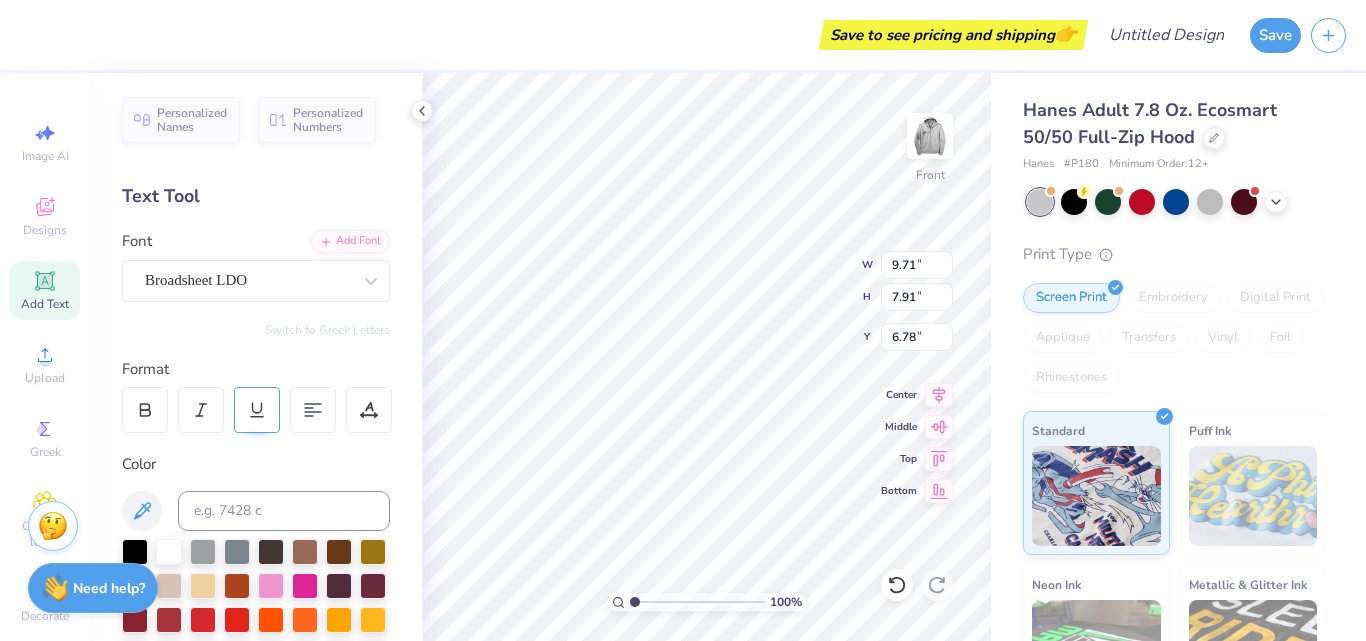 click at bounding box center (313, 410) 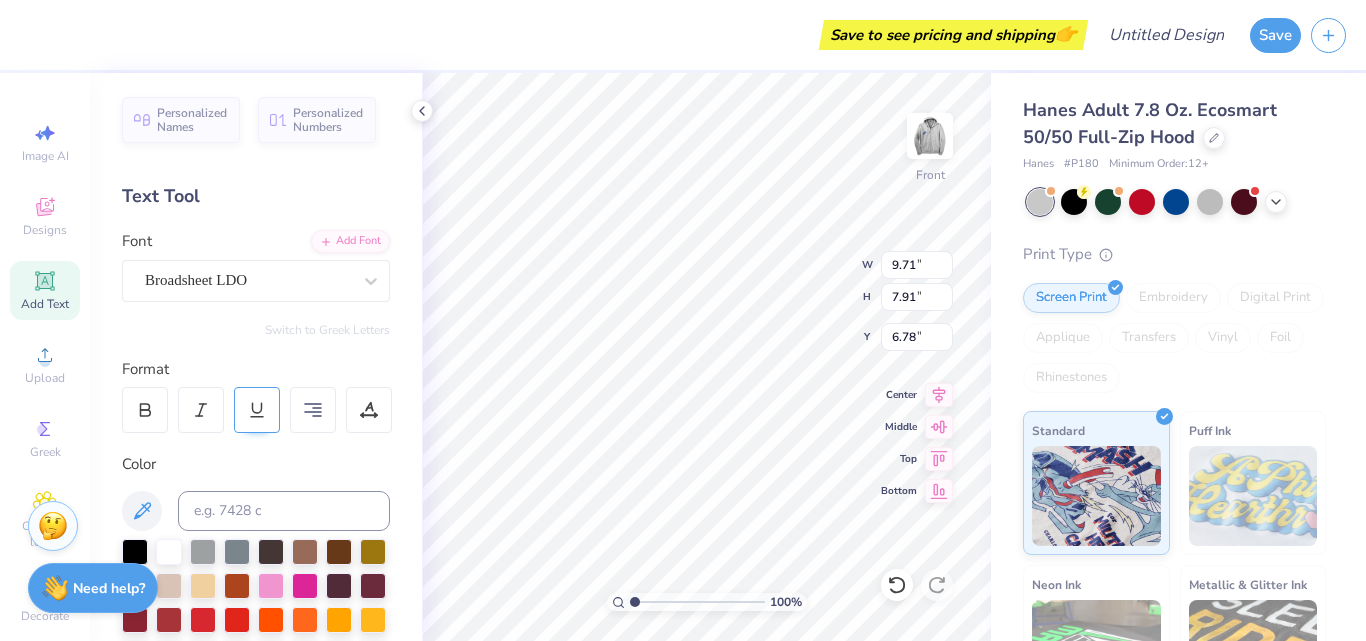 type on "9.70" 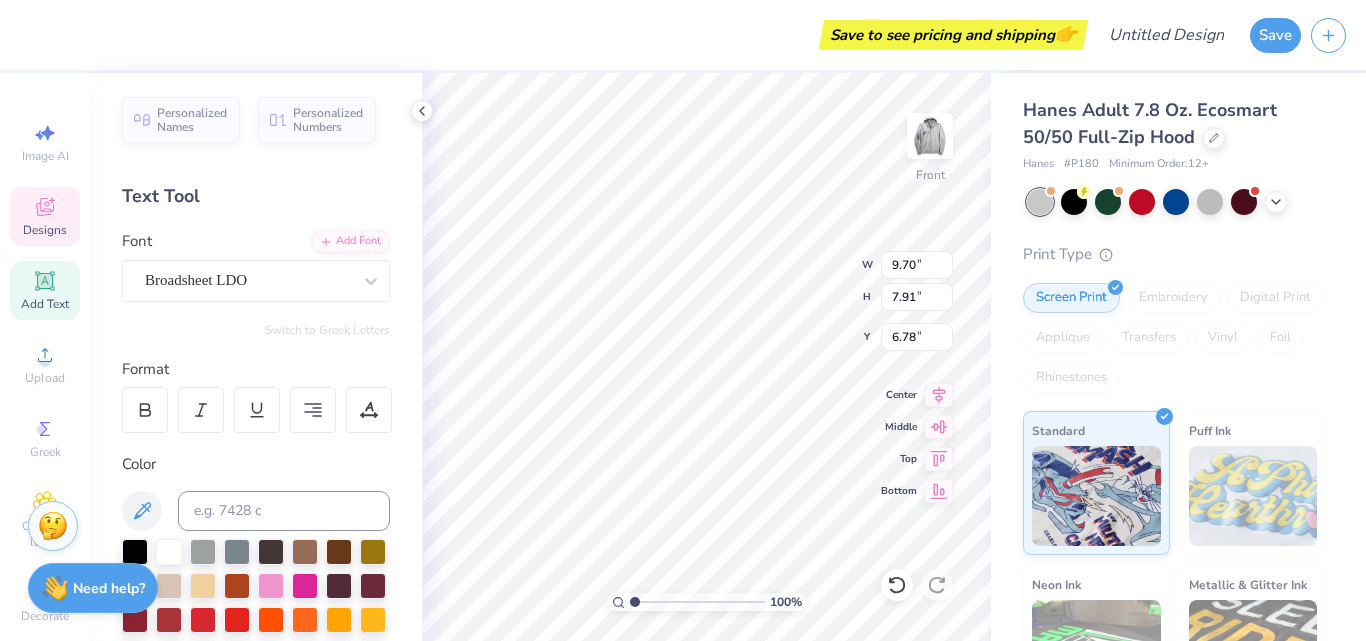 click on "Designs" at bounding box center (45, 216) 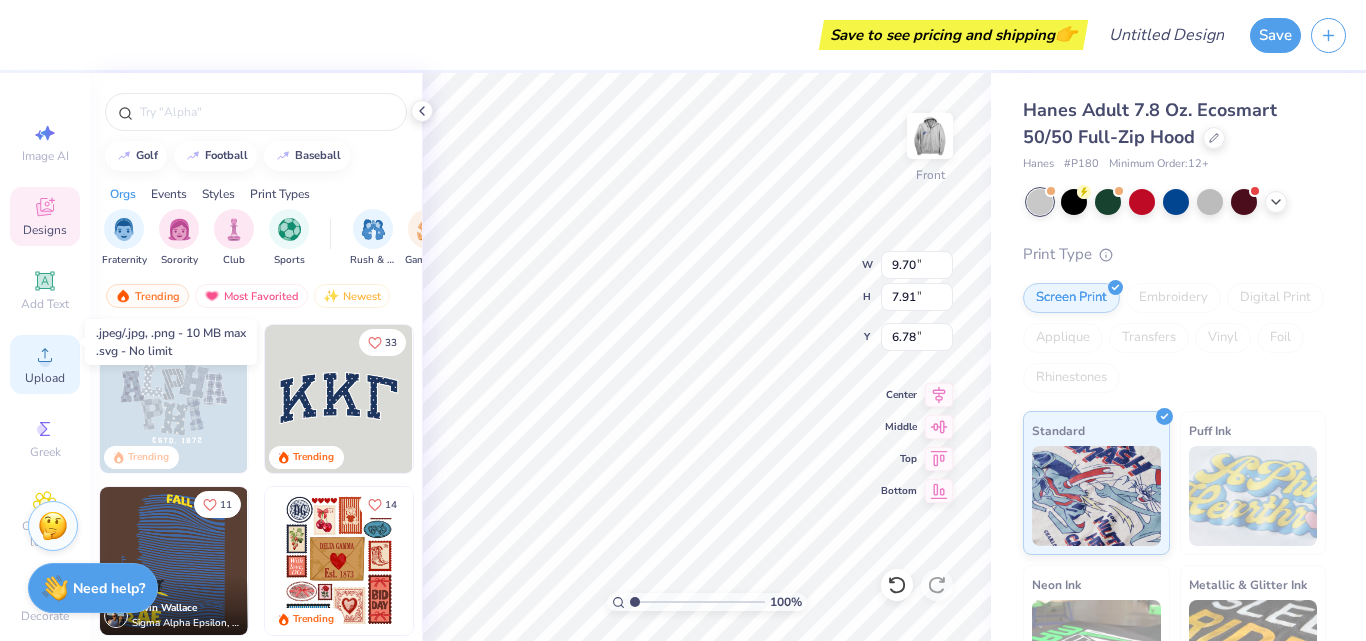 scroll, scrollTop: 46, scrollLeft: 0, axis: vertical 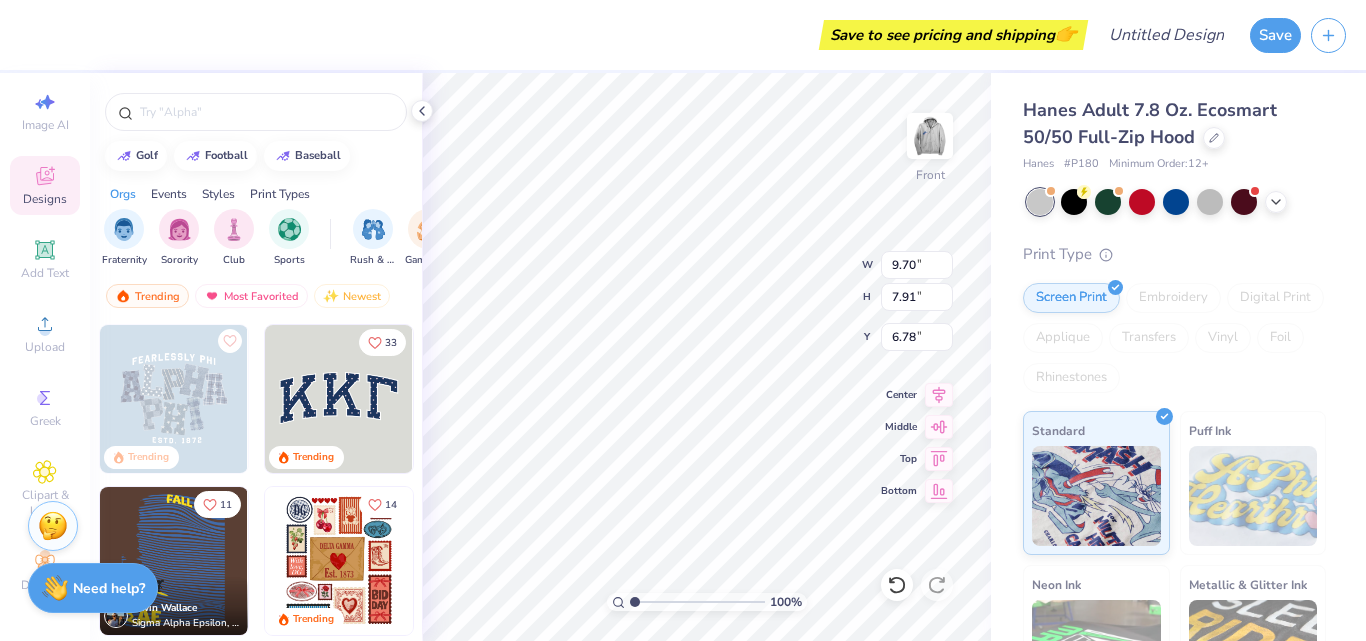 click on "Image AI Designs Add Text Upload Greek Clipart & logos Decorate" at bounding box center [45, 341] 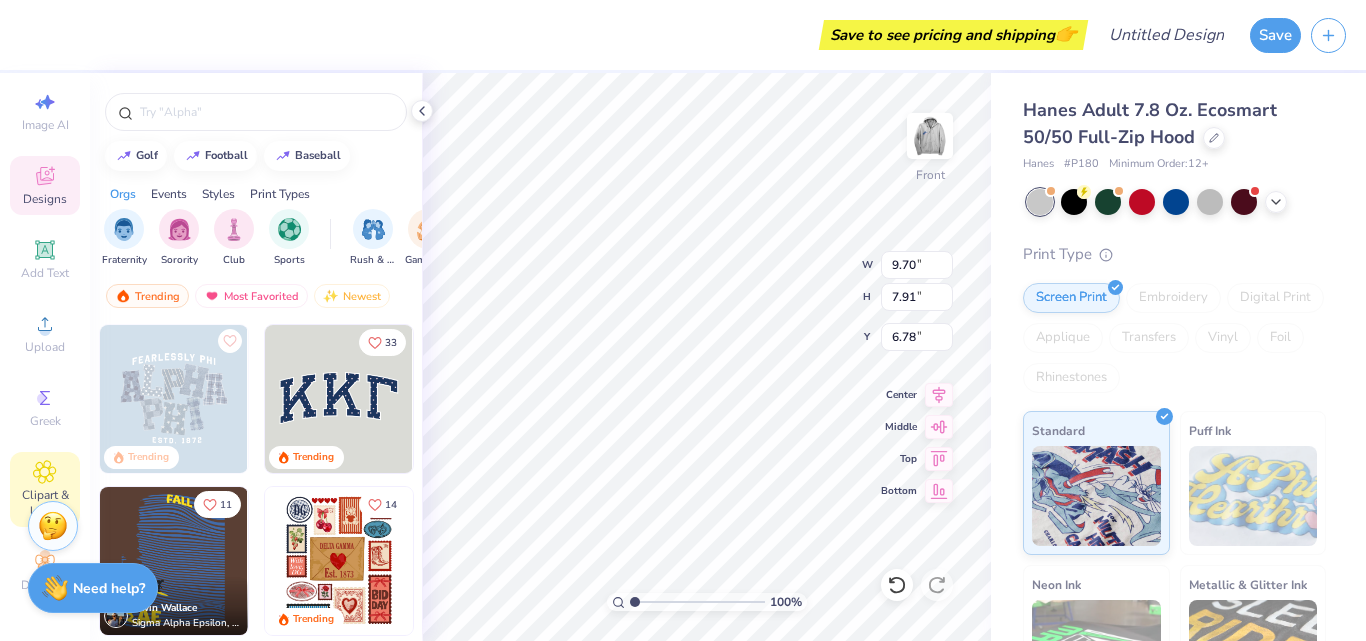 click 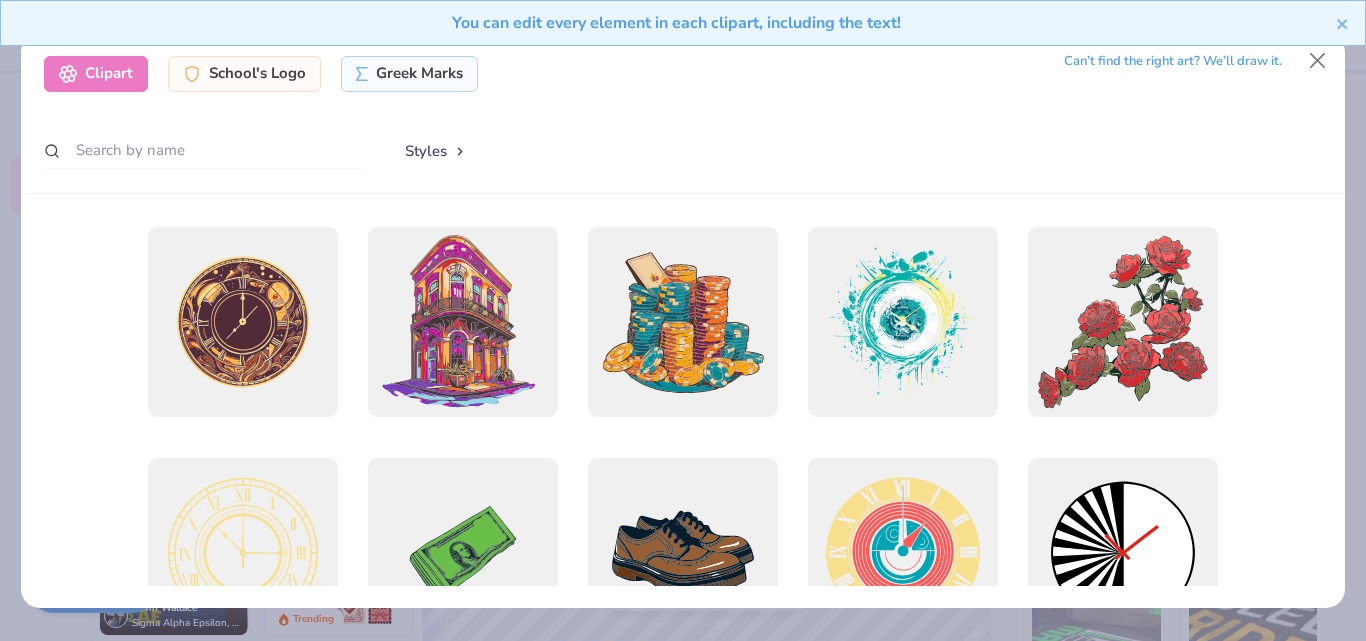 click at bounding box center (204, 151) 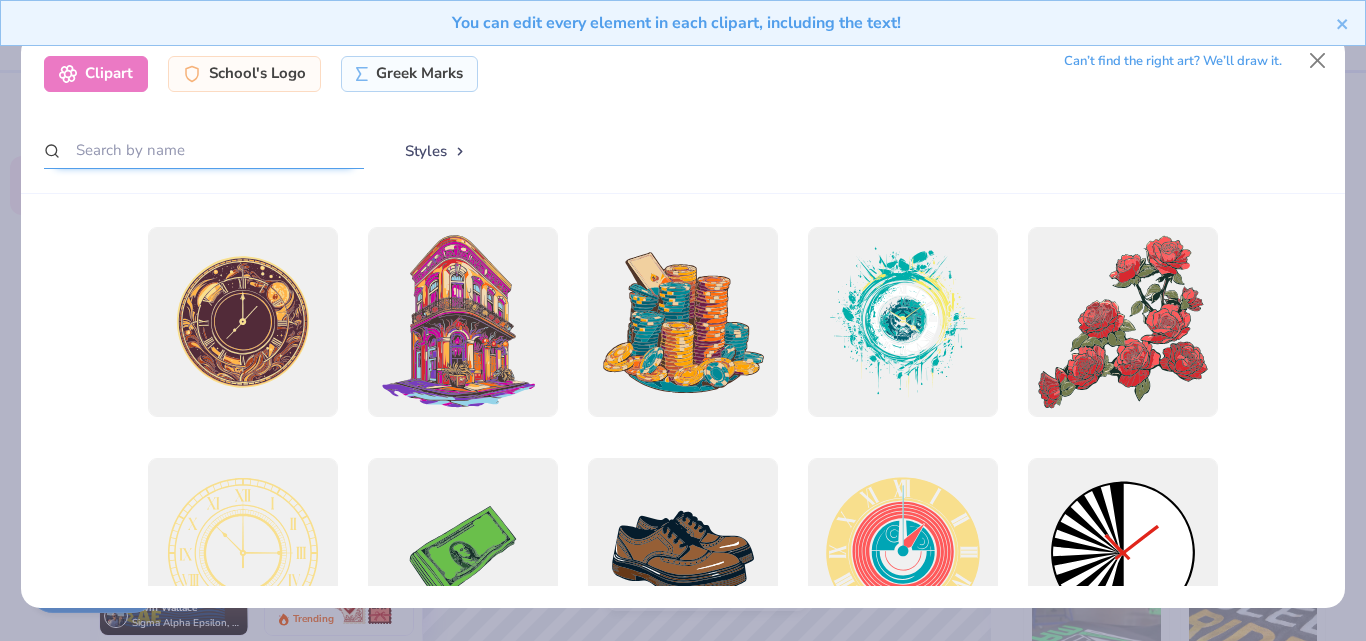 click at bounding box center [204, 150] 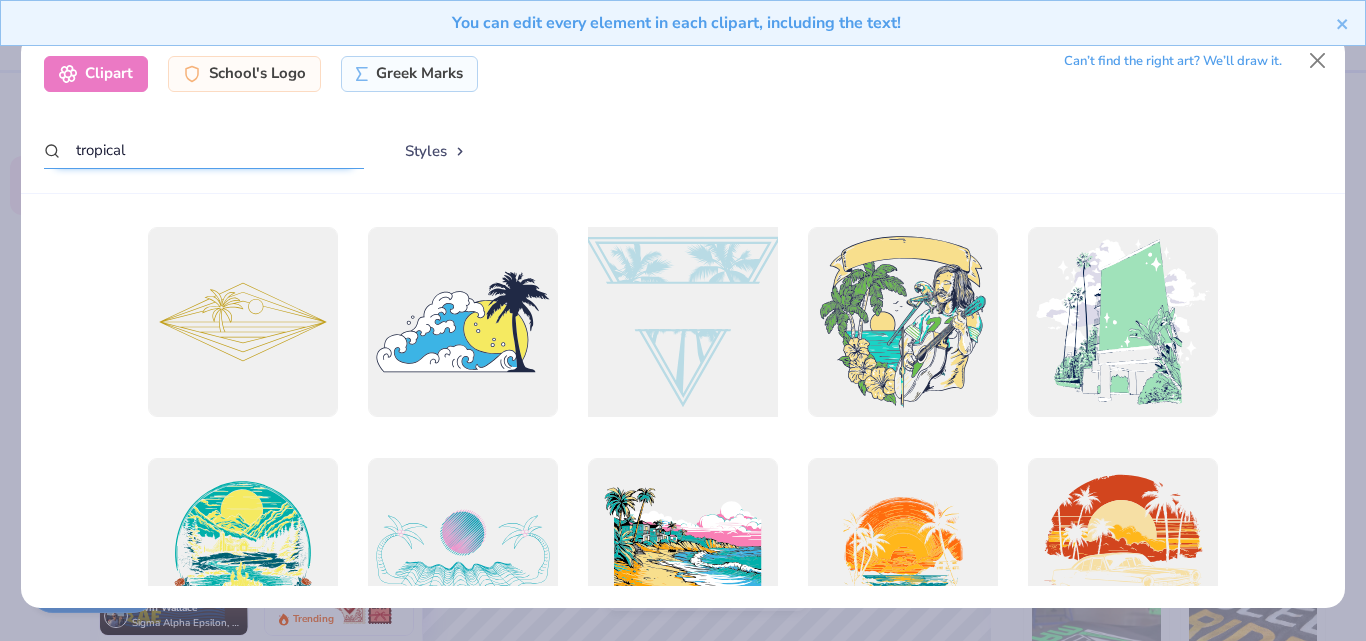 type on "tropical" 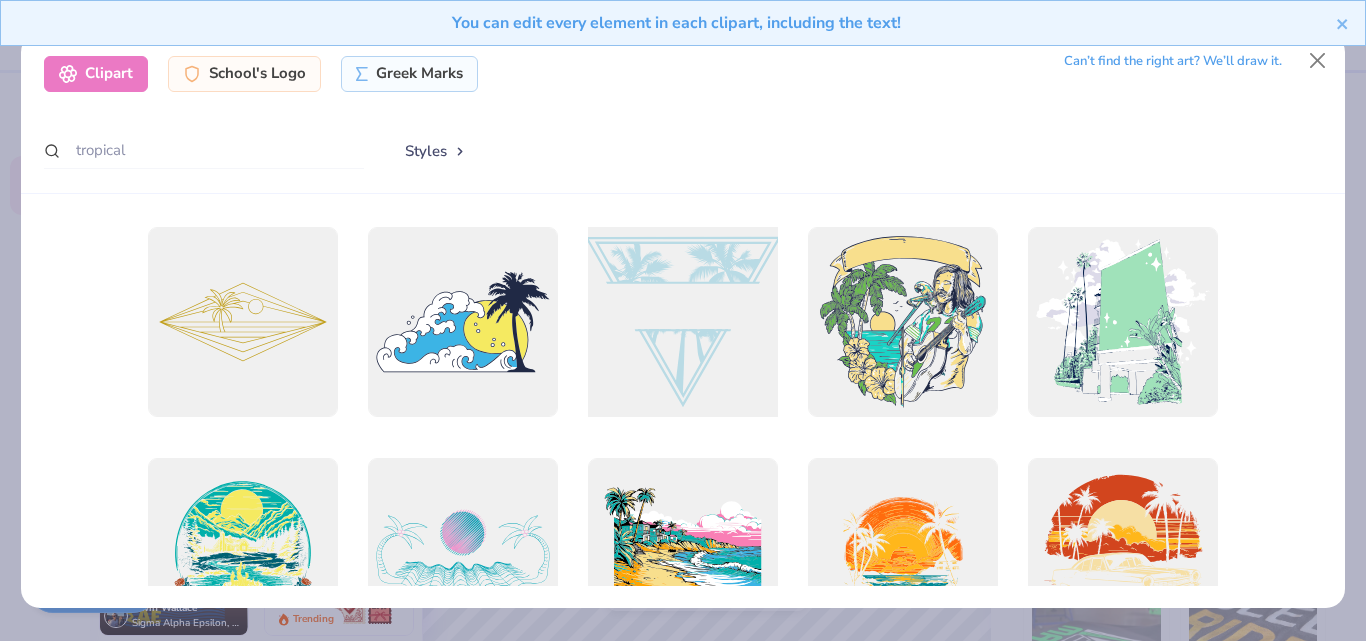 click at bounding box center (682, 321) 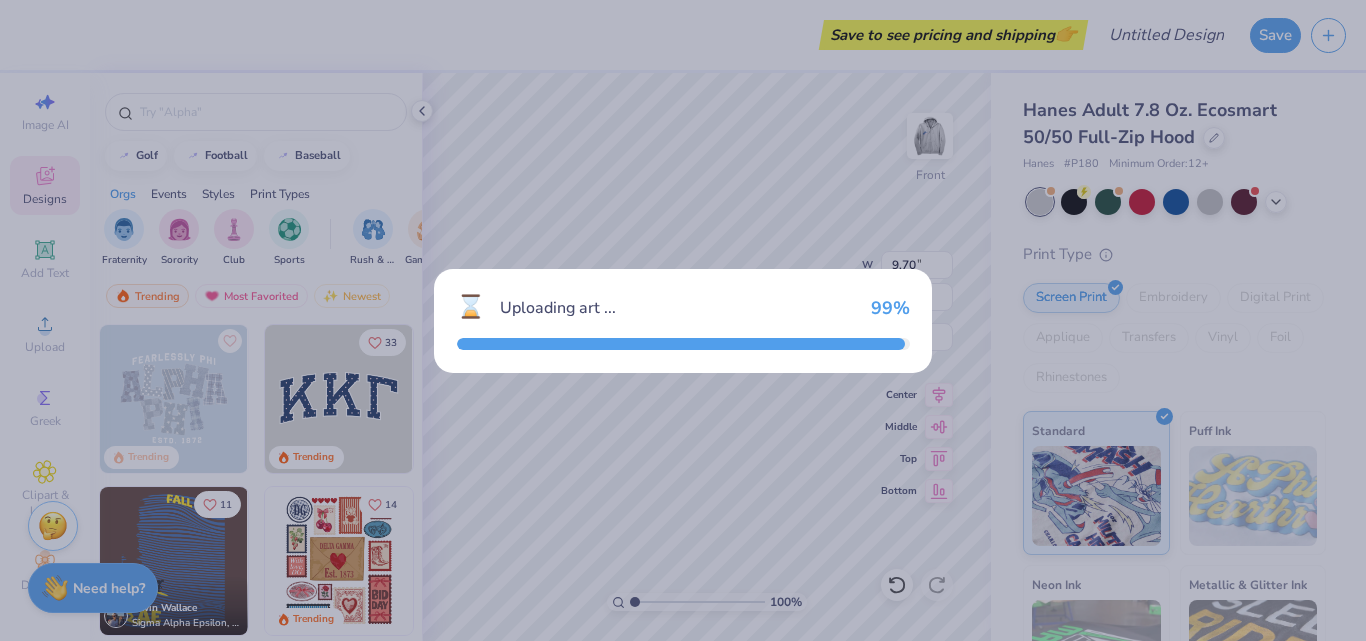 type on "15.00" 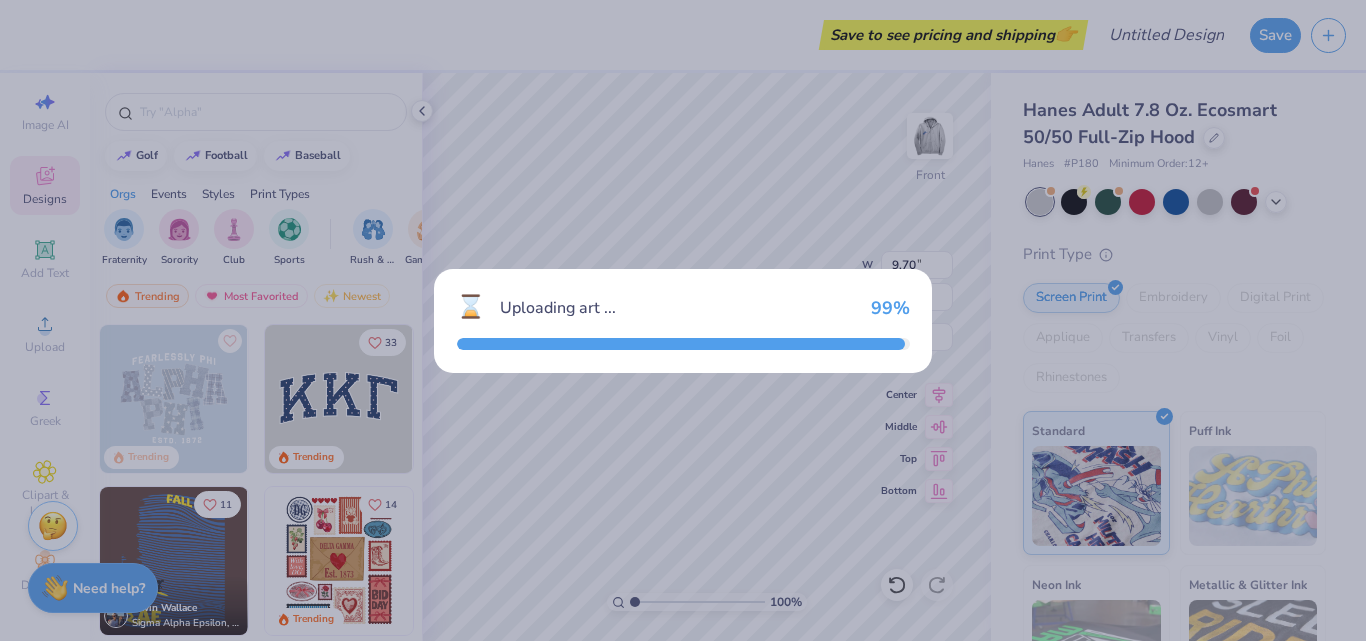 type on "13.02" 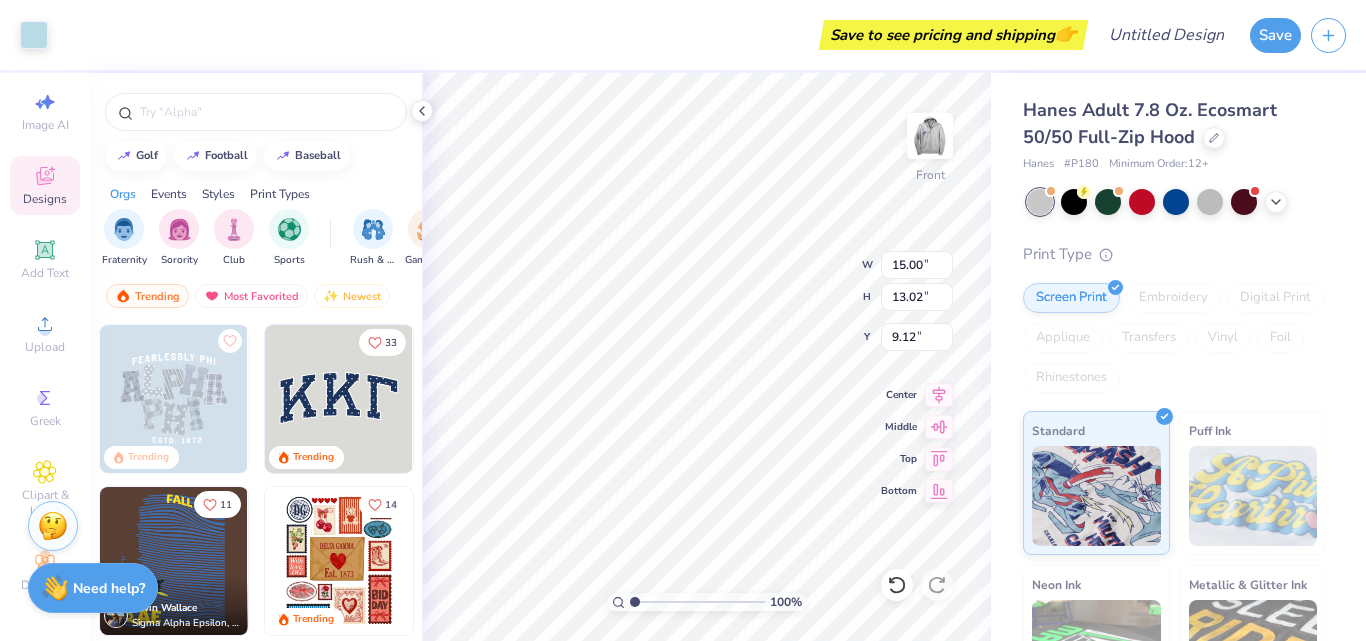 type on "7.16" 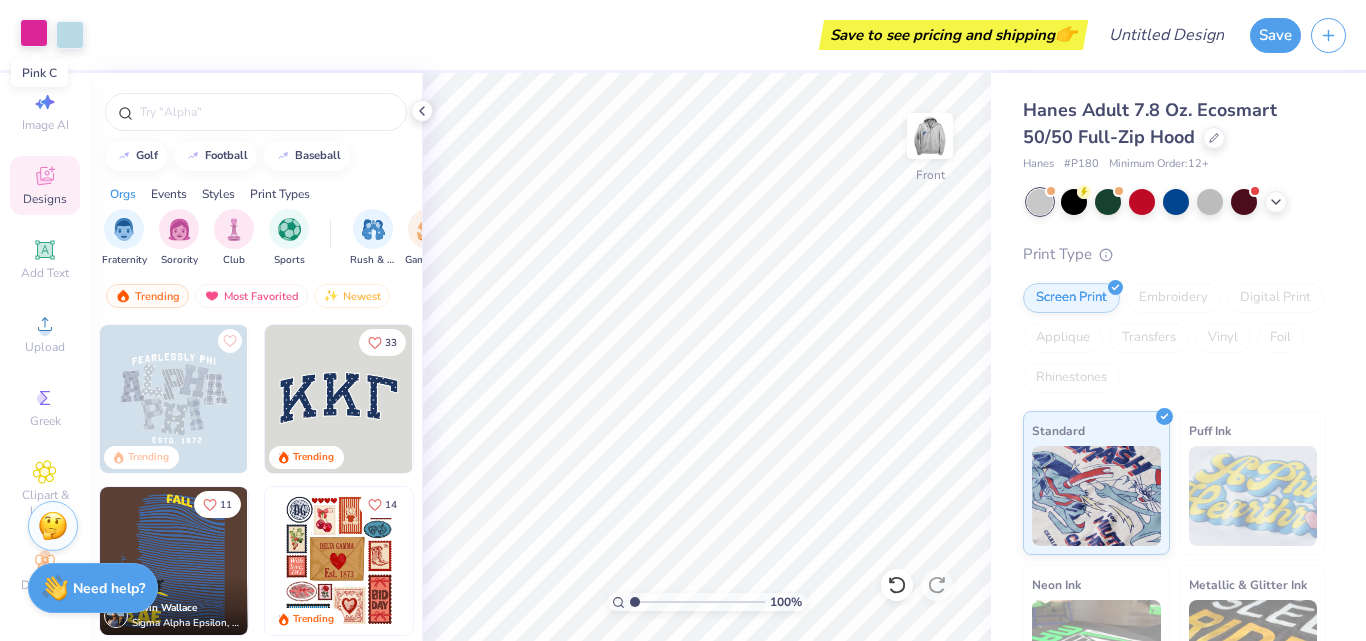 click at bounding box center [34, 33] 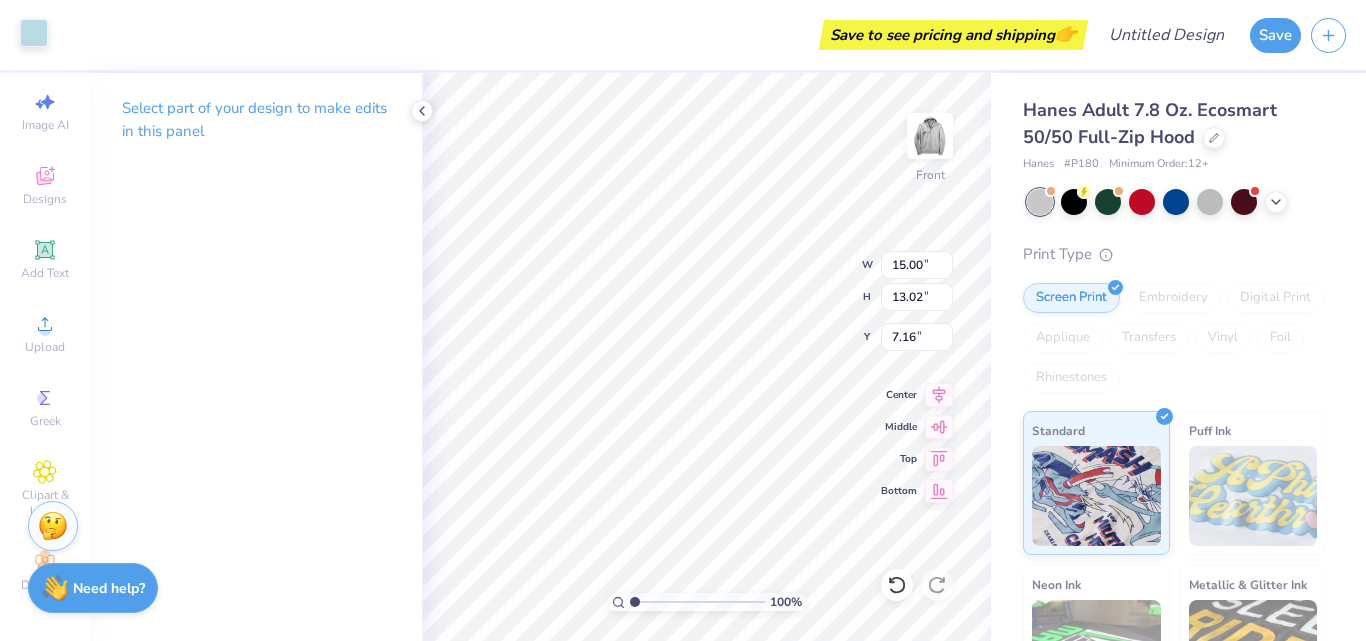 click at bounding box center [34, 33] 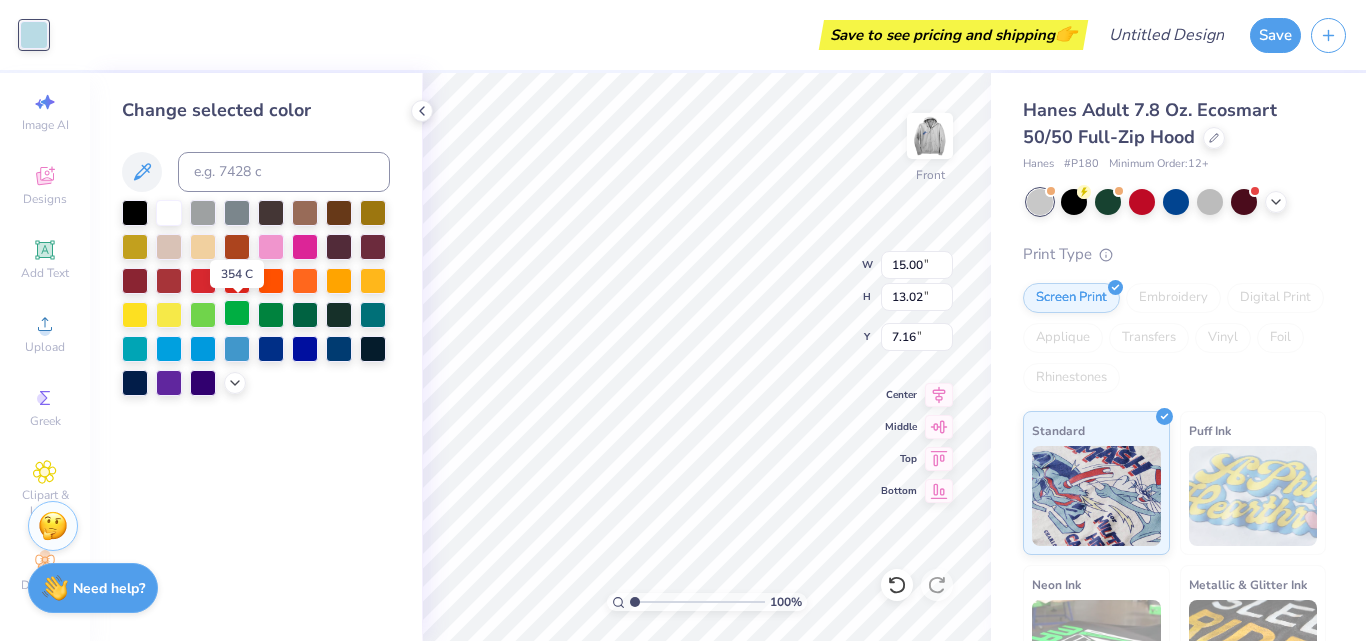 click at bounding box center [237, 313] 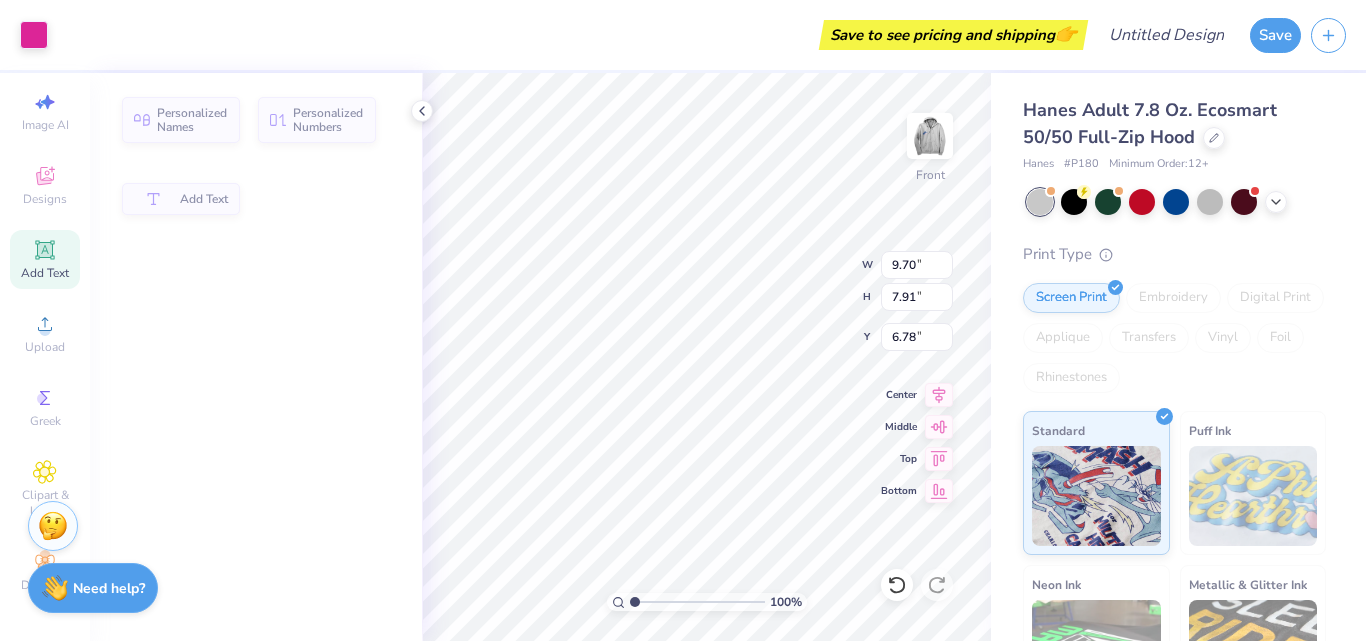 type on "9.70" 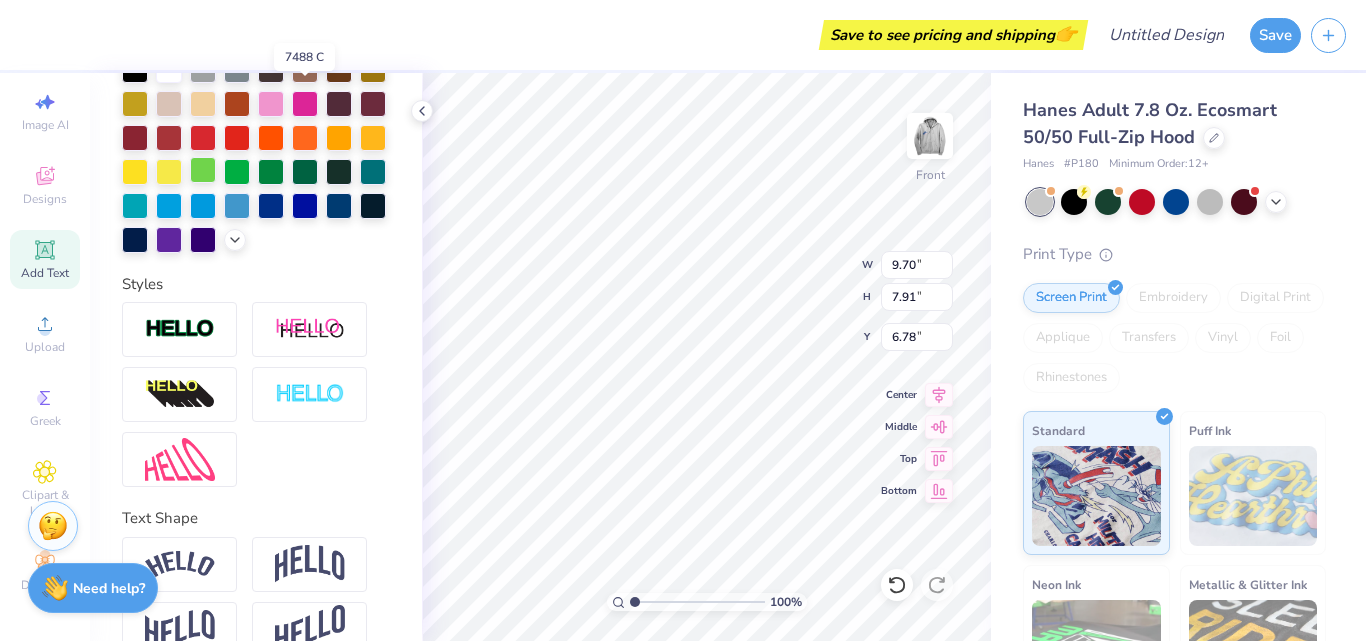 scroll, scrollTop: 556, scrollLeft: 0, axis: vertical 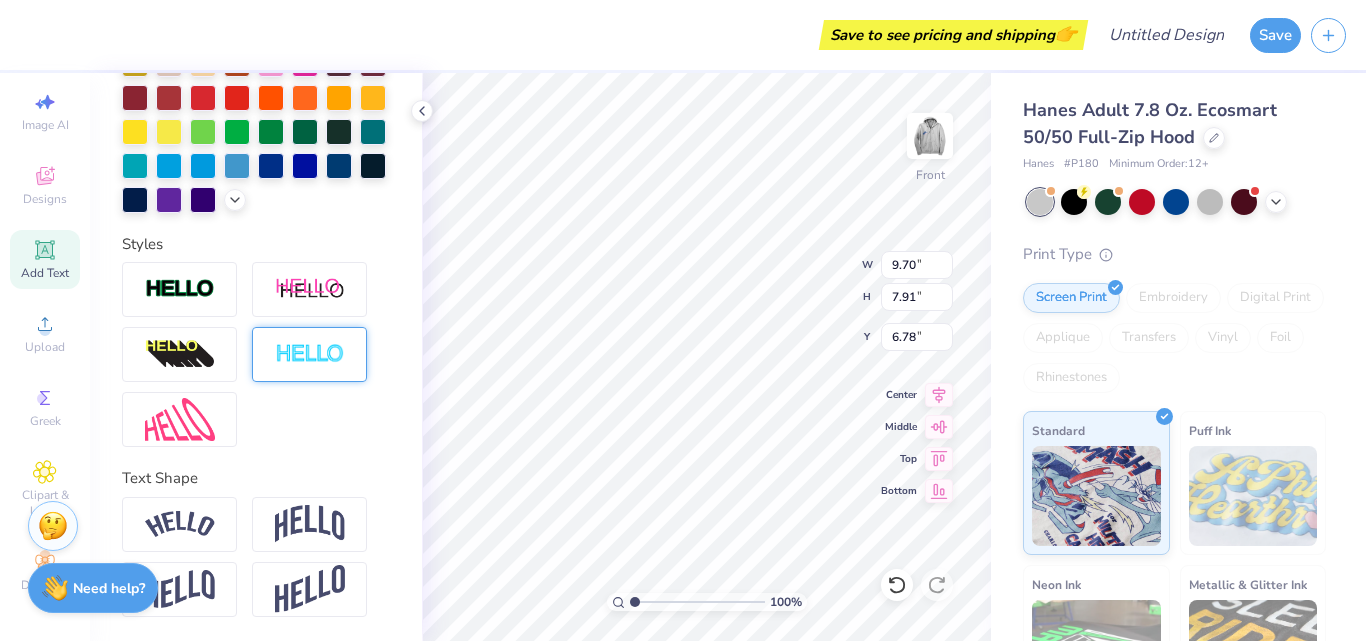 click at bounding box center (310, 354) 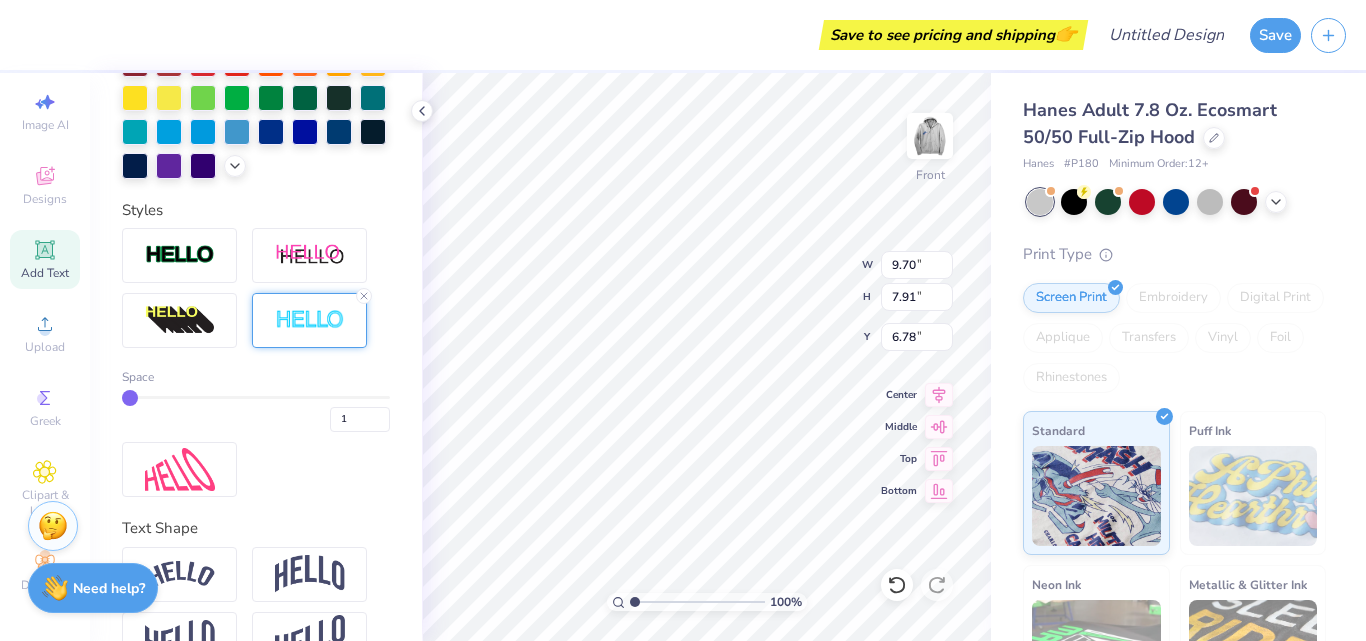 type on "9.72" 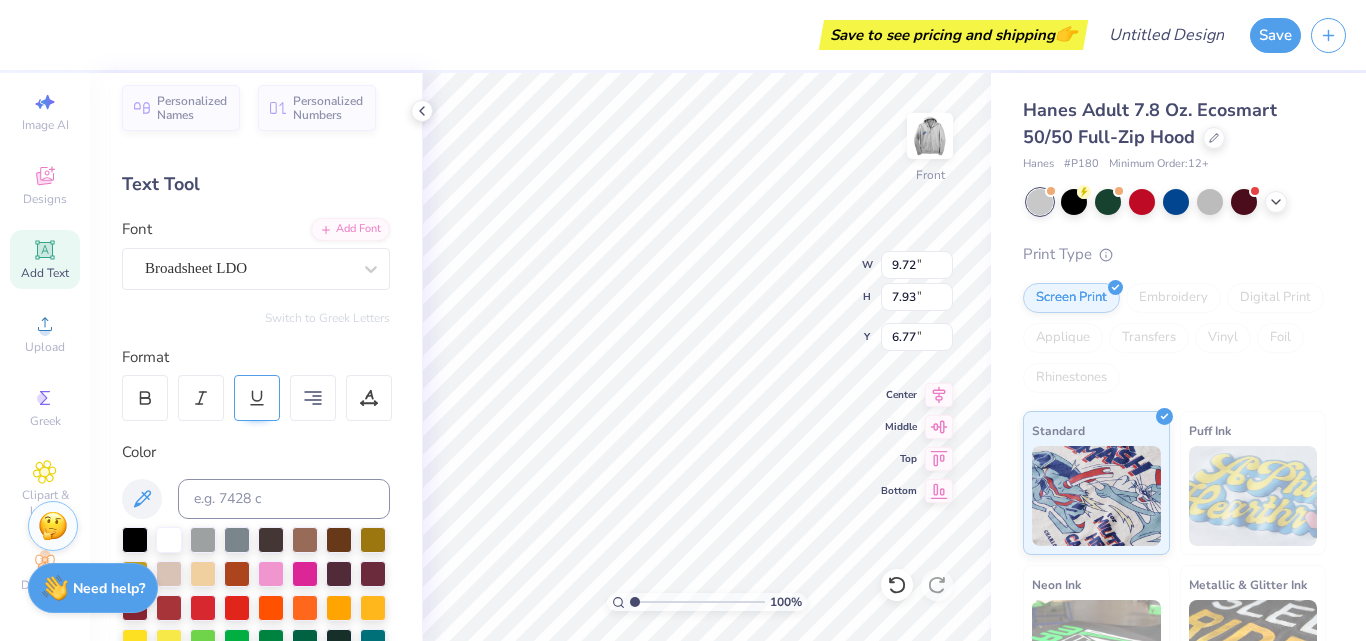 scroll, scrollTop: 0, scrollLeft: 0, axis: both 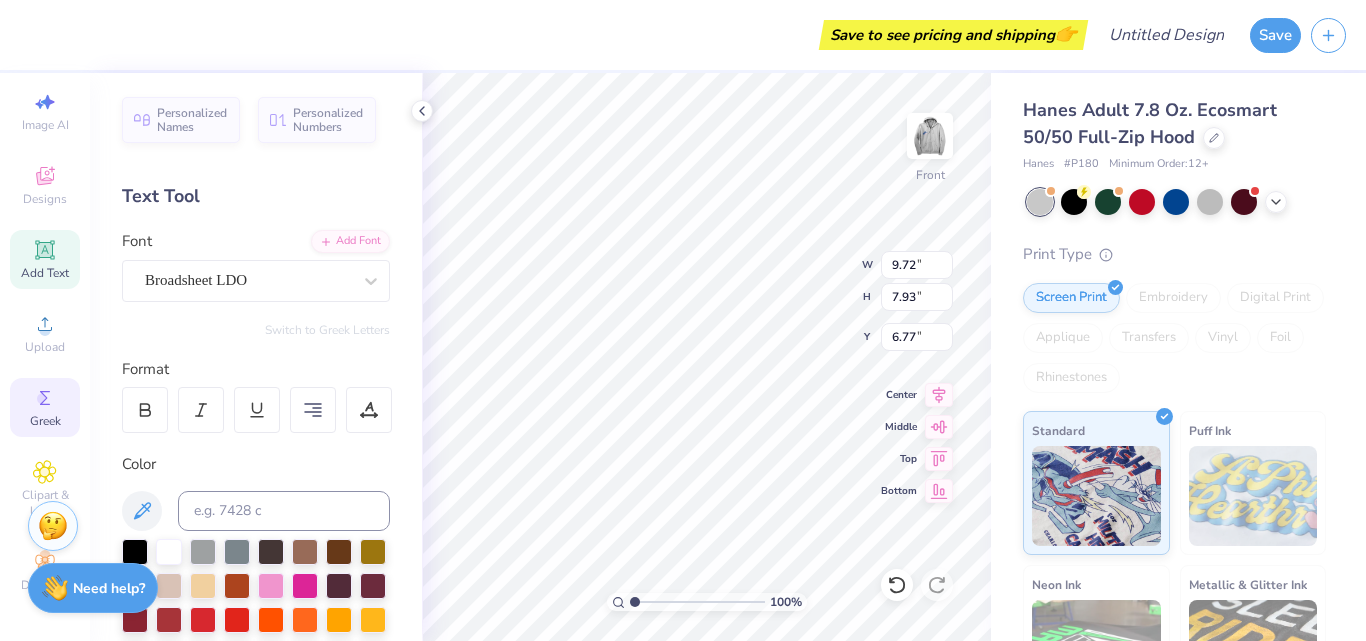 click 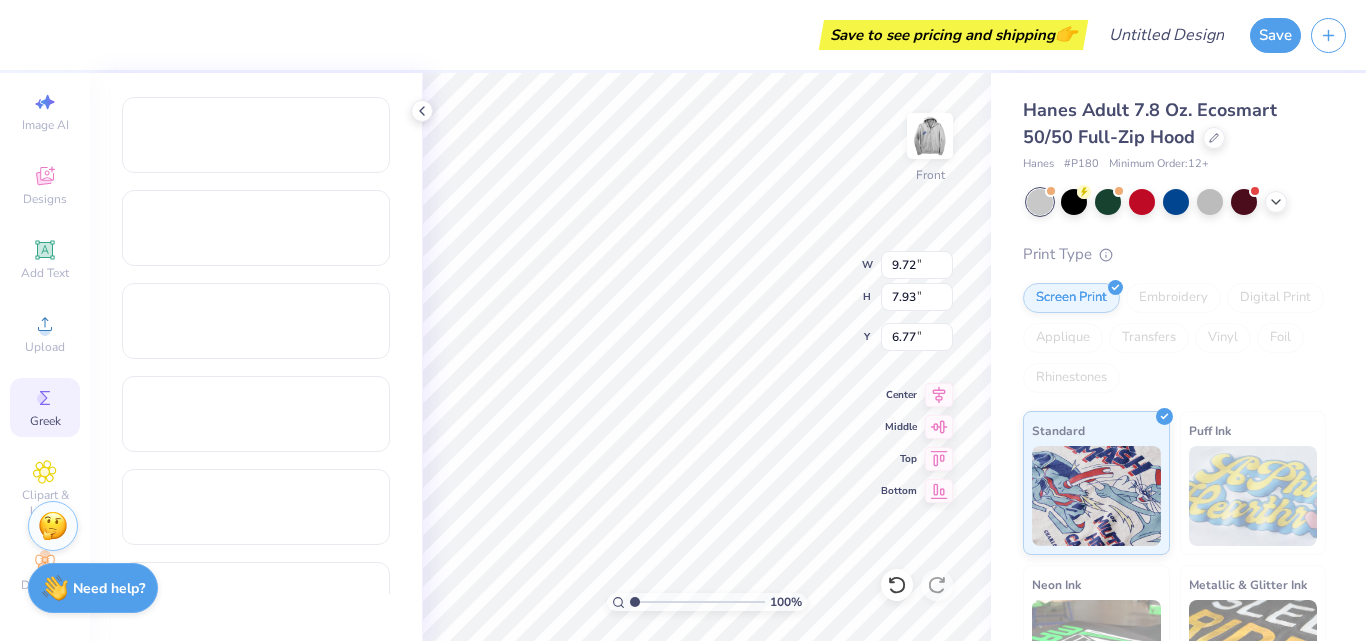 type on "7.16" 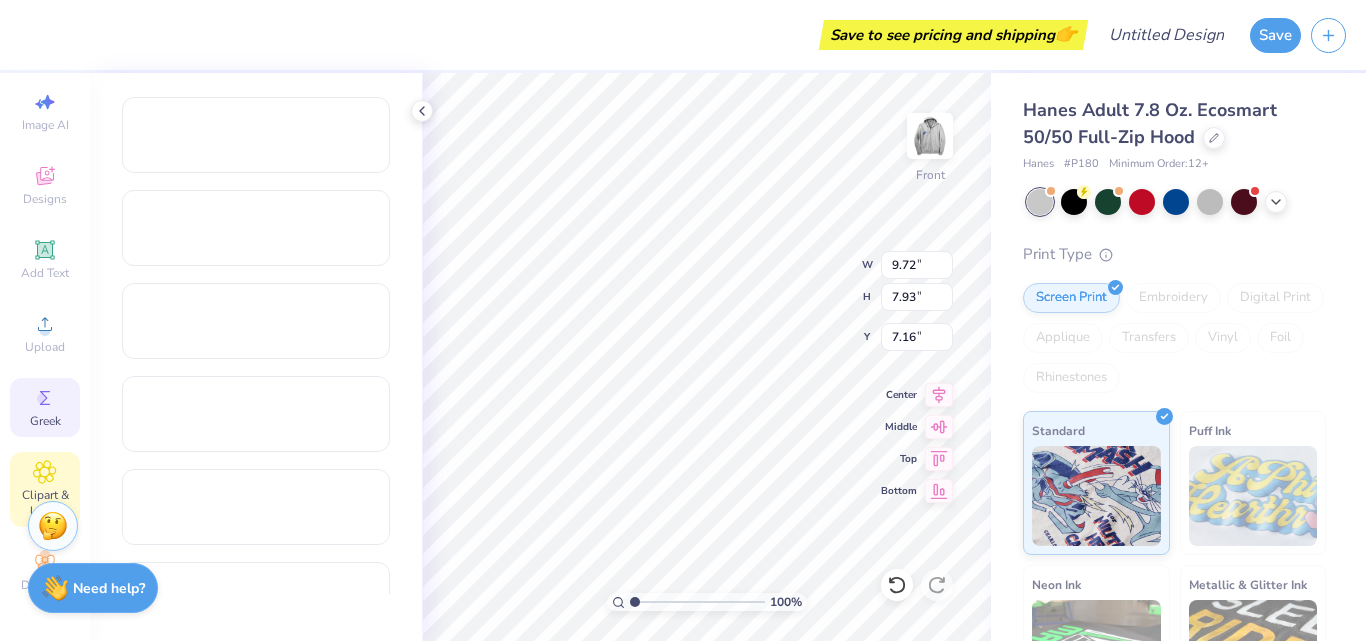 click on "Clipart & logos" at bounding box center [45, 503] 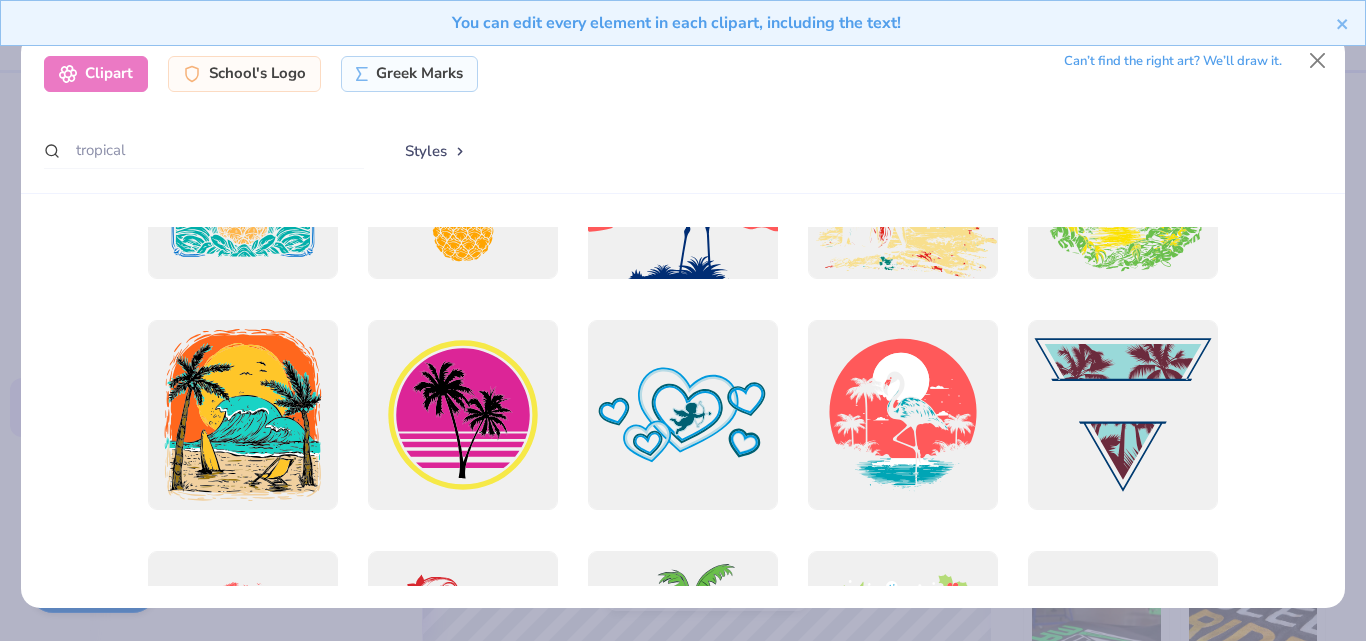 scroll, scrollTop: 795, scrollLeft: 0, axis: vertical 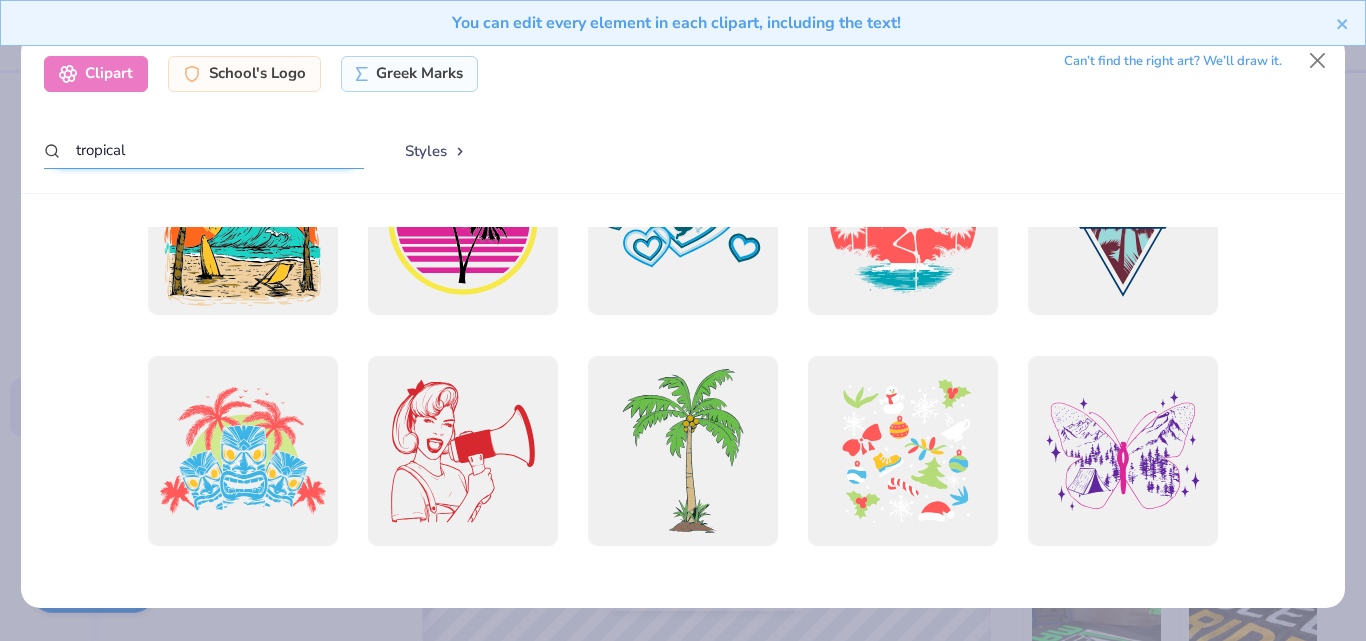 drag, startPoint x: 136, startPoint y: 152, endPoint x: 64, endPoint y: 152, distance: 72 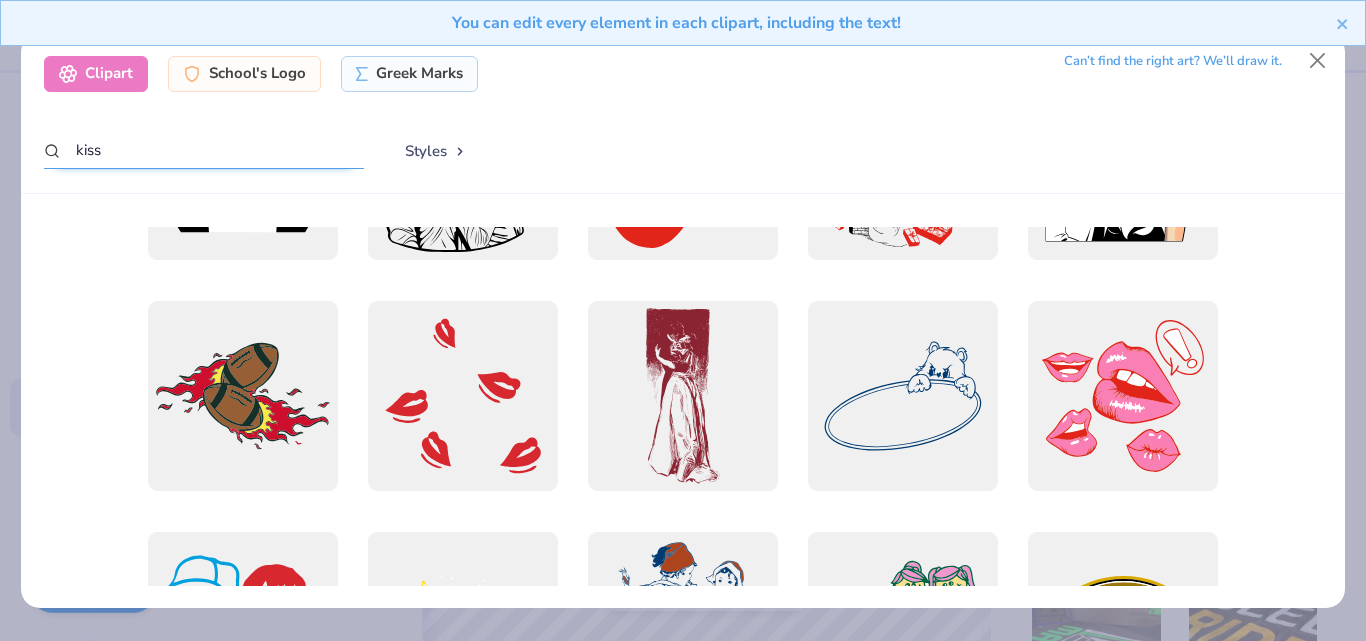 scroll, scrollTop: 500, scrollLeft: 0, axis: vertical 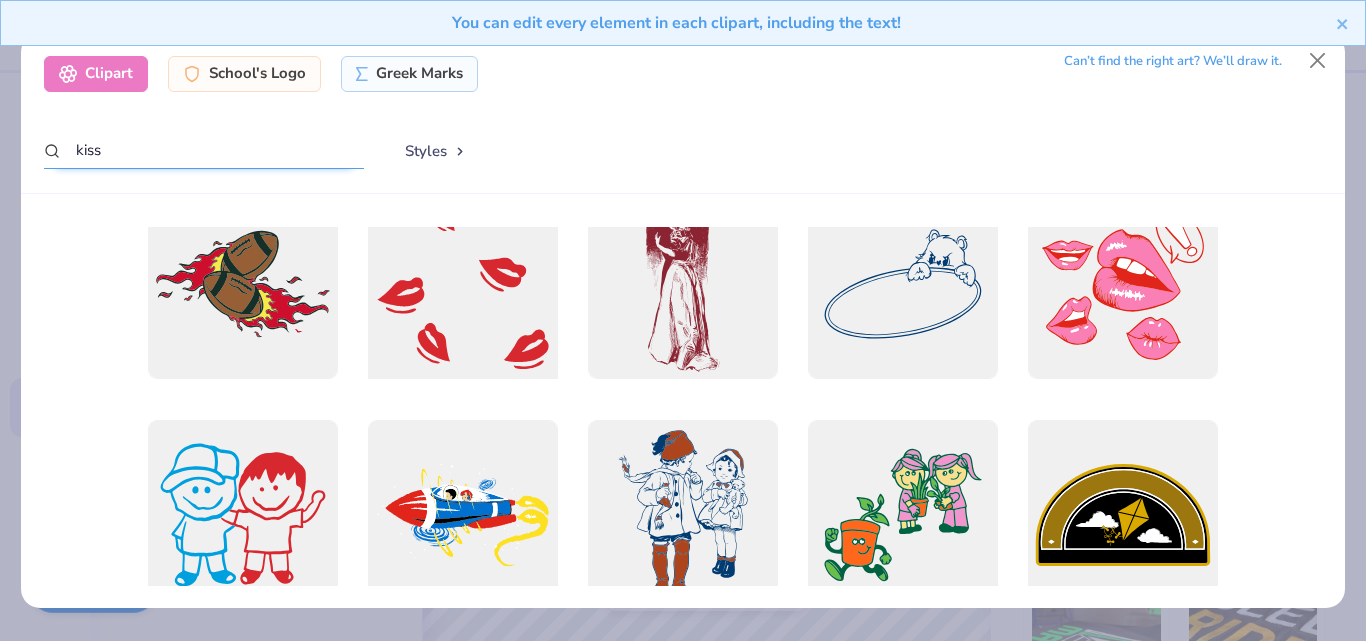 type on "kiss" 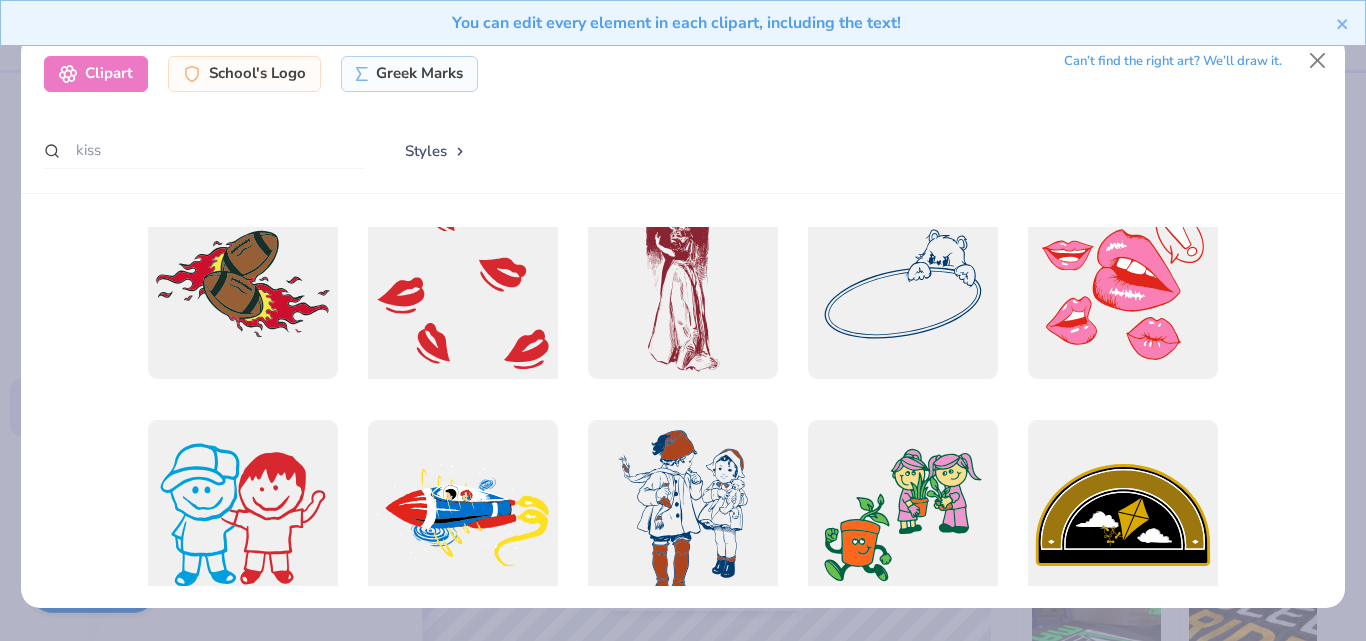 click at bounding box center (462, 283) 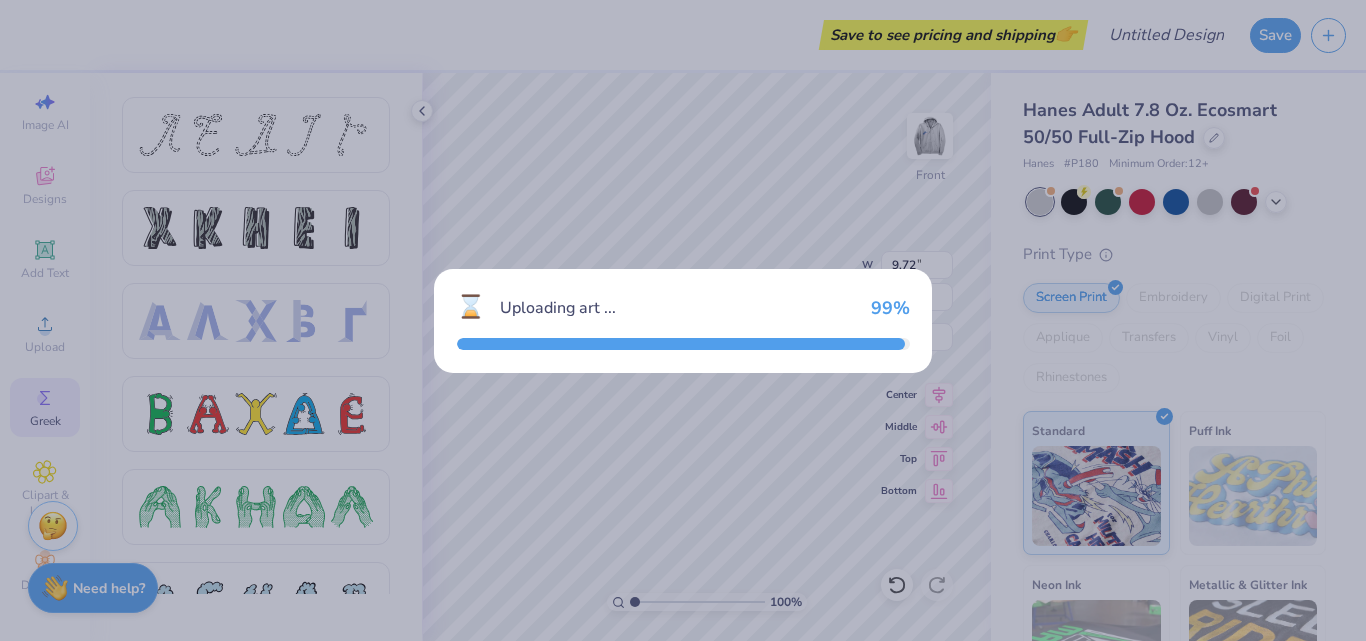 type on "15.00" 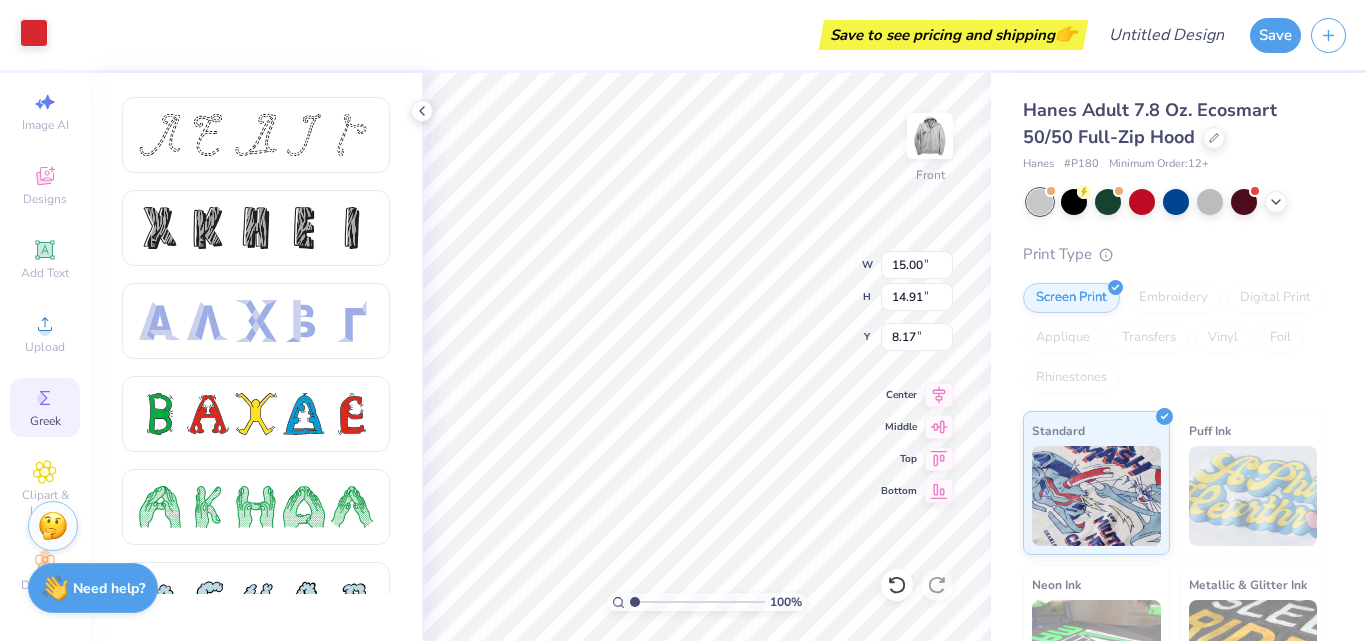 click at bounding box center [34, 33] 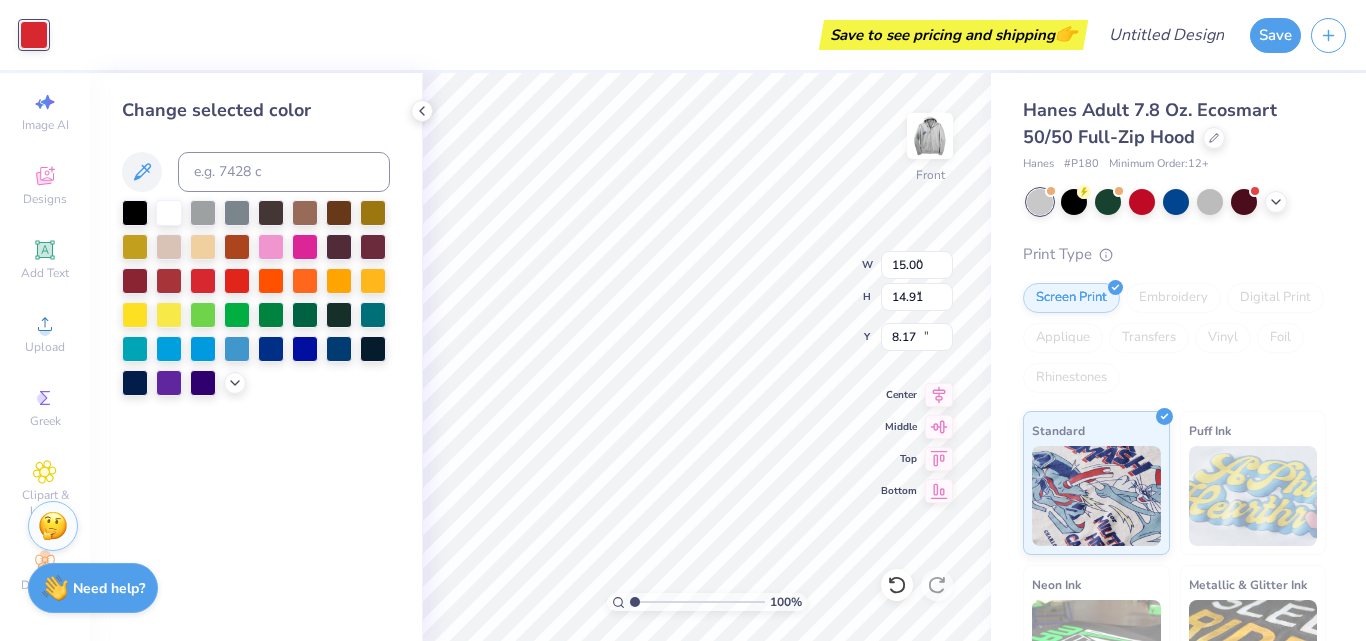 type on "6.44" 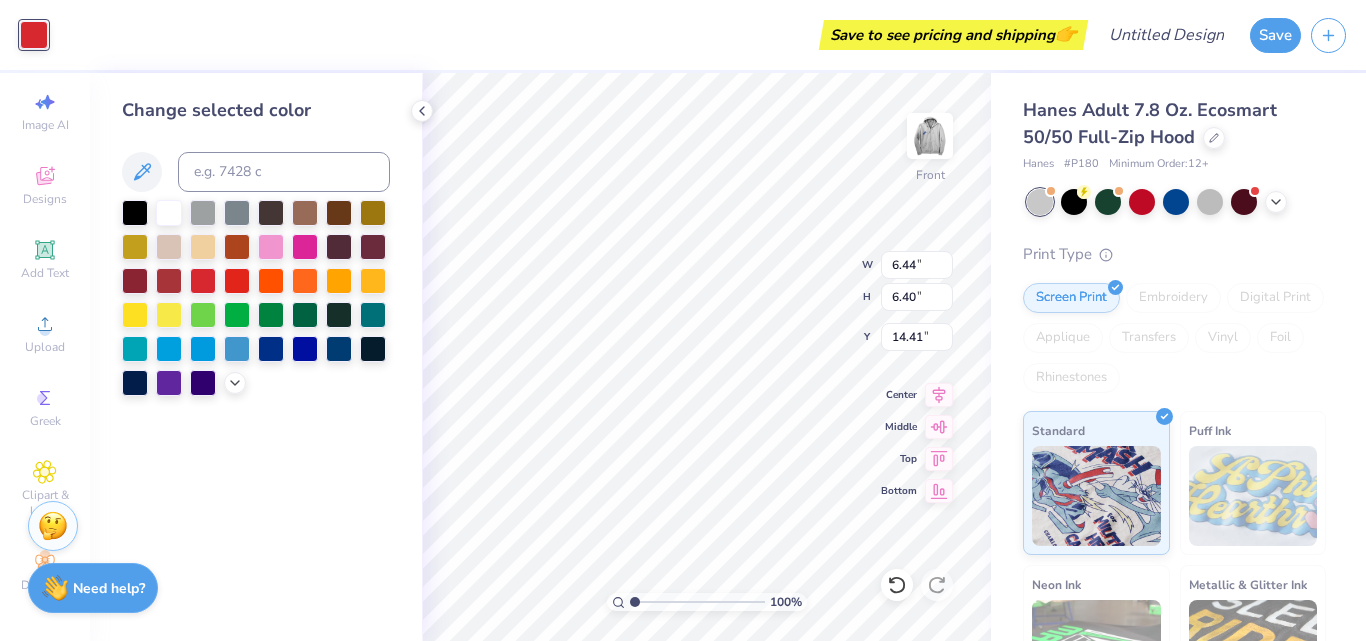 click at bounding box center [34, 35] 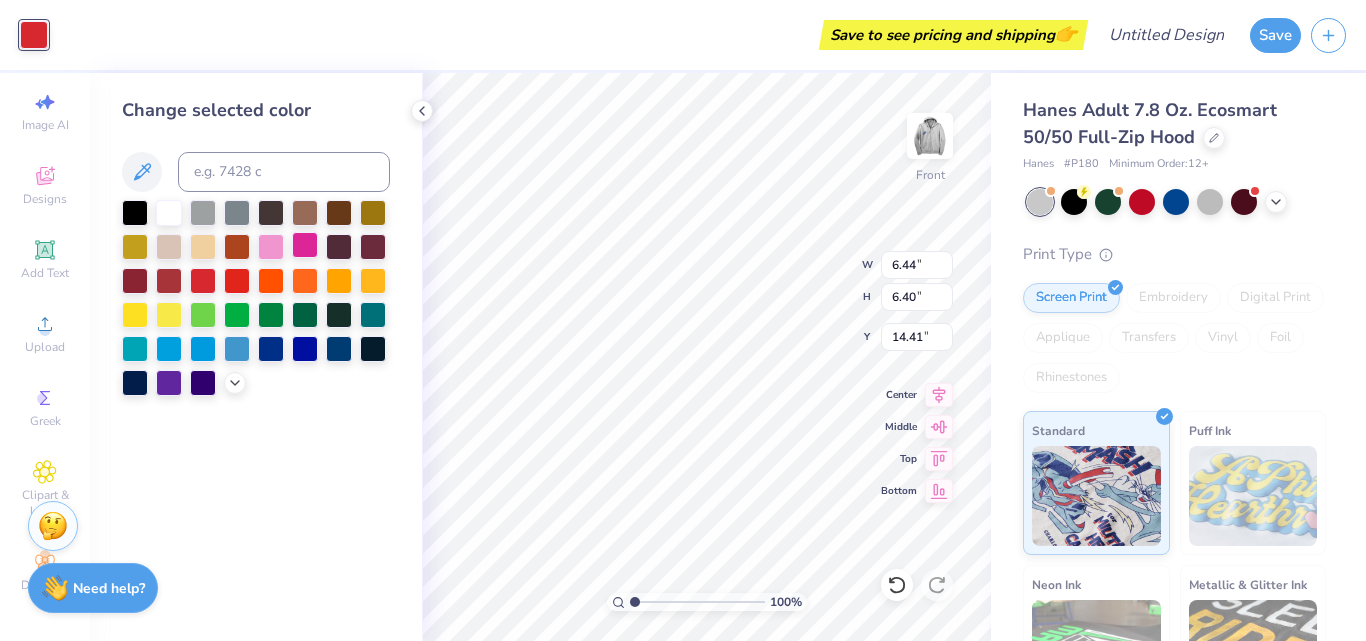 click at bounding box center [305, 245] 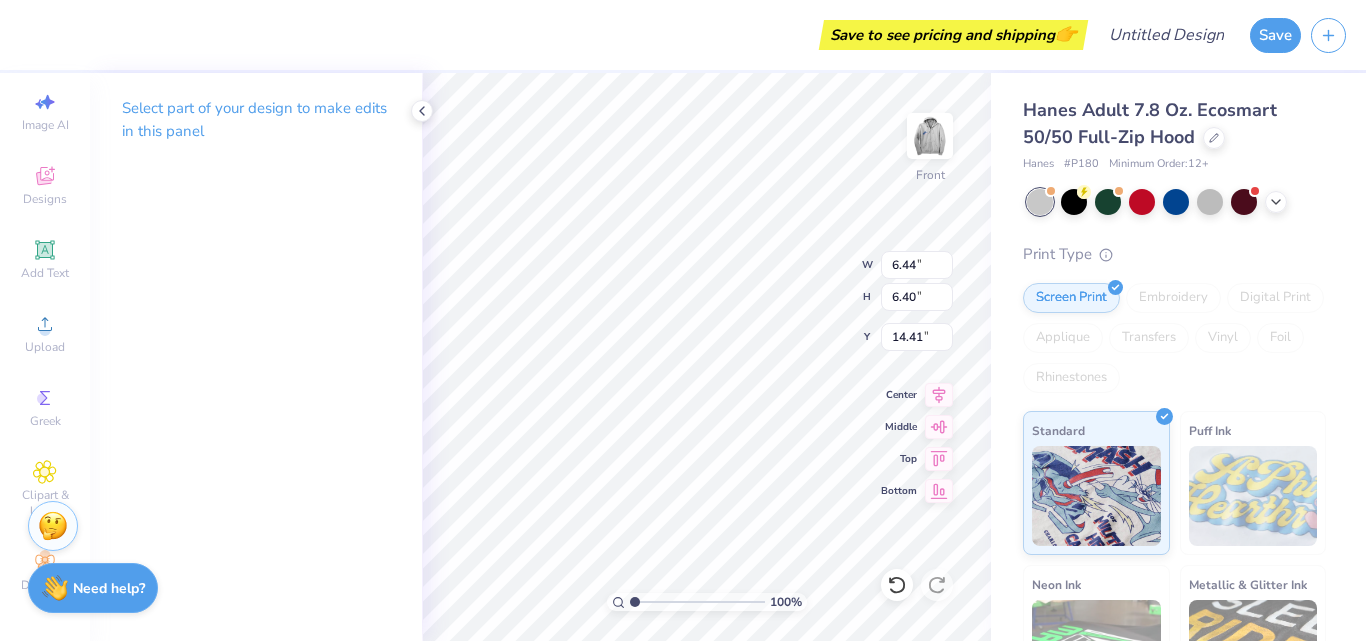 type on "6.29" 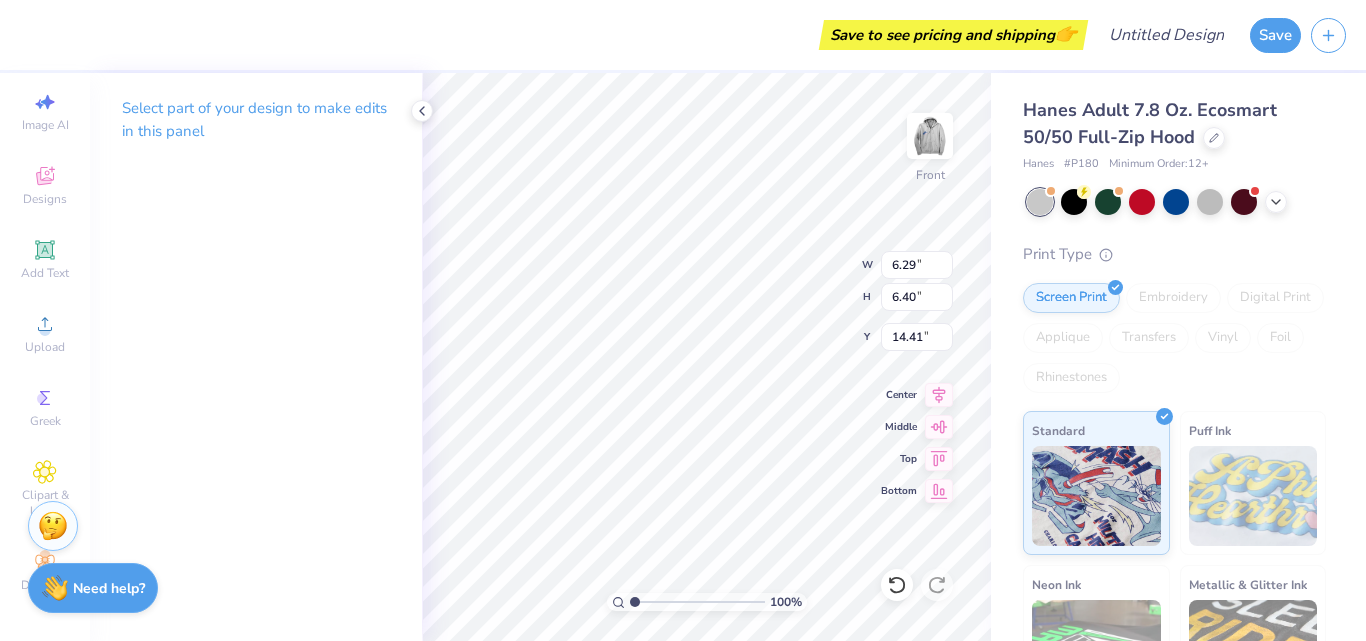 type on "5.46" 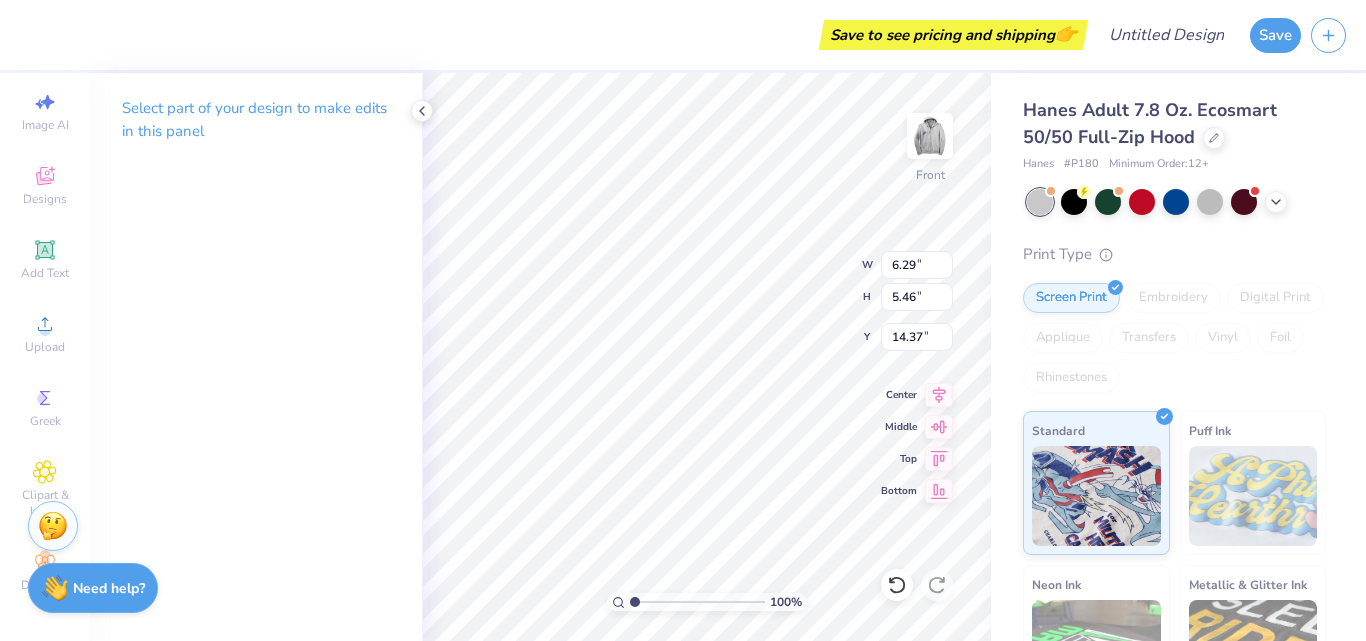 type on "15.63" 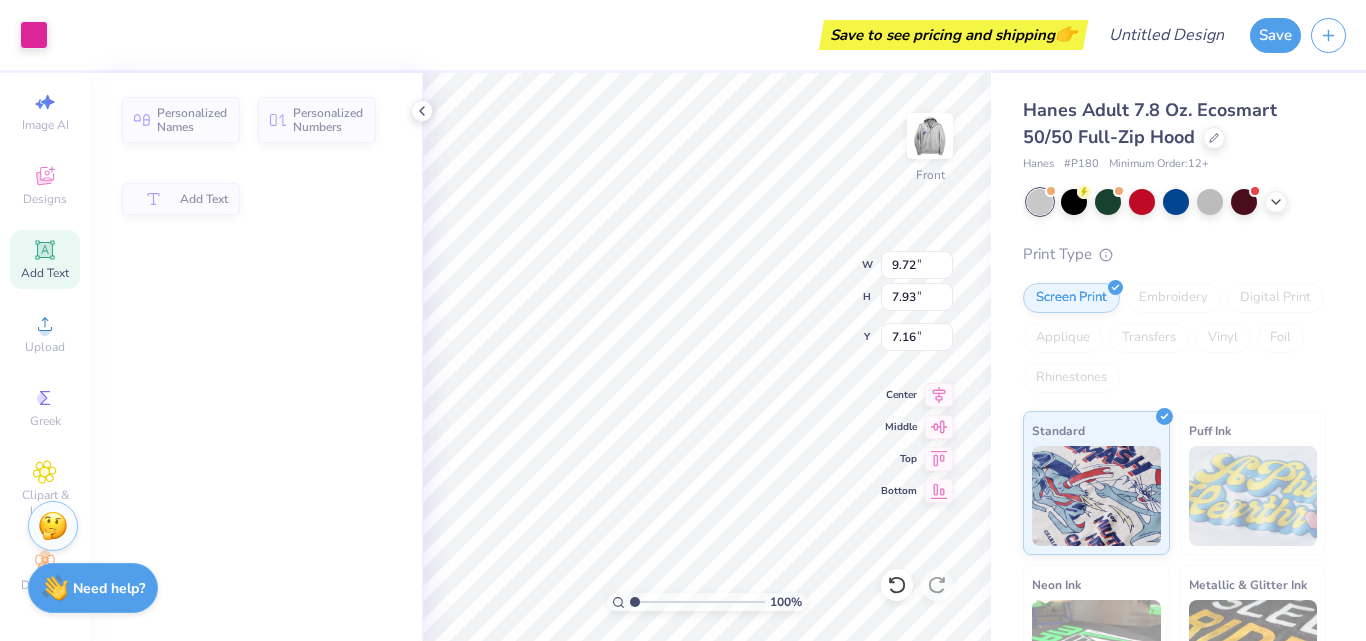 type on "9.72" 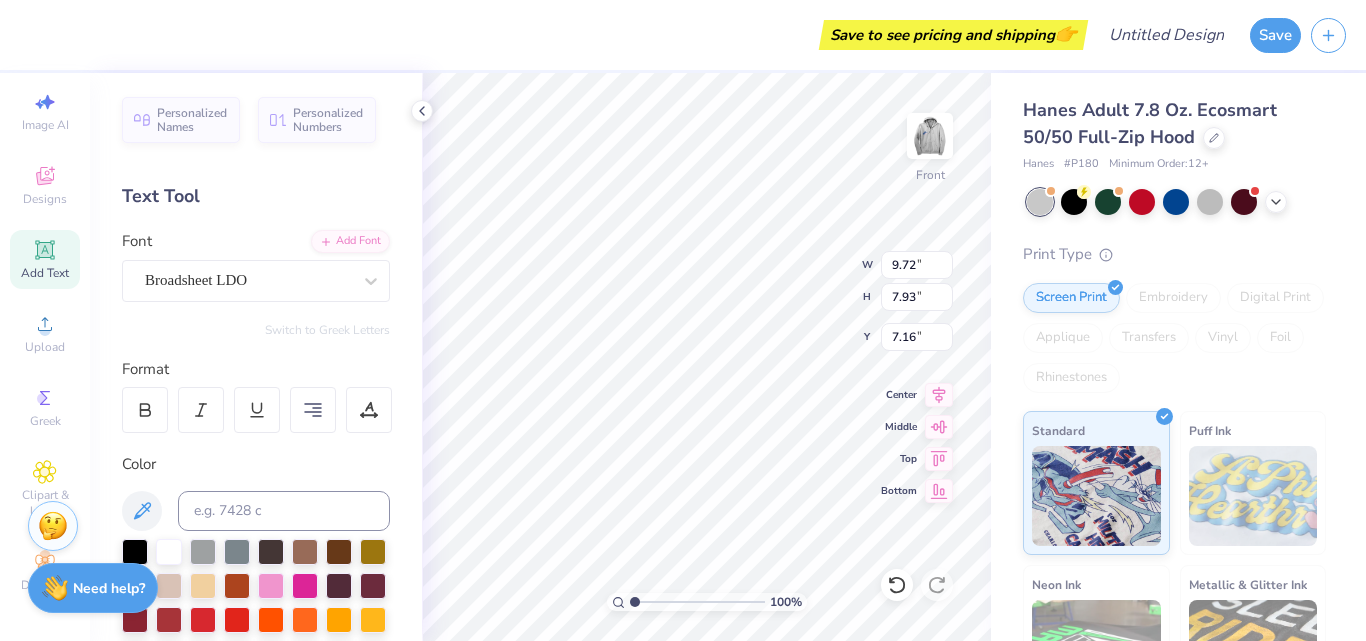 type on "8.96" 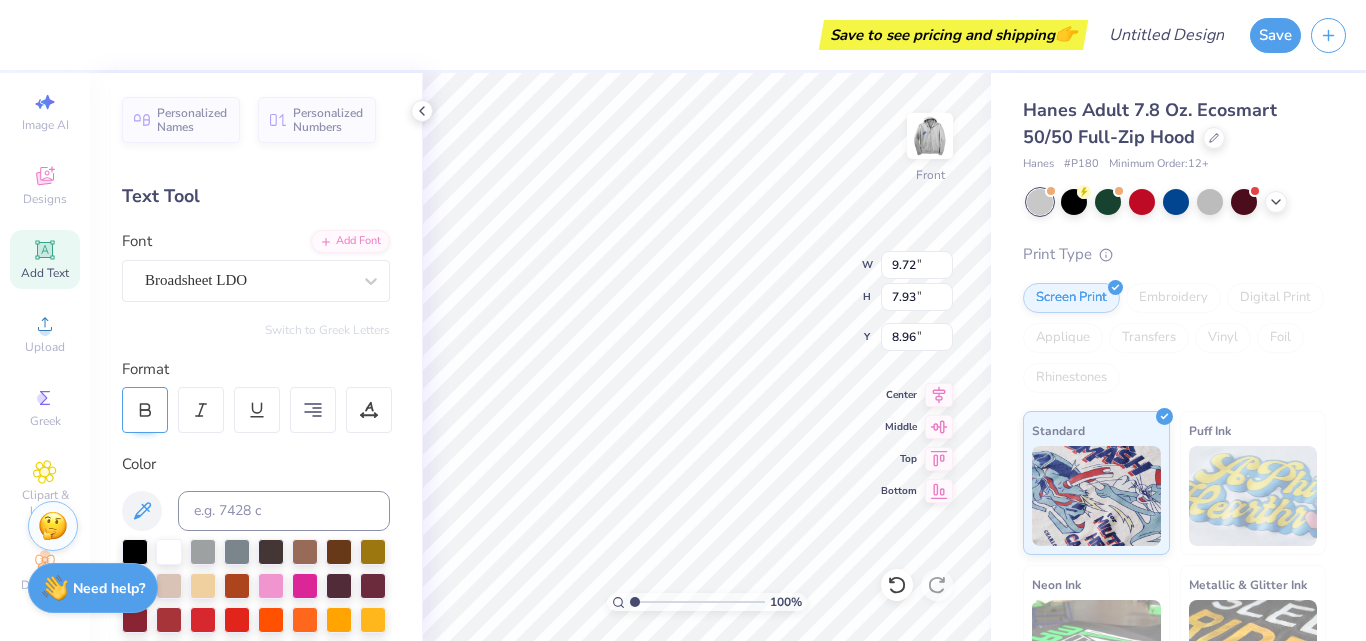 click at bounding box center (145, 410) 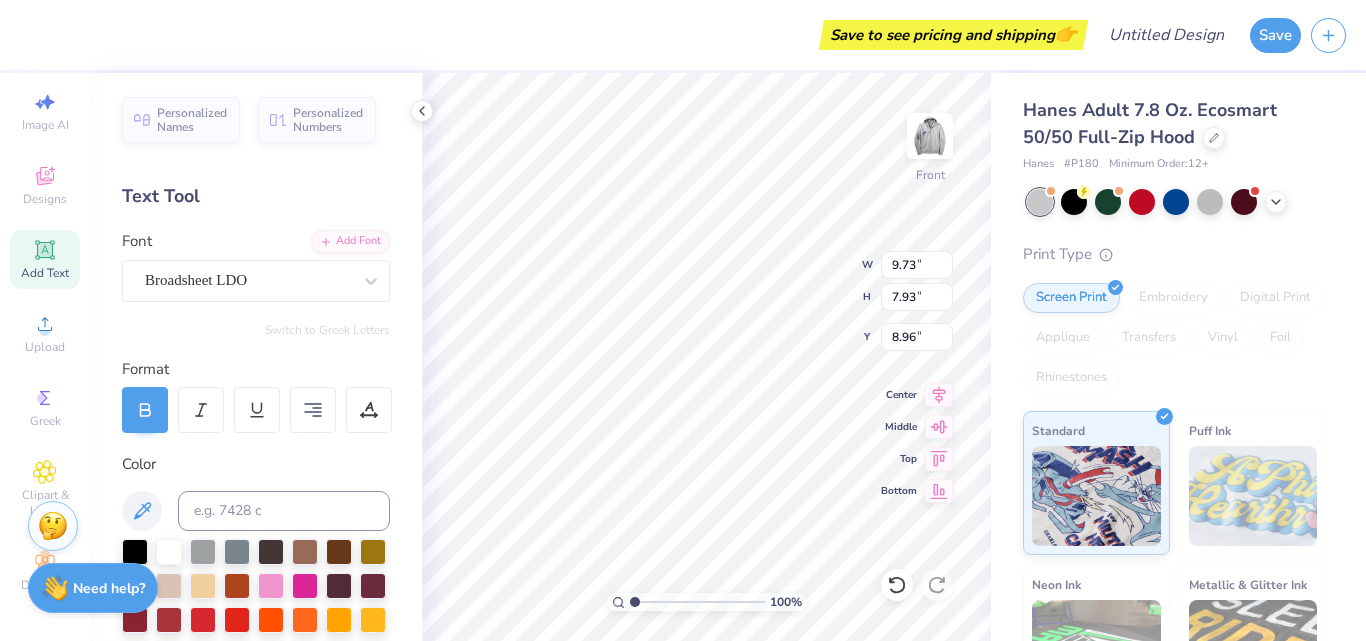 click at bounding box center (145, 410) 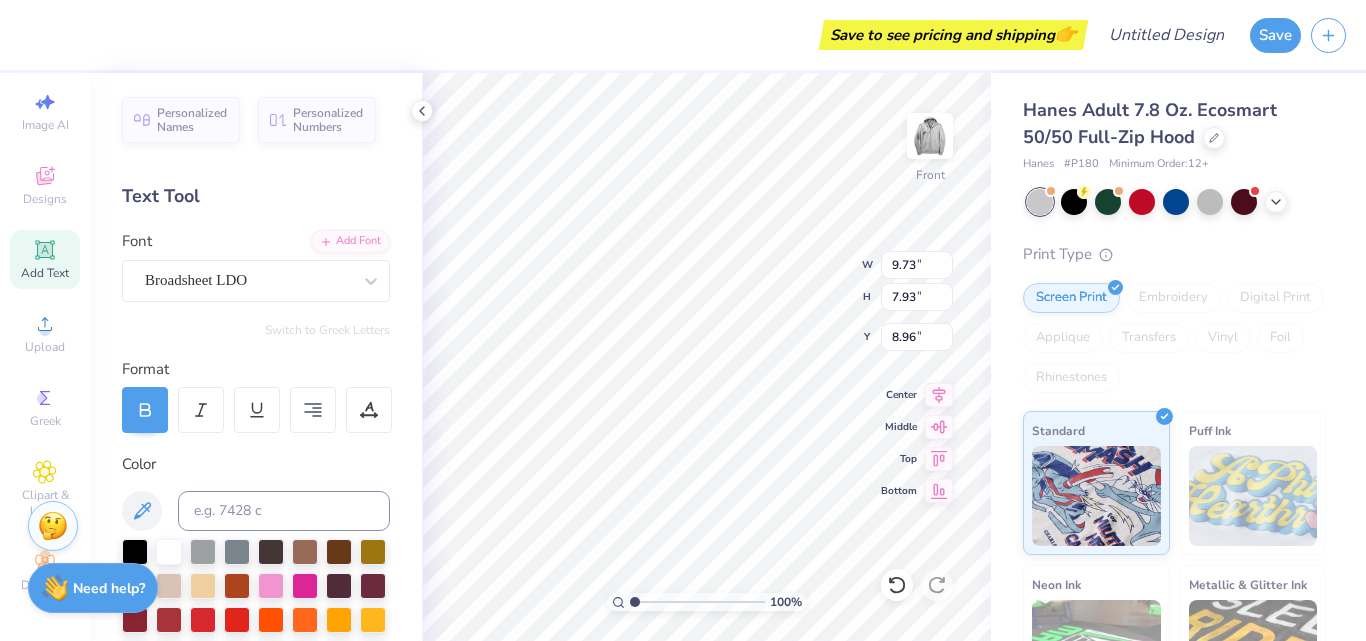 click 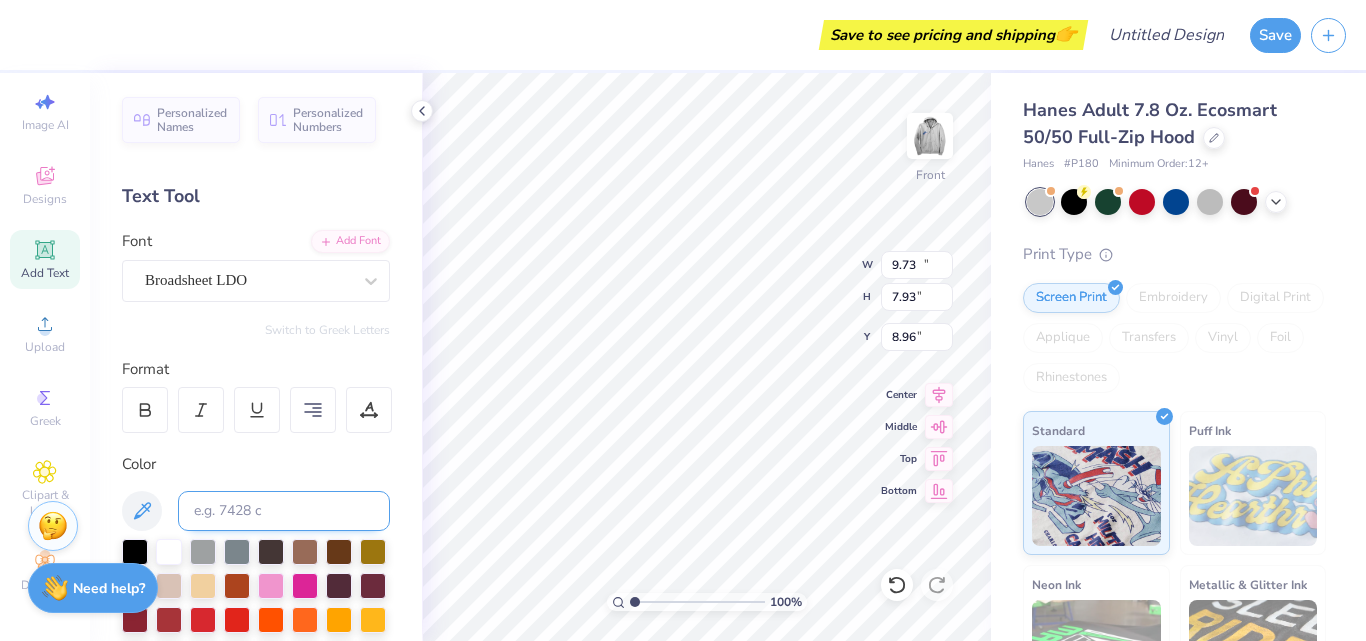 type on "14.39" 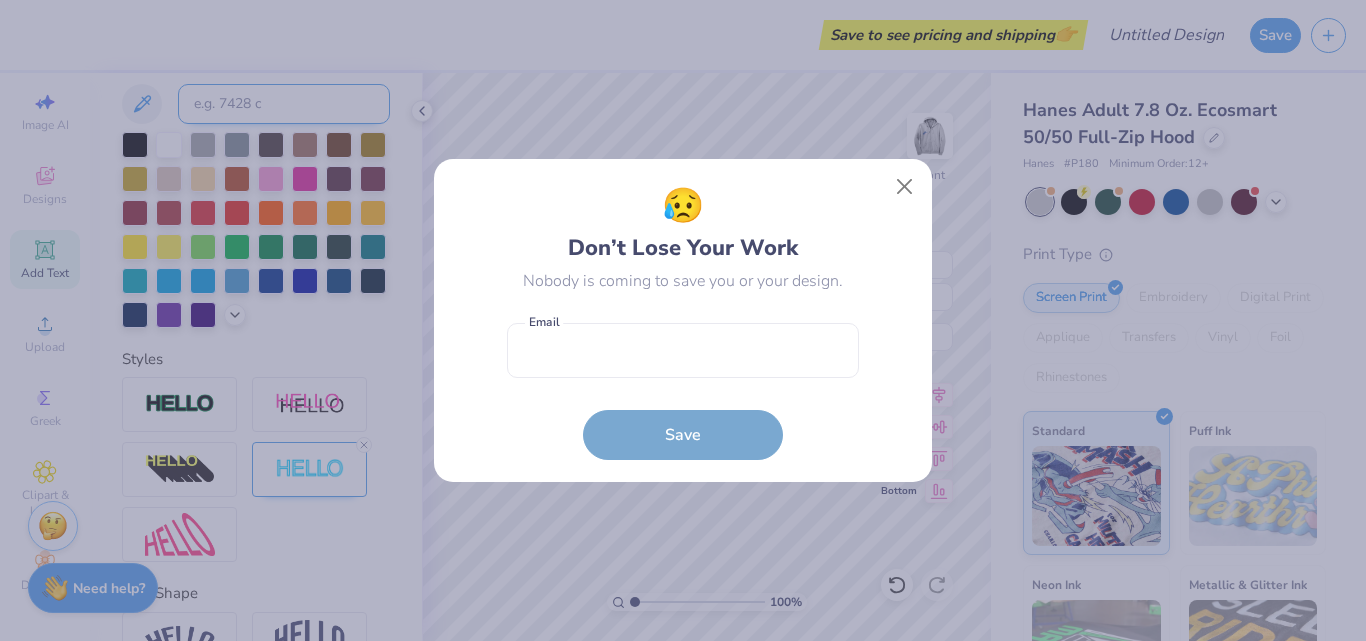 scroll, scrollTop: 306, scrollLeft: 0, axis: vertical 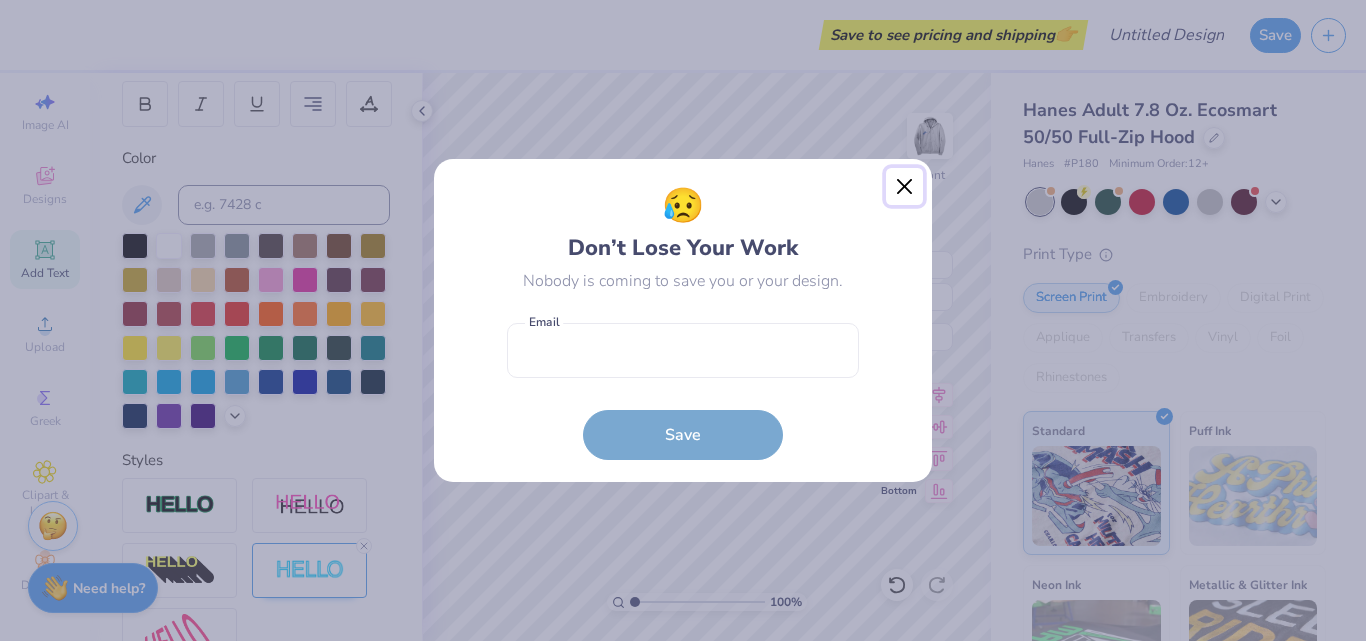 click at bounding box center (905, 187) 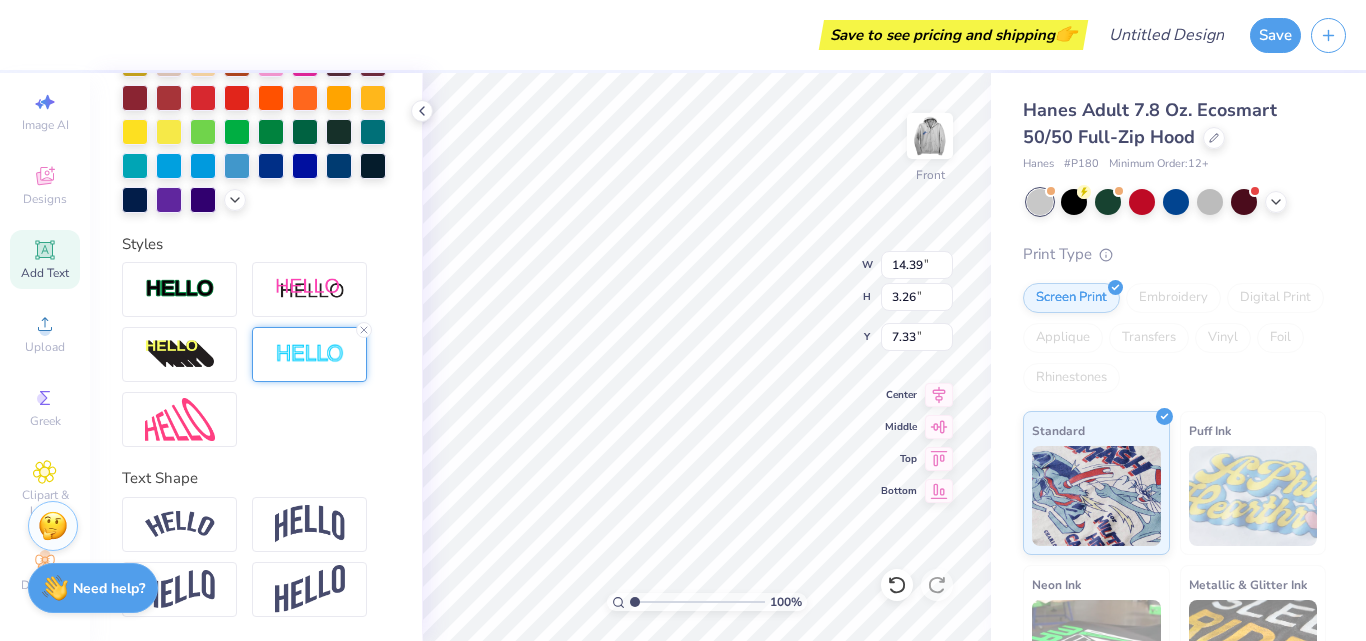 scroll, scrollTop: 556, scrollLeft: 0, axis: vertical 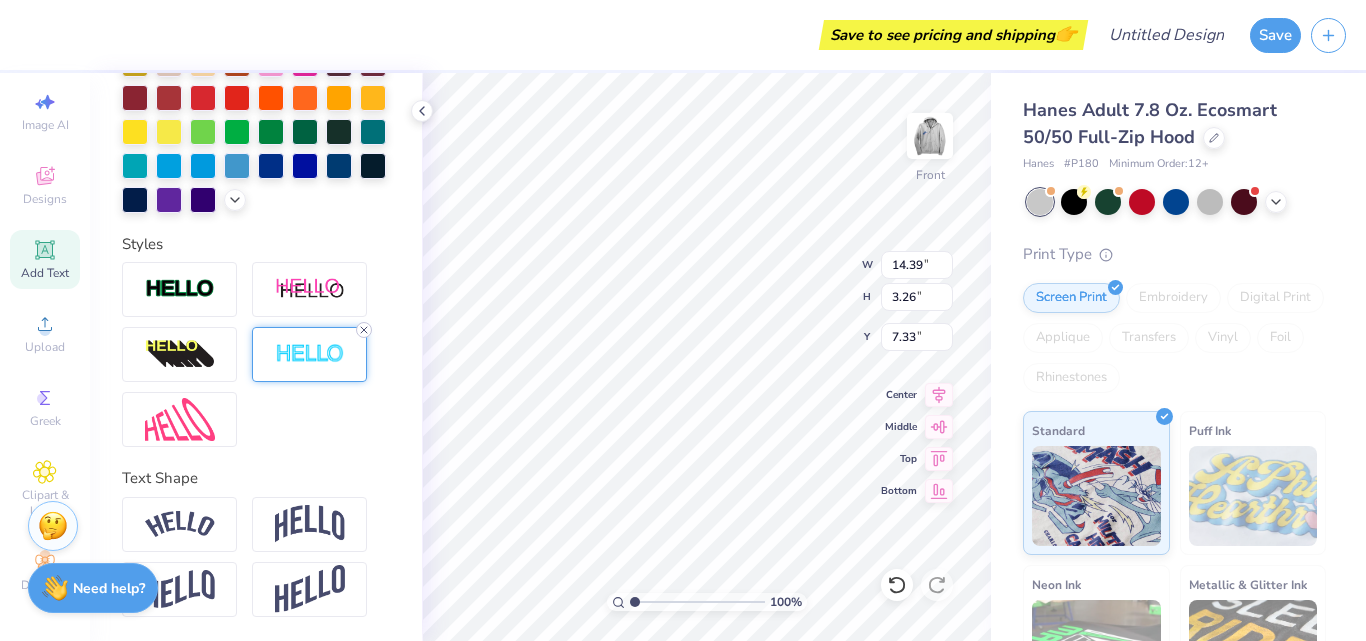 click 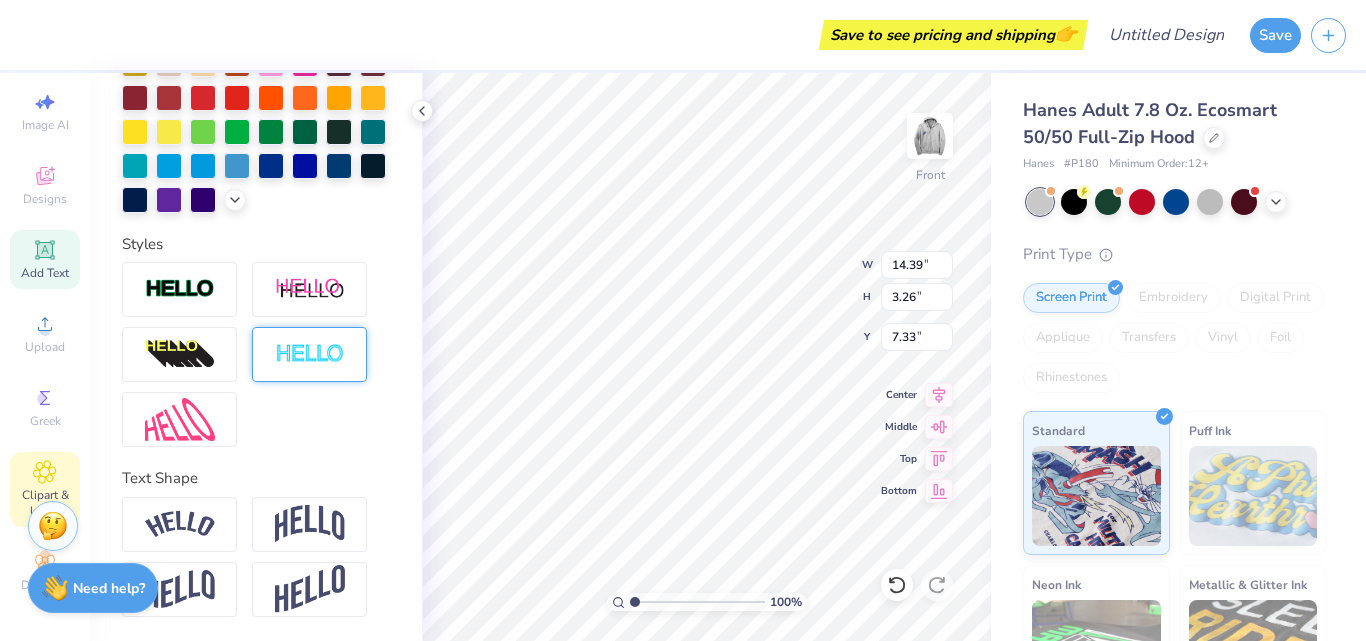 click on "Greek" at bounding box center (45, 407) 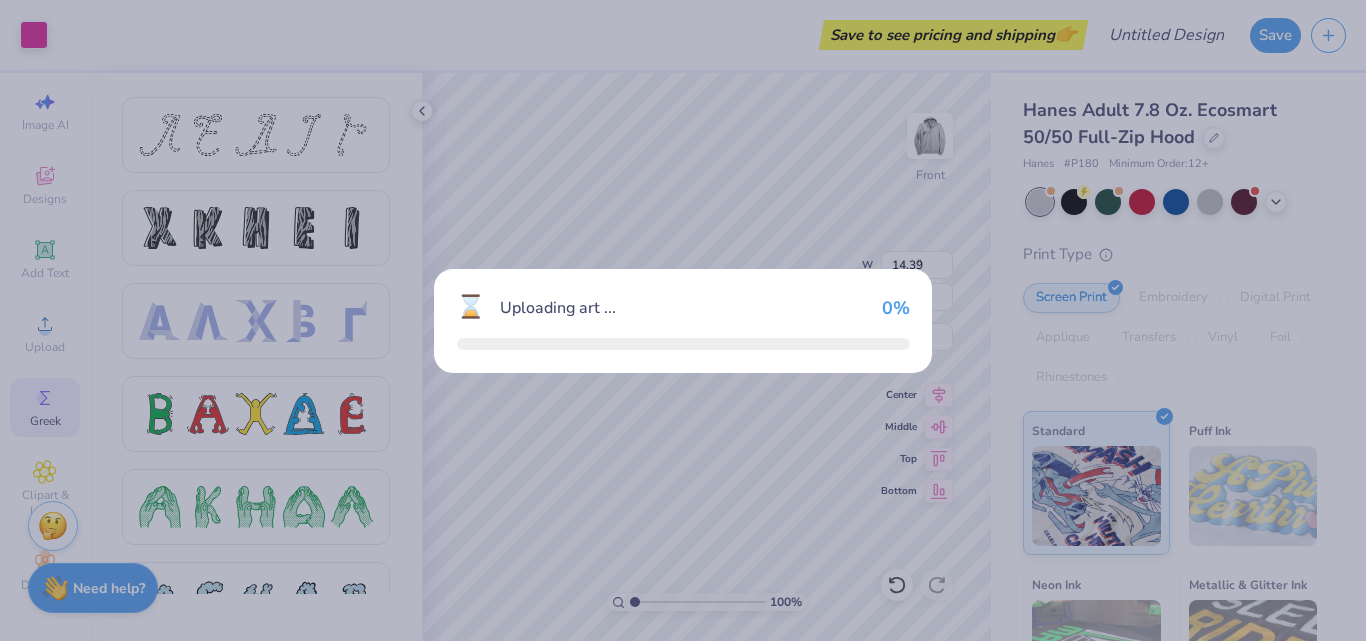 type on "9.70" 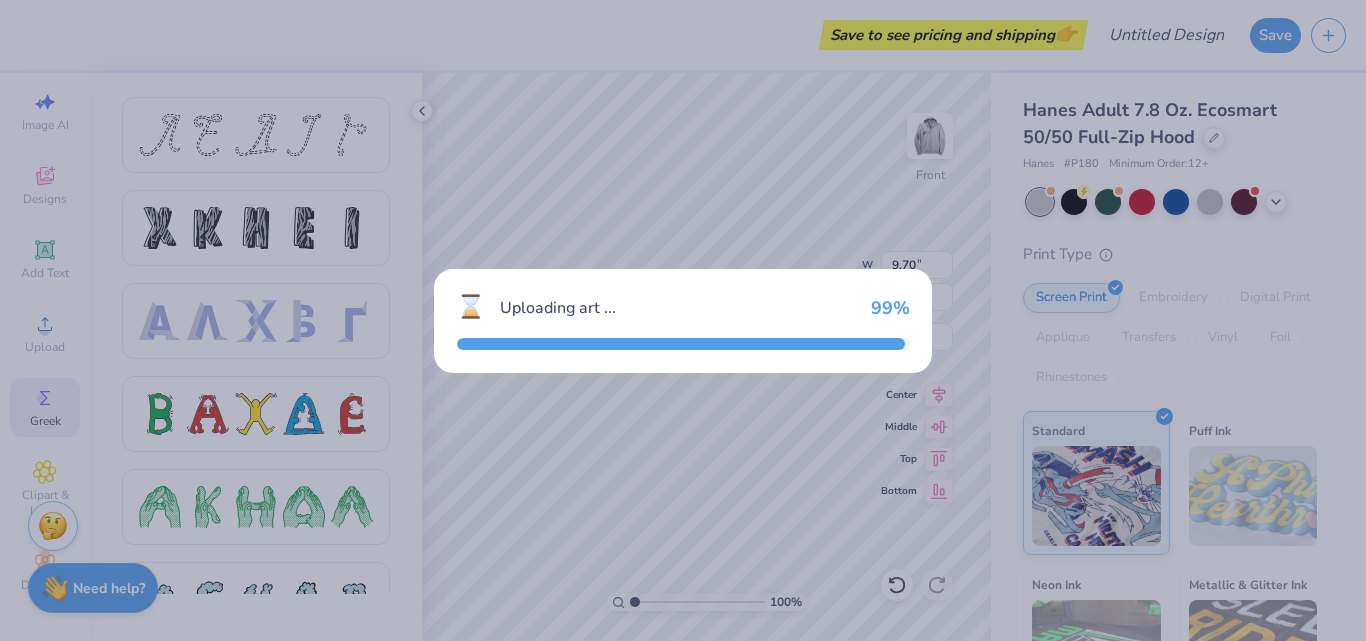 type on "11.42" 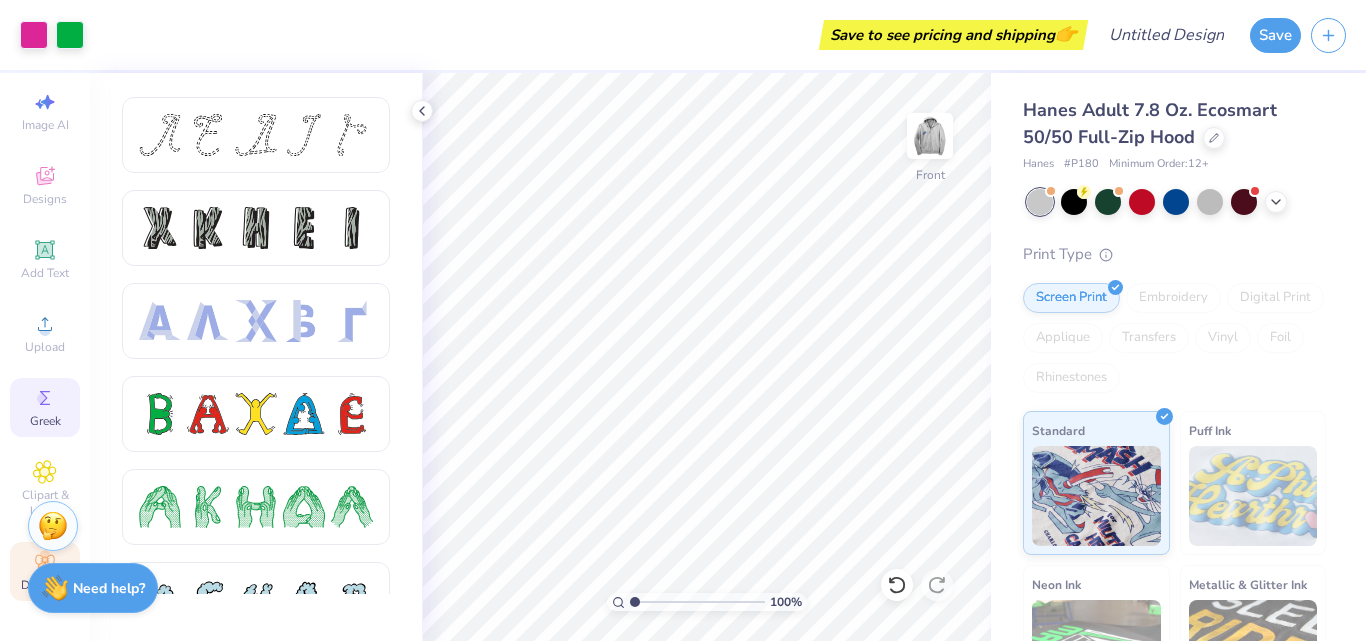 click on "Decorate" at bounding box center (45, 571) 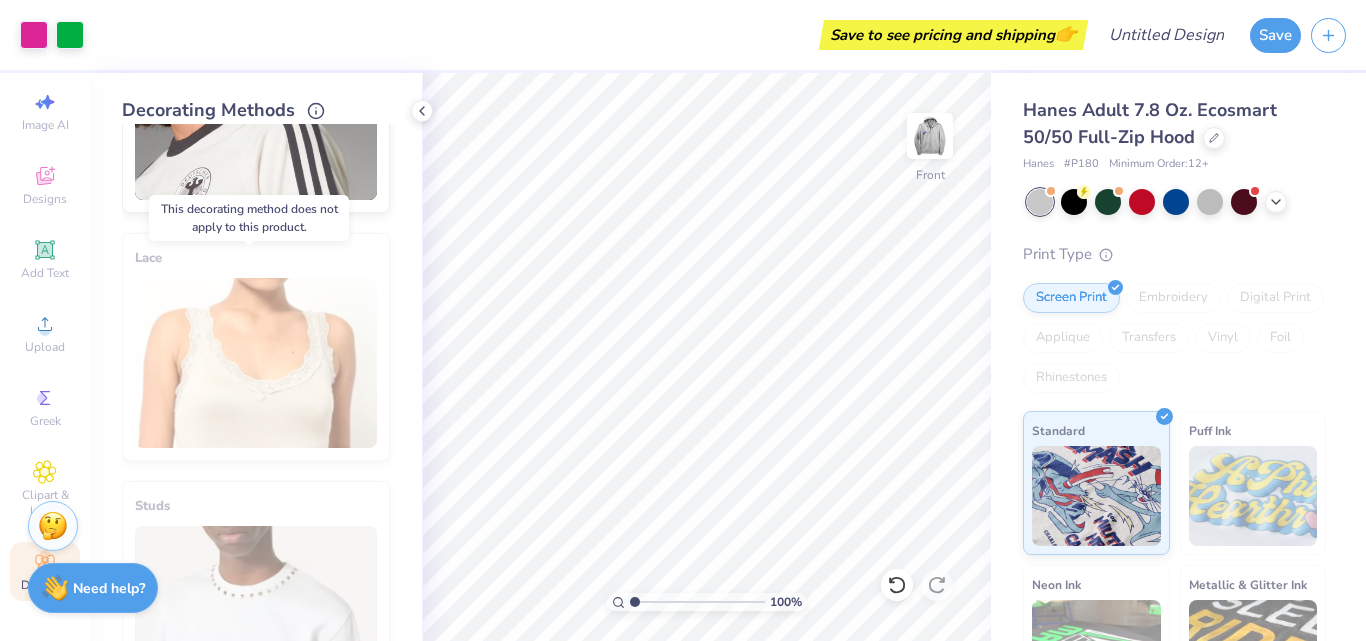 scroll, scrollTop: 700, scrollLeft: 0, axis: vertical 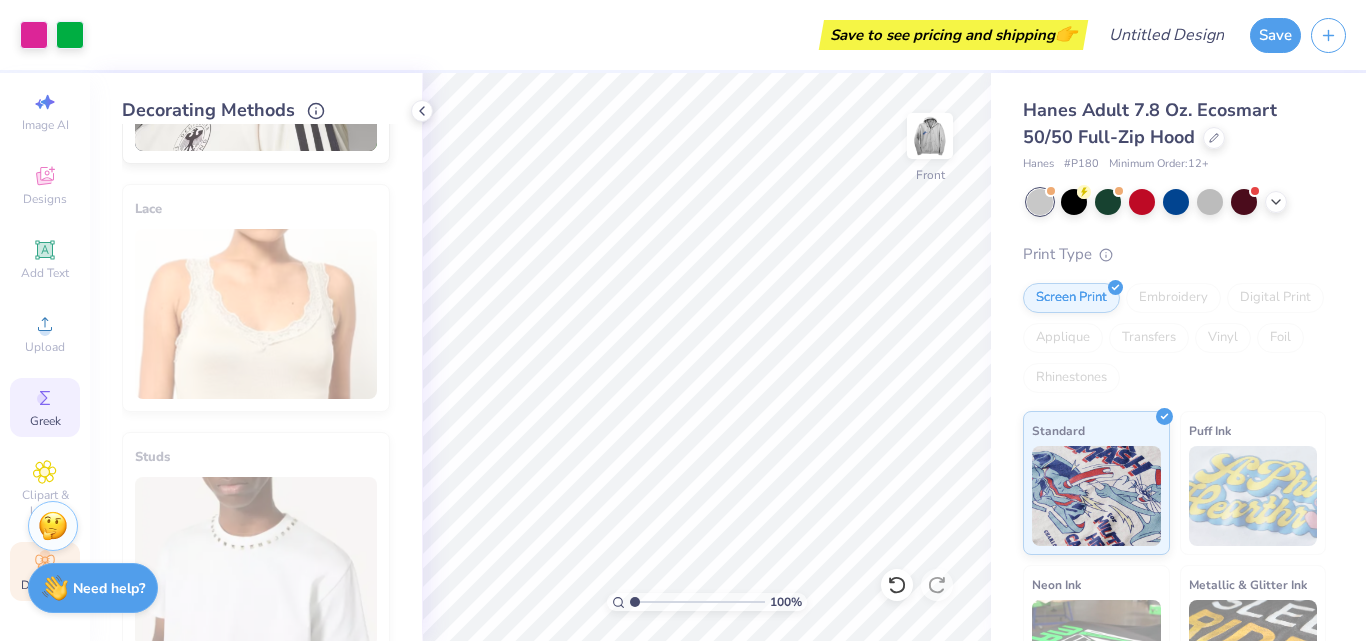 click on "Clipart & logos" at bounding box center [45, 489] 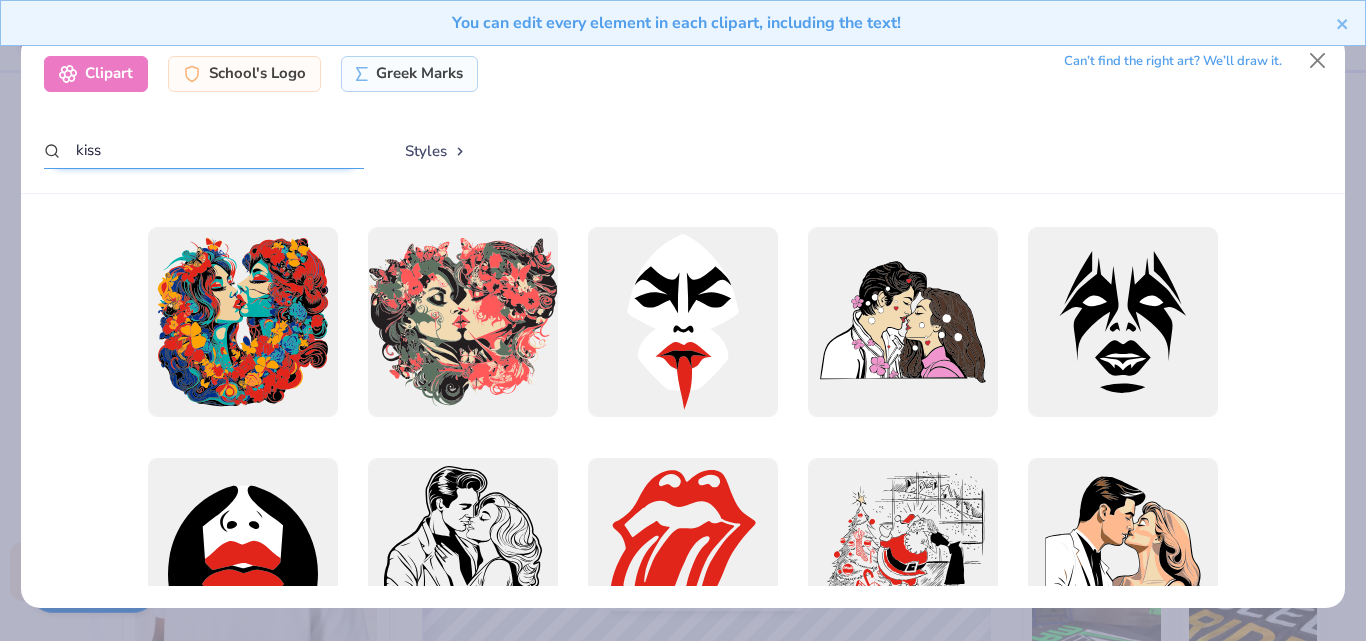 click on "kiss" at bounding box center (204, 150) 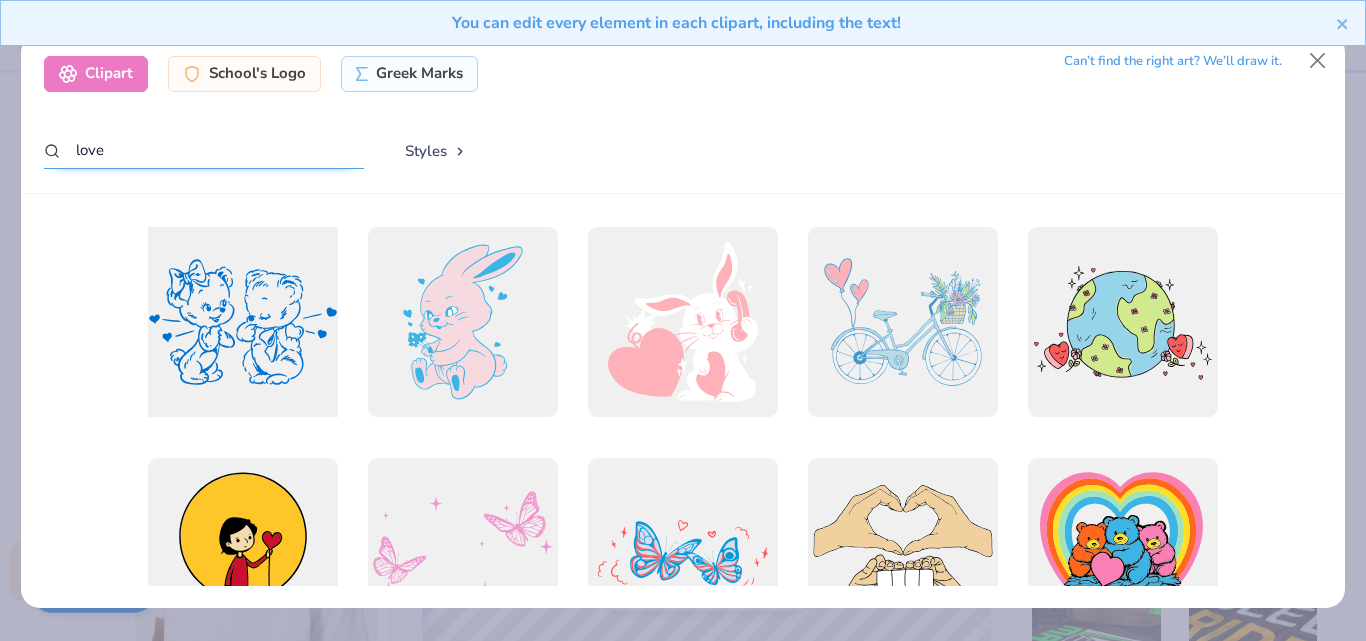 type on "love" 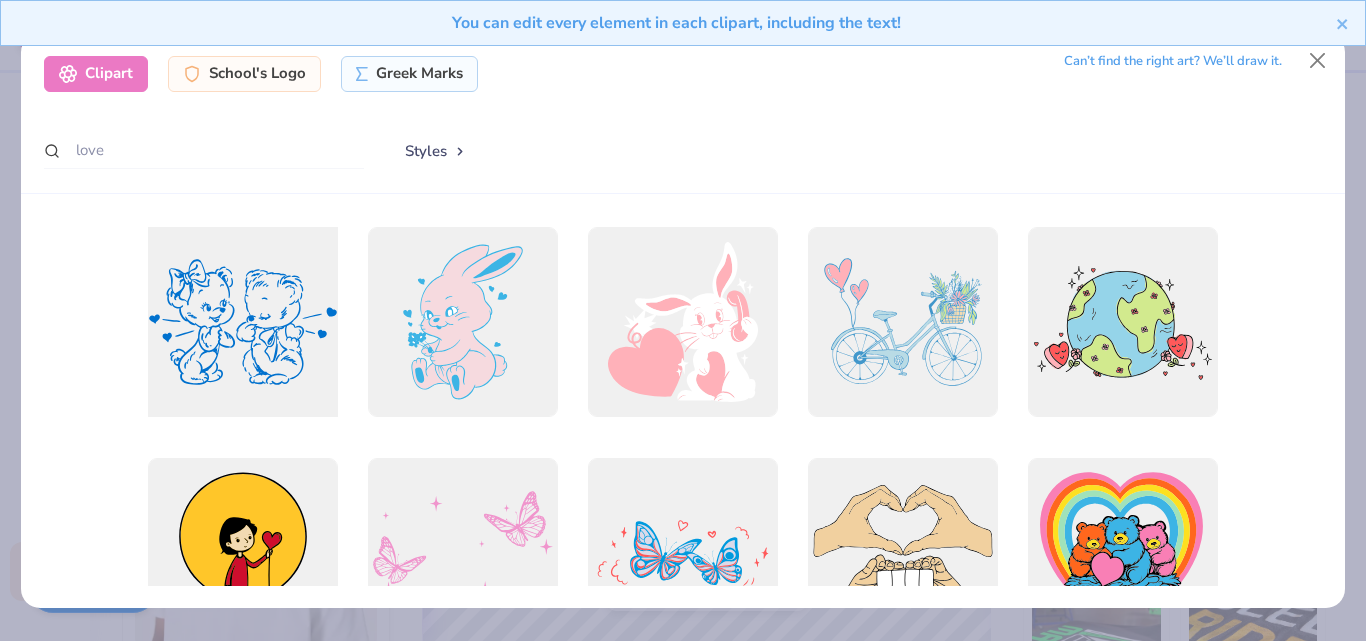 click at bounding box center (242, 321) 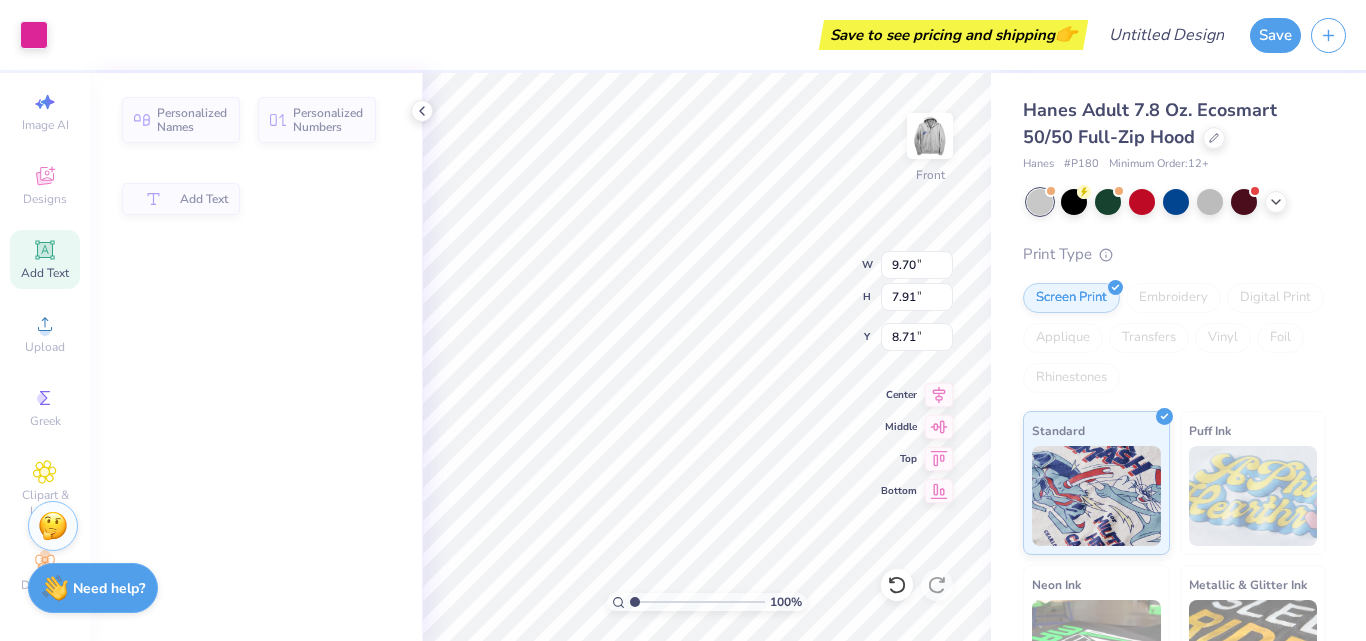 type on "9.70" 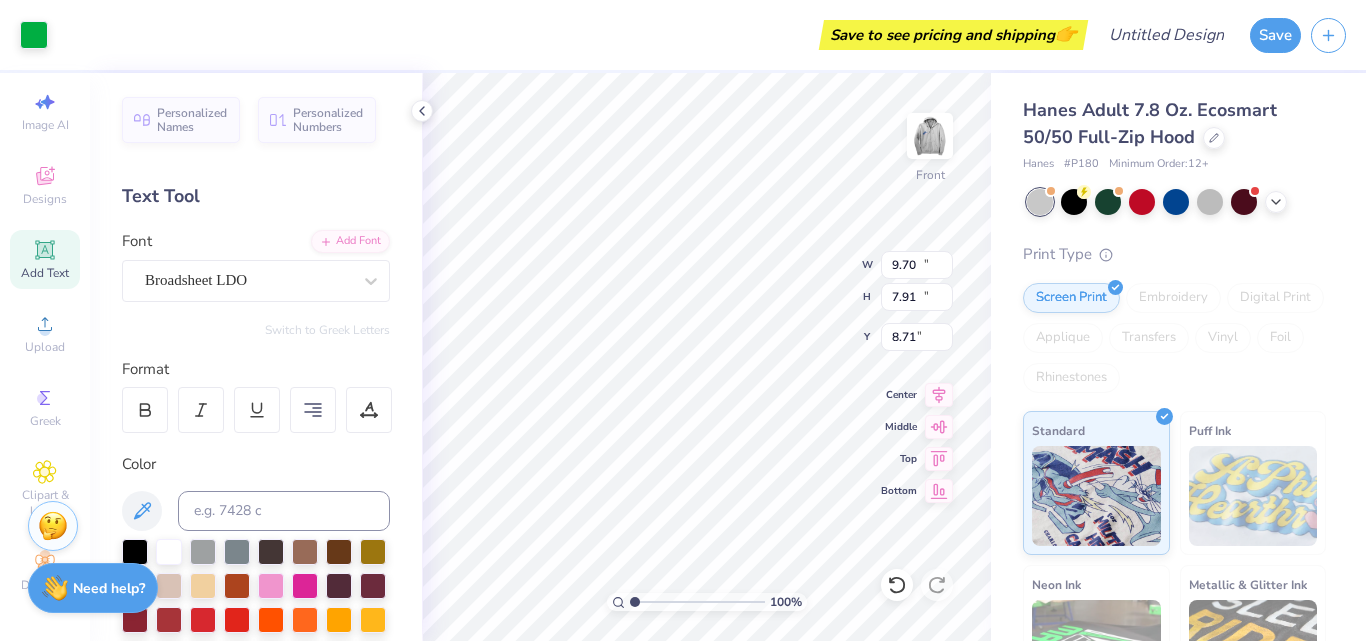 type on "15.00" 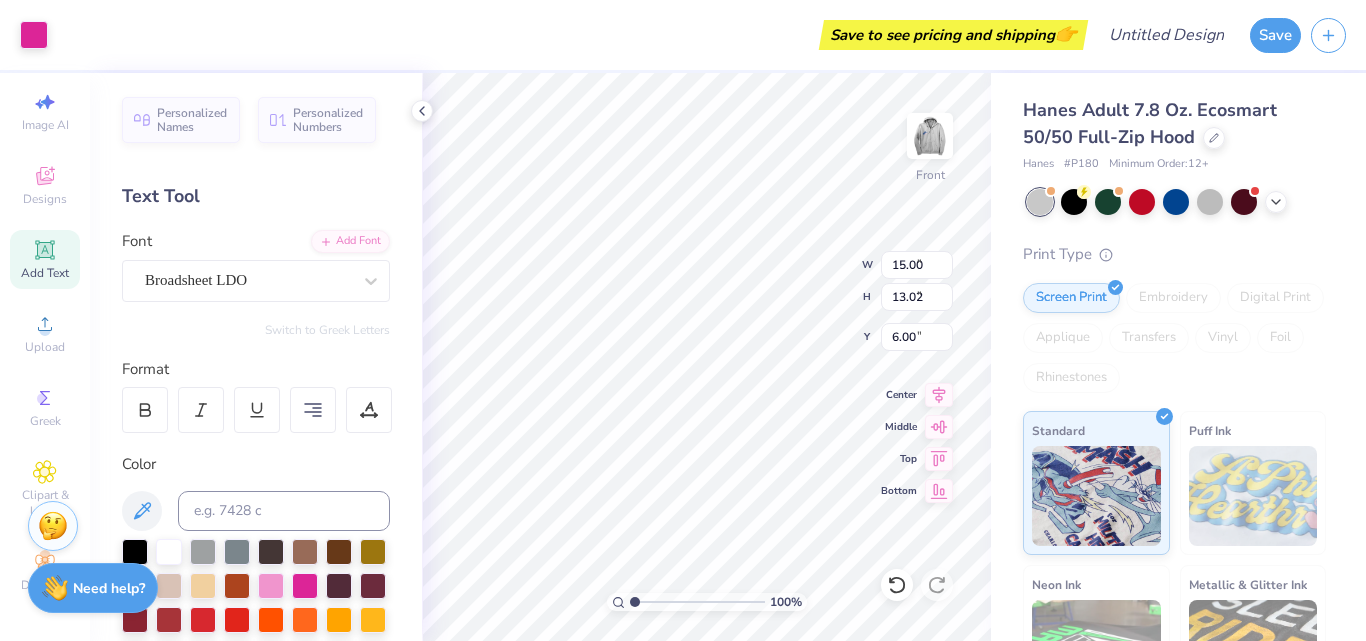 type on "9.70" 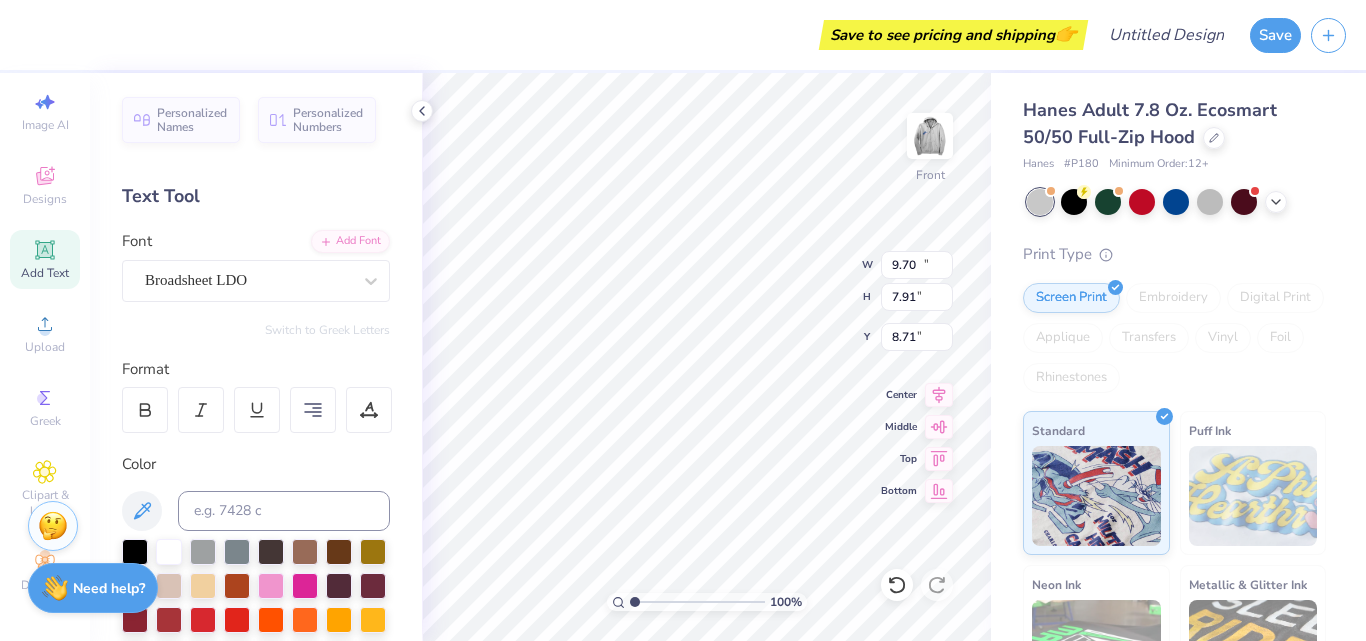 type on "12.10" 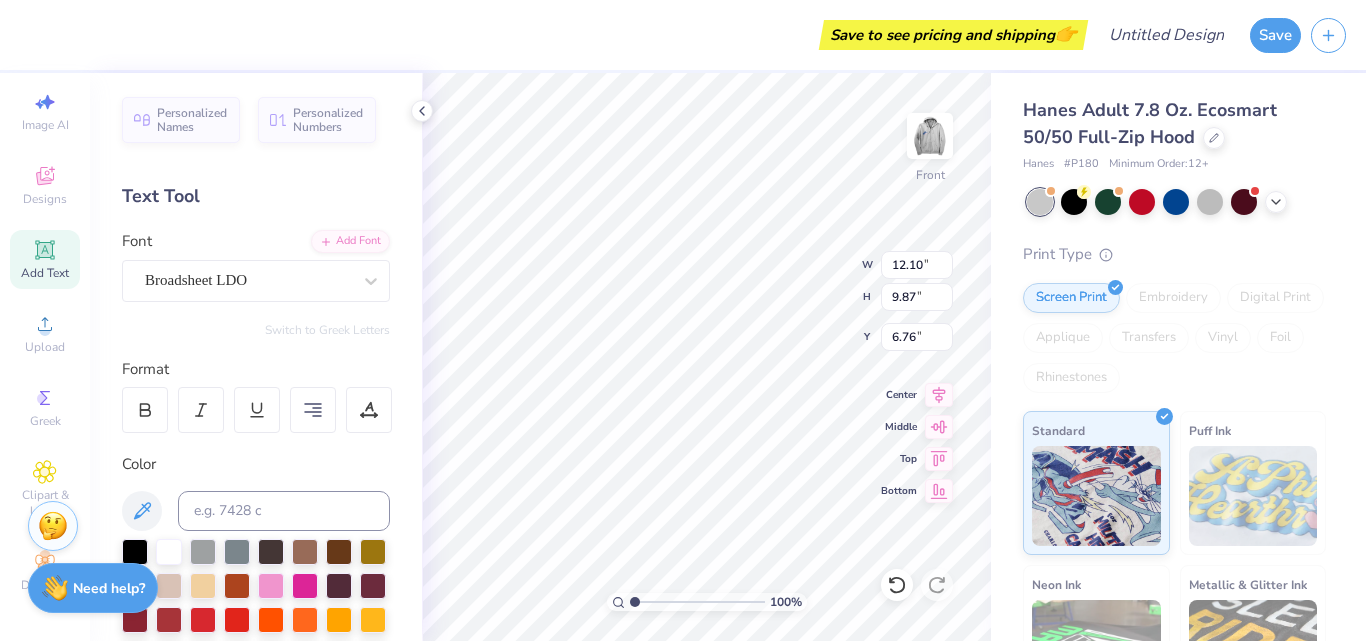 scroll, scrollTop: 17, scrollLeft: 7, axis: both 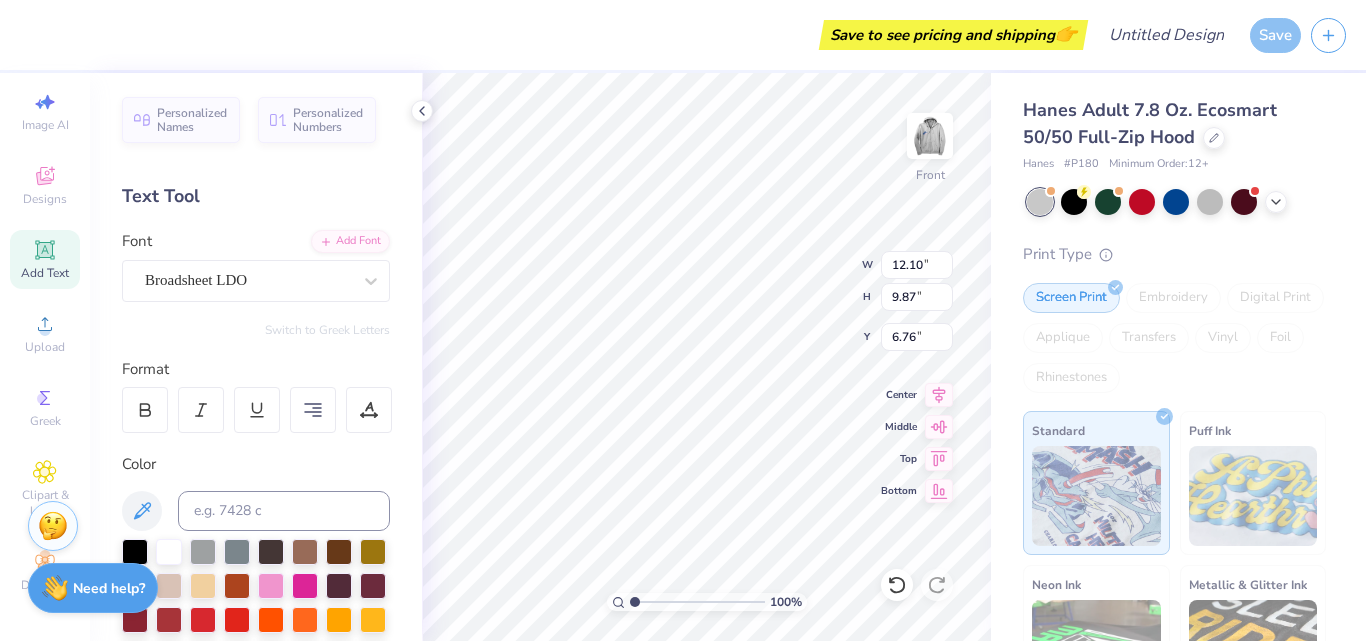 type on "16.93" 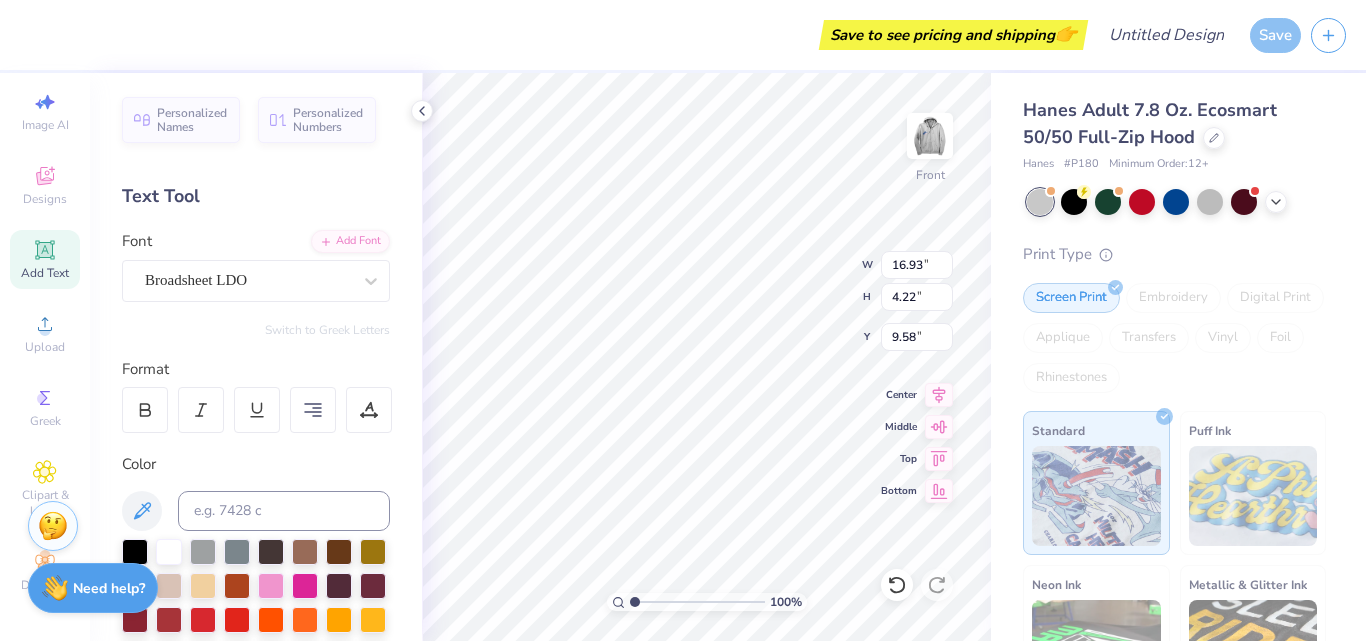 scroll, scrollTop: 18, scrollLeft: 8, axis: both 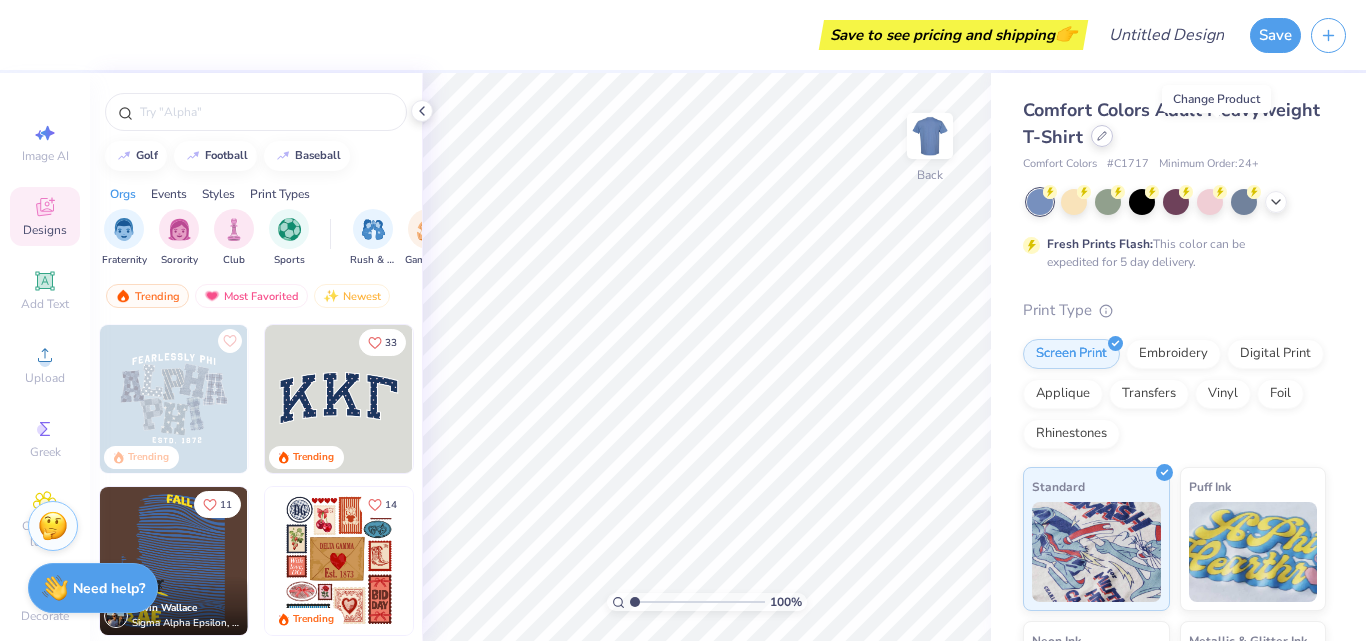 click at bounding box center (1102, 136) 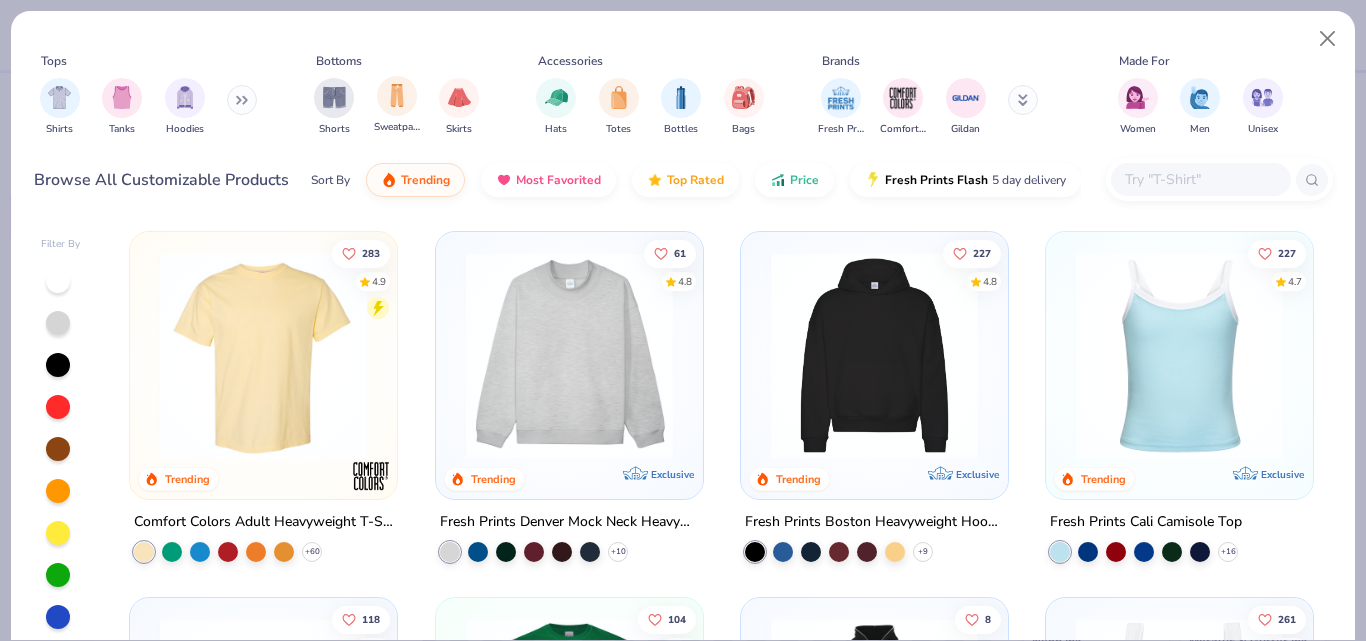 click on "Sweatpants" at bounding box center [397, 105] 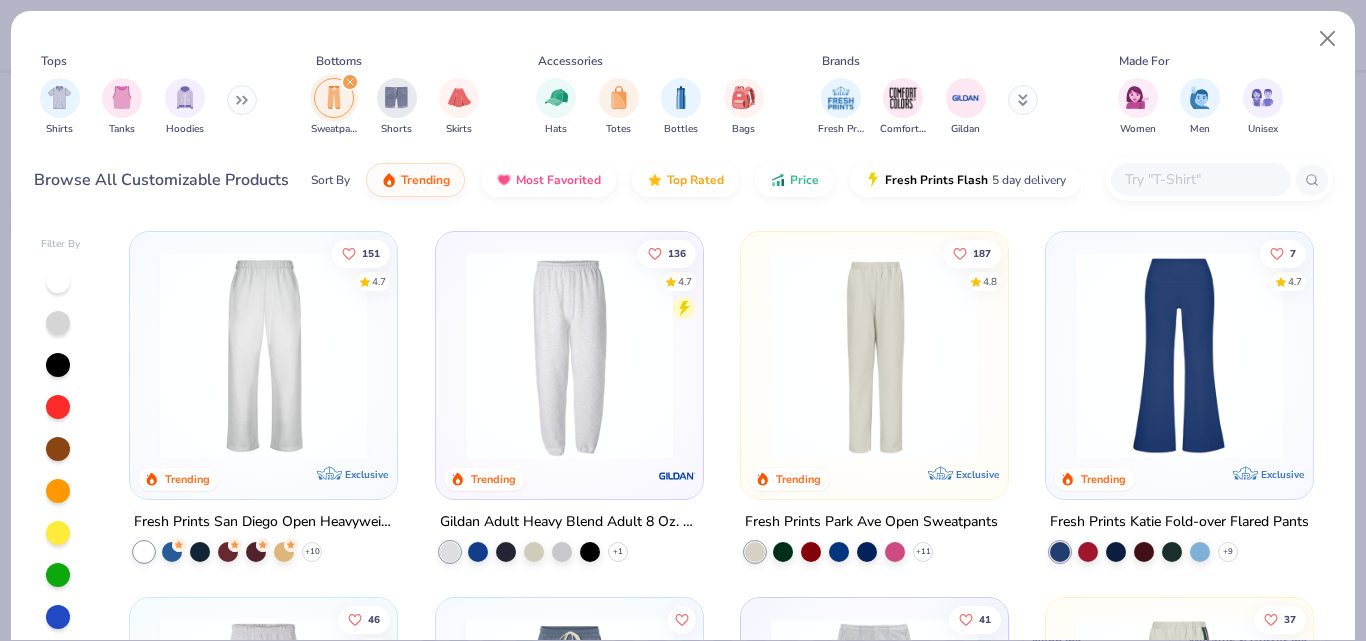 click at bounding box center [263, 355] 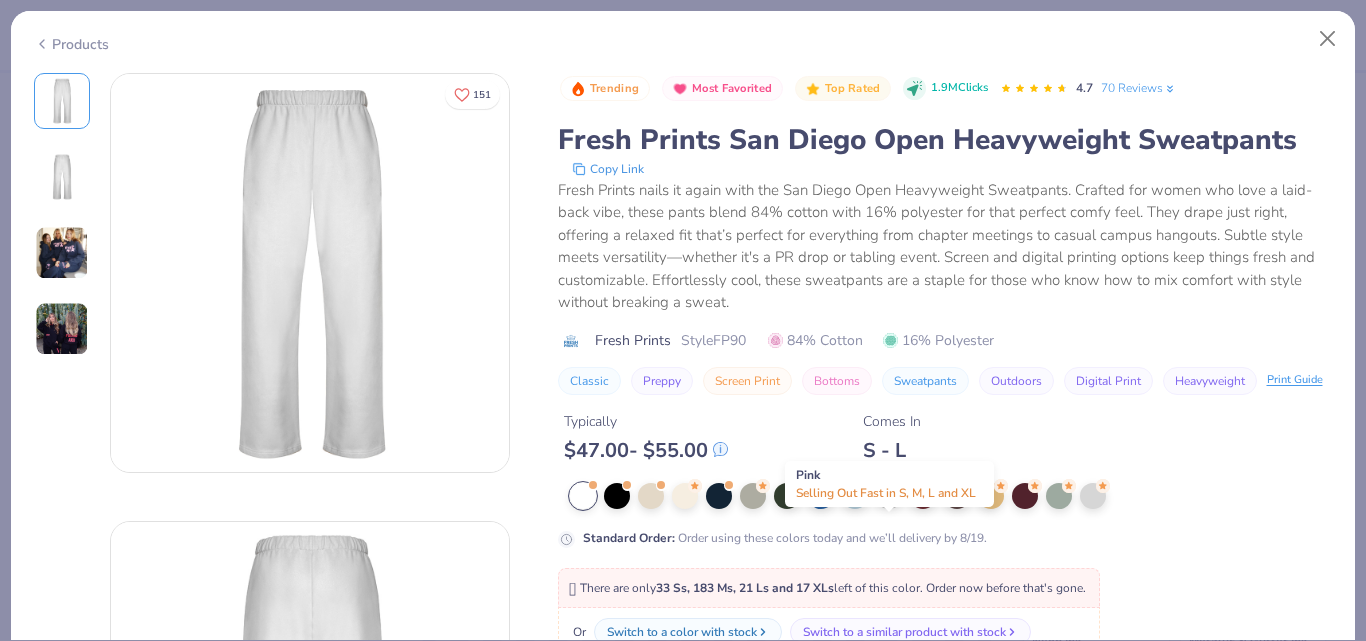 click at bounding box center [889, 494] 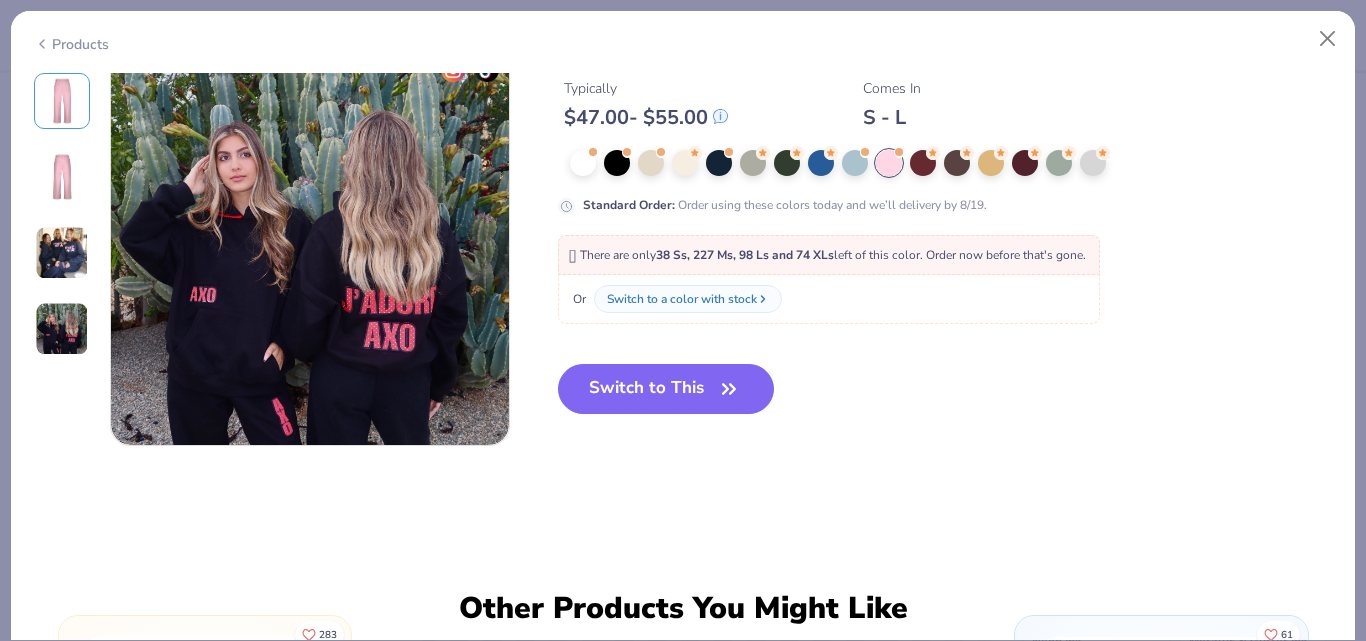 scroll, scrollTop: 1400, scrollLeft: 0, axis: vertical 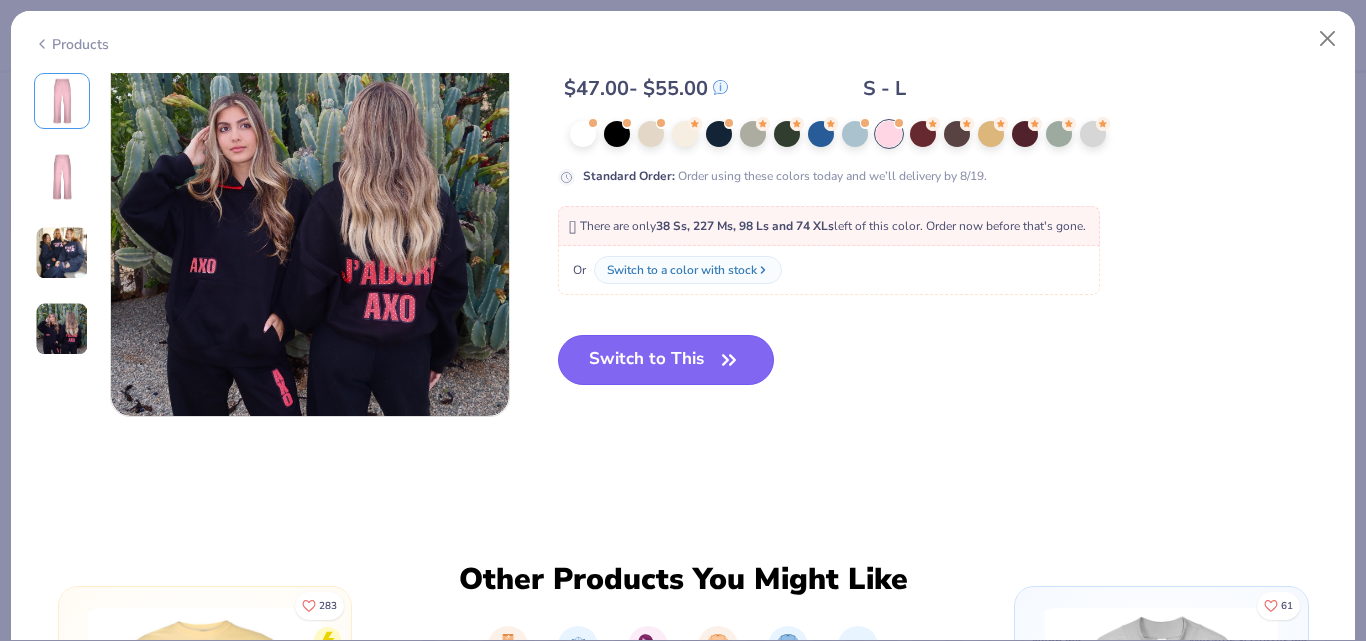 click on "Switch to This" at bounding box center [666, 360] 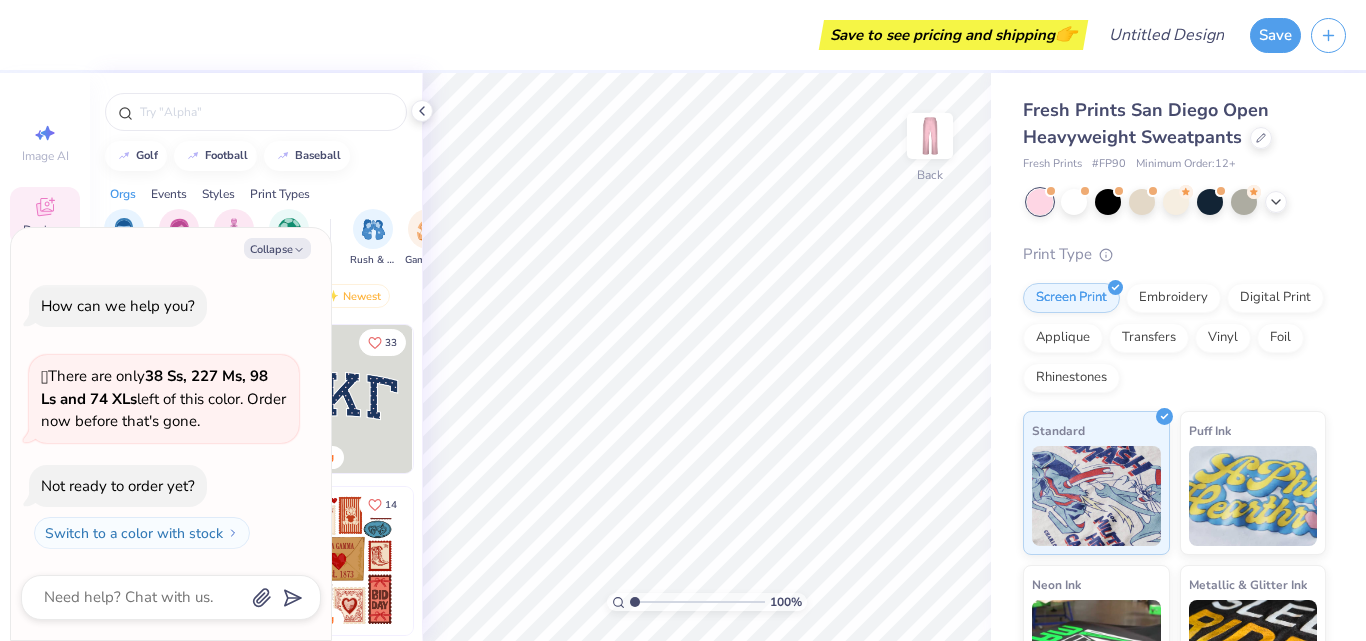 click on "Collapse" at bounding box center (171, 248) 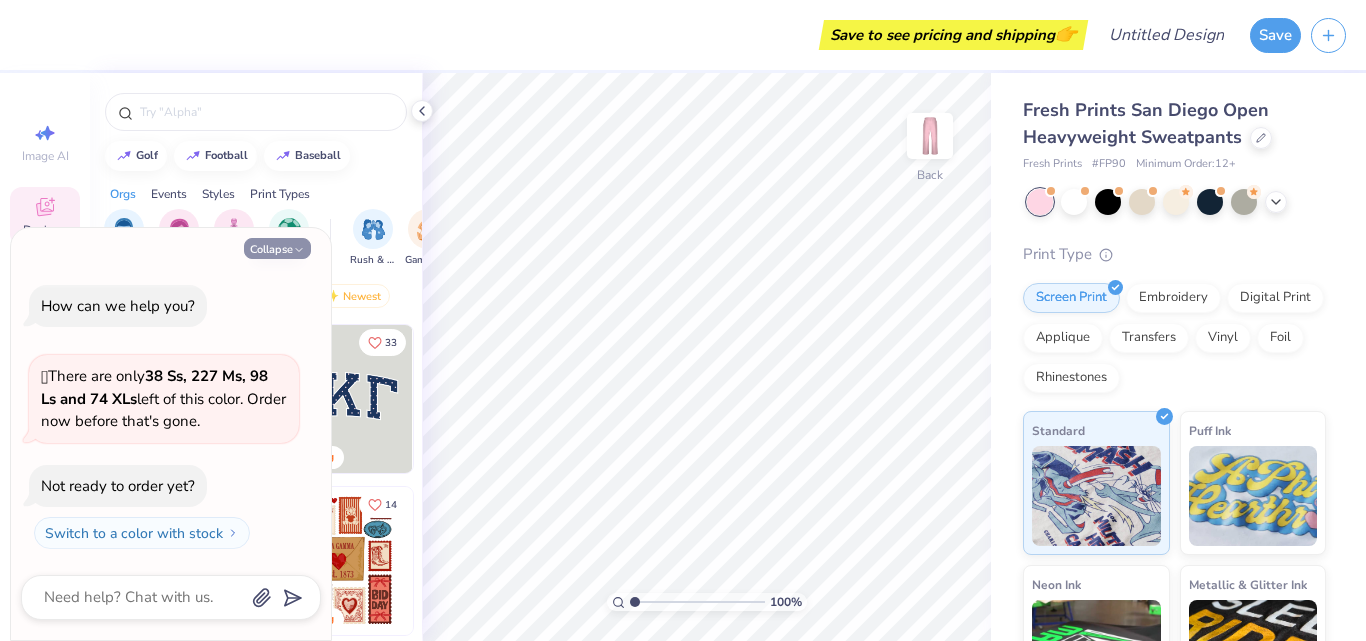 click on "Collapse" at bounding box center (277, 248) 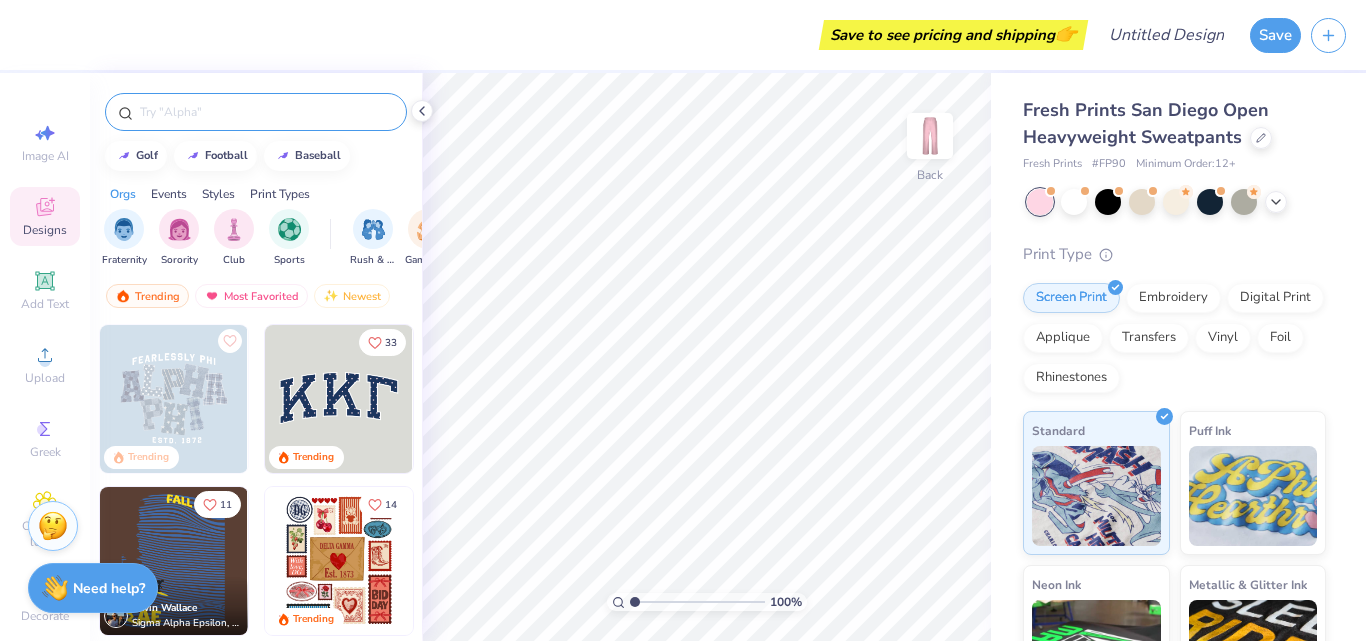 click at bounding box center (266, 112) 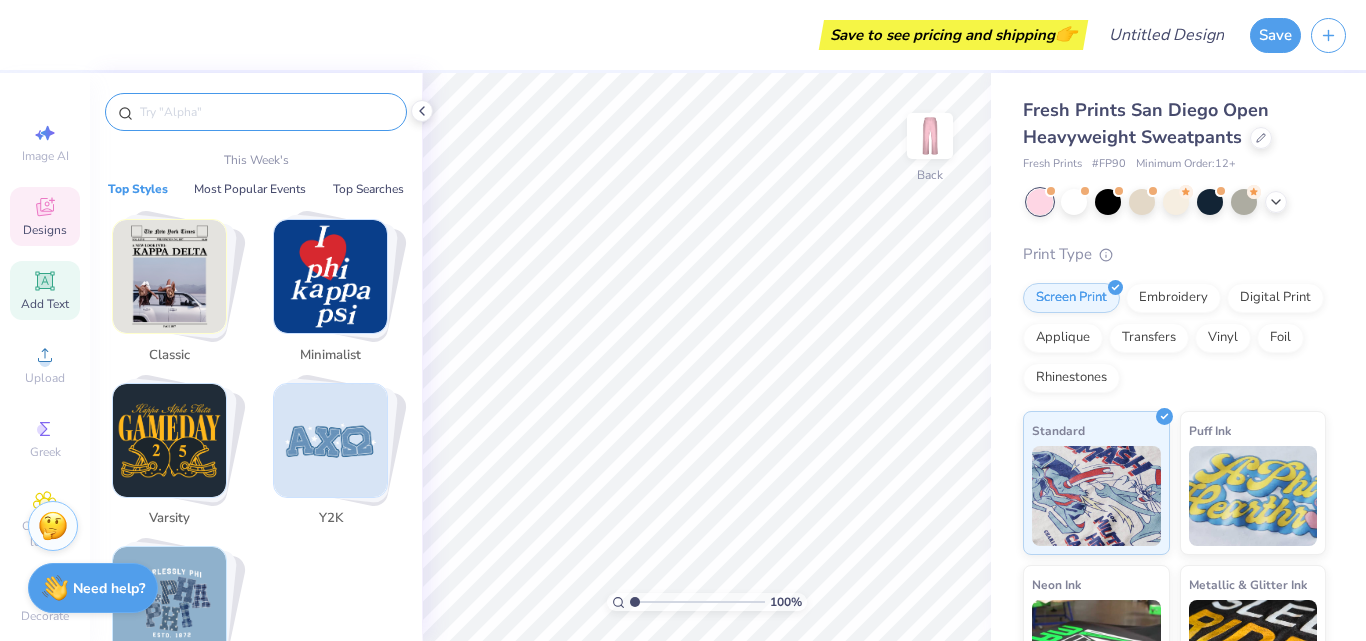 click on "Add Text" at bounding box center (45, 290) 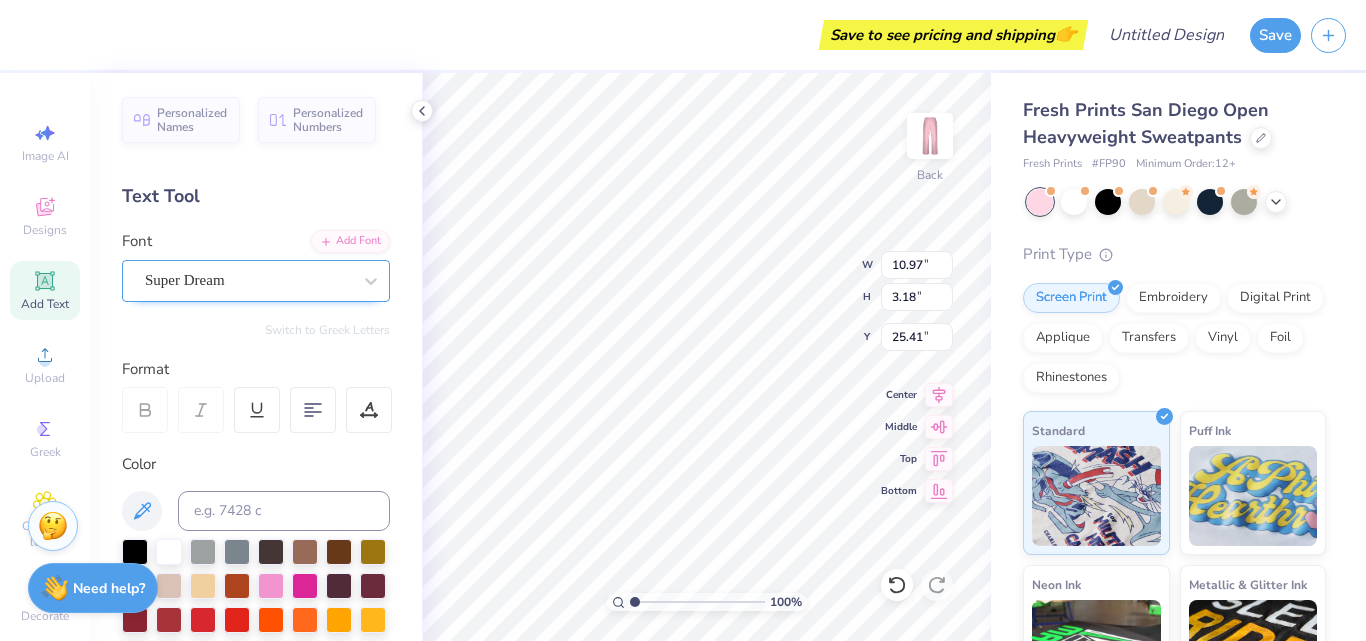 click on "Super Dream" at bounding box center (248, 280) 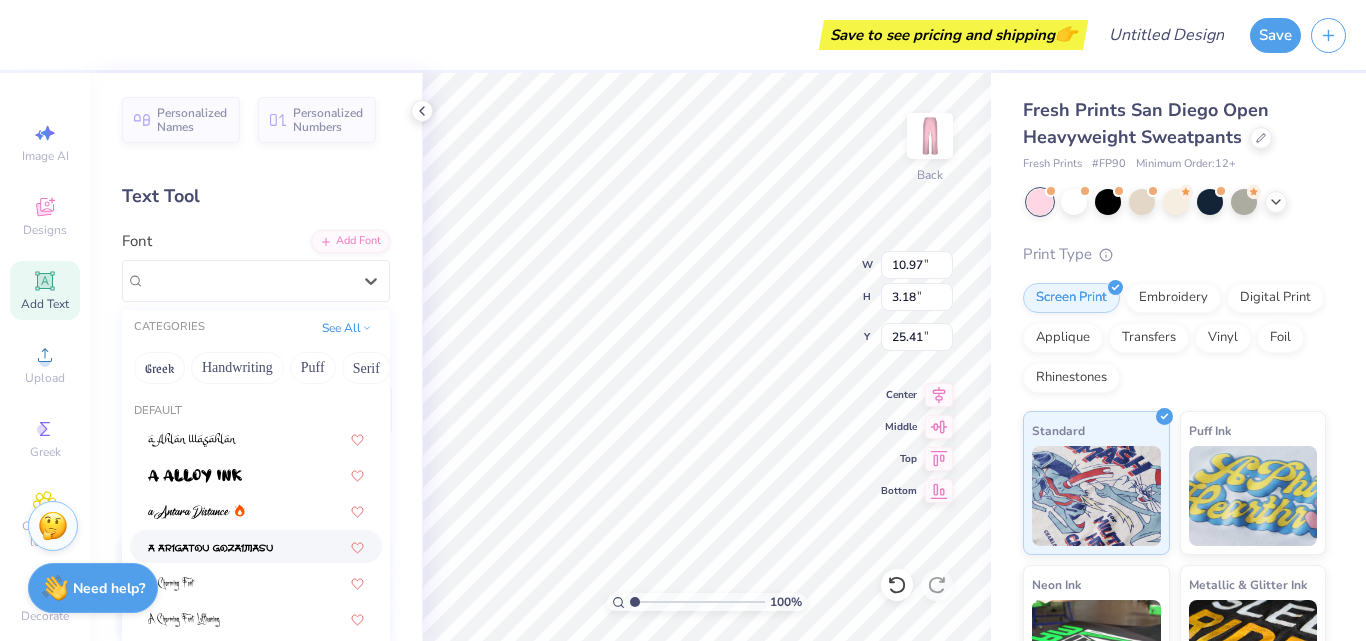 scroll, scrollTop: 100, scrollLeft: 0, axis: vertical 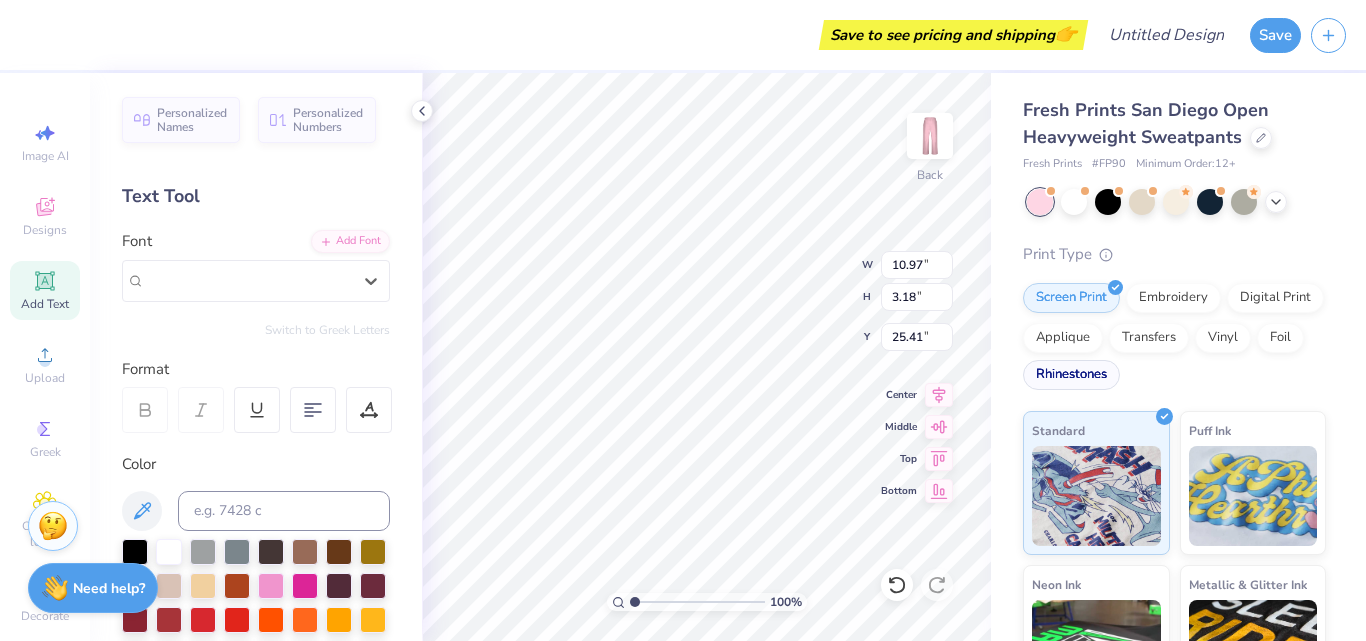 click on "Rhinestones" at bounding box center [1071, 375] 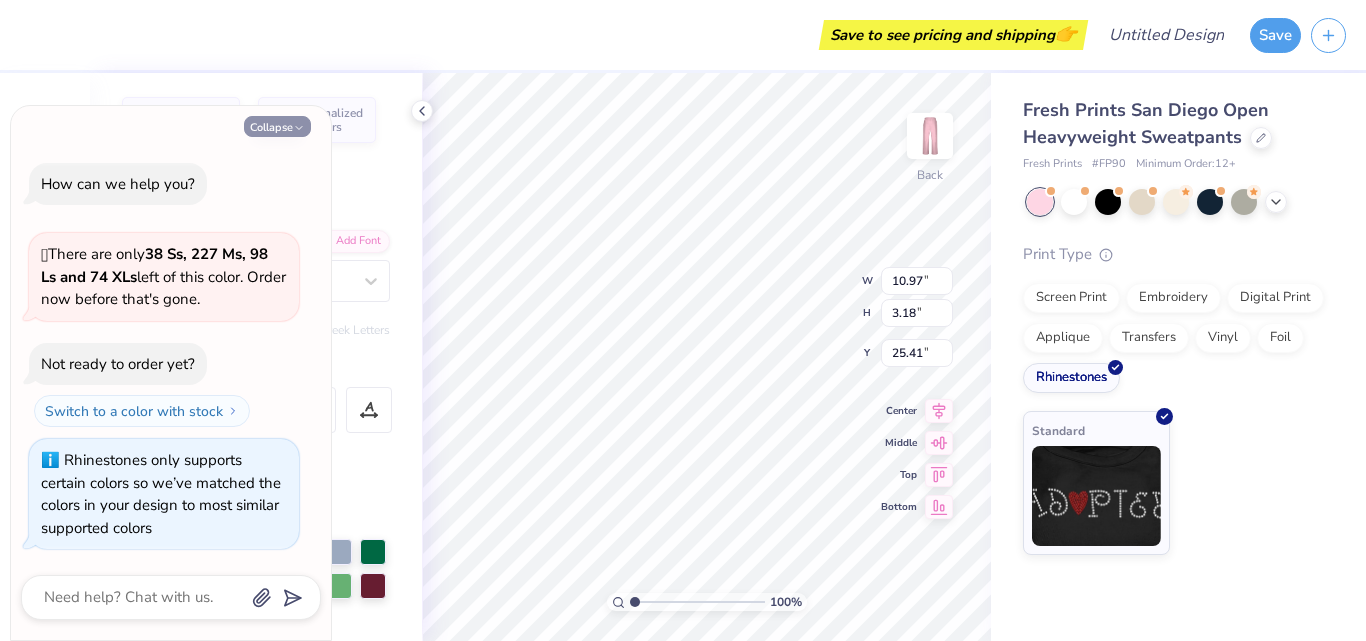 click on "Collapse" at bounding box center (277, 126) 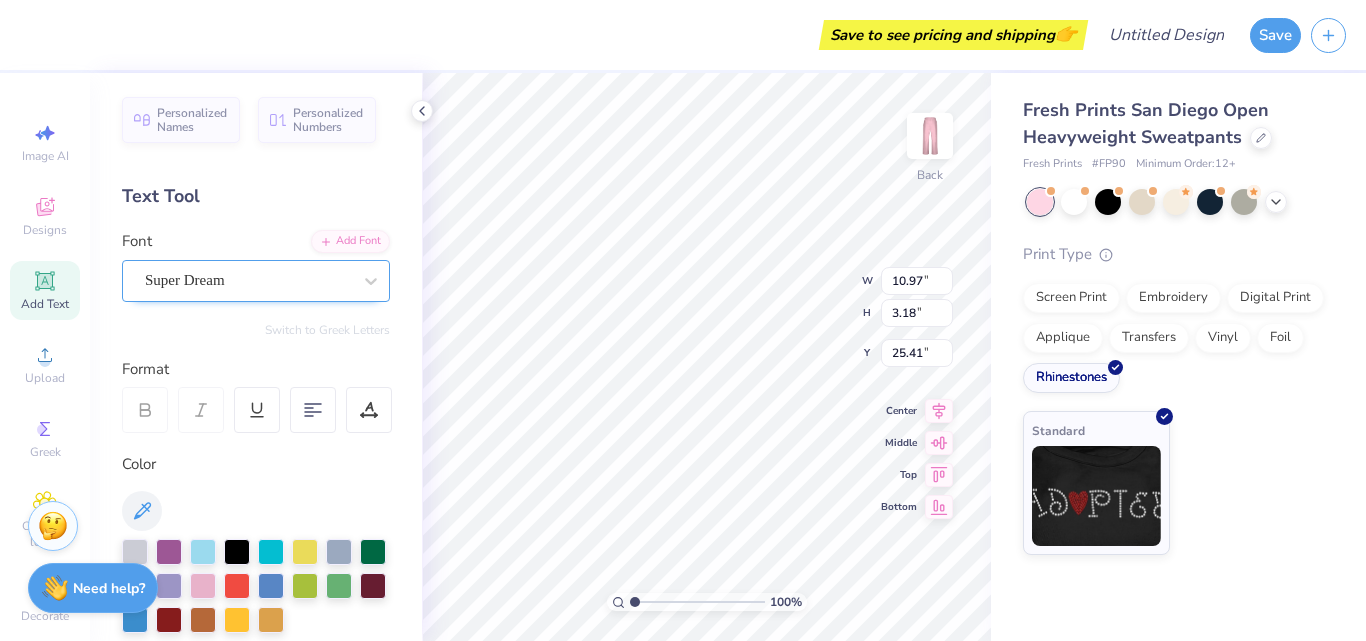 click on "Super Dream" at bounding box center (248, 280) 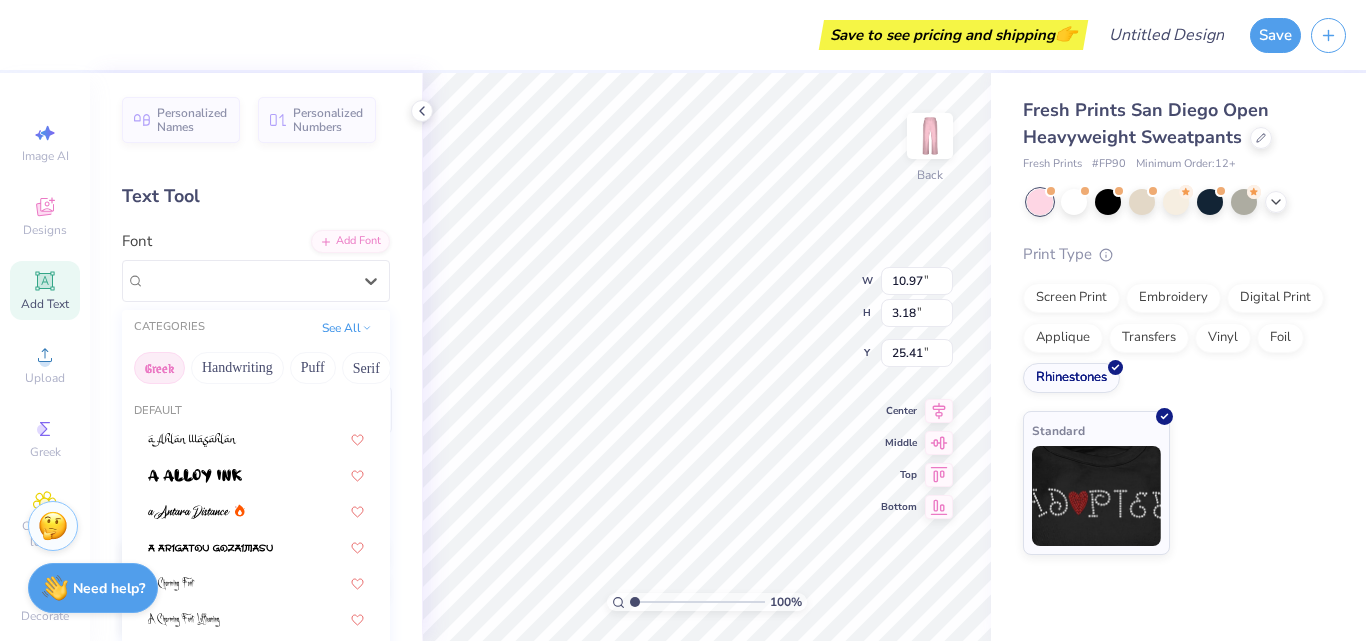click on "Greek" at bounding box center (159, 368) 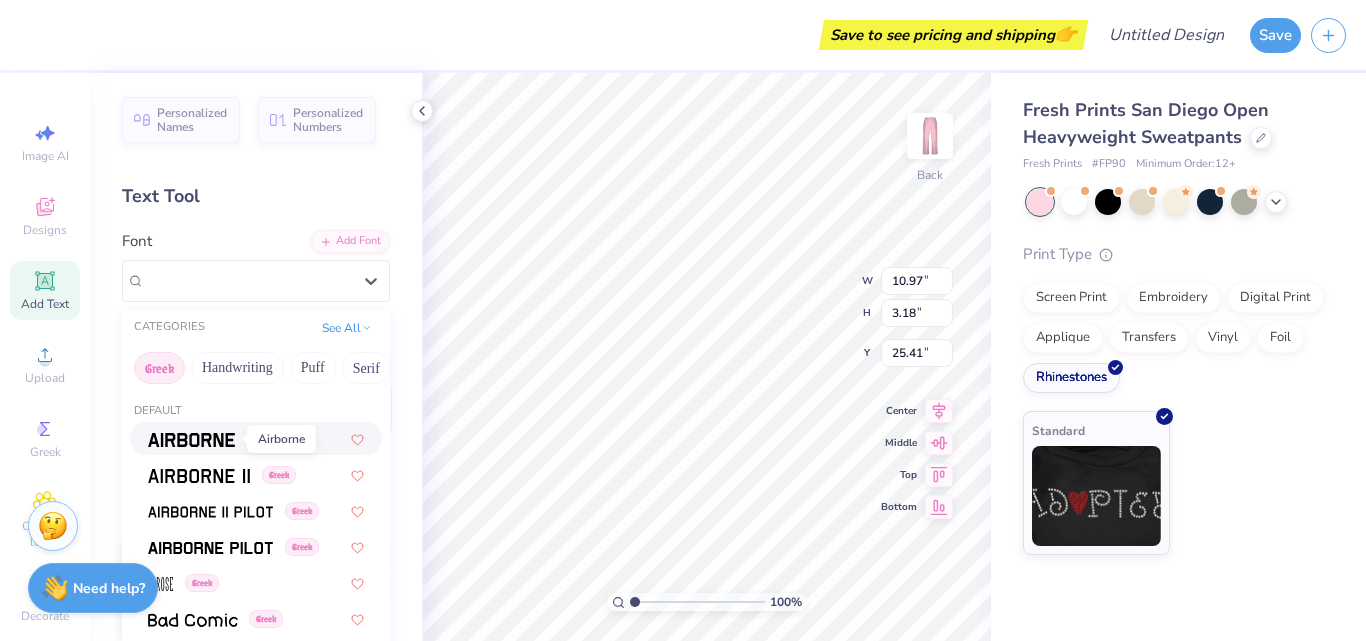 click at bounding box center (191, 440) 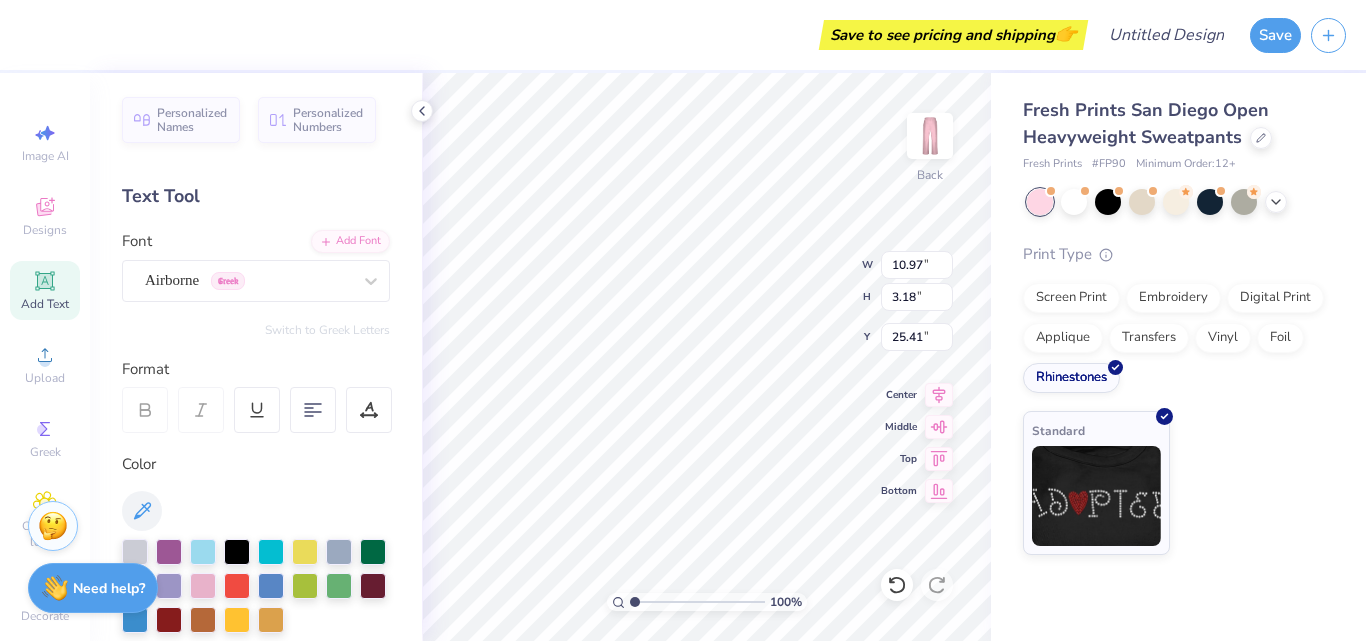 type on "10.50" 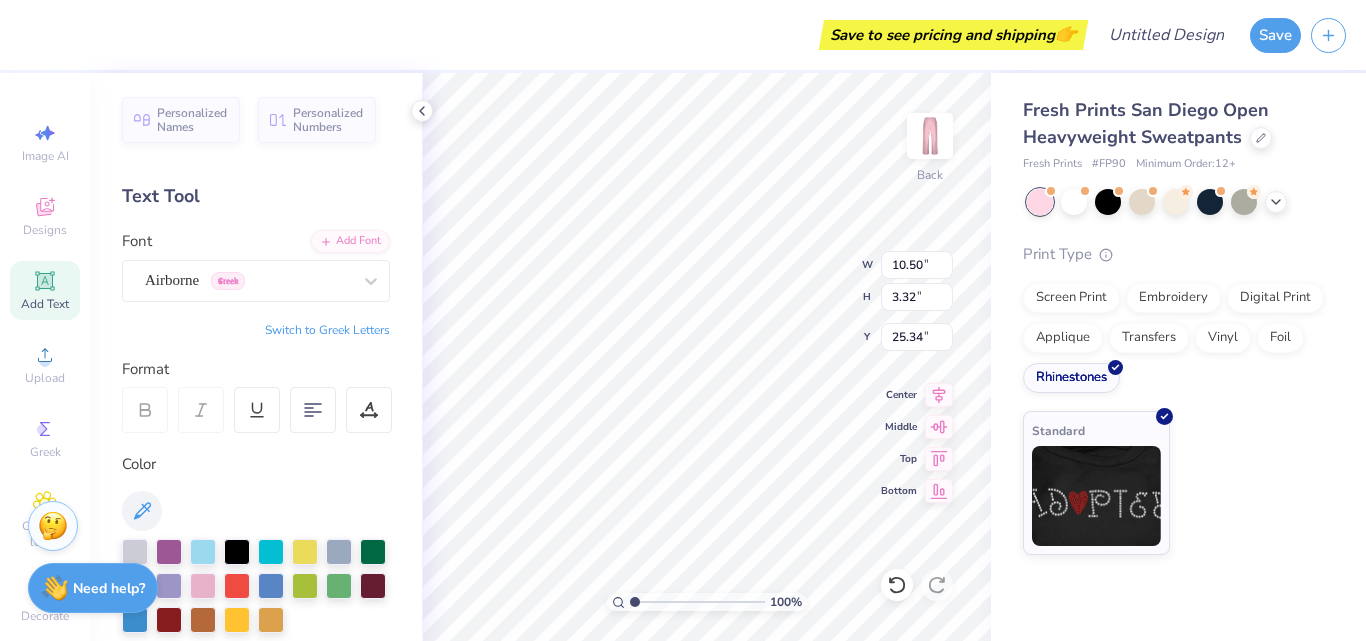 scroll, scrollTop: 17, scrollLeft: 2, axis: both 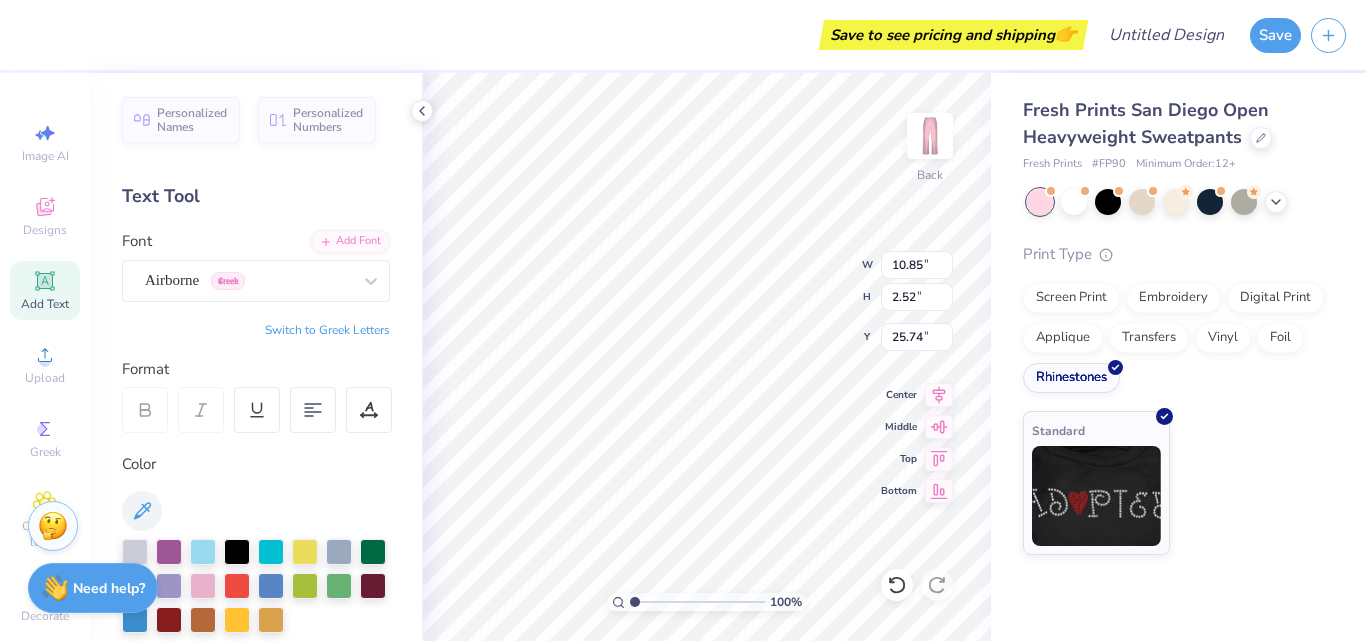 type on "P" 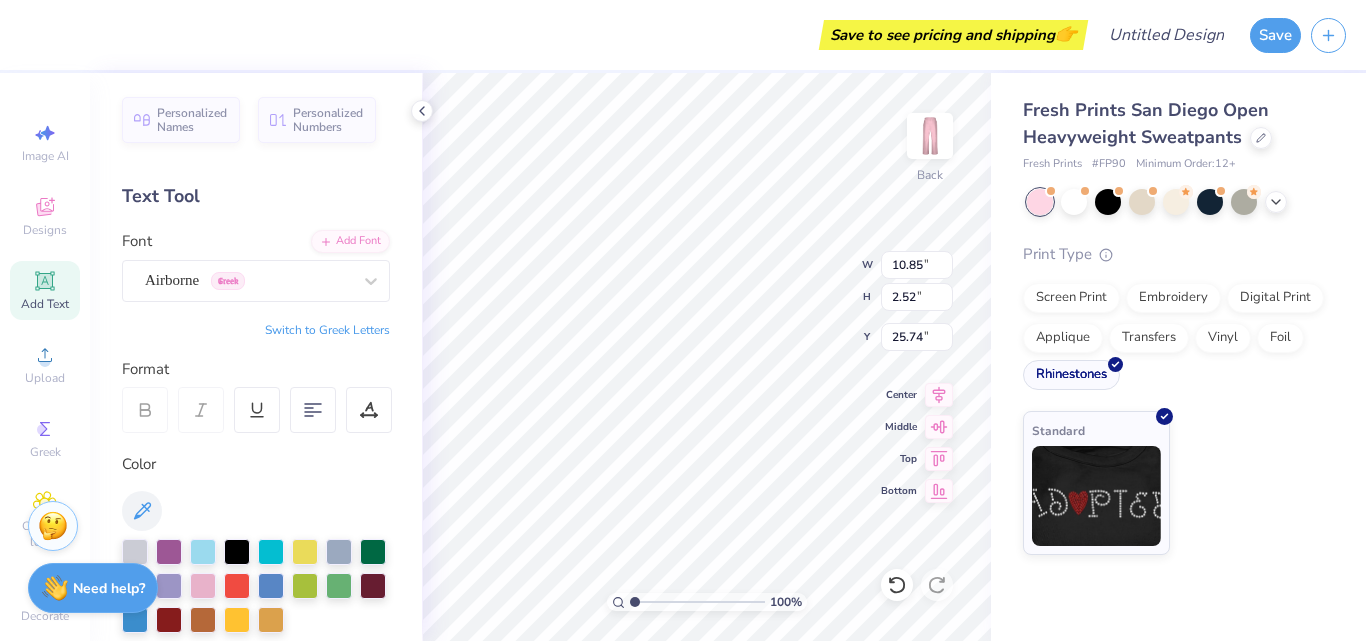 click on "Rhinestones" at bounding box center [1071, 375] 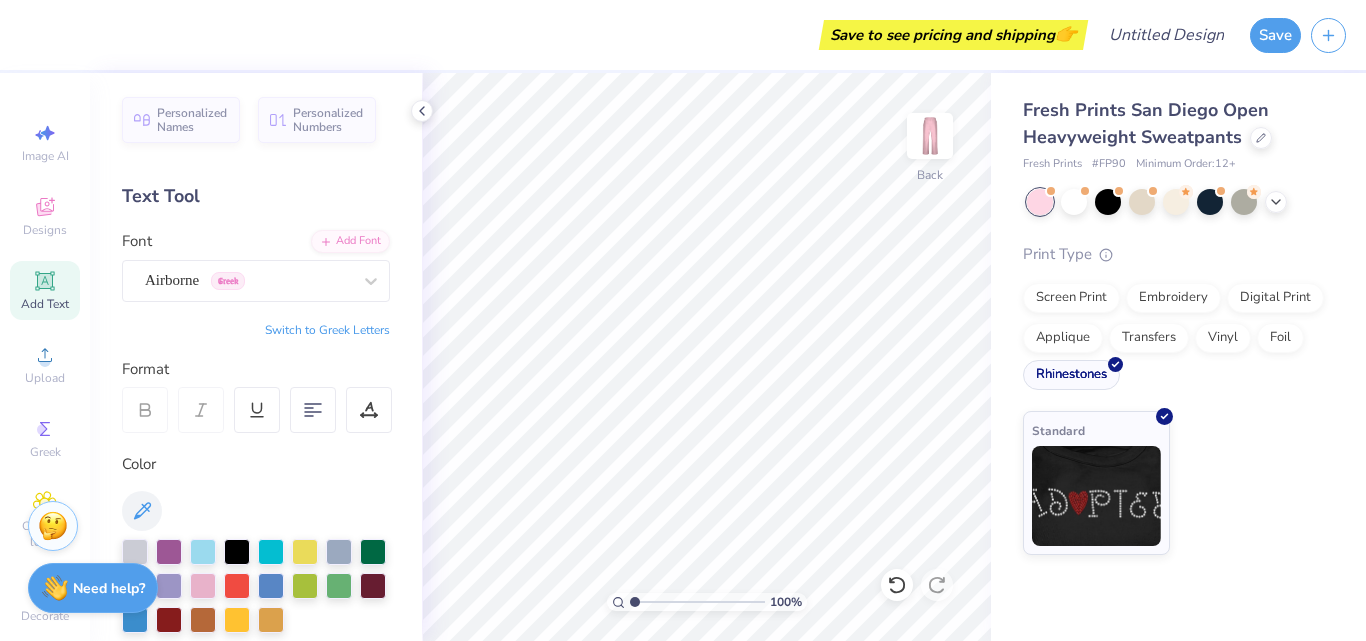 click on "Rhinestones" at bounding box center [1071, 375] 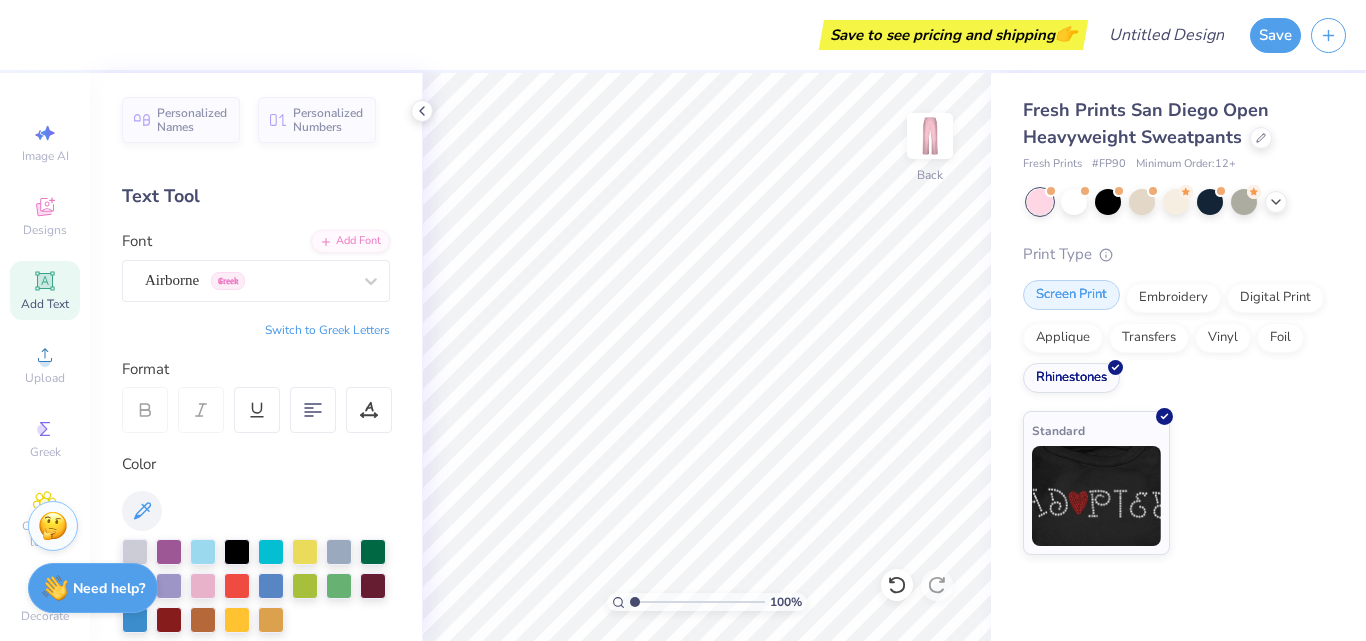 click on "Screen Print" at bounding box center [1071, 295] 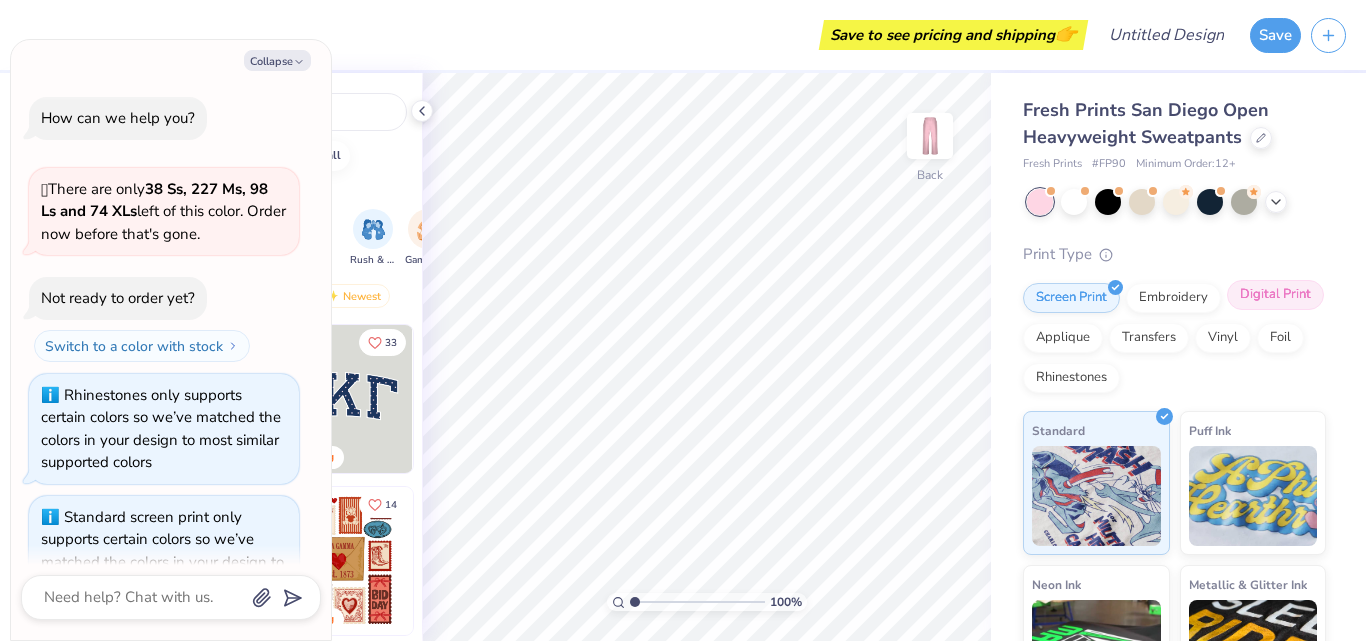 scroll, scrollTop: 57, scrollLeft: 0, axis: vertical 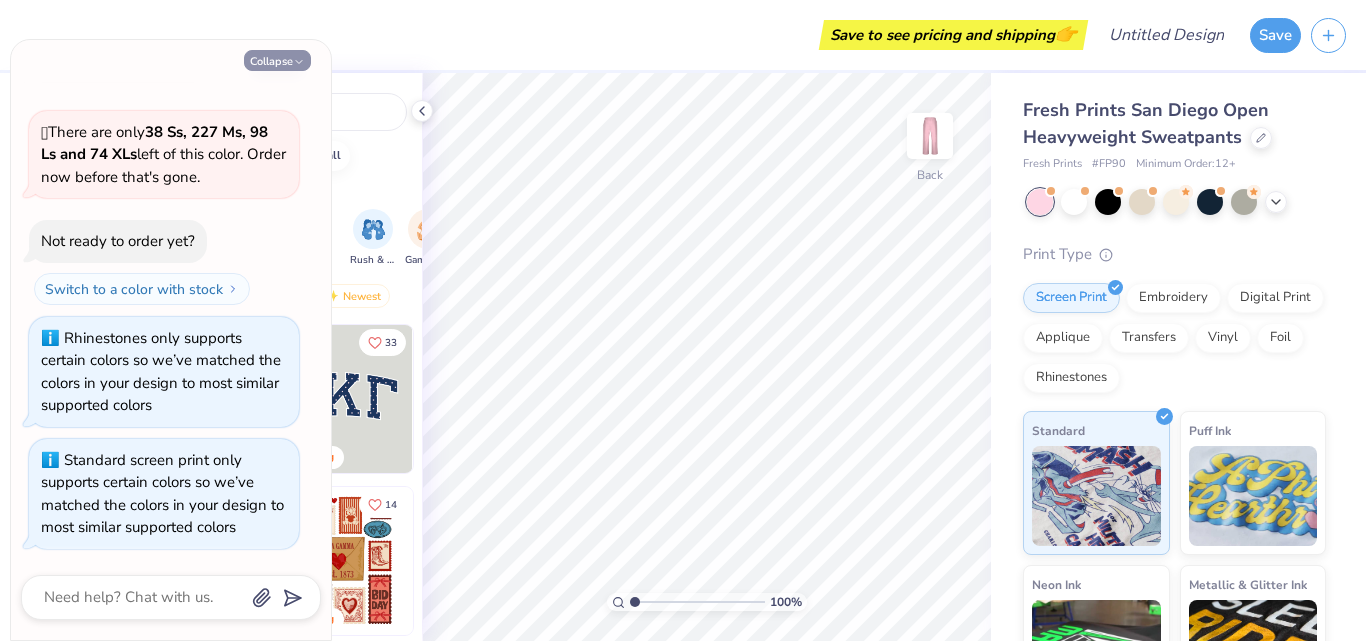 click on "Collapse" at bounding box center (277, 60) 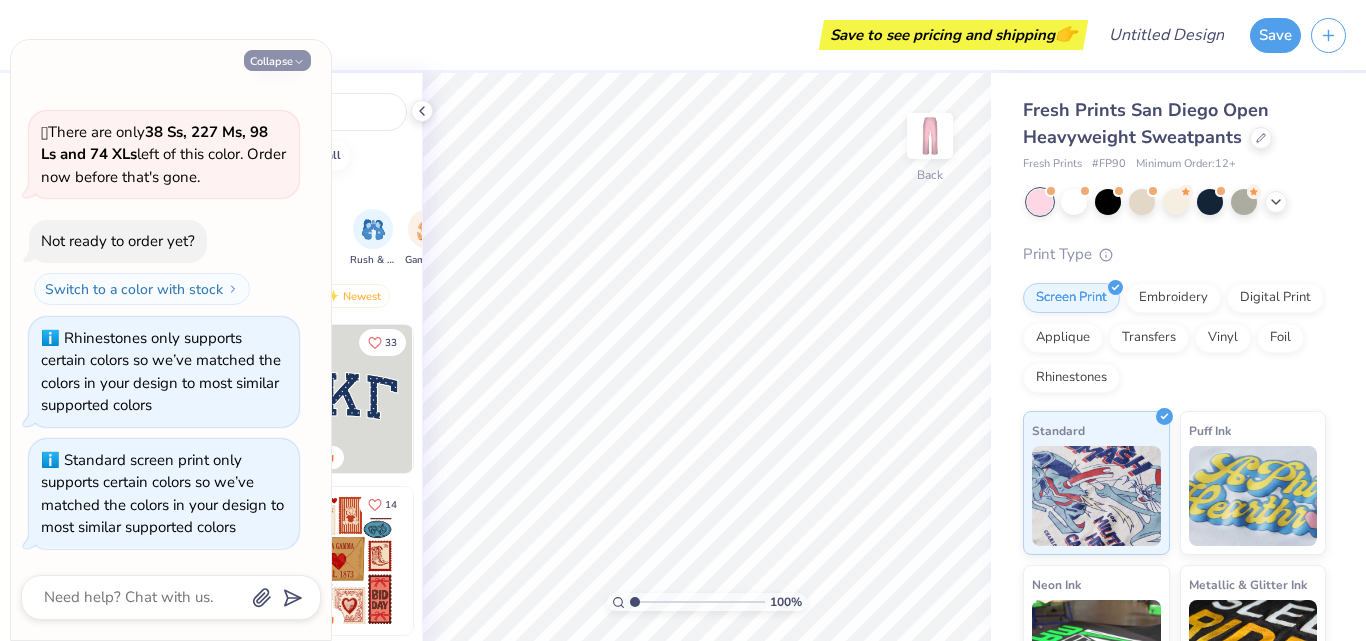 type on "x" 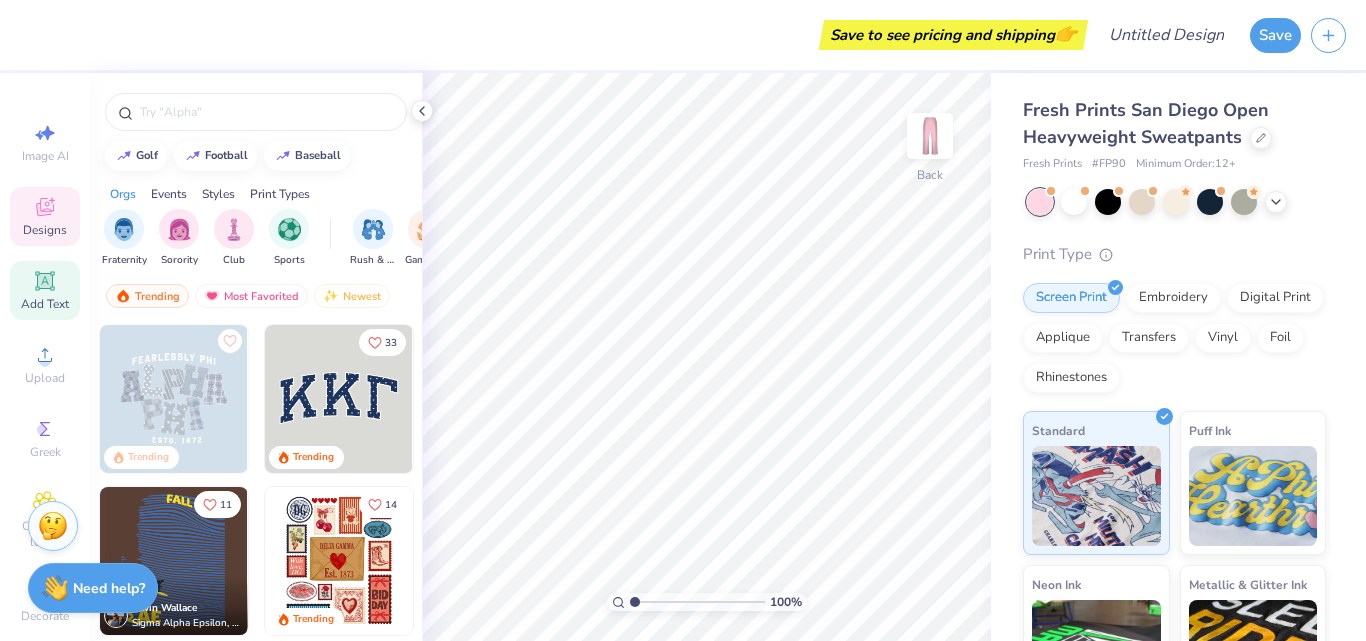 click on "Add Text" at bounding box center [45, 290] 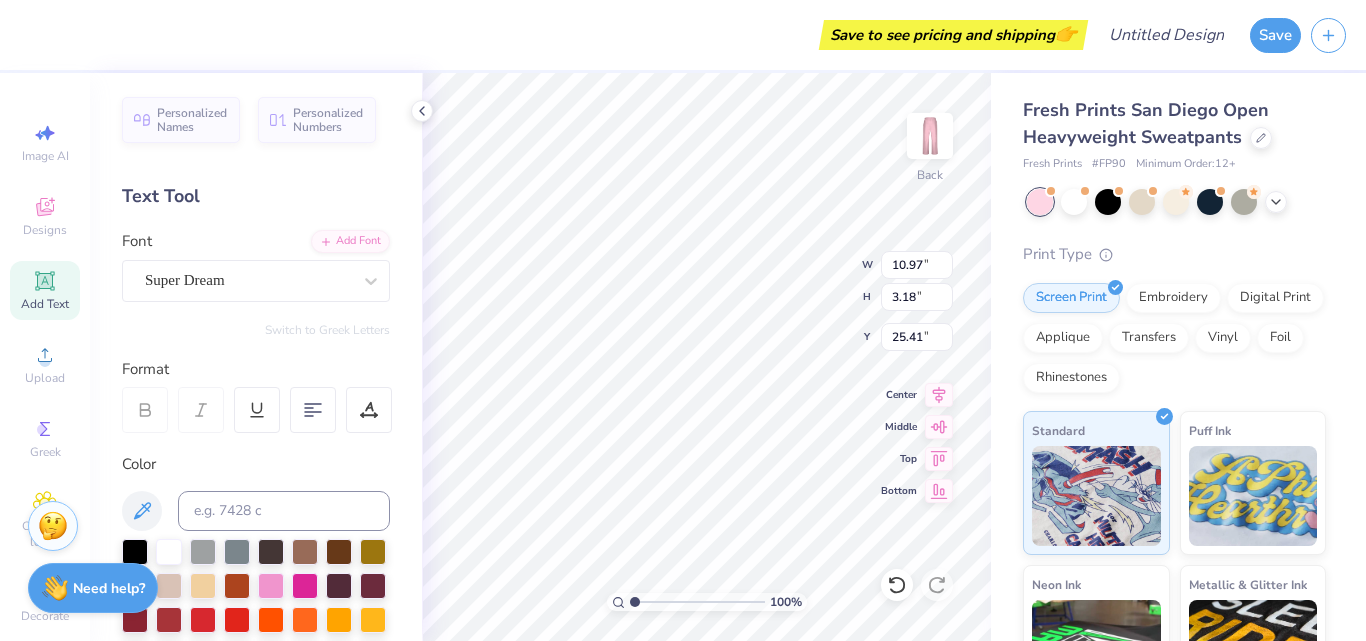scroll, scrollTop: 17, scrollLeft: 2, axis: both 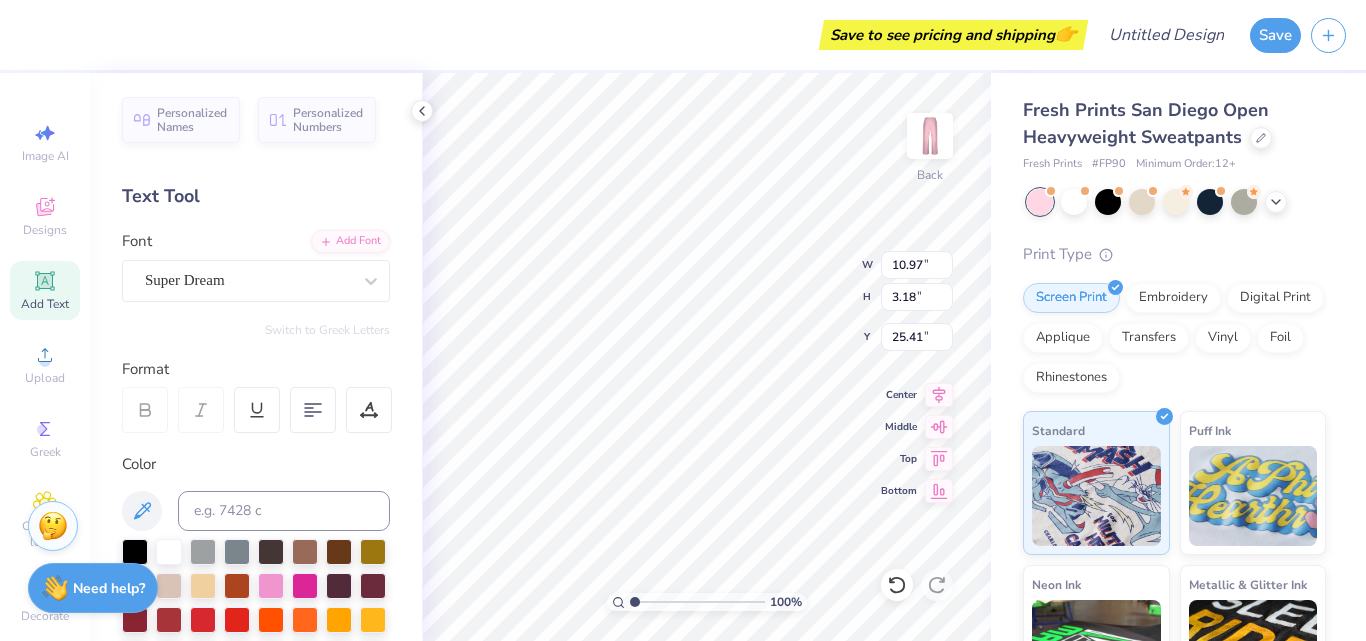 type on "P" 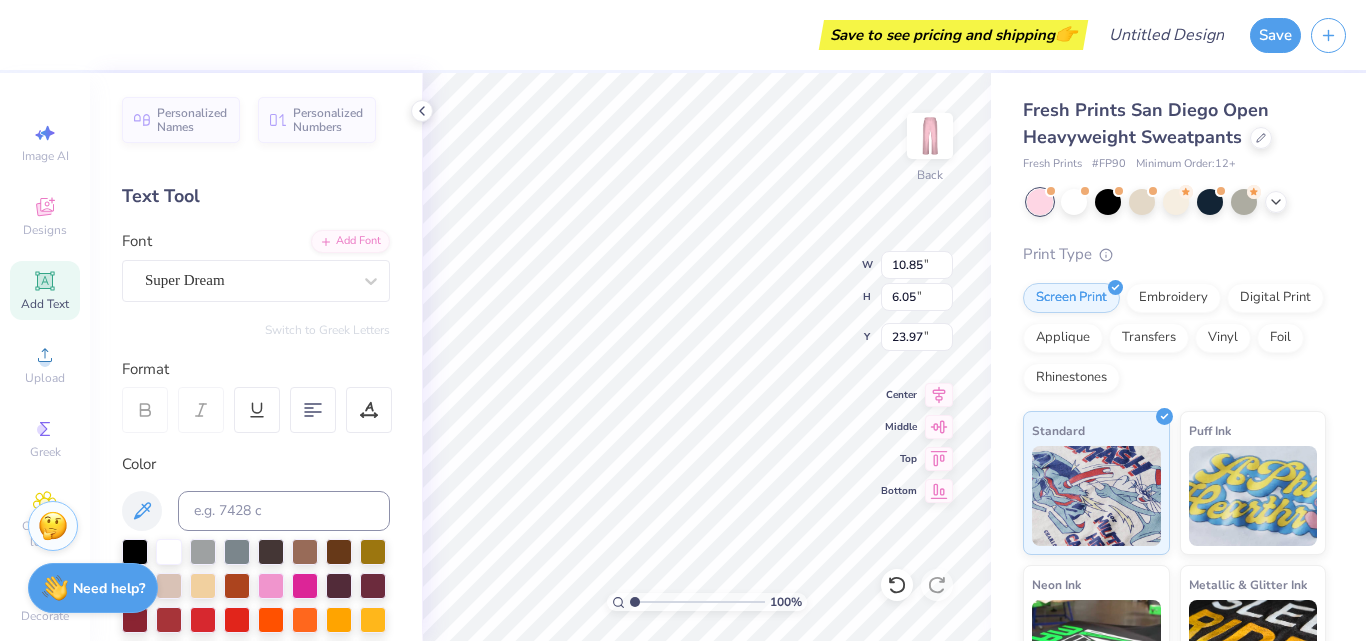 scroll, scrollTop: 17, scrollLeft: 3, axis: both 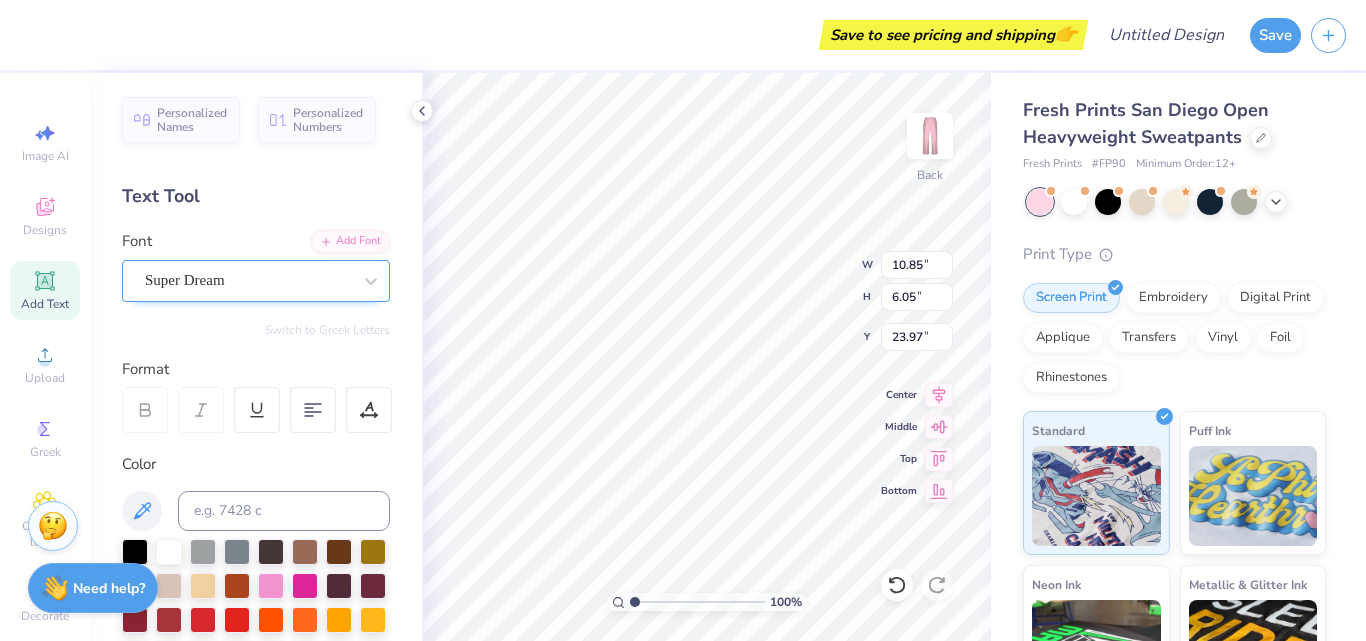 click on "Super Dream" at bounding box center [248, 280] 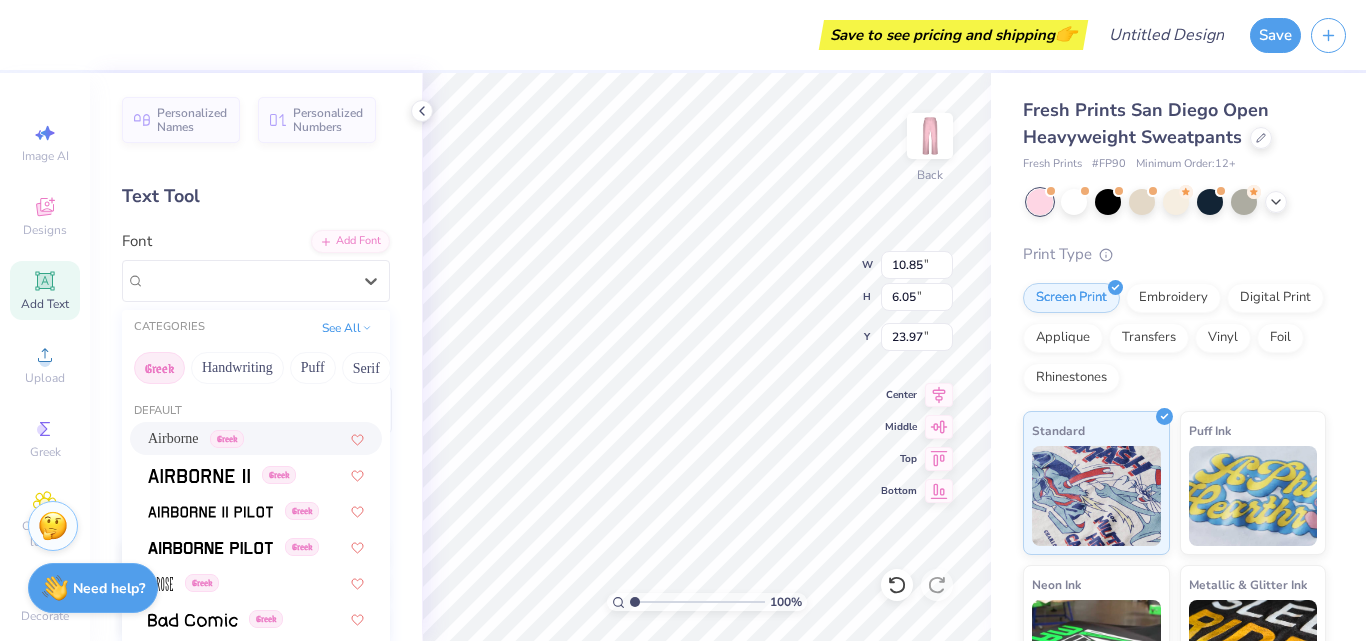 click on "Airborne" at bounding box center [173, 438] 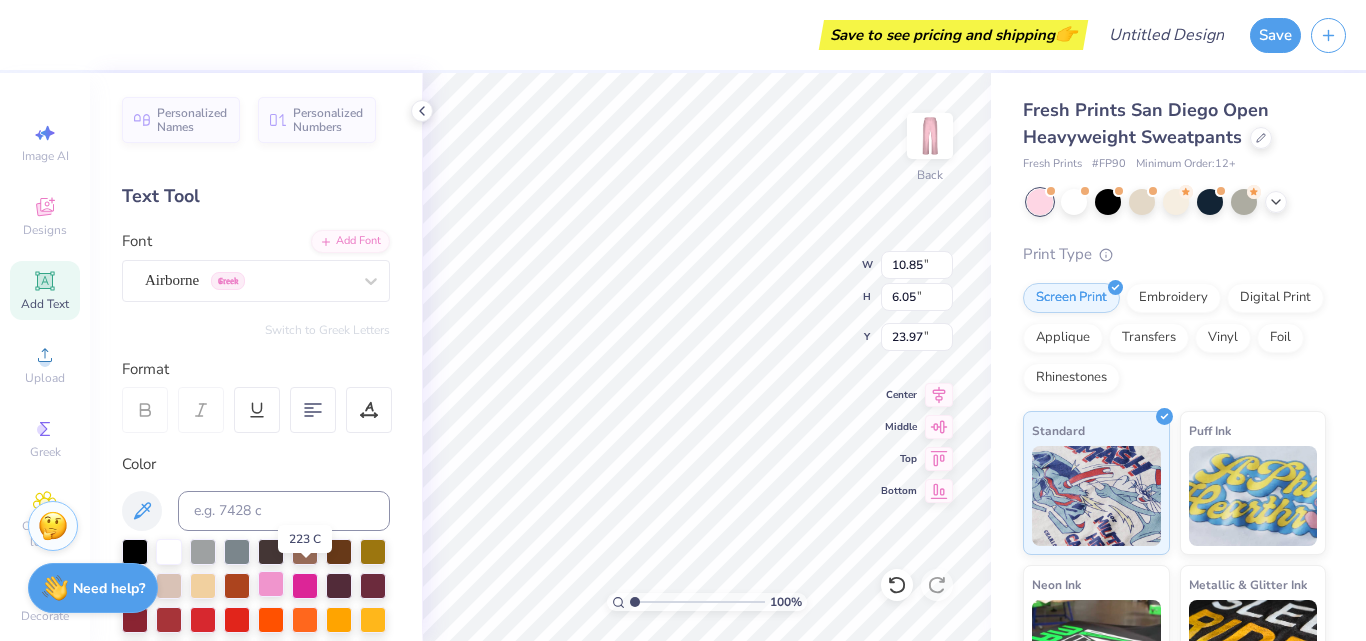 scroll, scrollTop: 100, scrollLeft: 0, axis: vertical 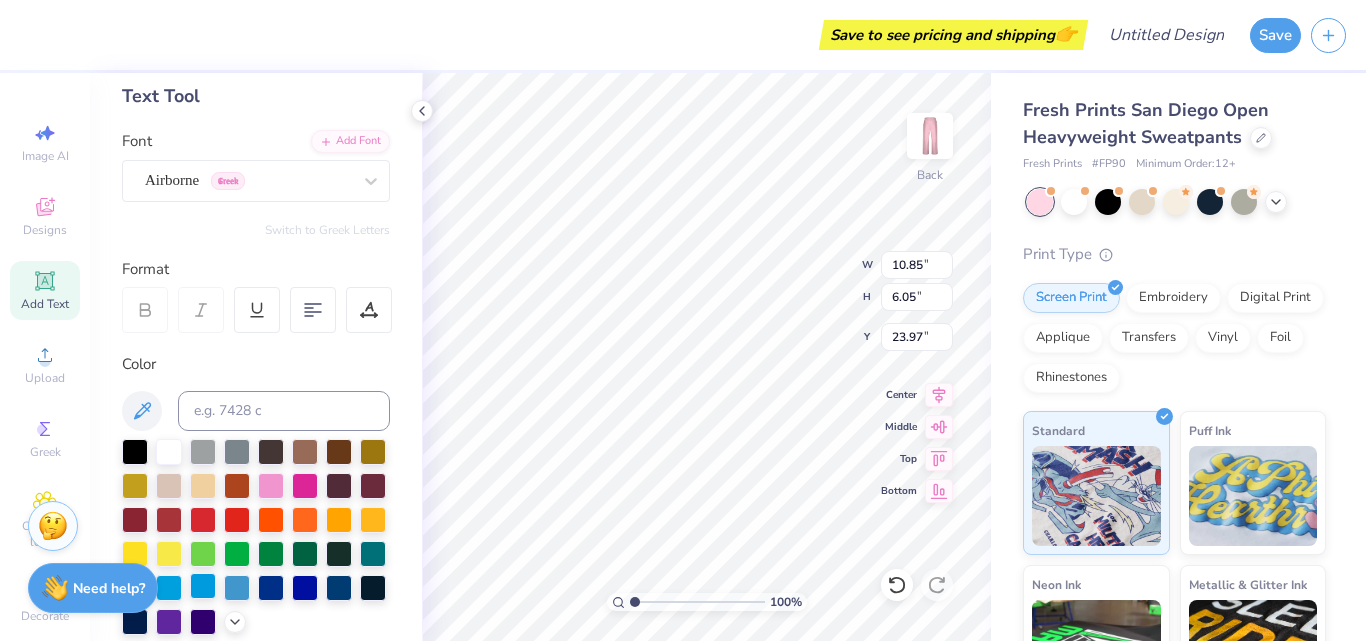 click at bounding box center [237, 554] 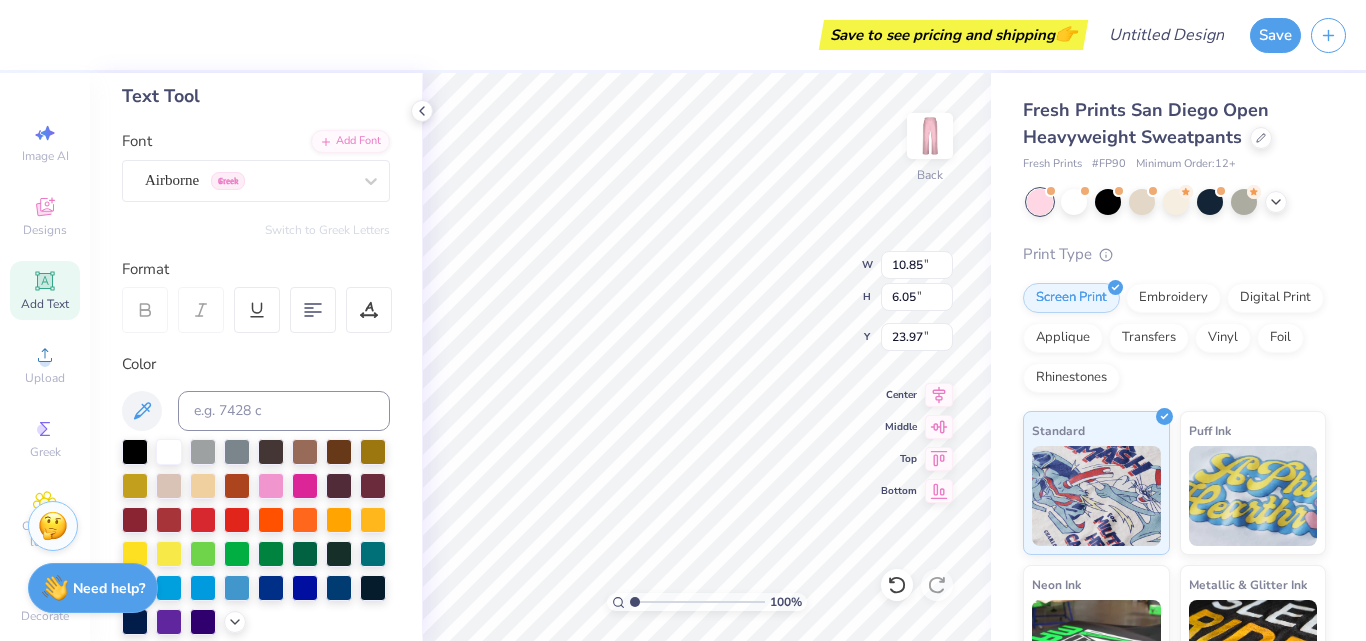 scroll, scrollTop: 300, scrollLeft: 0, axis: vertical 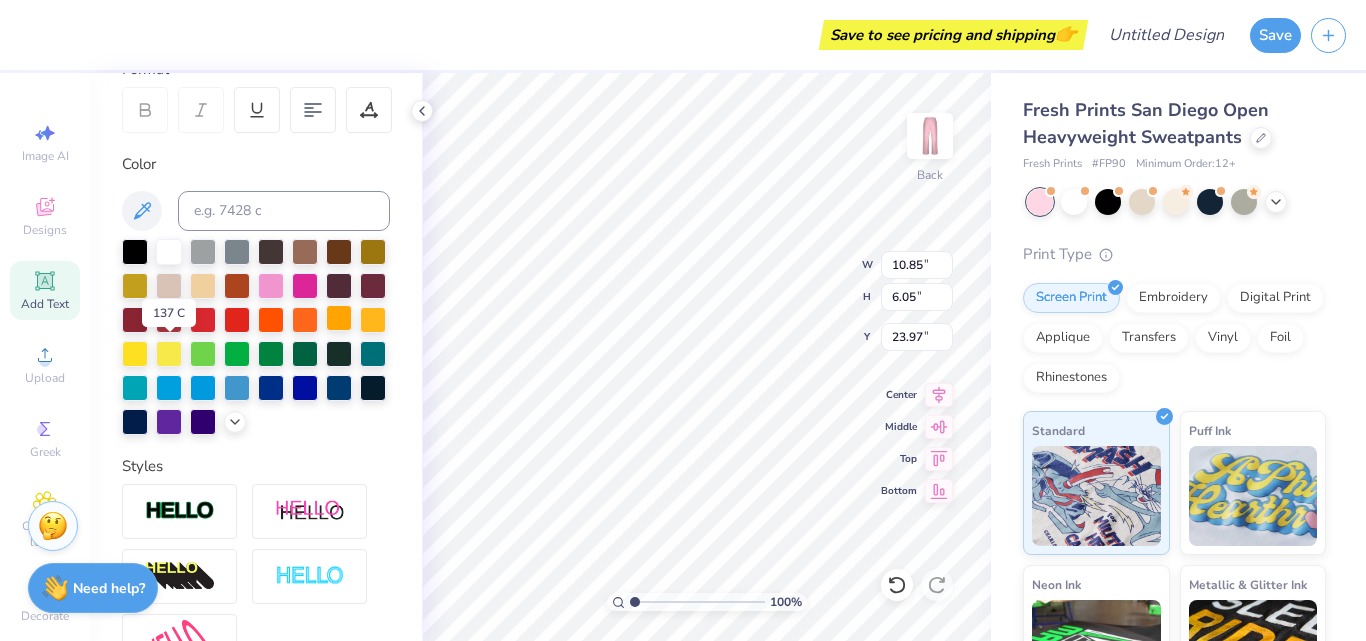 click at bounding box center [339, 318] 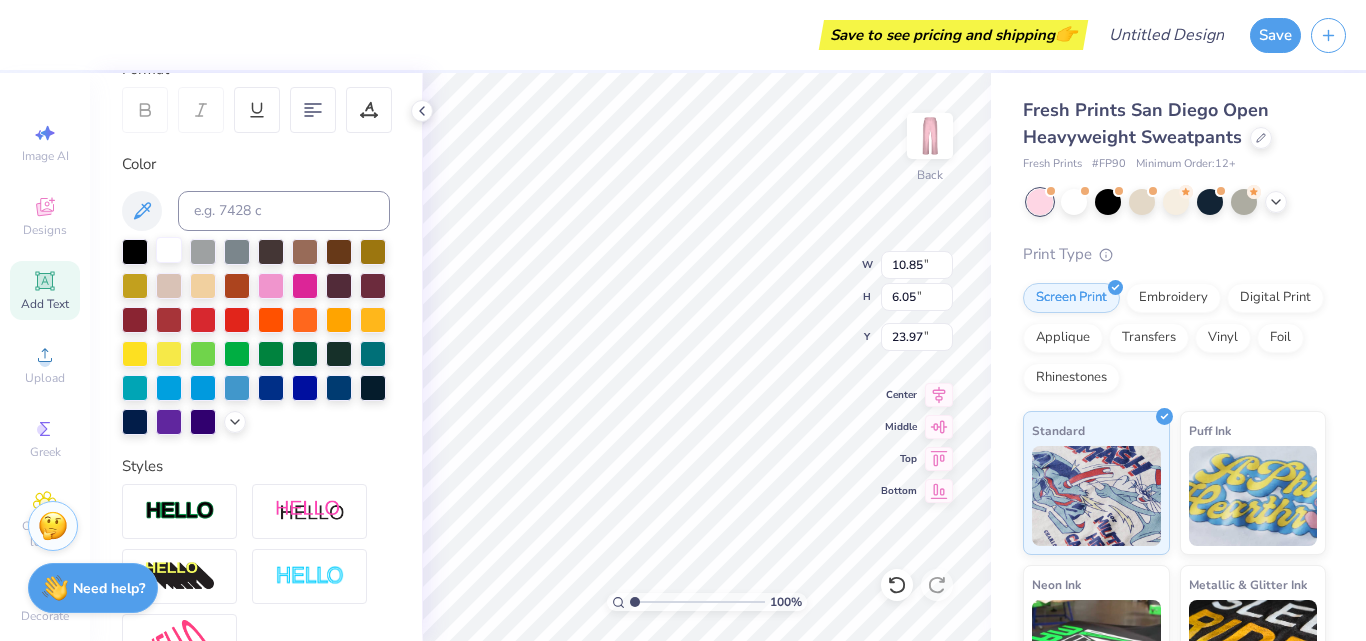 click at bounding box center (169, 250) 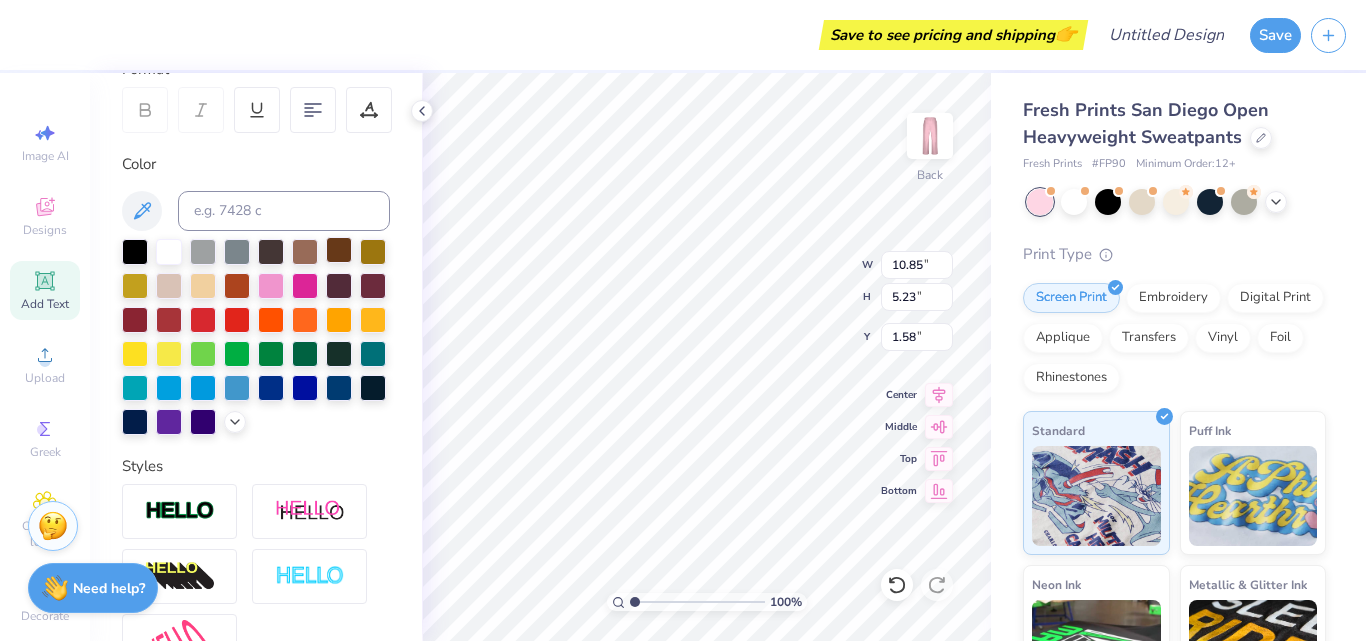 type on "1.58" 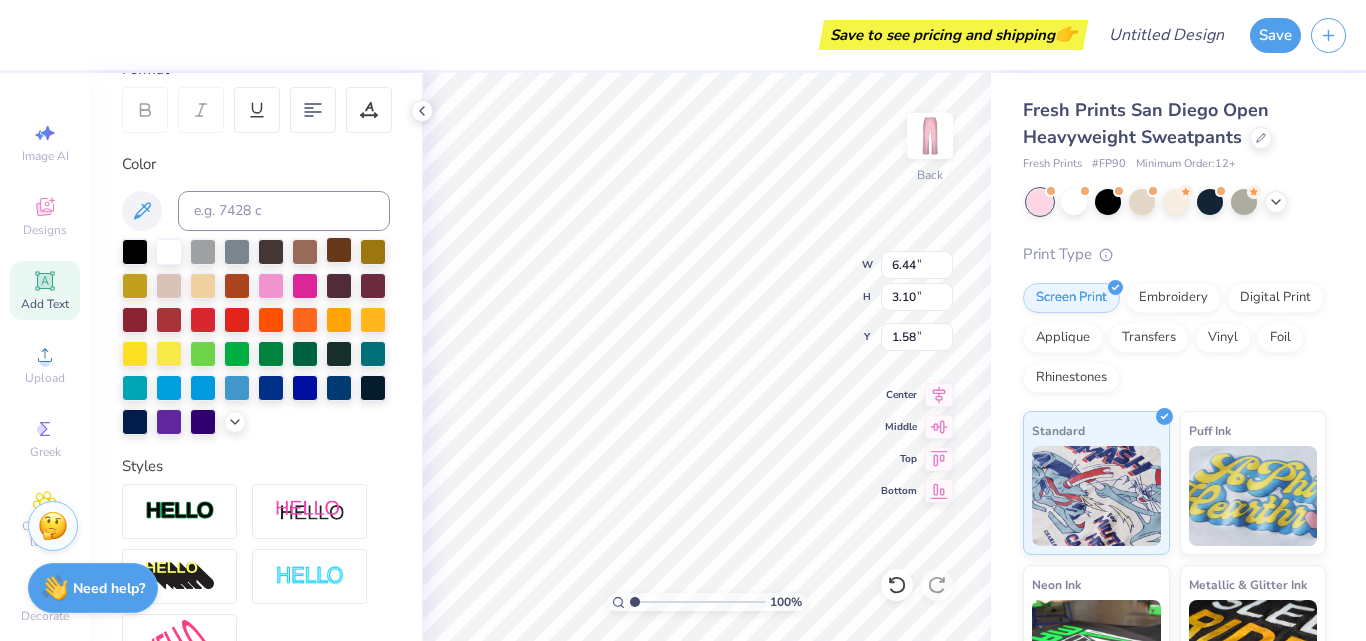 type on "6.44" 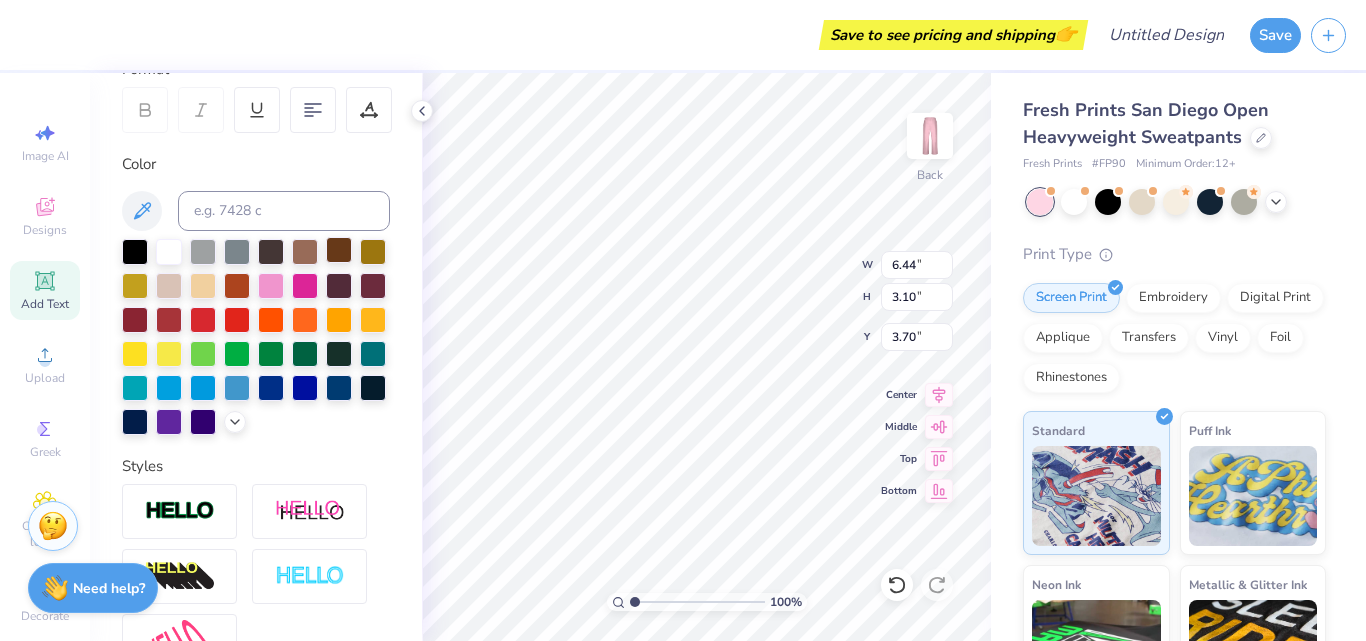 type on "3.48" 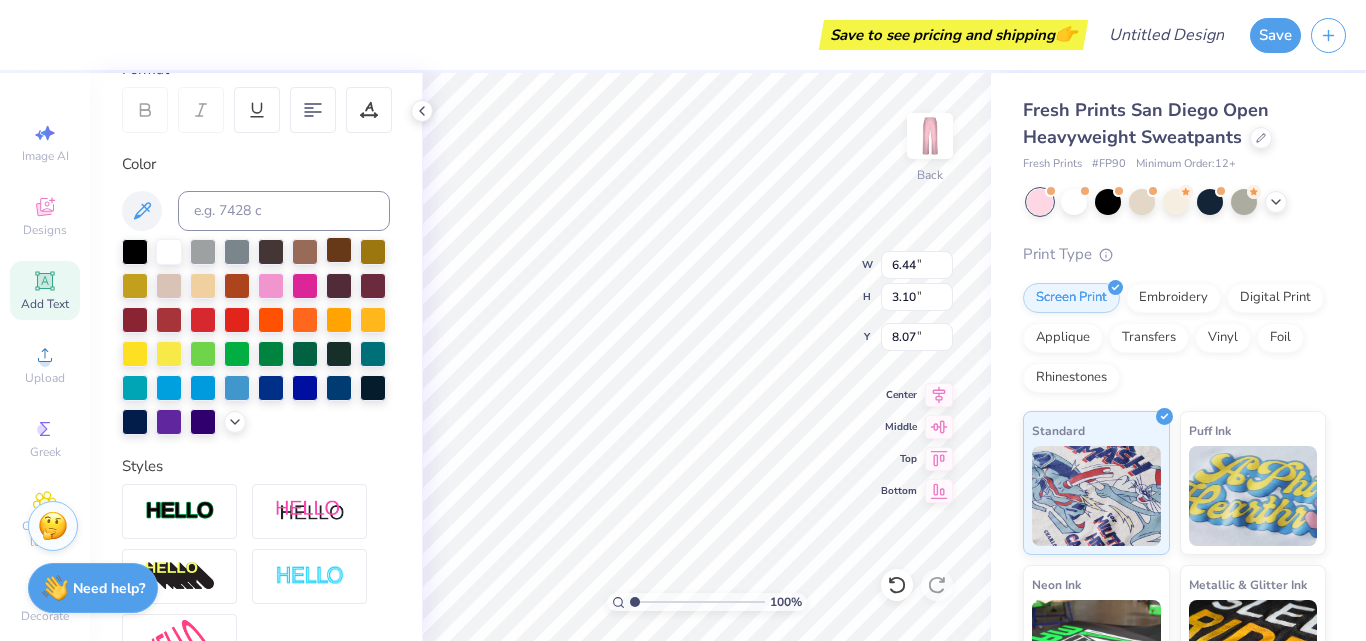 type on "8.07" 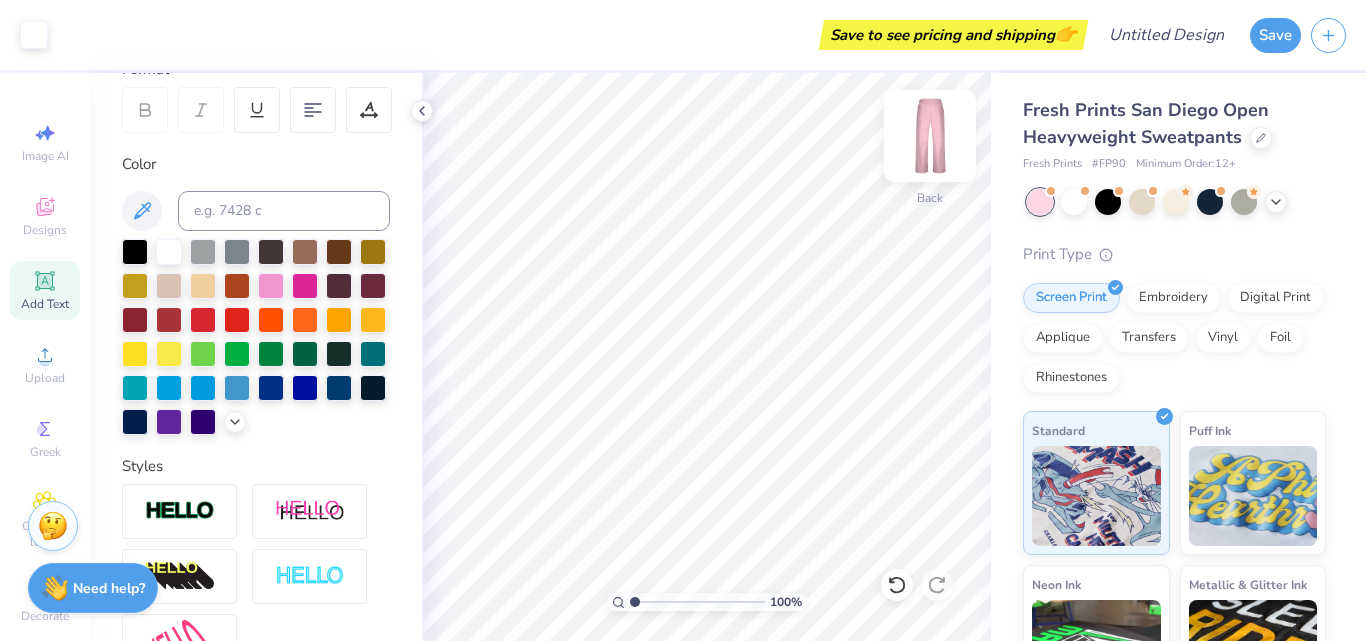 click at bounding box center (930, 136) 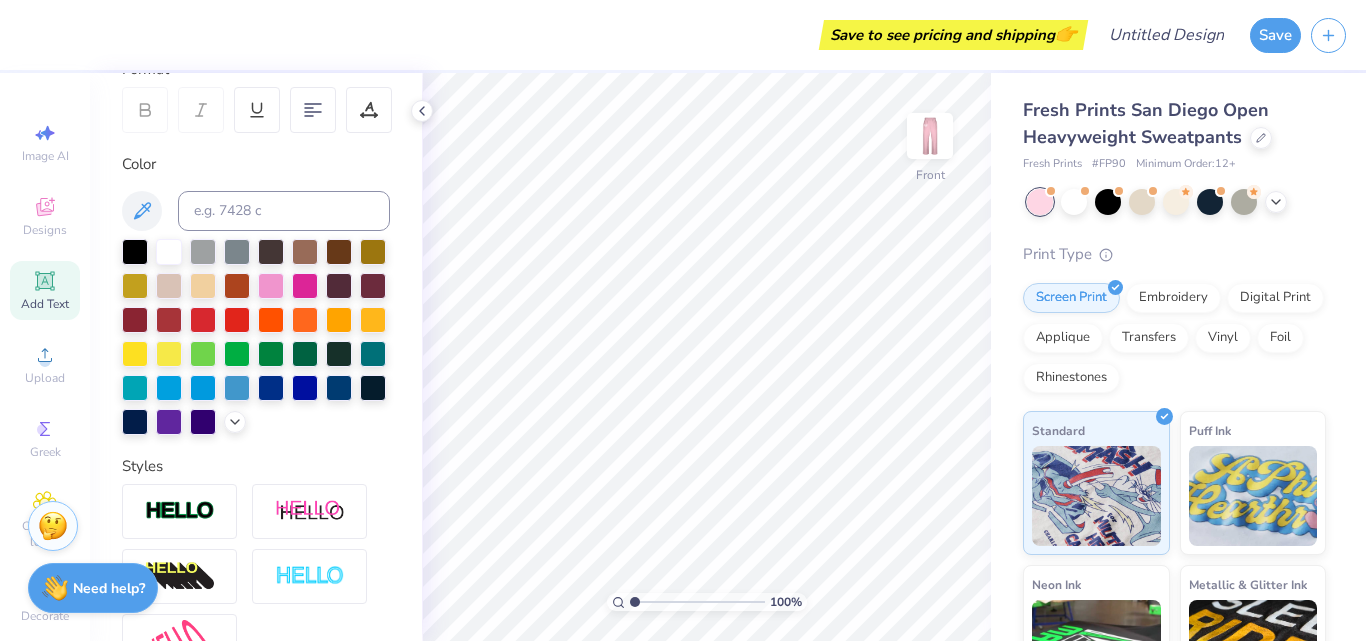click 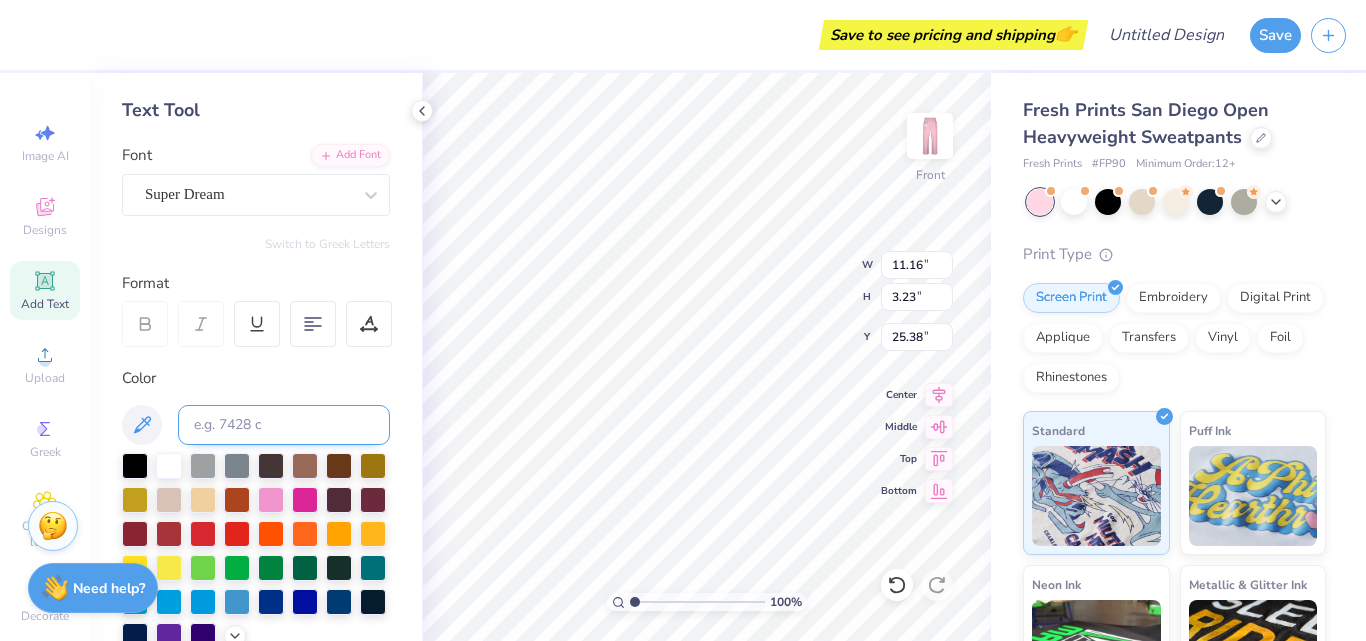 scroll, scrollTop: 0, scrollLeft: 0, axis: both 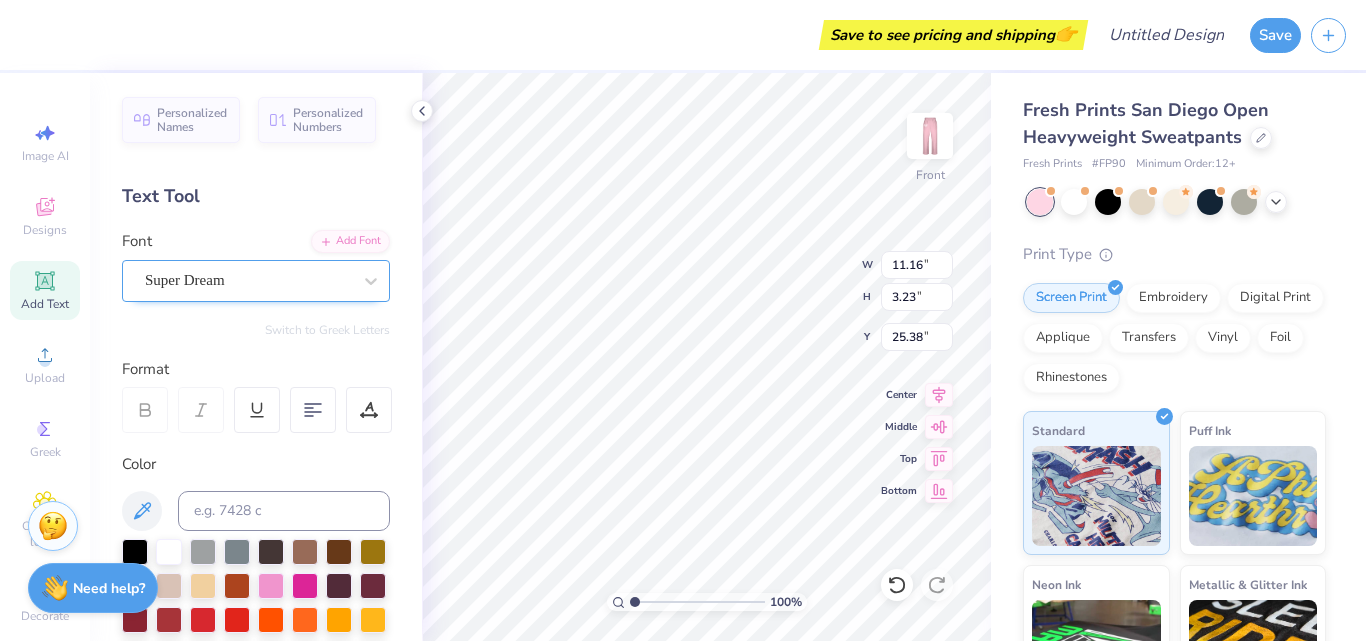 click on "Super Dream" at bounding box center [248, 280] 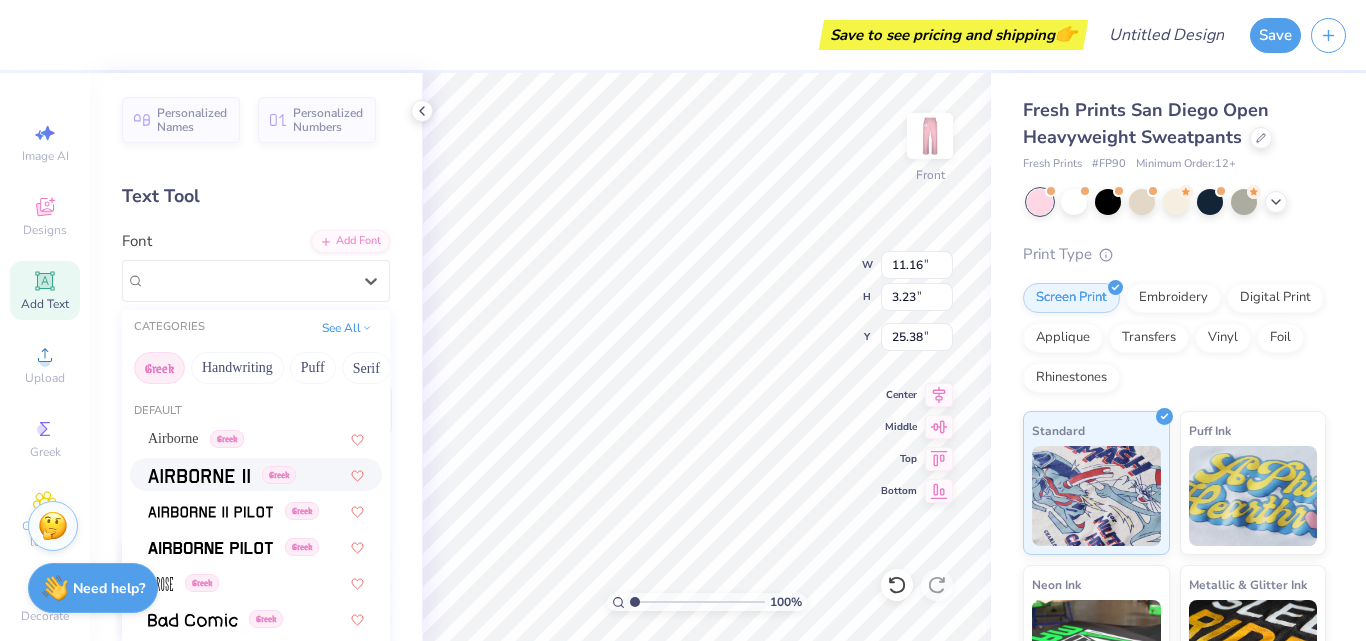 click on "Greek" at bounding box center (256, 474) 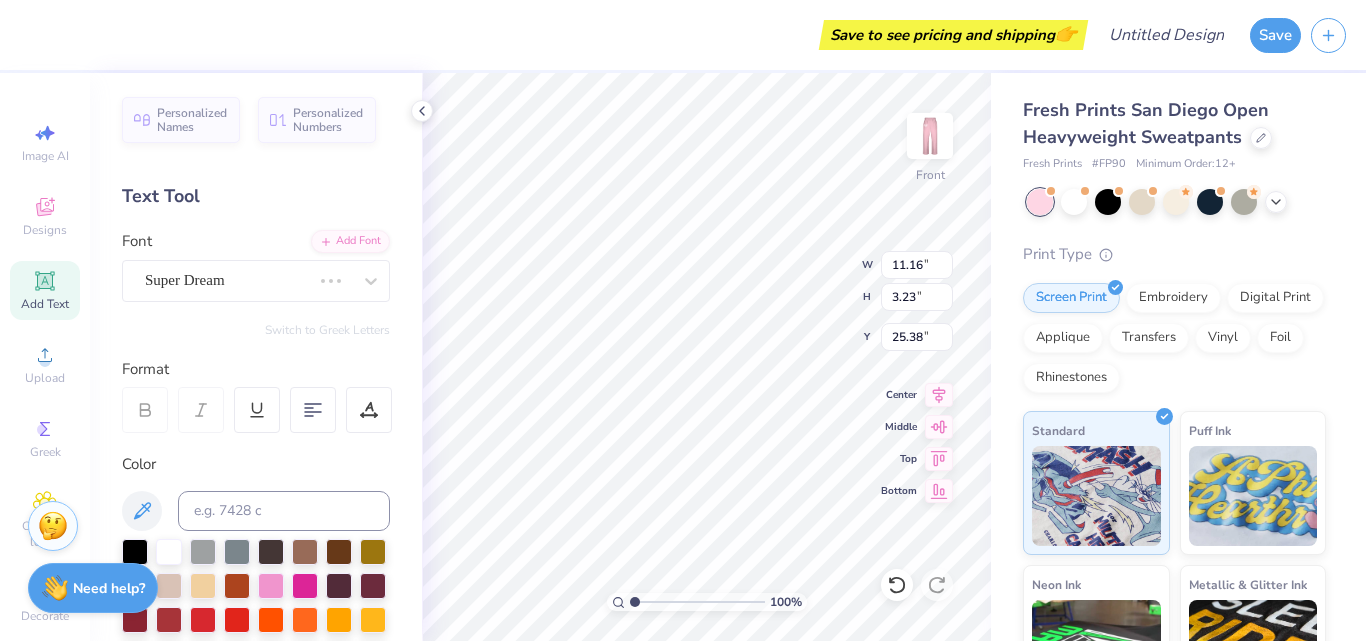 type on "10.45" 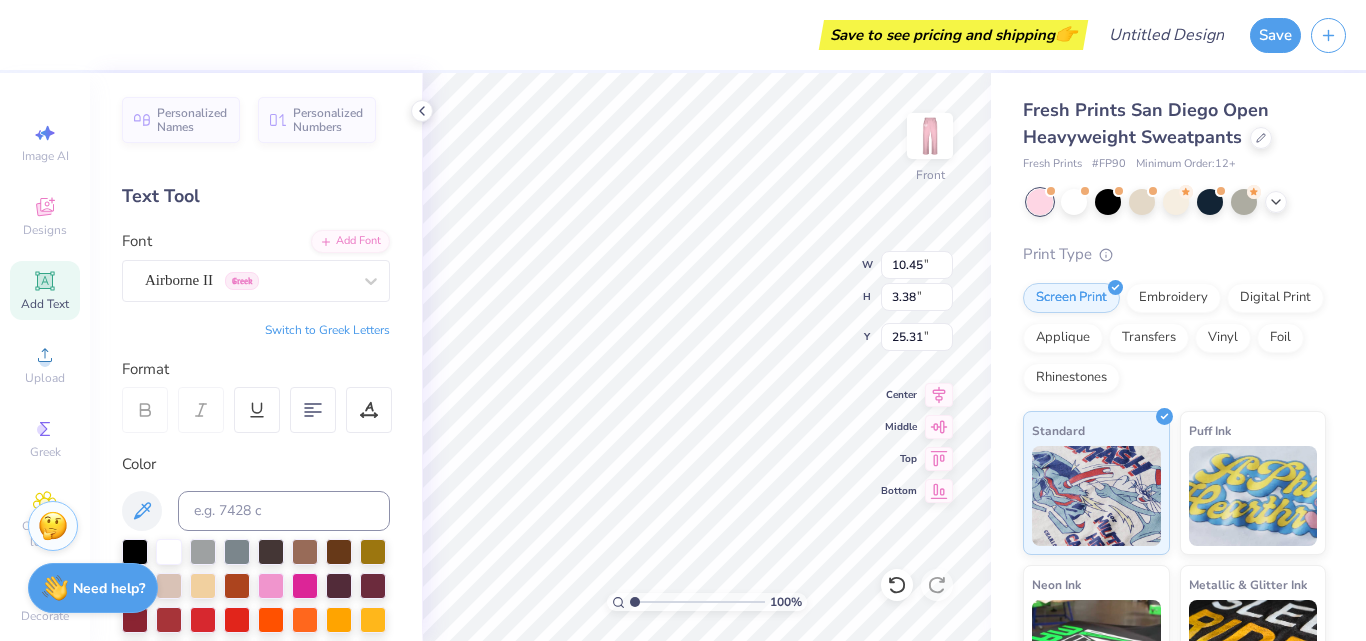 scroll, scrollTop: 17, scrollLeft: 2, axis: both 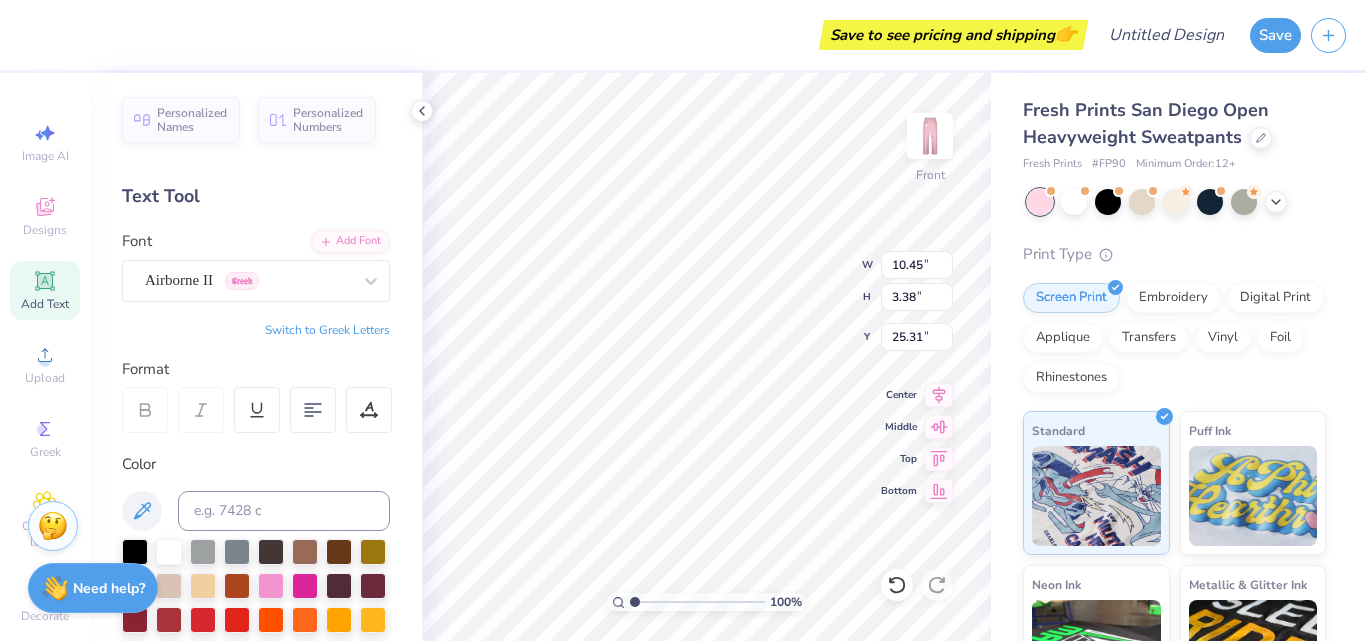 type on "Phi mu" 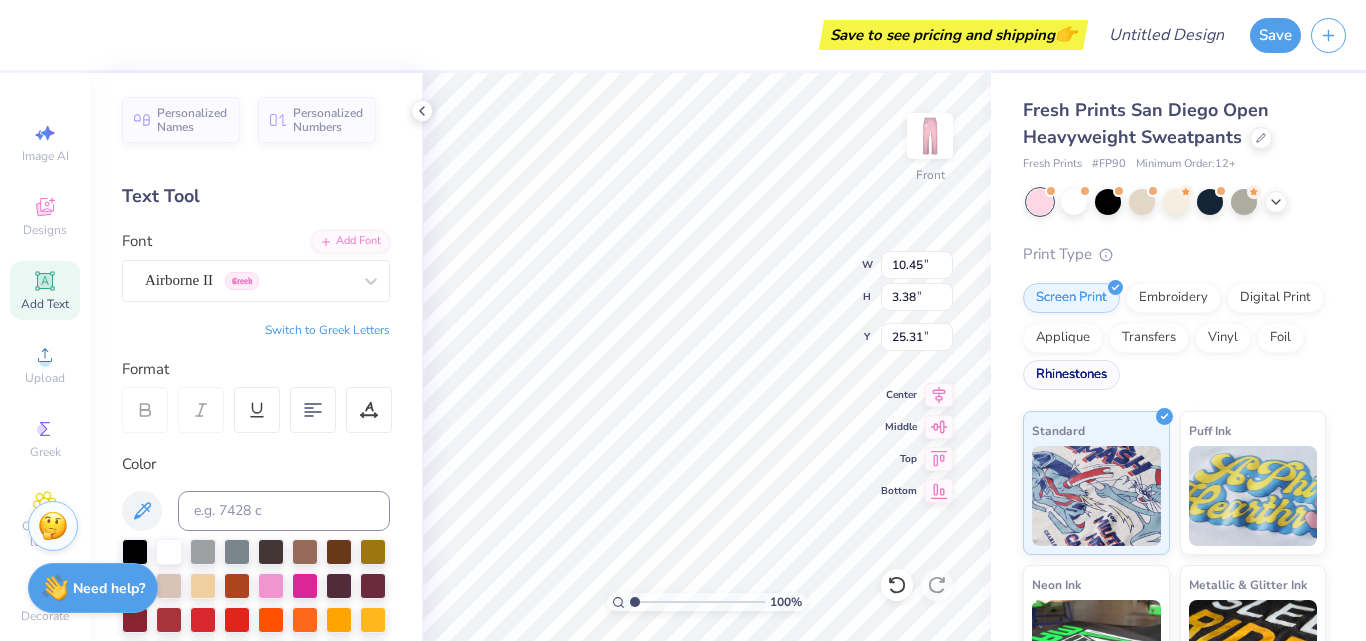 click on "Rhinestones" at bounding box center (1071, 375) 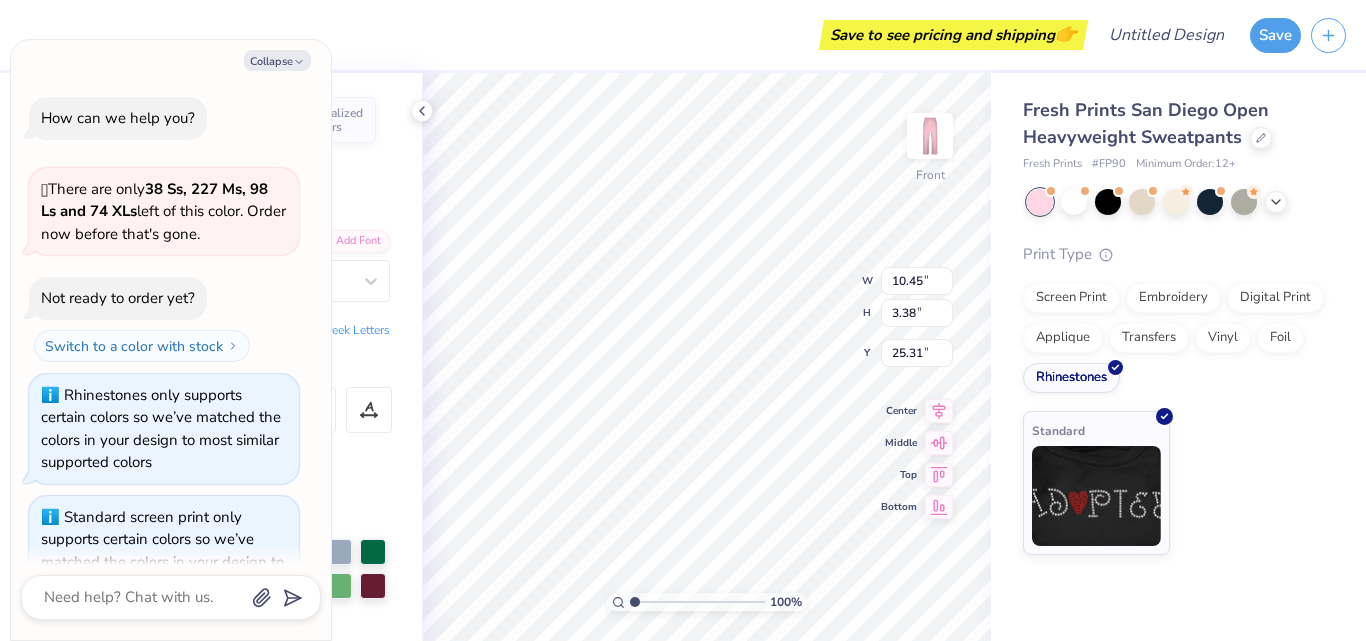 type on "x" 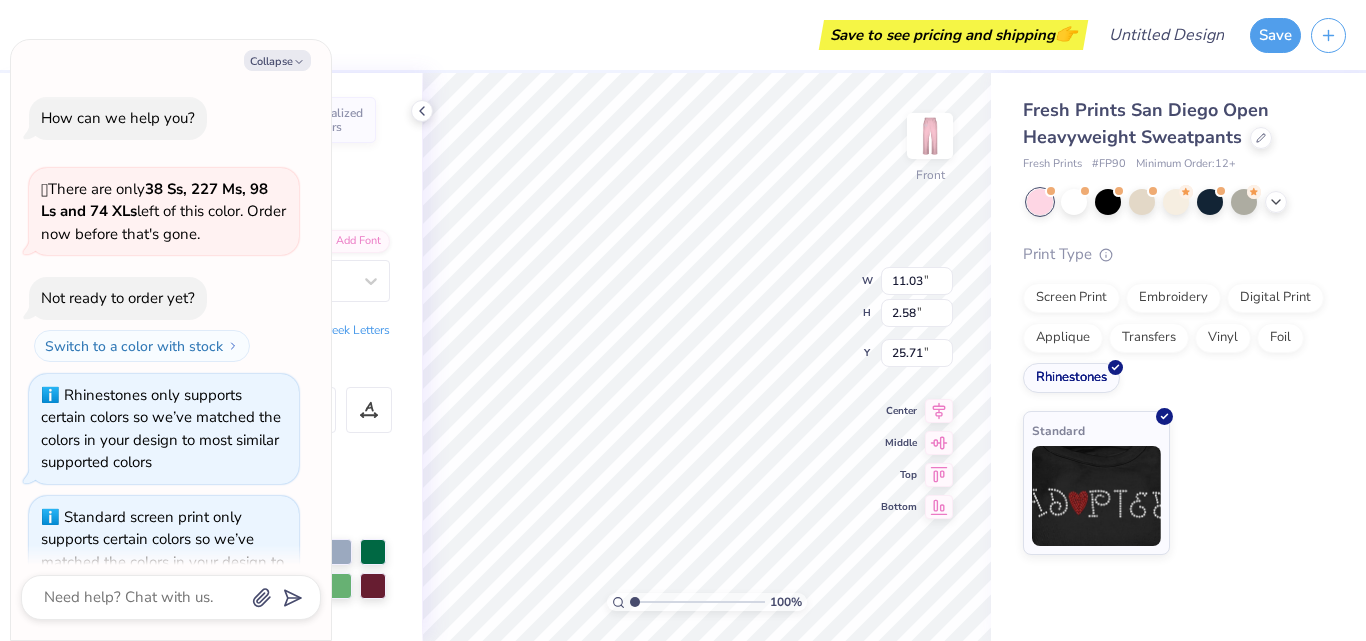 scroll, scrollTop: 179, scrollLeft: 0, axis: vertical 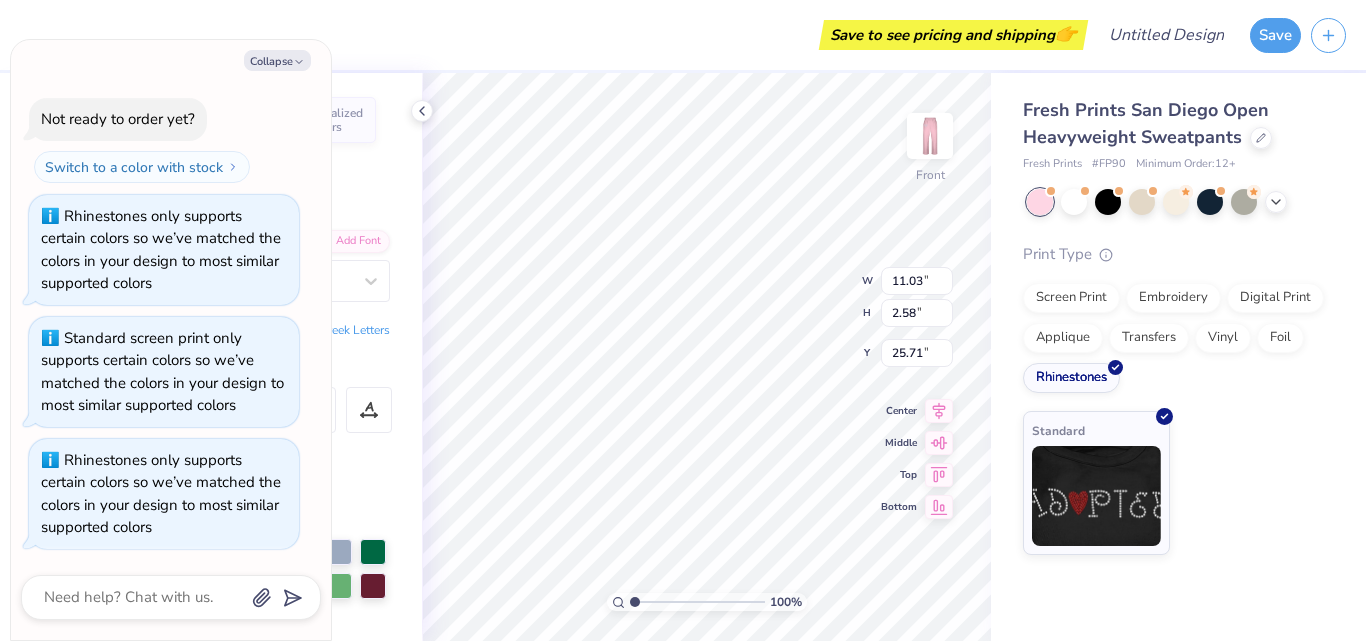type on "x" 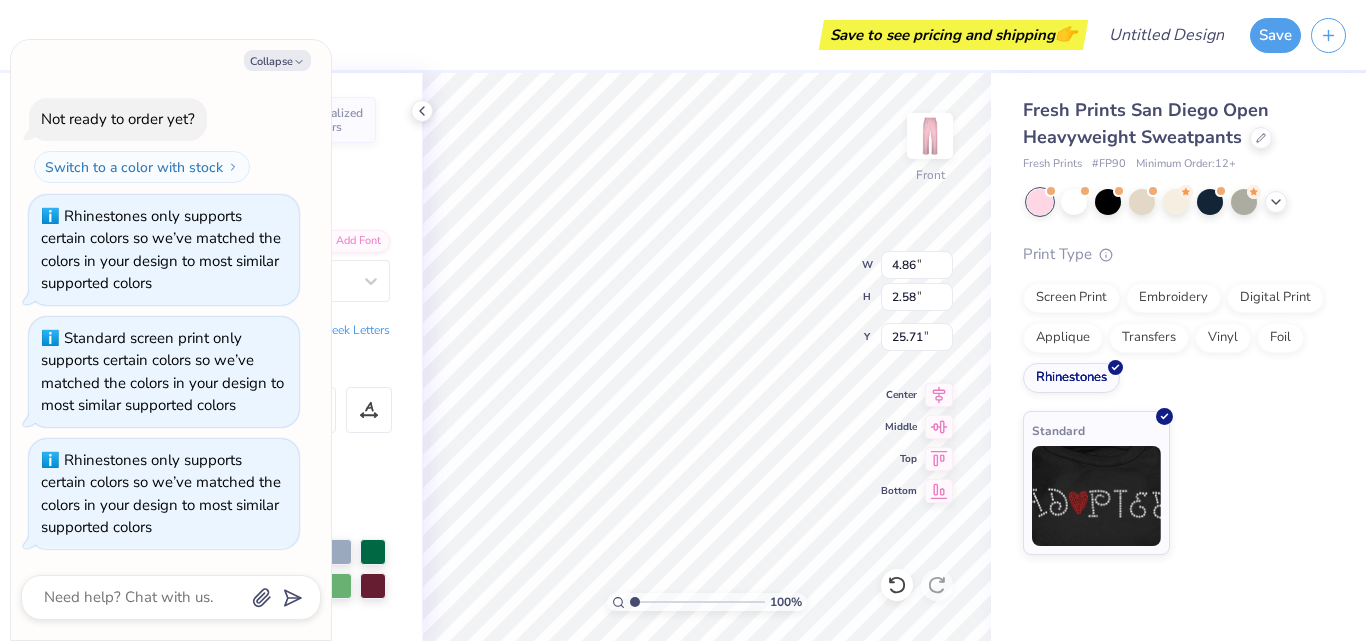 type on "x" 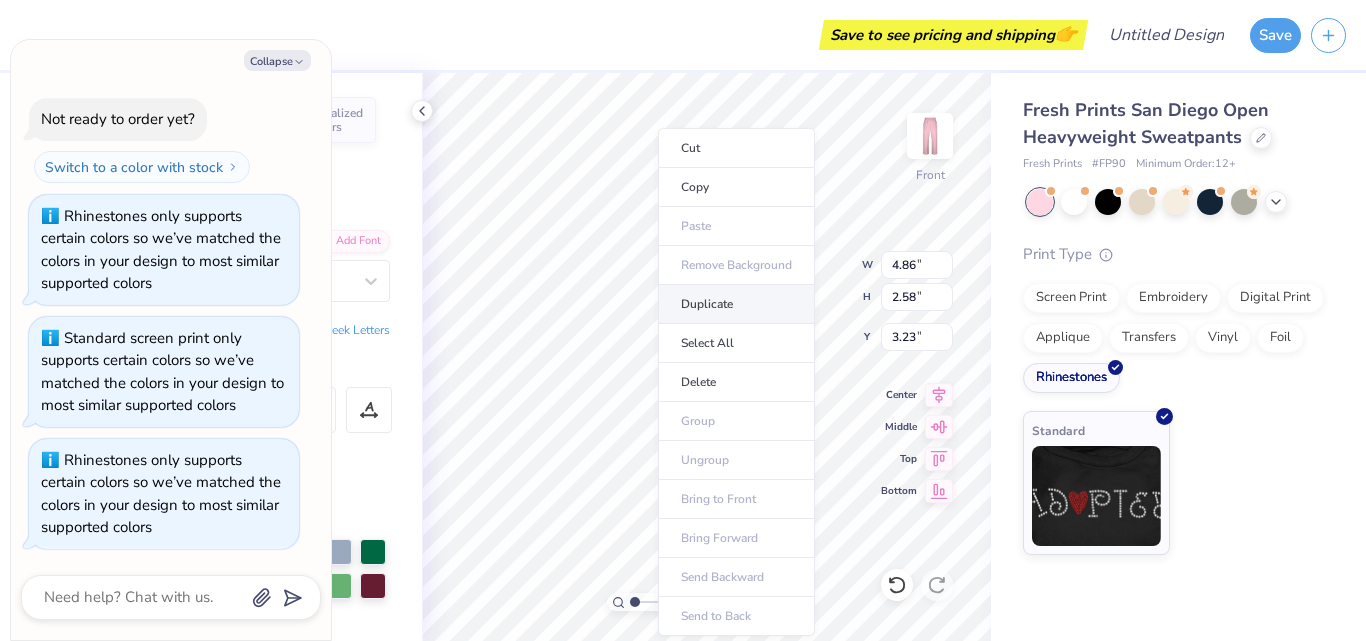 click on "Duplicate" at bounding box center [736, 304] 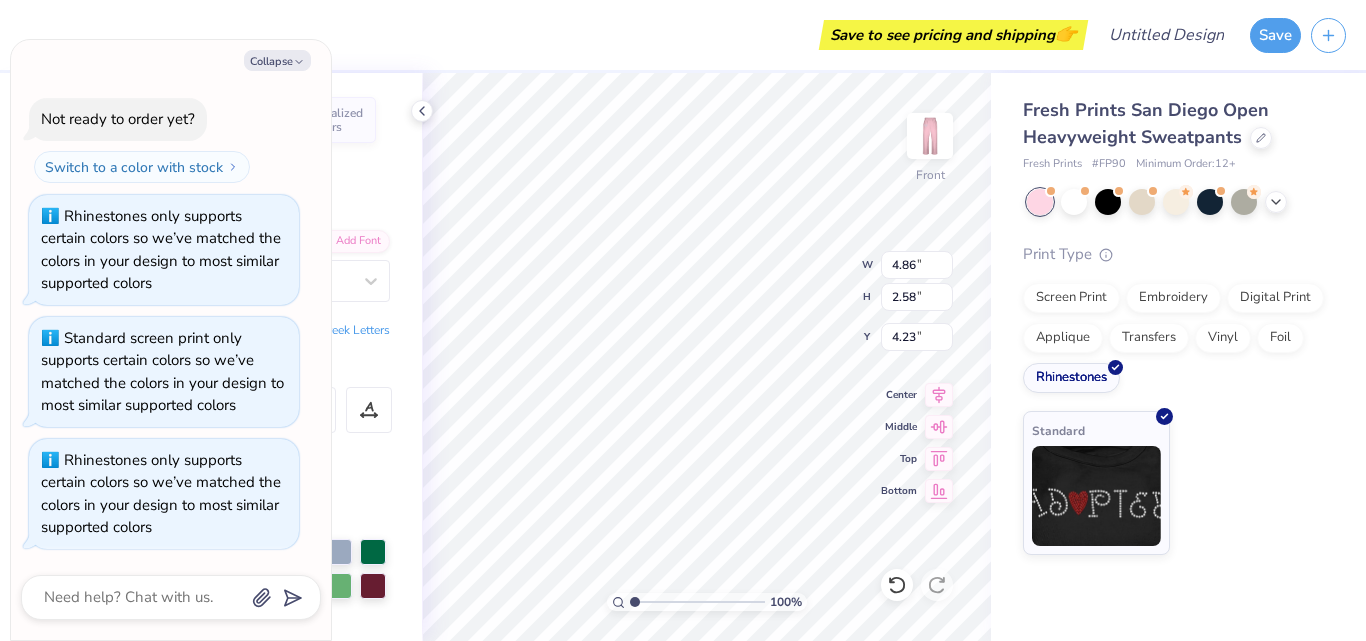 type on "x" 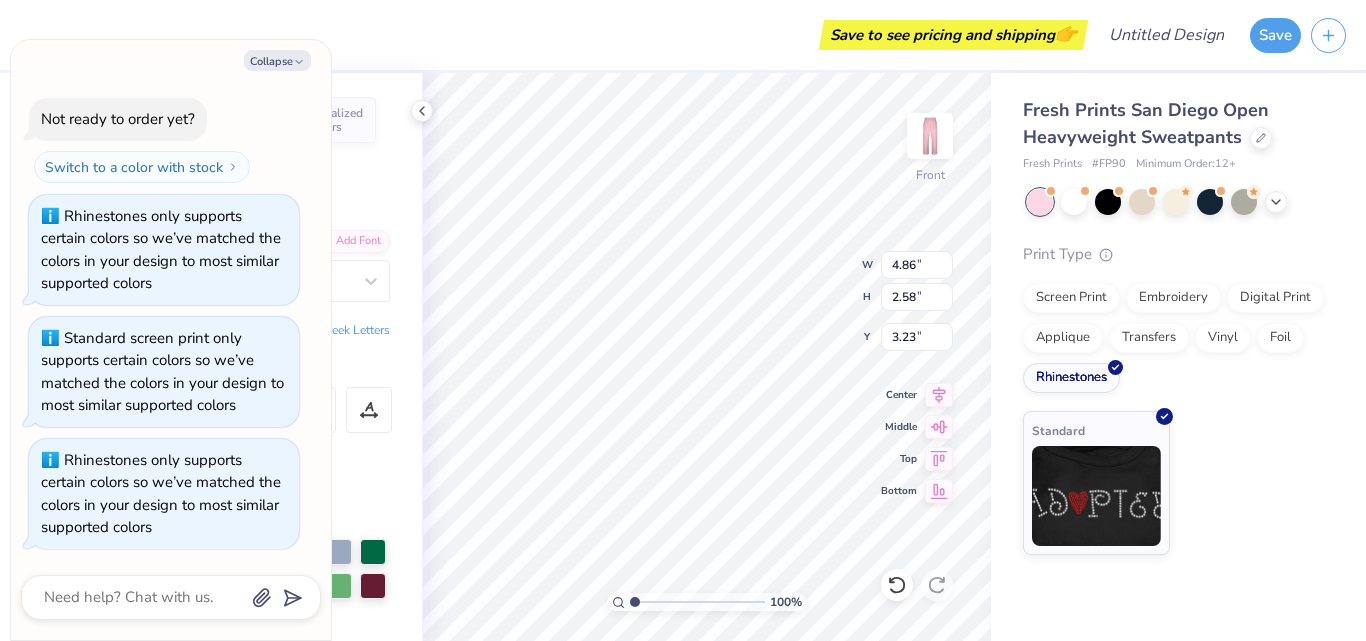 scroll, scrollTop: 17, scrollLeft: 3, axis: both 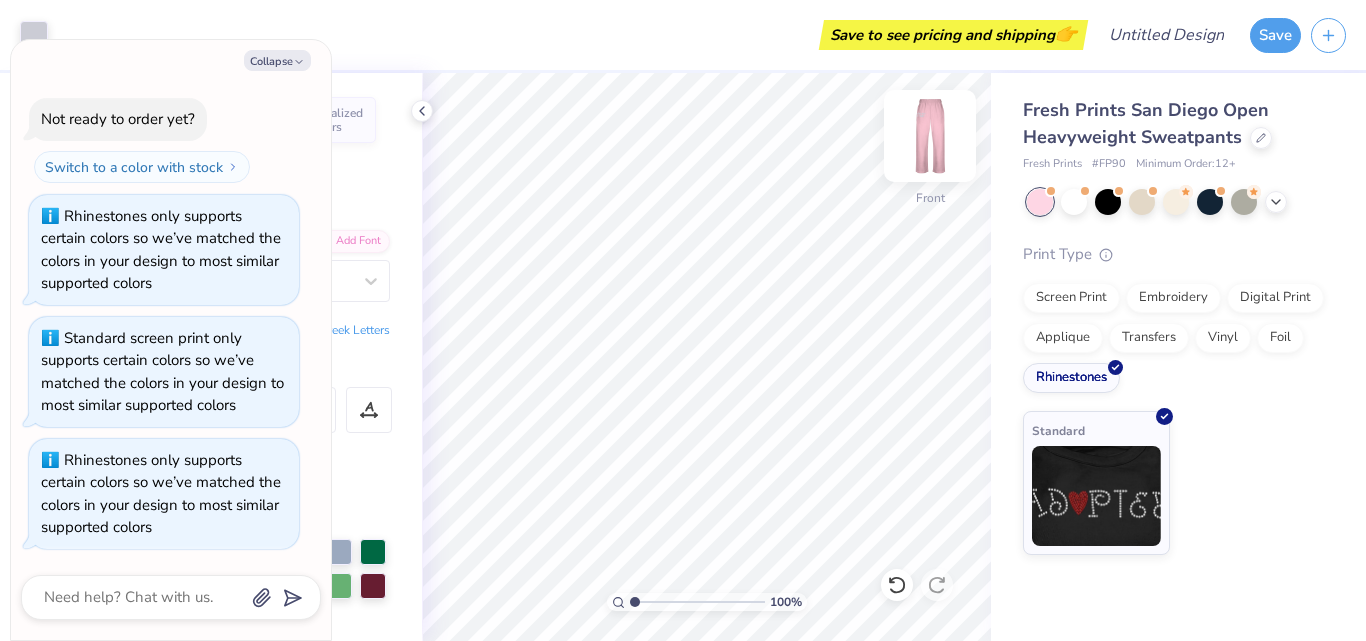 click at bounding box center (930, 136) 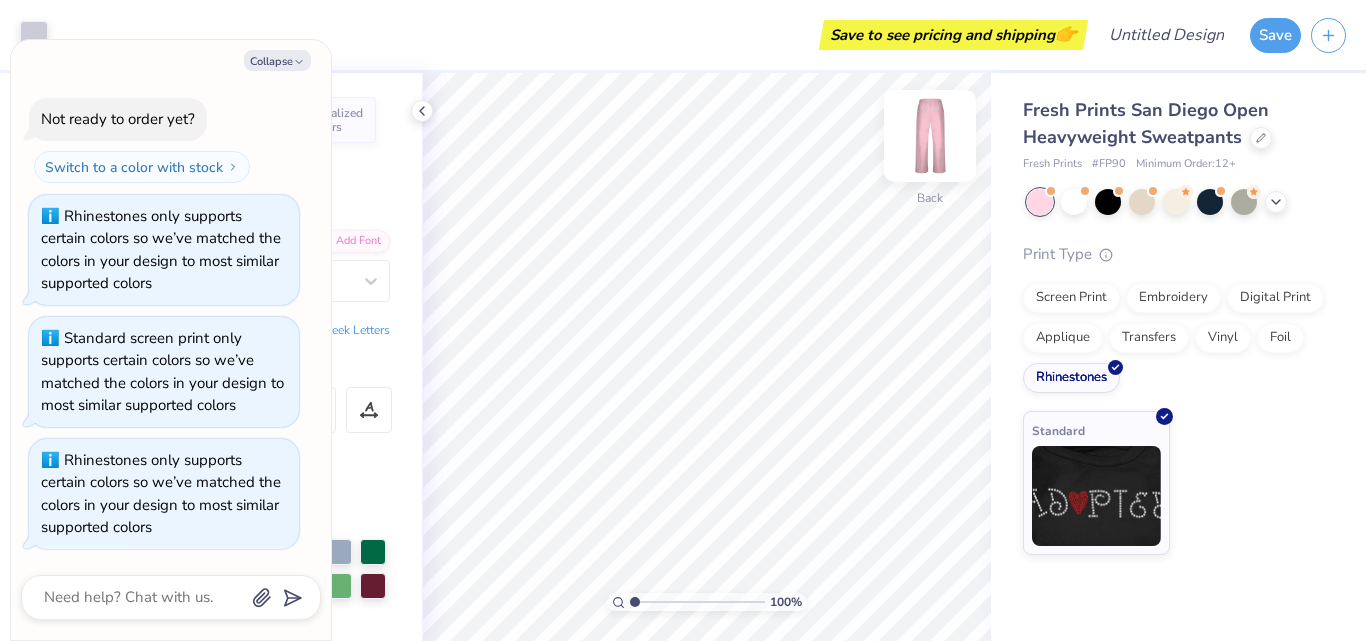 click at bounding box center [930, 136] 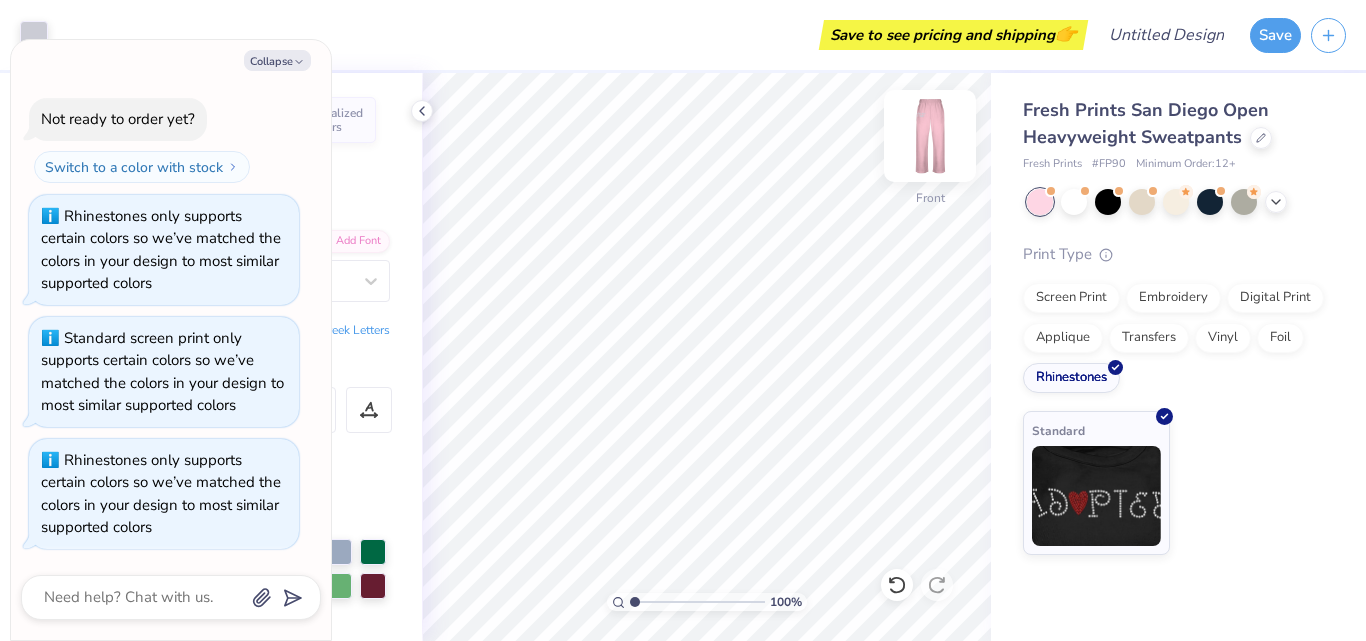 click at bounding box center (930, 136) 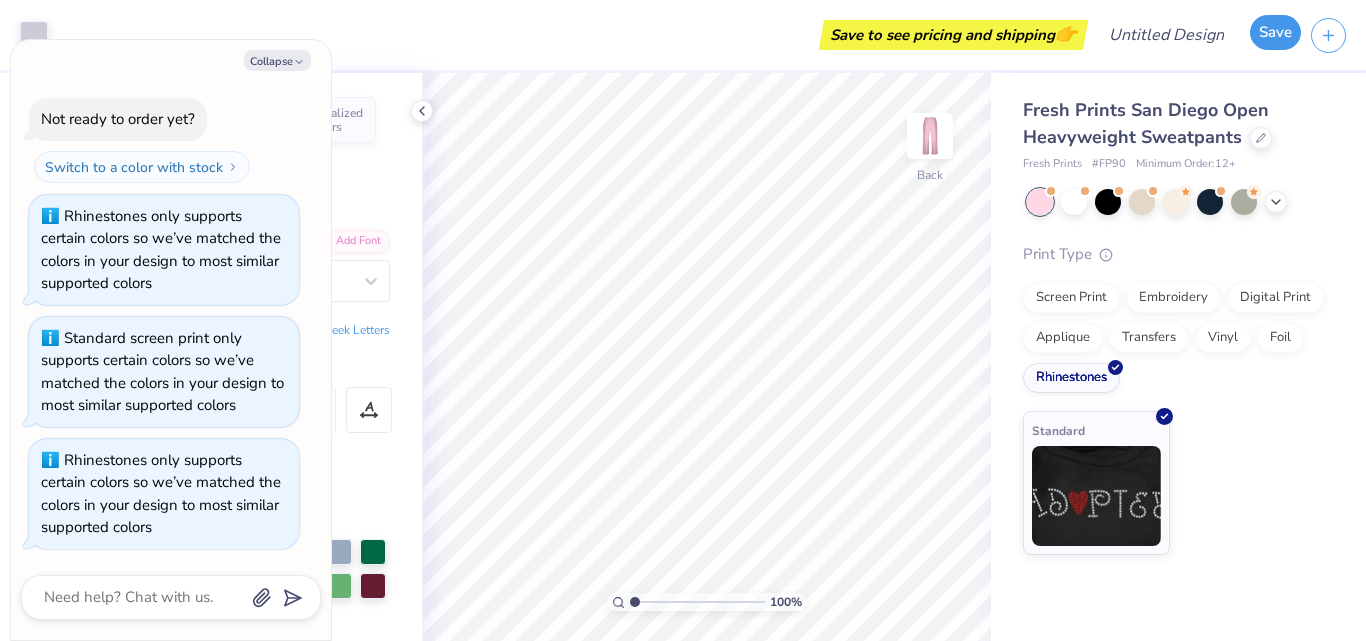click on "Save" at bounding box center [1275, 32] 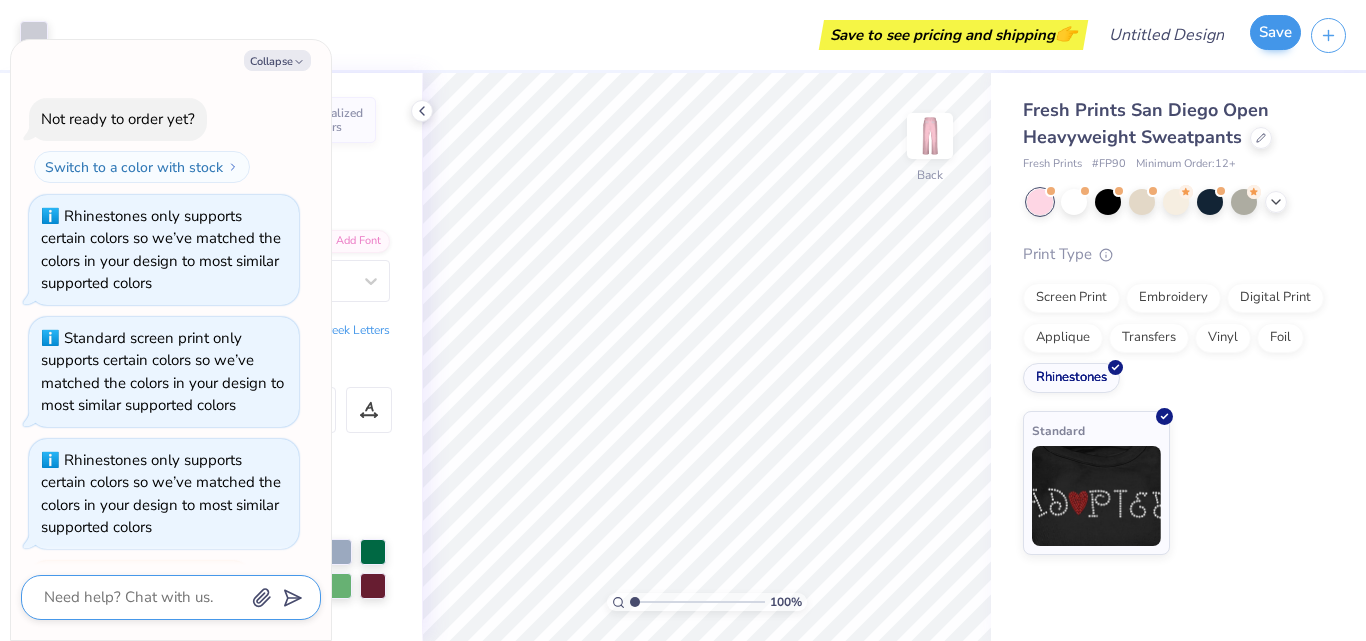 scroll, scrollTop: 233, scrollLeft: 0, axis: vertical 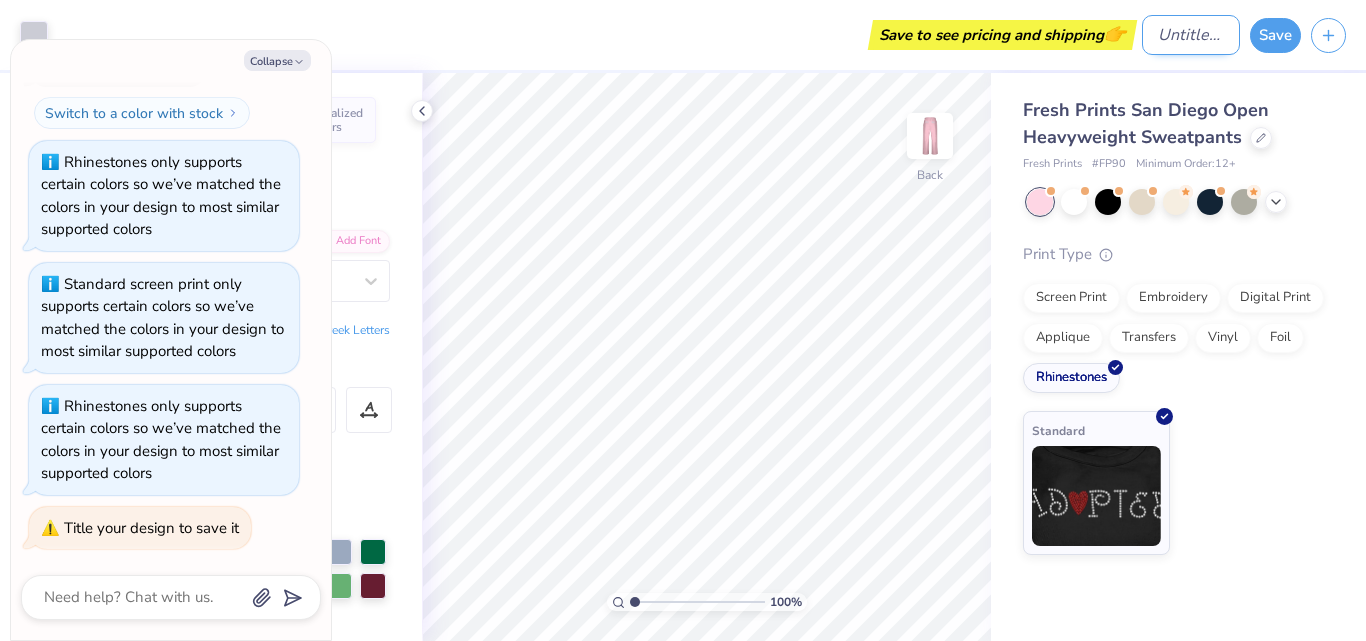 type on "x" 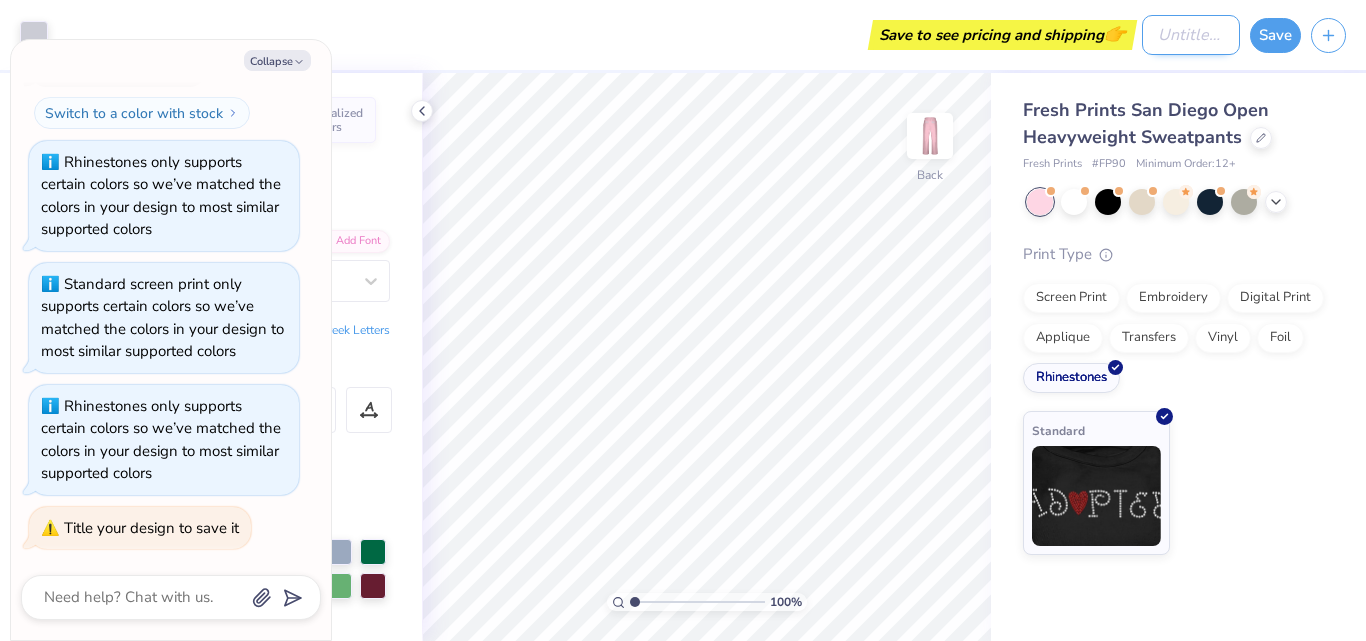 click on "Design Title" at bounding box center [1191, 35] 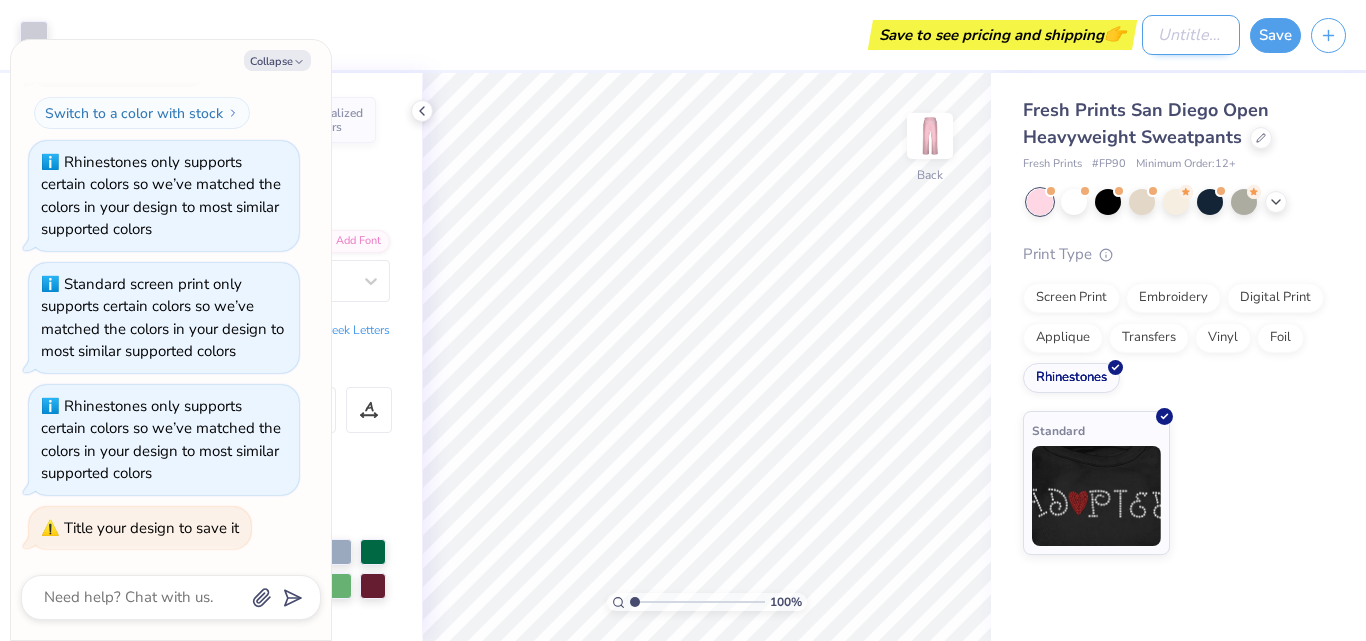 type on "b" 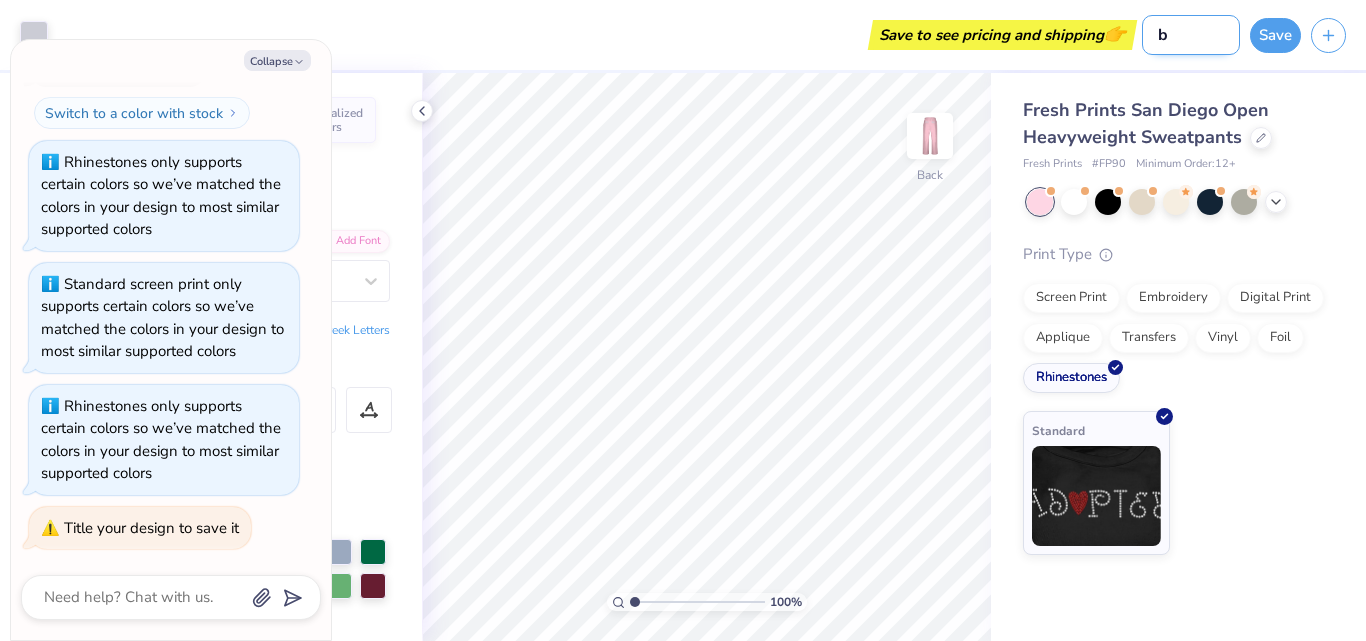 type on "bi" 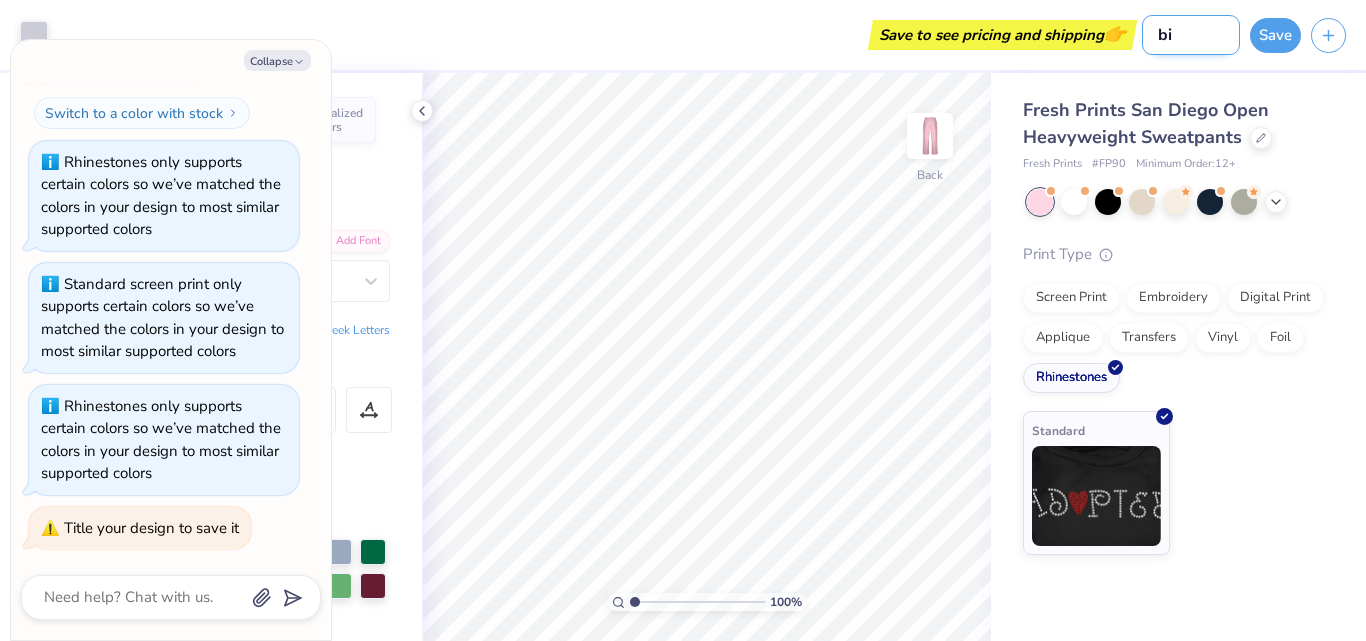 type on "x" 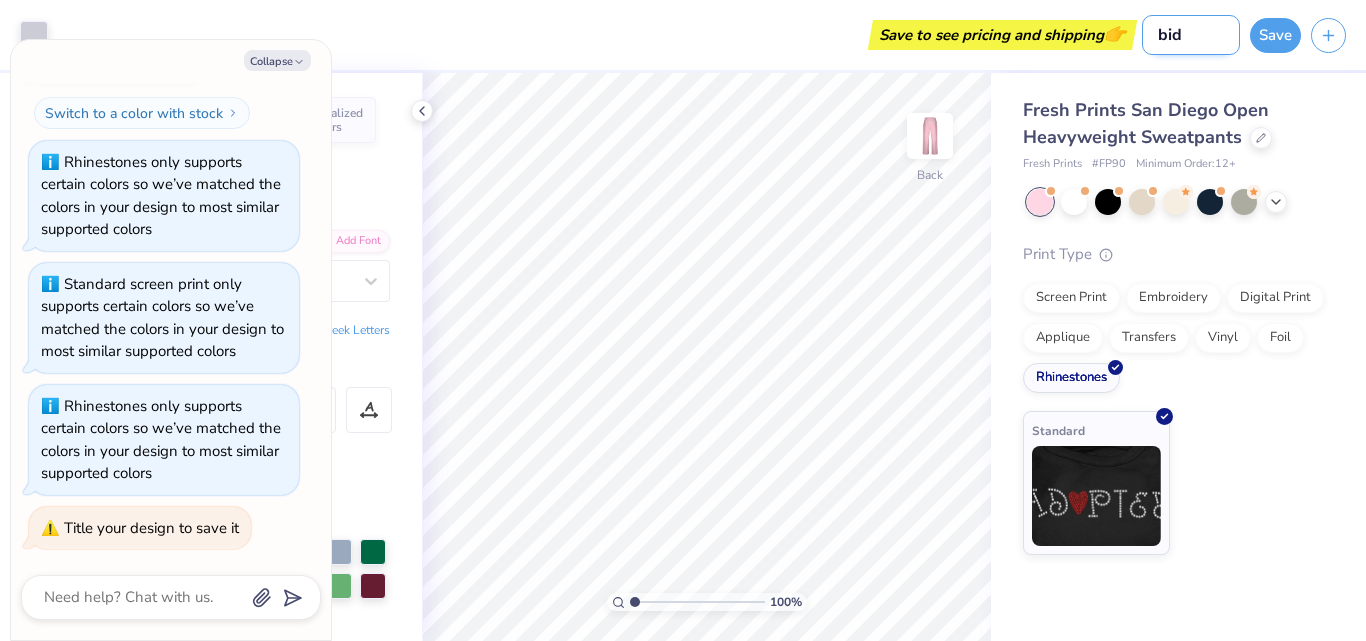 type on "bid" 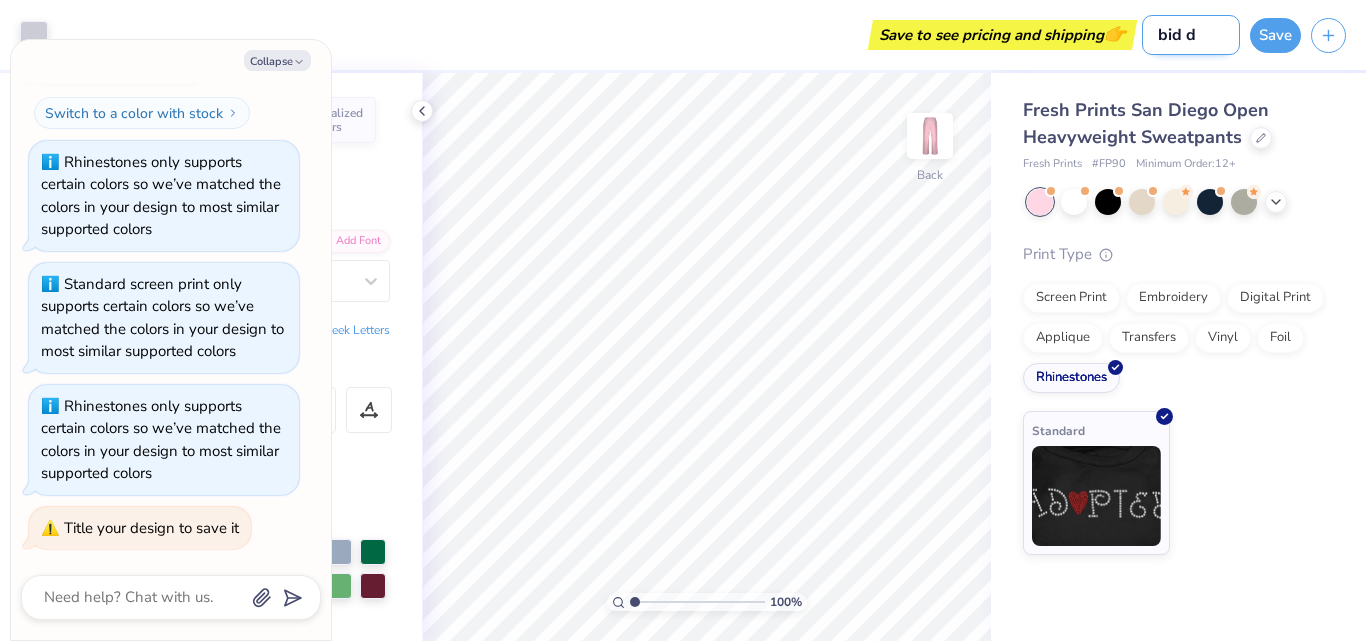 type on "bid da" 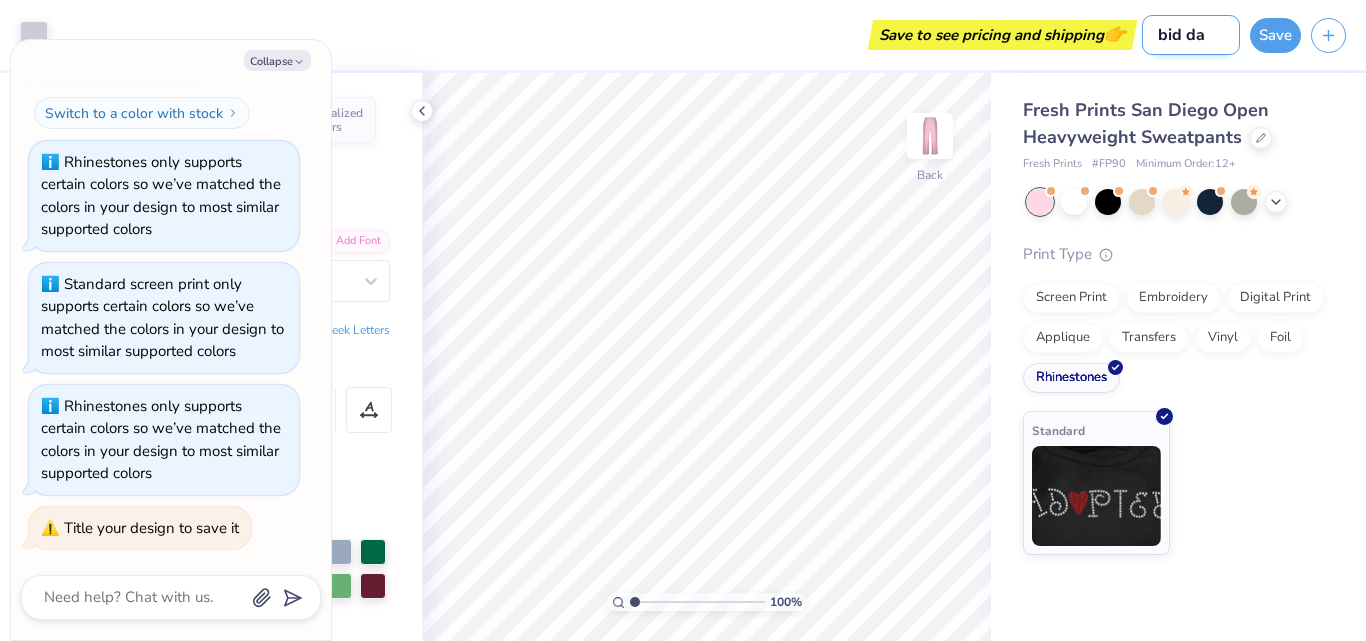type on "bid day" 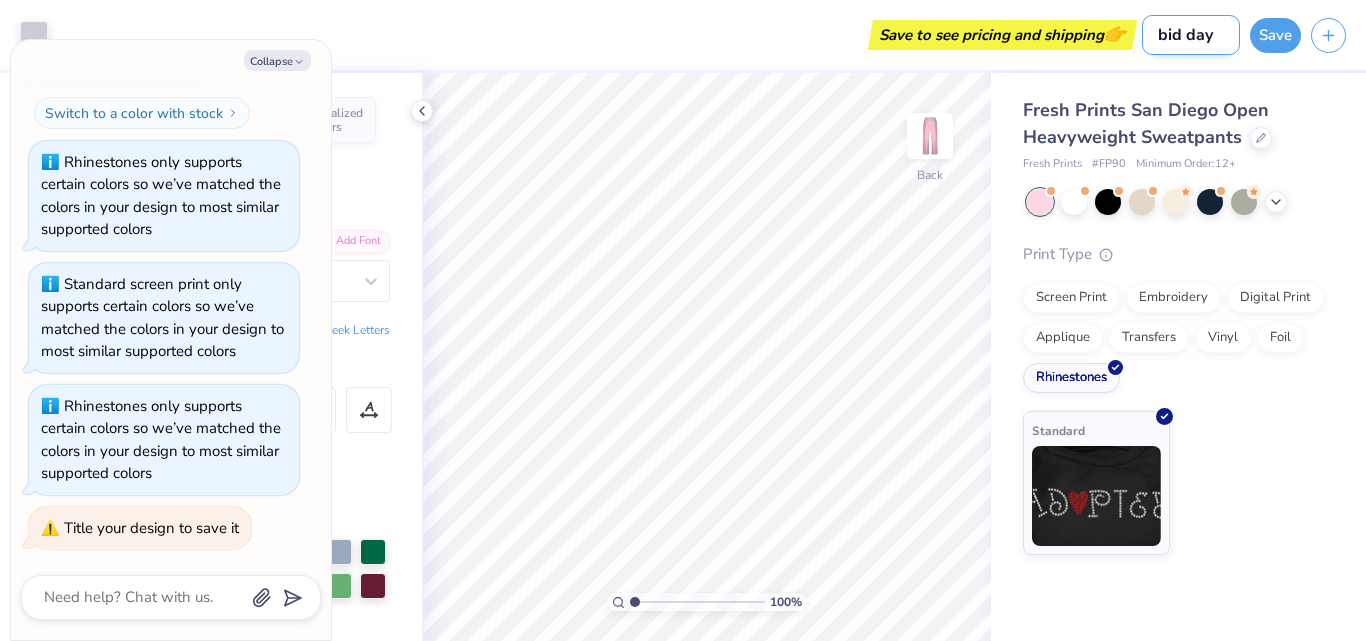 type on "bid day" 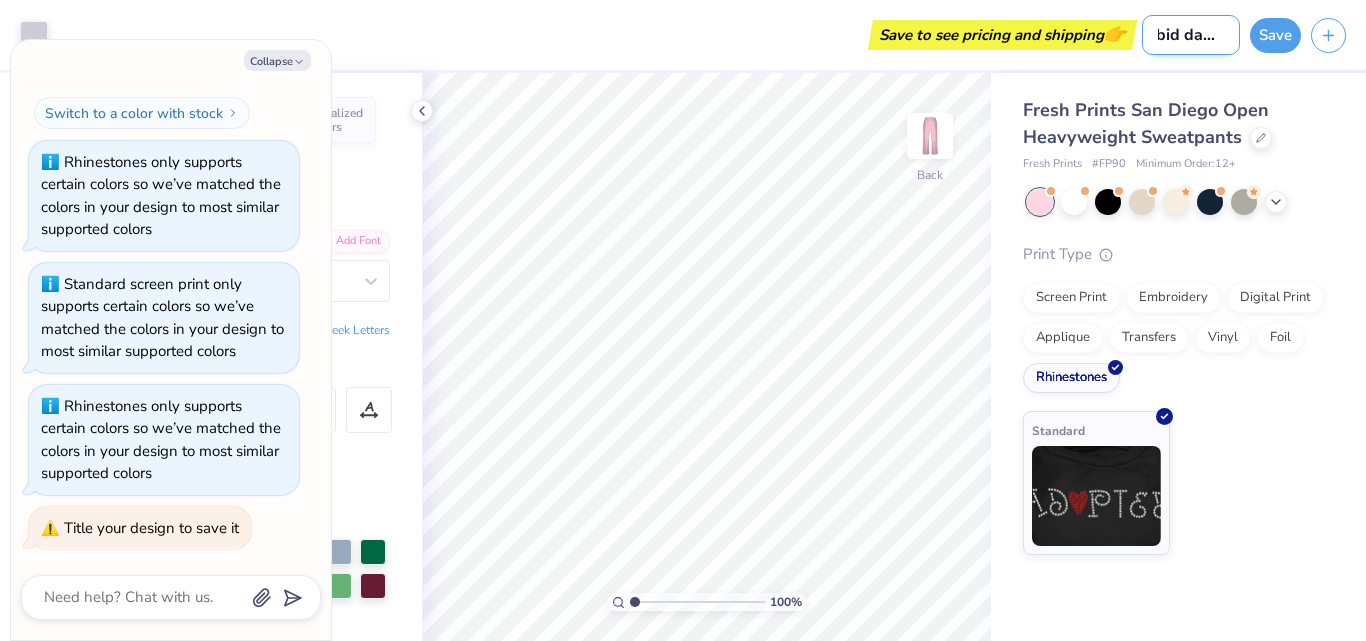 type on "bid day pa" 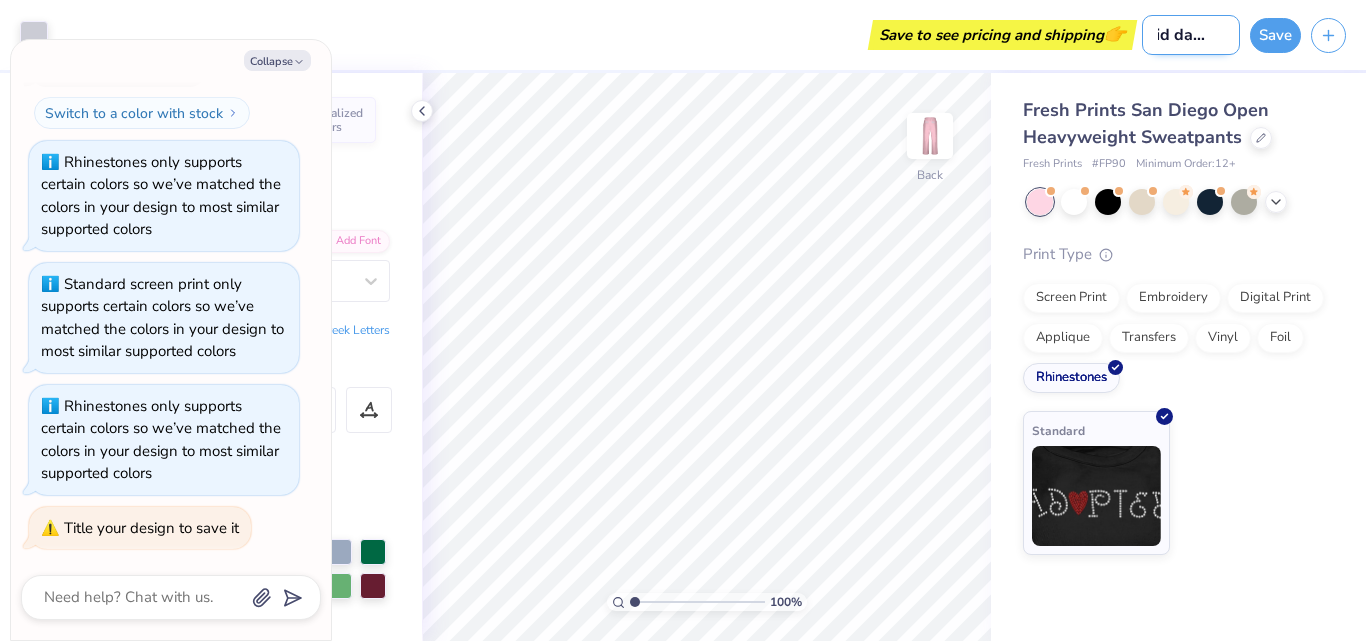type on "bid day pan" 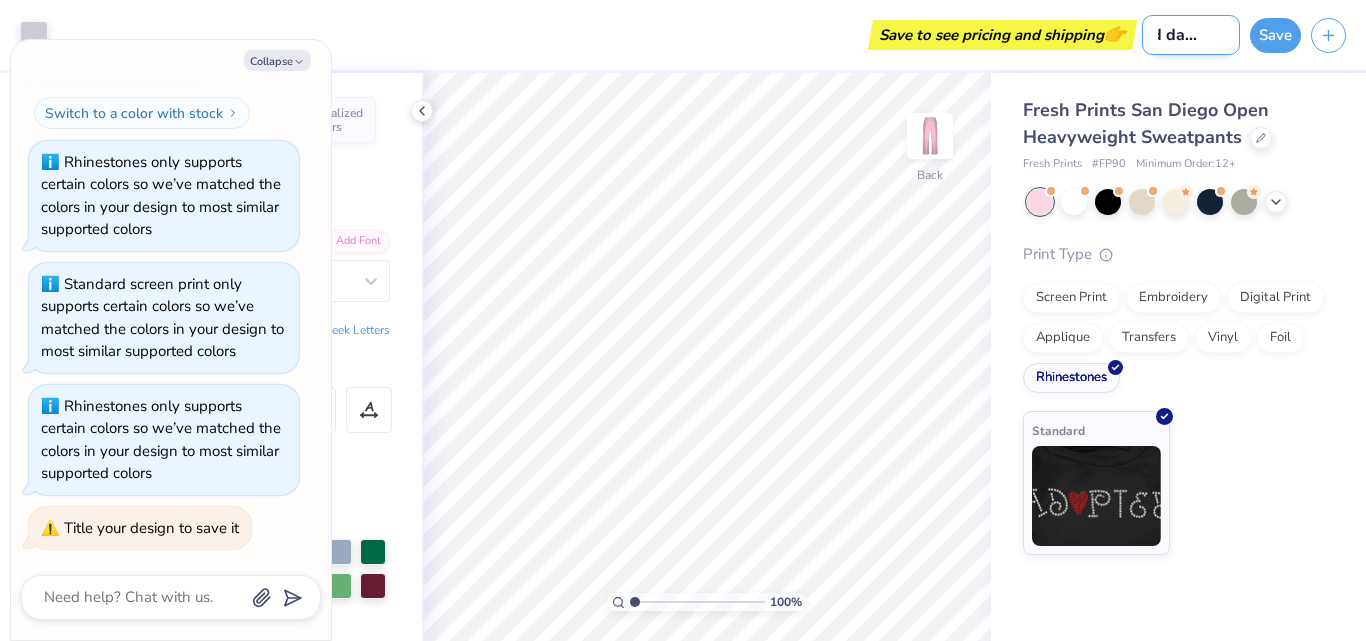 type on "bid day pant" 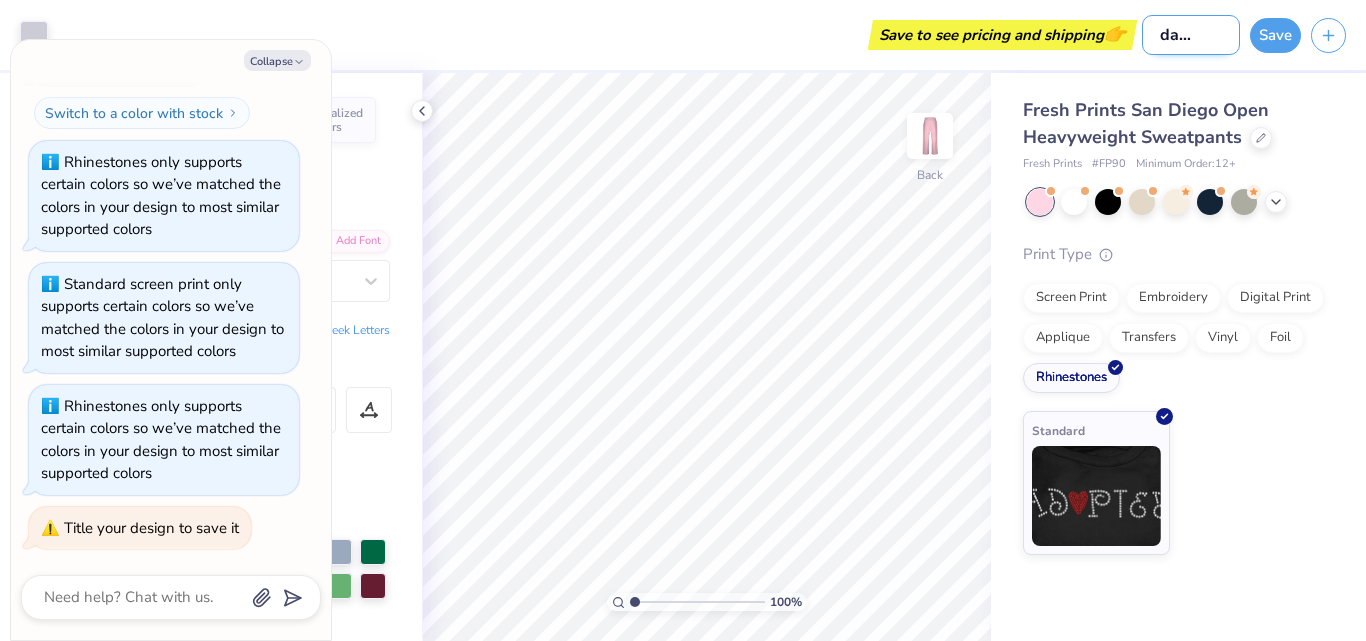 type on "bid day pants" 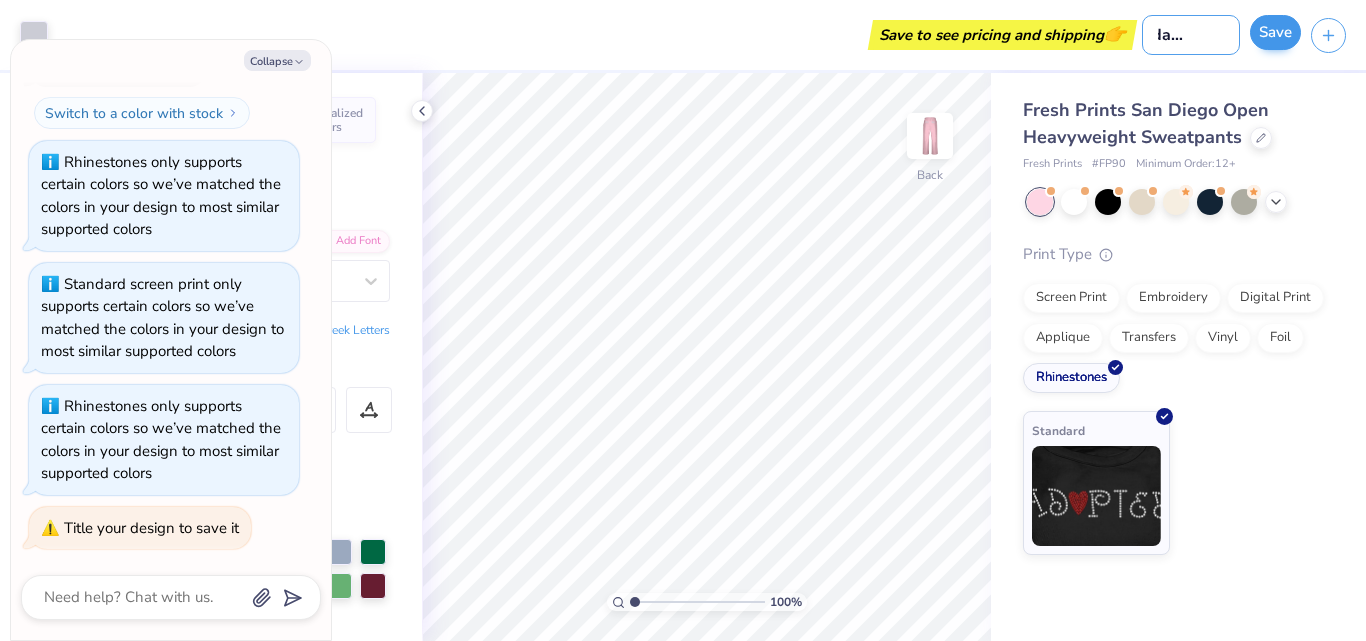 type on "bid day pants" 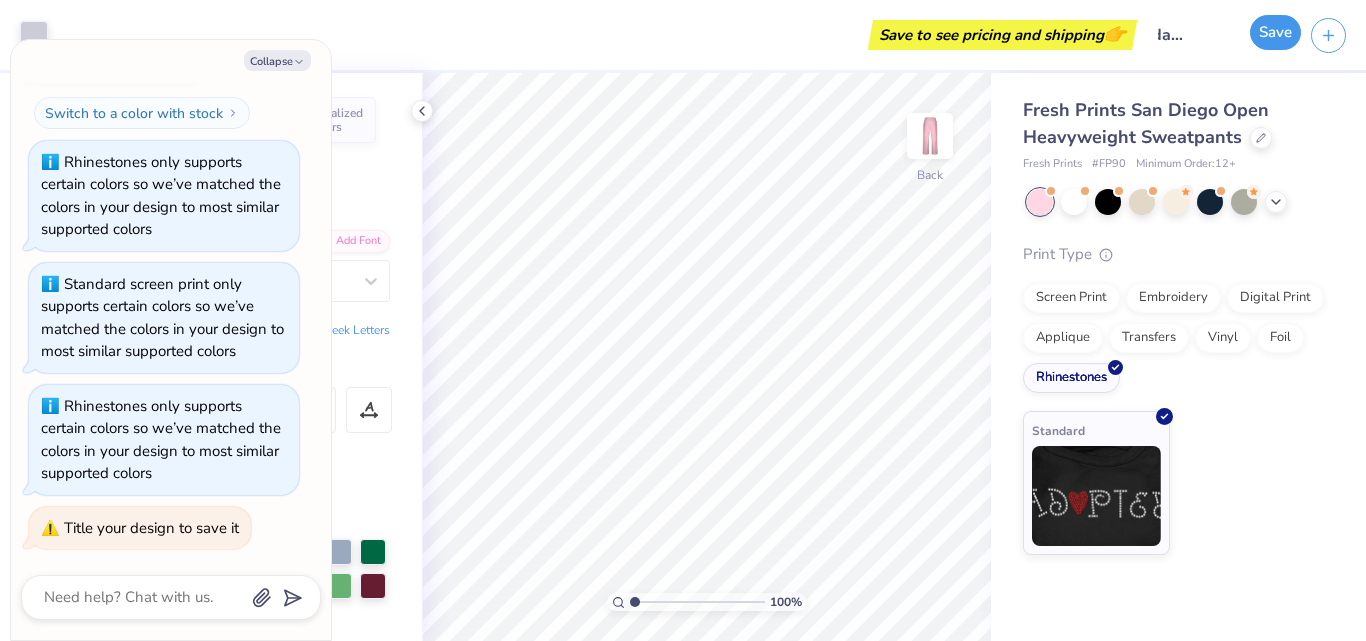 click on "Save" at bounding box center (1275, 32) 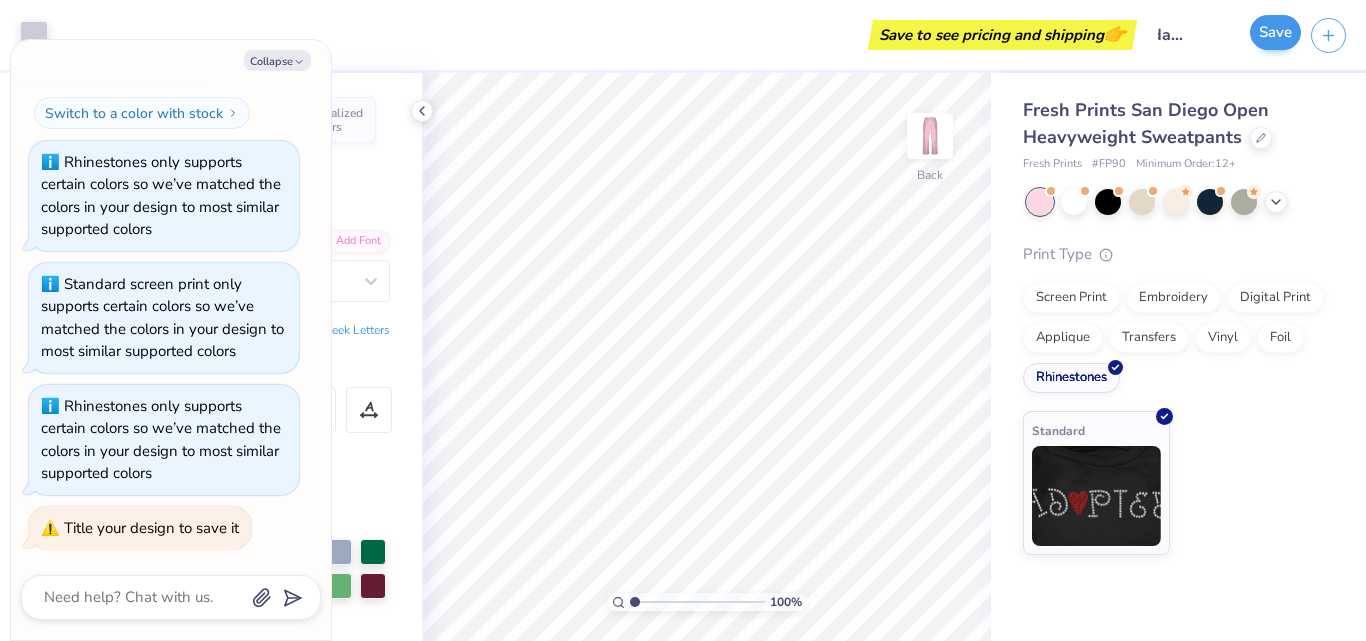 type on "x" 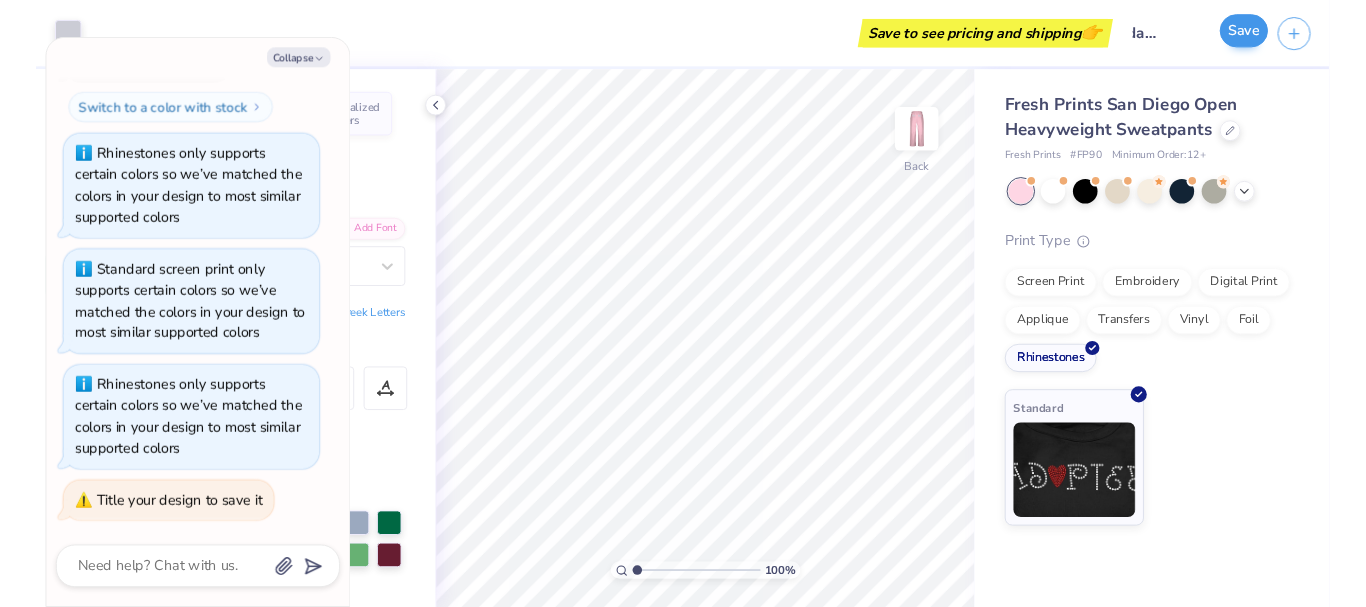 scroll, scrollTop: 0, scrollLeft: 0, axis: both 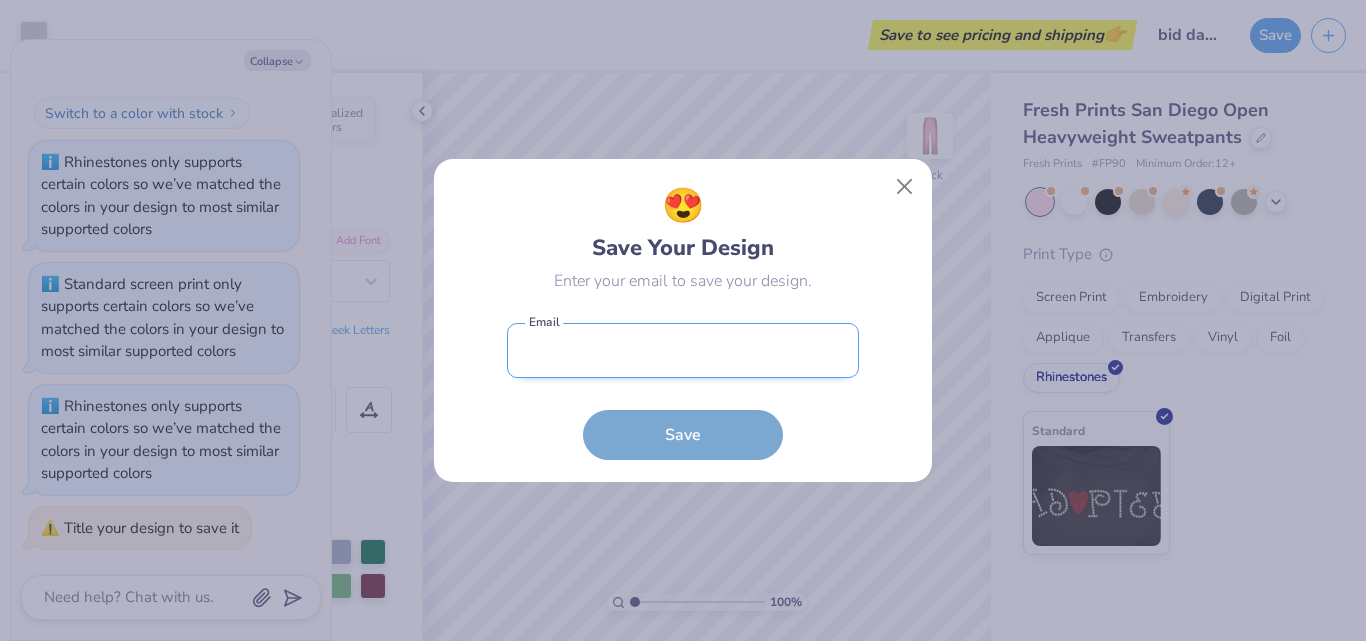 click at bounding box center [683, 350] 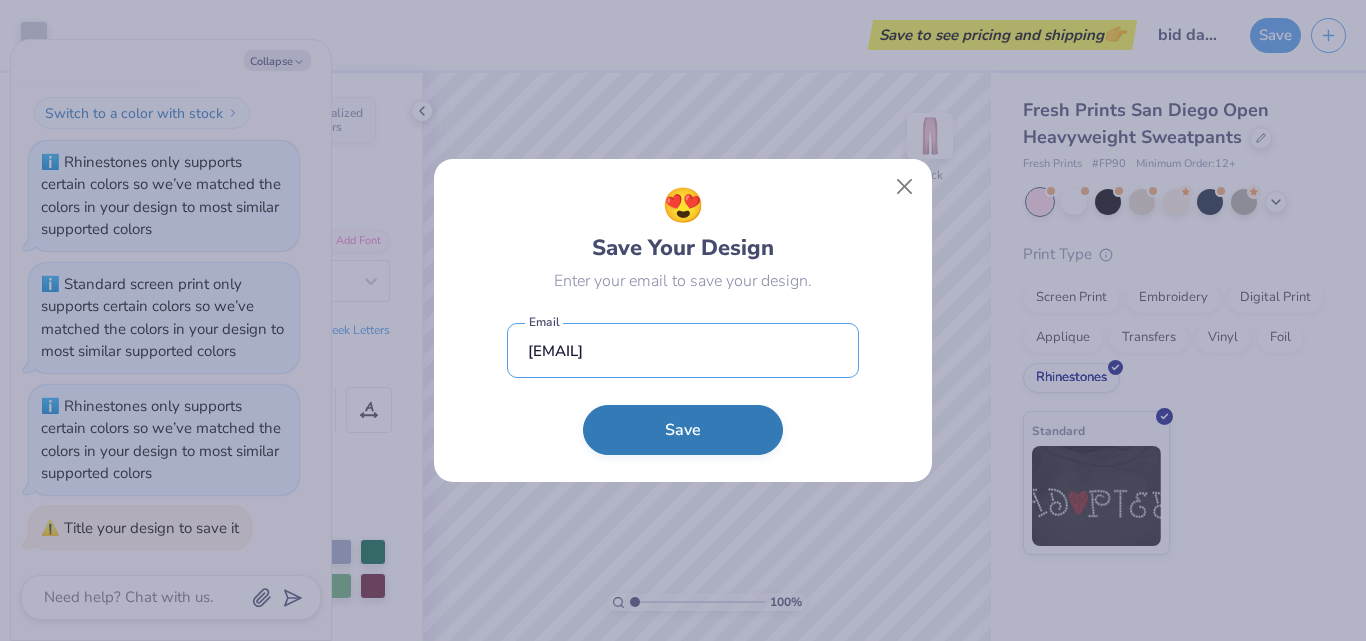 type on "[EMAIL]" 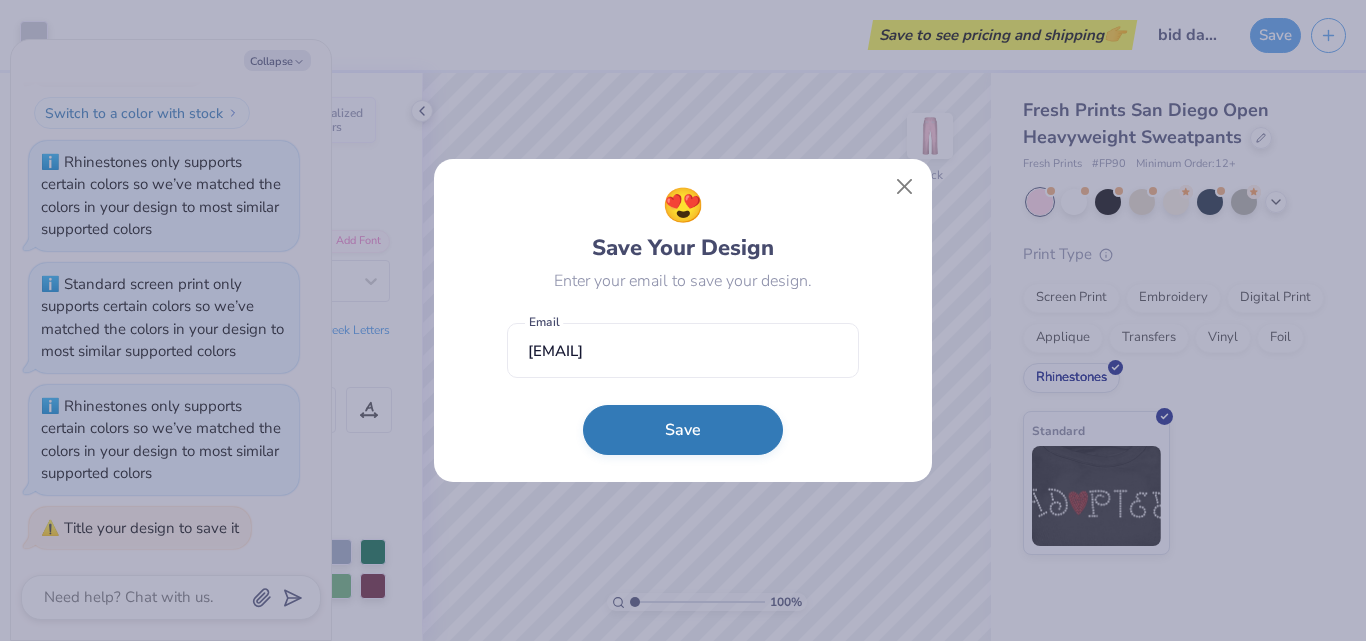 click on "Save" at bounding box center (683, 430) 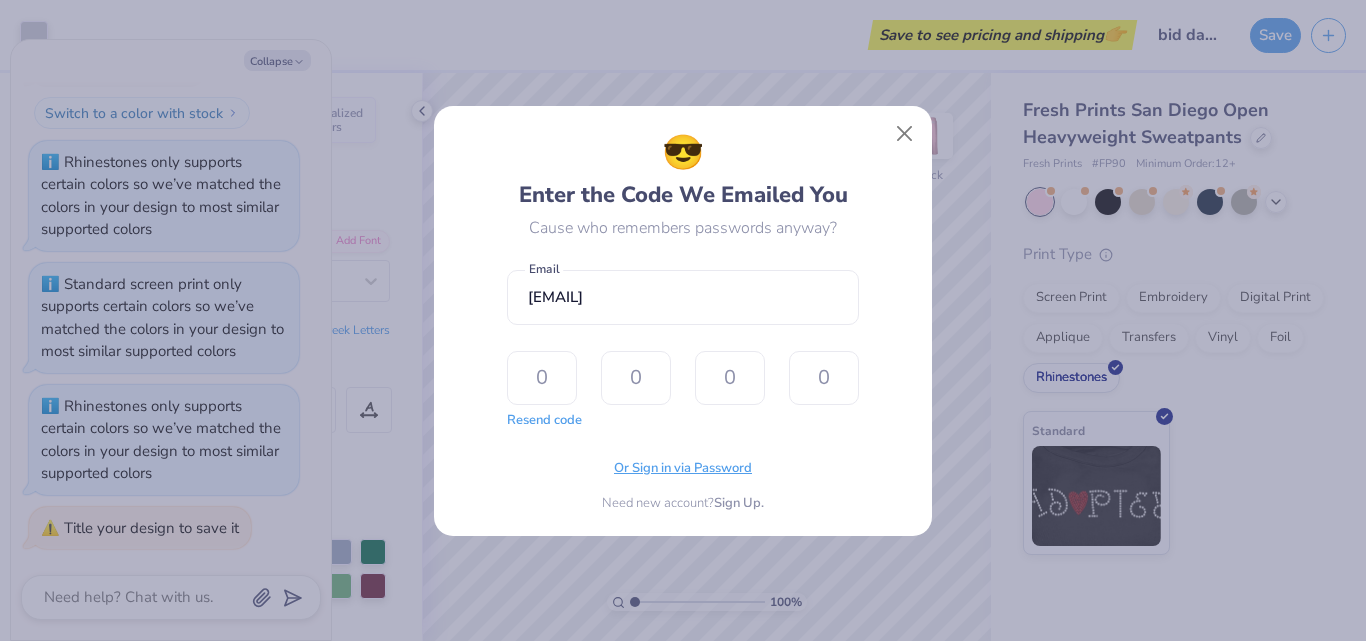 click on "Or Sign in via Password" at bounding box center [683, 469] 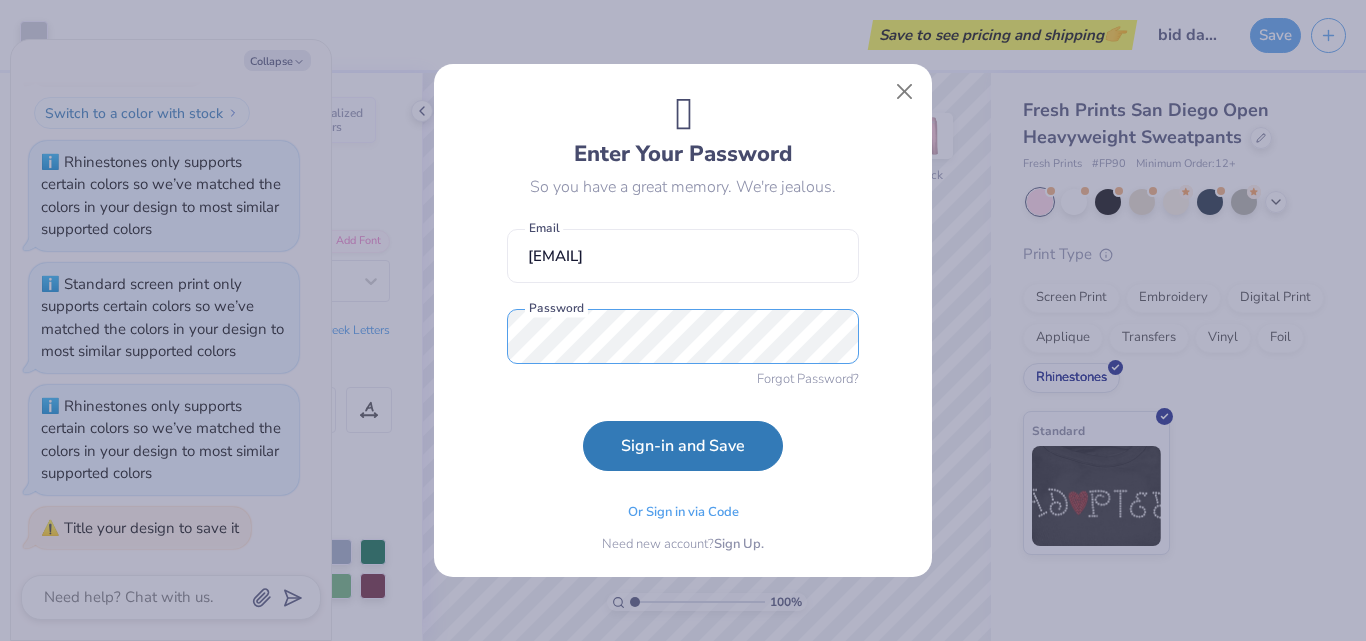 click on "Sign-in and Save" at bounding box center [683, 446] 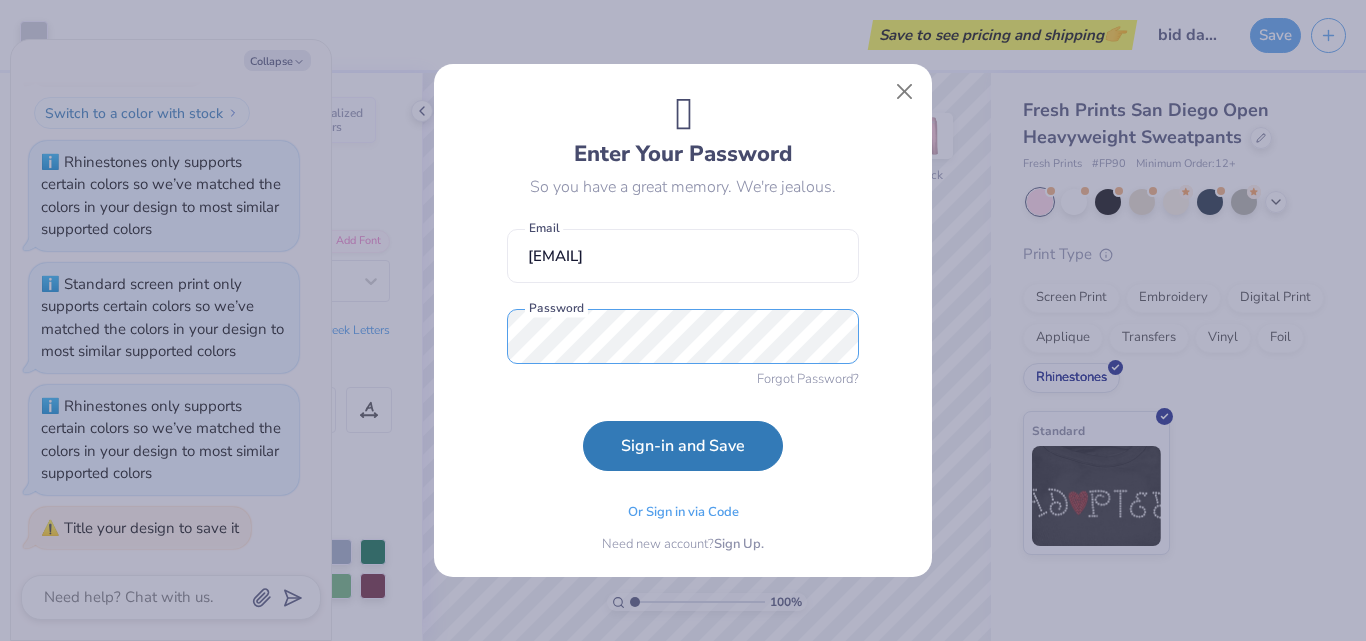 click on "Sign-in and Save" at bounding box center [683, 446] 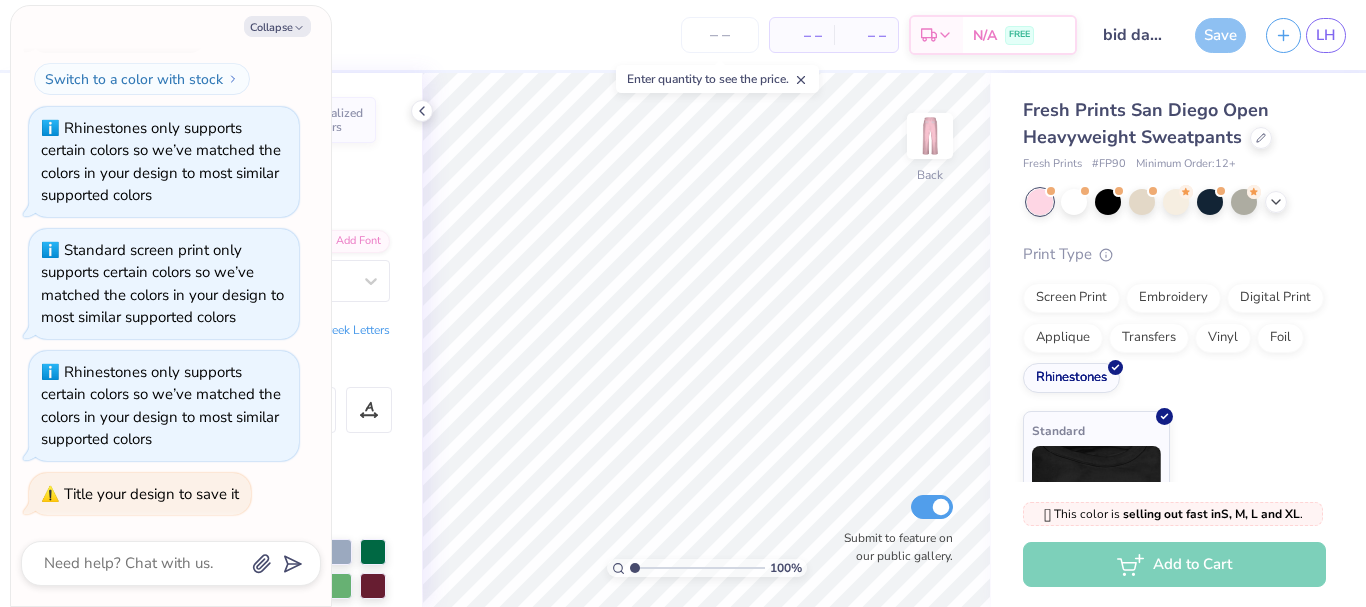 click on "Save" at bounding box center (1220, 35) 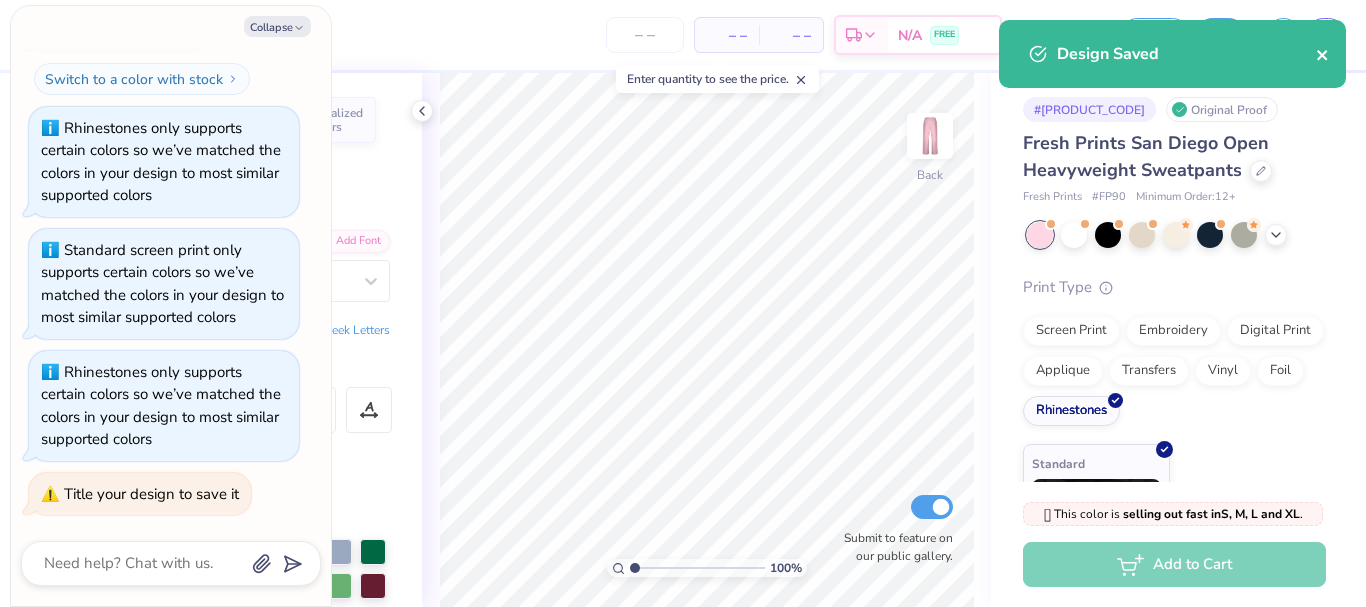 click 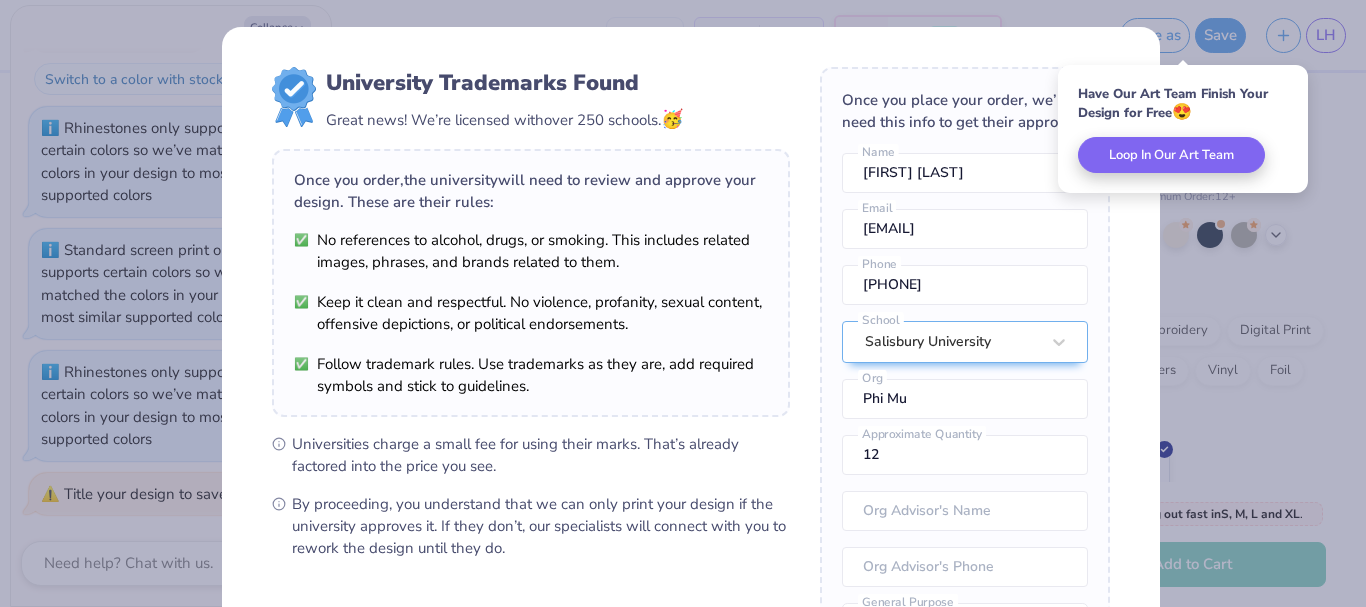 click on "University Trademarks Found Great news! We’re licensed with over 250 schools. 🥳 Once you order, the university will need to review and approve your design. These are their rules: No references to alcohol, drugs, or smoking. This includes related images, phrases, and brands related to them. Keep it clean and respectful. No violence, profanity, sexual content, offensive depictions, or political endorsements. Follow trademark rules. Use trademarks as they are, add required symbols and stick to guidelines. Universities charge a small fee for using their marks. That’s already factored into the price you see. By proceeding, you understand that we can only print your design if the university approves it. If they don’t, our specialists will connect with you to rework the design until they do. Once you place your order, we’ll need this info to get their approval: [FIRST] [LAST] Name [EMAIL] Email [PHONE] Phone Salisbury University School Phi Mu Org 12 Approximate Quantity – – No" at bounding box center [683, 303] 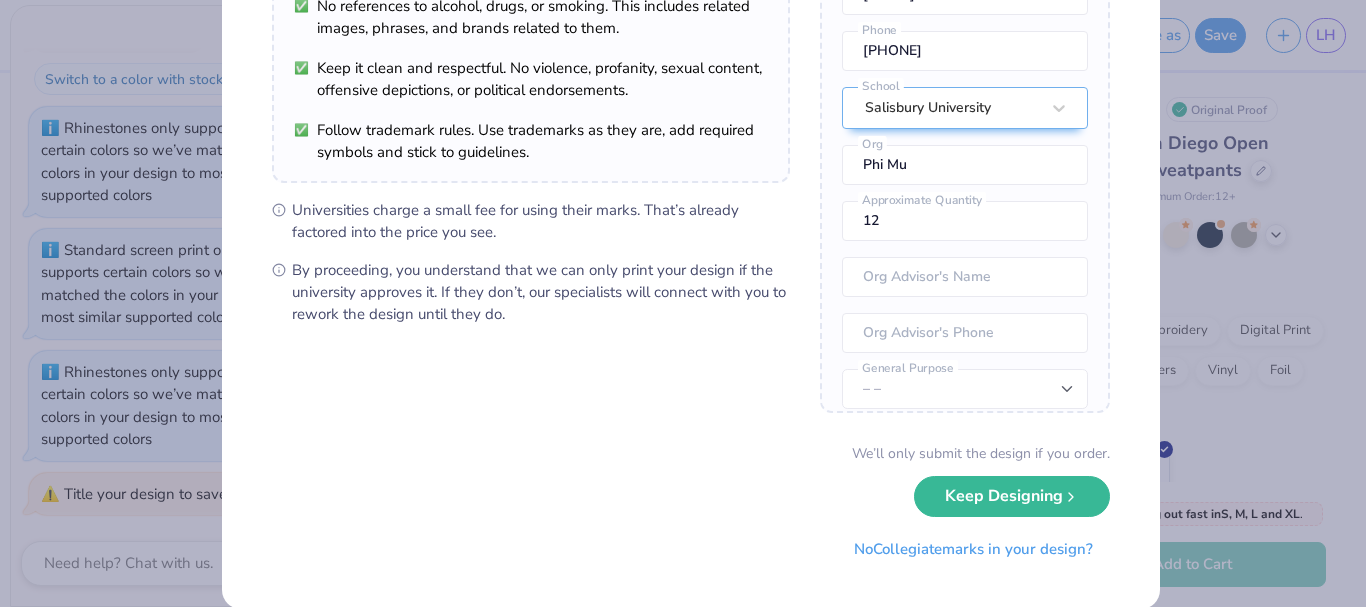 scroll, scrollTop: 264, scrollLeft: 0, axis: vertical 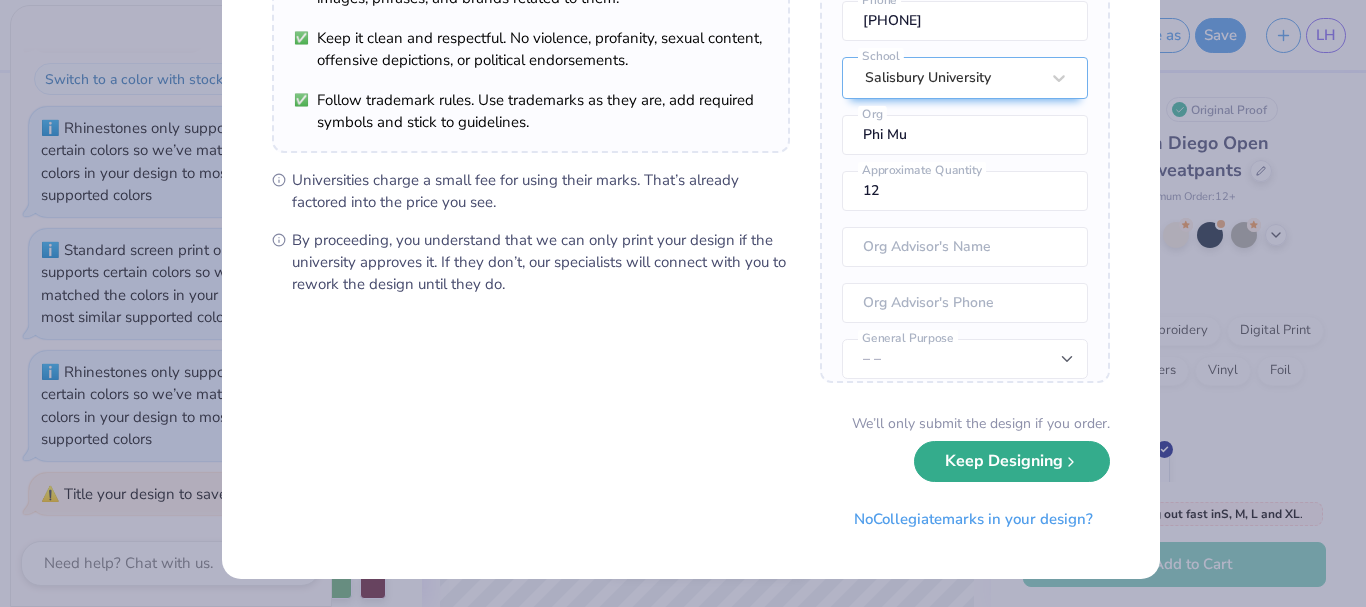 click on "Keep Designing" at bounding box center (1012, 461) 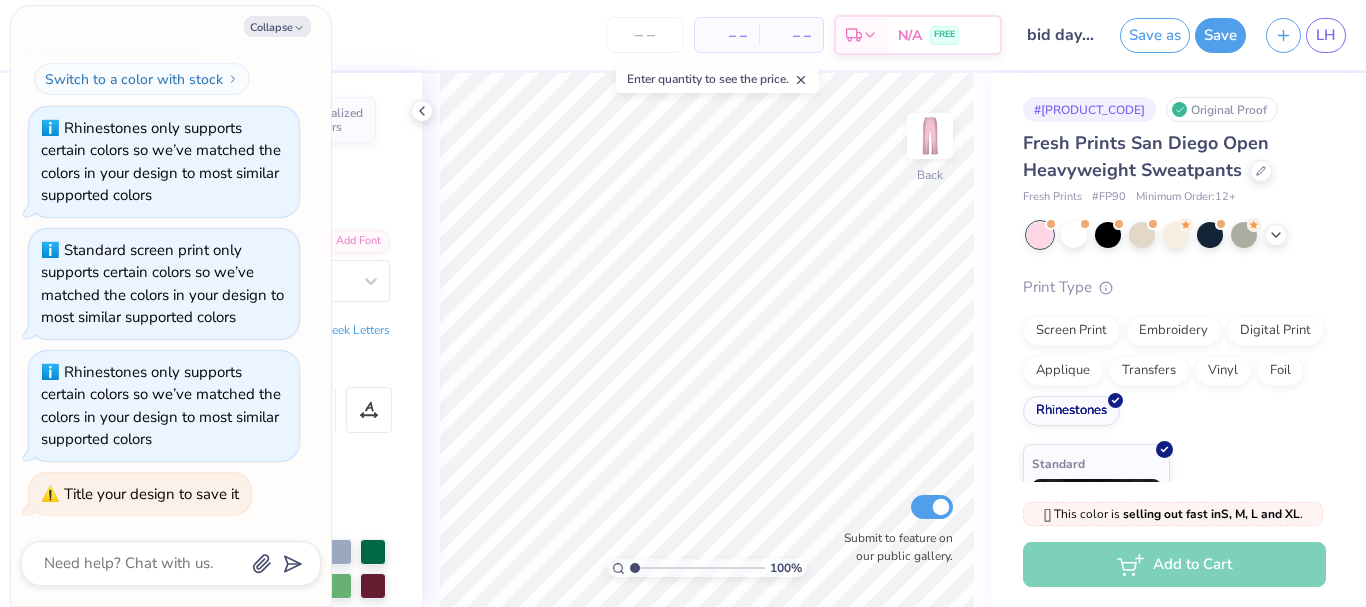 scroll, scrollTop: 36, scrollLeft: 0, axis: vertical 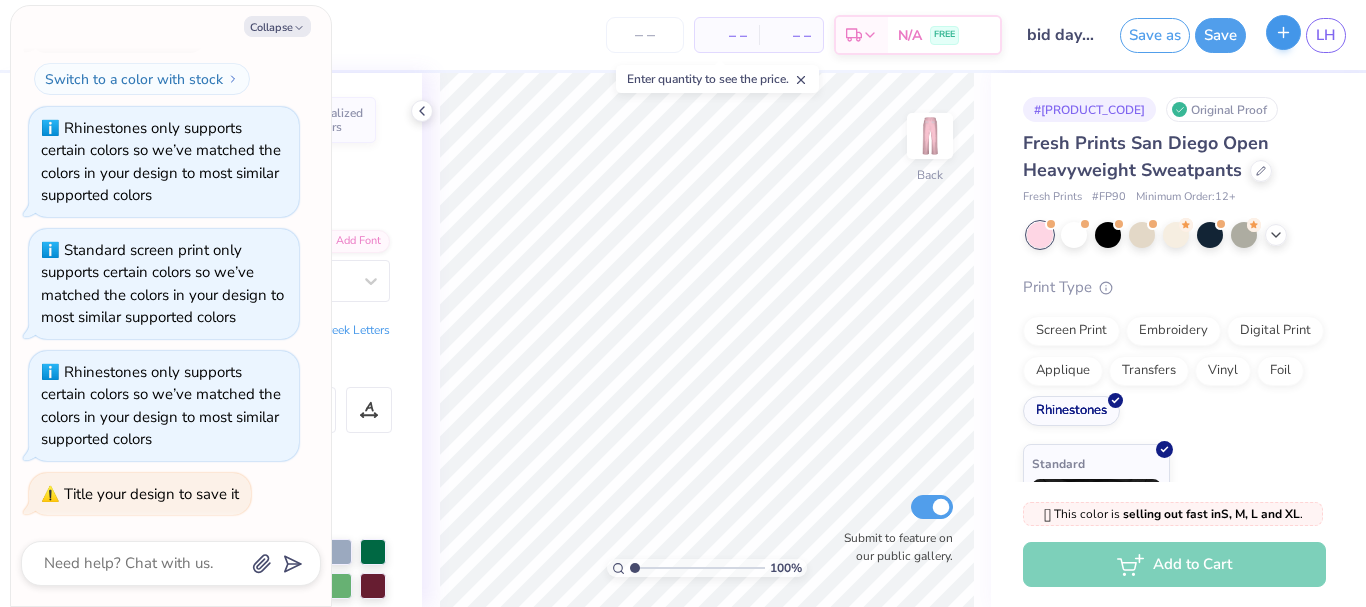 type on "x" 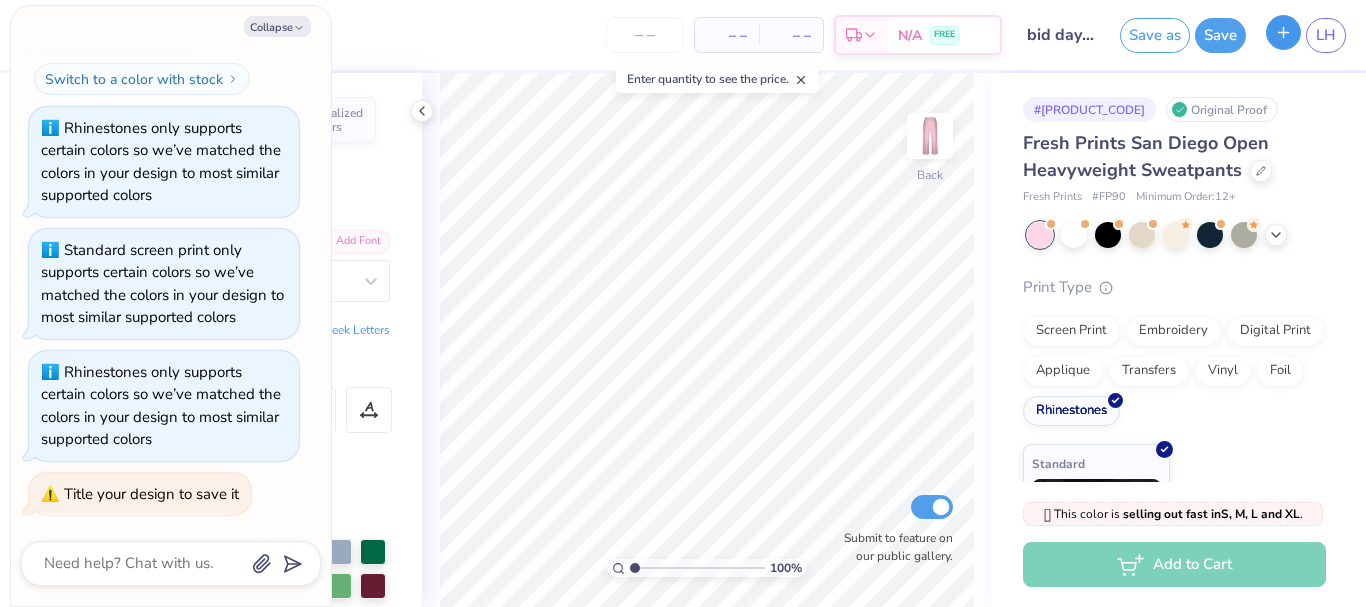 click on "LH" at bounding box center (1306, 35) 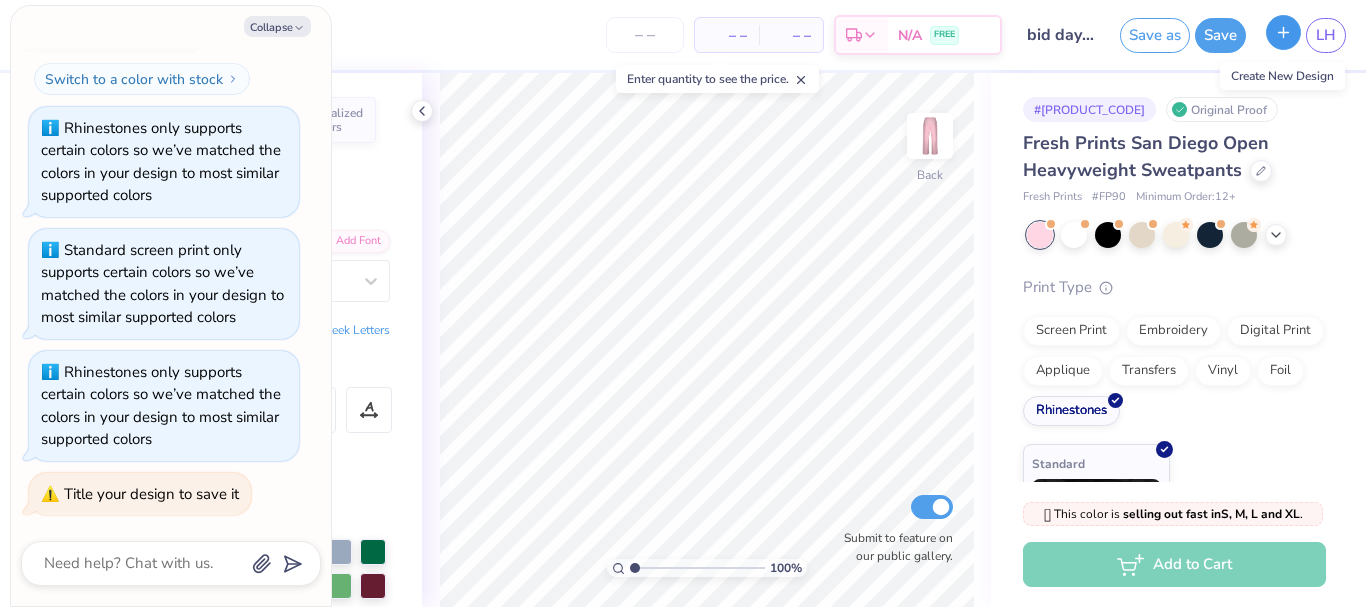 click at bounding box center (1283, 32) 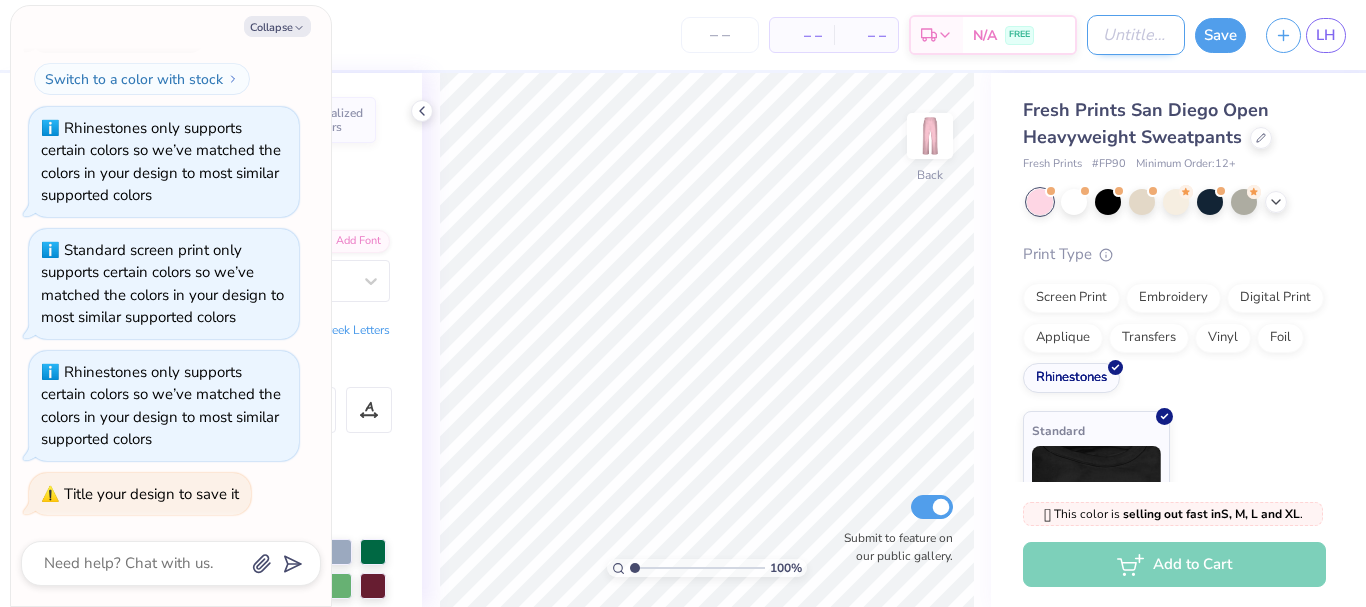 click on "Design Title" at bounding box center [1136, 35] 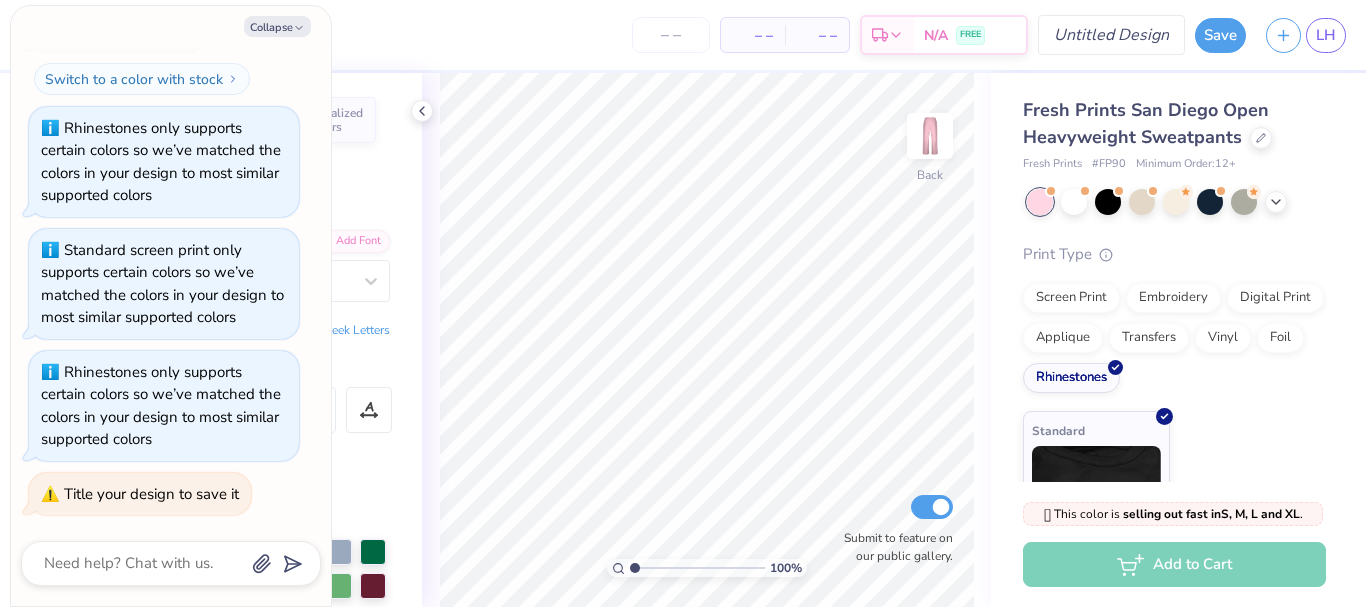 click on "– – Per Item – – Total Est.  Delivery N/A FREE Design Title Save LH" at bounding box center [683, 35] 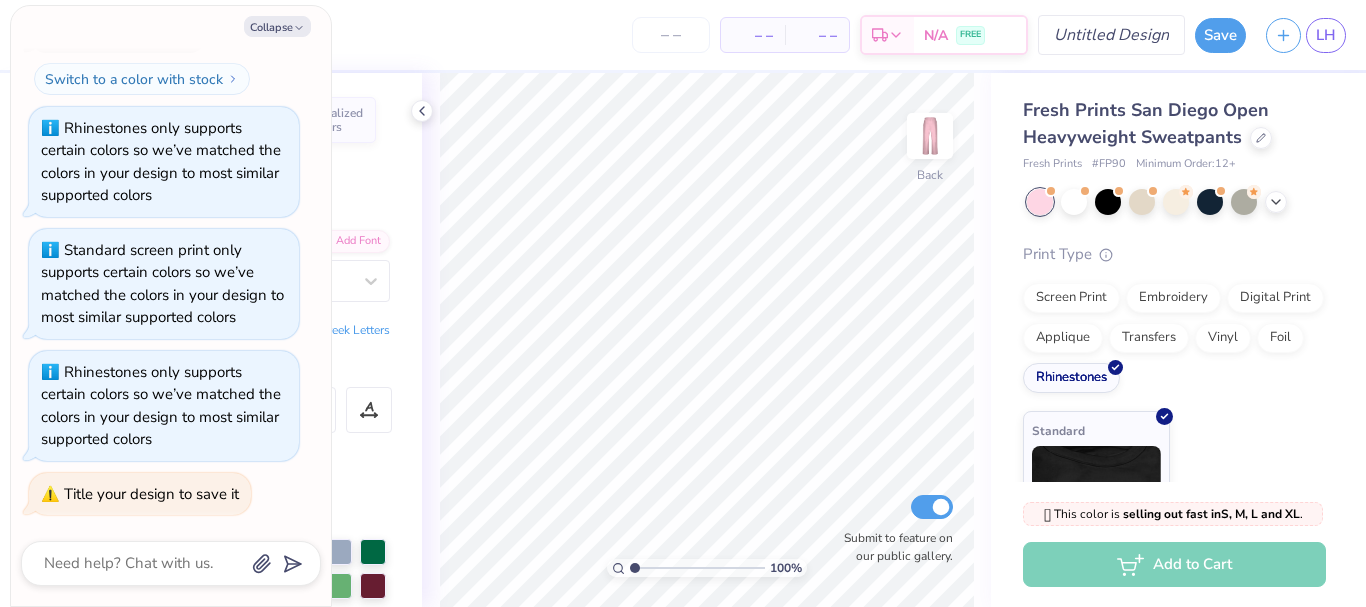 type on "x" 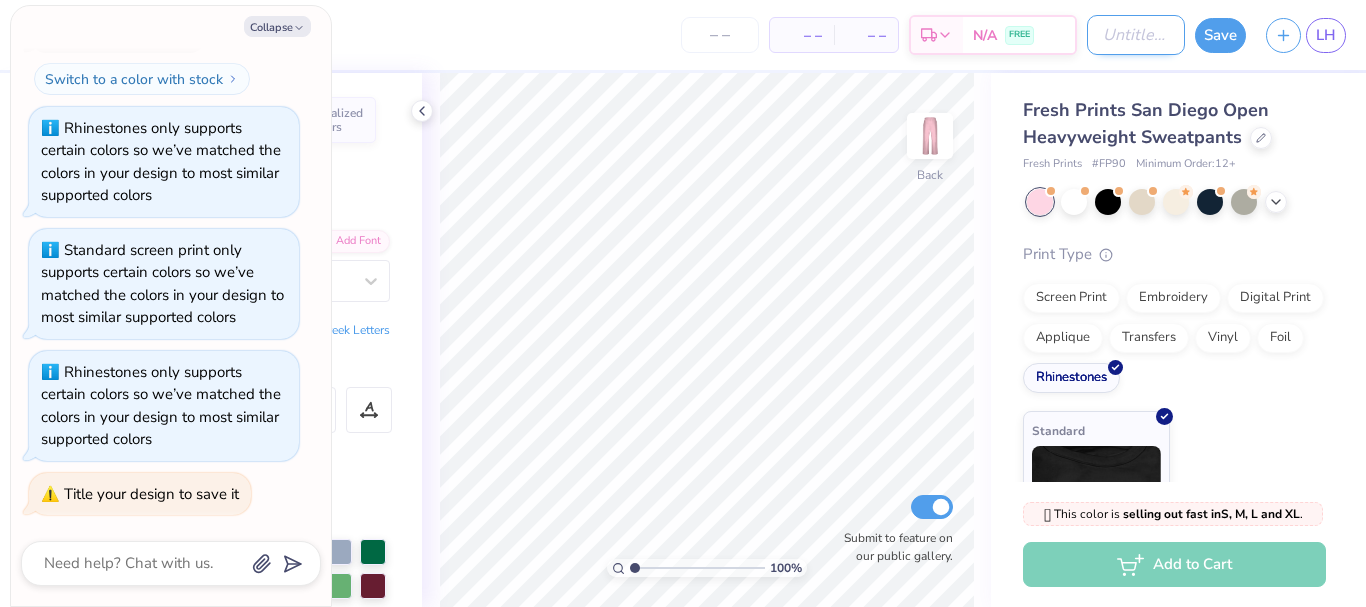 click on "Design Title" at bounding box center [1136, 35] 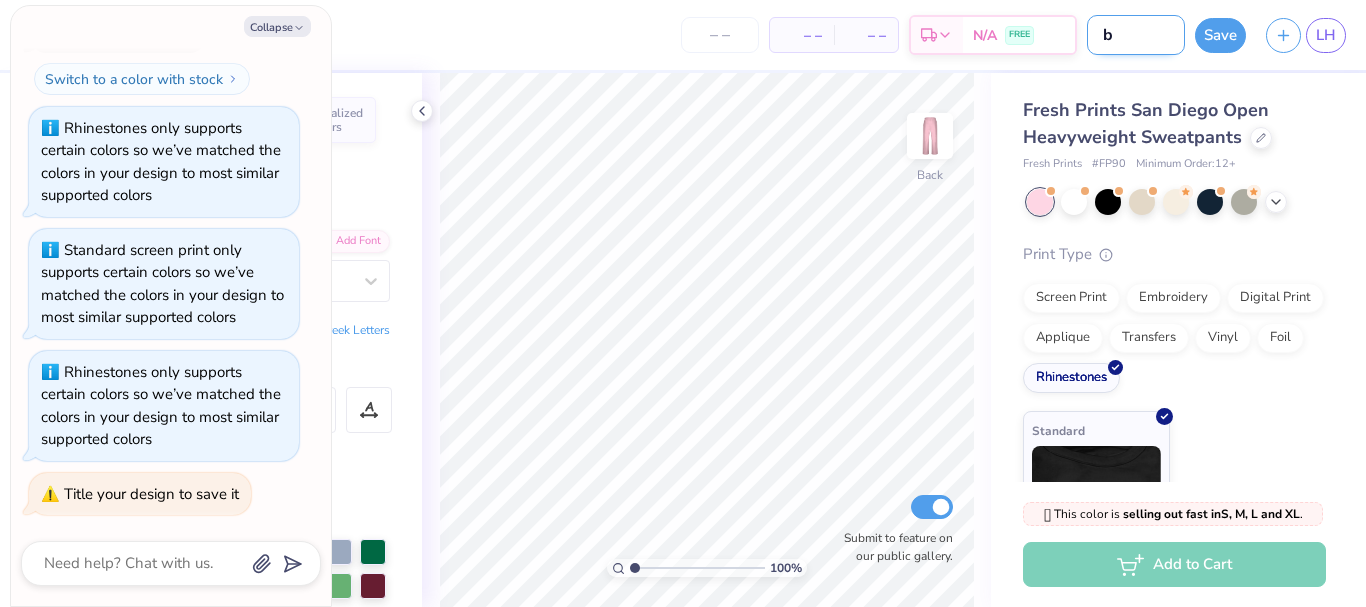 type on "bi" 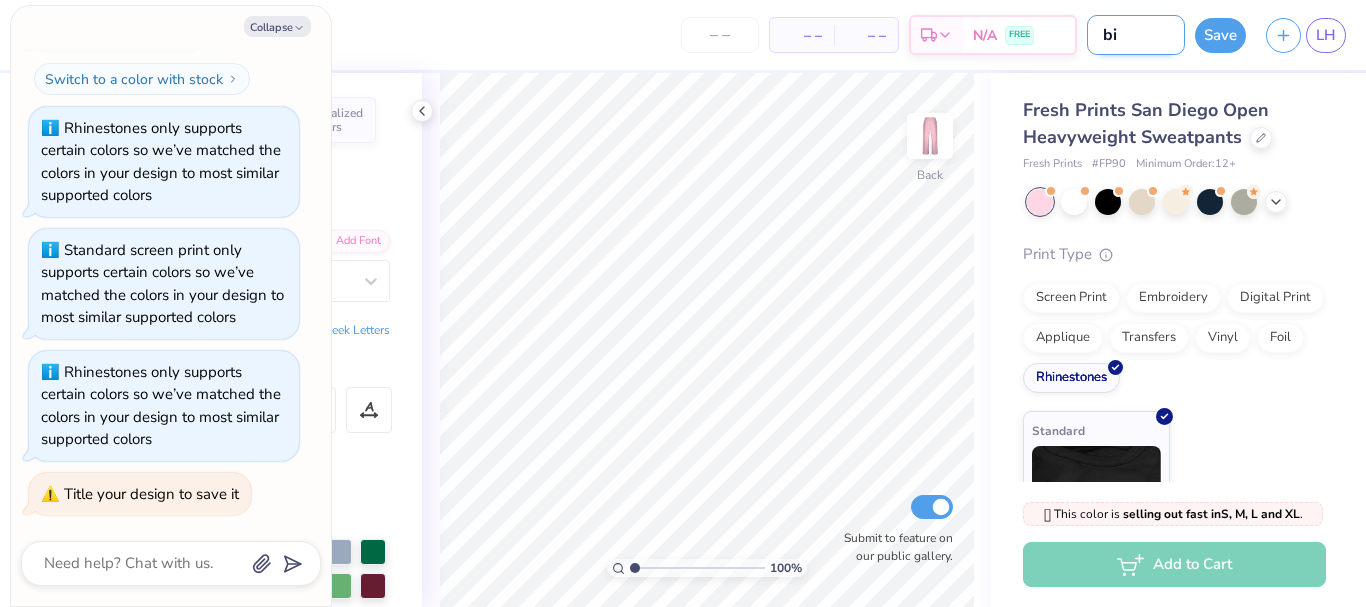 type on "x" 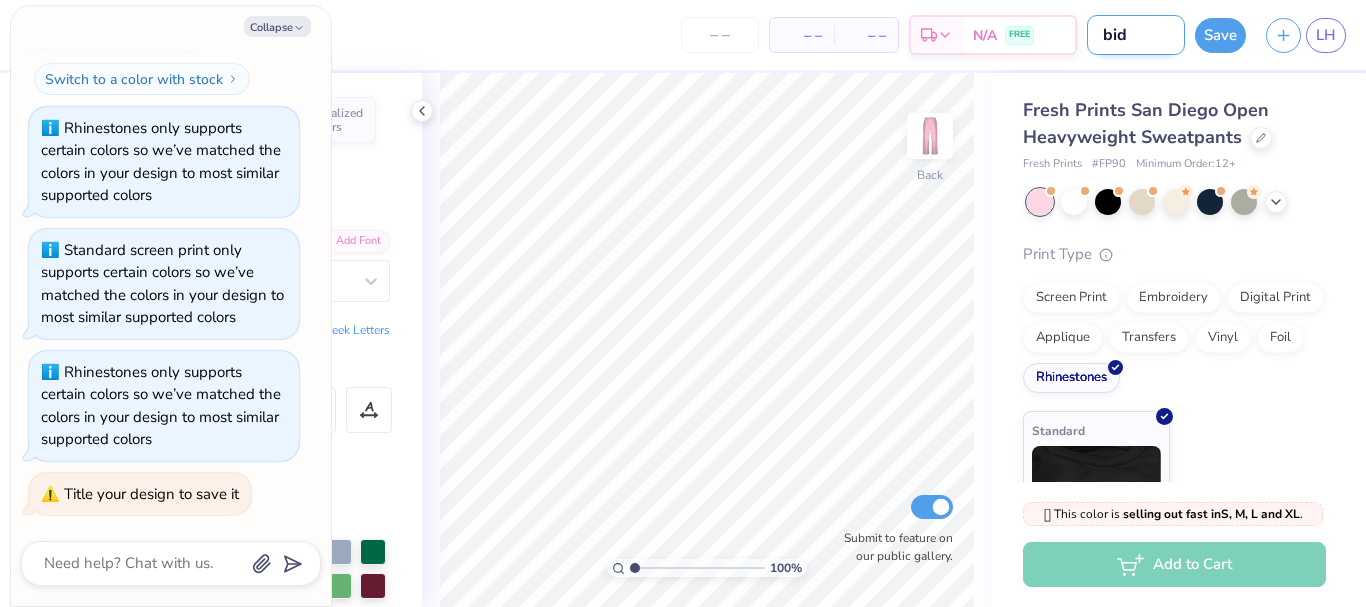 type on "bid" 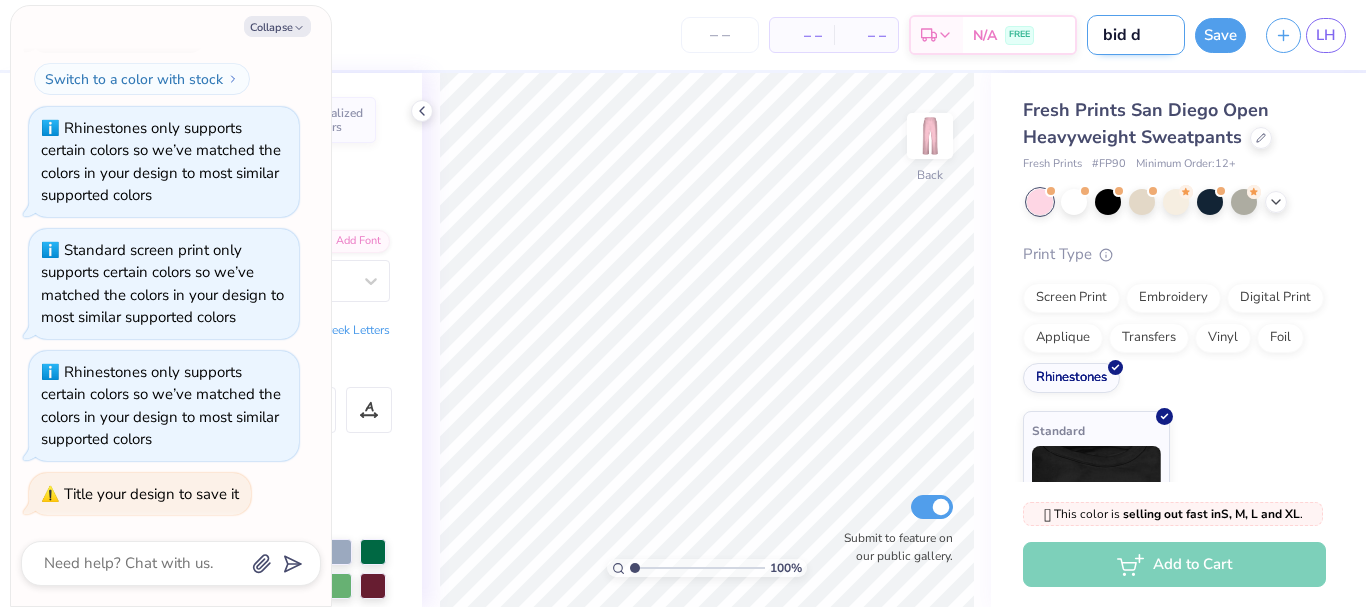type on "bid da" 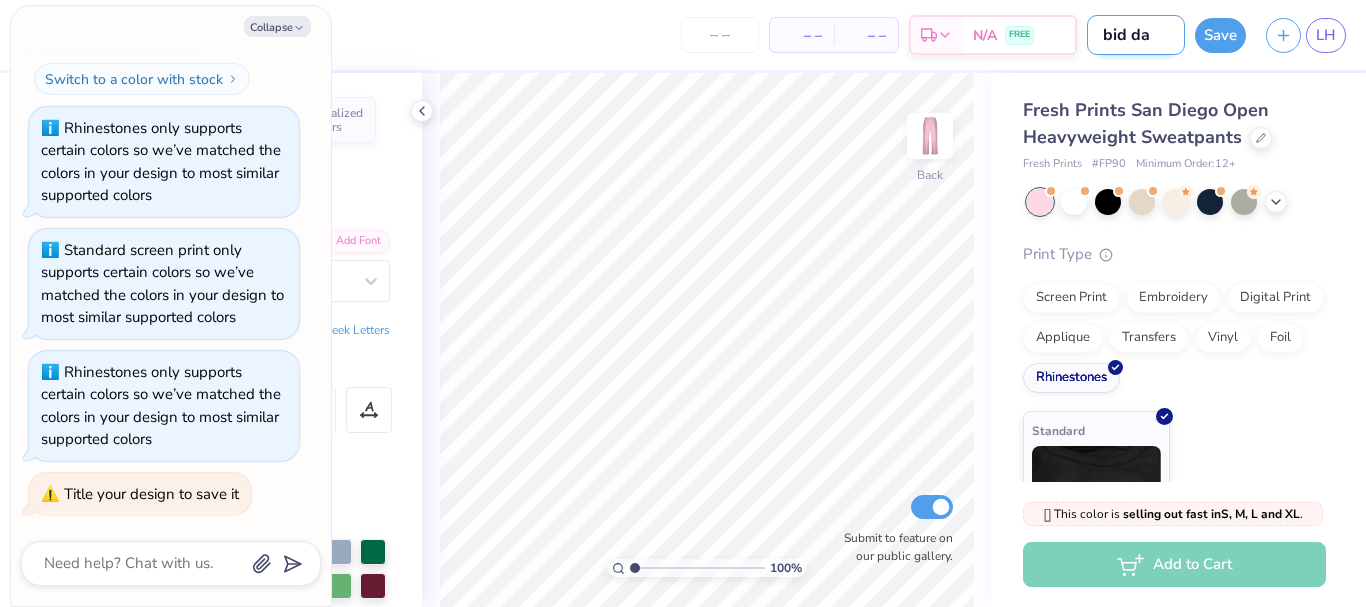 type on "bid day" 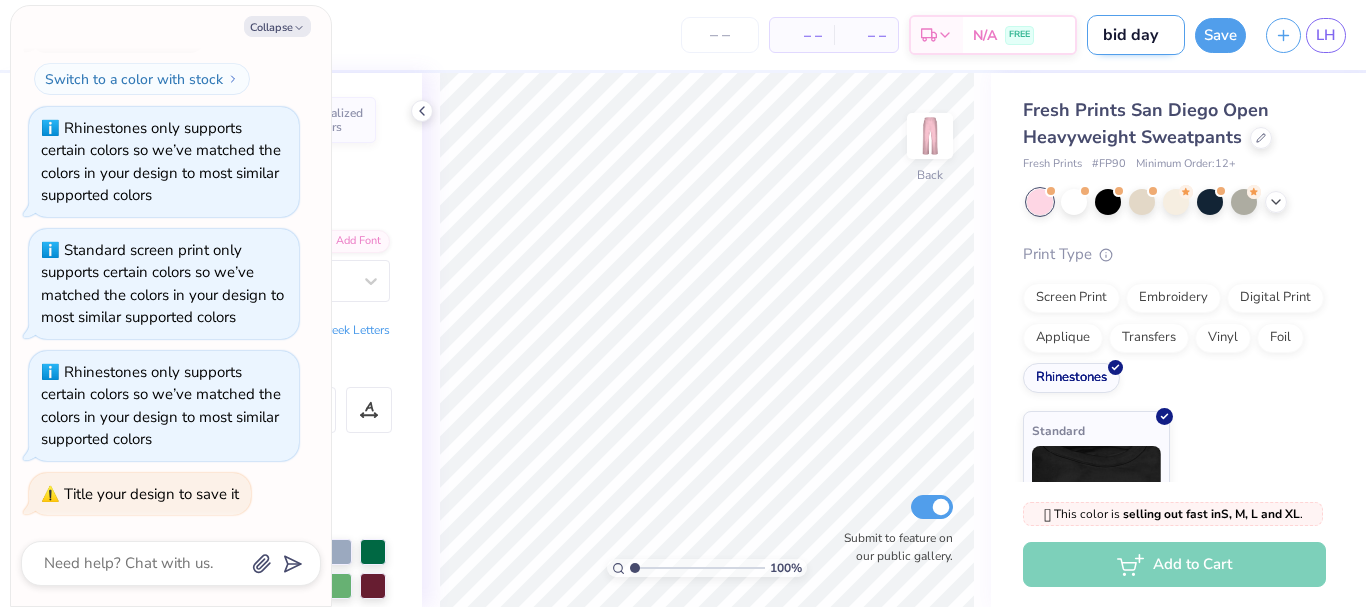 type on "bid day" 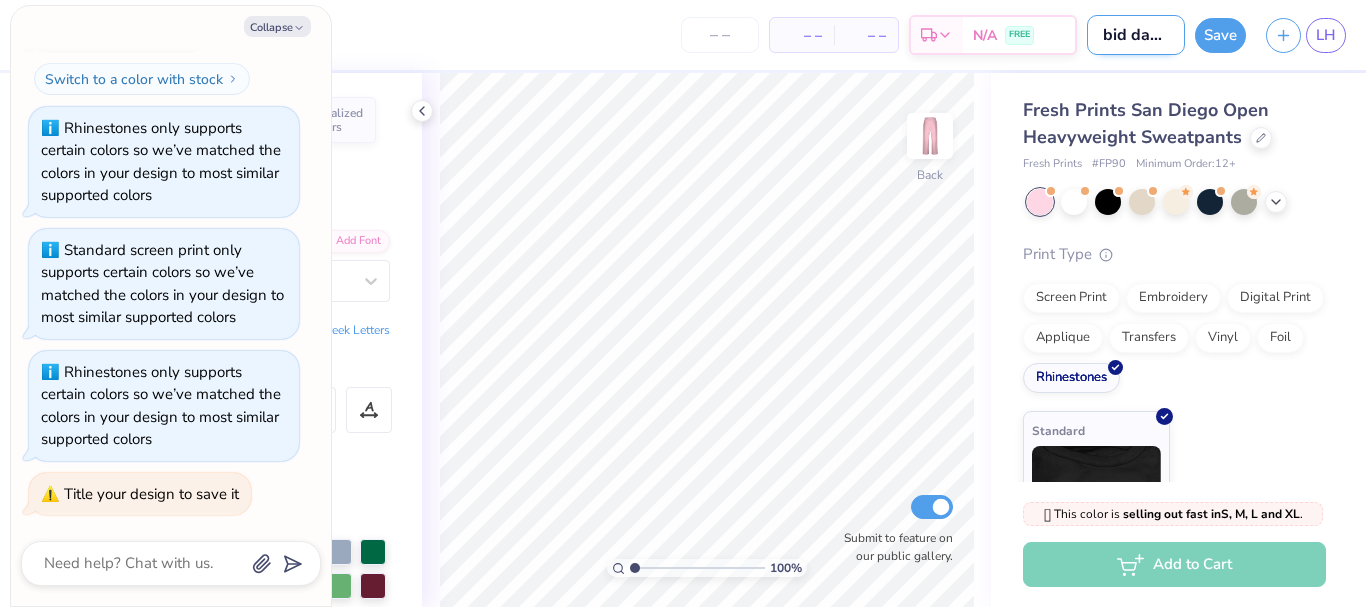 type on "bid day sh" 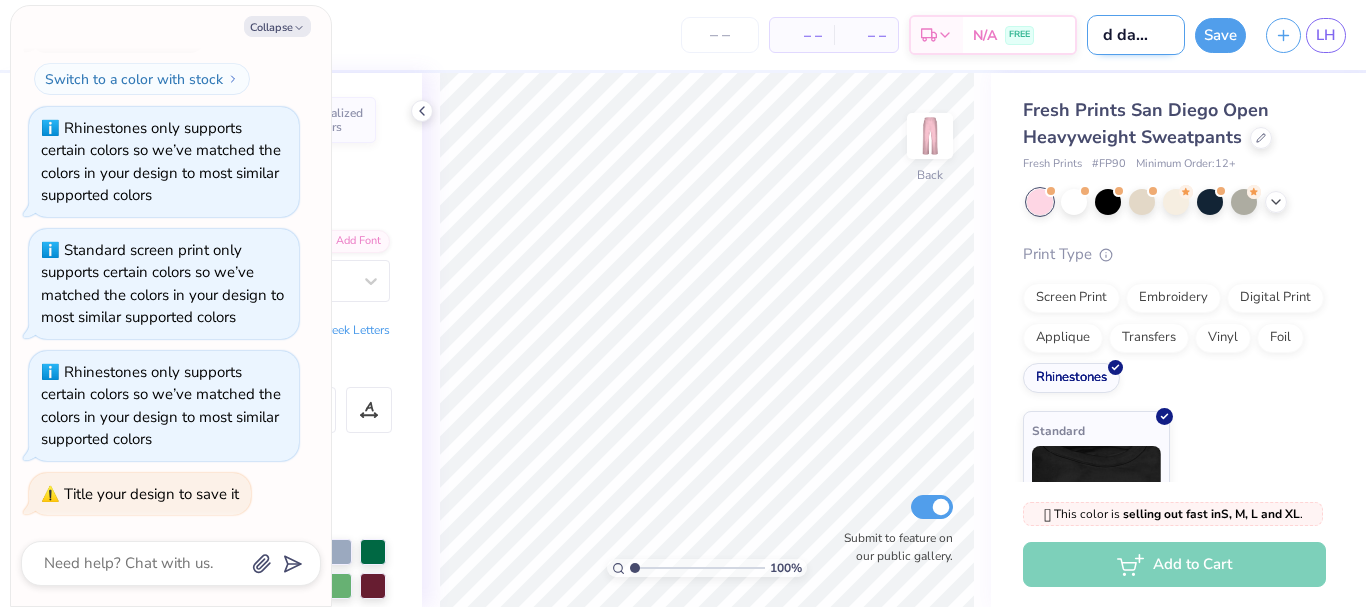type on "bid day shir" 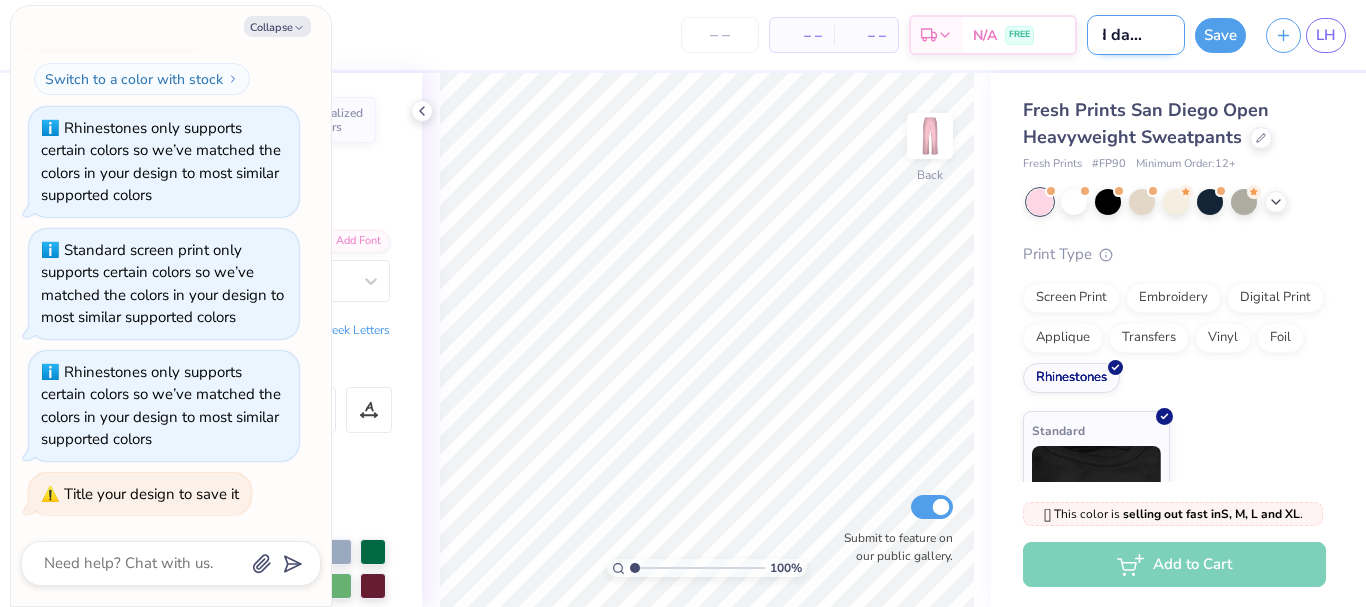 type on "bid day shirt" 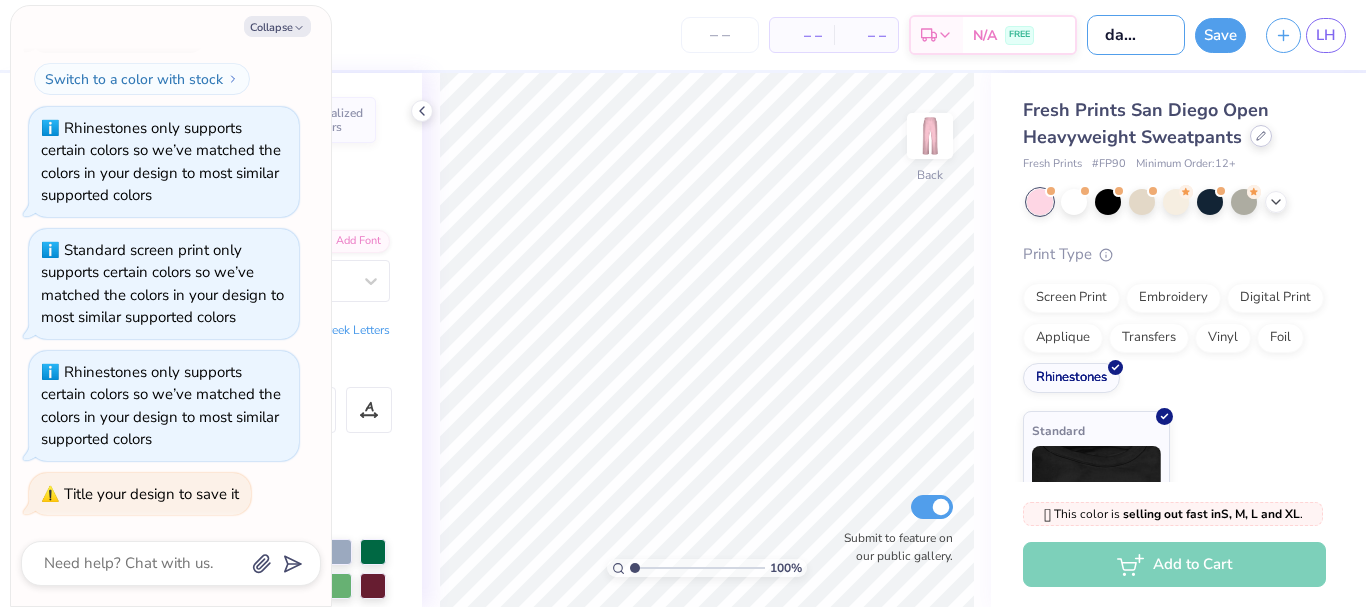 type on "bid day shirt" 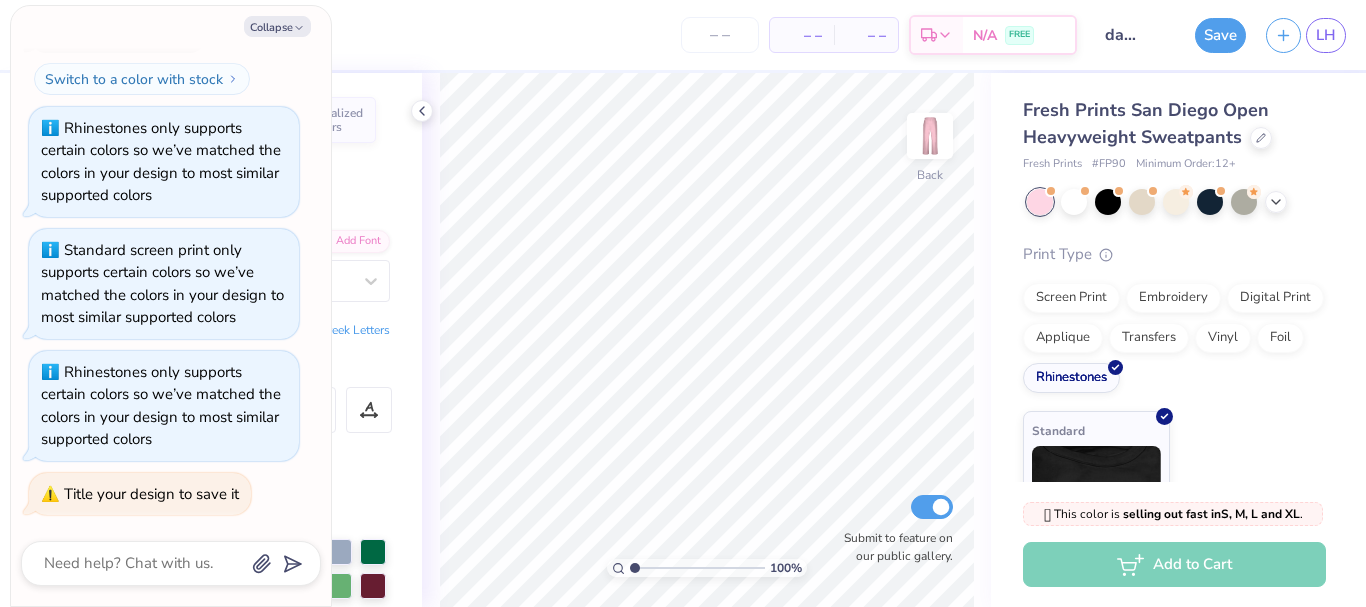 click on "Fresh Prints San Diego Open Heavyweight Sweatpants" at bounding box center (1174, 124) 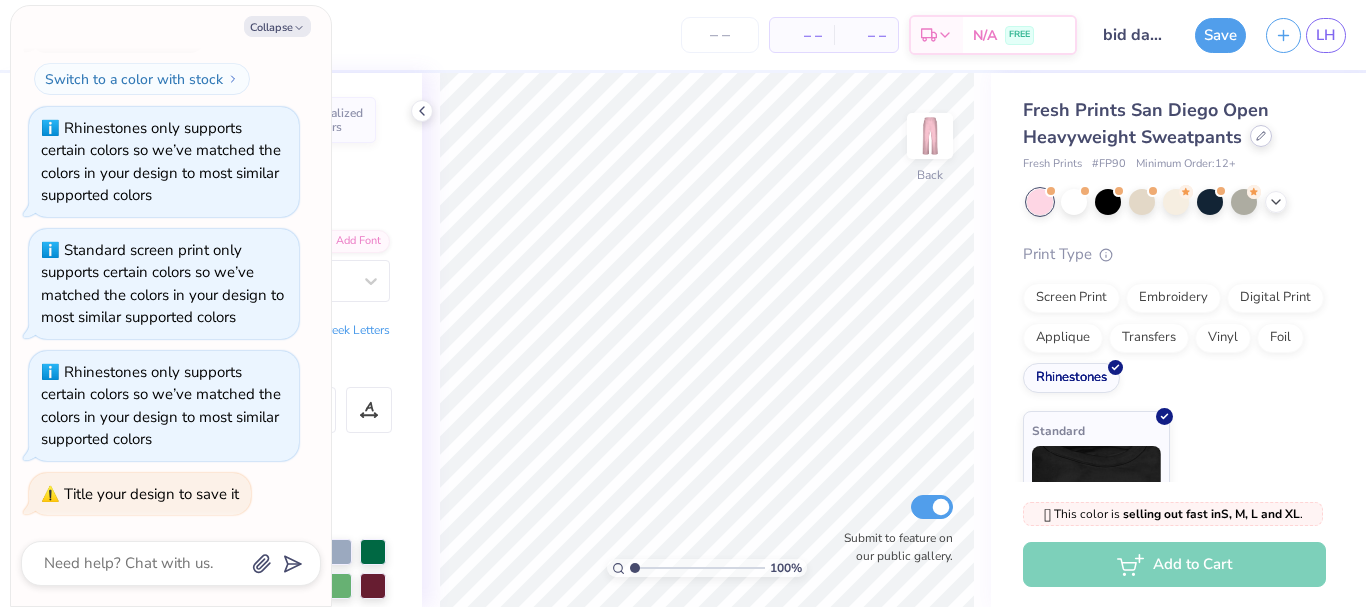 click 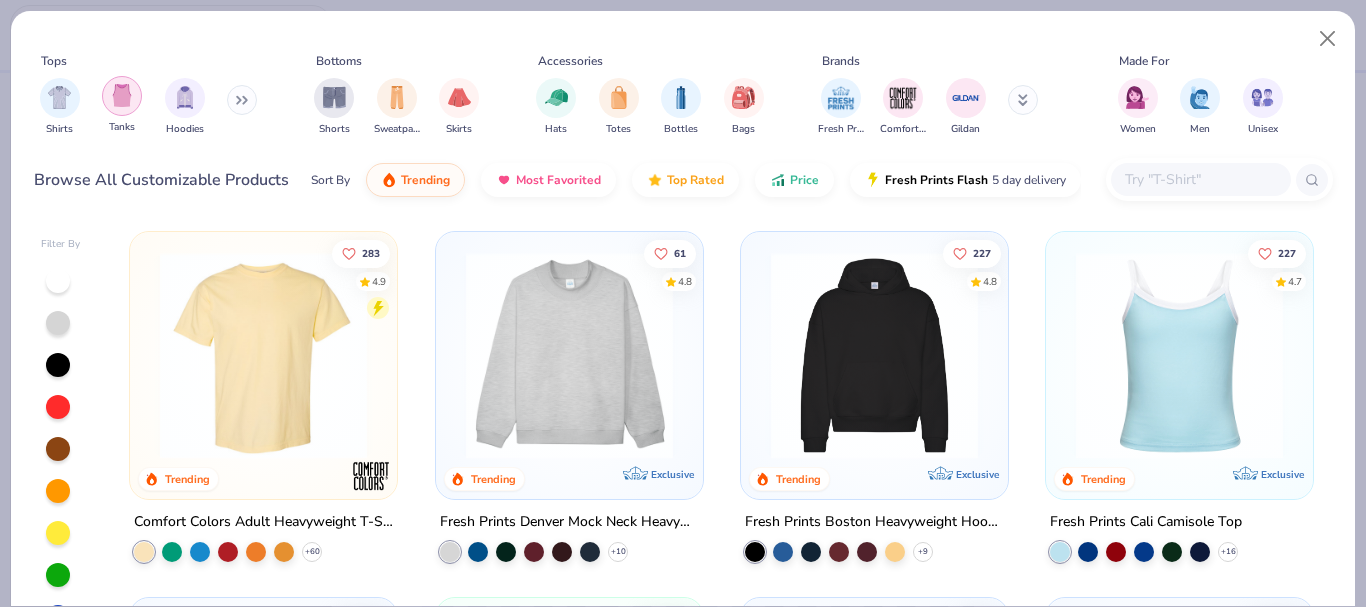click at bounding box center (122, 96) 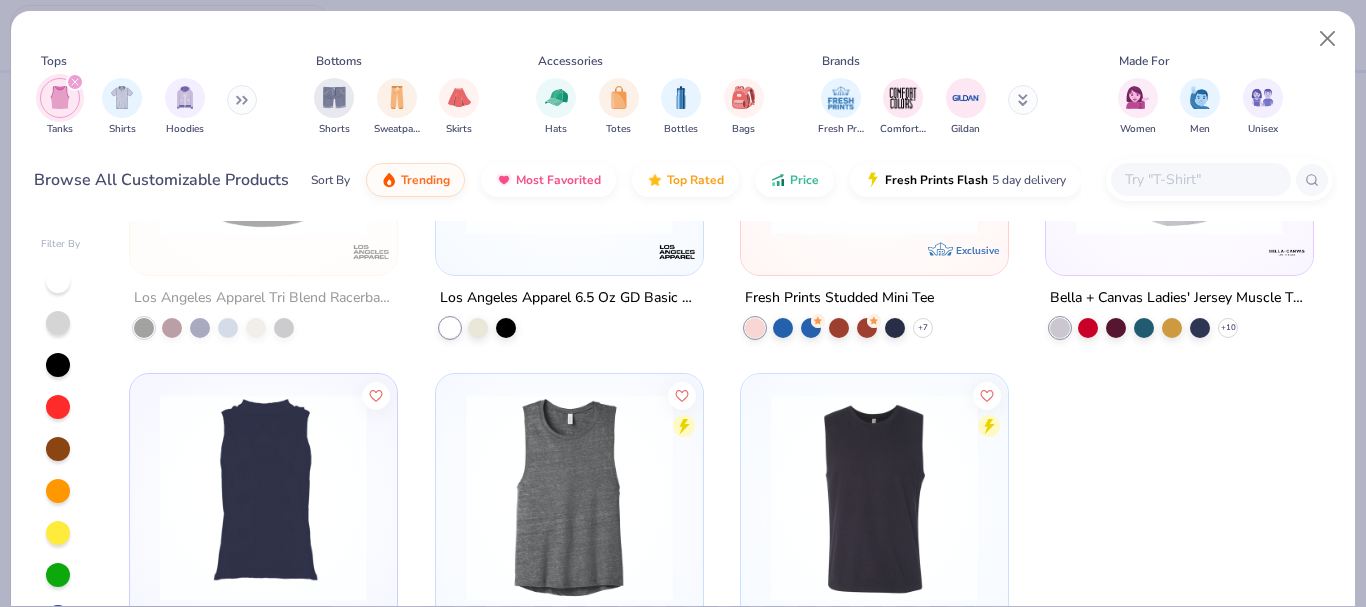 scroll, scrollTop: 4257, scrollLeft: 0, axis: vertical 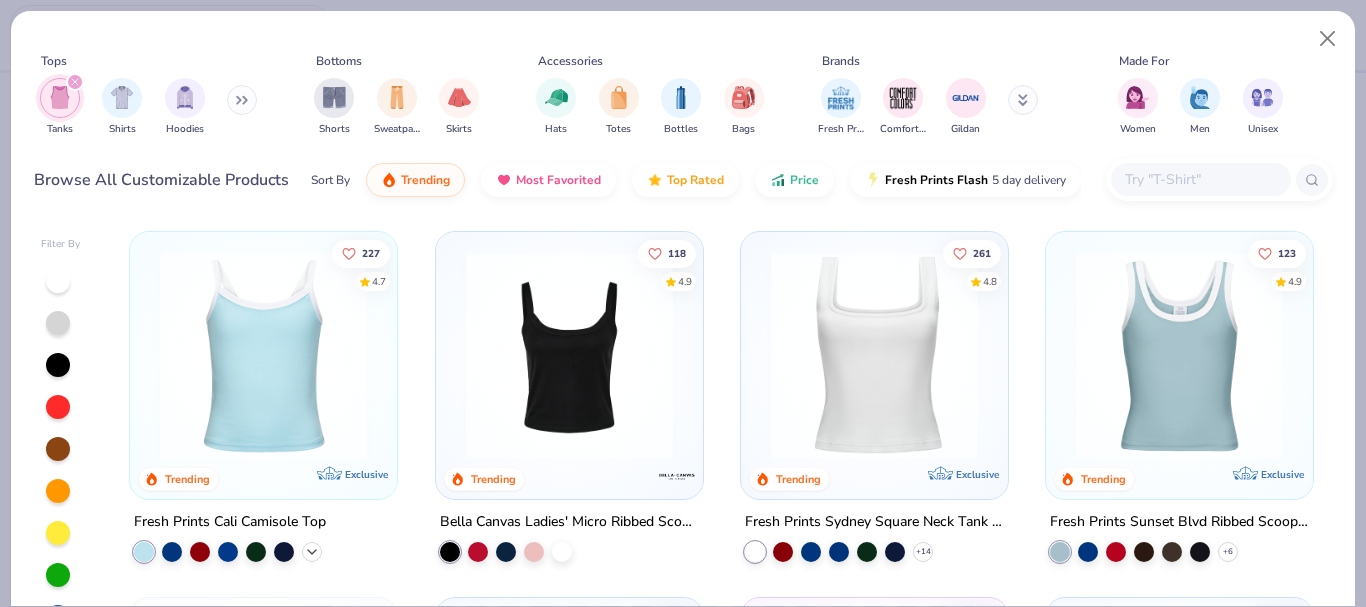 click 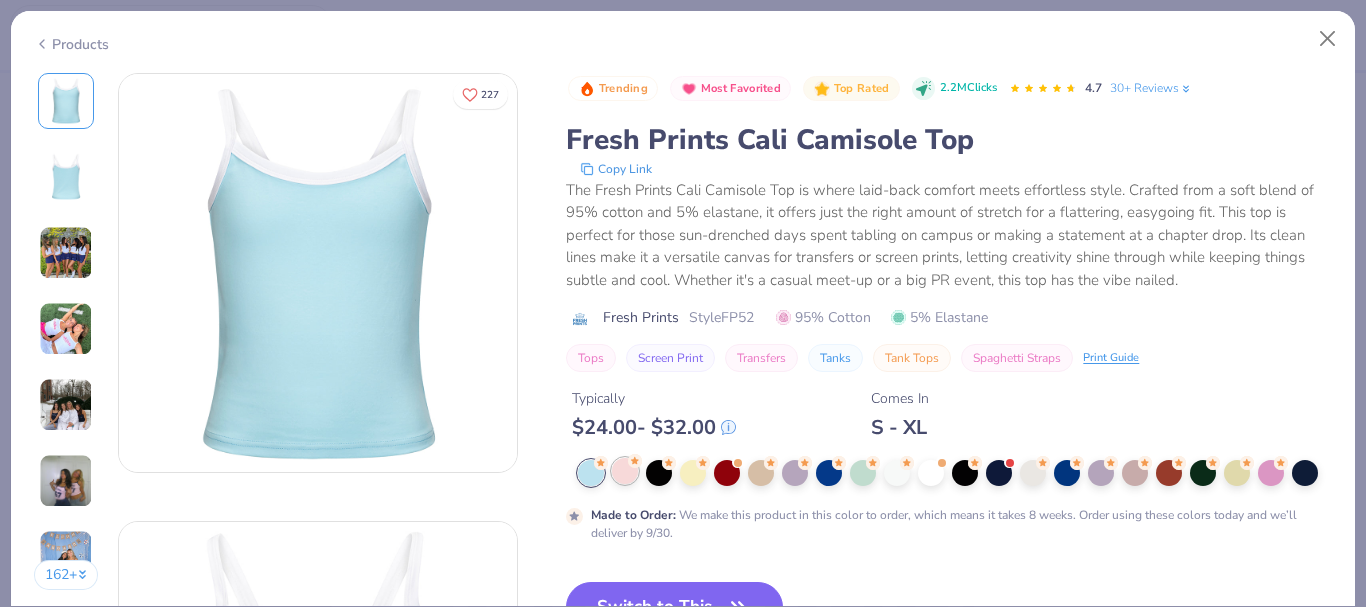 click at bounding box center (625, 471) 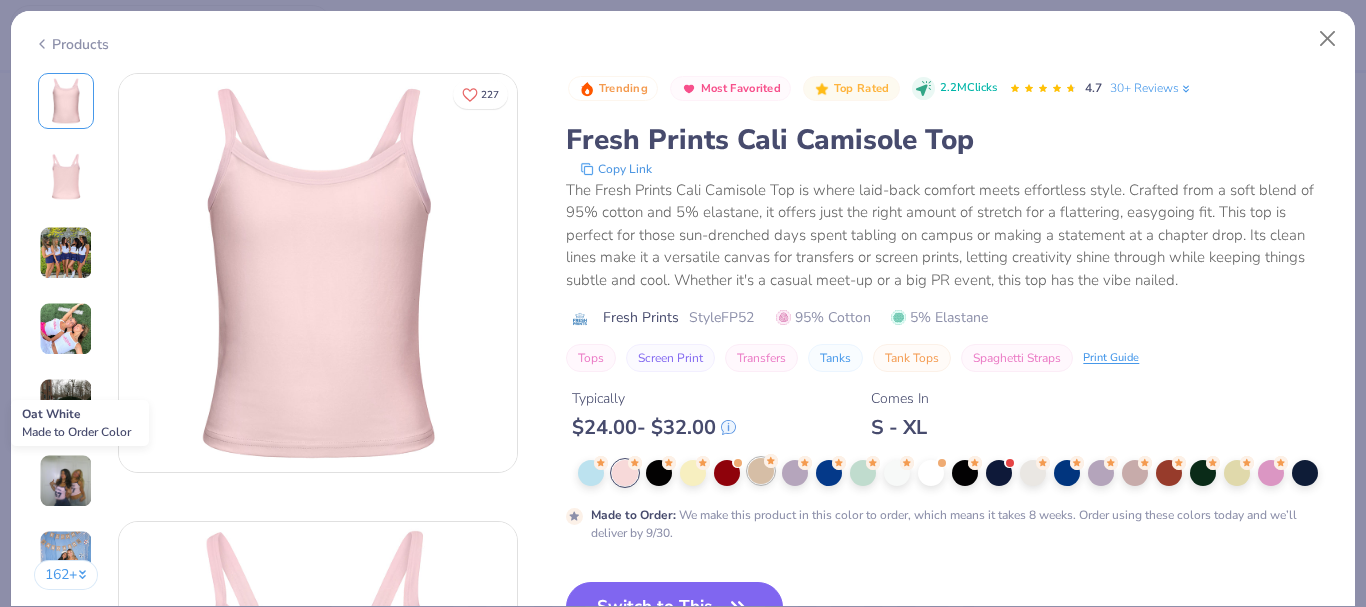 click at bounding box center [761, 471] 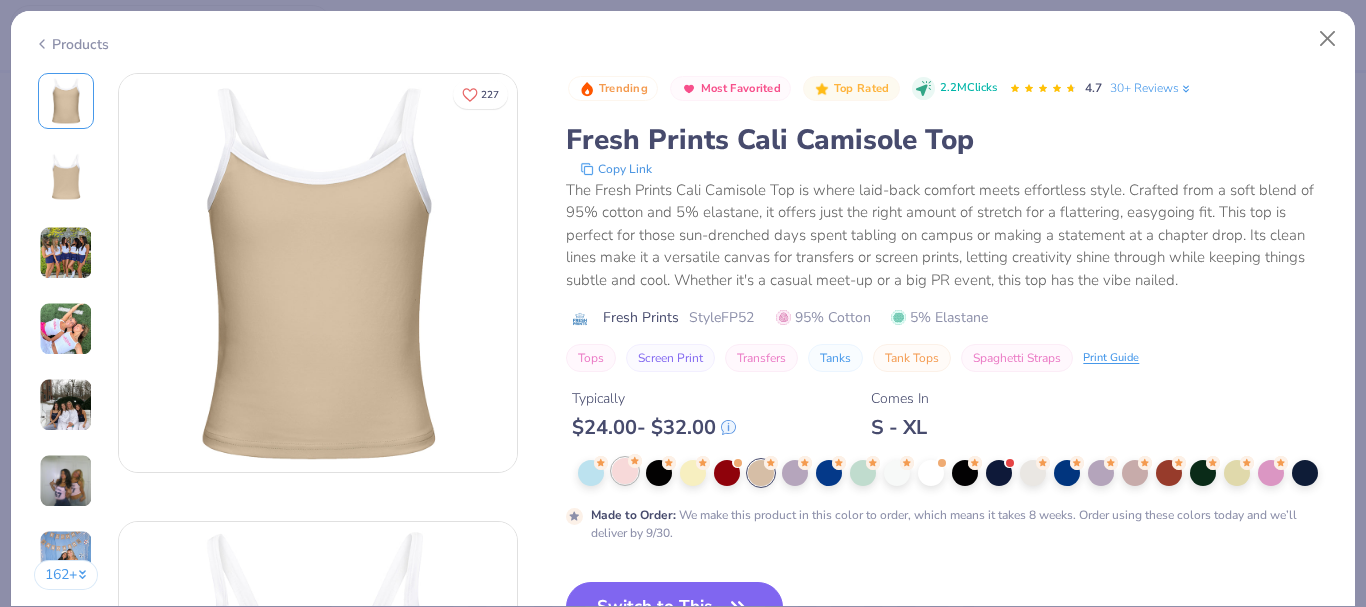 click at bounding box center [625, 471] 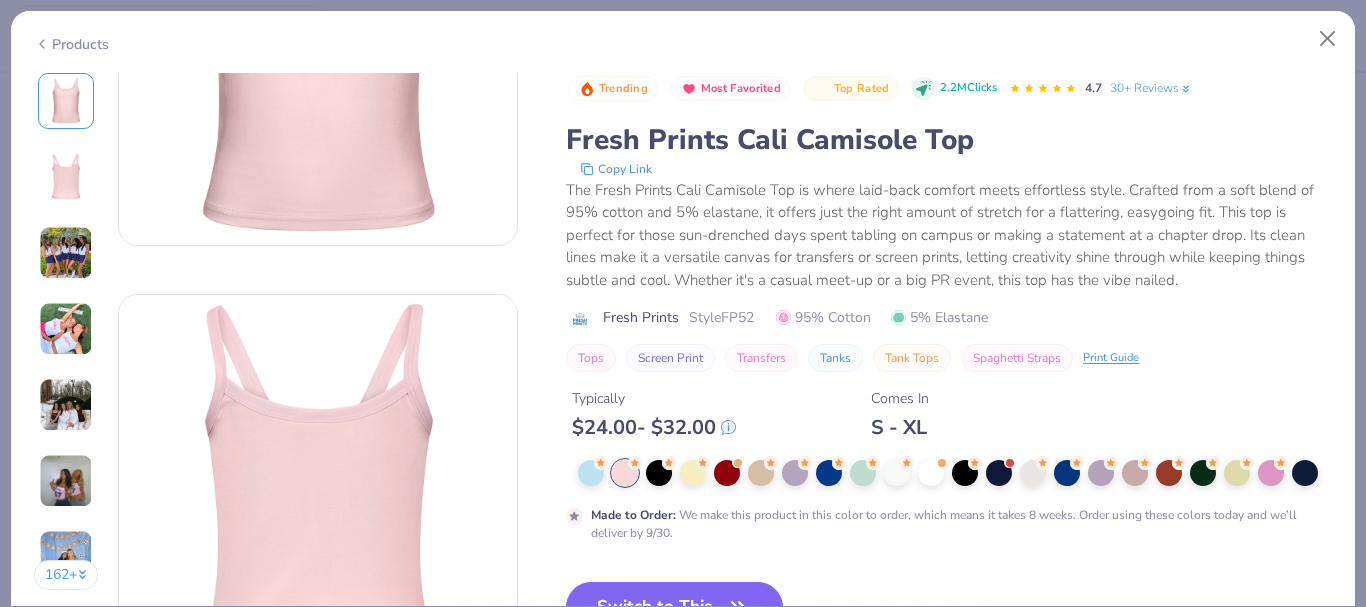 scroll, scrollTop: 200, scrollLeft: 0, axis: vertical 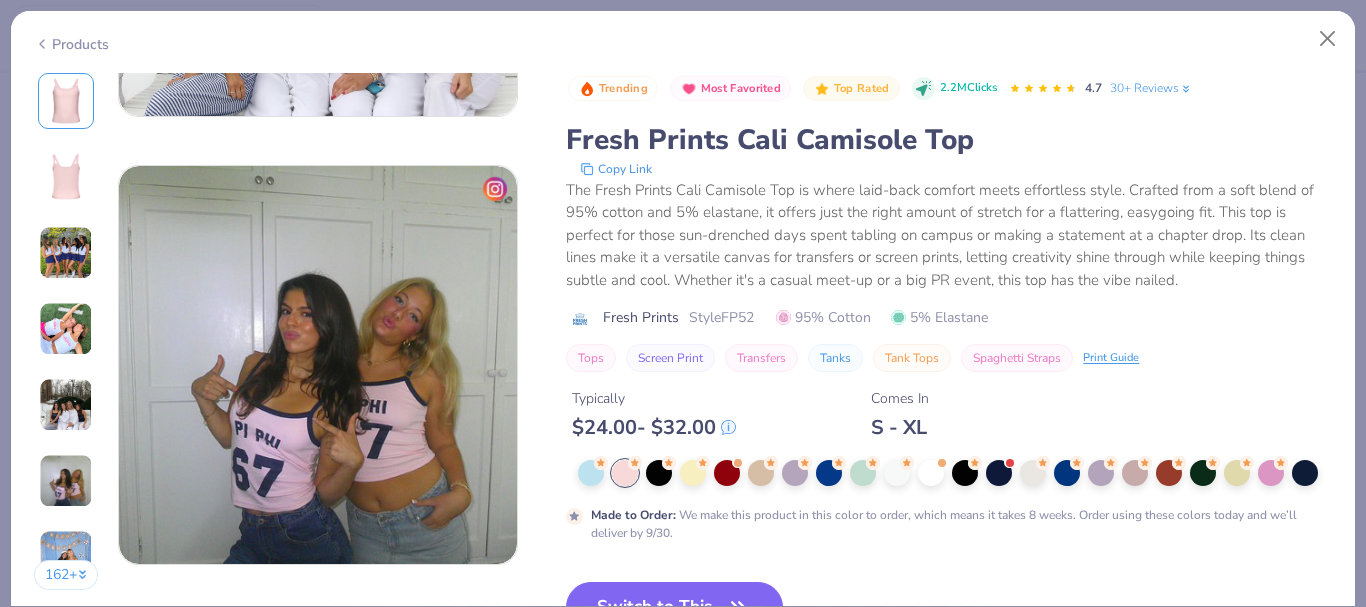 click on "The Fresh Prints Cali Camisole Top is where laid-back comfort meets effortless style. Crafted from a soft blend of 95% cotton and 5% elastane, it offers just the right amount of stretch for a flattering, easygoing fit. This top is perfect for those sun-drenched days spent tabling on campus or making a statement at a chapter drop. Its clean lines make it a versatile canvas for transfers or screen prints, letting creativity shine through while keeping things subtle and cool. Whether it's a casual meet-up or a big PR event, this top has the vibe nailed." at bounding box center [949, 235] 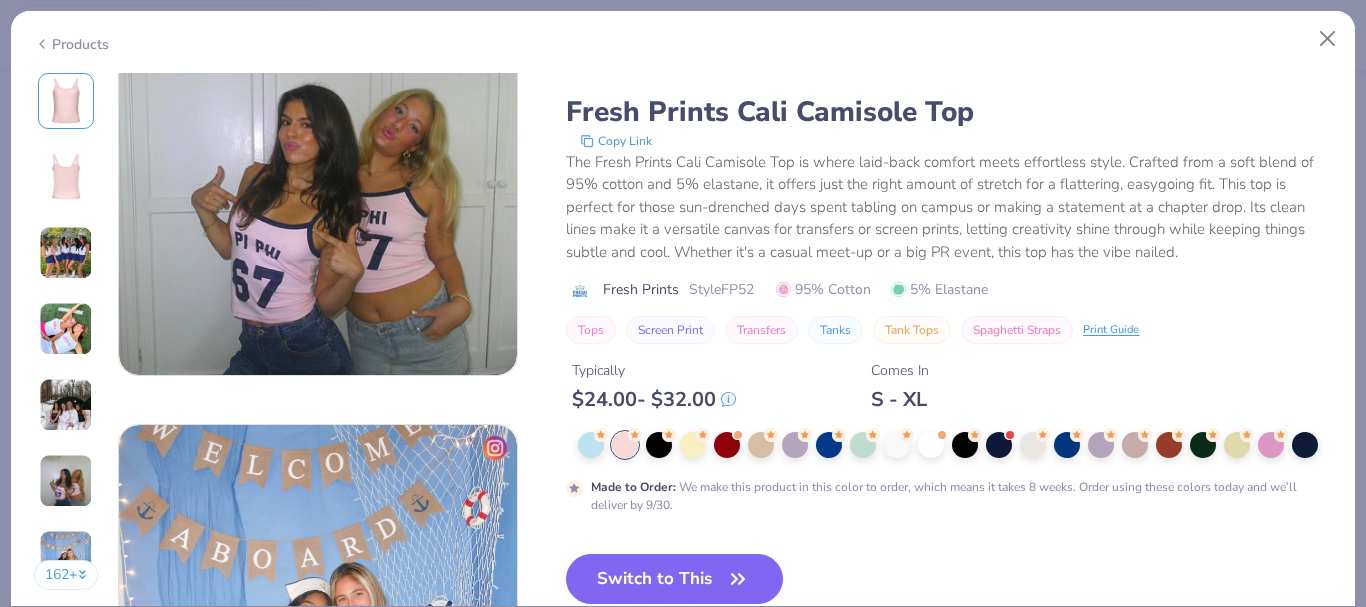 scroll, scrollTop: 2348, scrollLeft: 0, axis: vertical 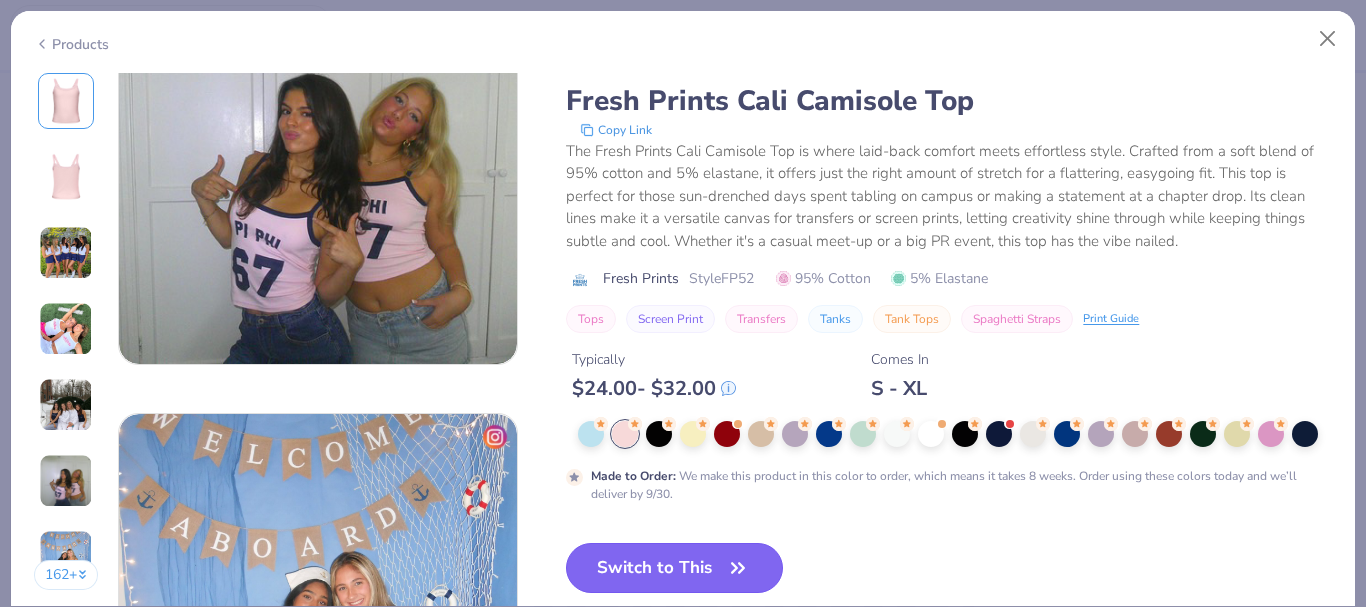 click on "Switch to This" at bounding box center (674, 568) 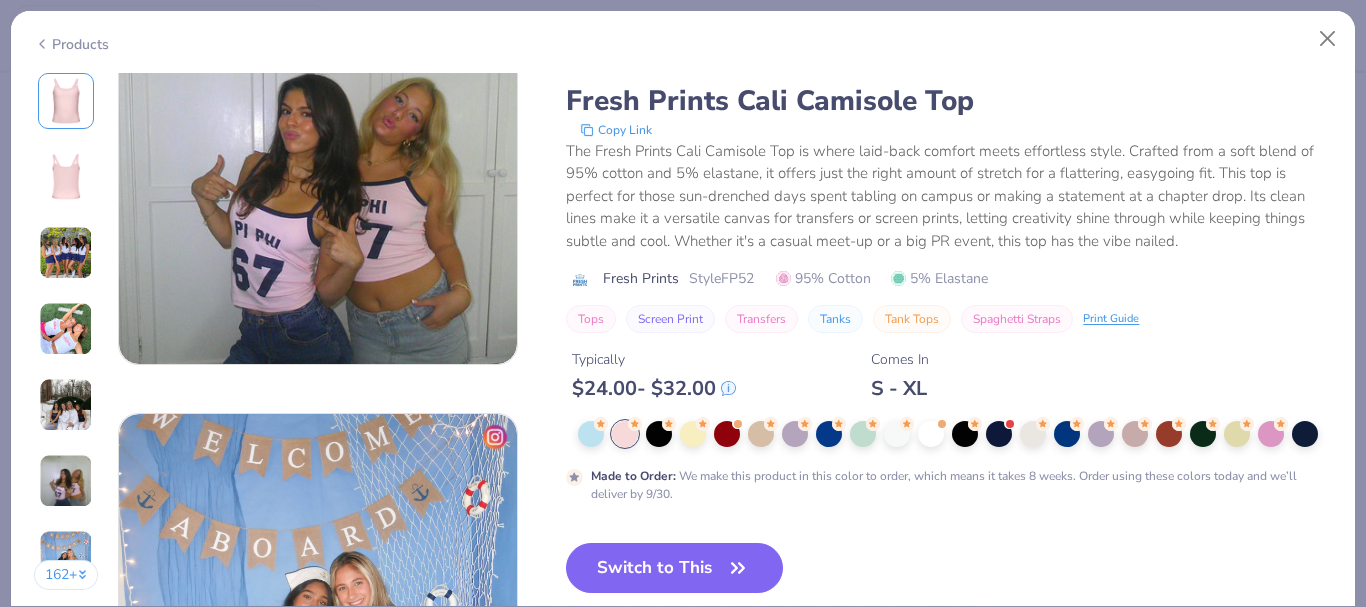scroll, scrollTop: 399, scrollLeft: 0, axis: vertical 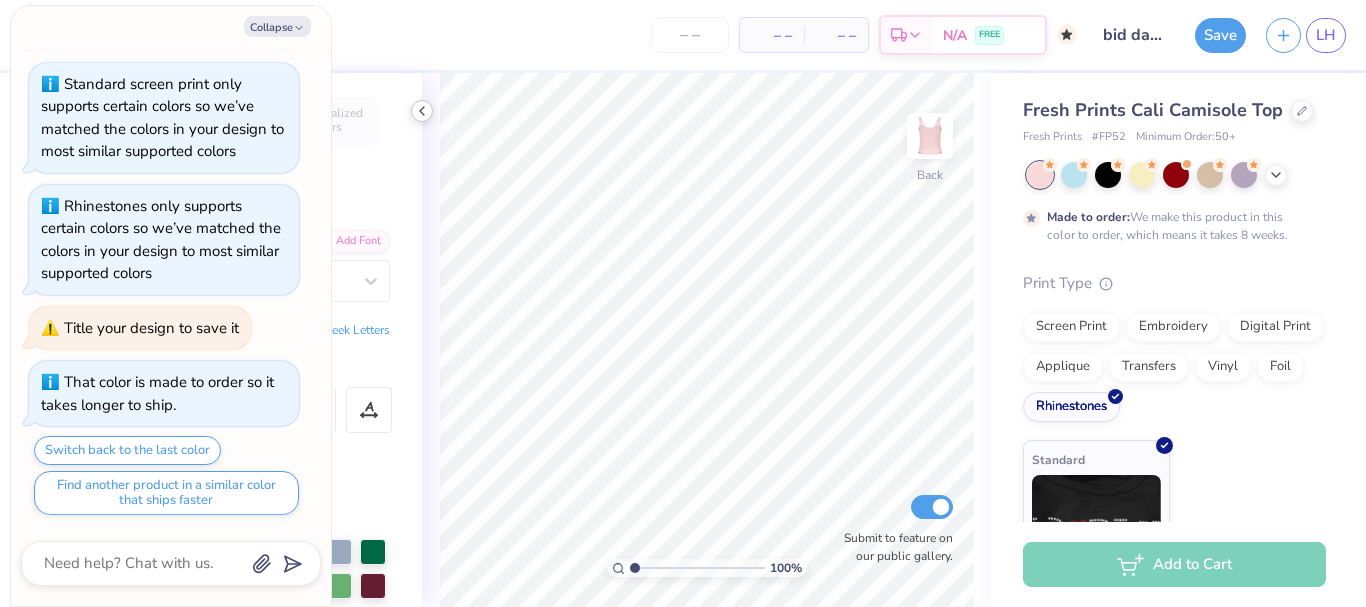 click 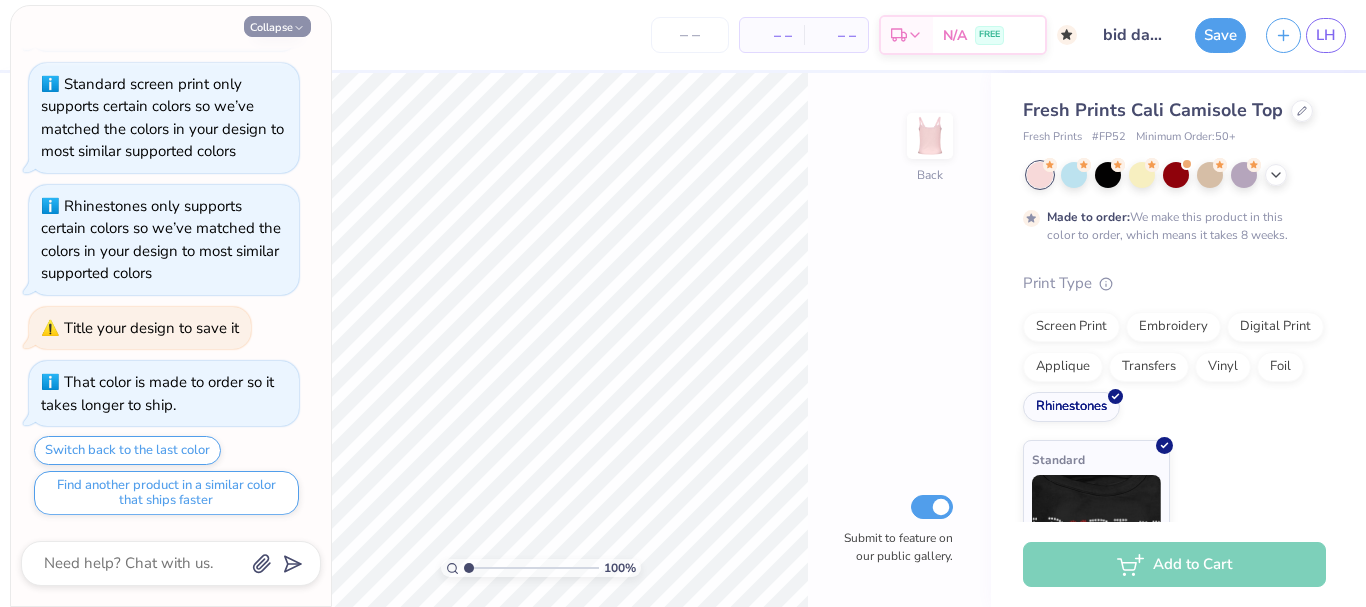click 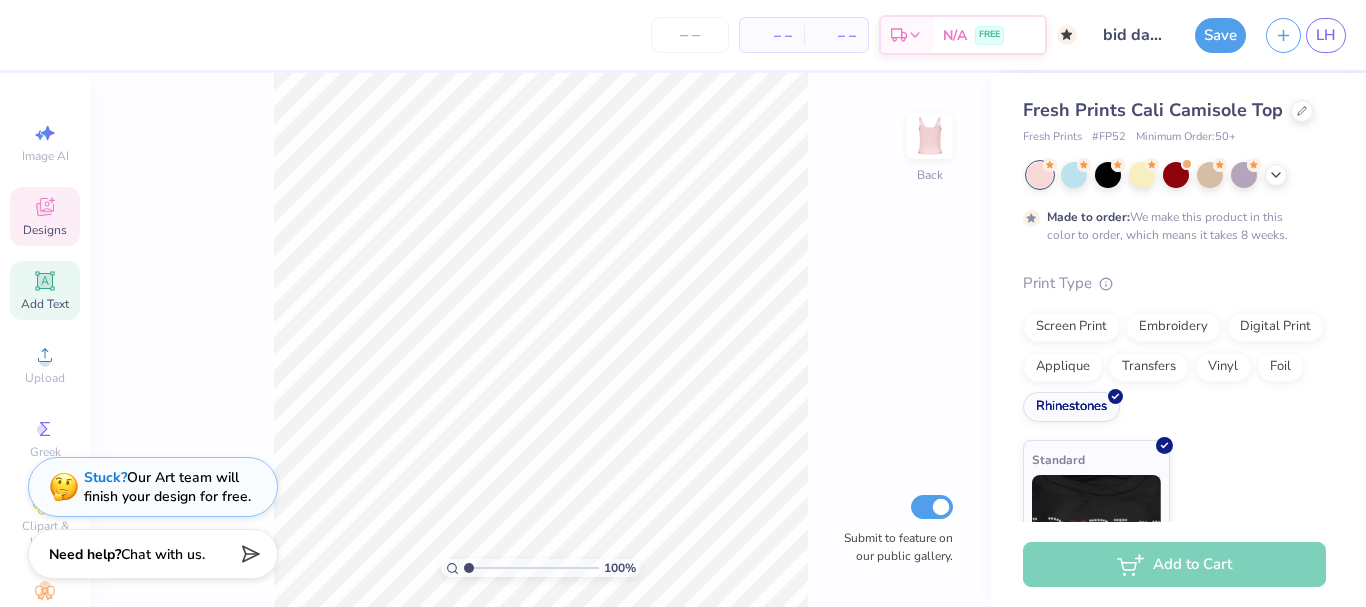 click 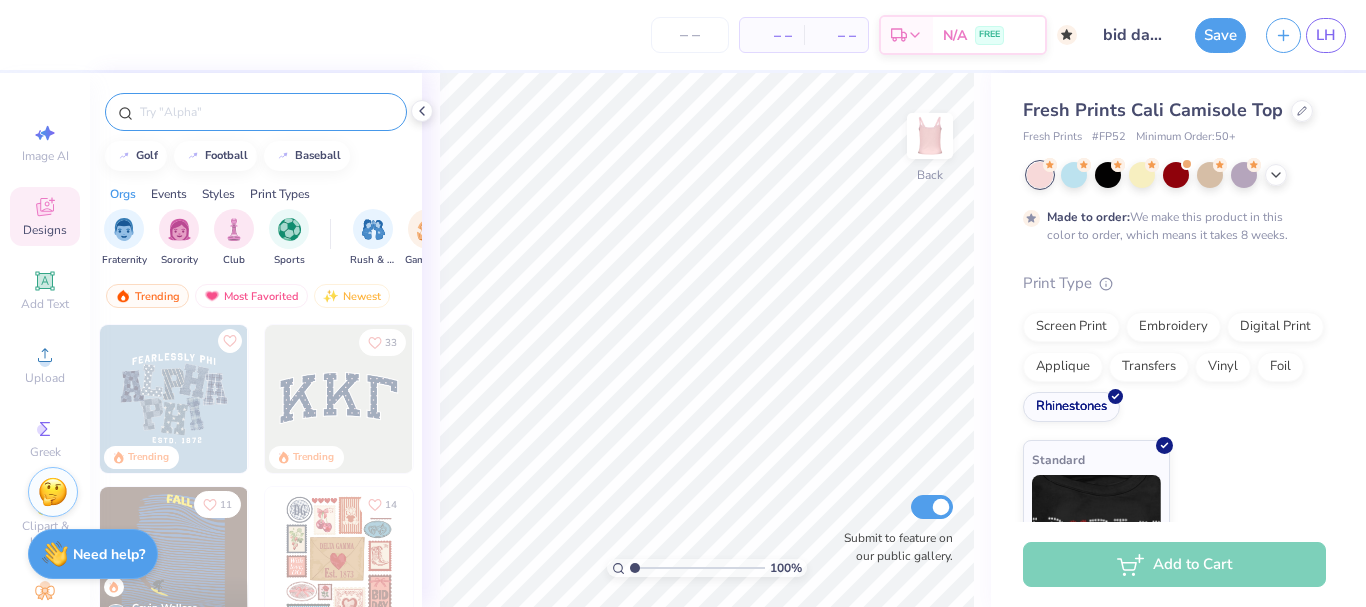 click at bounding box center (256, 112) 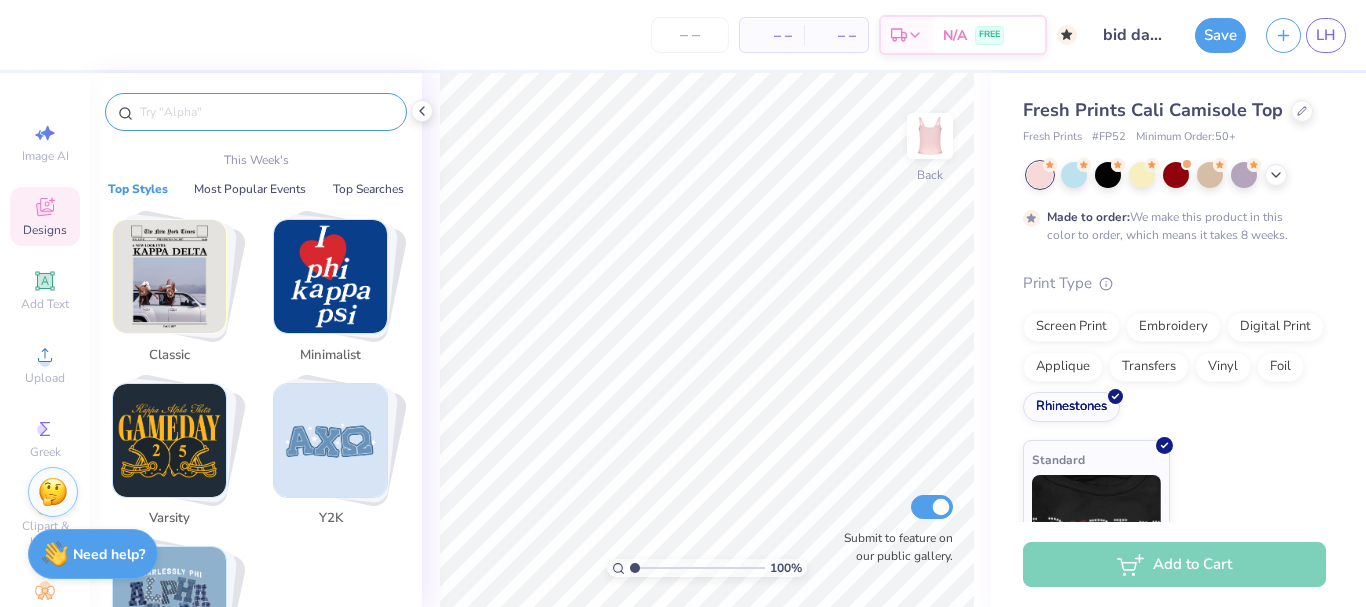 click at bounding box center [266, 112] 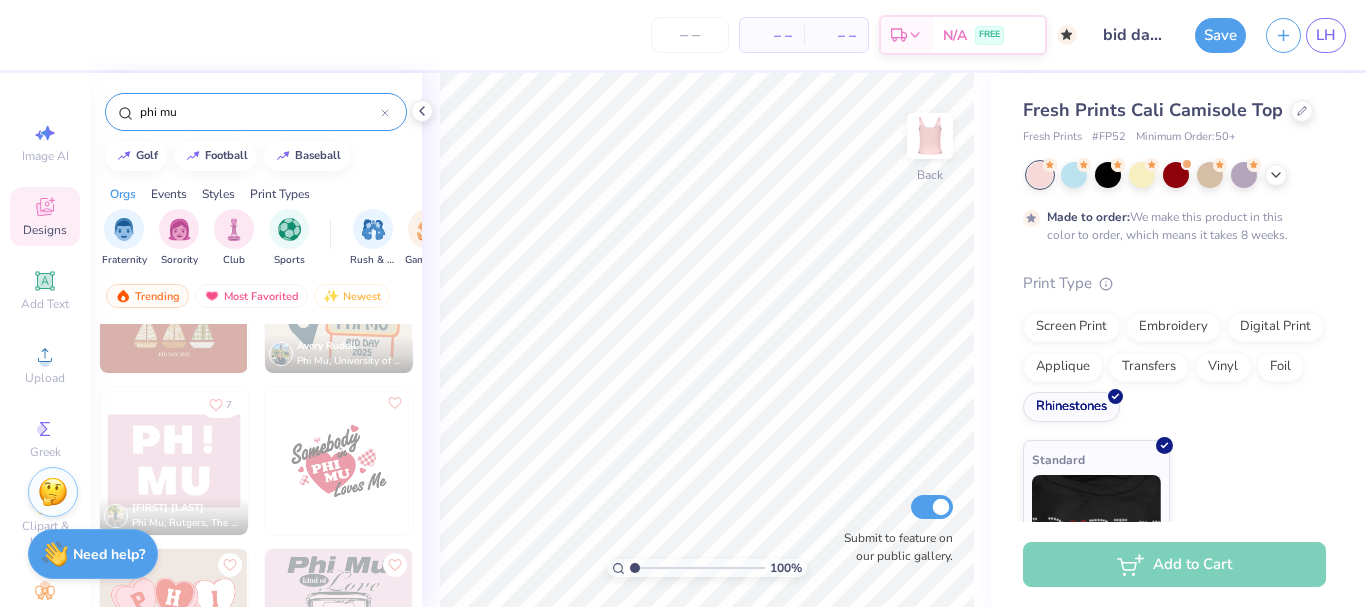 scroll, scrollTop: 0, scrollLeft: 0, axis: both 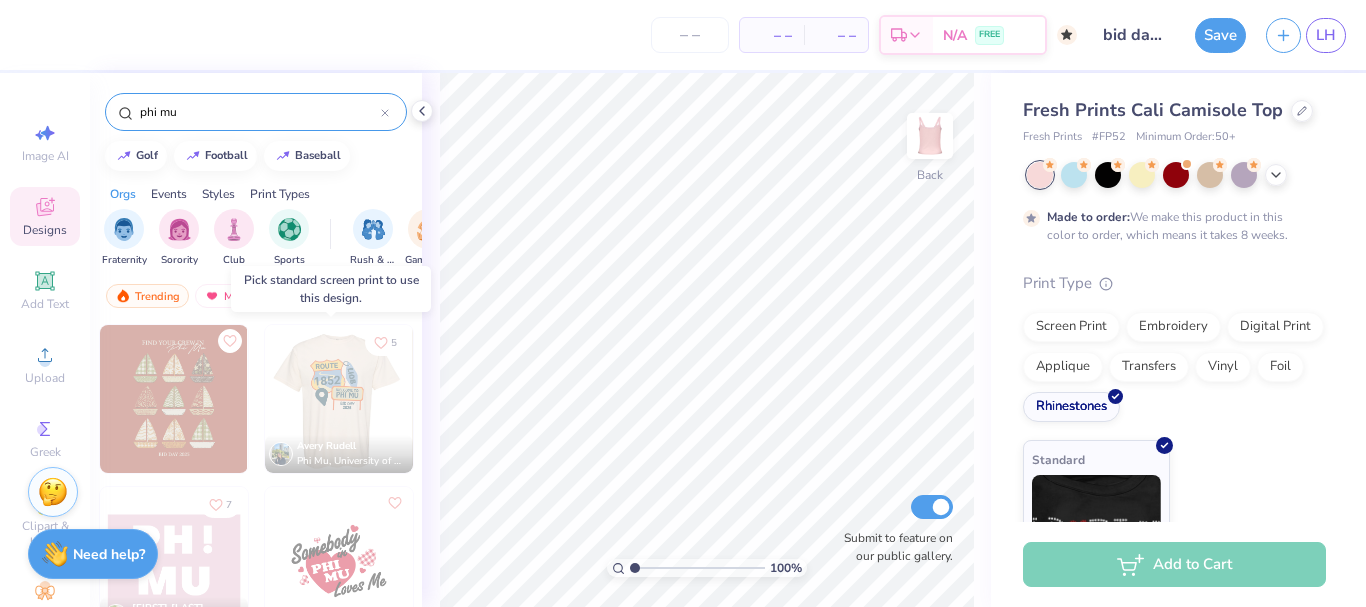 type on "phi mu" 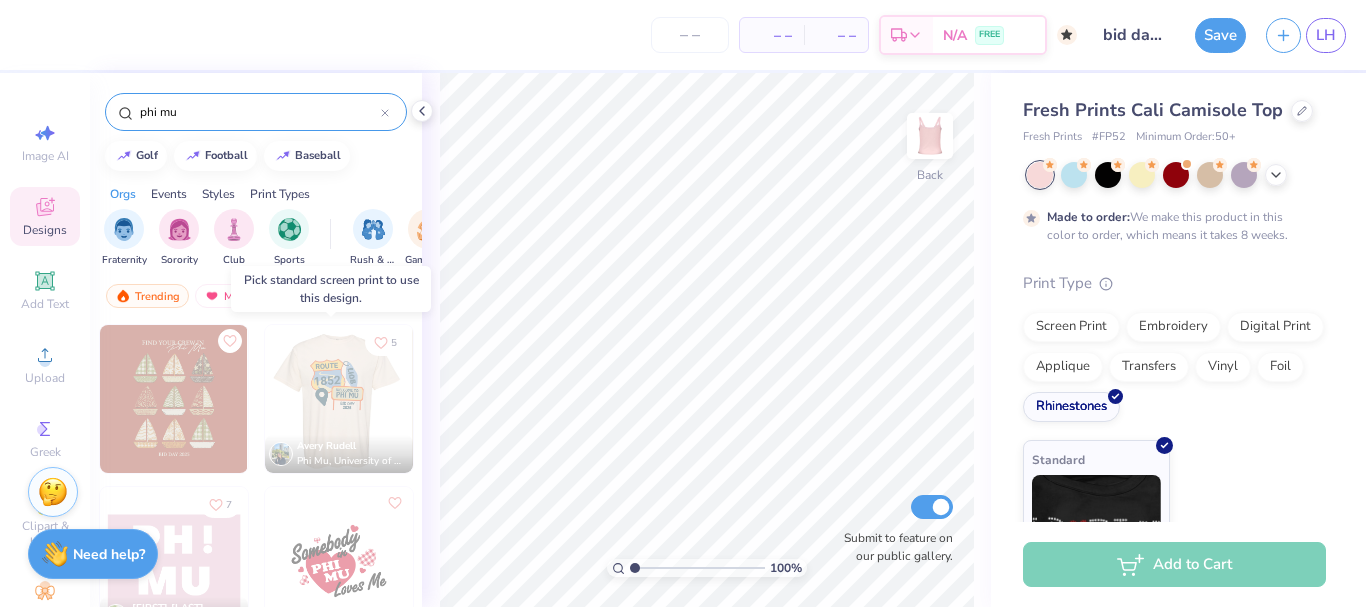 click at bounding box center (338, 399) 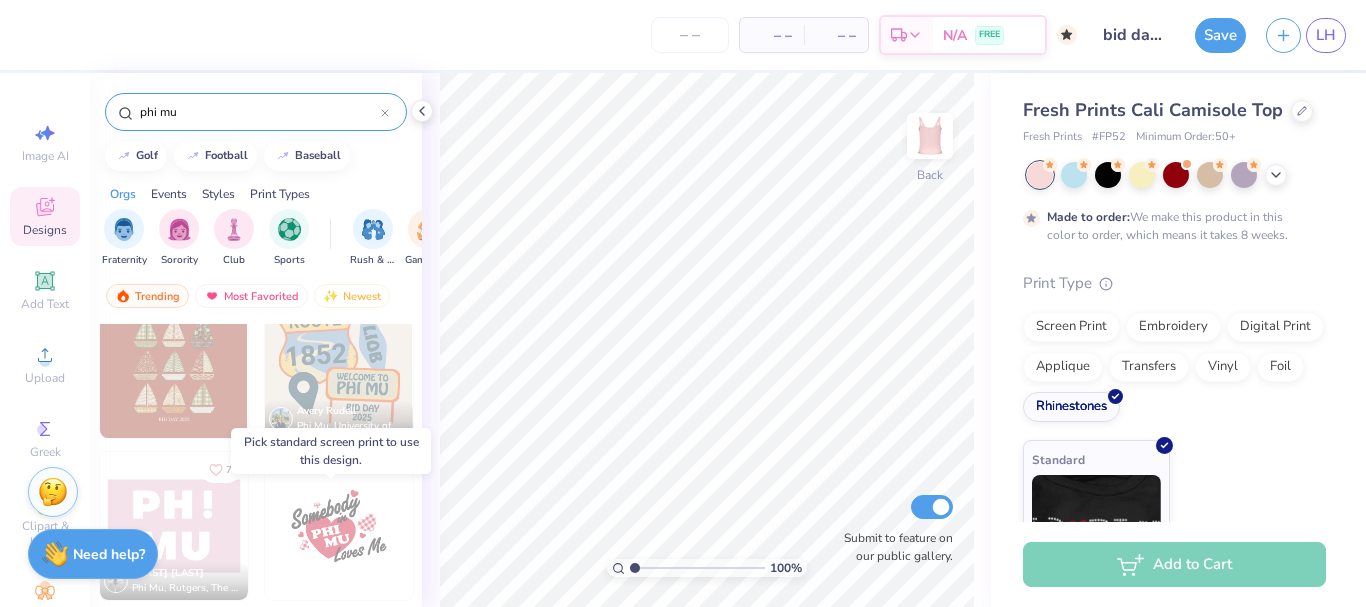 scroll, scrollTop: 0, scrollLeft: 0, axis: both 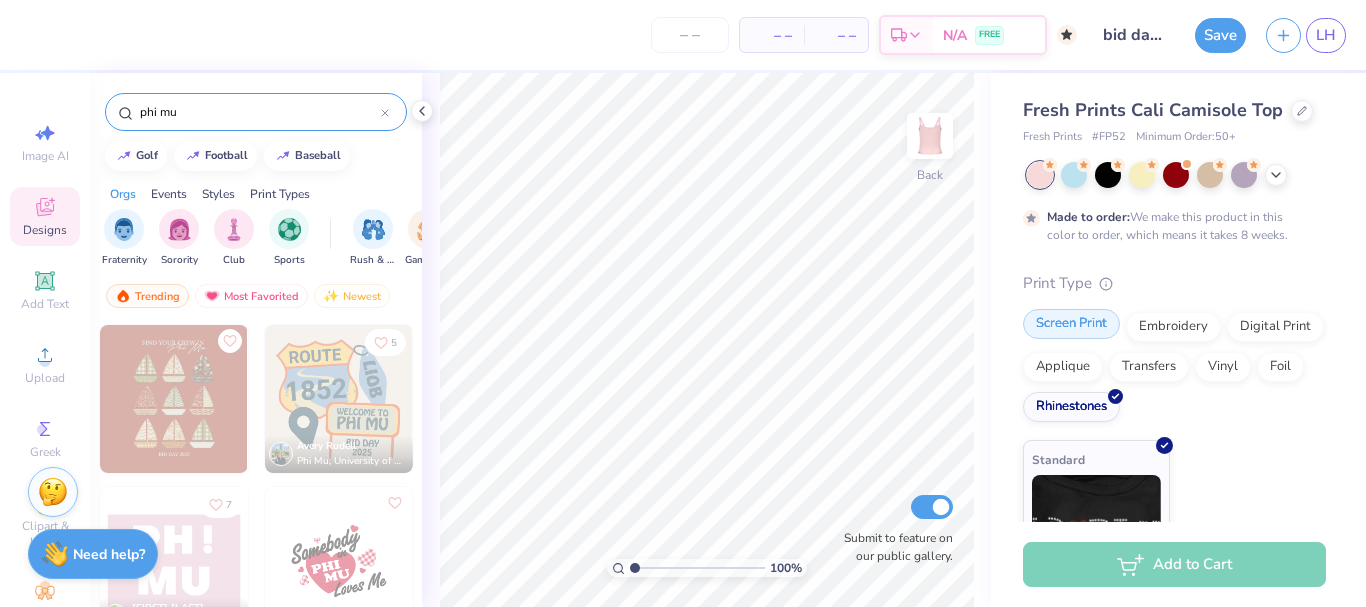click on "Screen Print" at bounding box center (1071, 324) 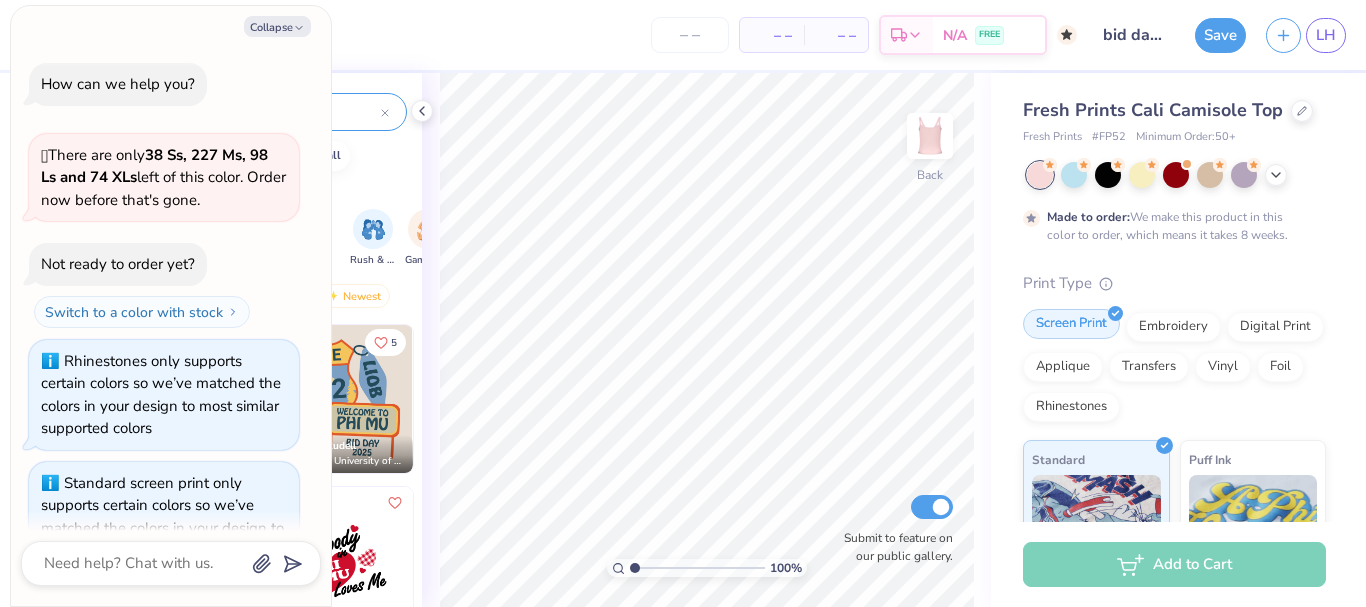 scroll, scrollTop: 521, scrollLeft: 0, axis: vertical 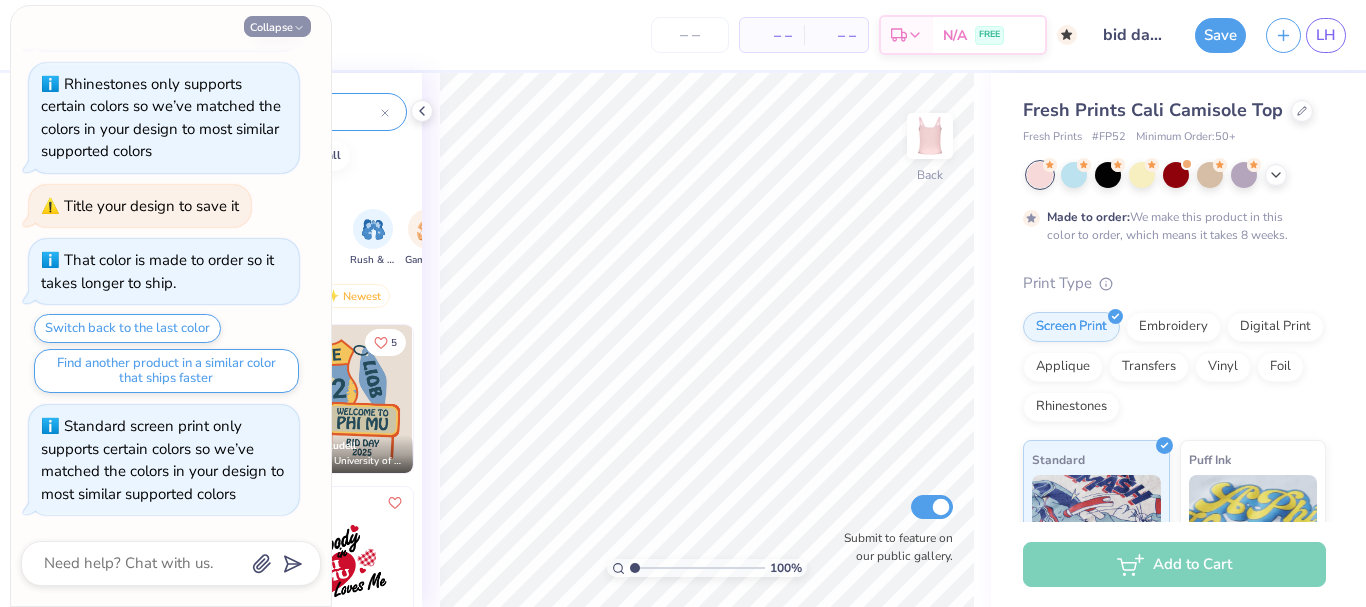 click 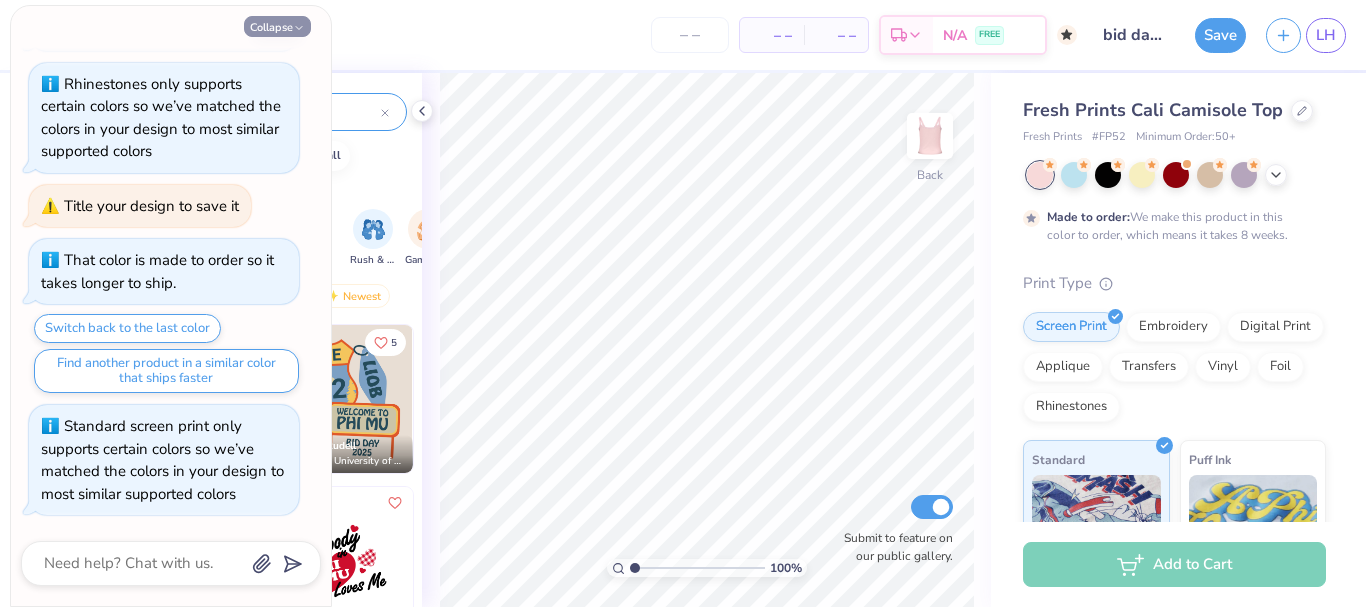type on "x" 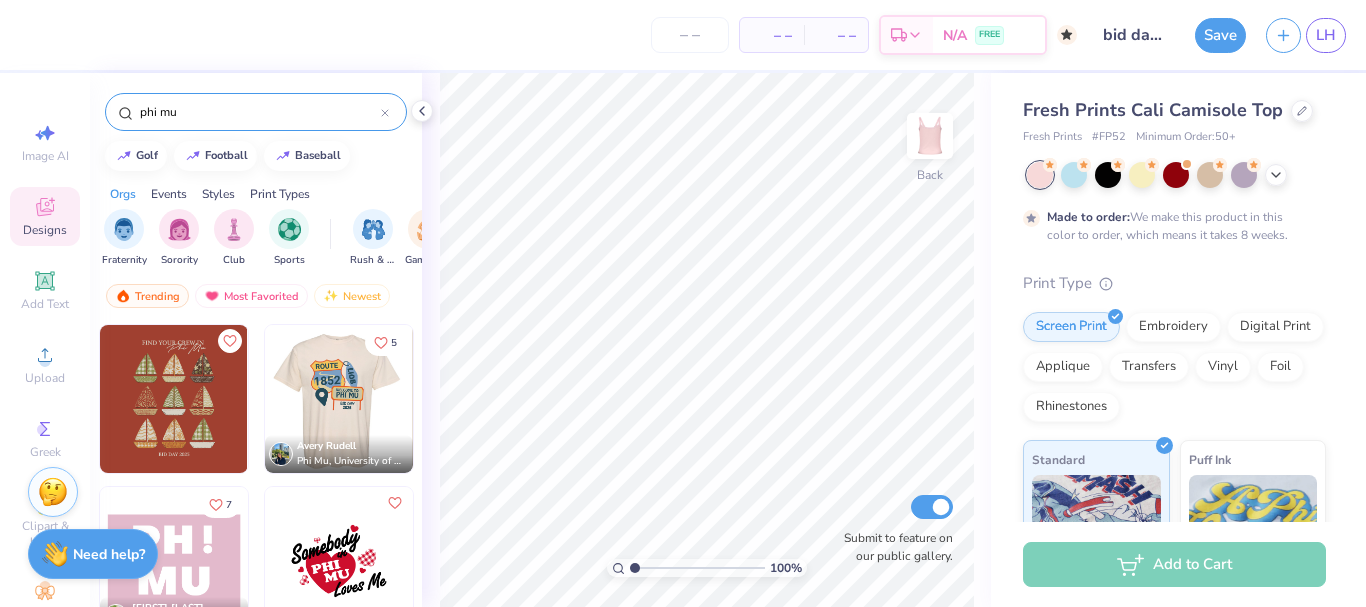 click at bounding box center (338, 399) 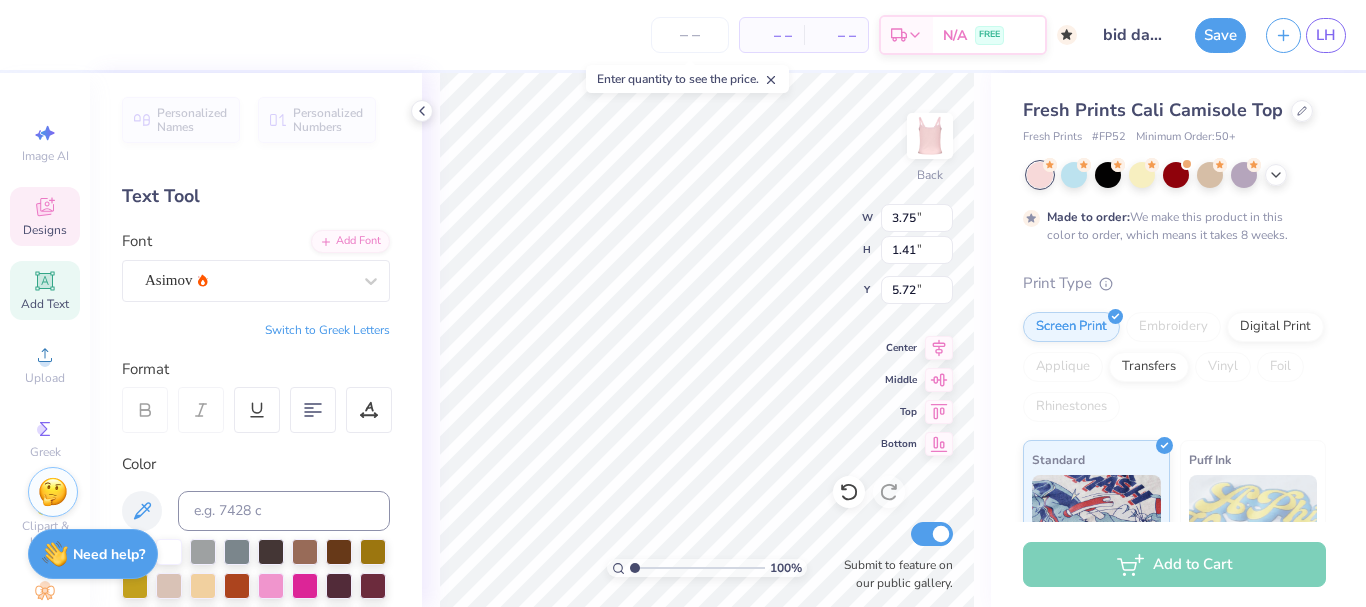 scroll, scrollTop: 17, scrollLeft: 2, axis: both 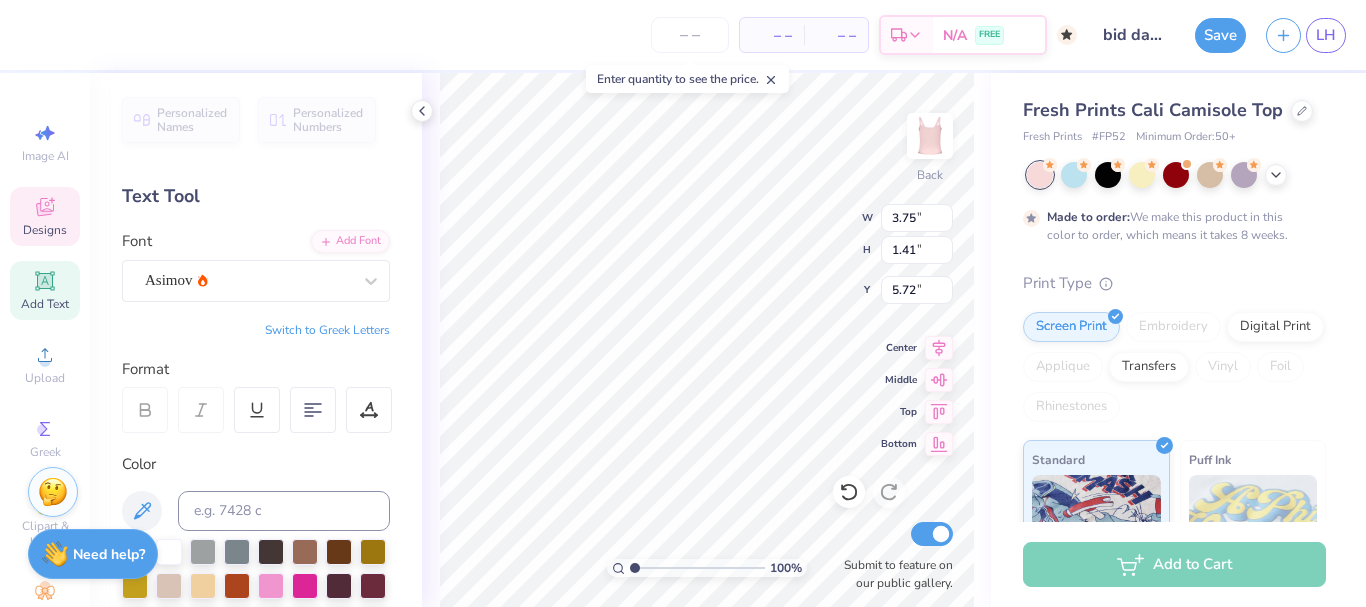 type on "f" 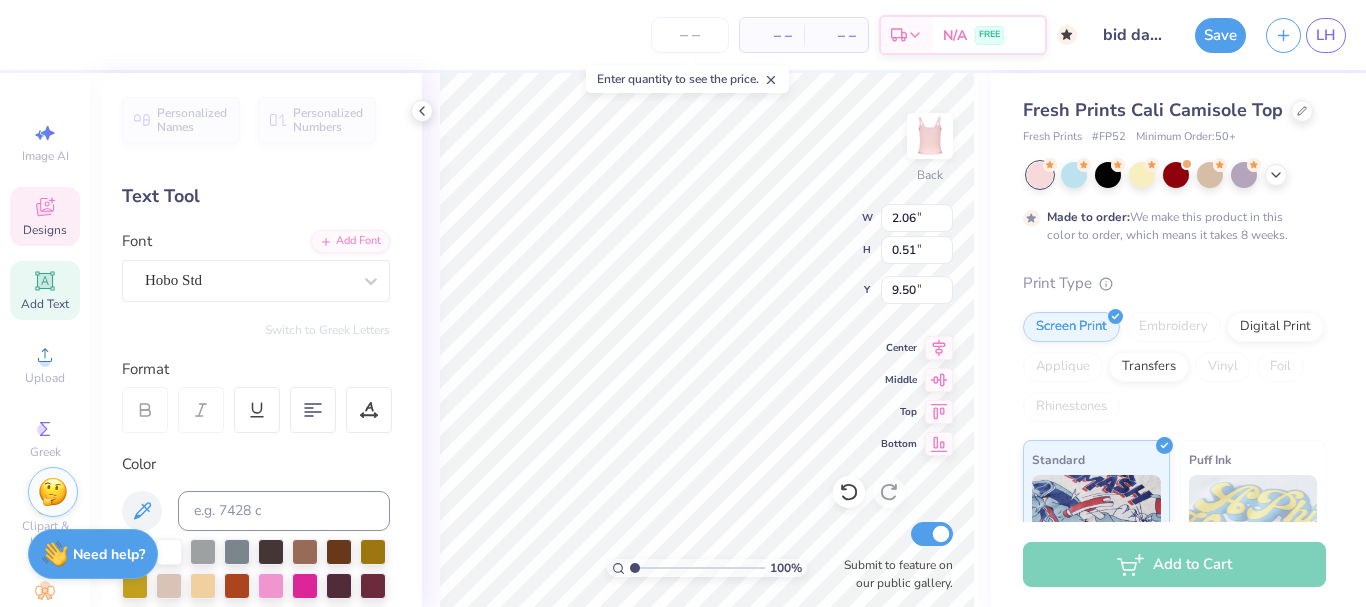 type on "2.06" 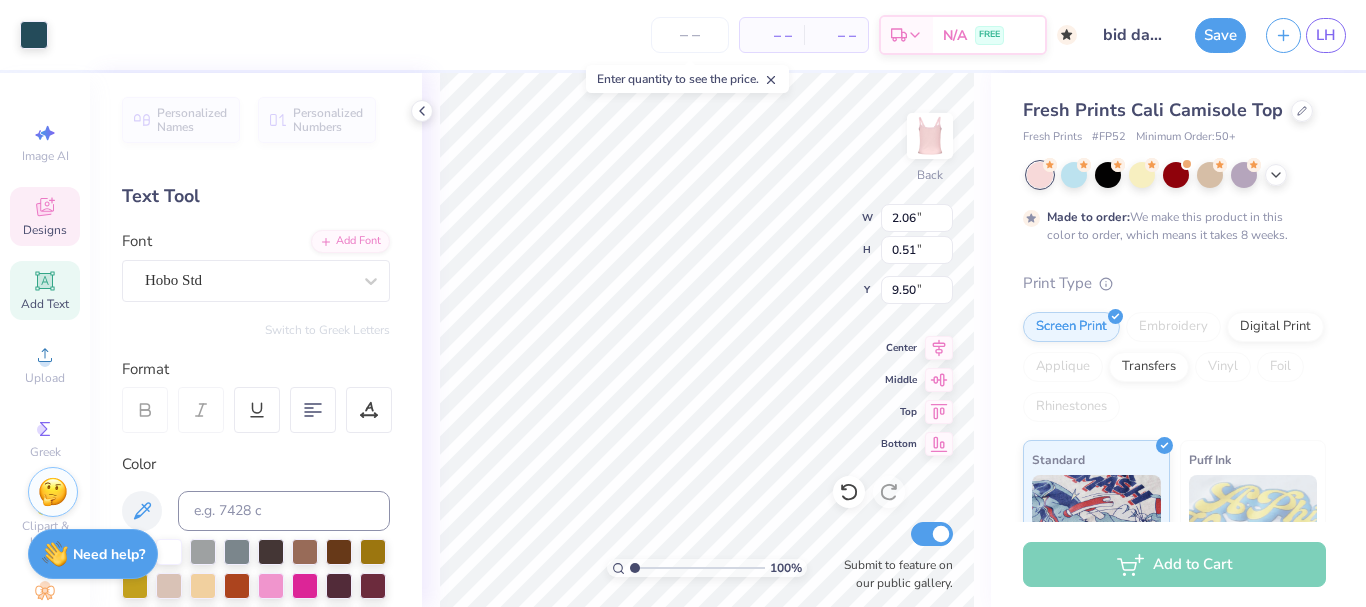 type on "1.87" 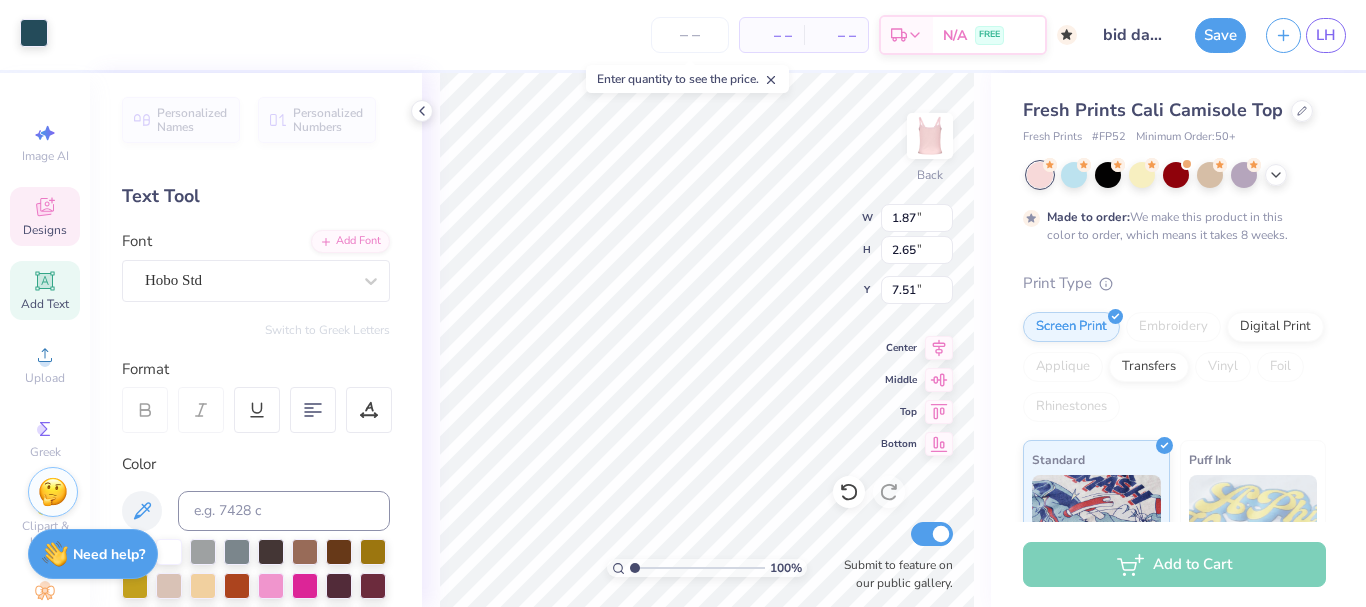click at bounding box center (34, 33) 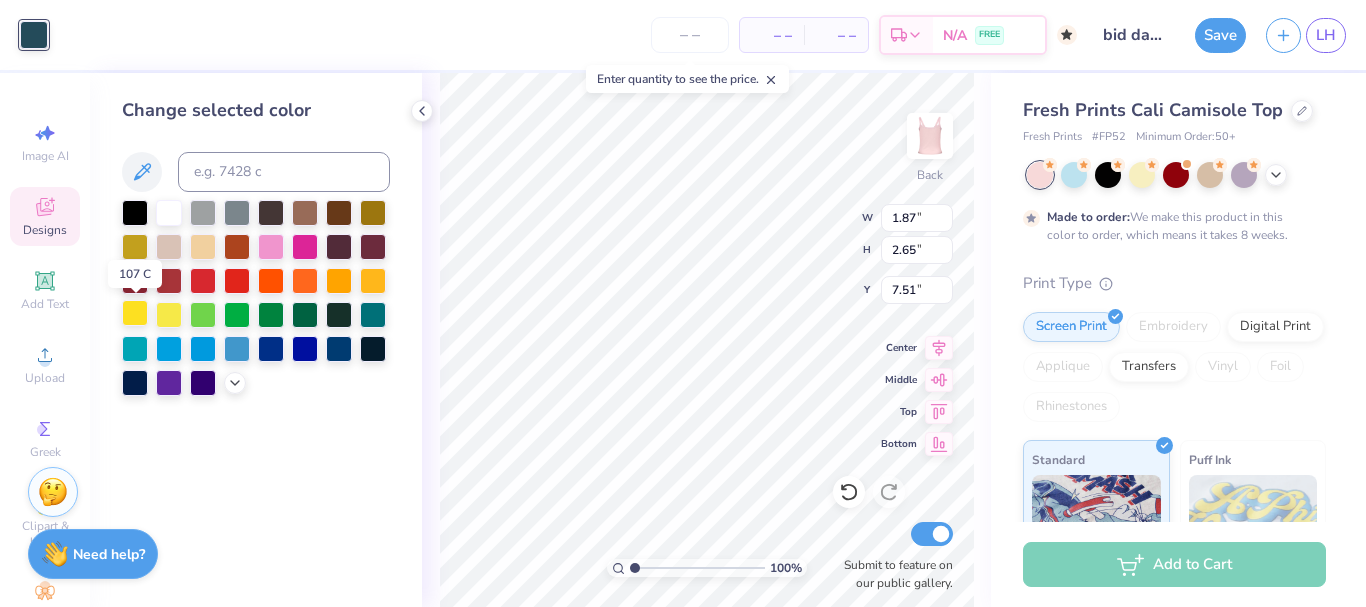 click at bounding box center [135, 313] 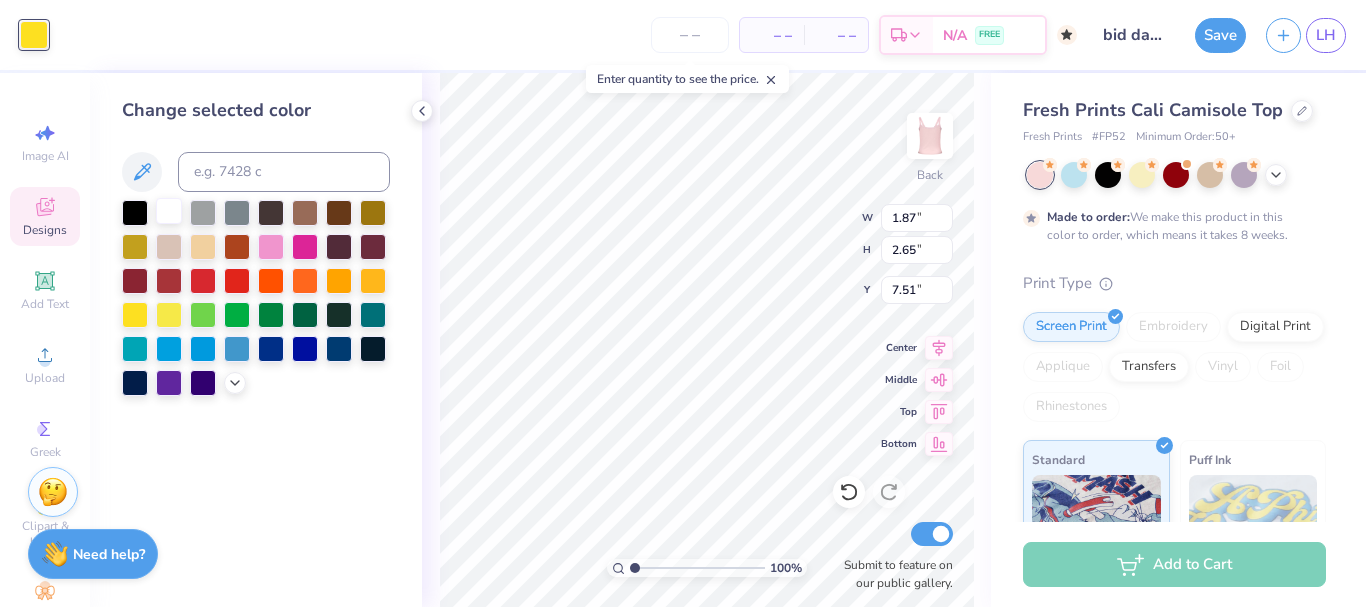 click at bounding box center [169, 211] 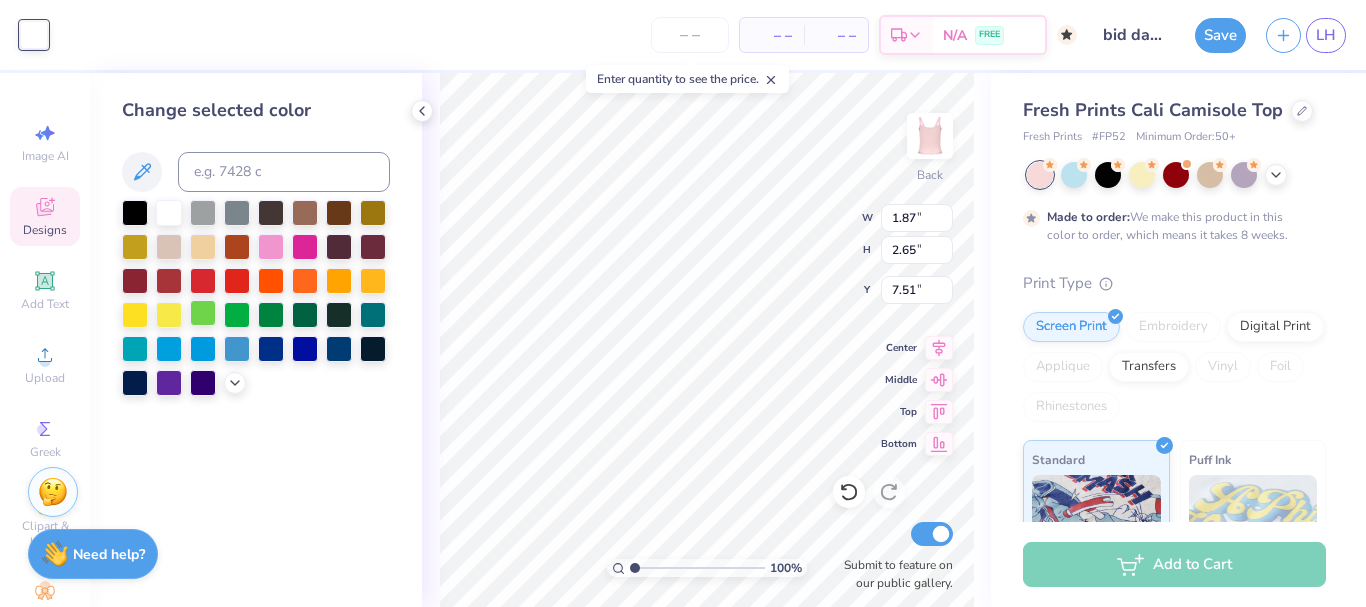 click at bounding box center [203, 313] 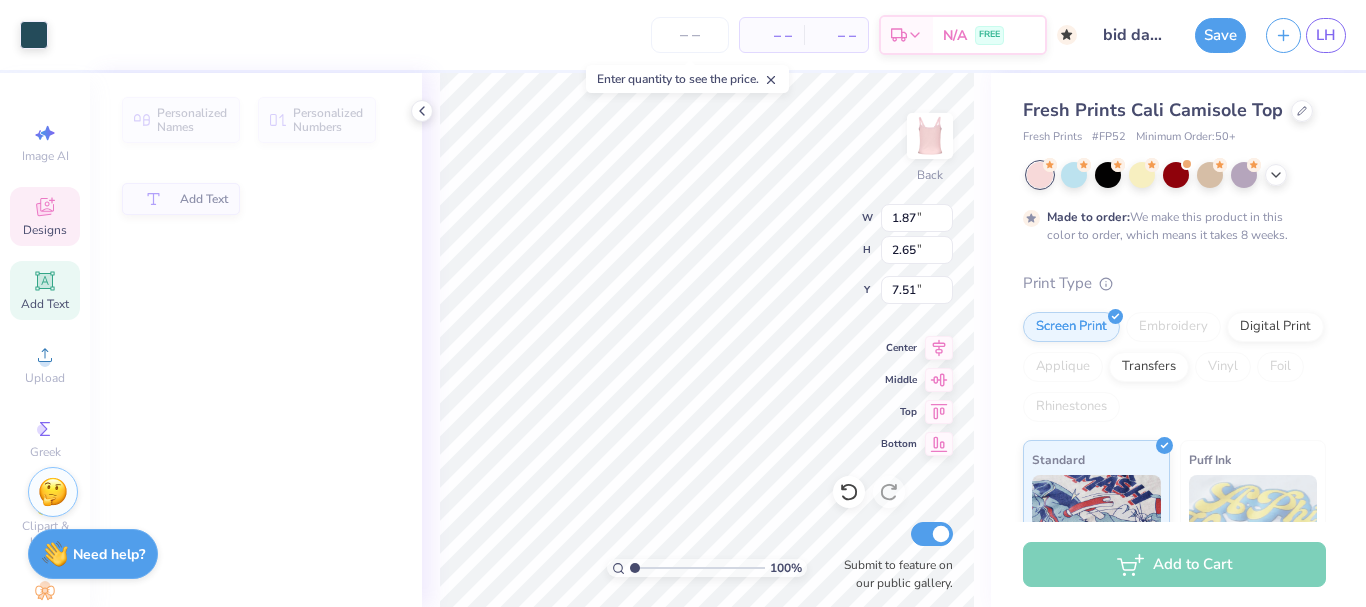 type on "3.21" 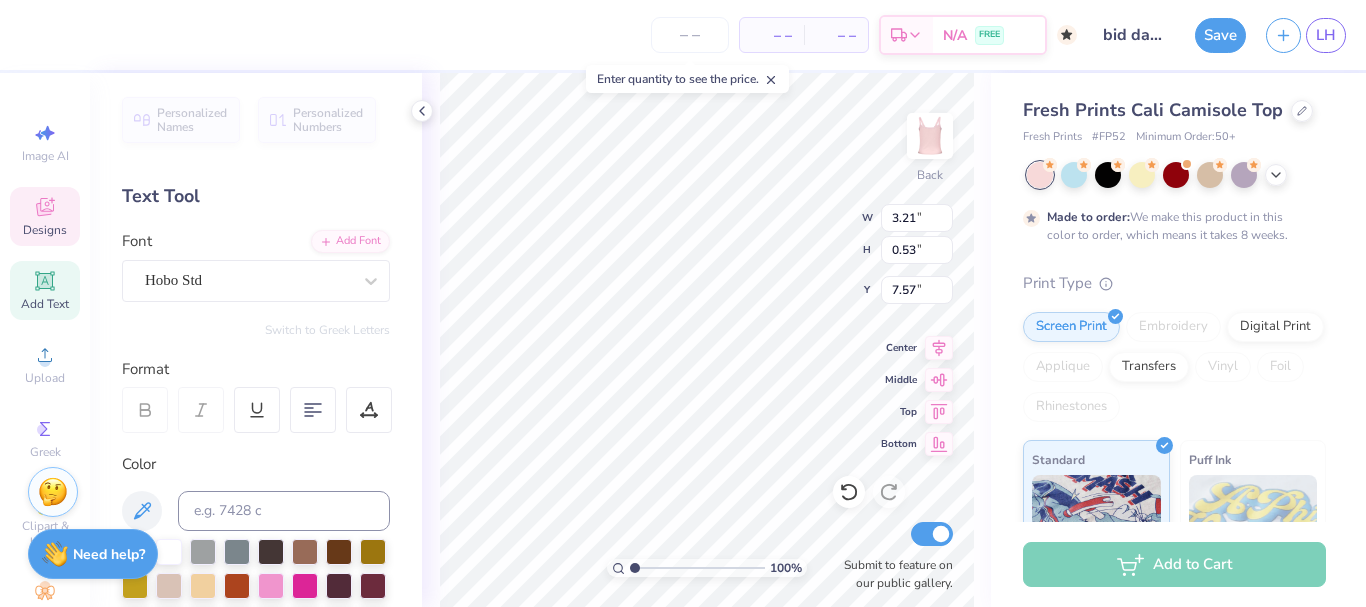 type on "4.59" 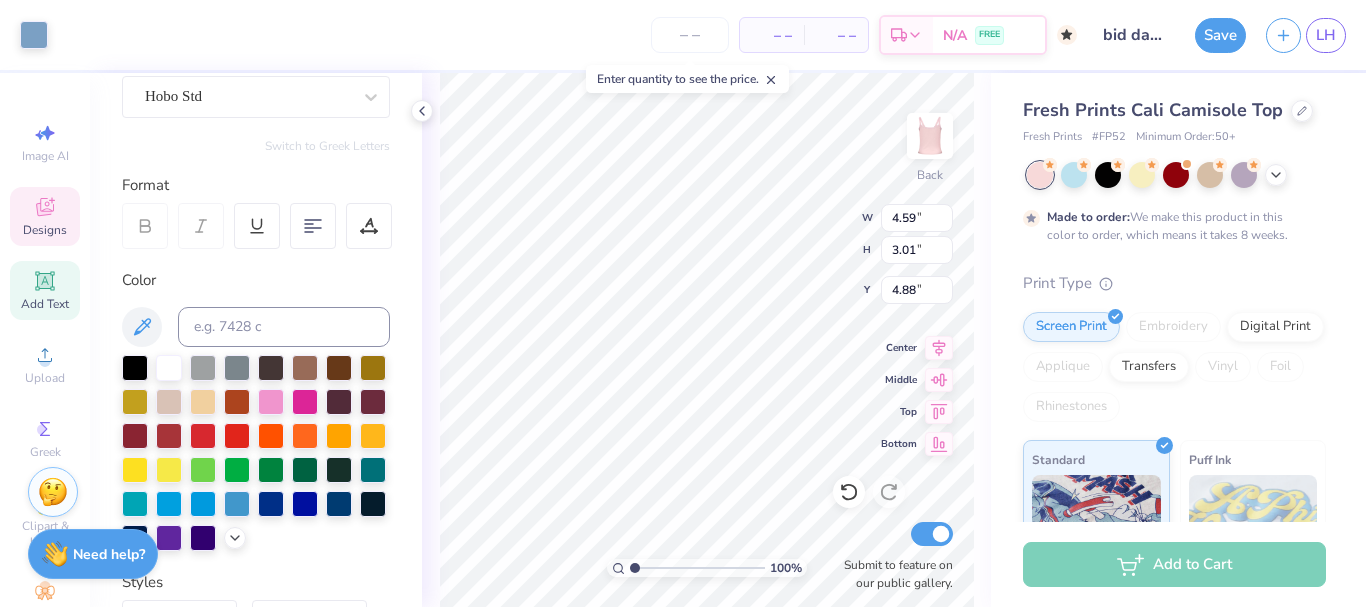 scroll, scrollTop: 200, scrollLeft: 0, axis: vertical 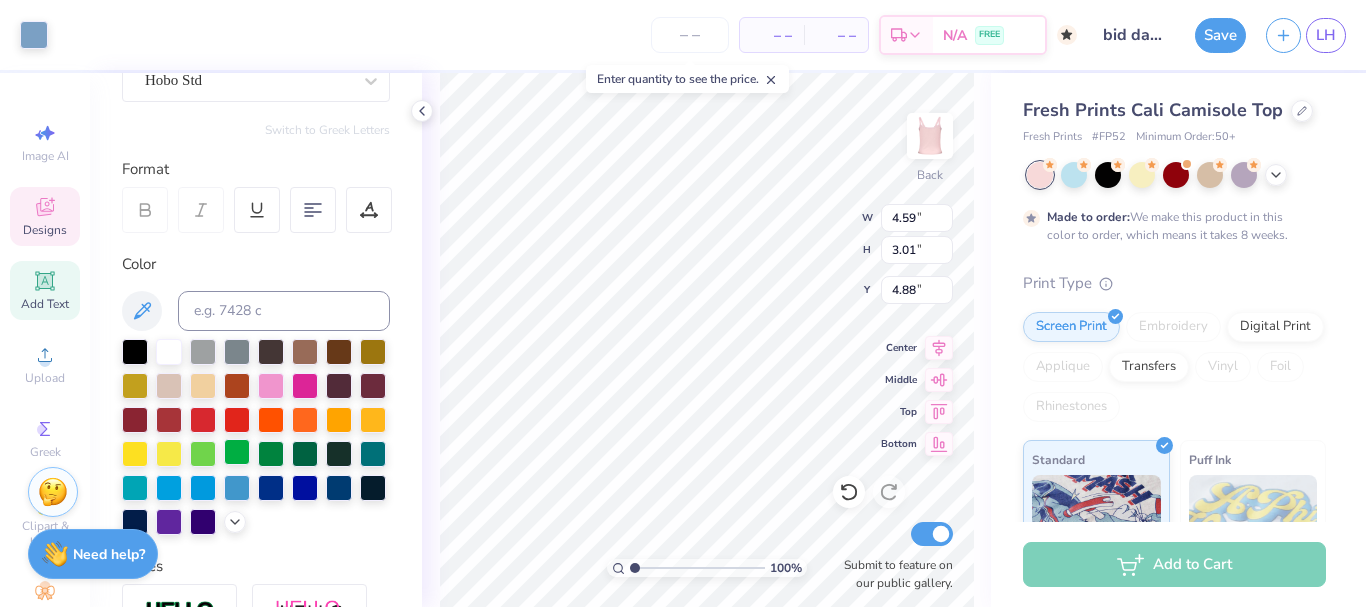 click at bounding box center [237, 452] 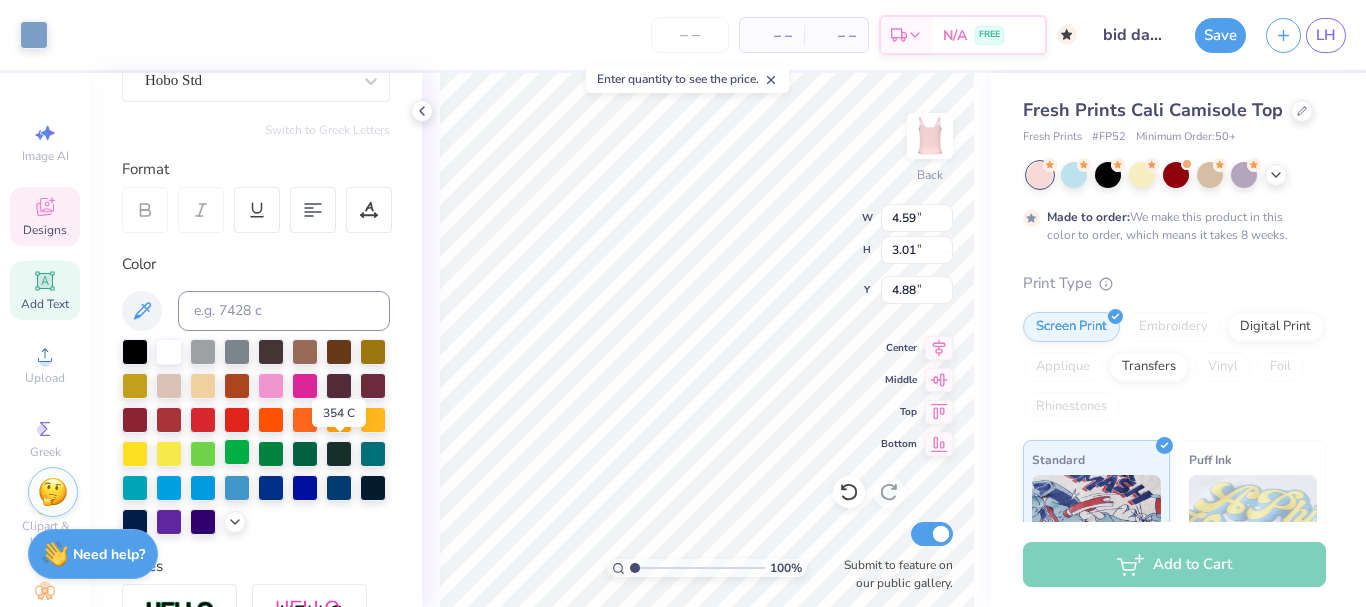 click at bounding box center (237, 452) 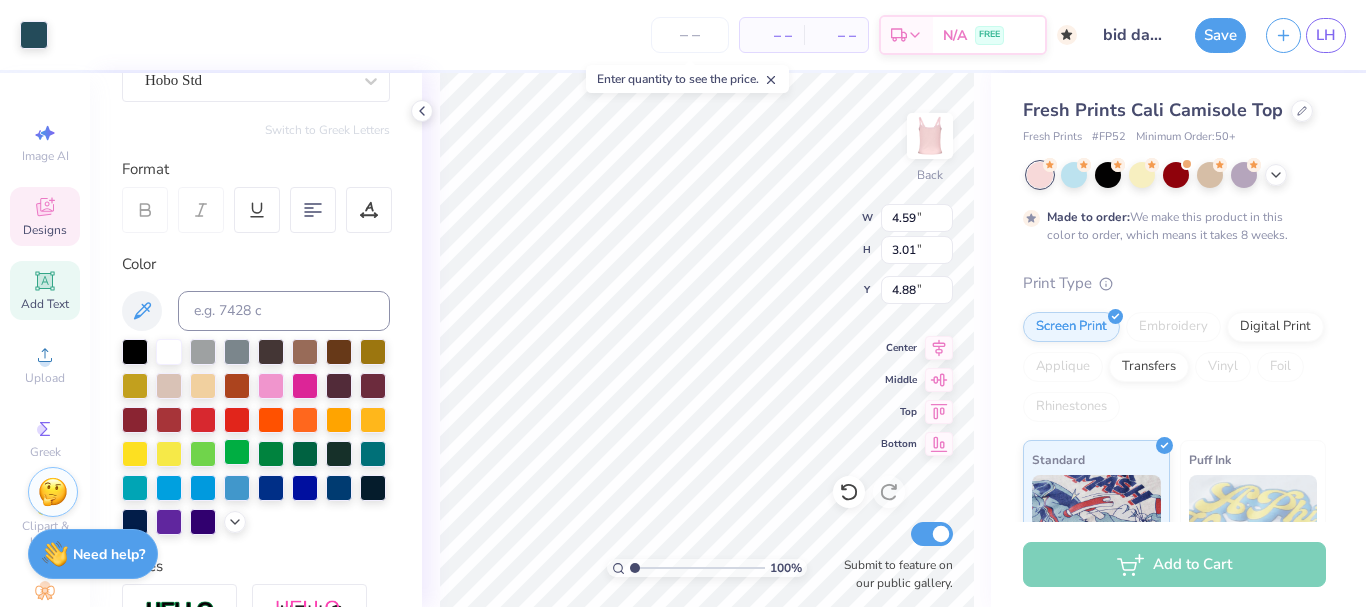 type on "0.93" 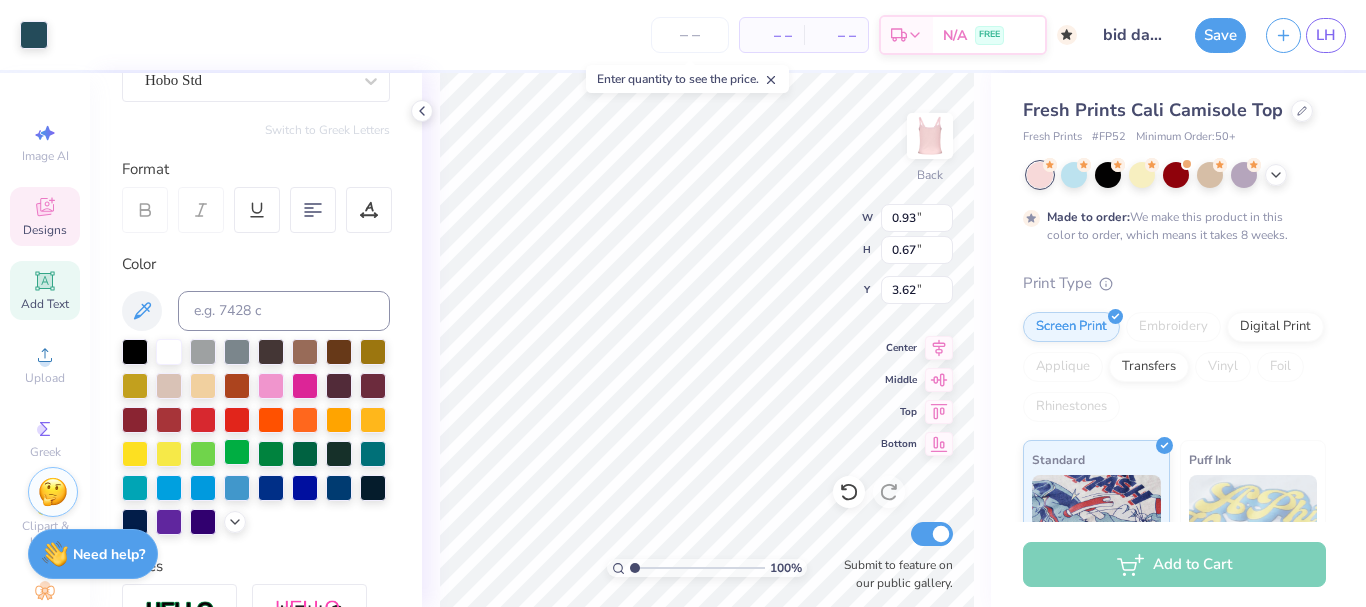 type on "3.21" 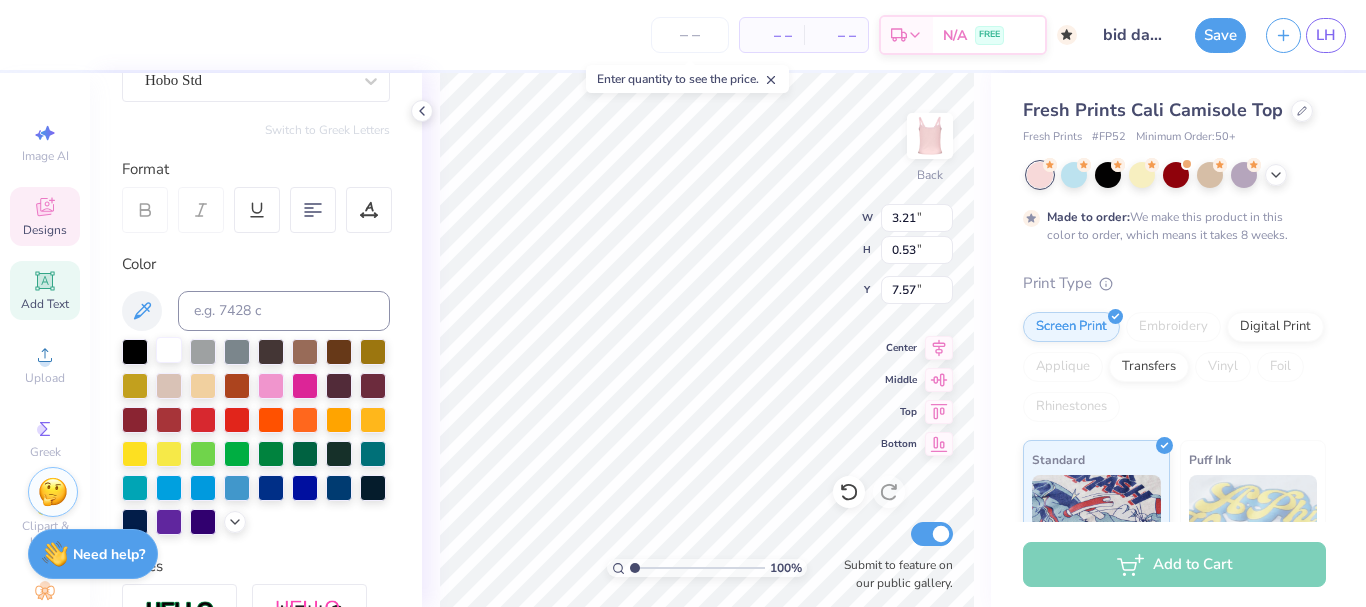 click at bounding box center [169, 350] 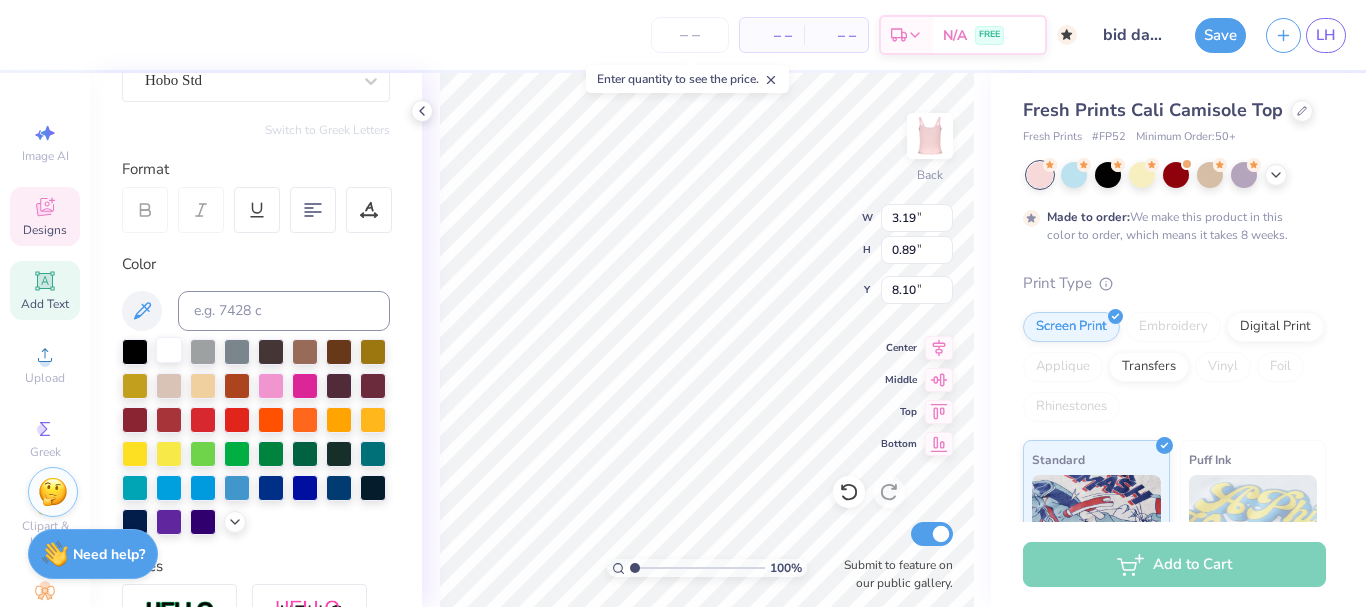 click at bounding box center [169, 350] 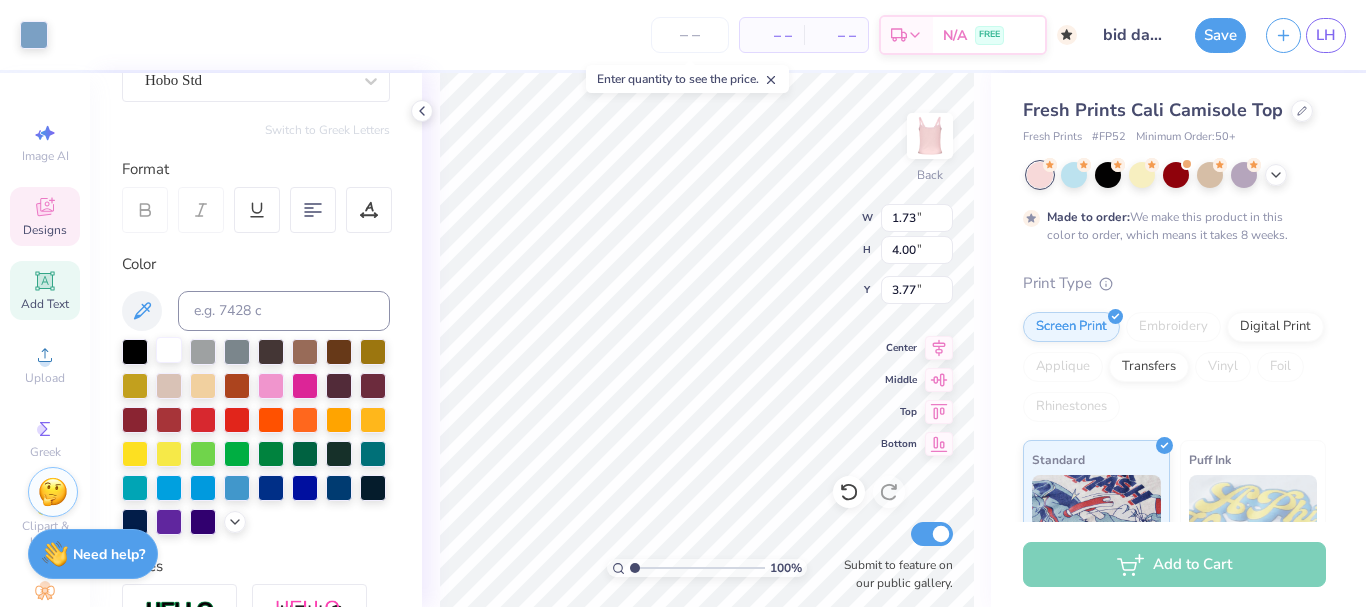 type on "1.73" 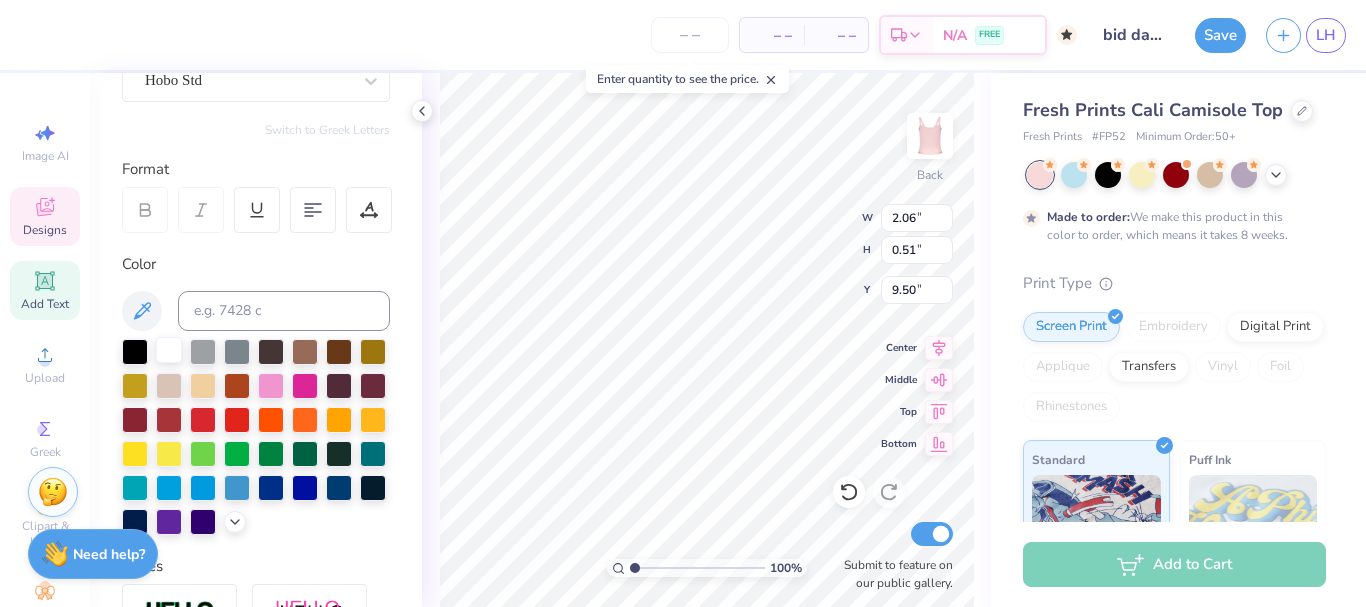 click at bounding box center [169, 350] 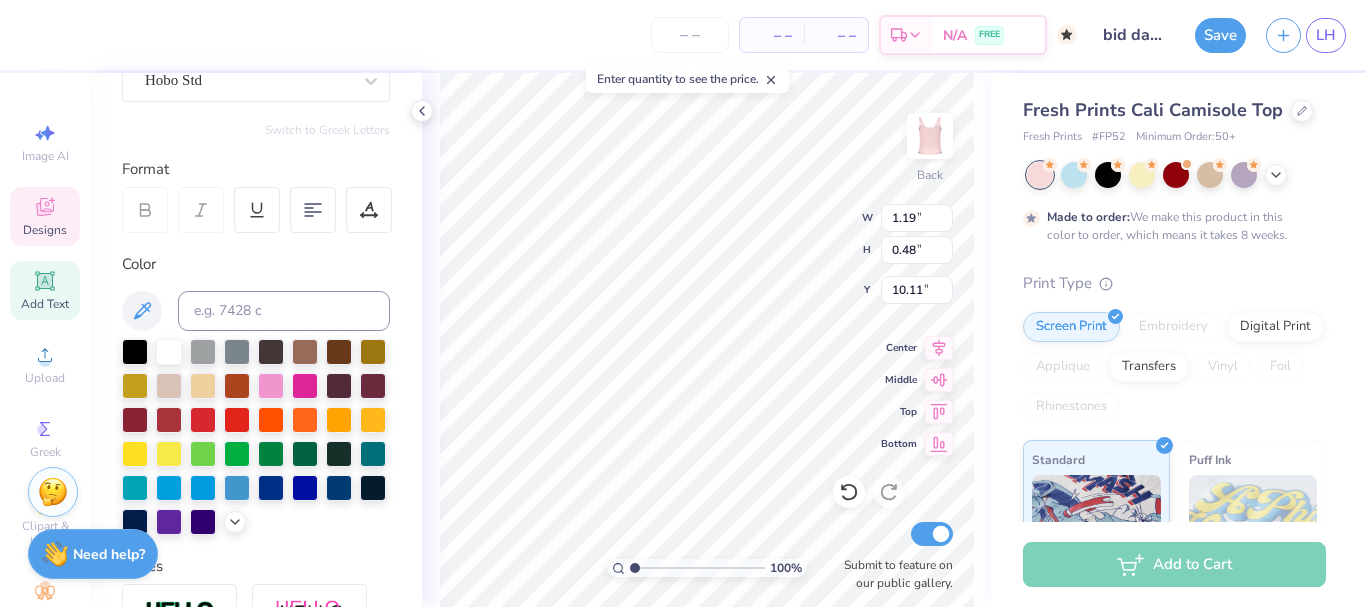 click at bounding box center [256, 437] 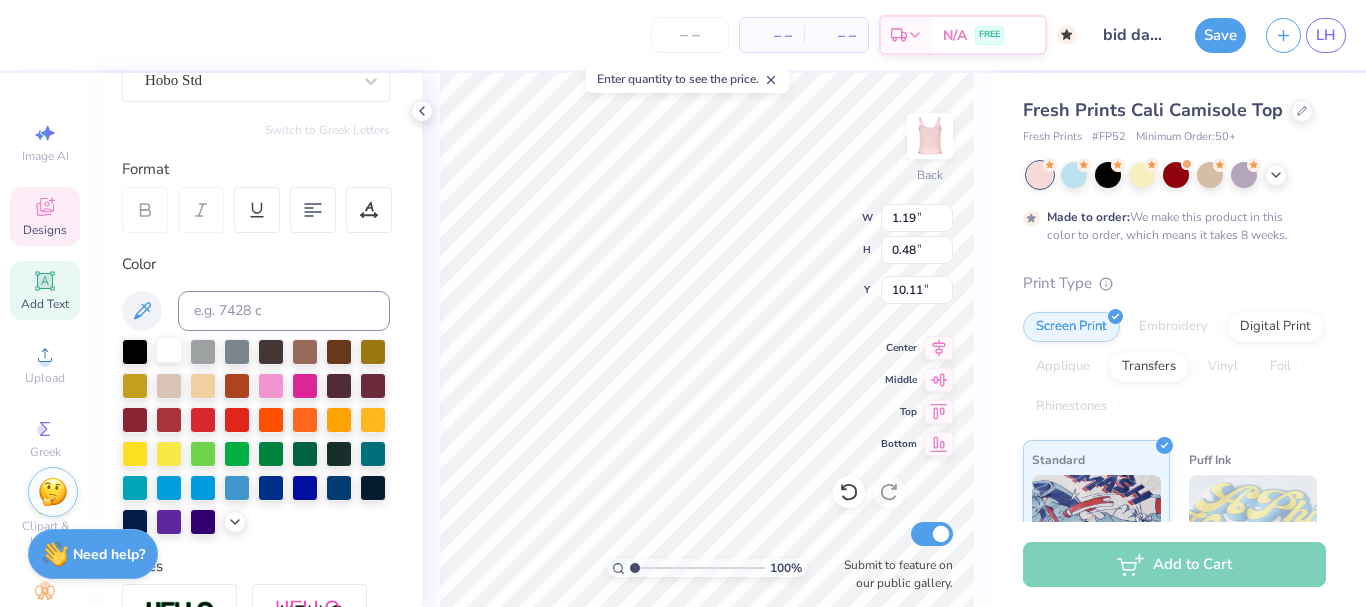 click at bounding box center [169, 350] 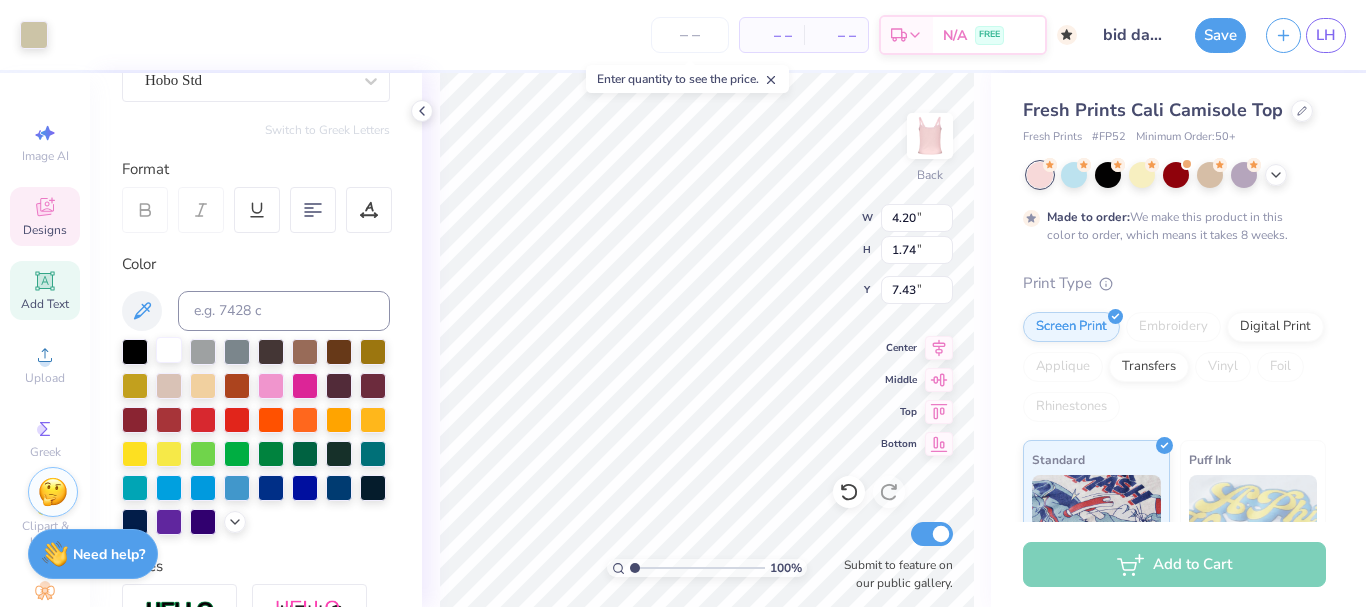 type on "4.20" 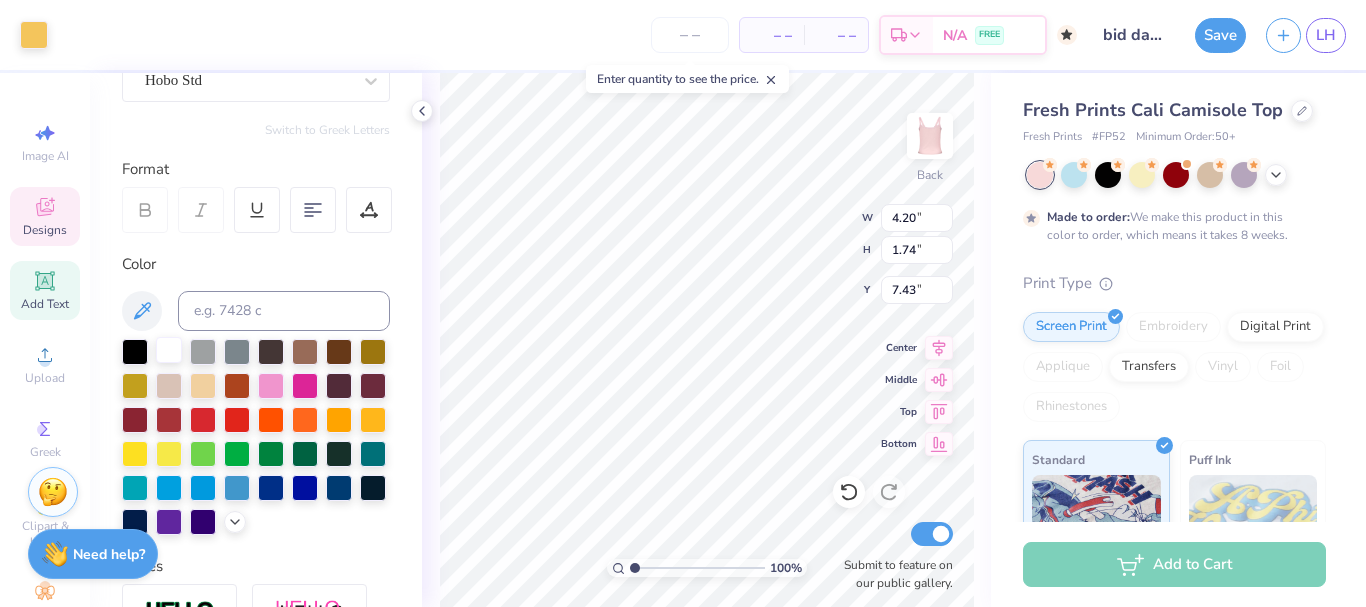 type on "4.40" 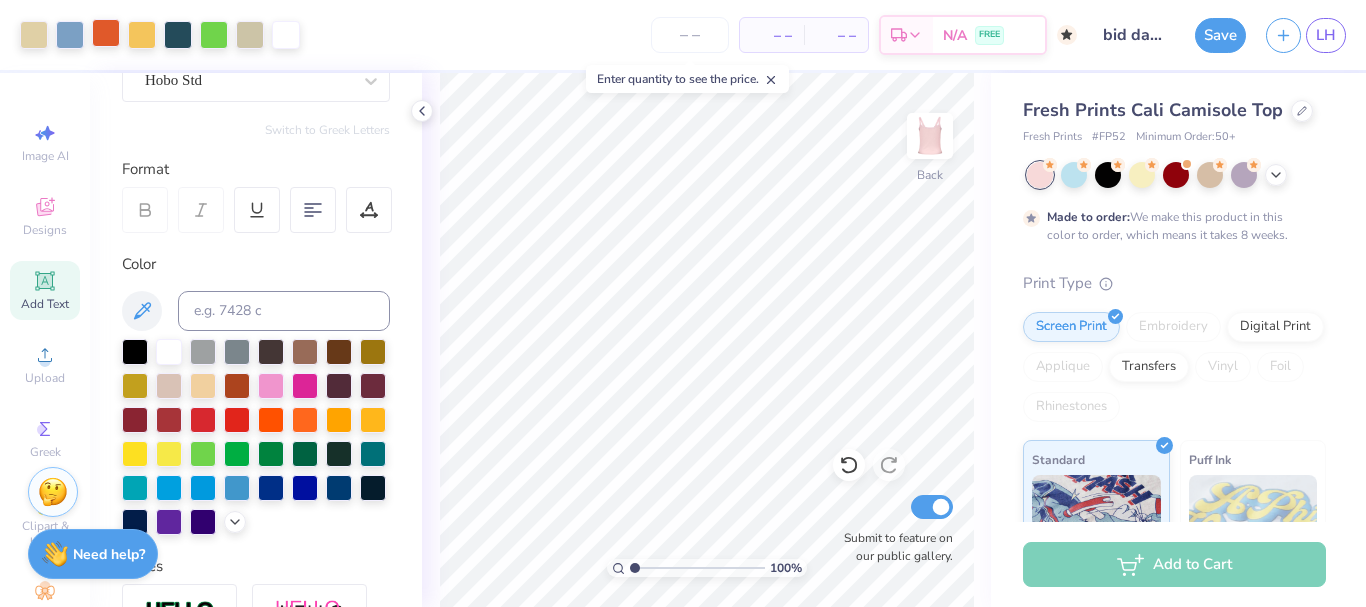 click at bounding box center [106, 33] 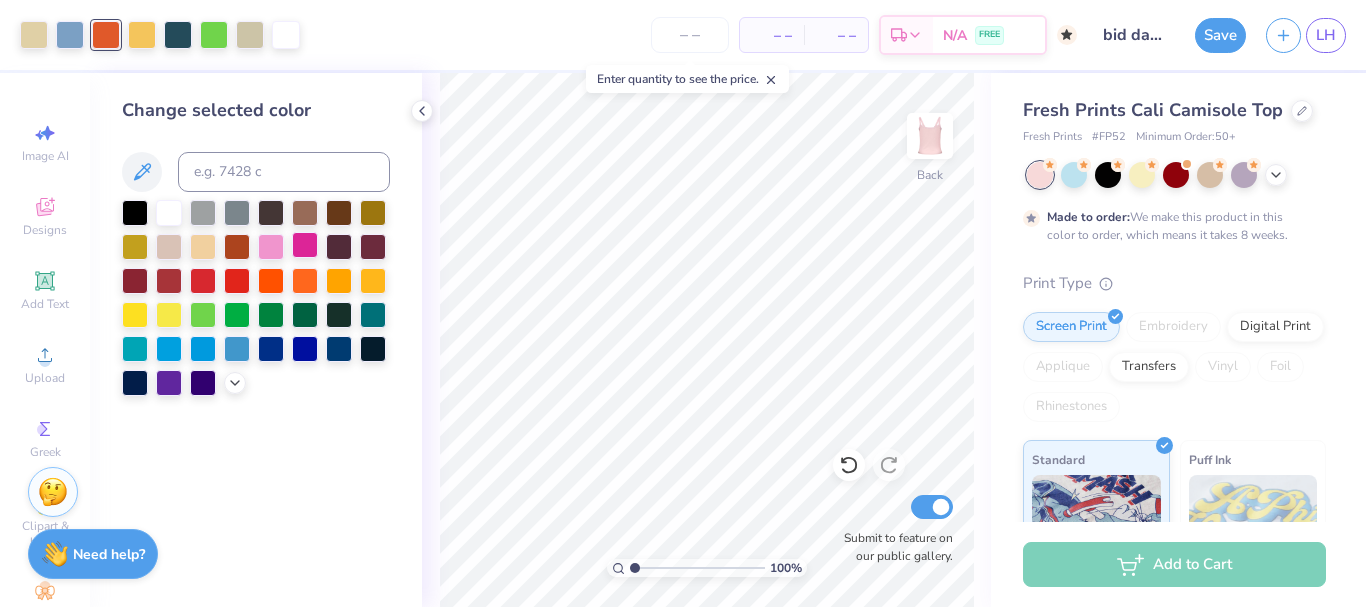 click at bounding box center (305, 245) 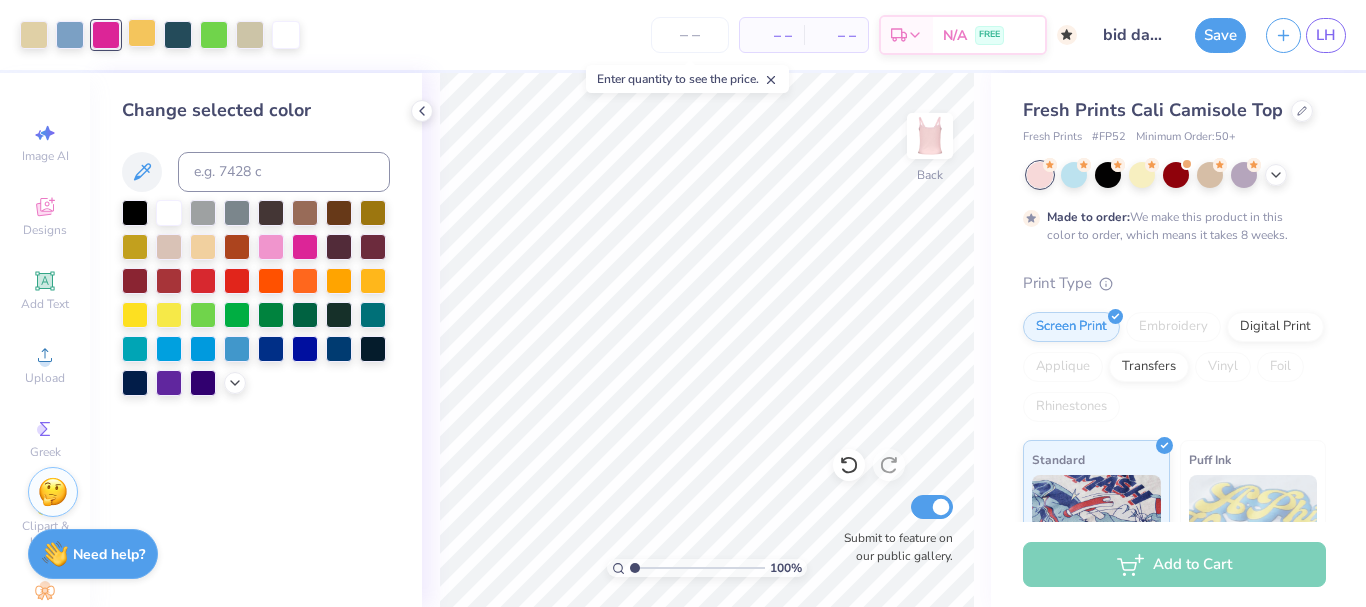 click at bounding box center (142, 33) 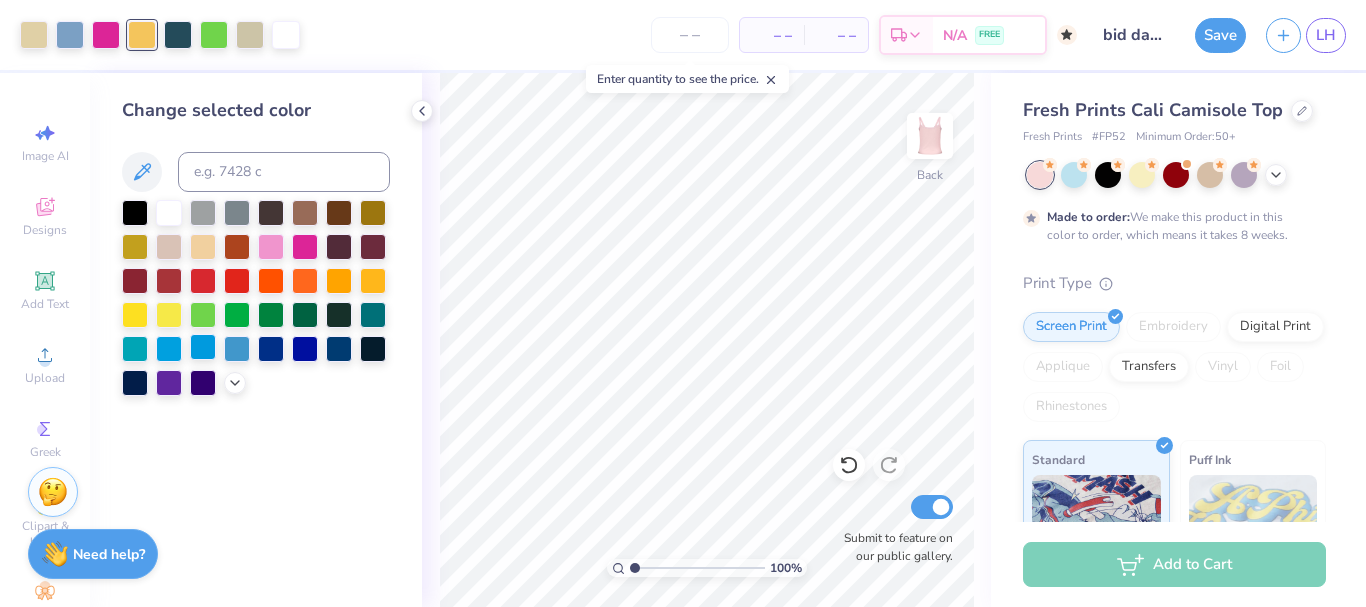 click at bounding box center (203, 347) 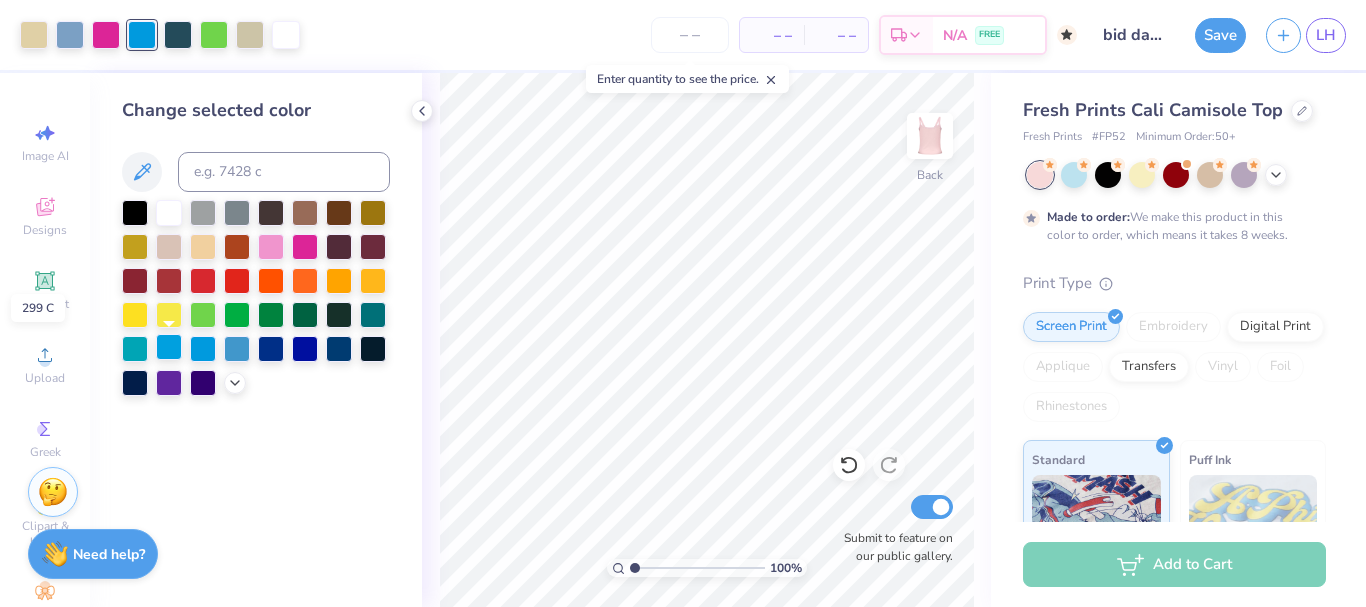 click at bounding box center [169, 347] 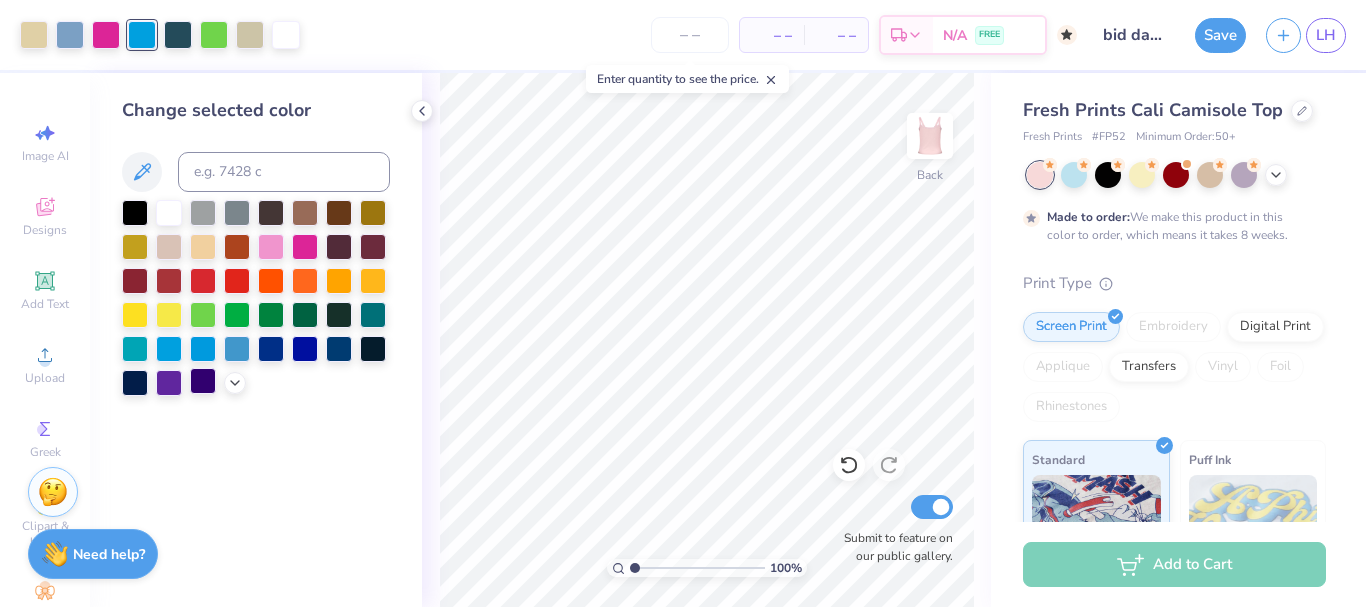 click at bounding box center [203, 381] 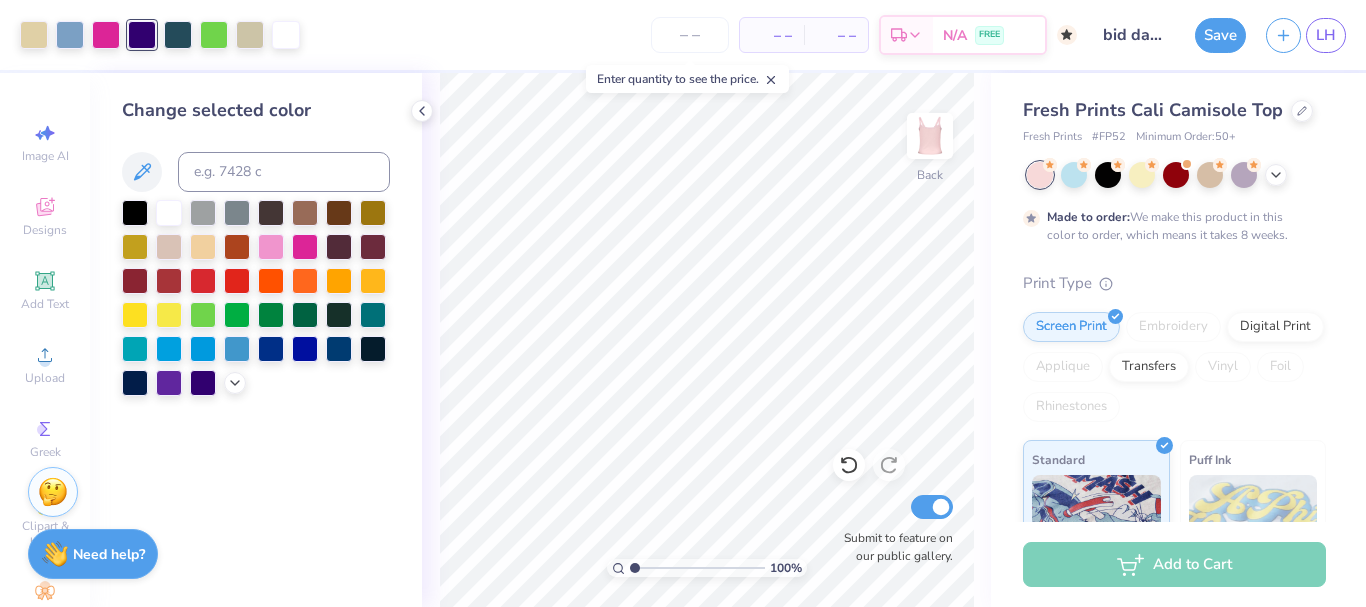 click at bounding box center (256, 298) 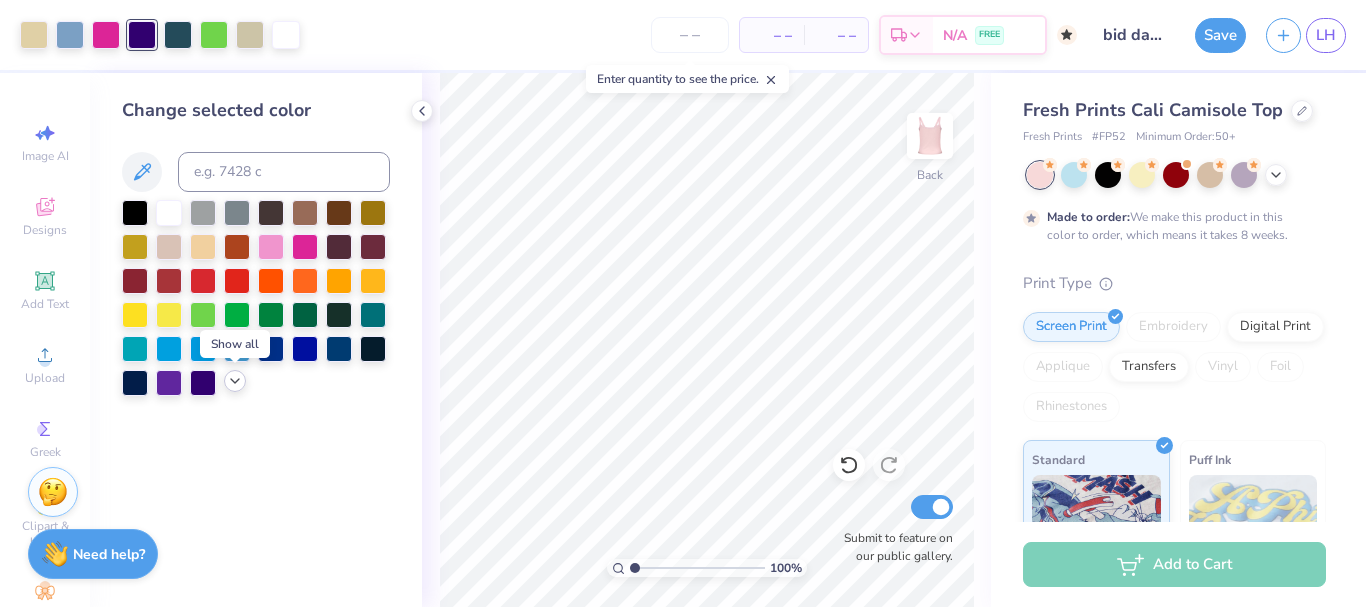 click 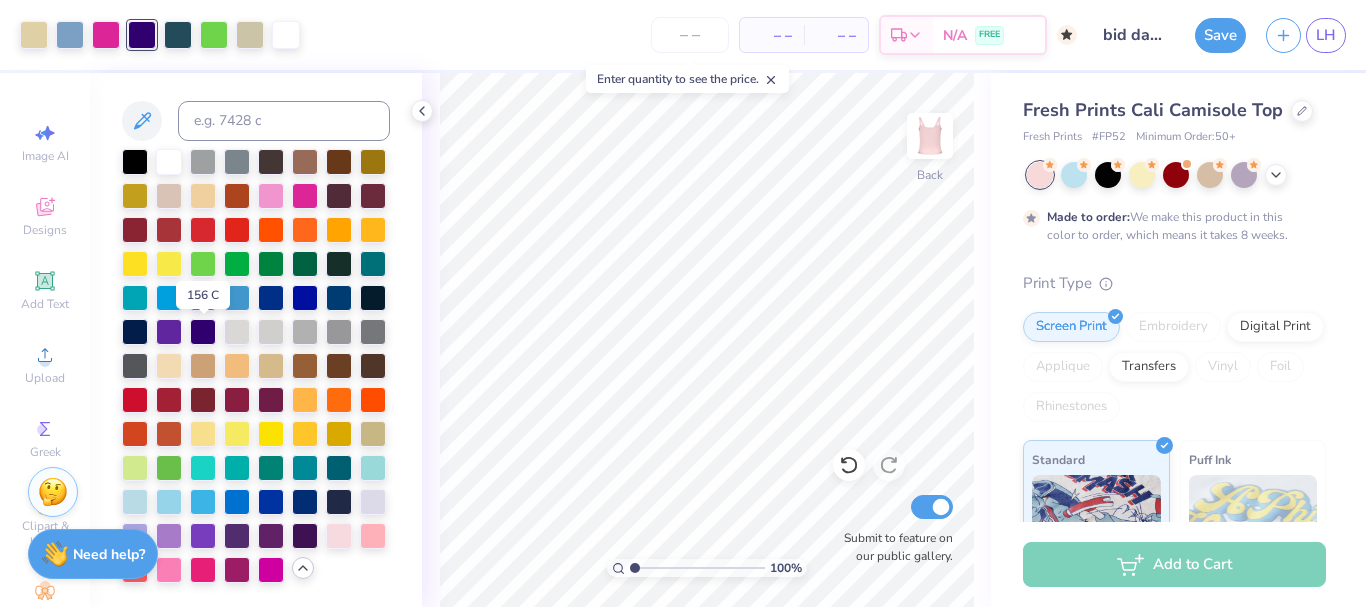 scroll, scrollTop: 119, scrollLeft: 0, axis: vertical 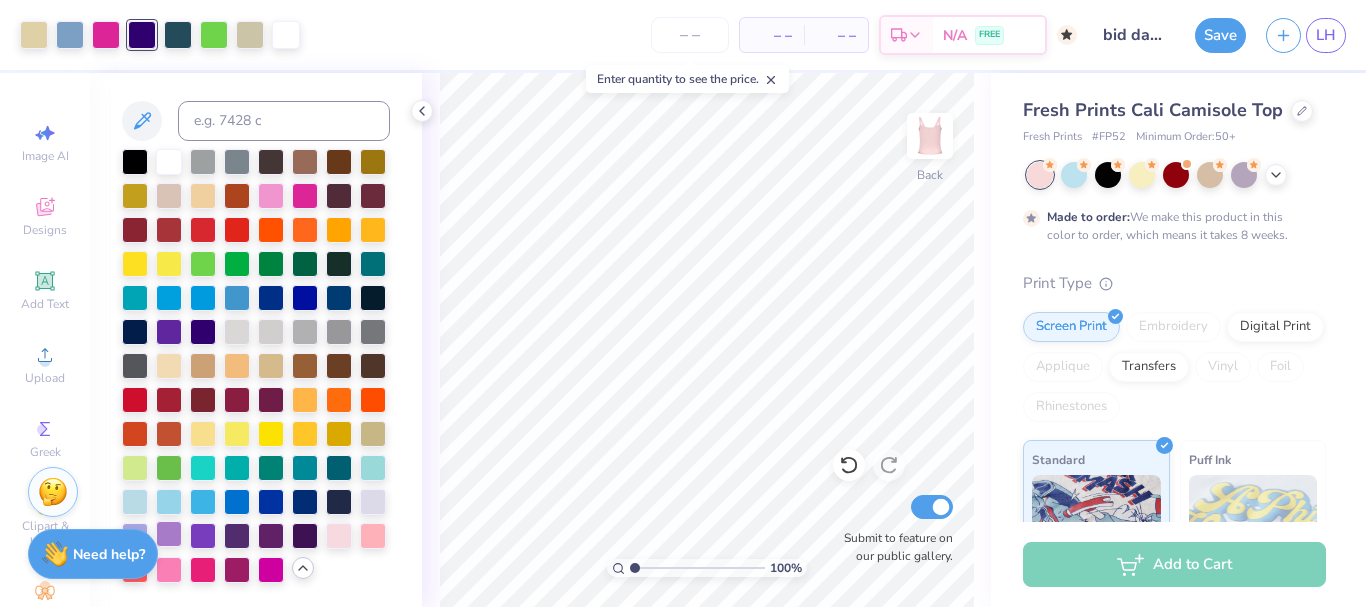 click at bounding box center [169, 534] 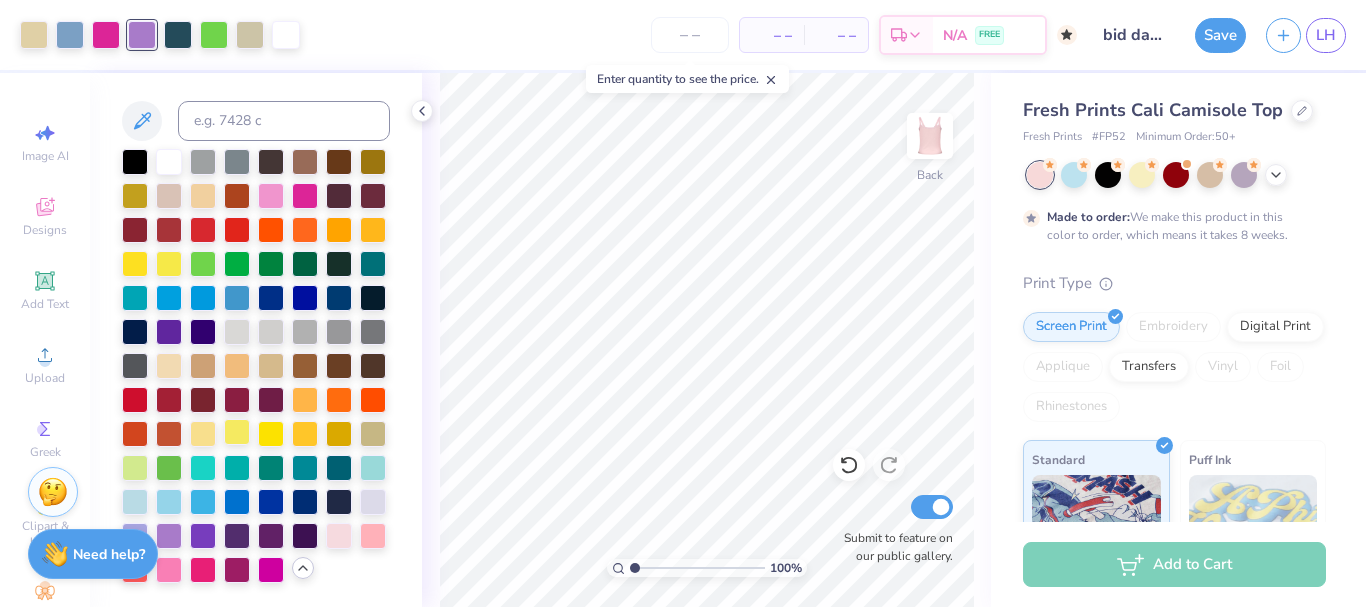 click at bounding box center [237, 432] 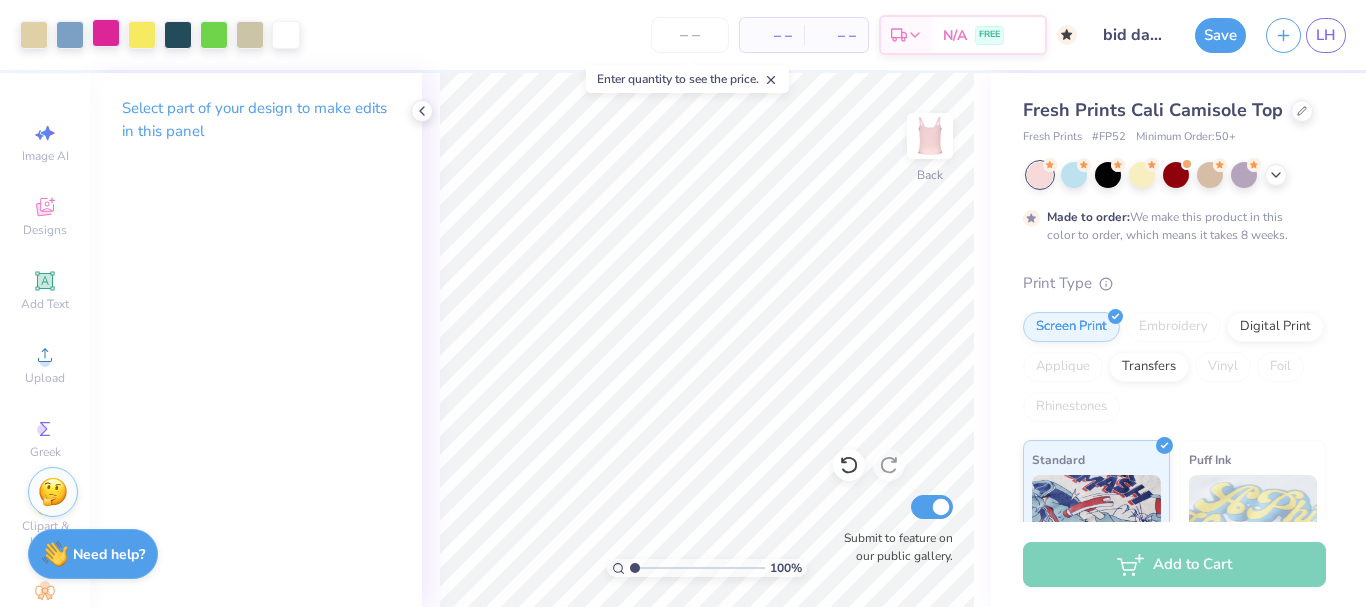 drag, startPoint x: 103, startPoint y: 39, endPoint x: 162, endPoint y: 61, distance: 62.968246 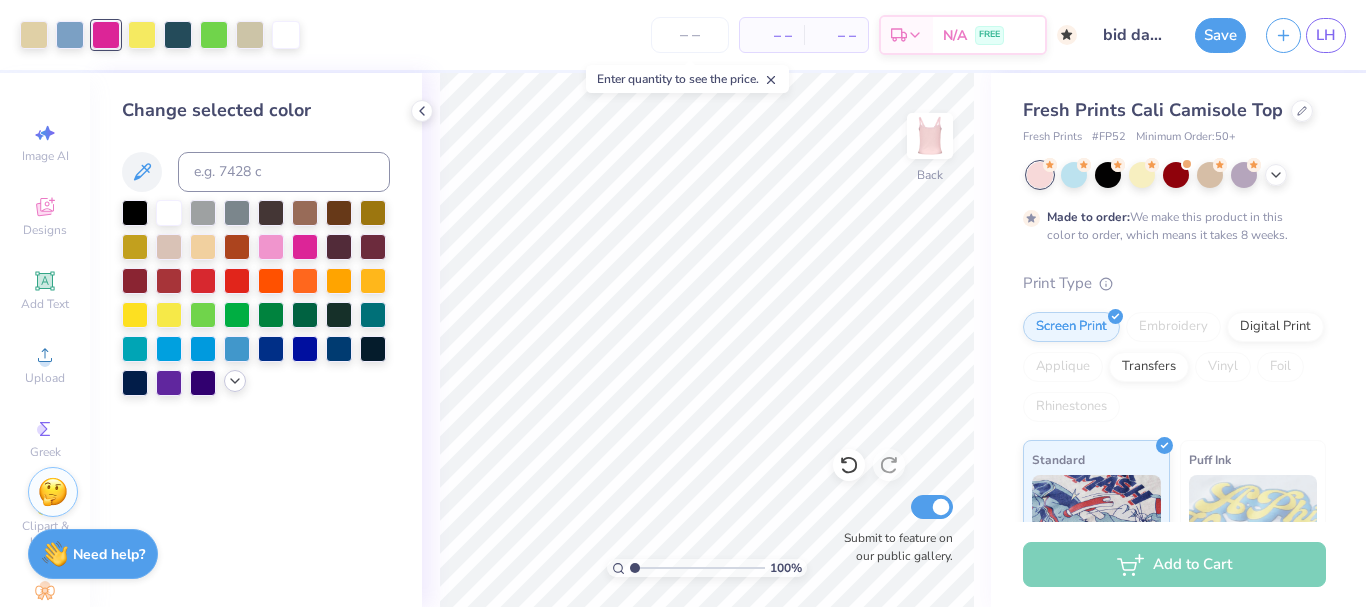 click 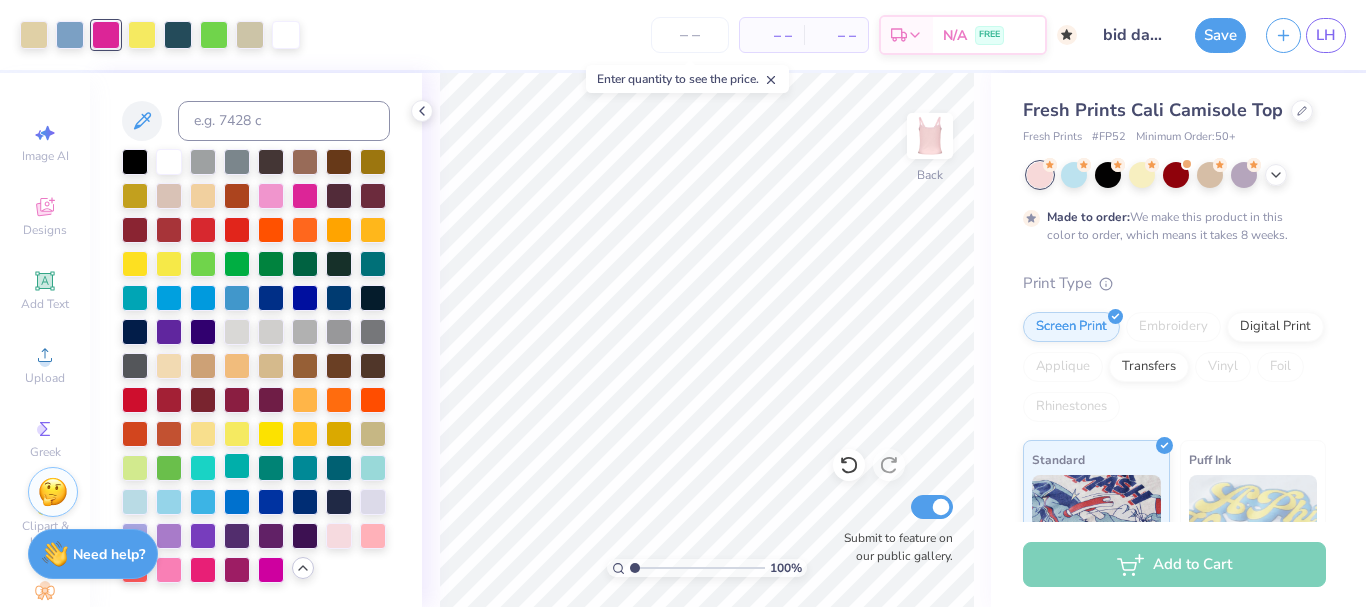 scroll, scrollTop: 119, scrollLeft: 0, axis: vertical 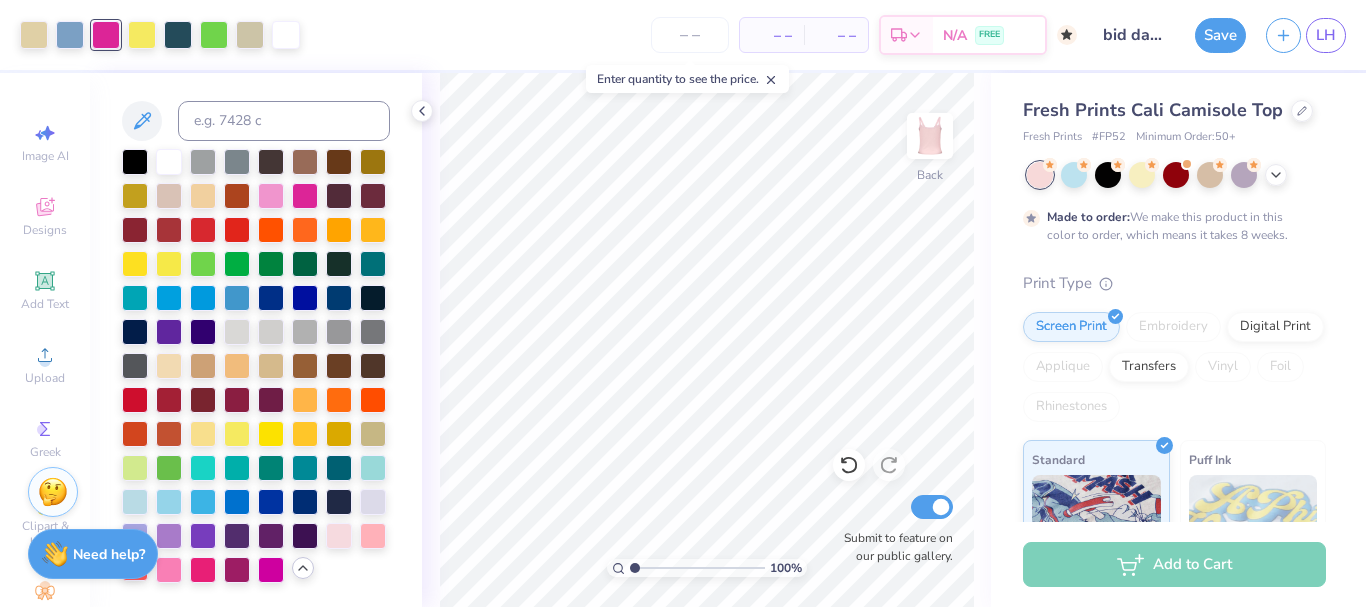 click at bounding box center (135, 568) 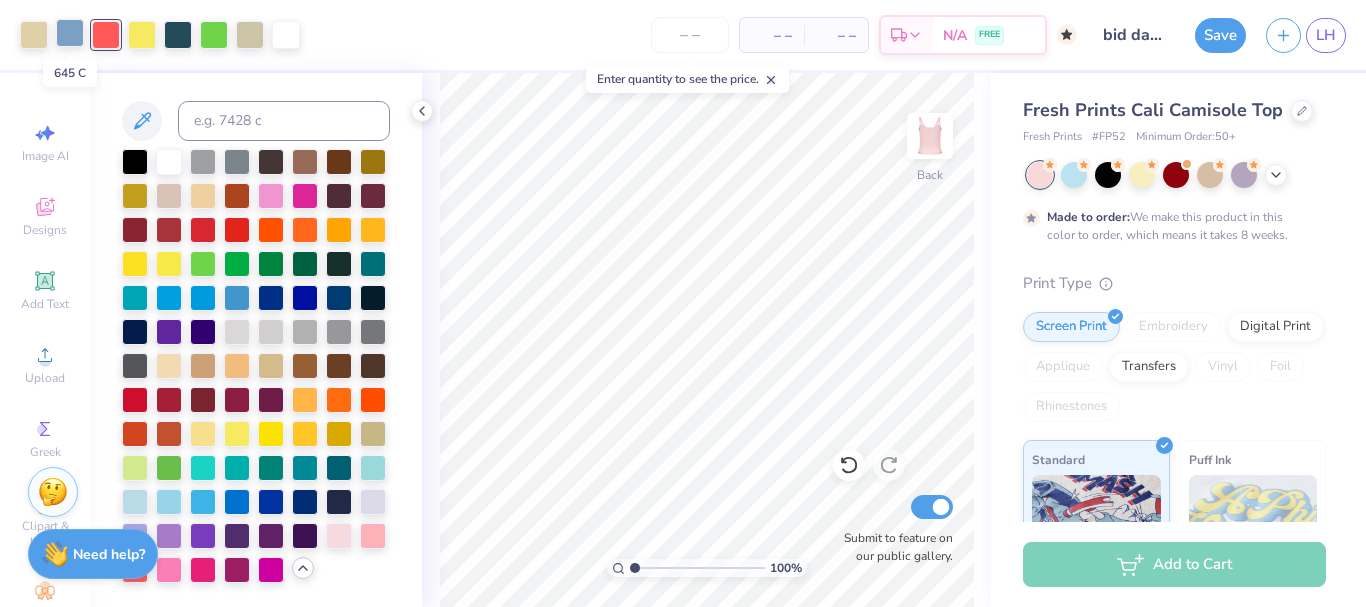 click at bounding box center (70, 33) 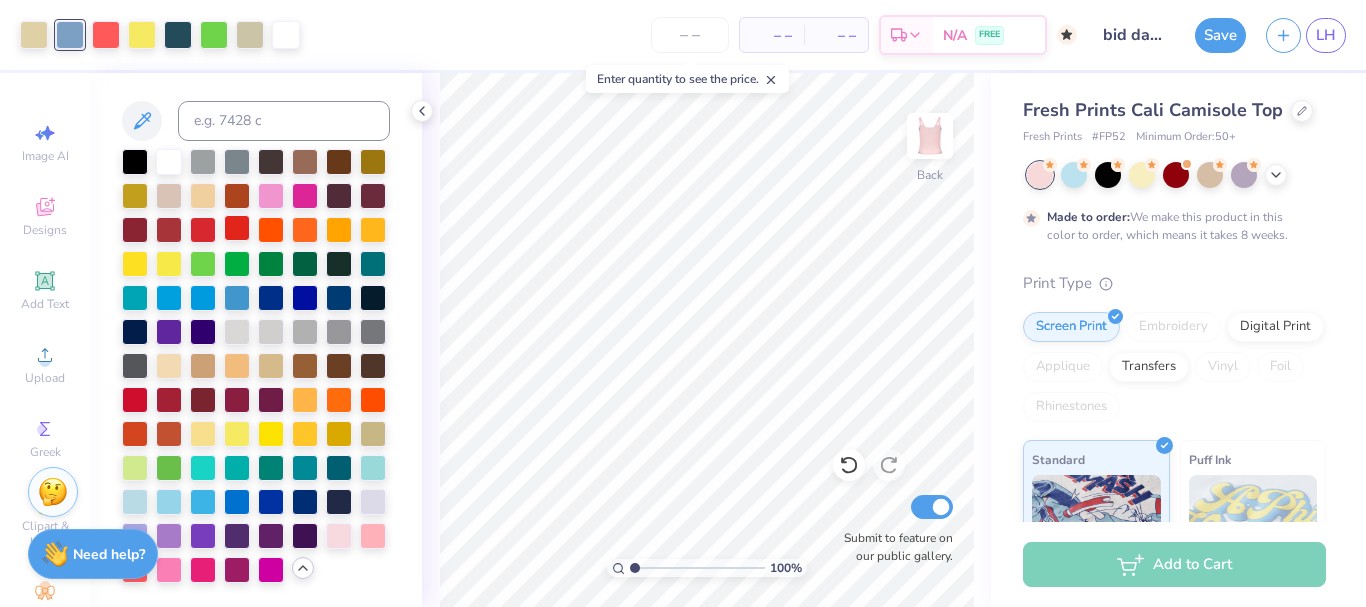click at bounding box center [237, 228] 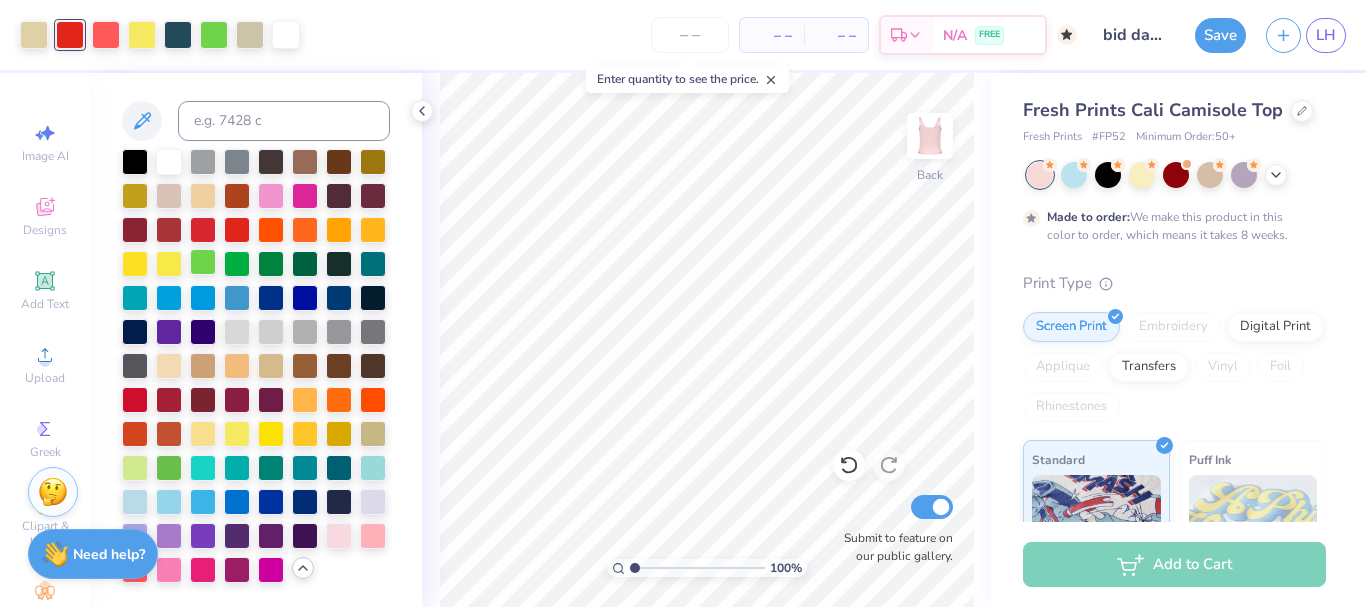 click at bounding box center [203, 262] 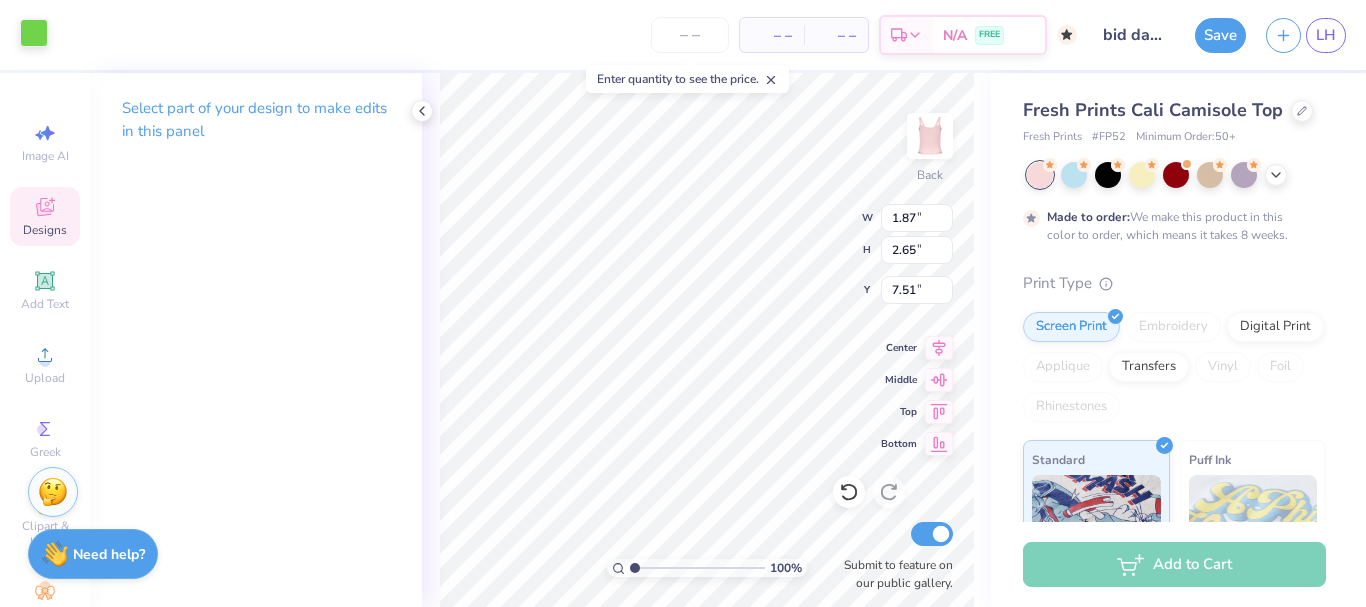 click at bounding box center [34, 33] 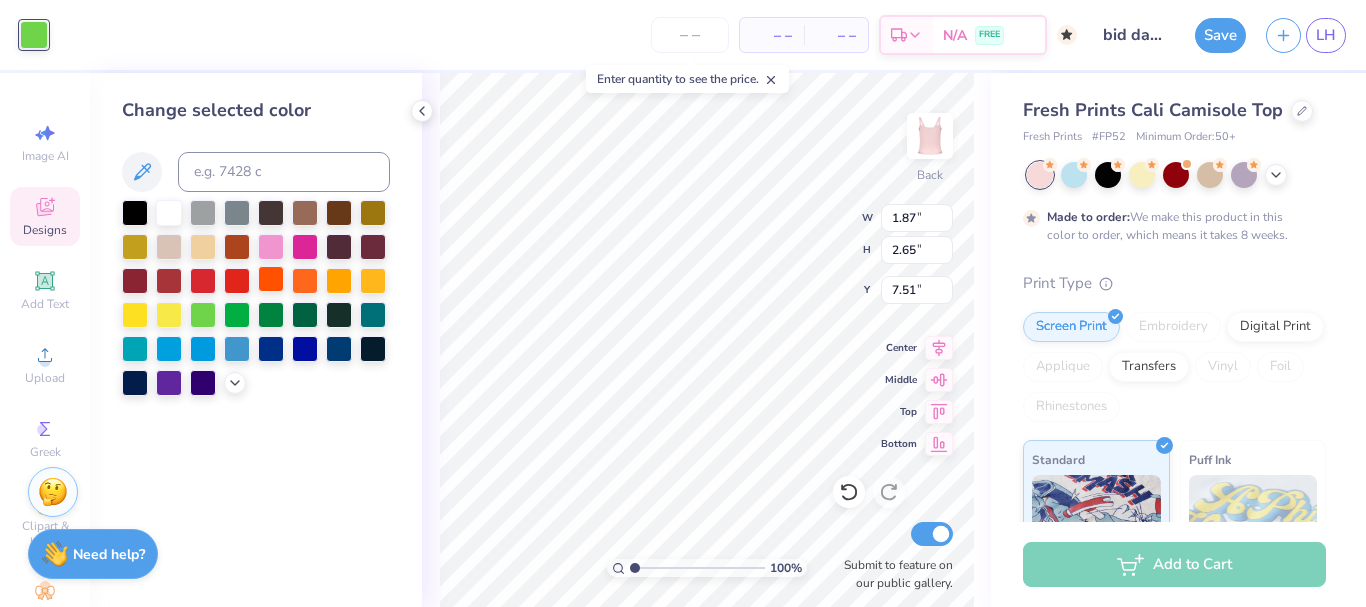 click at bounding box center (271, 279) 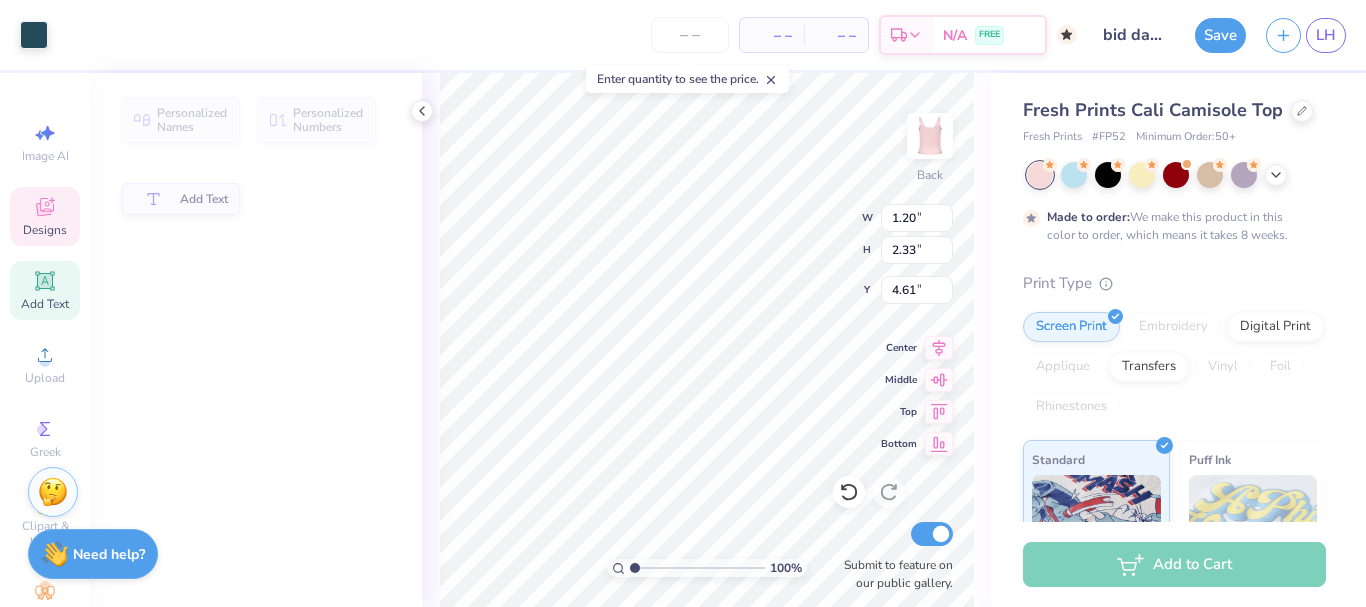 type on "1.20" 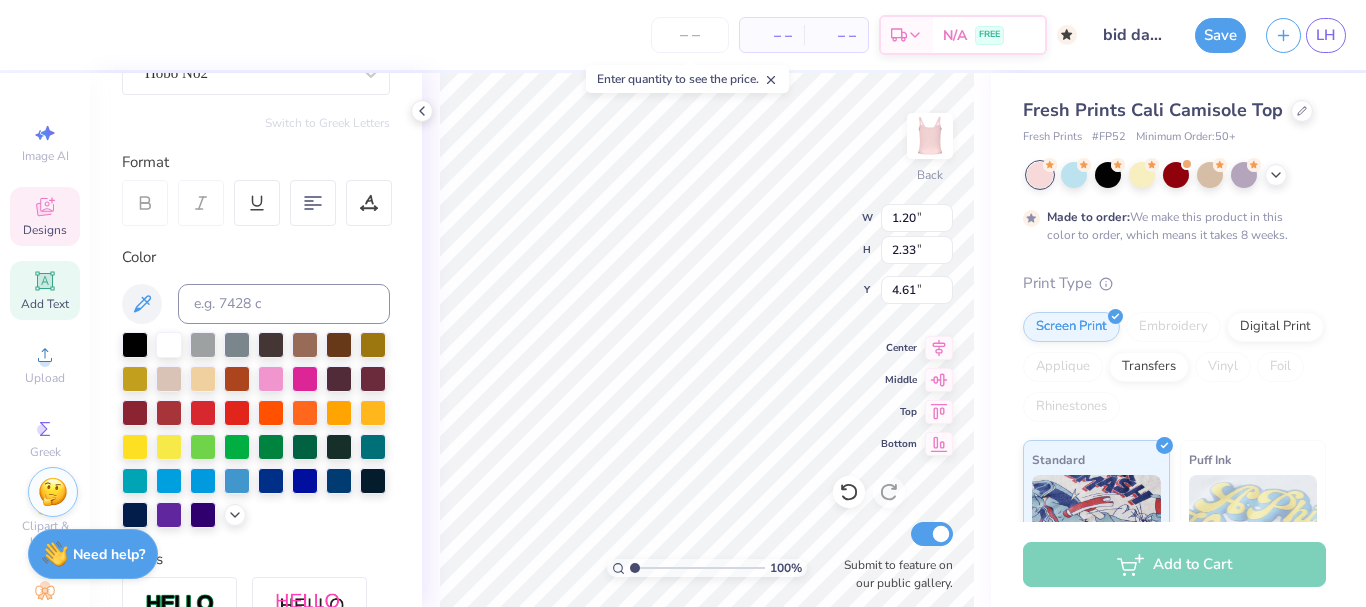scroll, scrollTop: 300, scrollLeft: 0, axis: vertical 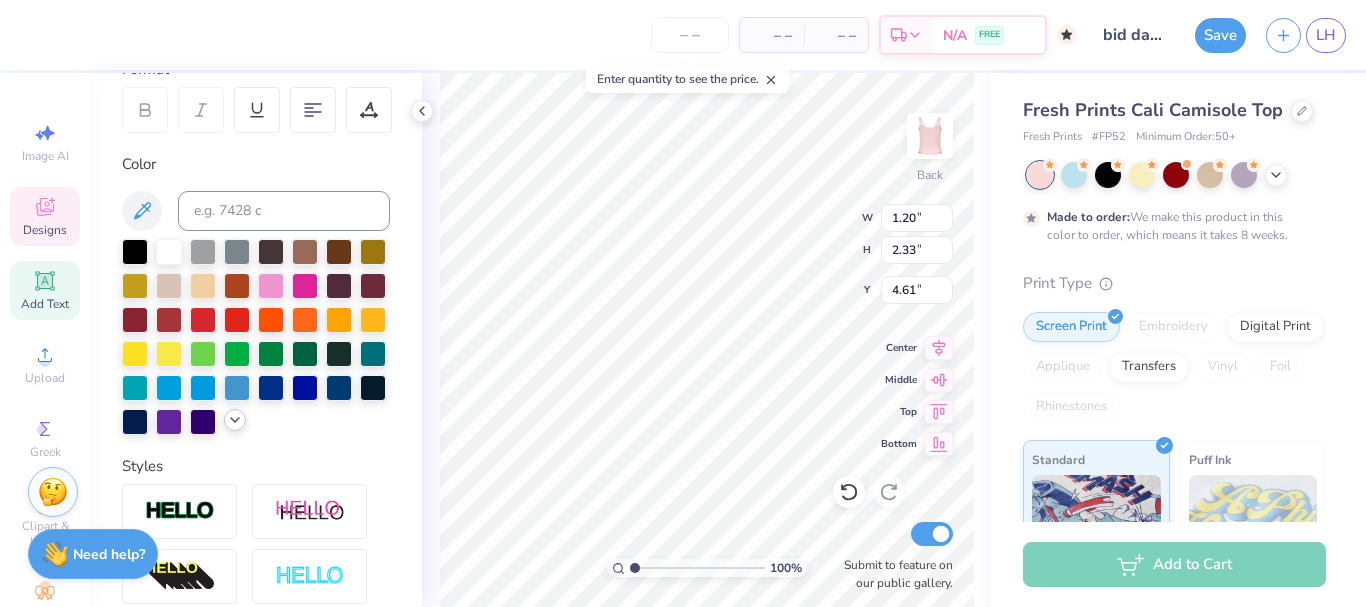 click 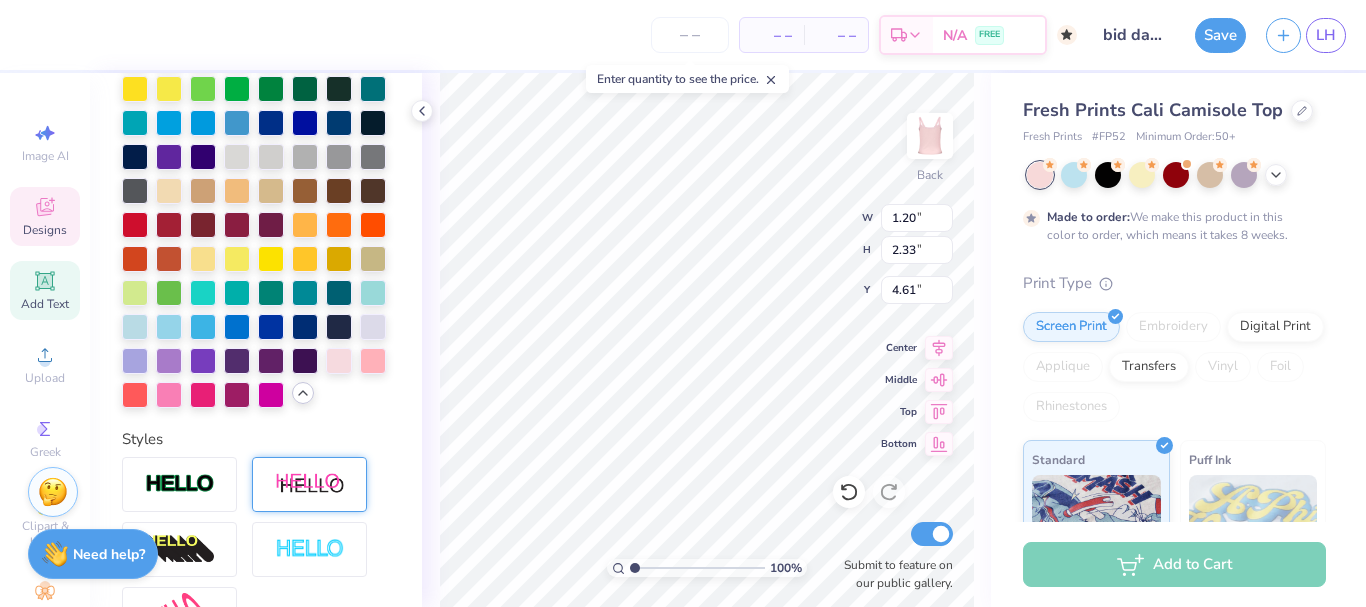 scroll, scrollTop: 600, scrollLeft: 0, axis: vertical 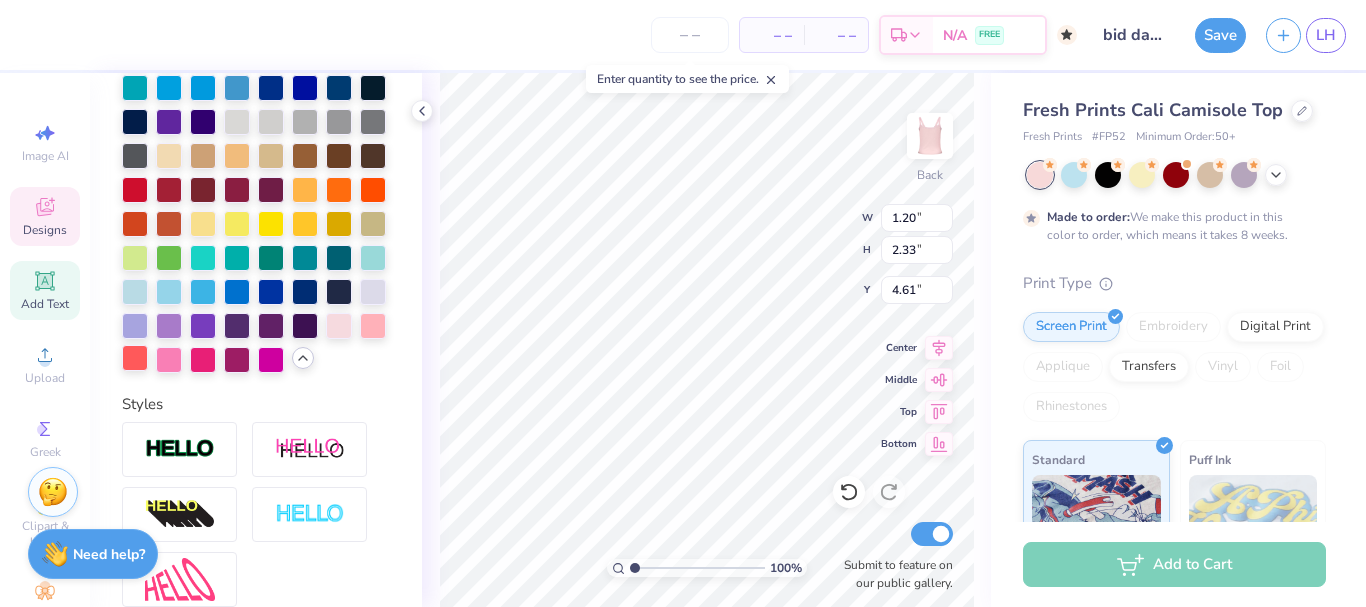 click at bounding box center (135, 358) 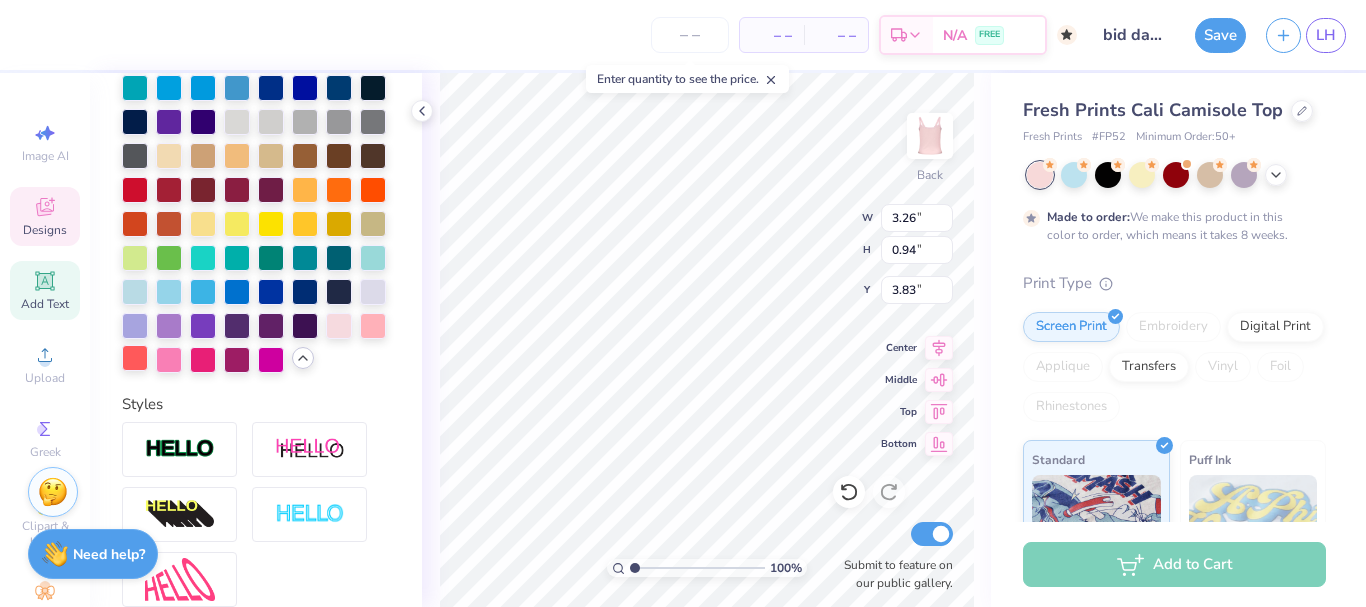 type on "3.26" 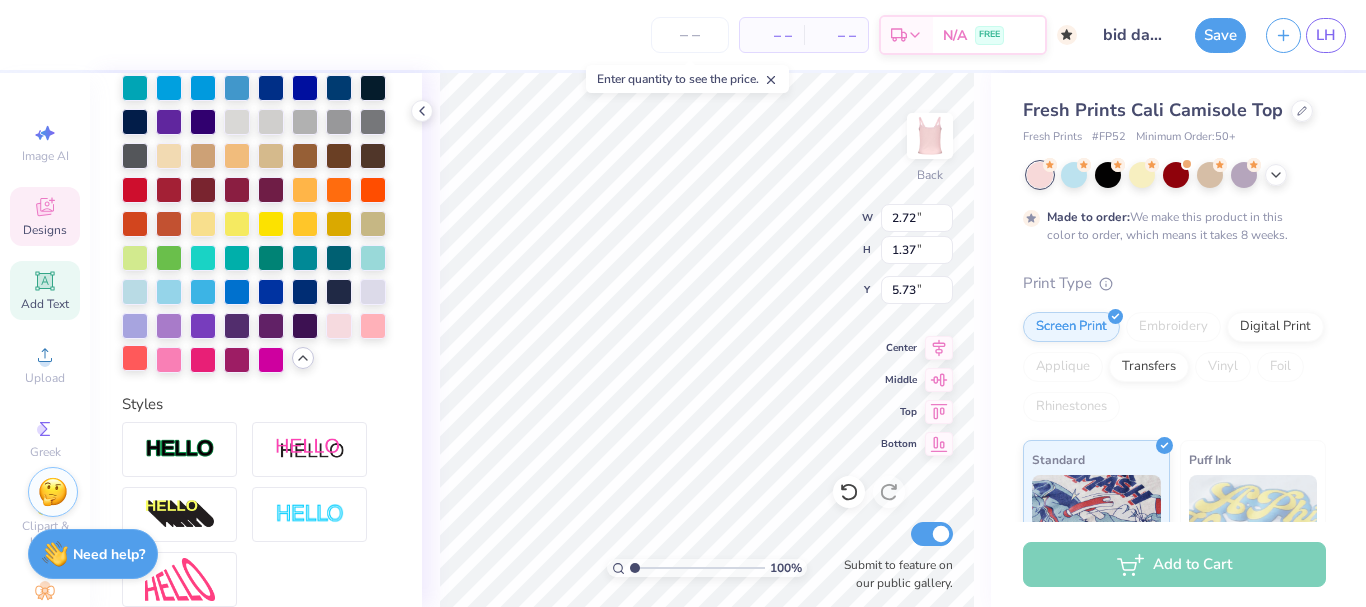 click at bounding box center [135, 358] 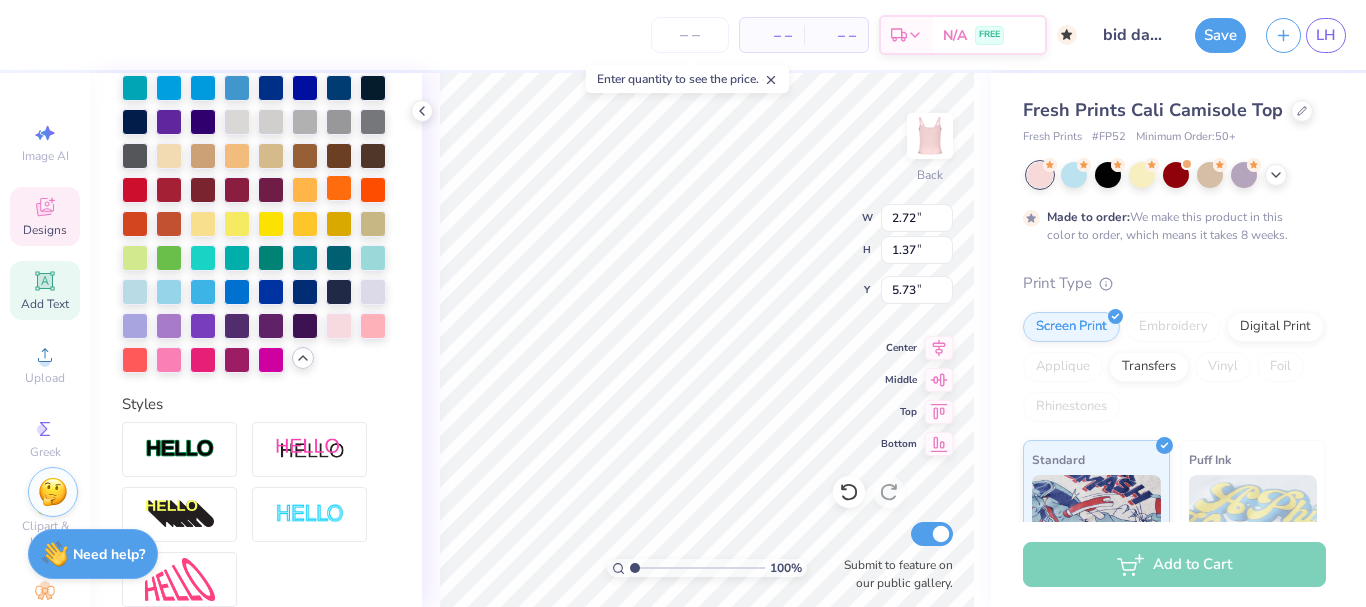 click at bounding box center (339, 188) 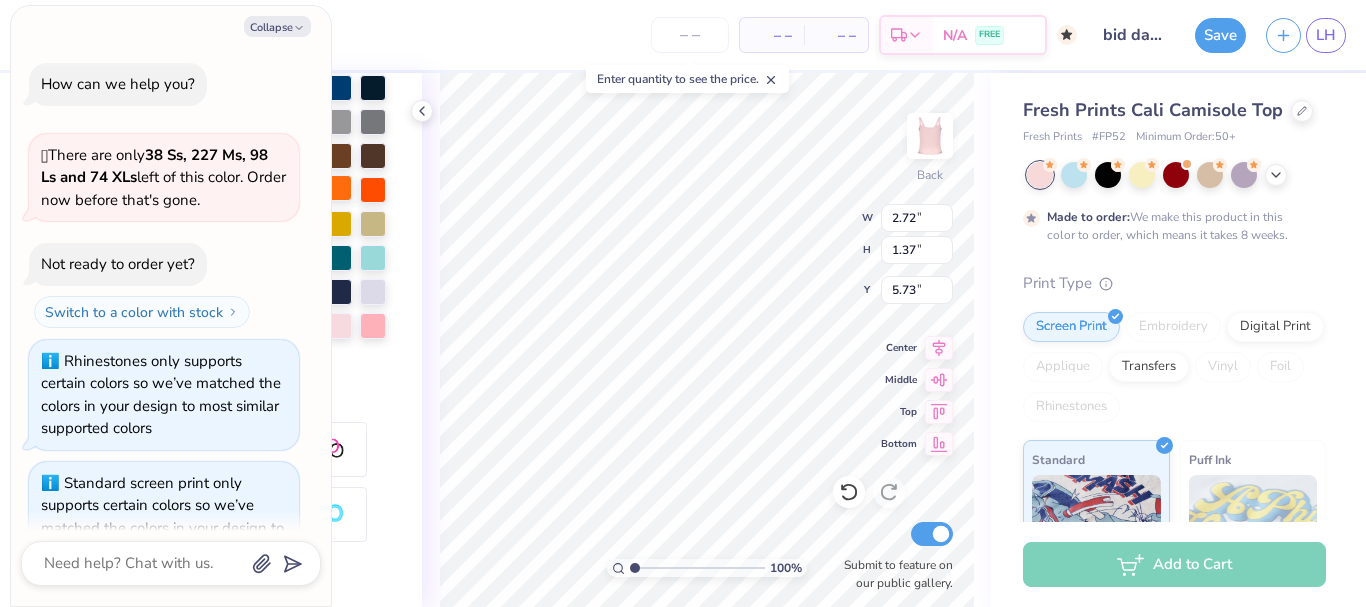 scroll, scrollTop: 720, scrollLeft: 0, axis: vertical 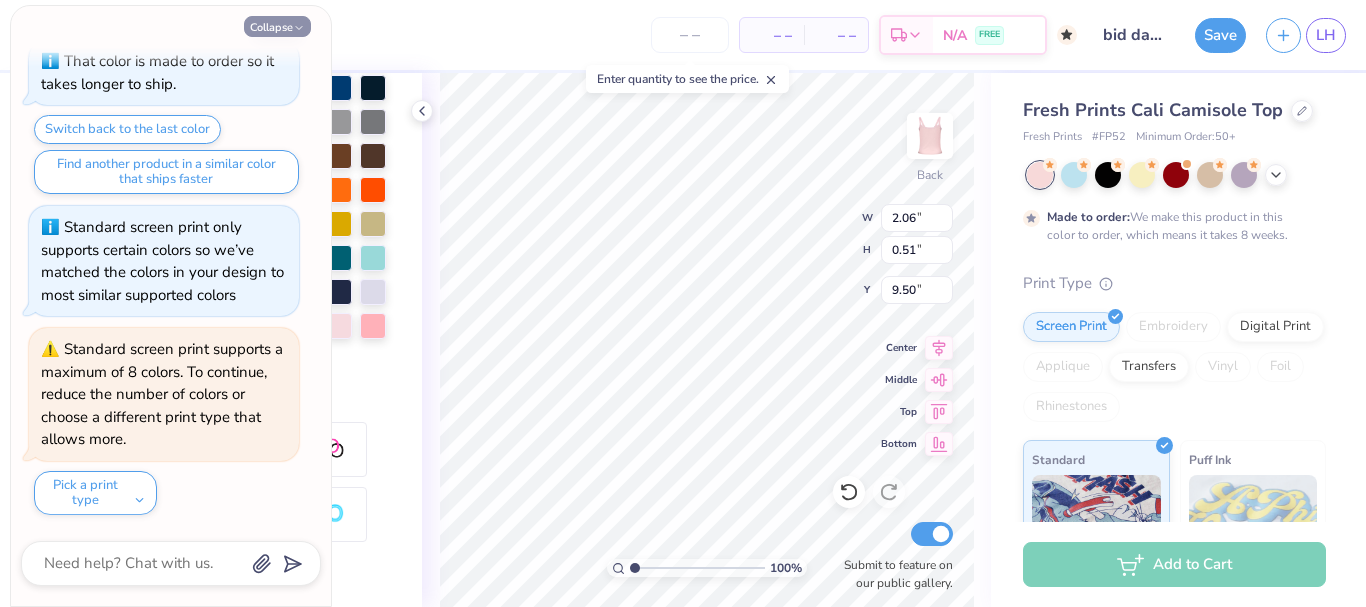click at bounding box center [339, 190] 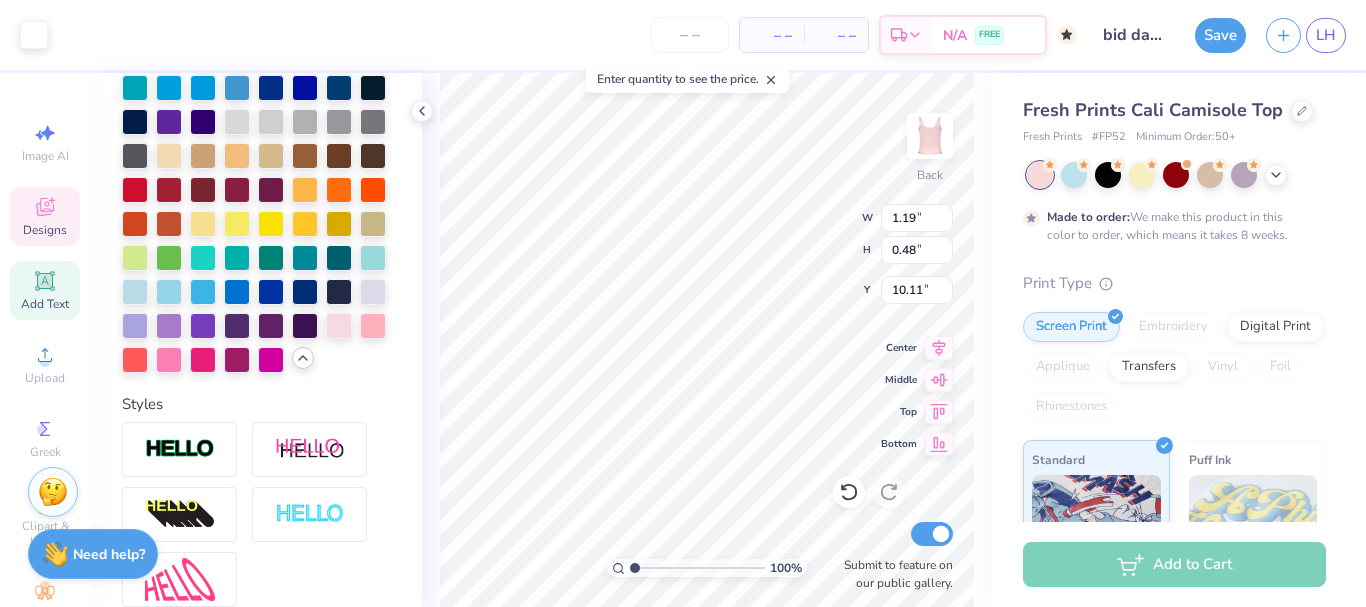 type on "1.19" 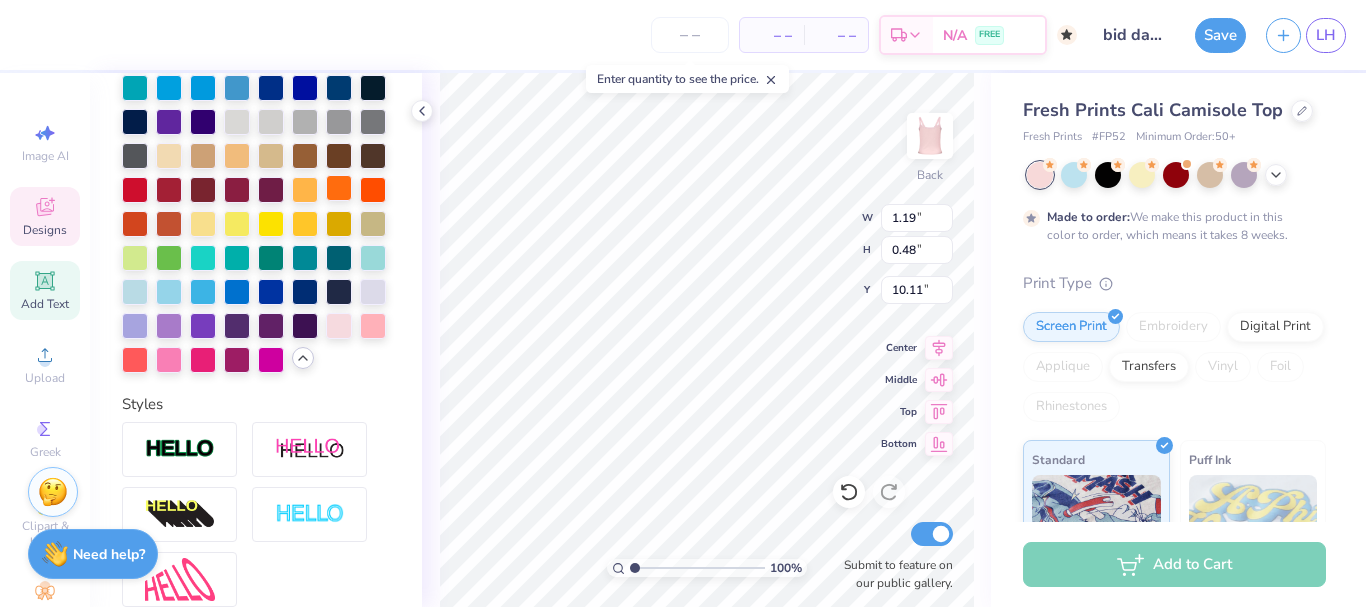 click at bounding box center [339, 188] 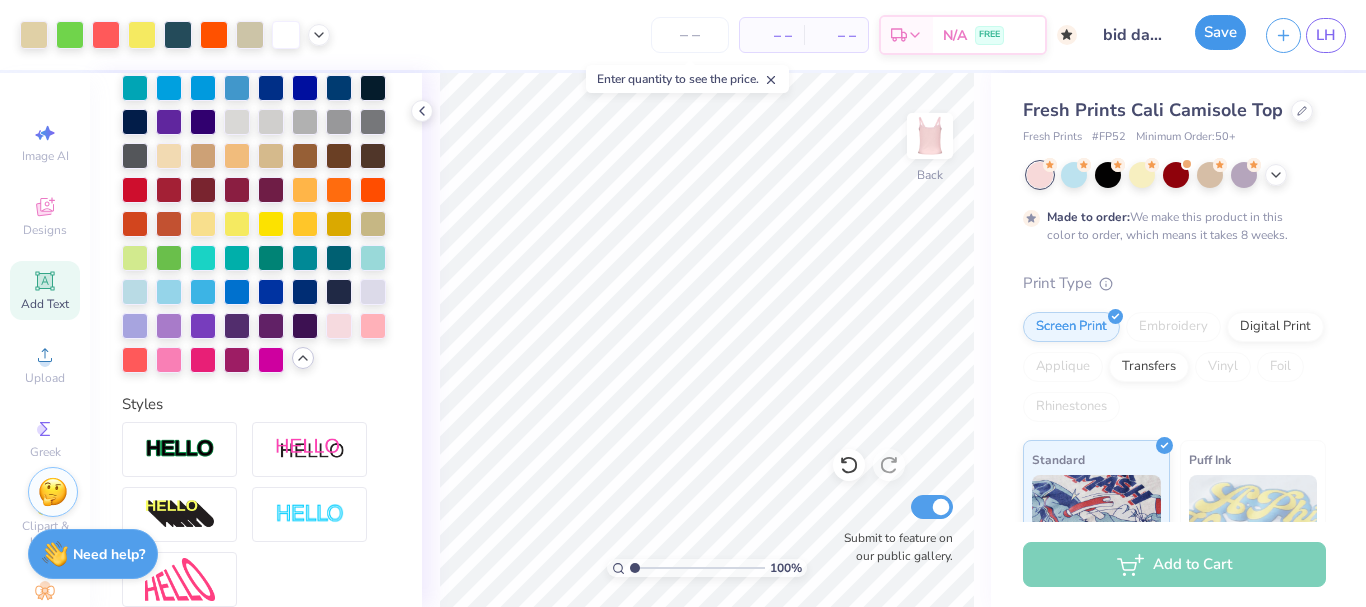 click on "Save" at bounding box center (1220, 32) 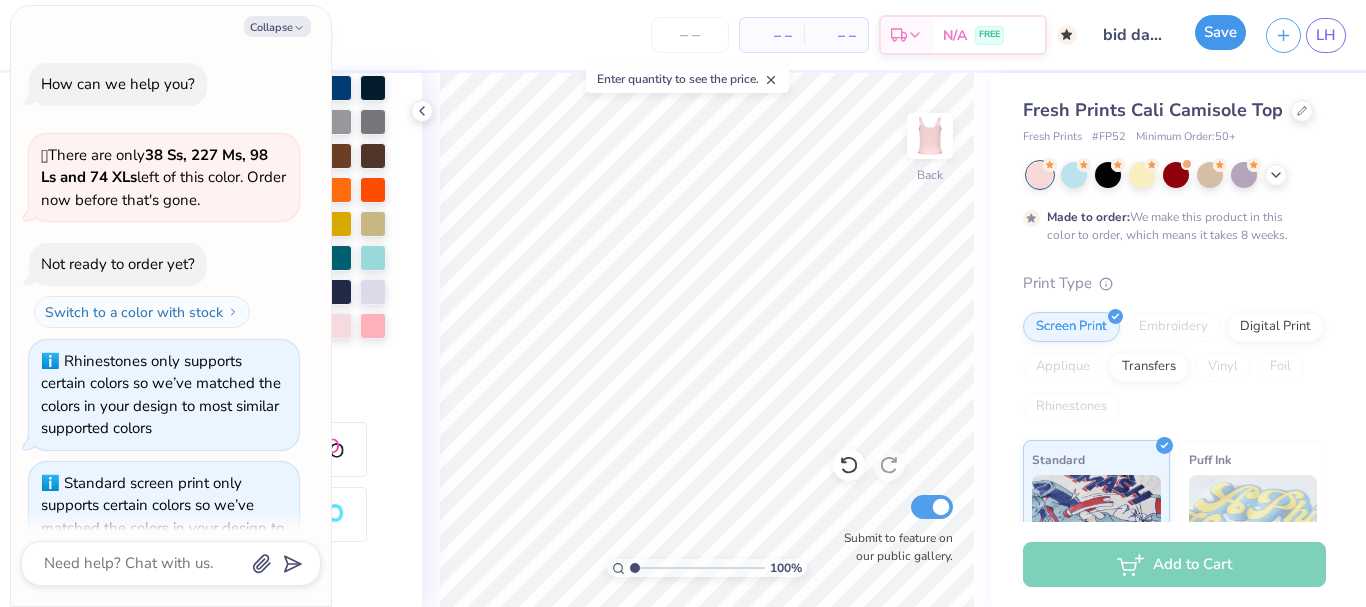 scroll, scrollTop: 918, scrollLeft: 0, axis: vertical 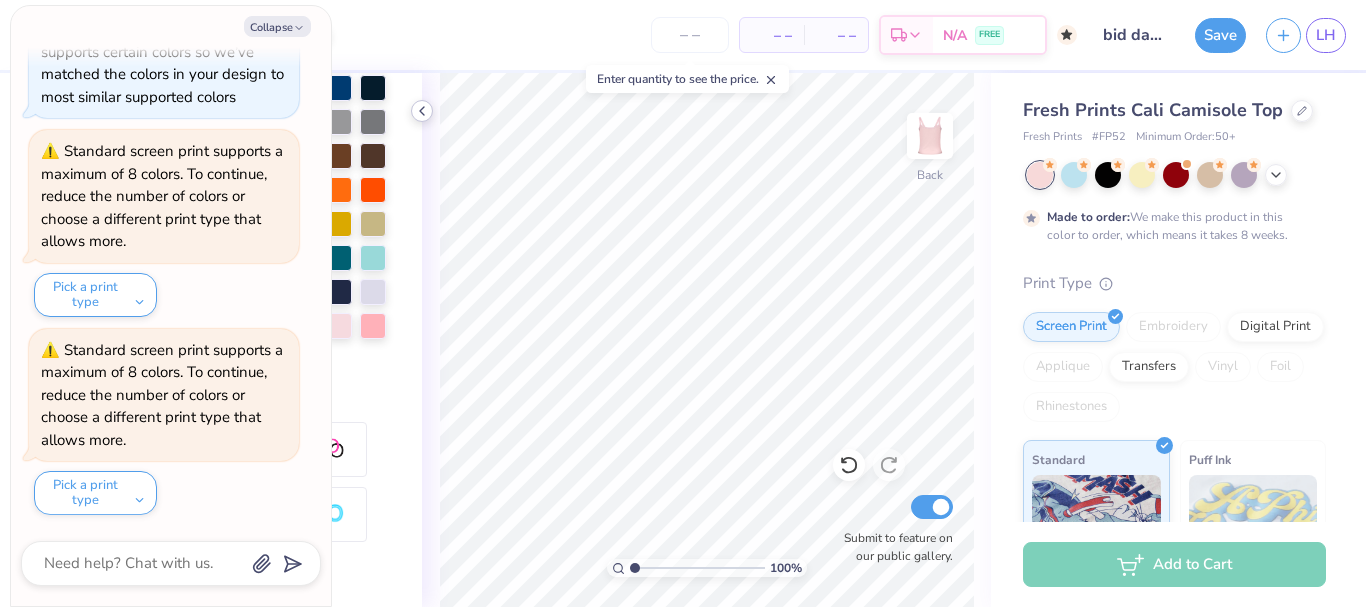 click 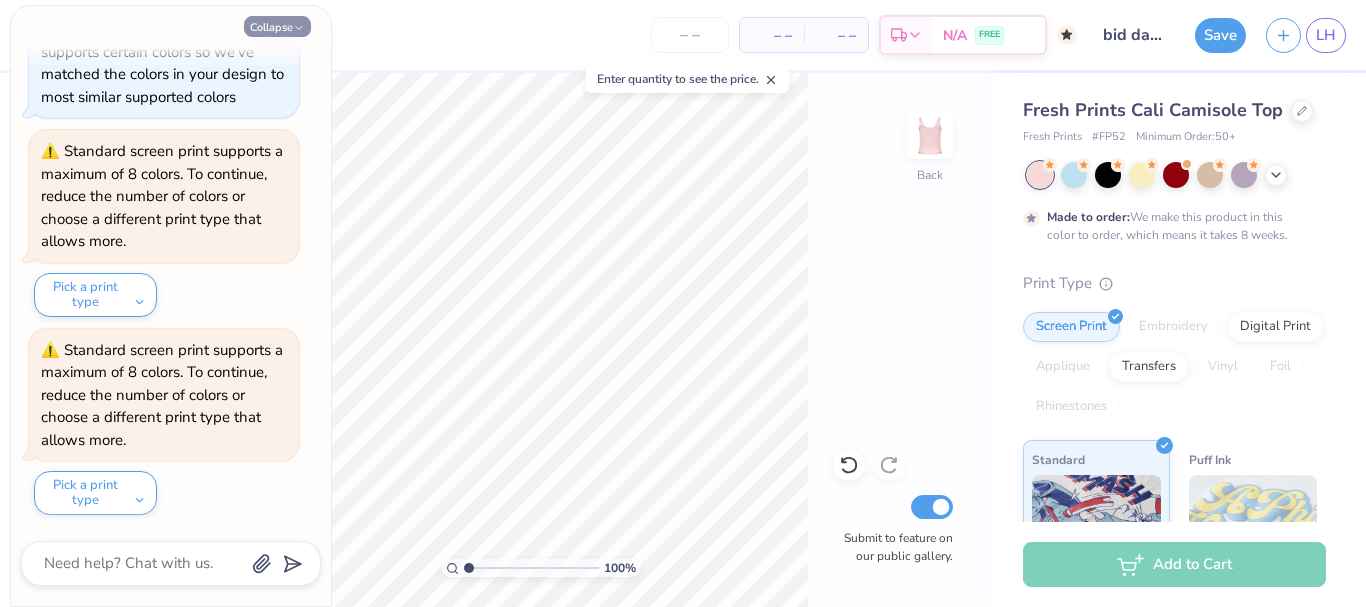 click on "Collapse" at bounding box center (277, 26) 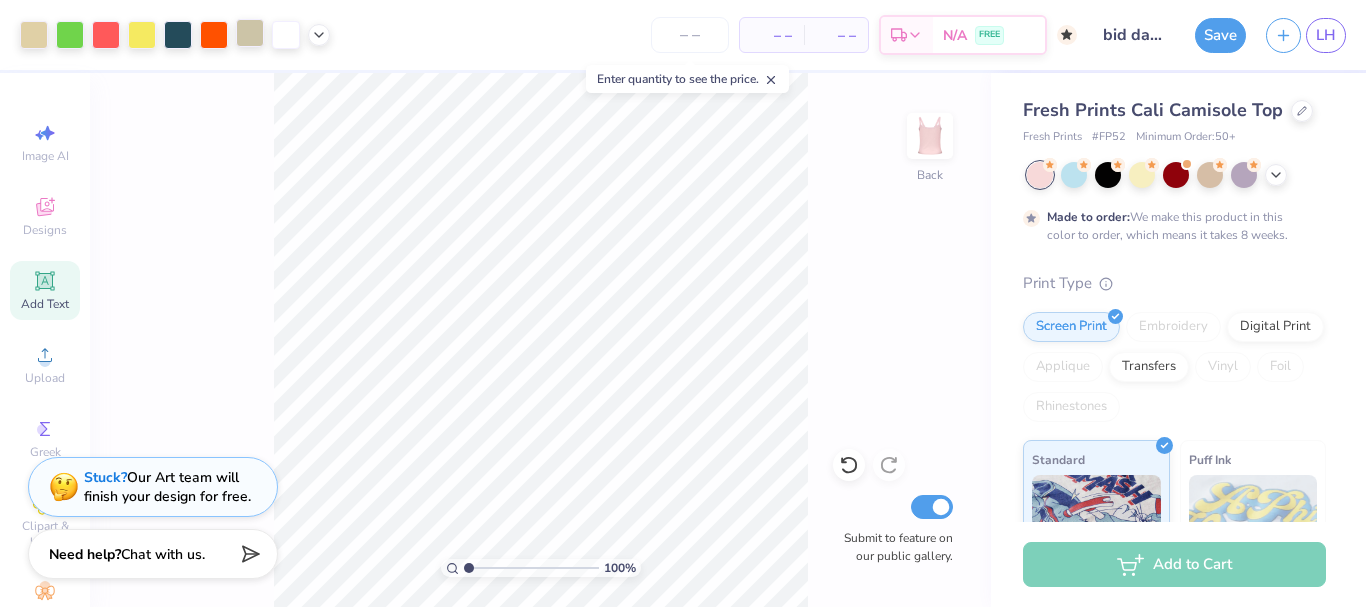 click at bounding box center (250, 33) 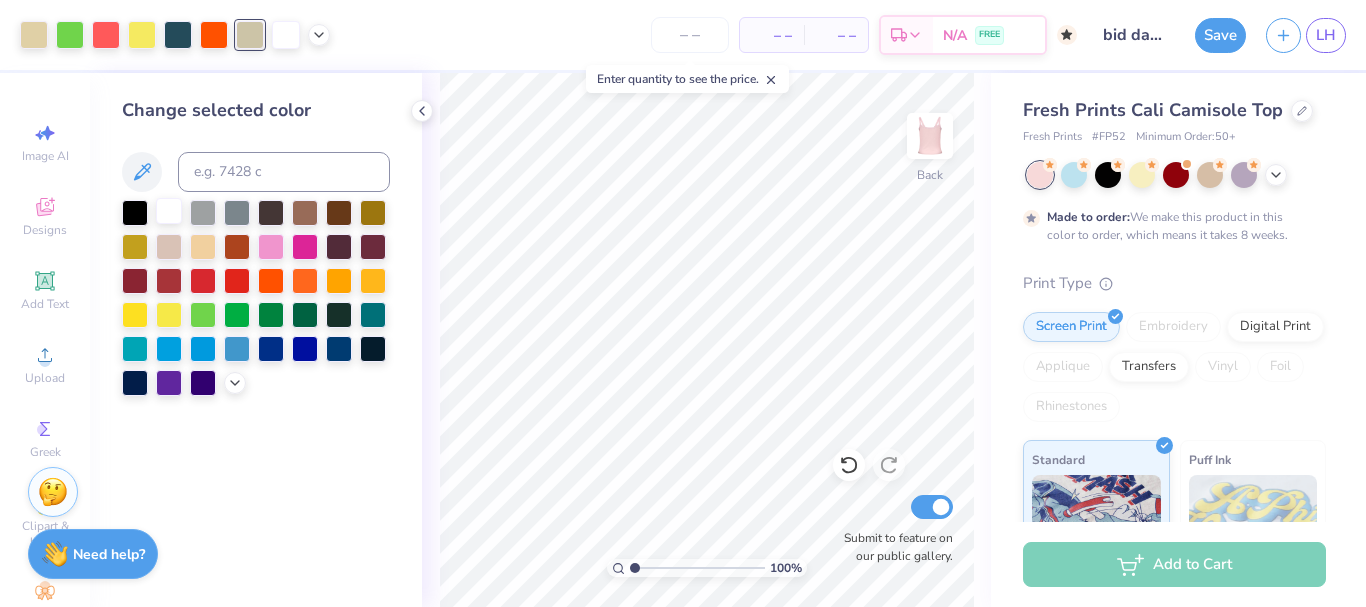 click at bounding box center [169, 211] 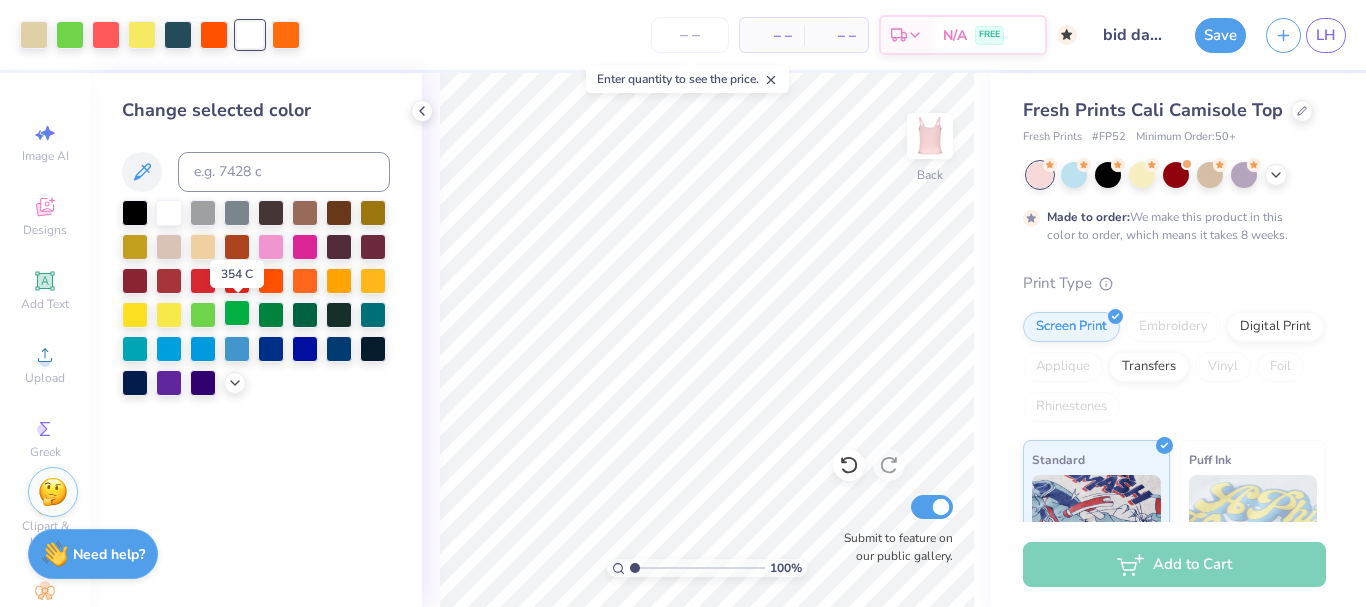 click at bounding box center (237, 313) 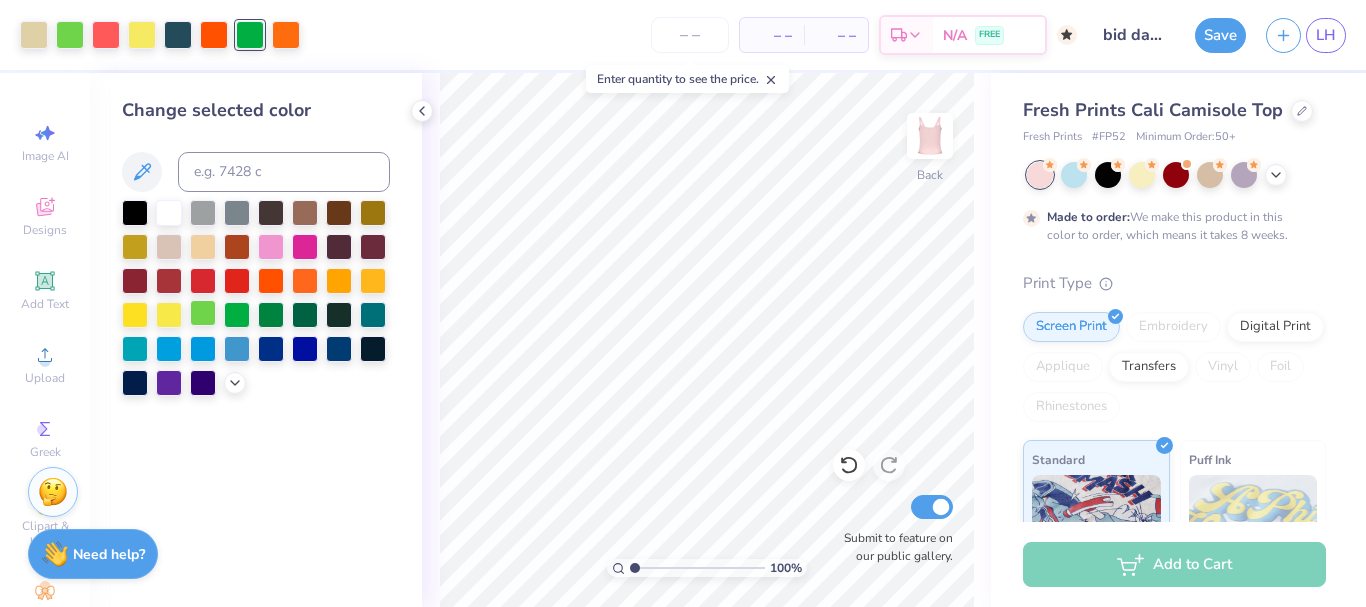 click at bounding box center [203, 313] 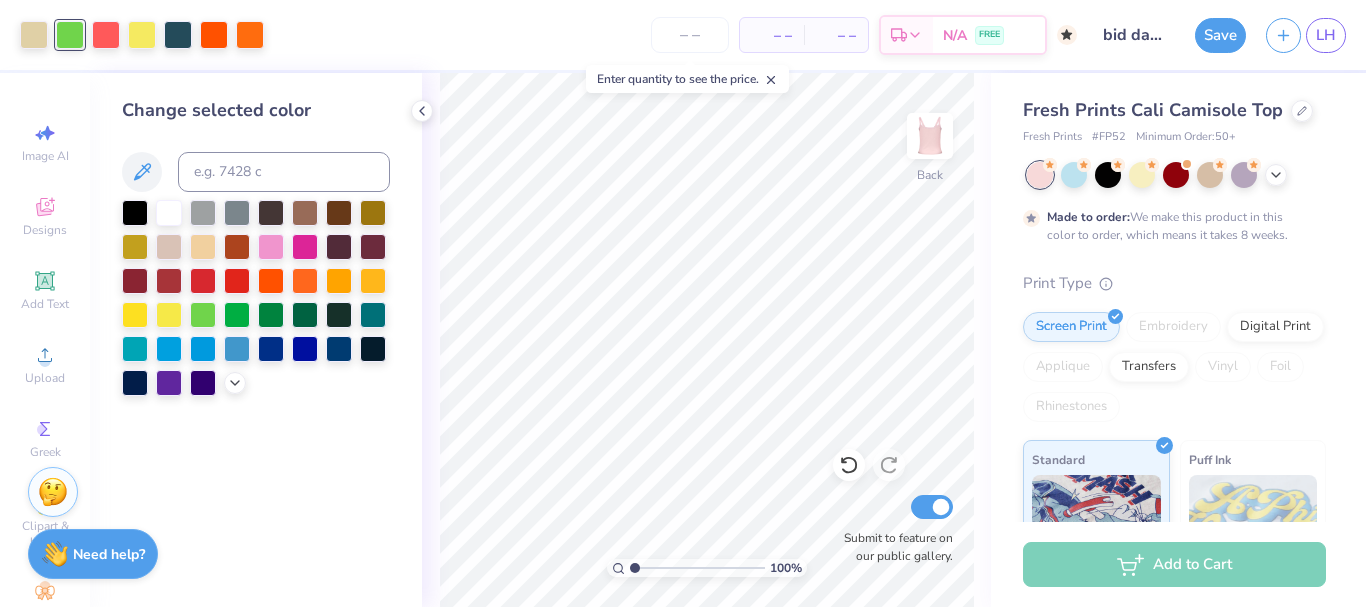 click on "100  % Back Submit to feature on our public gallery." at bounding box center (706, 340) 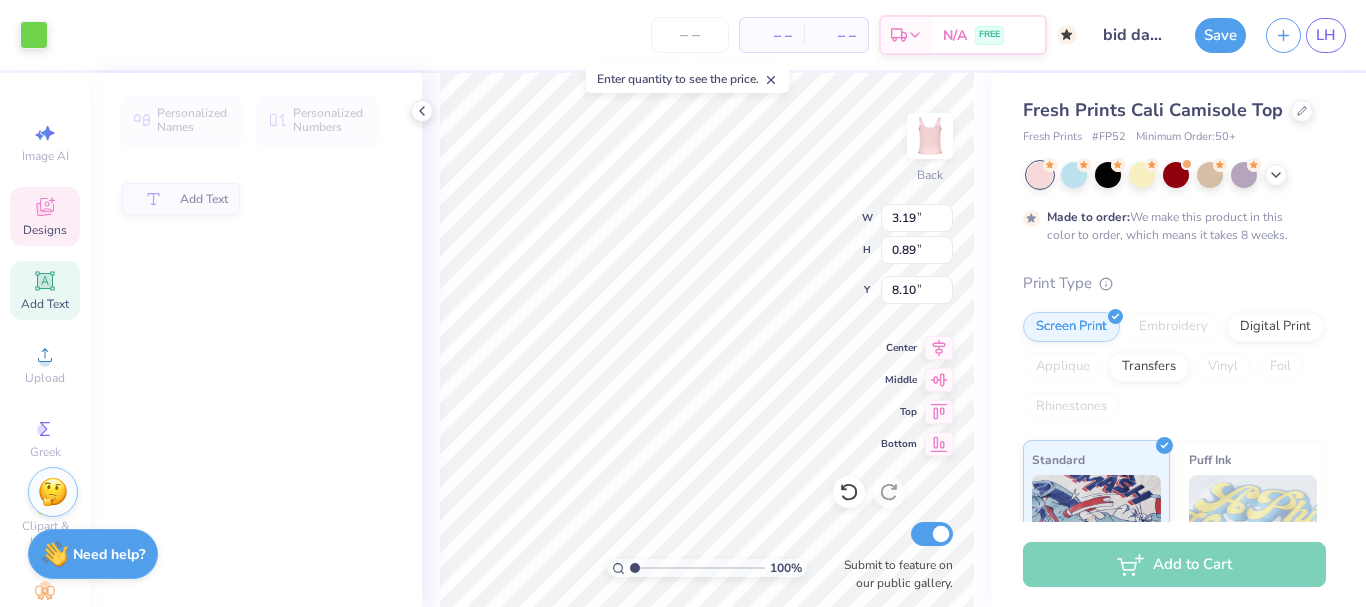 type on "4.20" 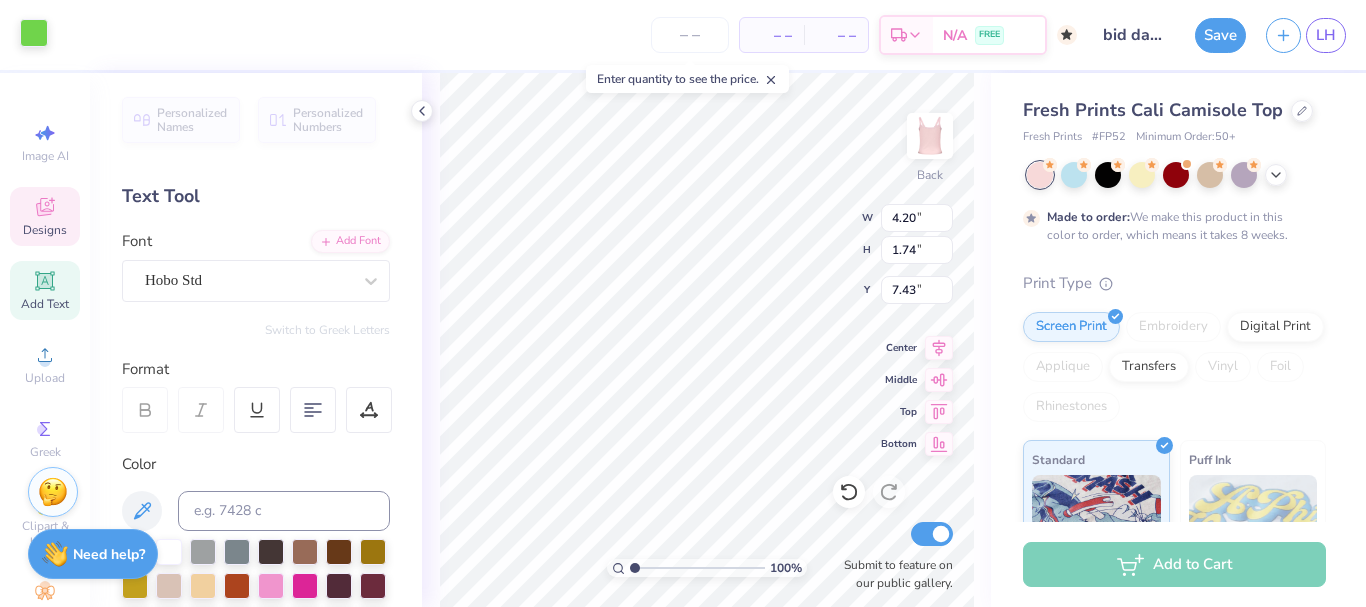 click at bounding box center [34, 33] 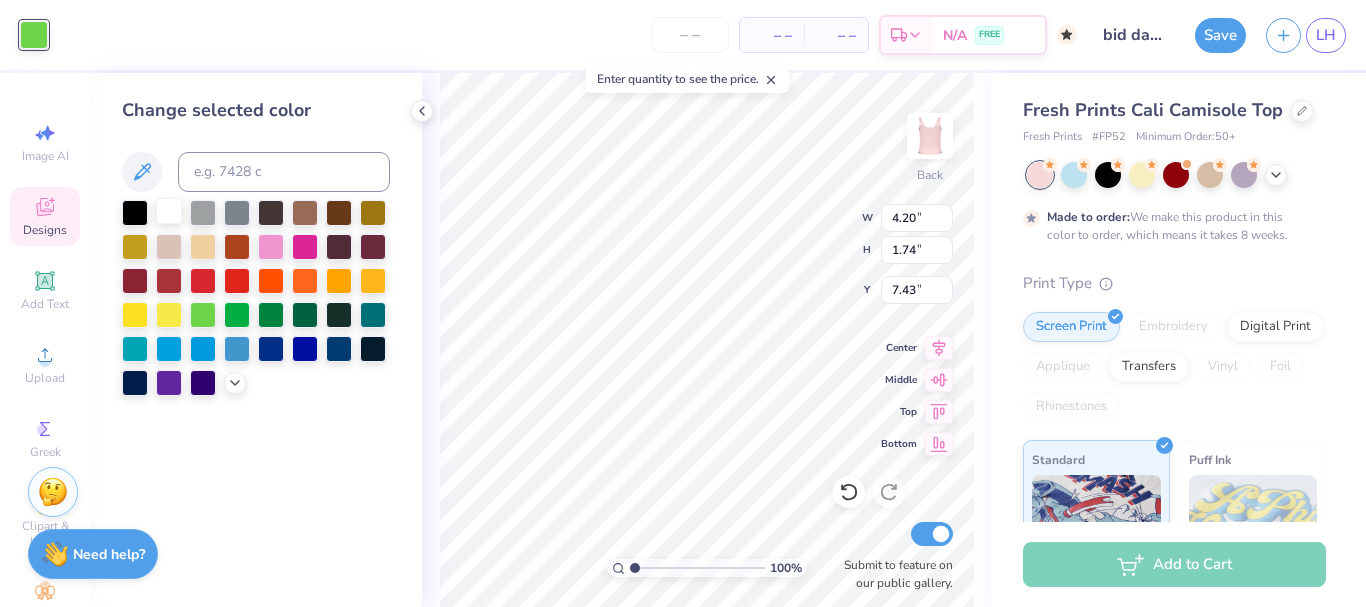 click at bounding box center (169, 211) 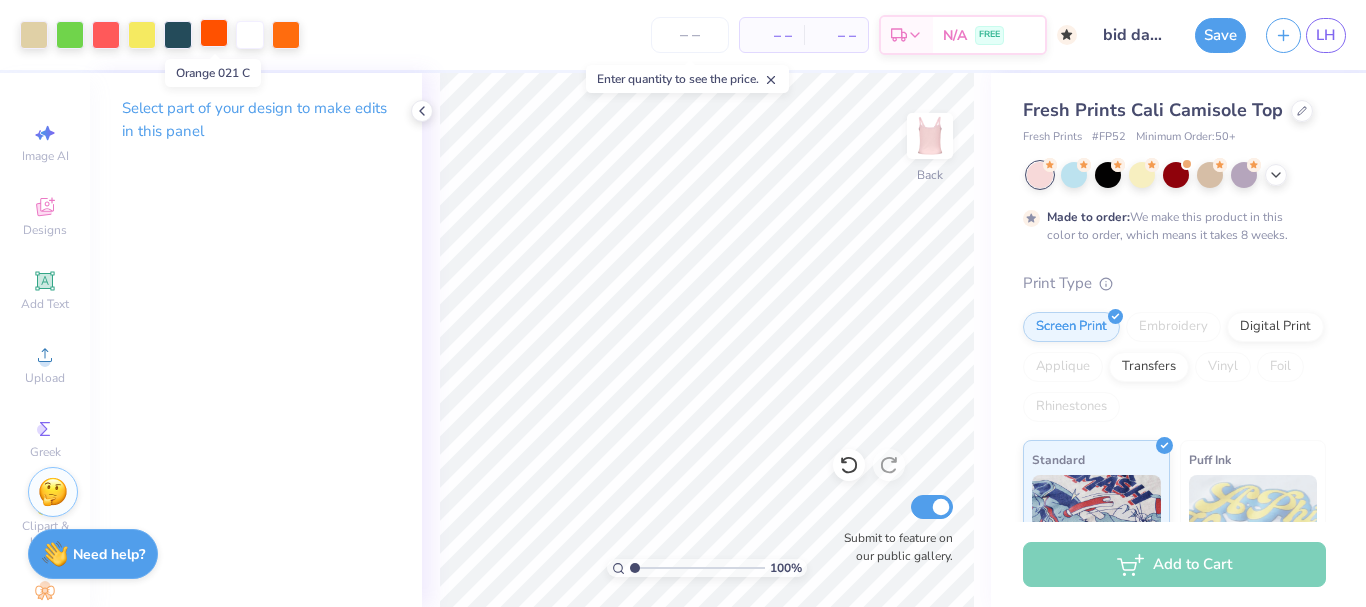 click at bounding box center [214, 33] 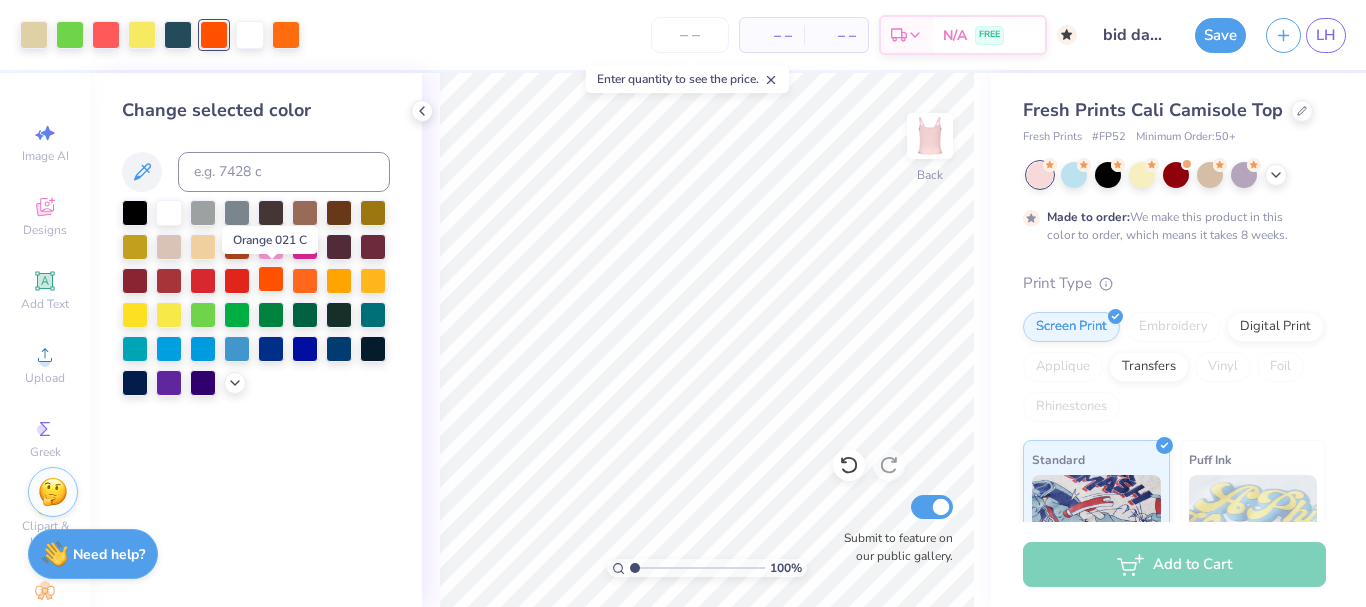 click at bounding box center (271, 279) 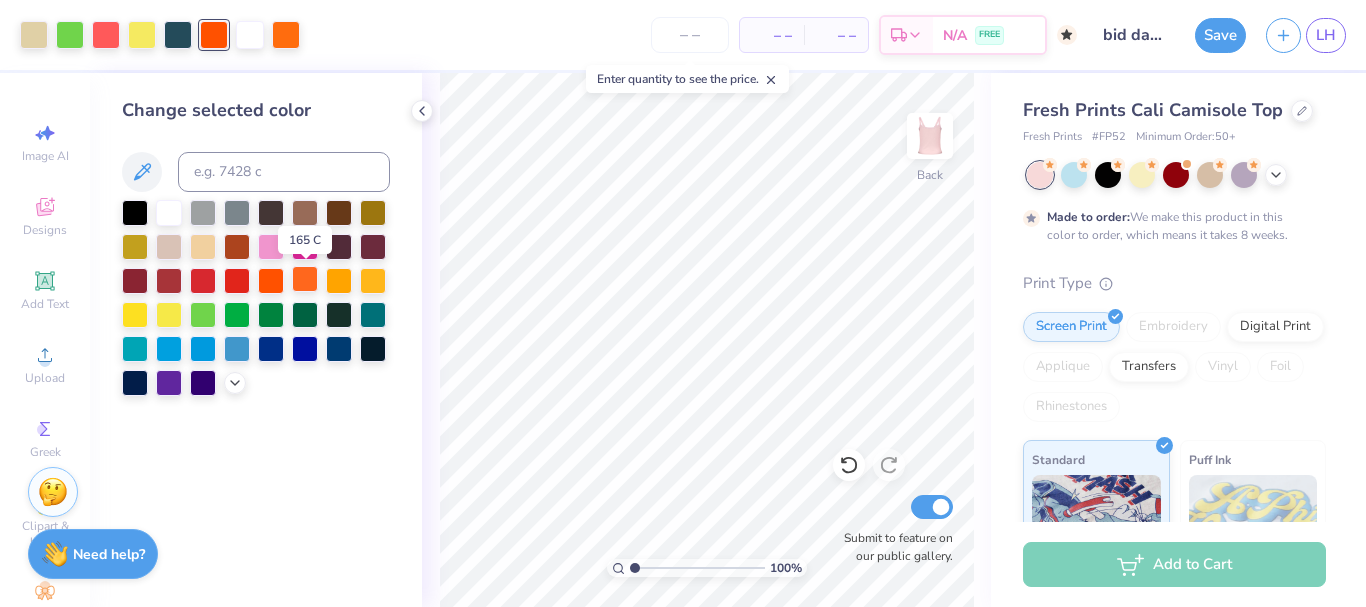 click at bounding box center [305, 279] 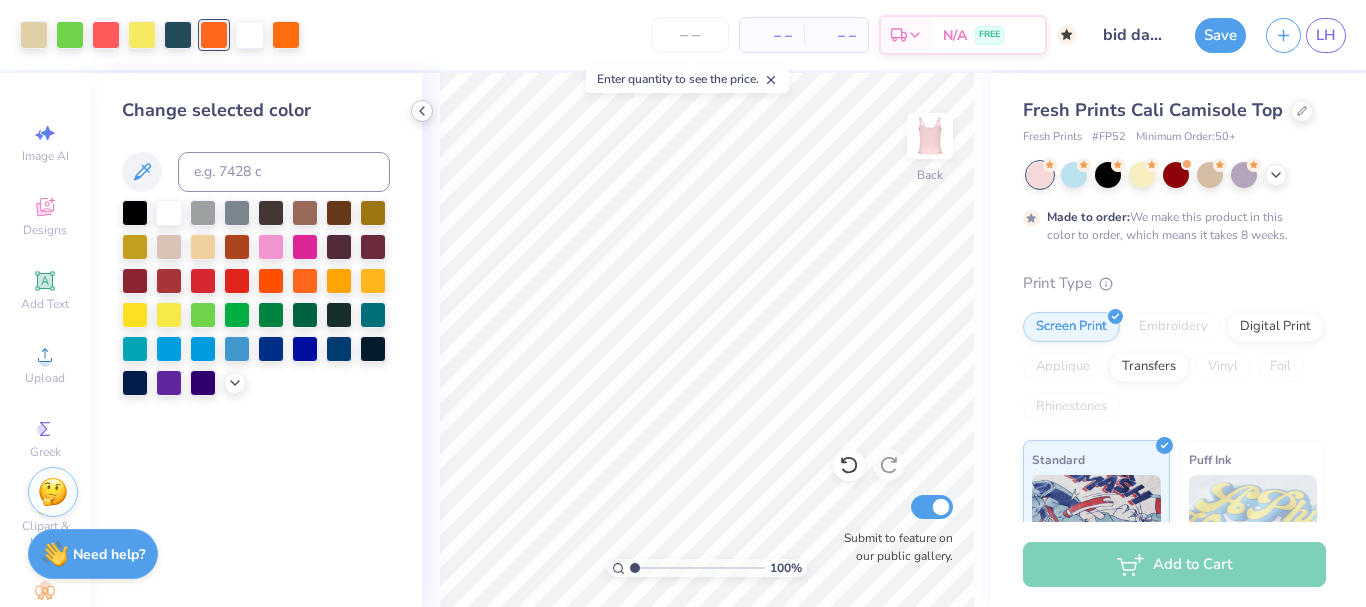click 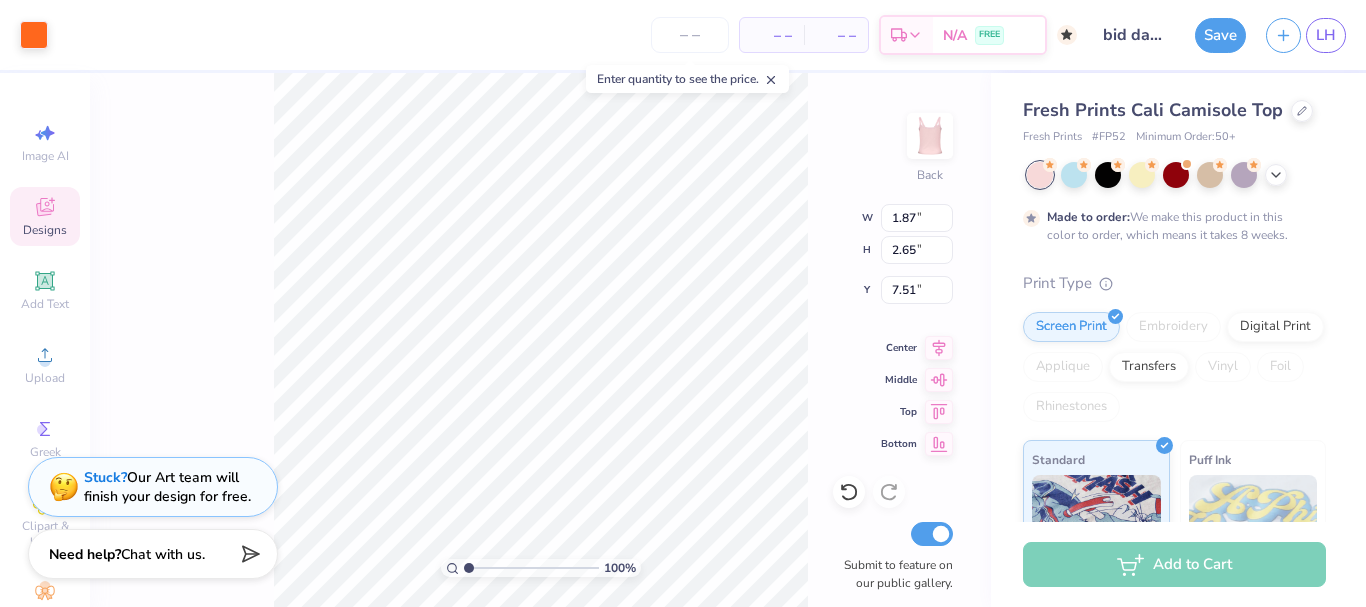 click on "100  % Back W 1.87 1.87 " H 2.65 2.65 " Y 7.51 7.51 " Center Middle Top Bottom Submit to feature on our public gallery." at bounding box center [540, 340] 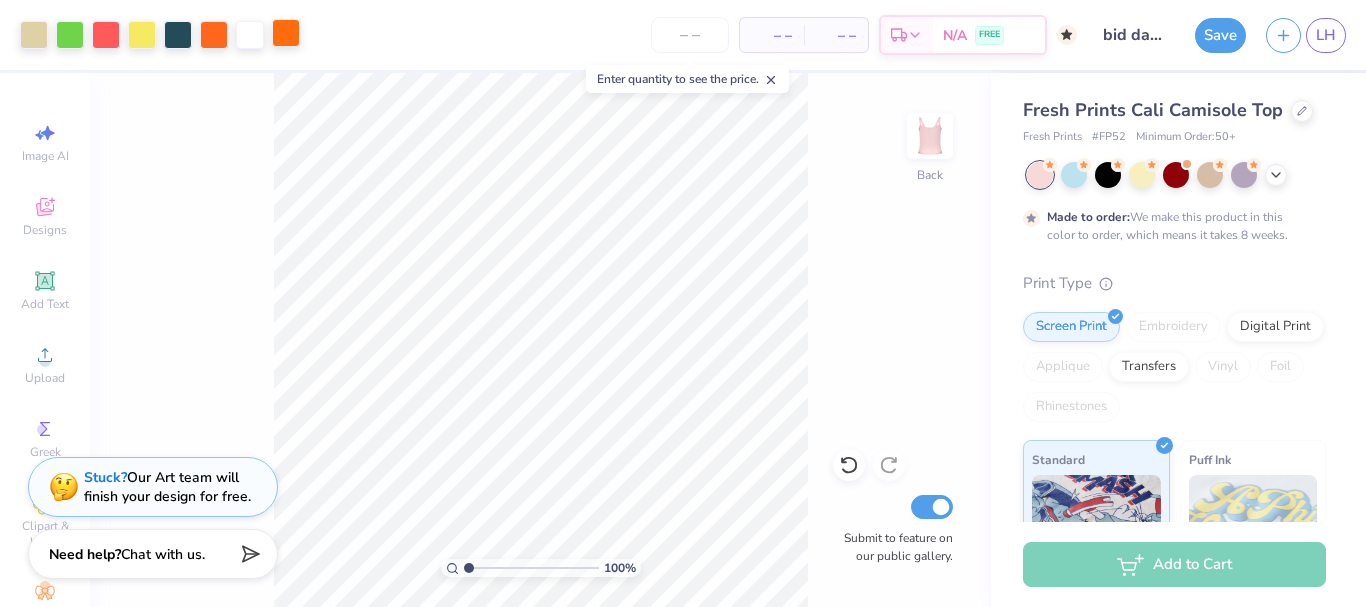 click at bounding box center [286, 33] 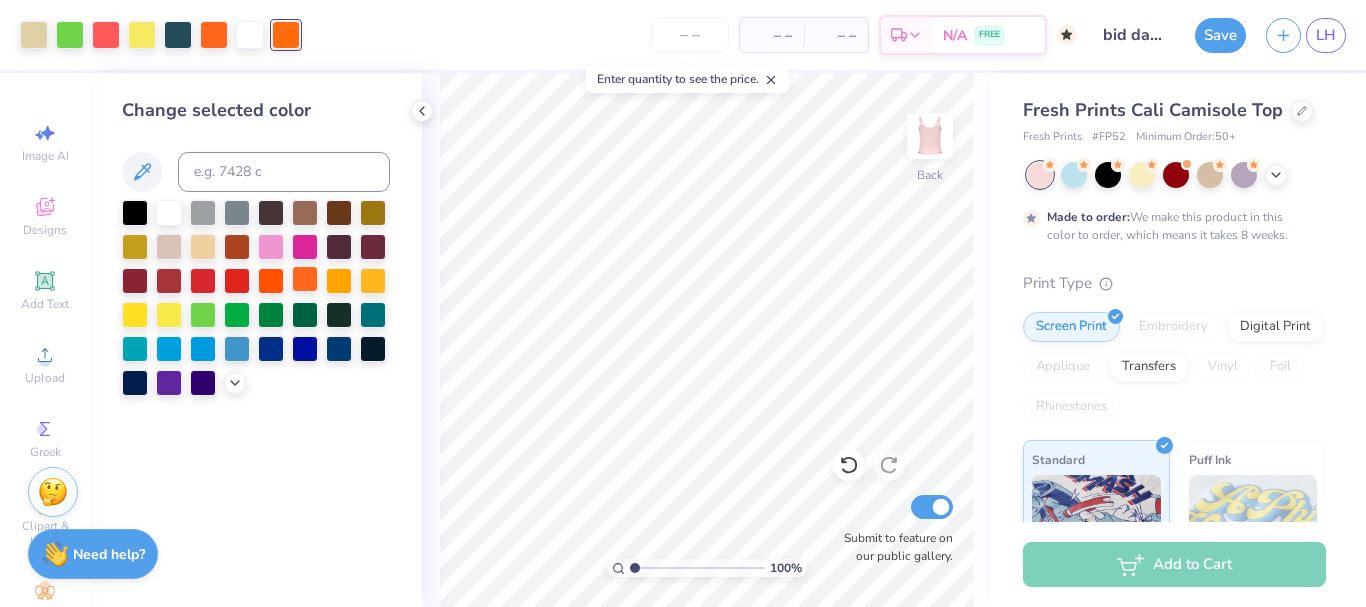 click at bounding box center (305, 279) 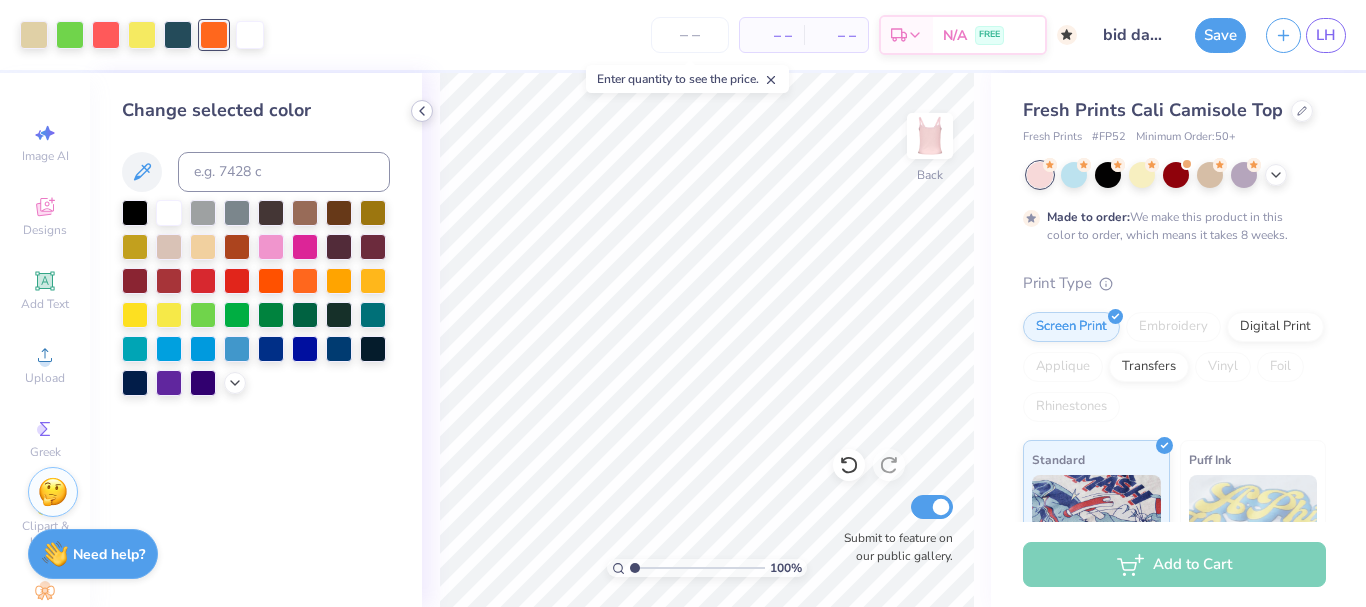 click 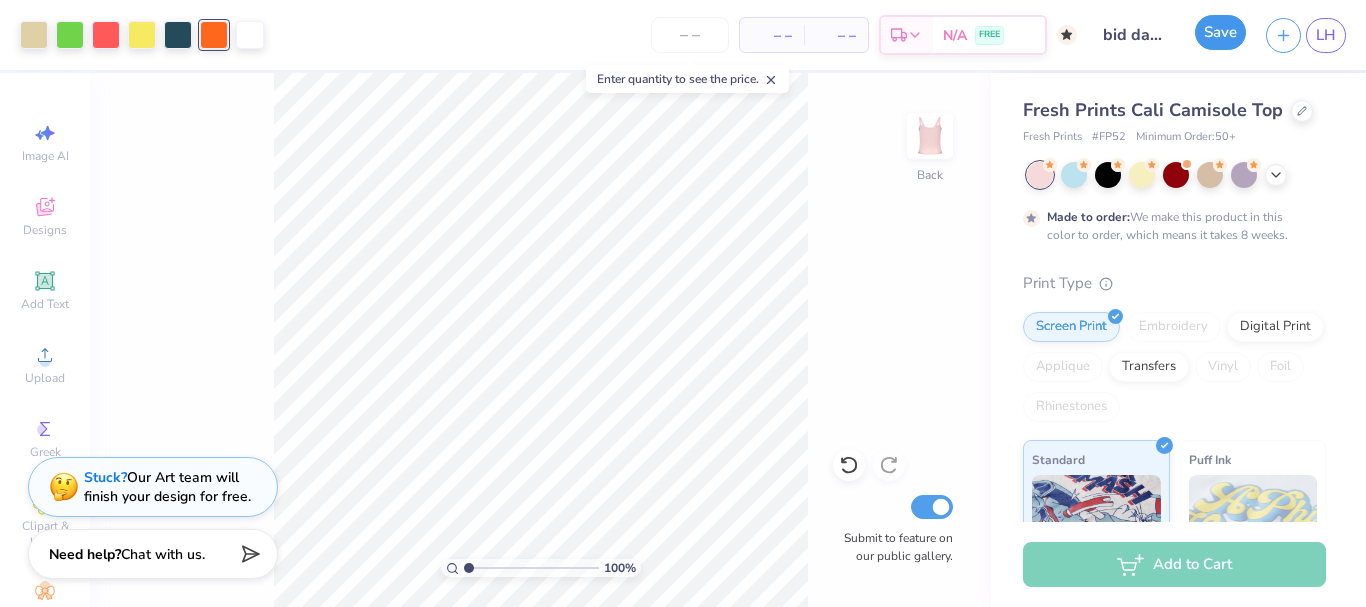click on "Save" at bounding box center (1220, 32) 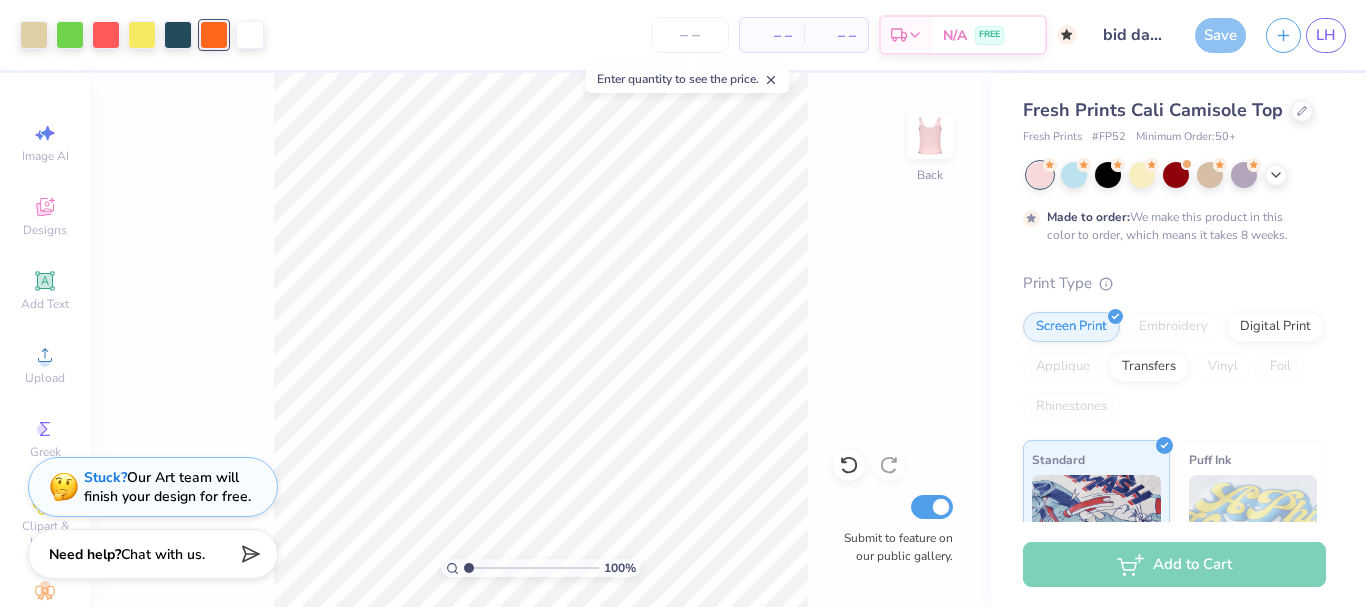 click on "Save" at bounding box center (1220, 35) 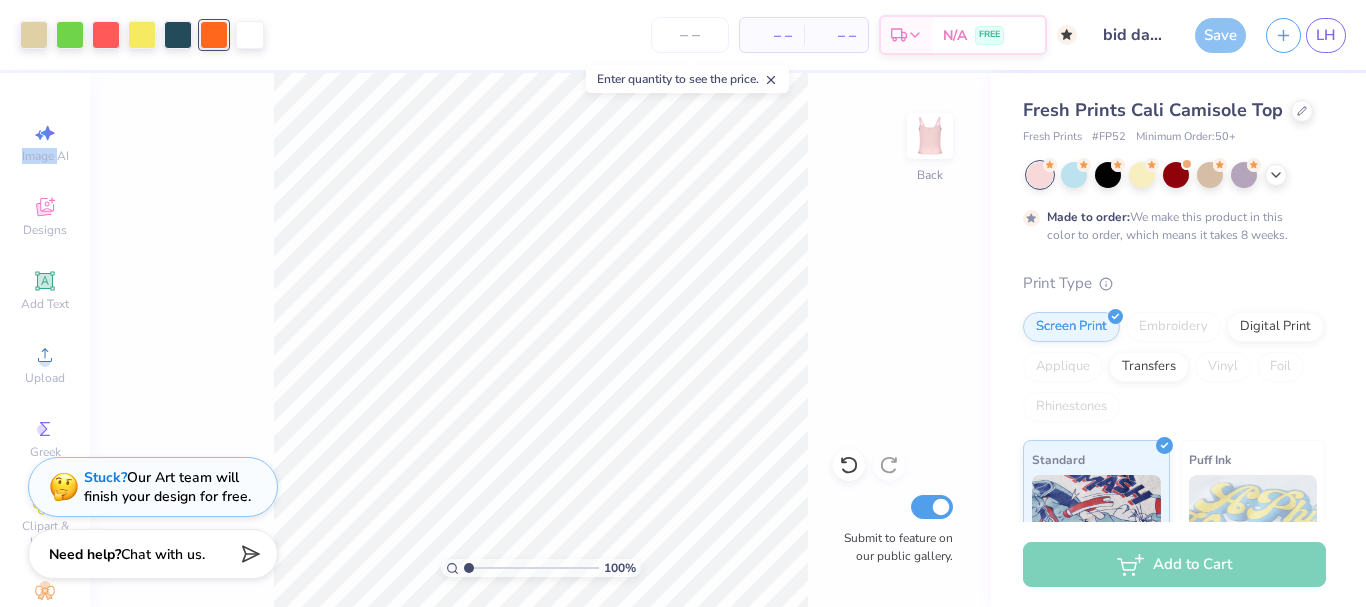 click on "Save" at bounding box center (1220, 35) 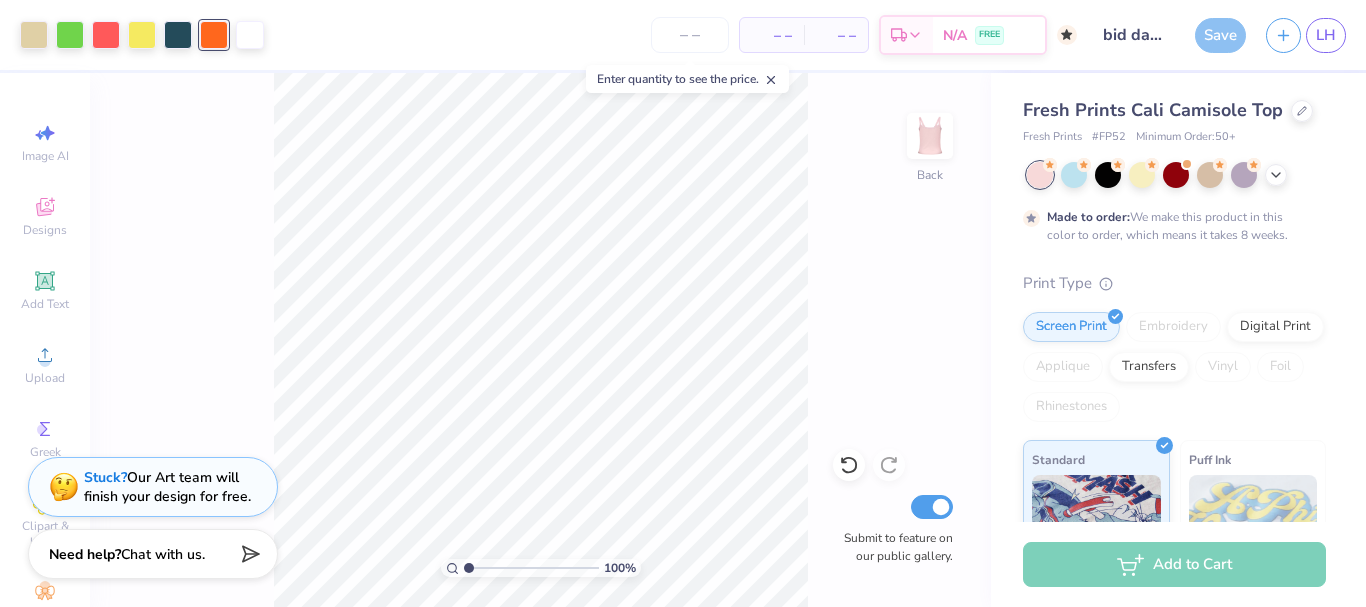 click on "100  % Back Submit to feature on our public gallery." at bounding box center (540, 340) 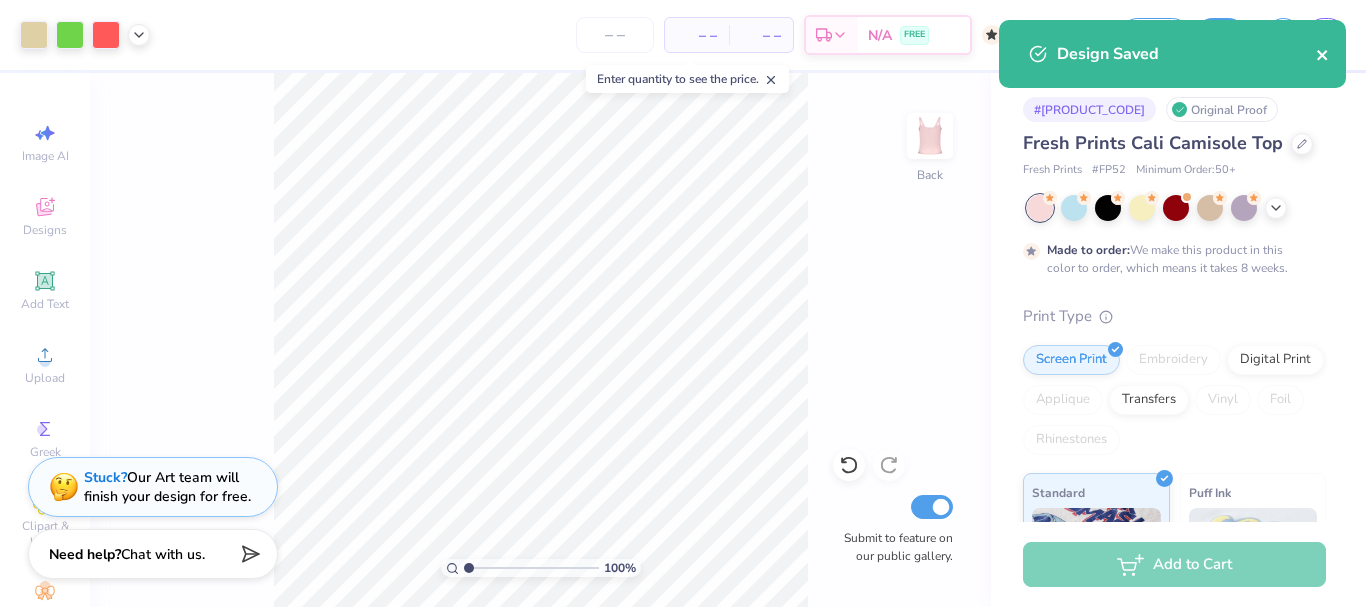 click 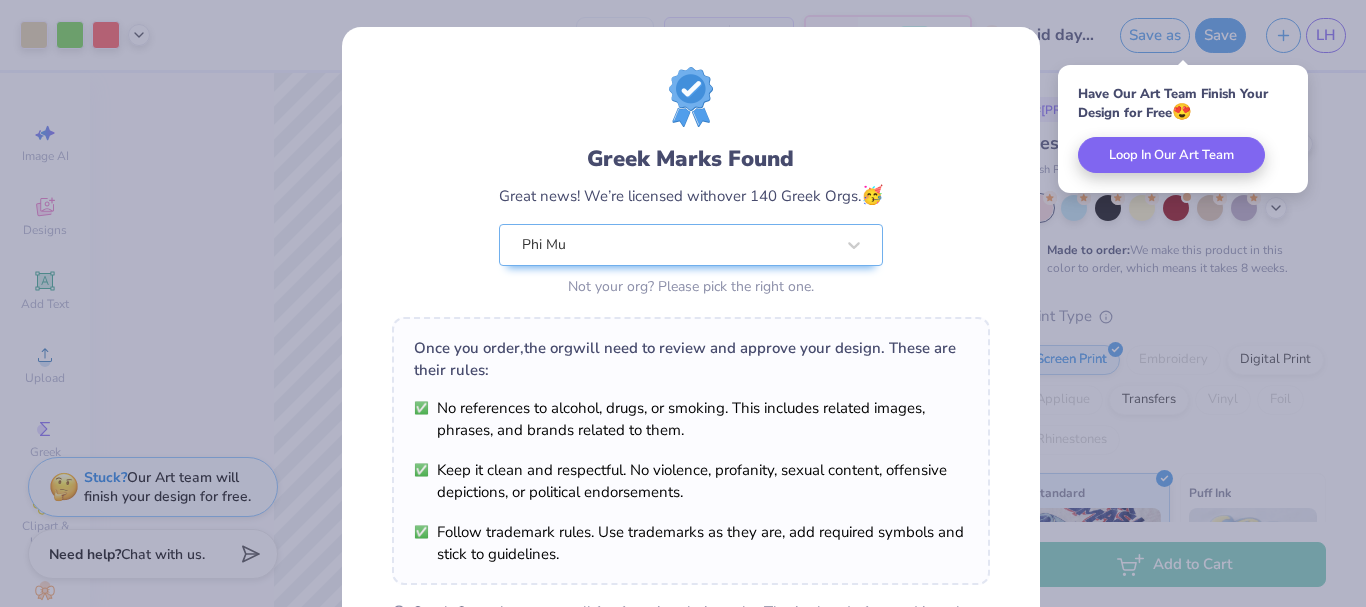 click on "[ORG_NAME] Not your org? Please pick the right one." at bounding box center [691, 262] 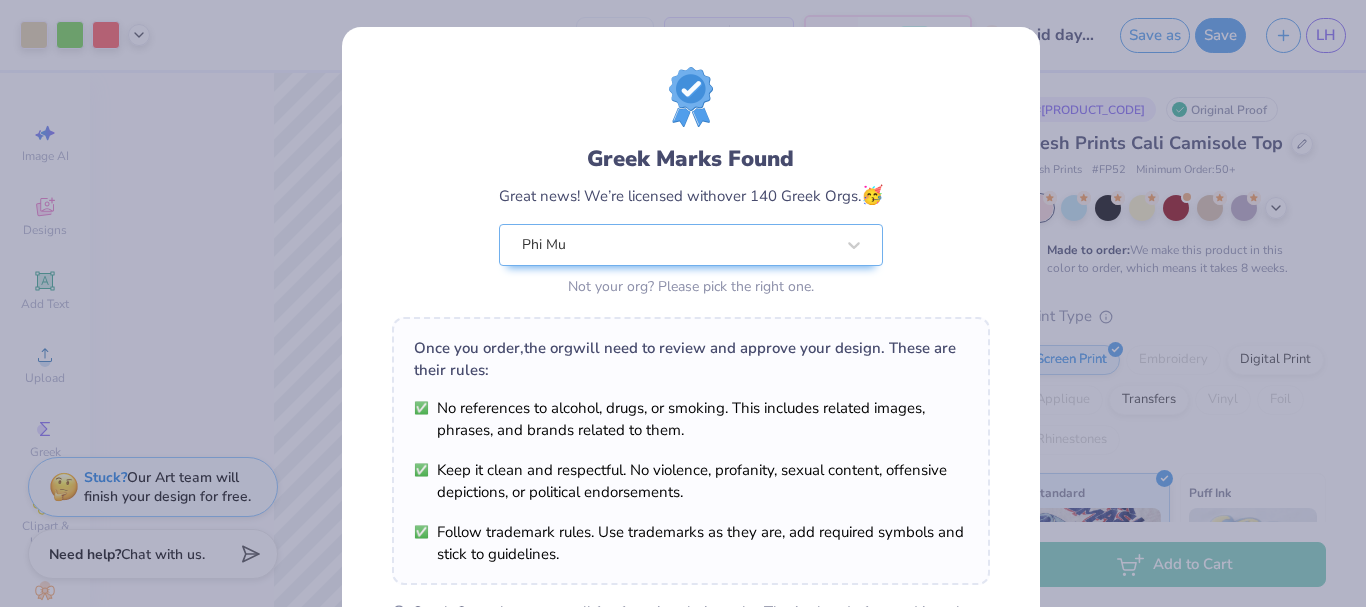 drag, startPoint x: 14, startPoint y: 156, endPoint x: 39, endPoint y: 151, distance: 25.495098 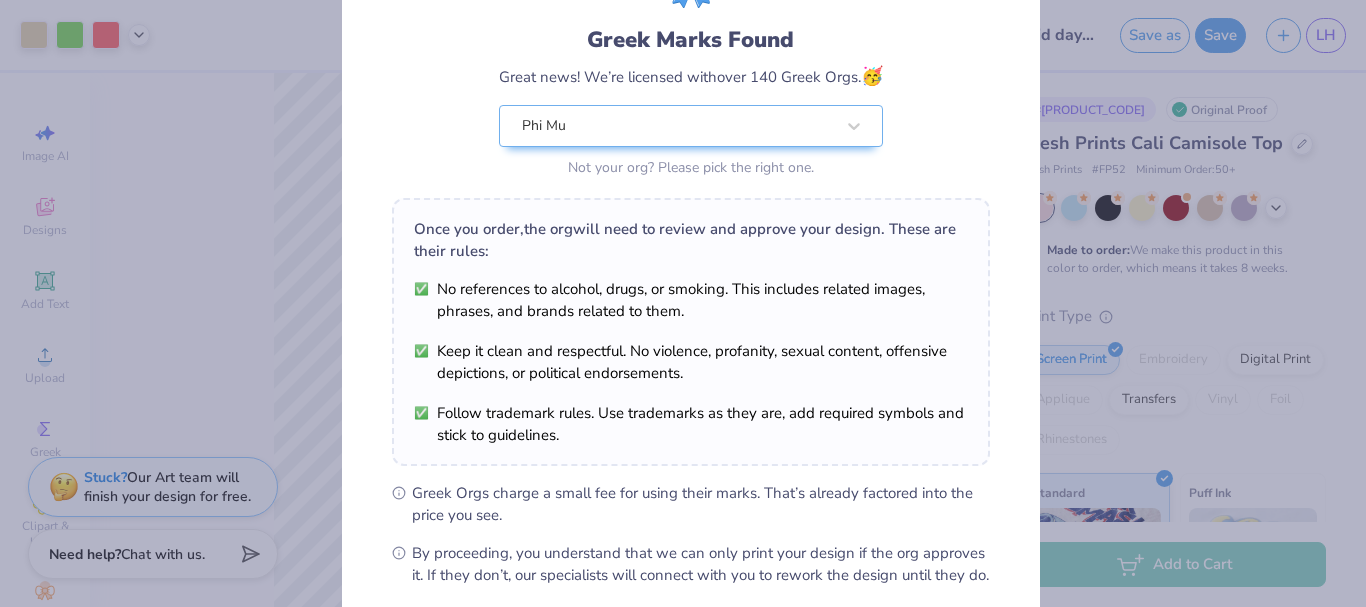 scroll, scrollTop: 300, scrollLeft: 0, axis: vertical 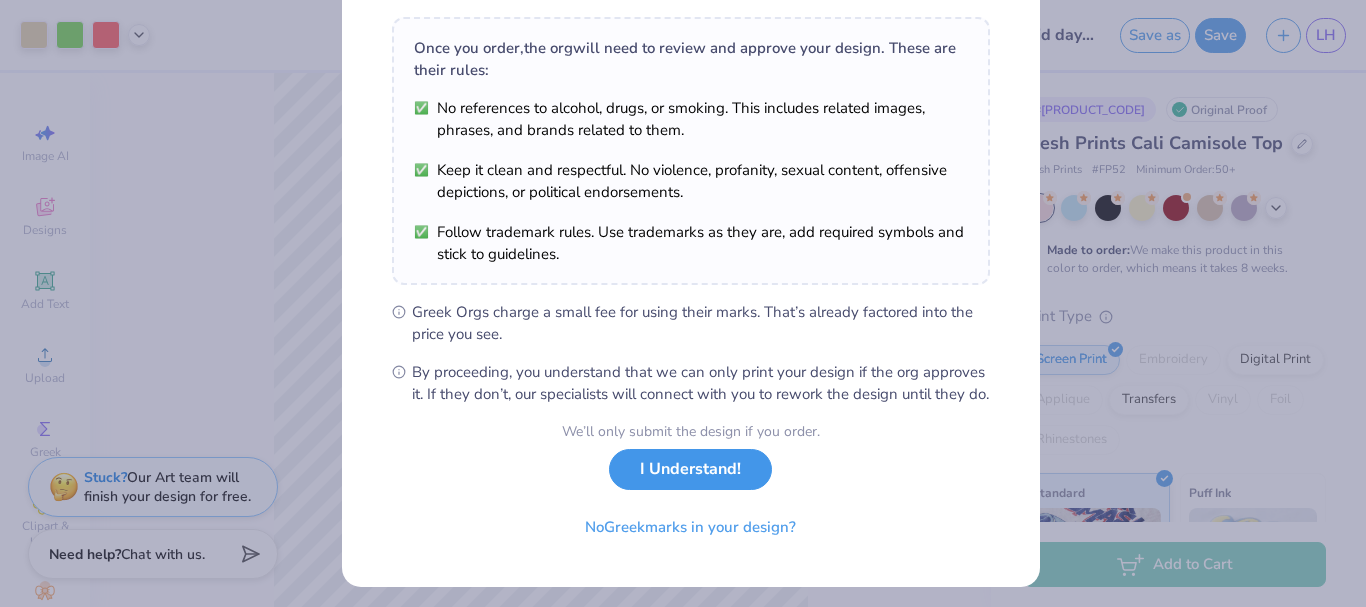 click on "I Understand!" at bounding box center (690, 469) 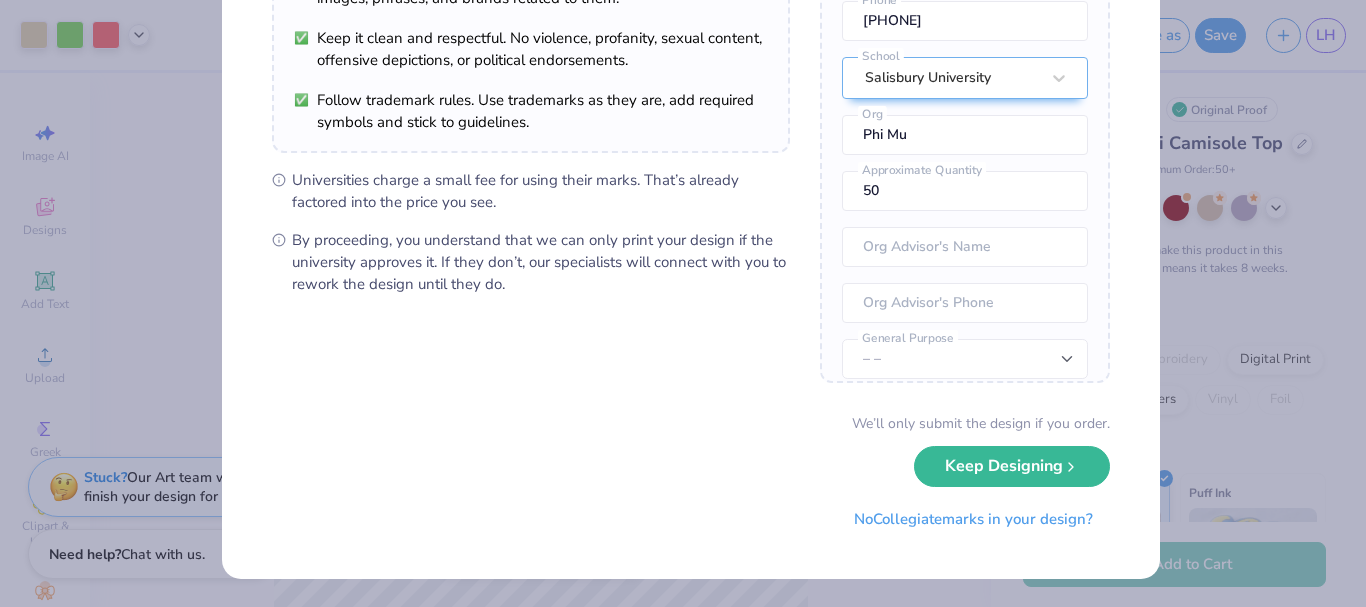 scroll, scrollTop: 0, scrollLeft: 0, axis: both 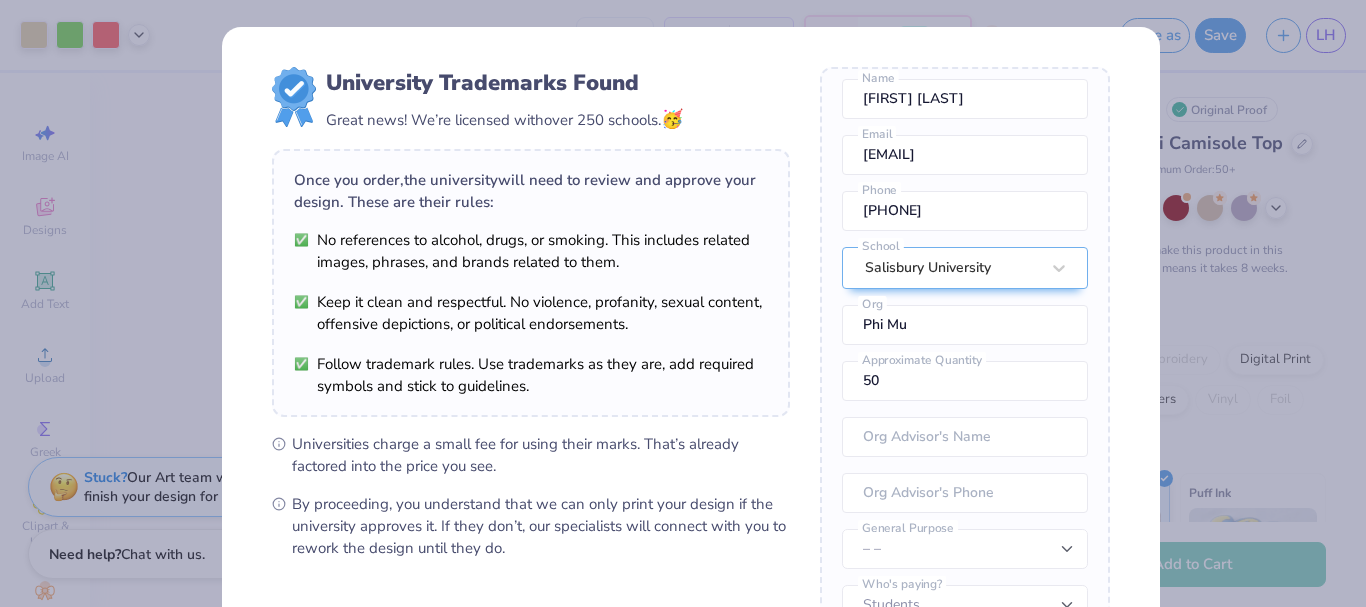 click on "University Trademarks Found Great news! We’re licensed with over 250 schools. 🥳 Once you order, the university will need to review and approve your design. These are their rules: No references to alcohol, drugs, or smoking. This includes related images, phrases, and brands related to them. Keep it clean and respectful. No violence, profanity, sexual content, offensive depictions, or political endorsements. Follow trademark rules. Use trademarks as they are, add required symbols and stick to guidelines. Universities charge a small fee for using their marks. That’s already factored into the price you see. By proceeding, you understand that we can only print your design if the university approves it. If they don’t, our specialists will connect with you to rework the design until they do. Once you place your order, we’ll need this info to get their approval: [FIRST] [LAST] Name [EMAIL] Email [PHONE] Phone Salisbury University School Phi Mu Org 50 Approximate Quantity – – No" at bounding box center [683, 303] 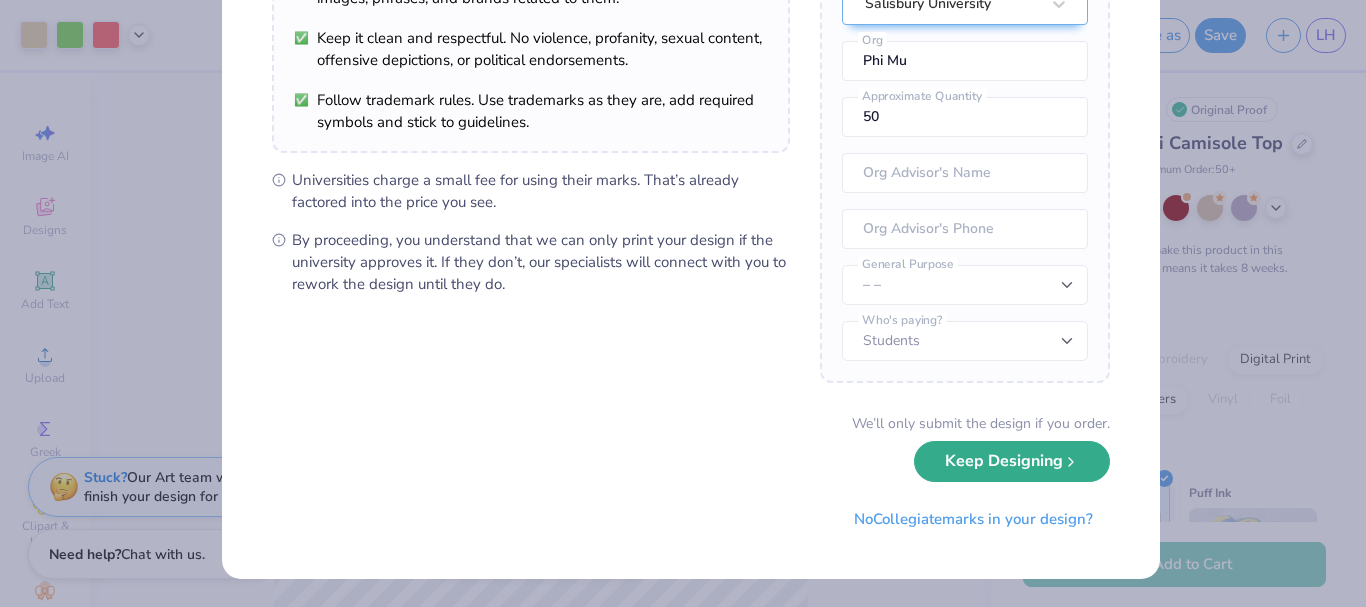 click on "Keep Designing" at bounding box center (1012, 461) 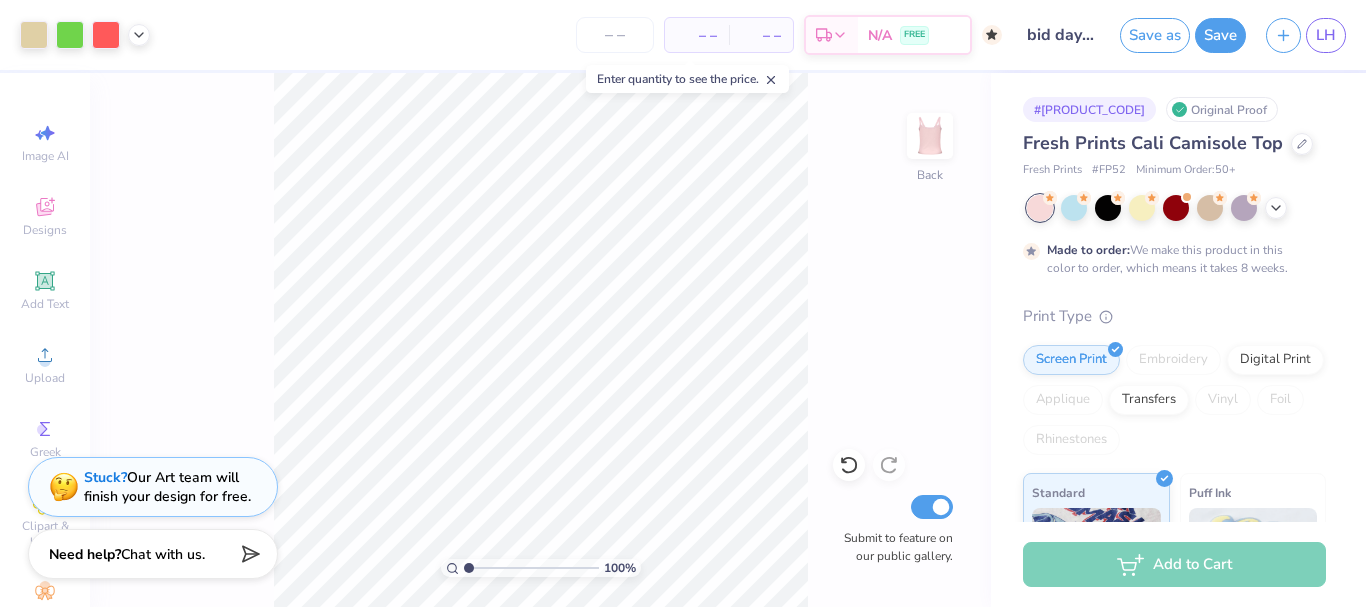 scroll, scrollTop: 36, scrollLeft: 0, axis: vertical 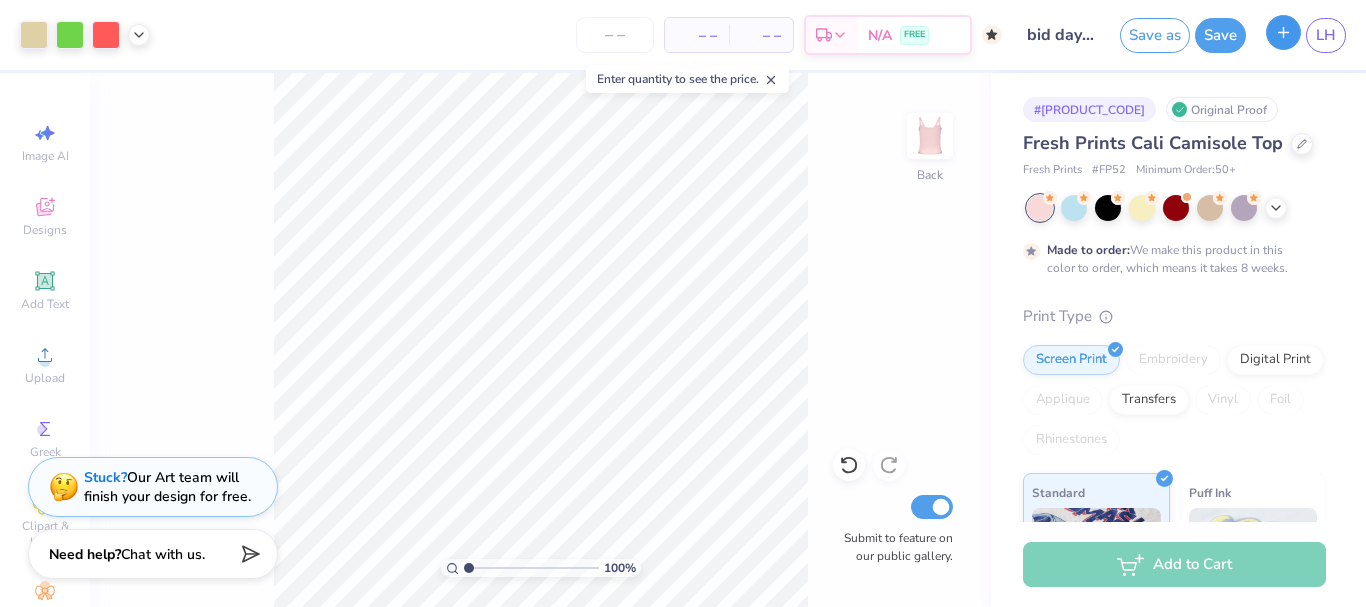 click at bounding box center [1283, 32] 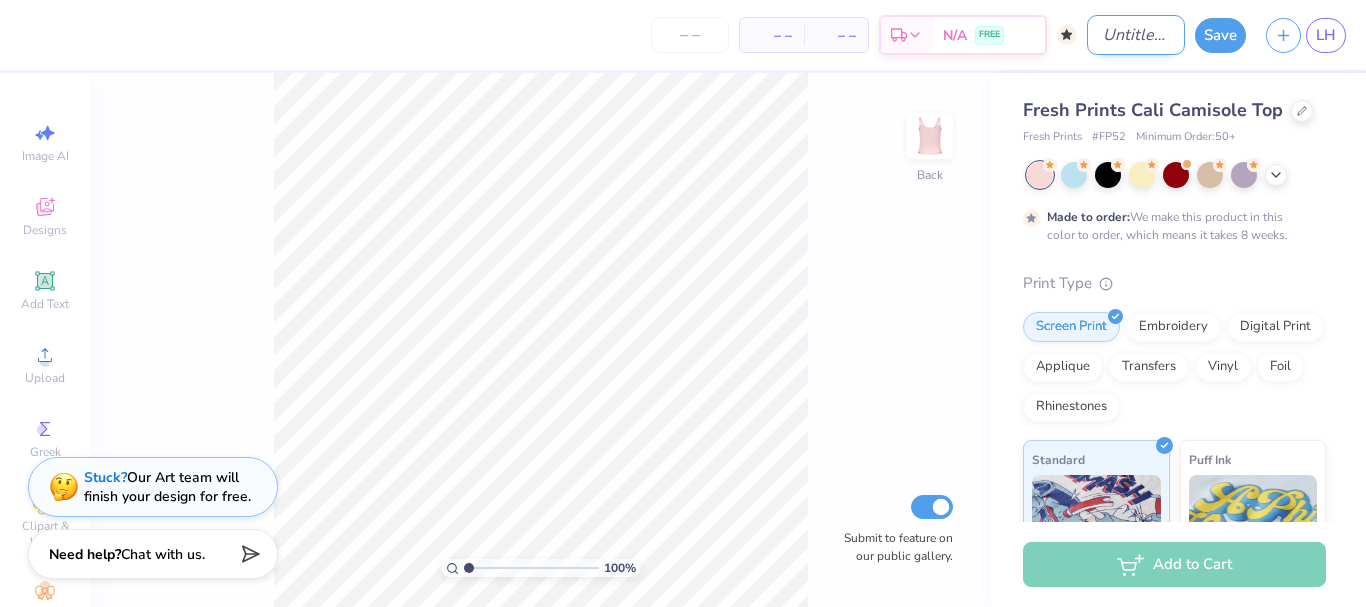 click on "Design Title" at bounding box center (1136, 35) 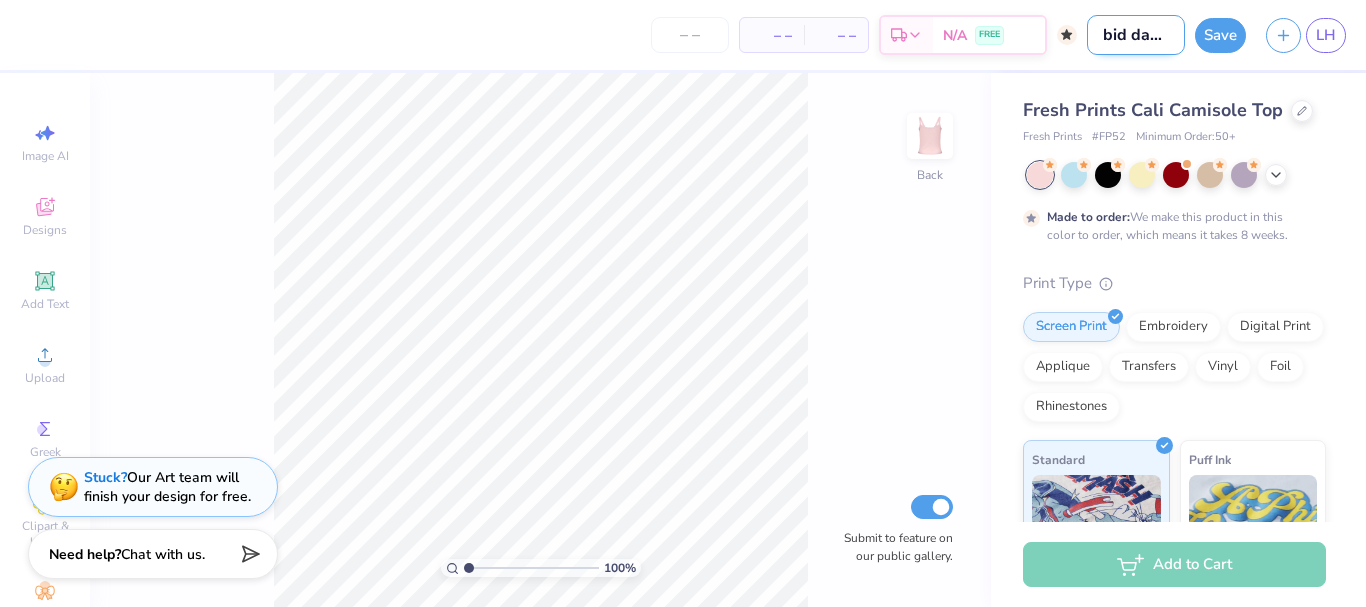 click on "bid day shirt" at bounding box center (1136, 35) 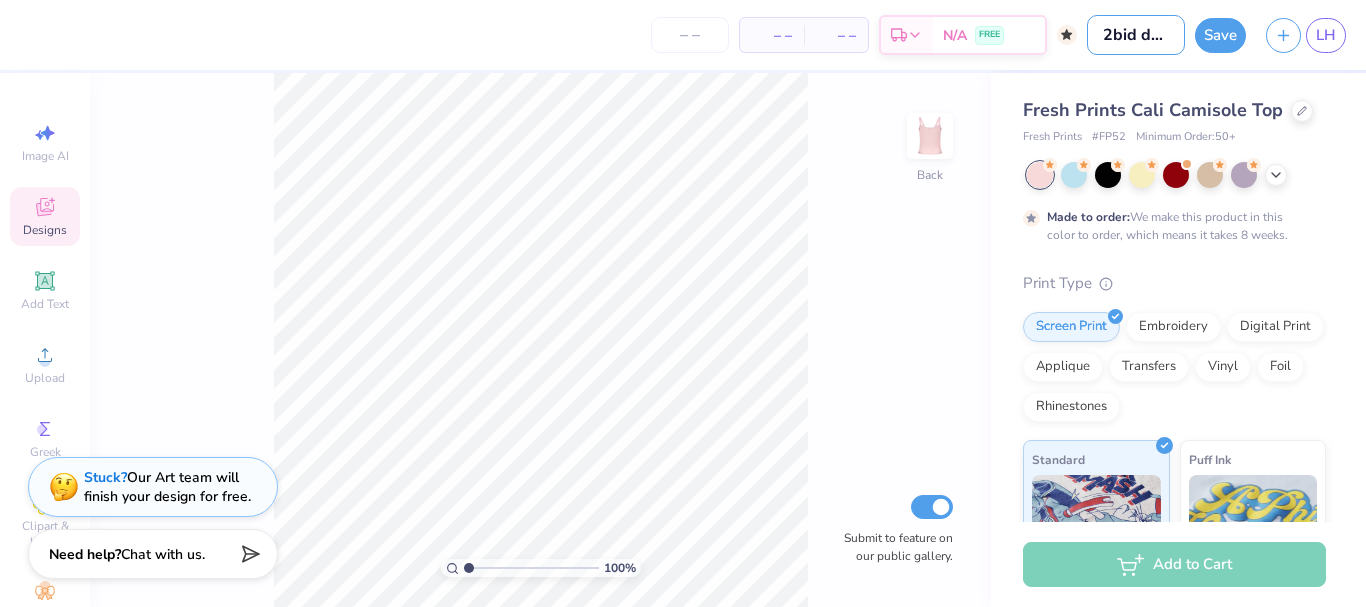 type on "2bid day shirt" 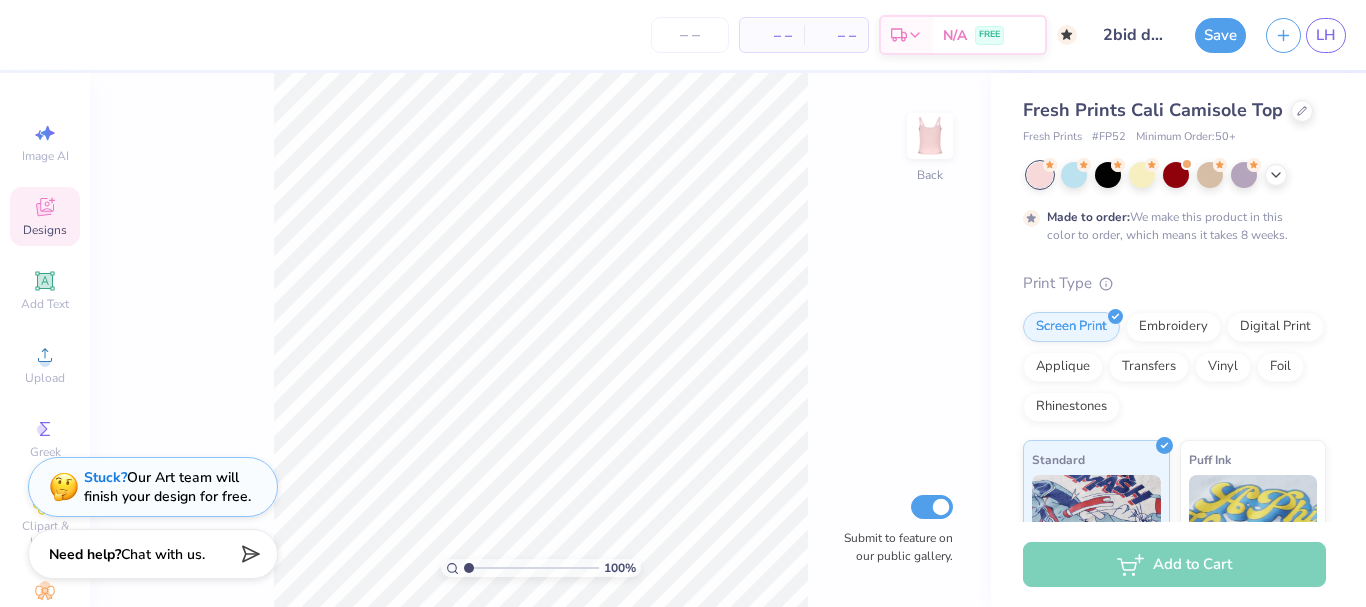 click 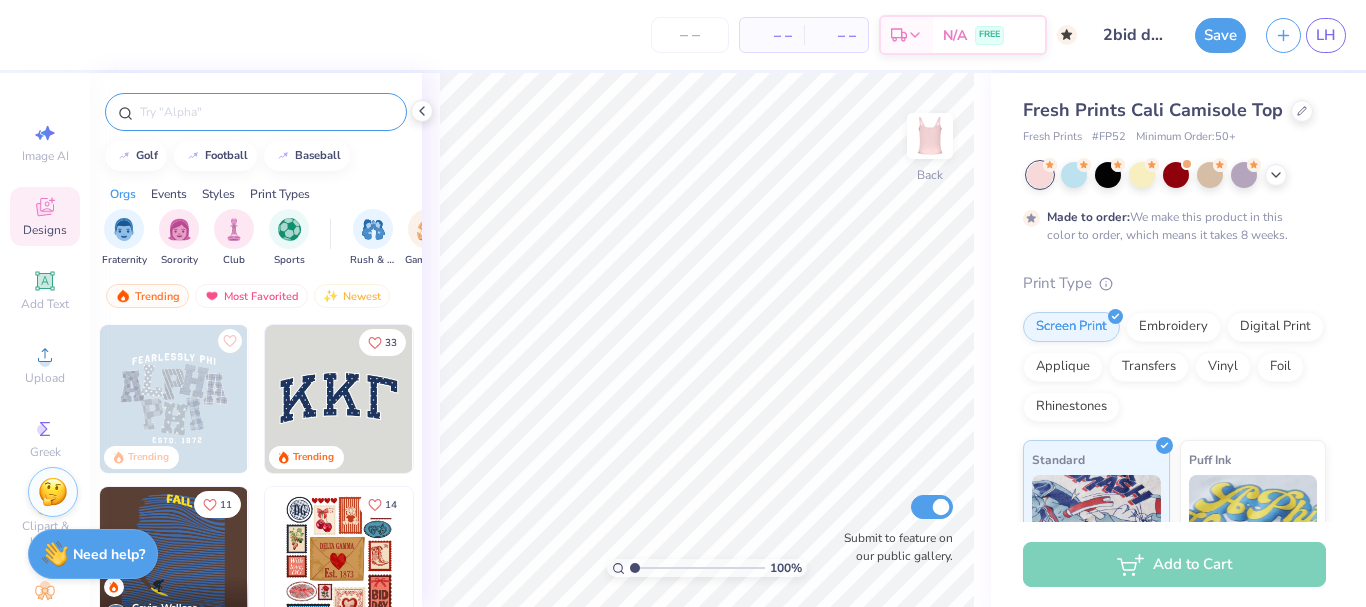 click at bounding box center [266, 112] 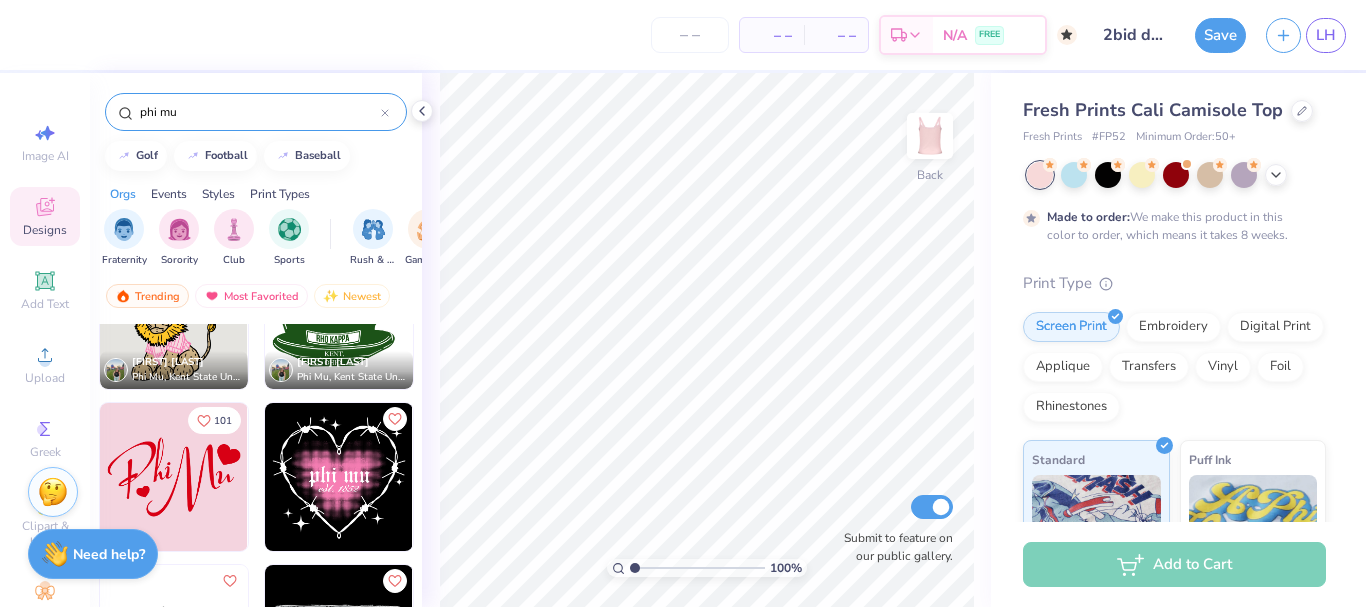 scroll, scrollTop: 3500, scrollLeft: 0, axis: vertical 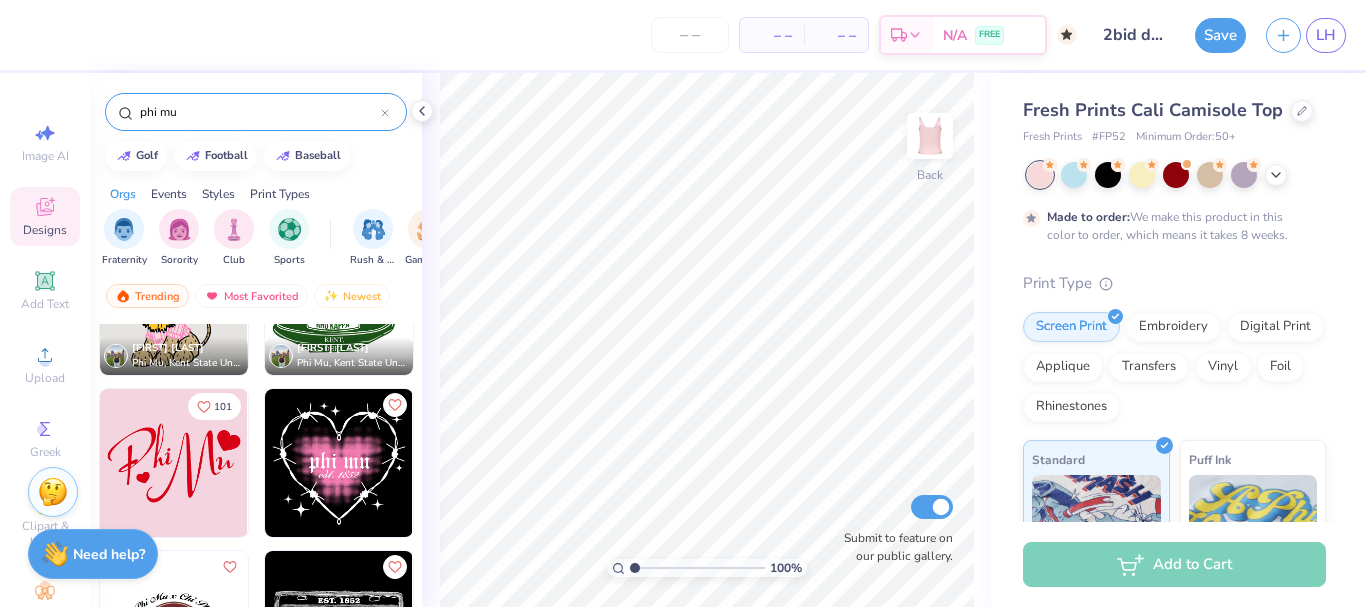 type on "phi mu" 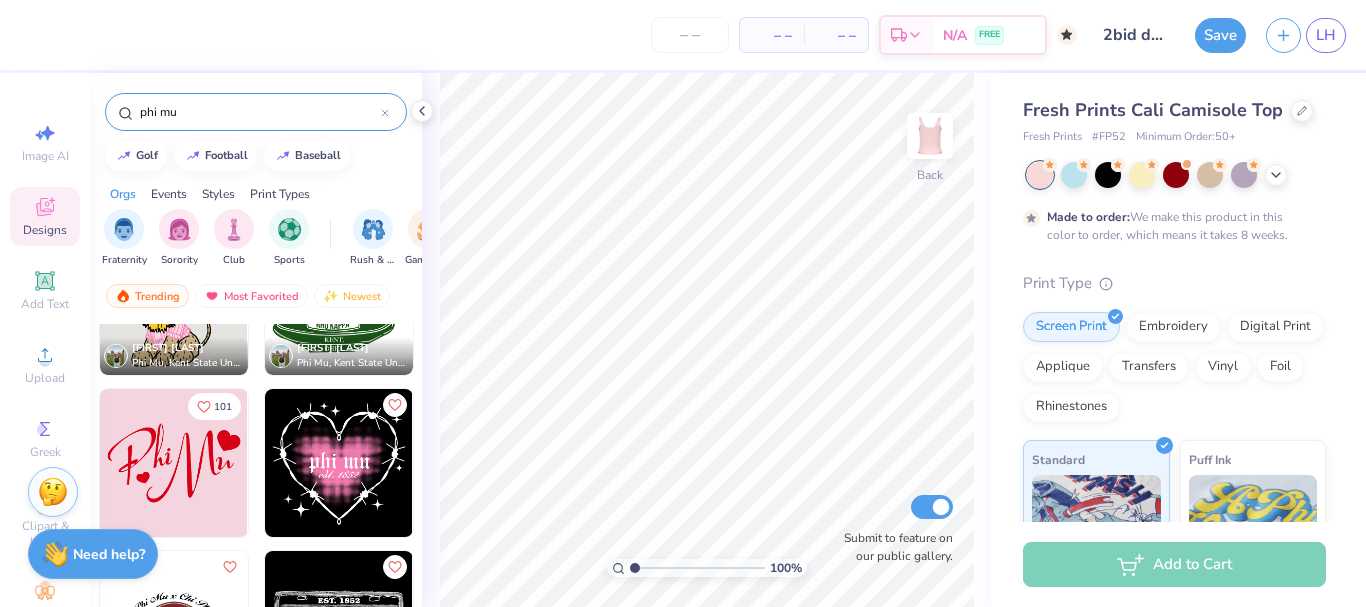 click at bounding box center (174, 463) 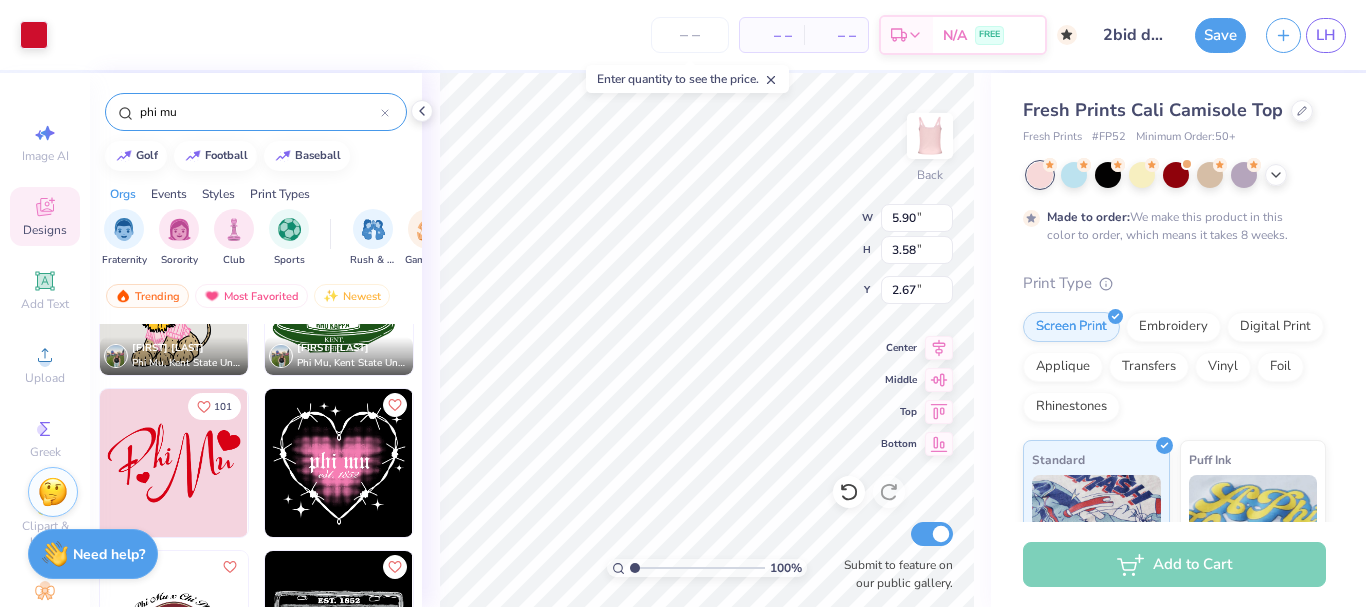 type on "2.67" 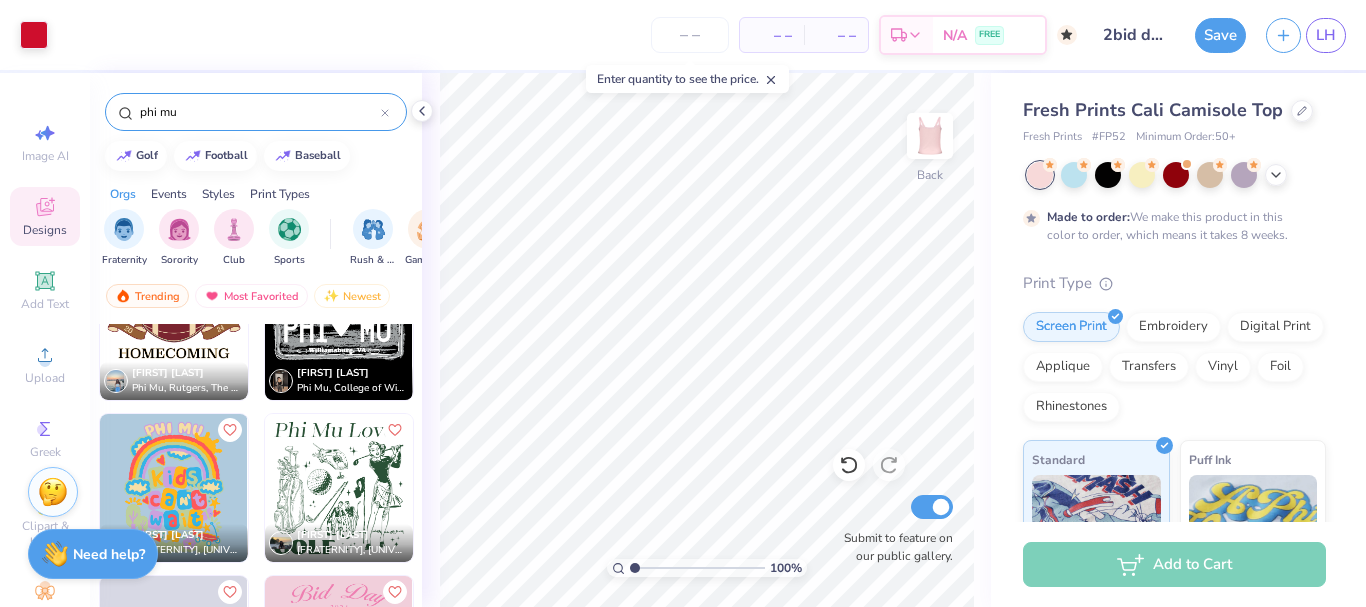 scroll, scrollTop: 3800, scrollLeft: 0, axis: vertical 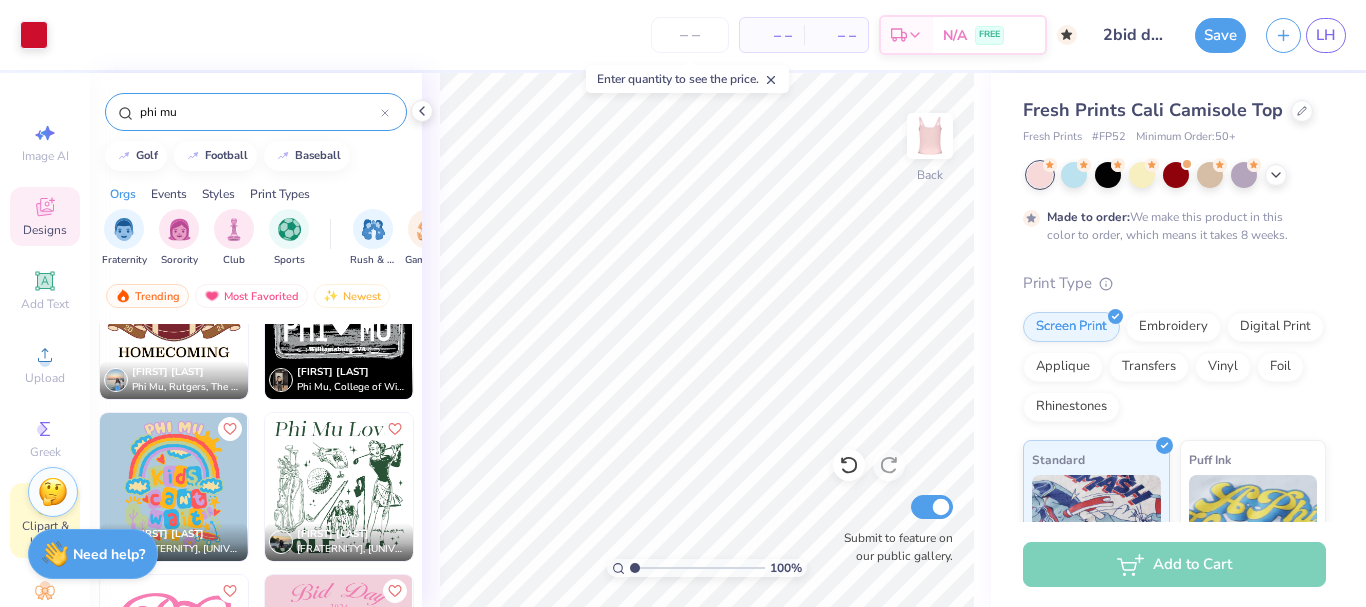 click on "Clipart & logos" at bounding box center [45, 520] 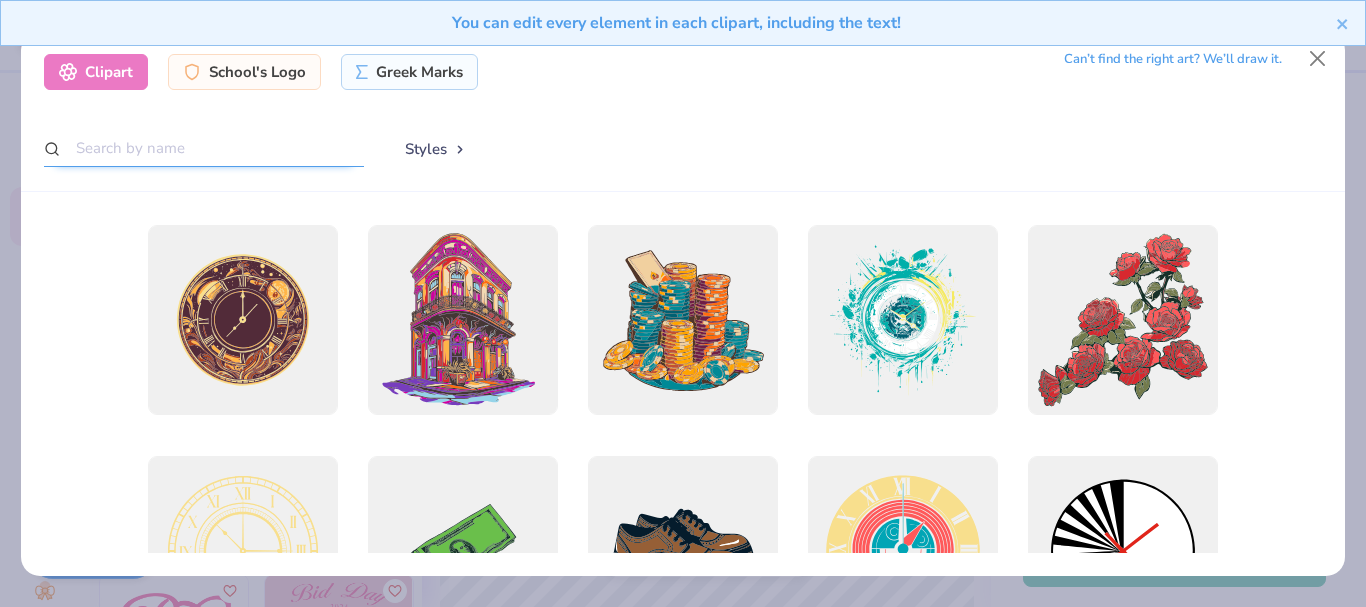 click at bounding box center [204, 148] 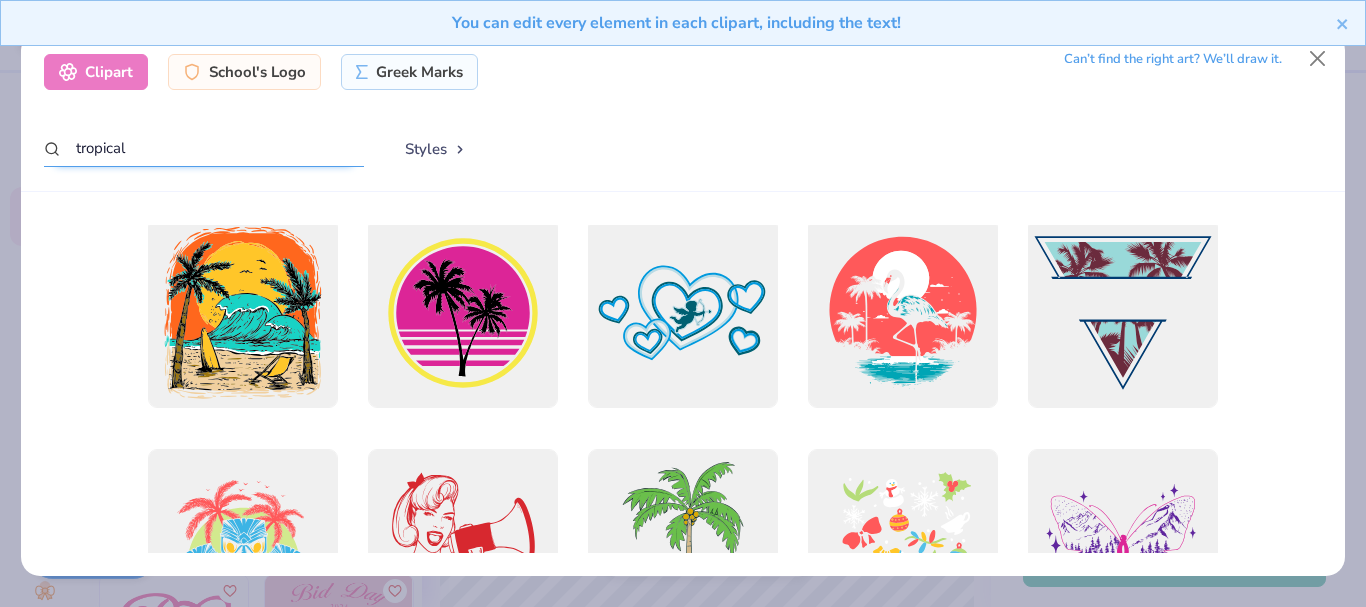 scroll, scrollTop: 826, scrollLeft: 0, axis: vertical 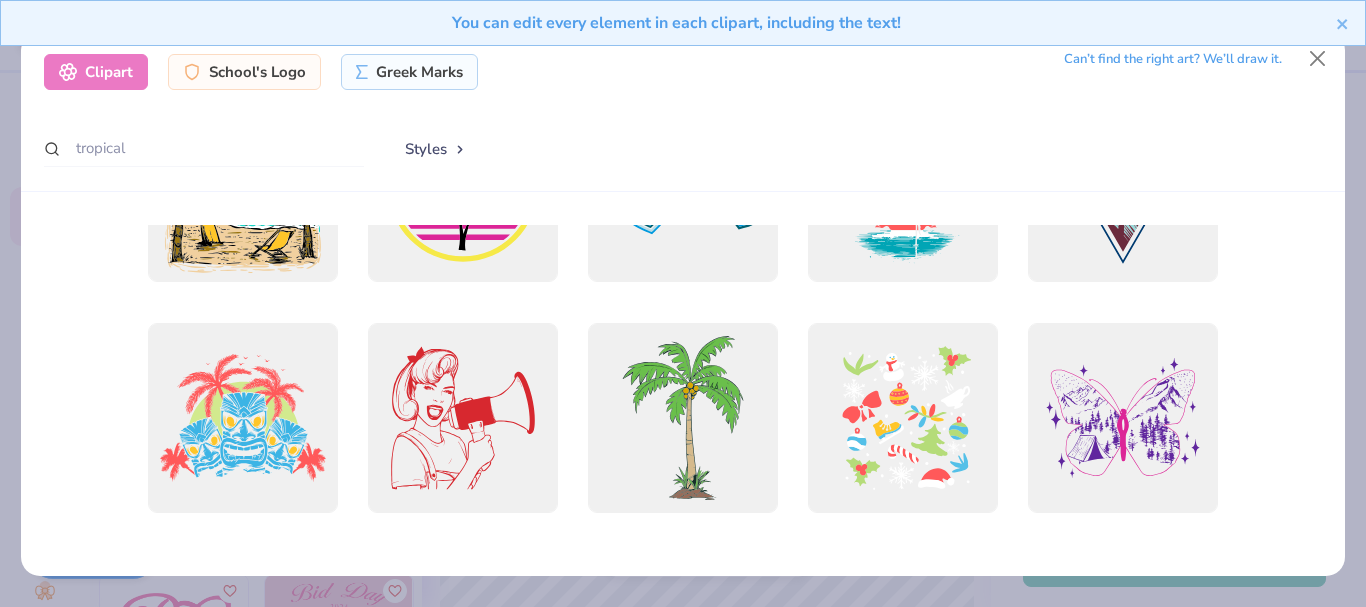 click on "Styles" at bounding box center (436, 149) 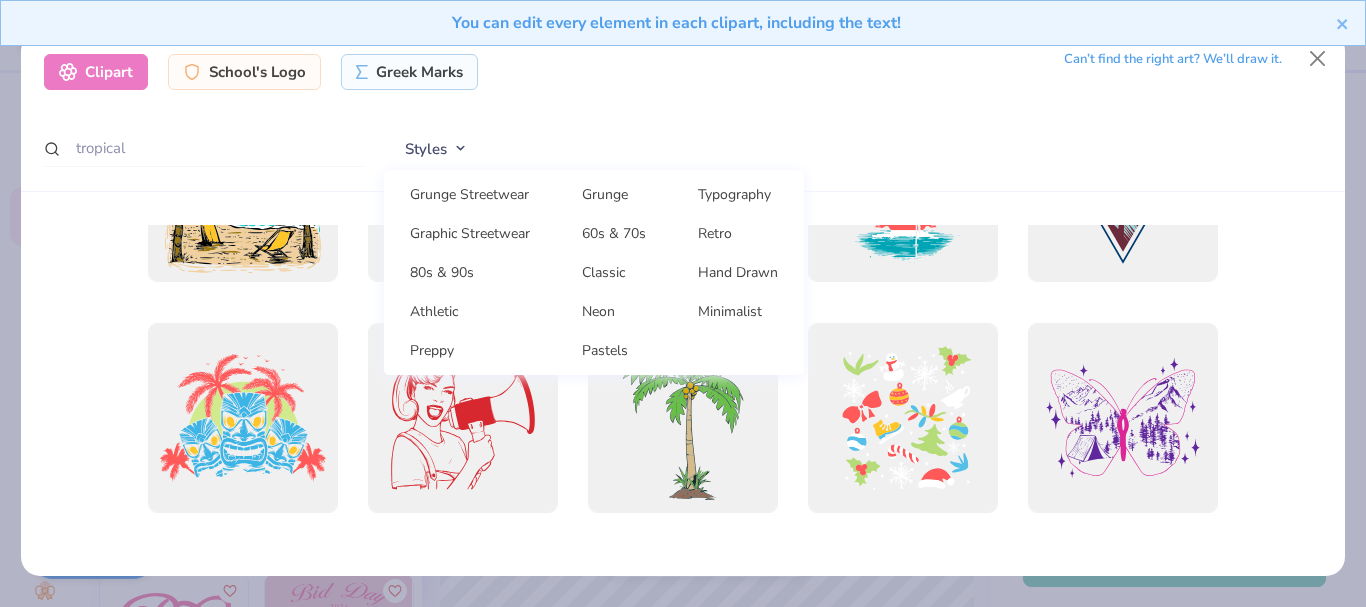 click on "Clipart School's Logo Greek Marks Can’t find the right art? We’ll draw it. tropical Styles Grunge Streetwear Grunge Typography Graphic Streetwear 60s & 70s Retro 80s & 90s Classic Hand Drawn Athletic Neon Minimalist Preppy Pastels" at bounding box center [682, 111] 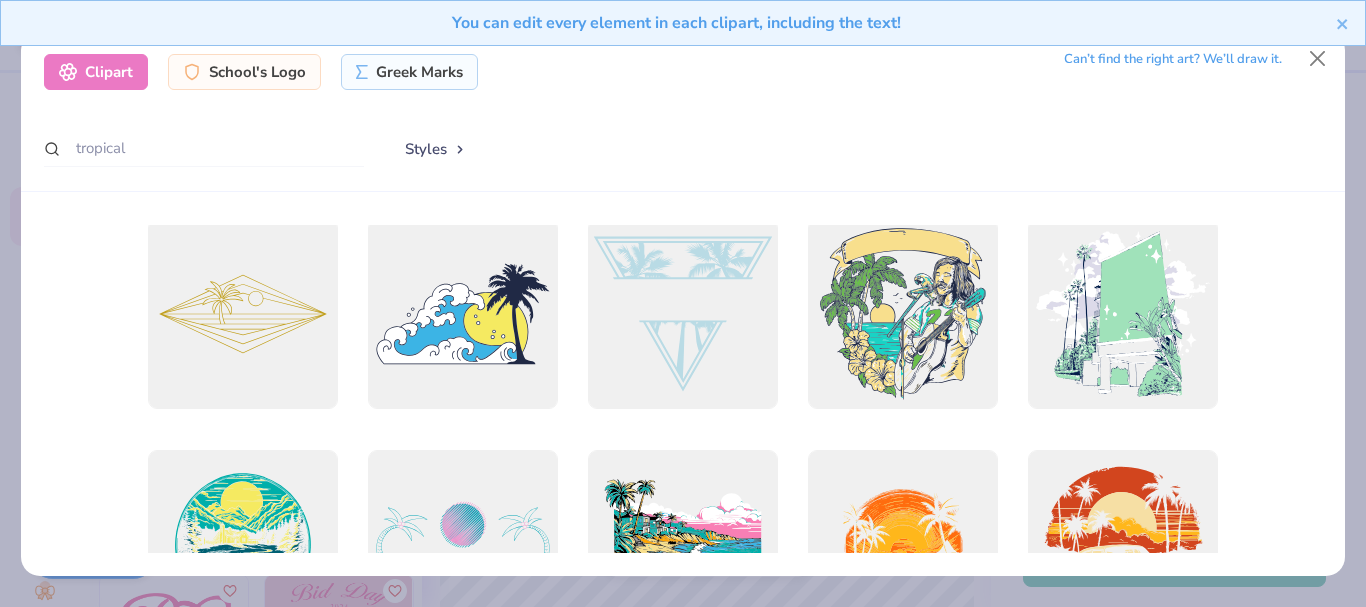 scroll, scrollTop: 0, scrollLeft: 0, axis: both 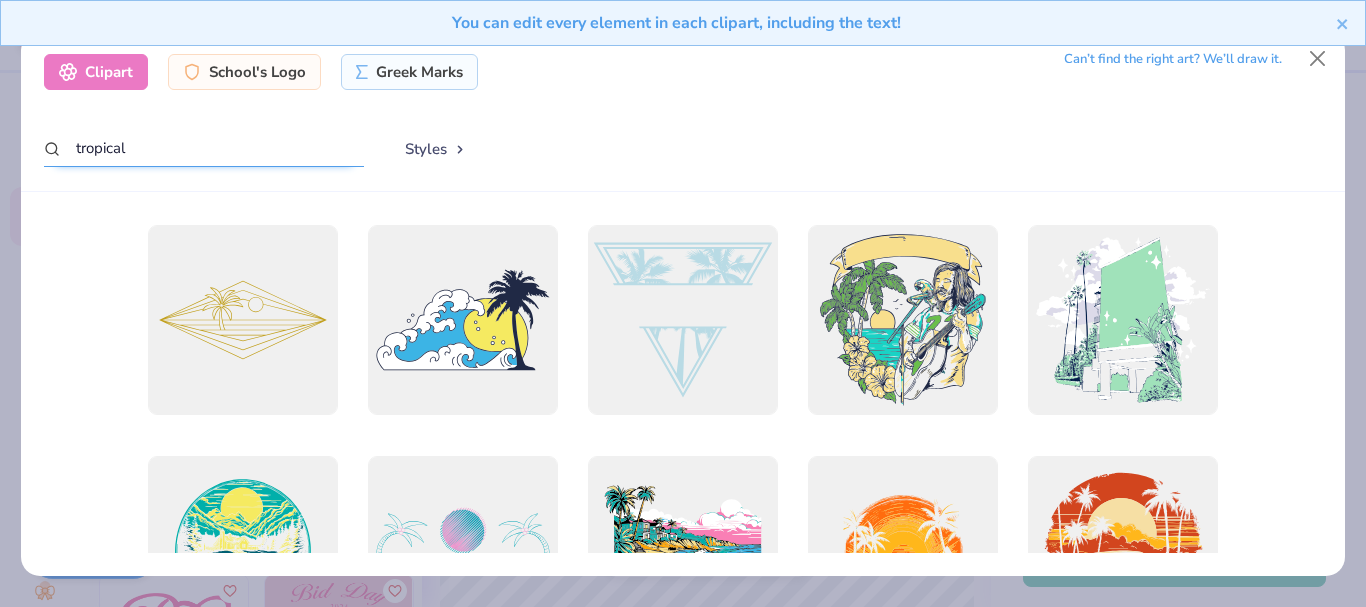 click on "tropical" at bounding box center (204, 148) 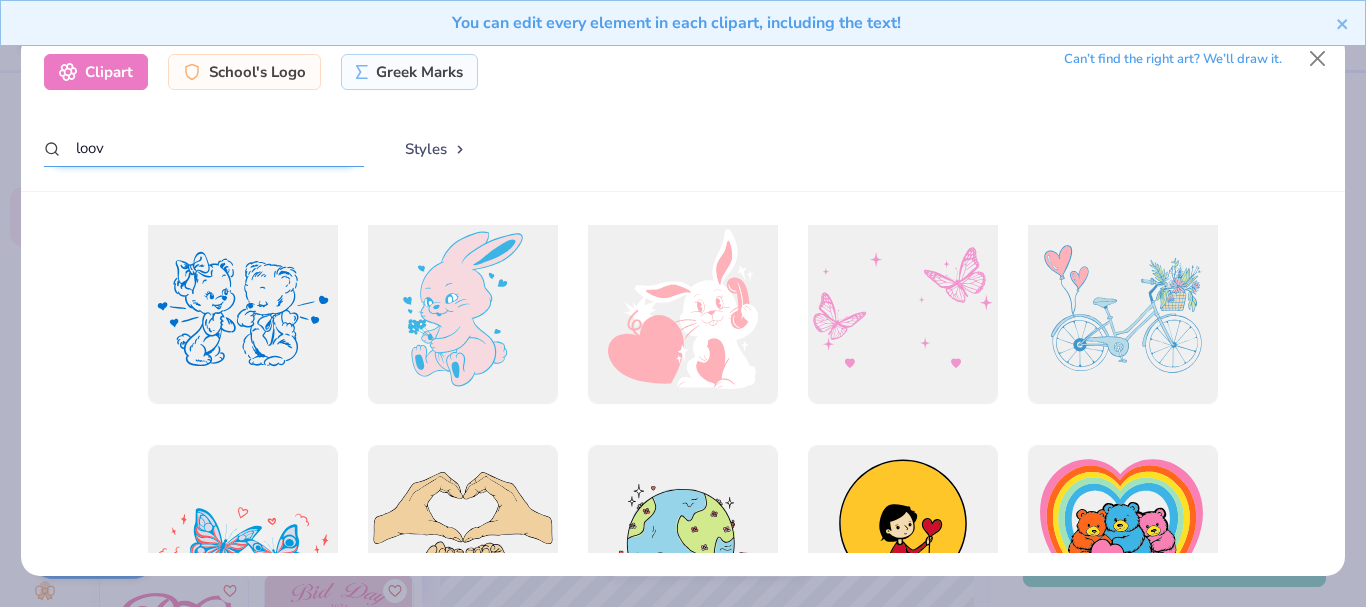 scroll, scrollTop: 0, scrollLeft: 0, axis: both 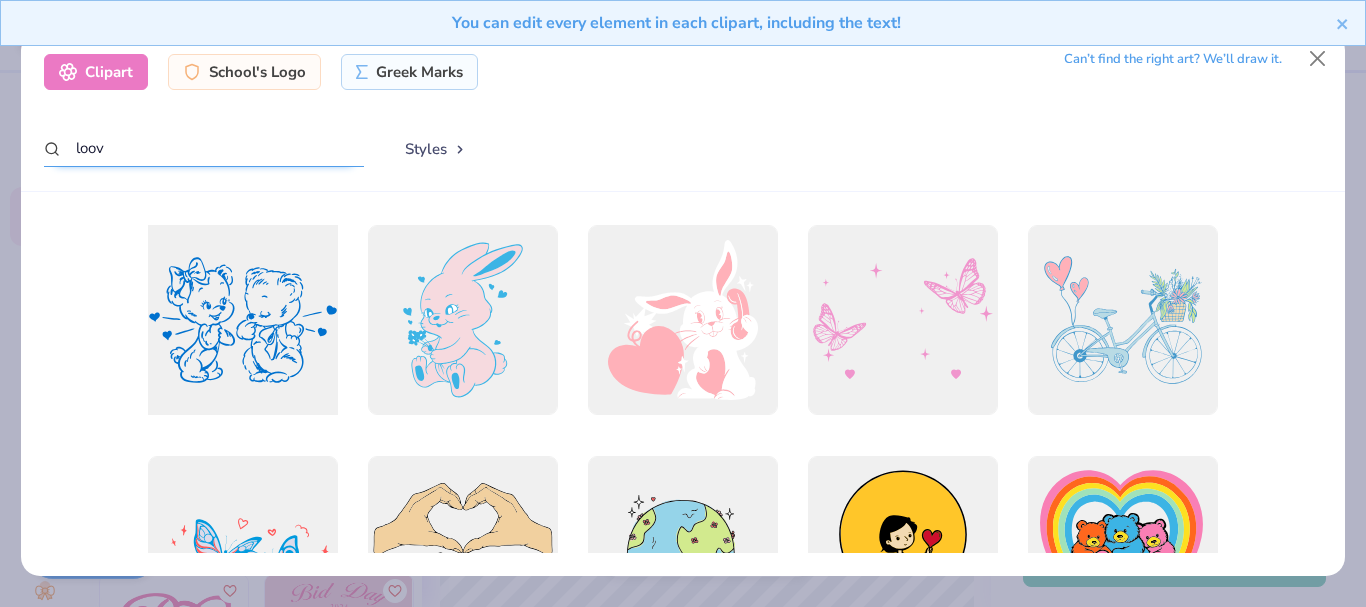 type on "loov" 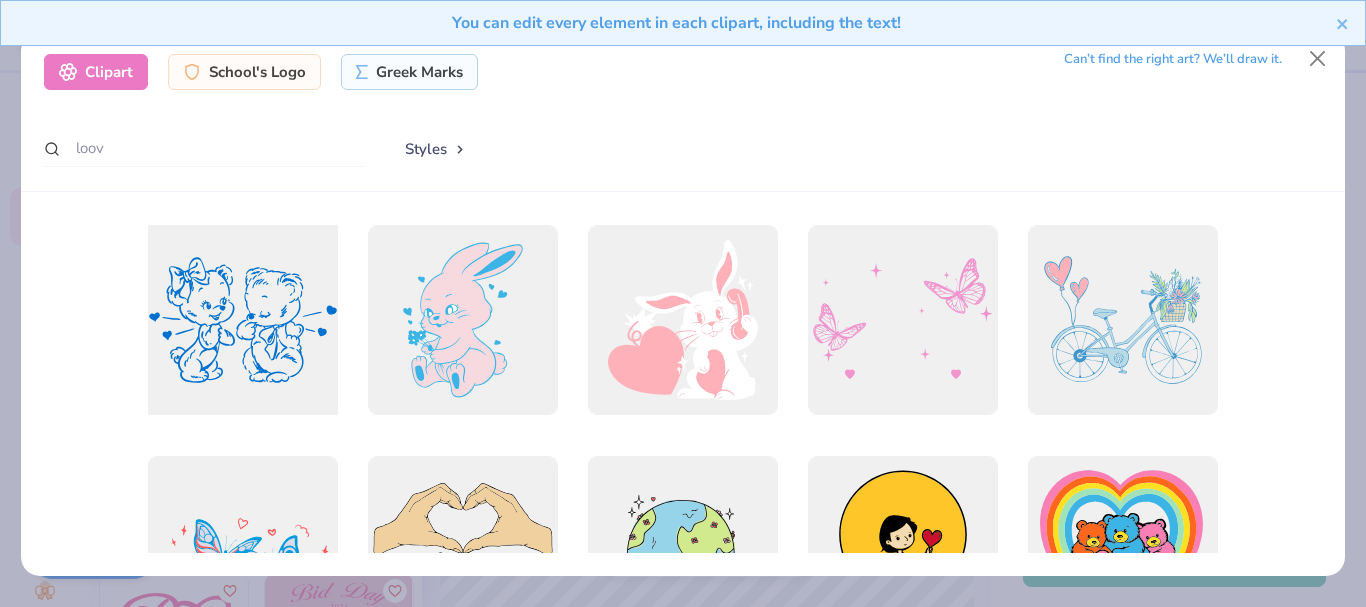 click at bounding box center (242, 319) 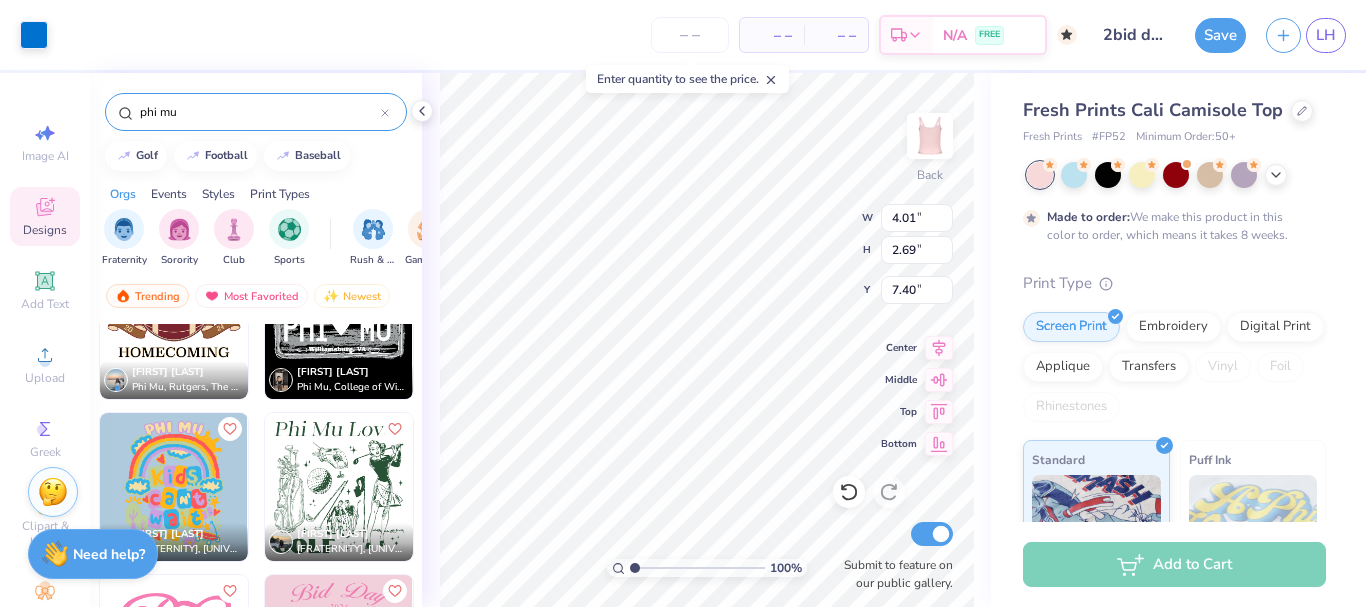 type on "4.01" 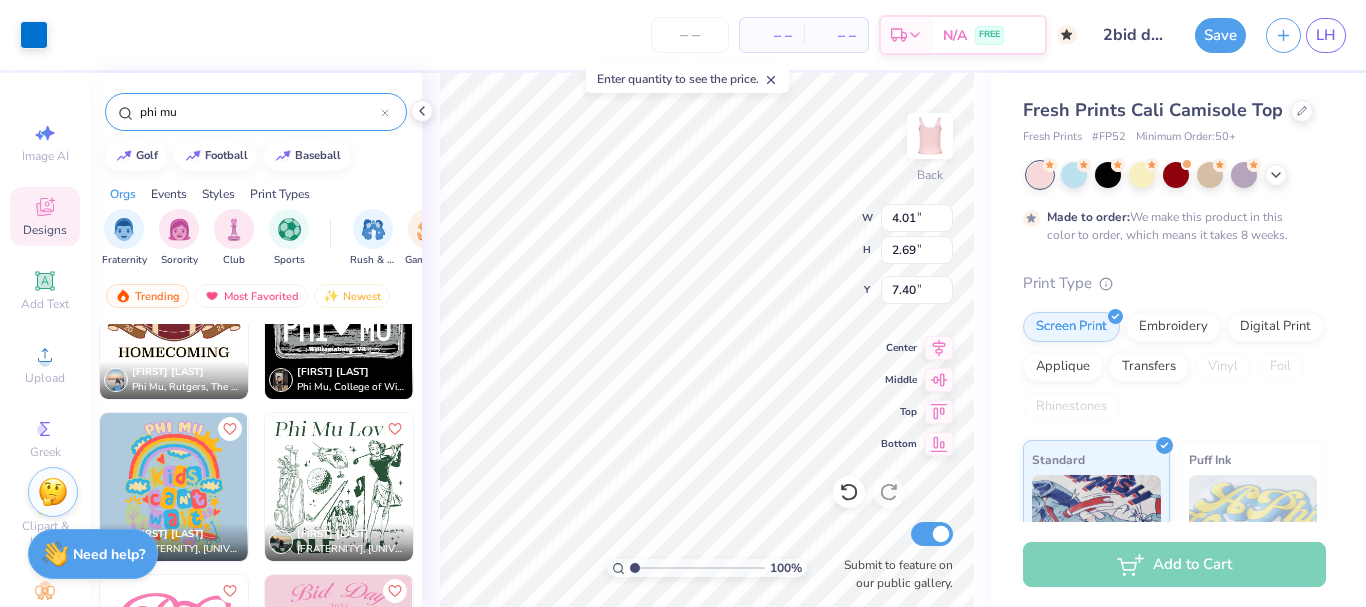 type on "2.69" 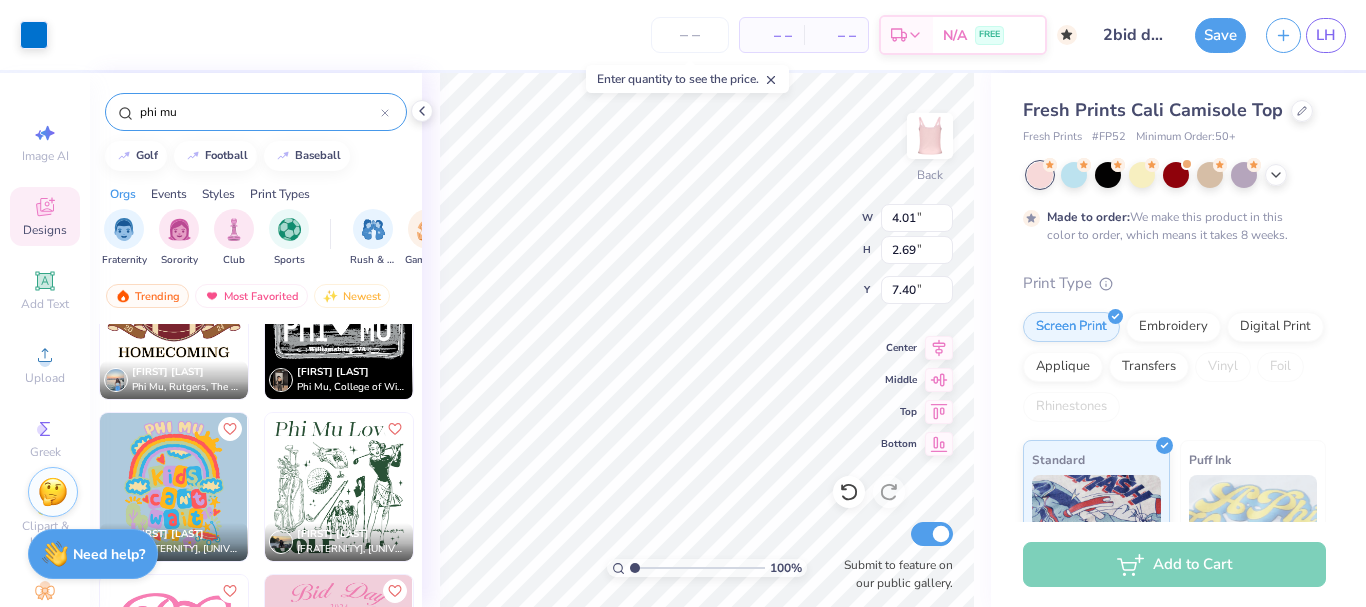 type on "7.00" 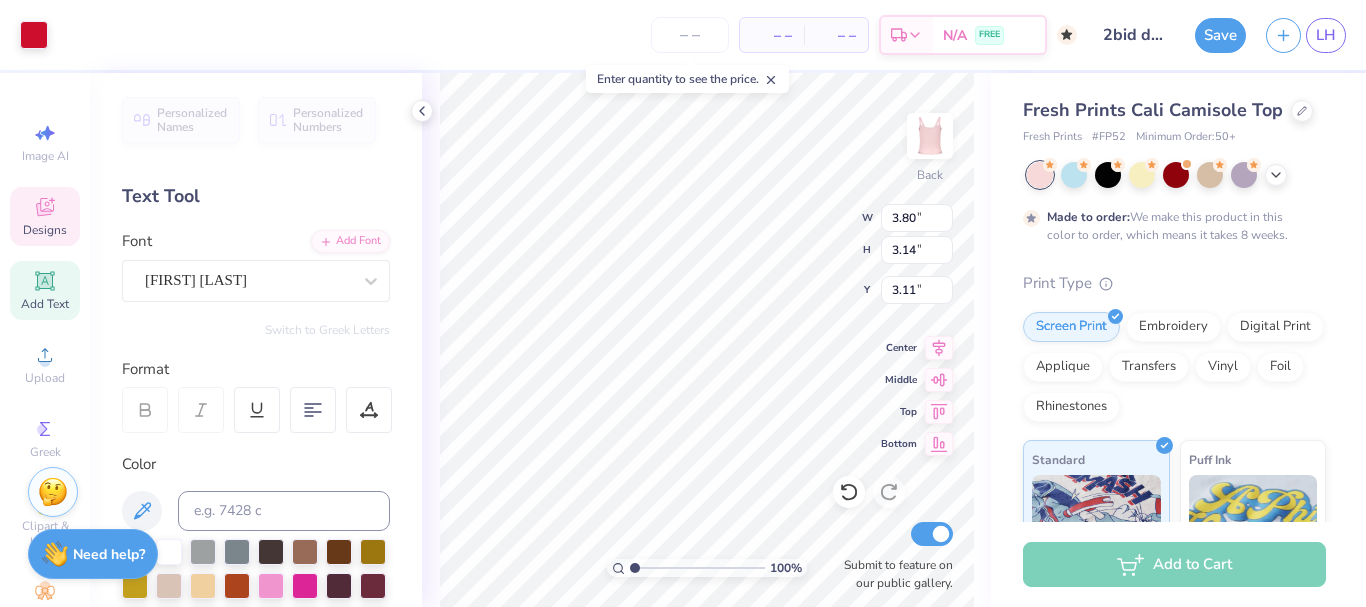 scroll, scrollTop: 17, scrollLeft: 2, axis: both 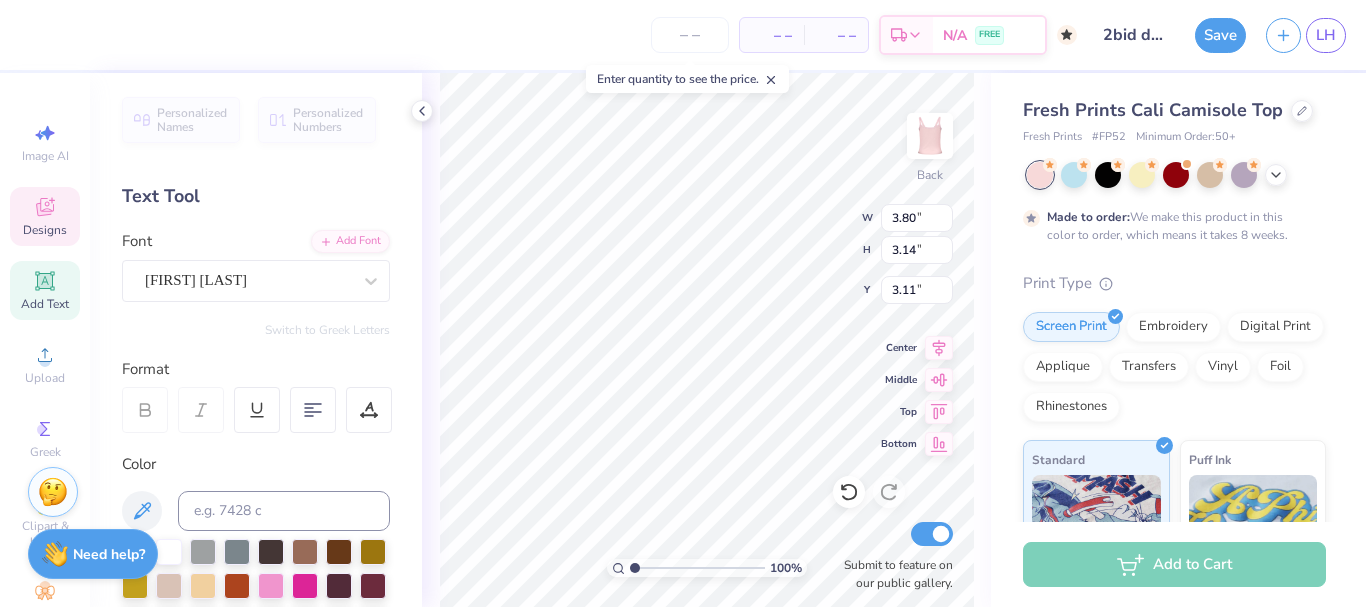type on "Mu" 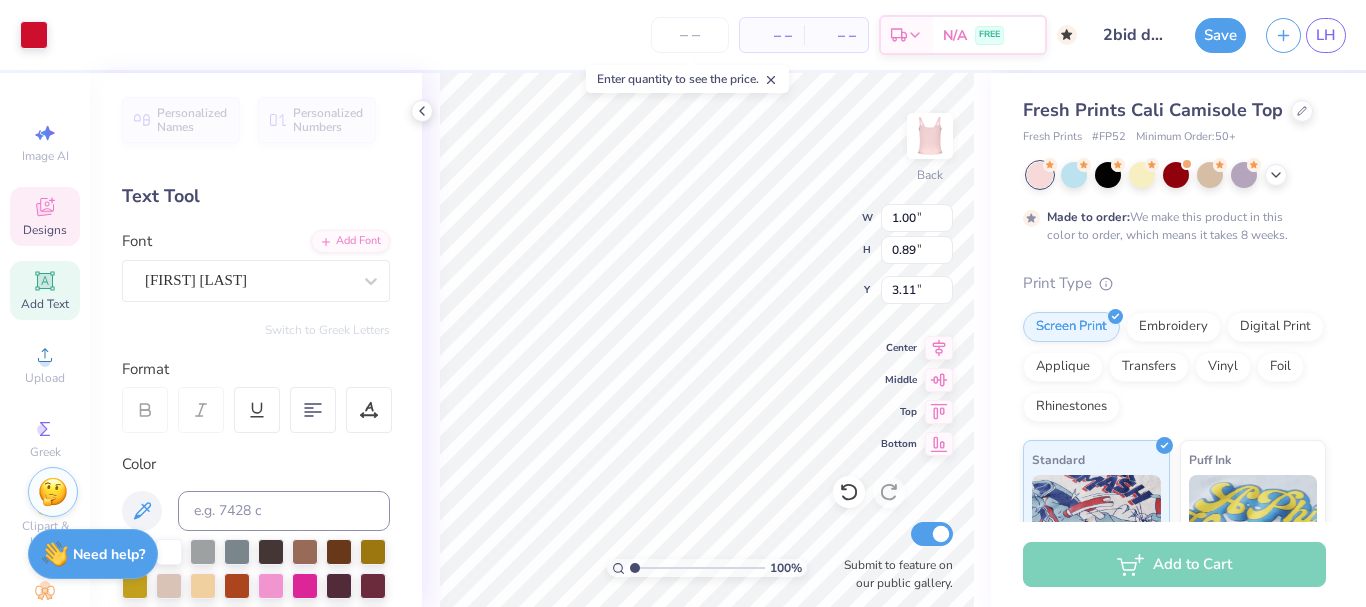 type on "3.80" 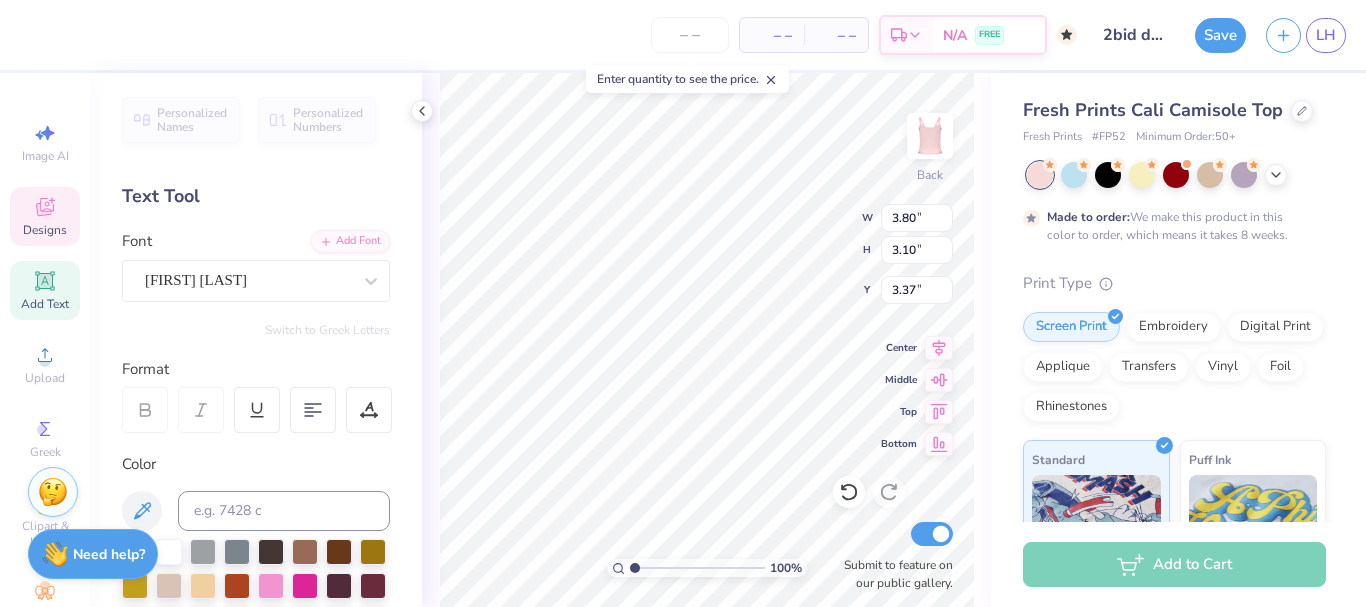 type on "3.90" 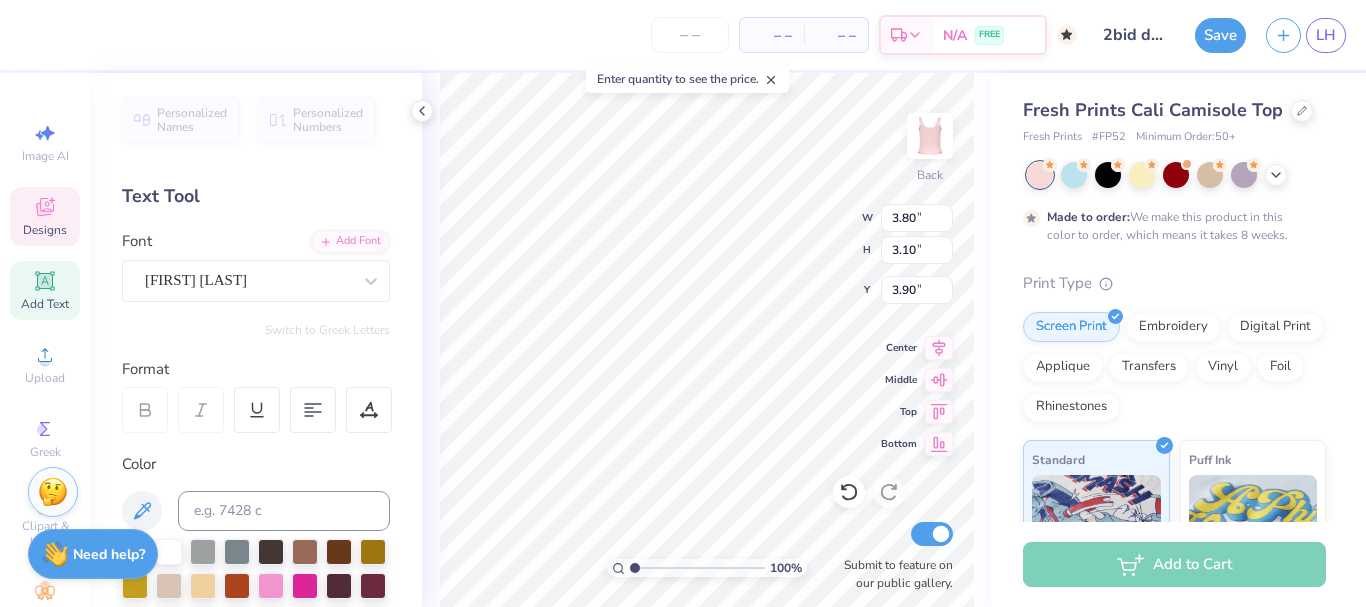 scroll, scrollTop: 17, scrollLeft: 3, axis: both 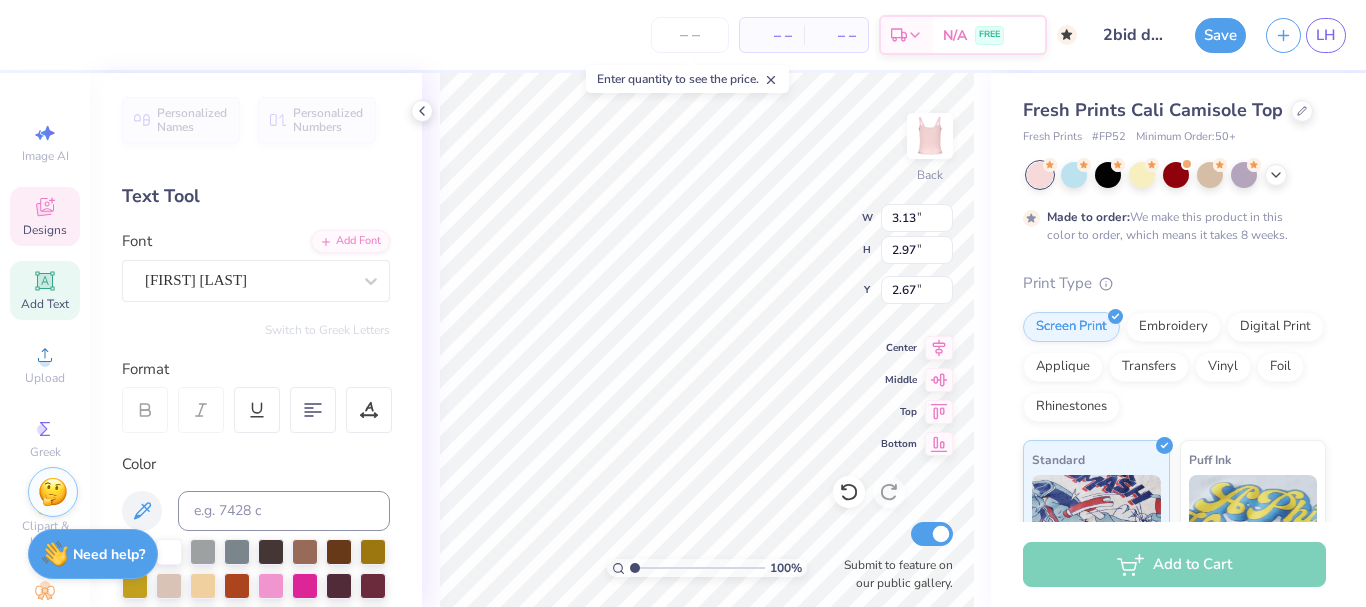 type on "3.80" 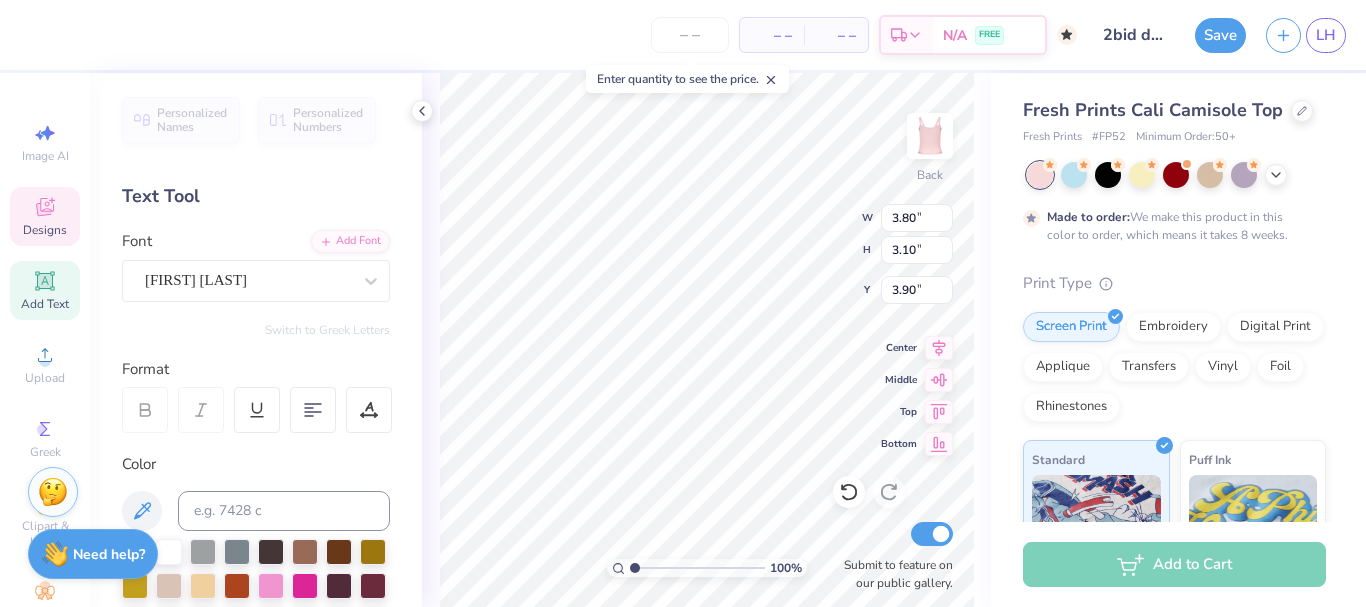 scroll, scrollTop: 17, scrollLeft: 2, axis: both 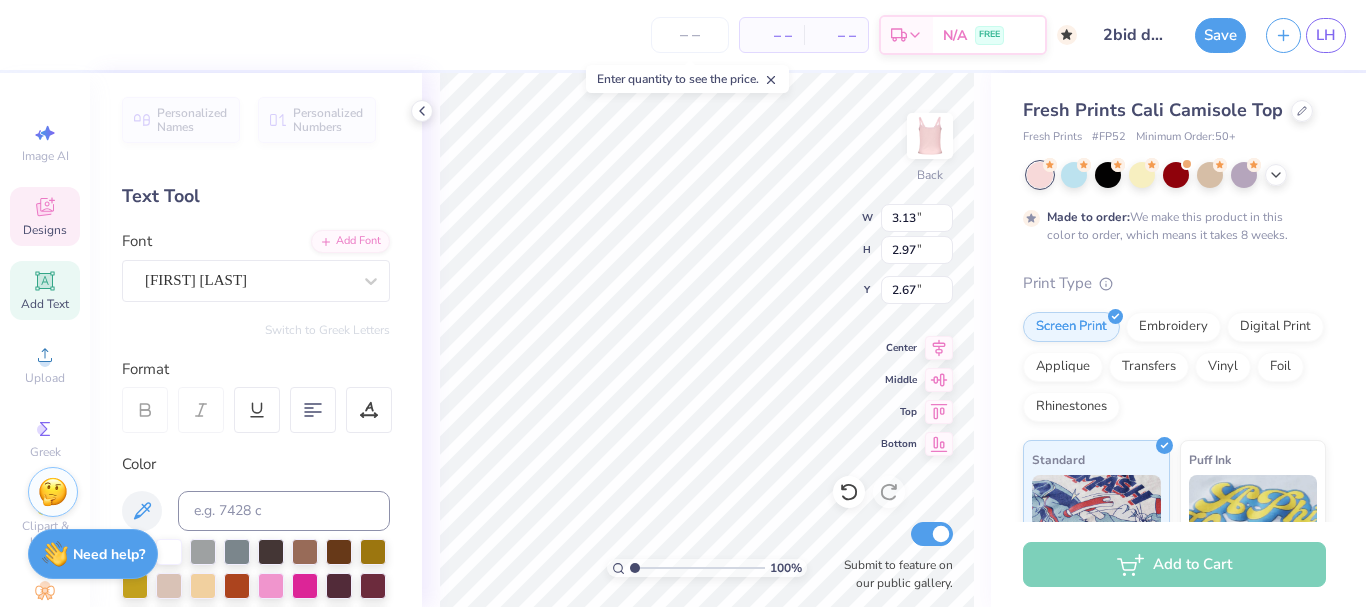 type on "2.19" 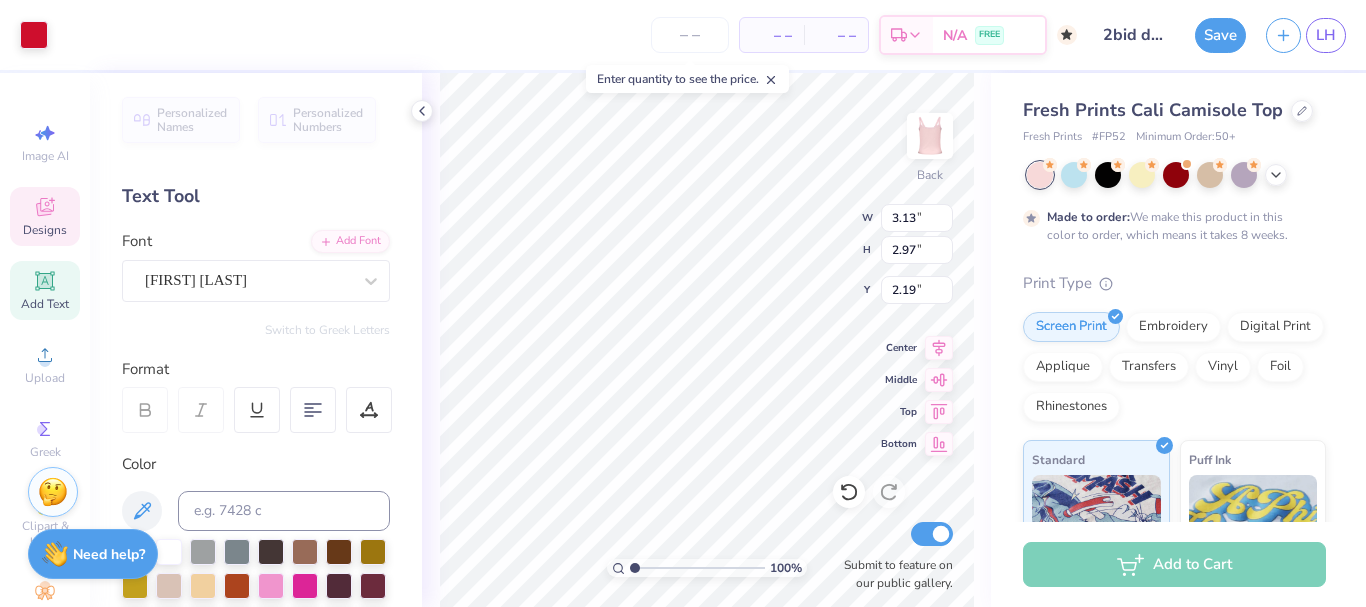 type on "1.00" 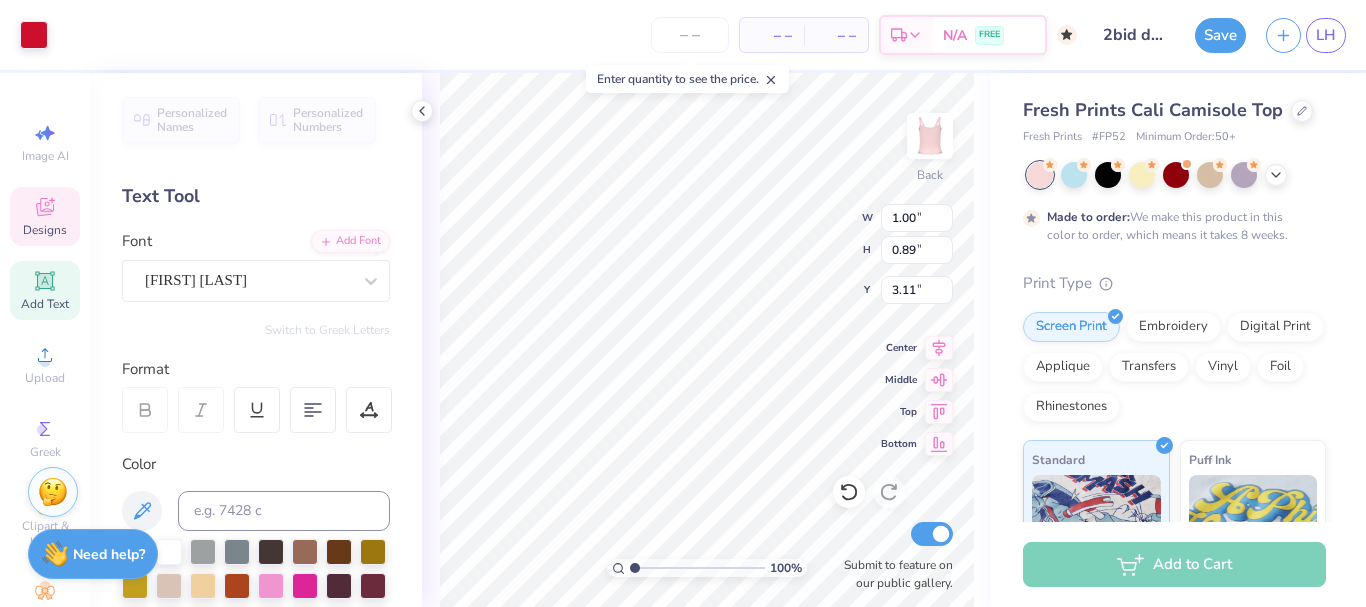type on "1.74" 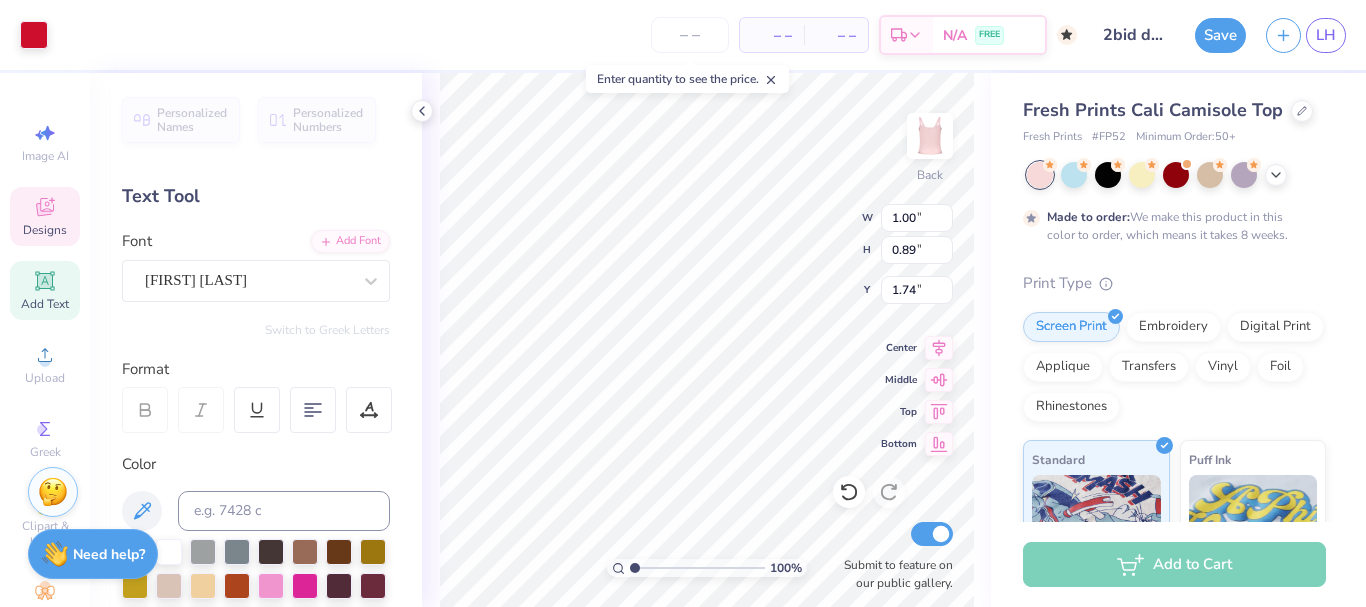 type on "3.80" 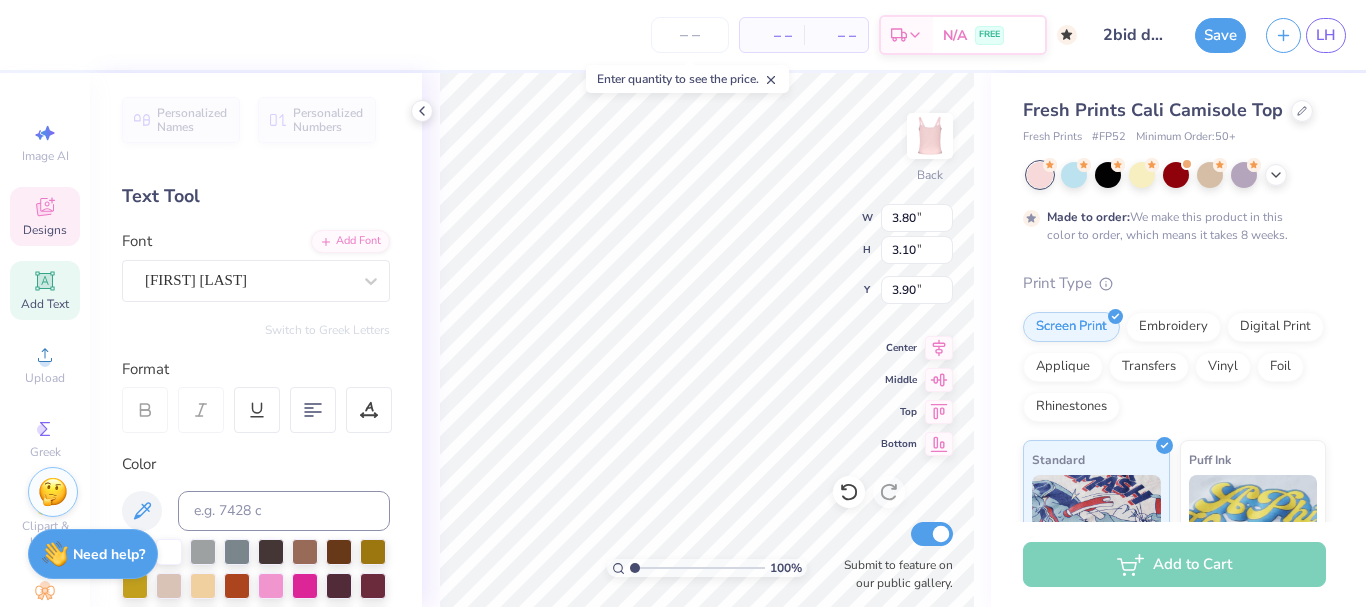 type on "2.31" 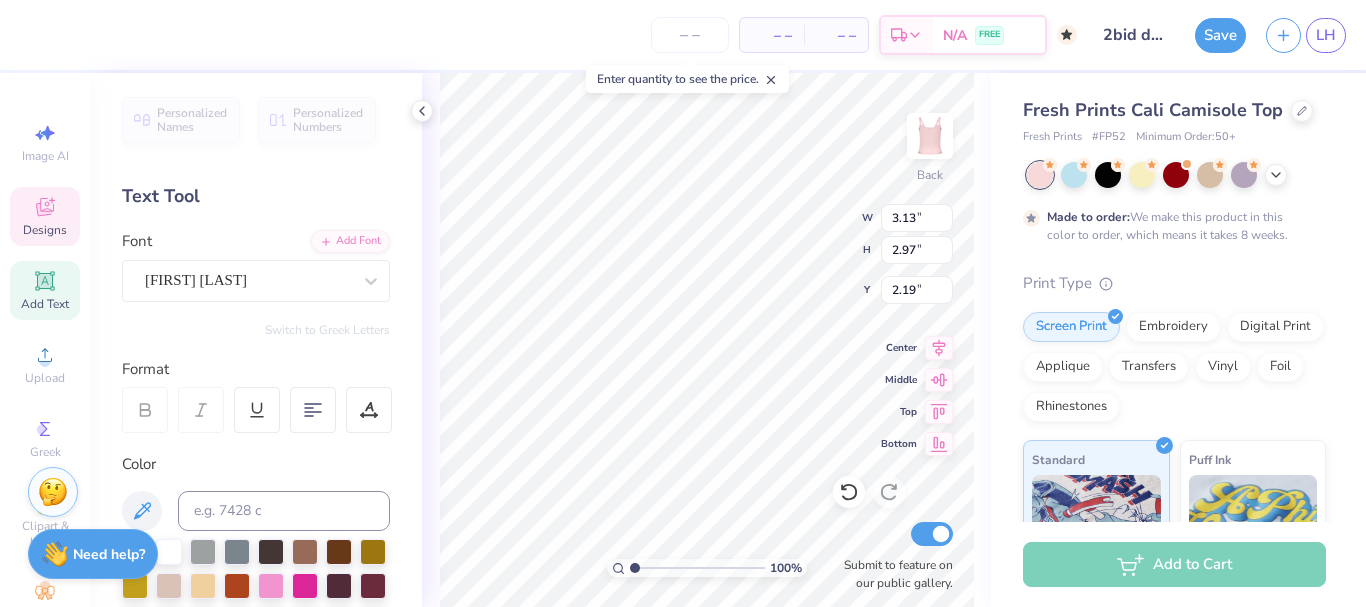 type on "5.90" 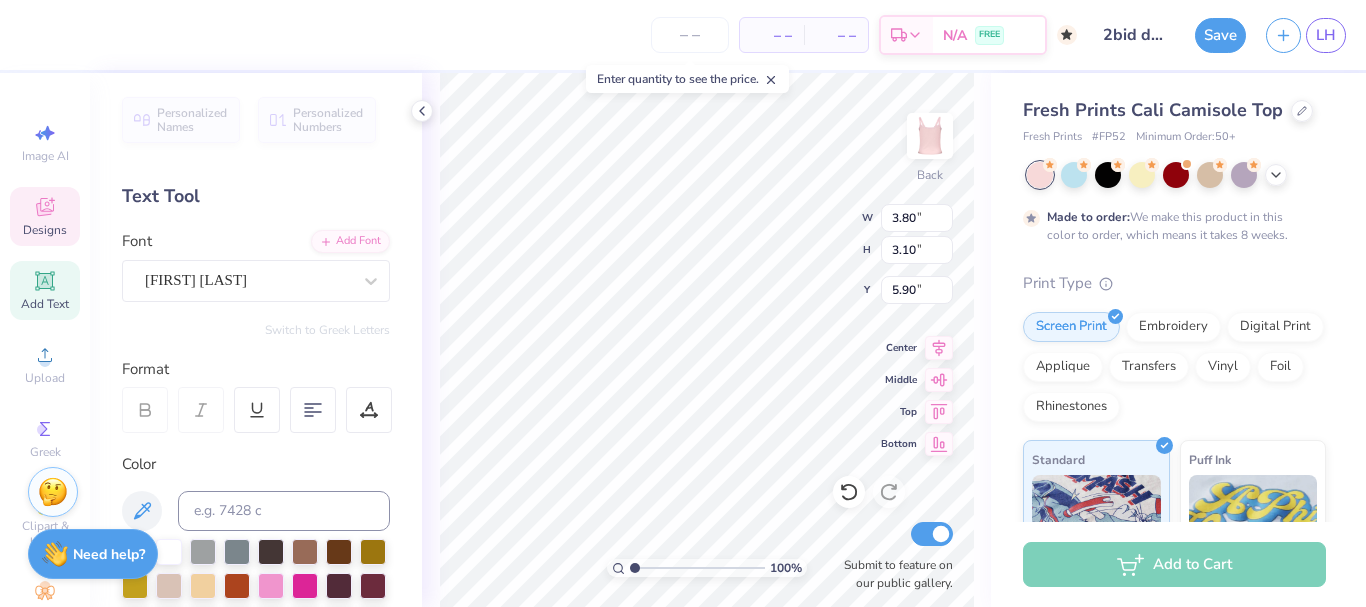 type on "3.80" 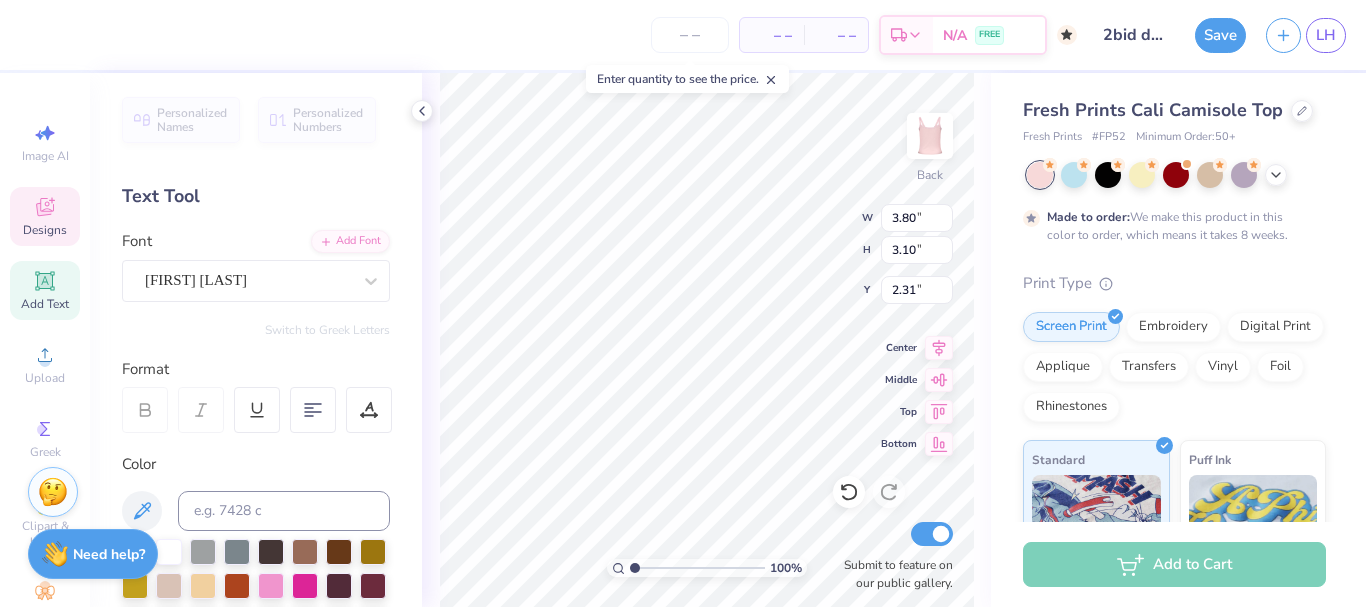type on "5.45" 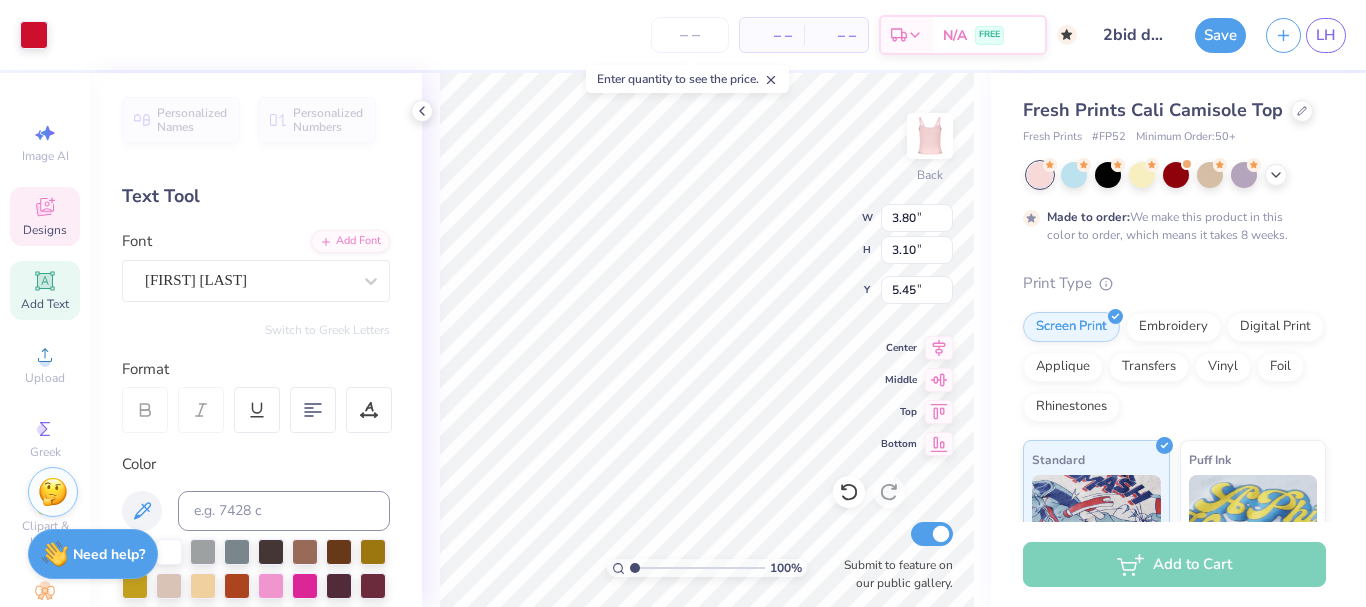 type on "1.00" 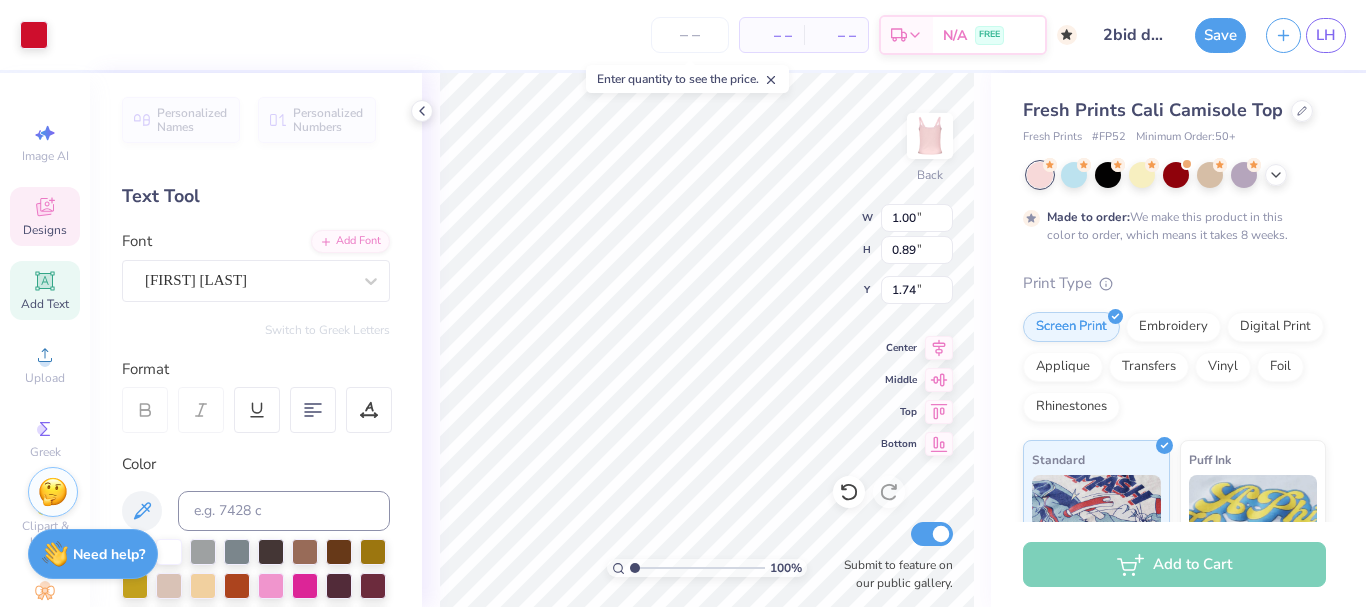 type on "1.04" 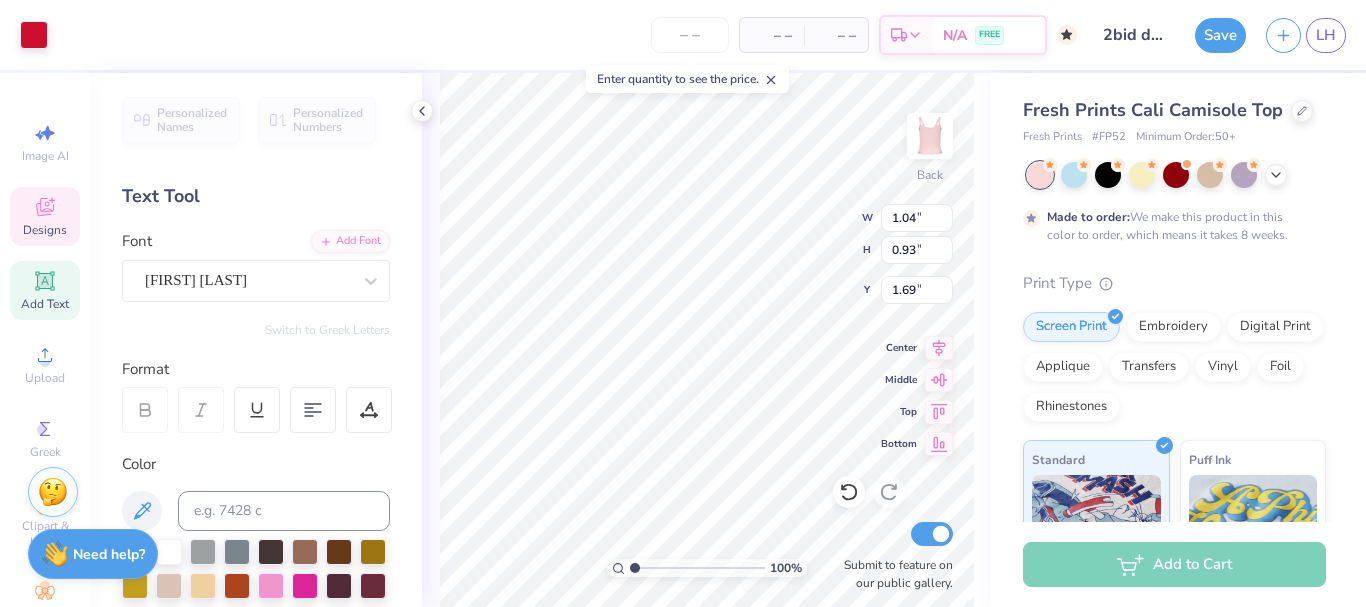 type on "1.08" 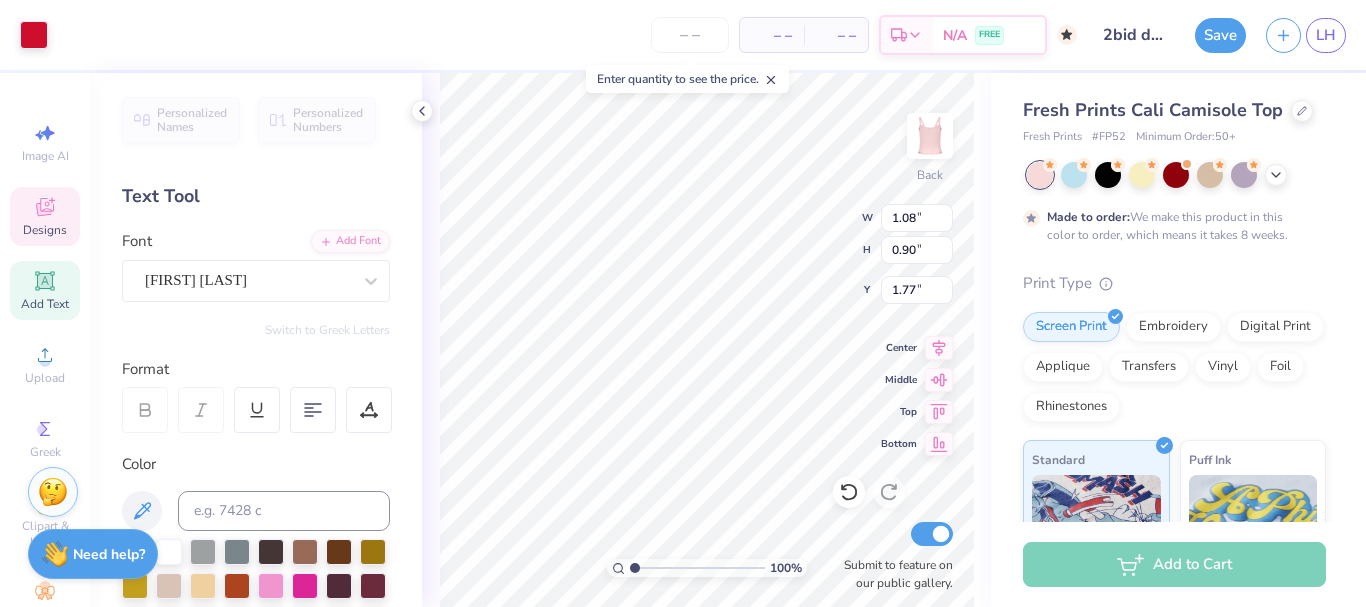 type on "3.30" 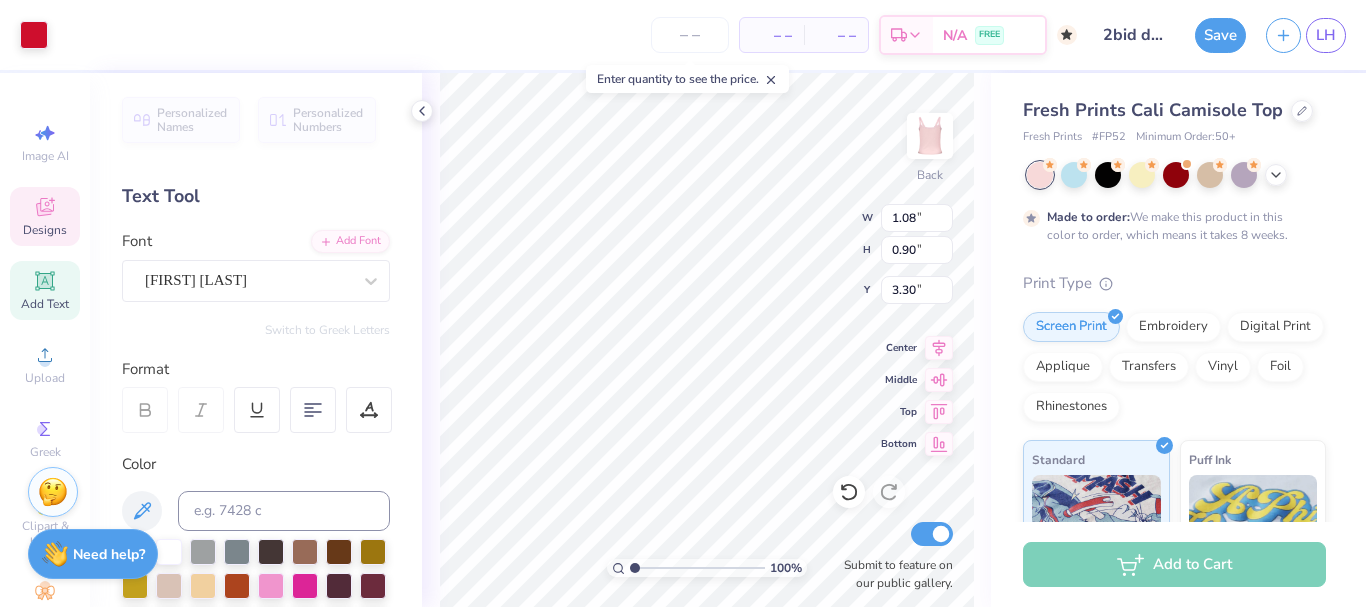 type on "3.80" 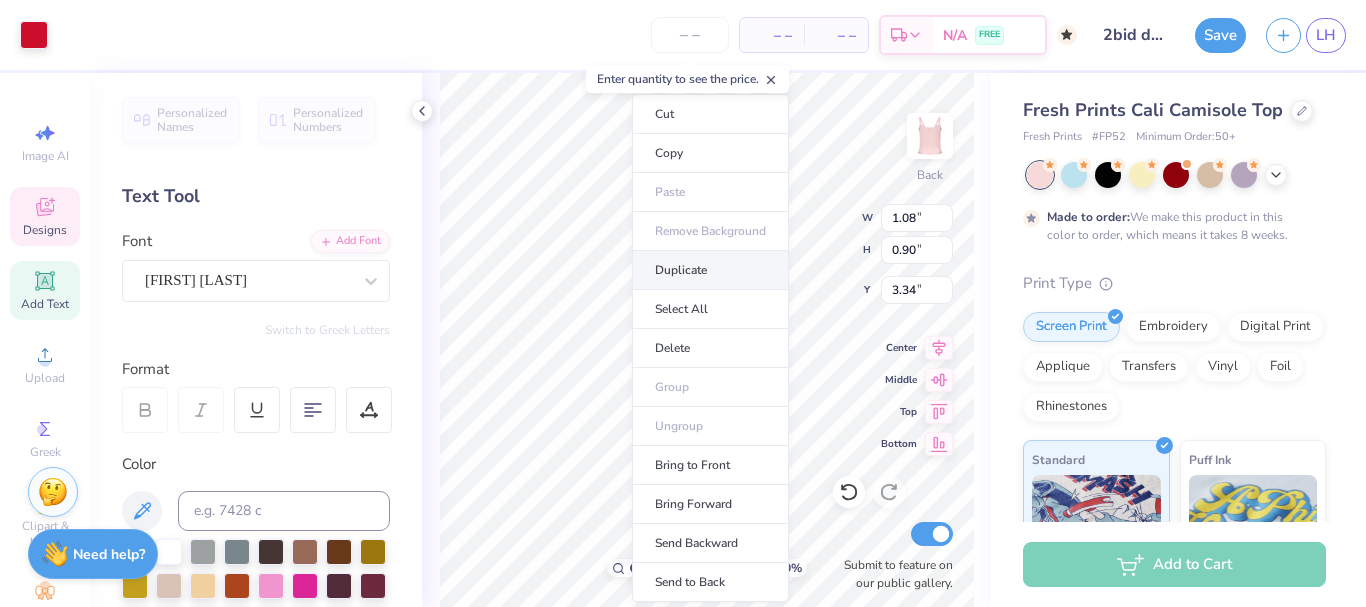 click on "Duplicate" at bounding box center (710, 270) 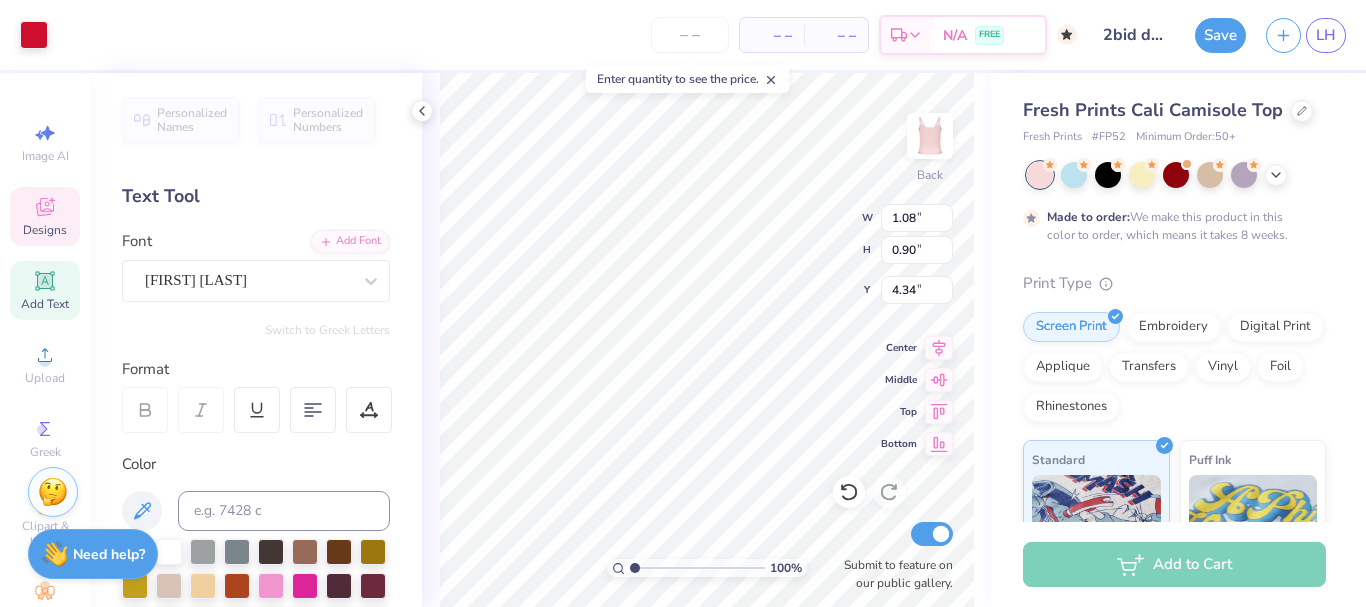 type on "3.34" 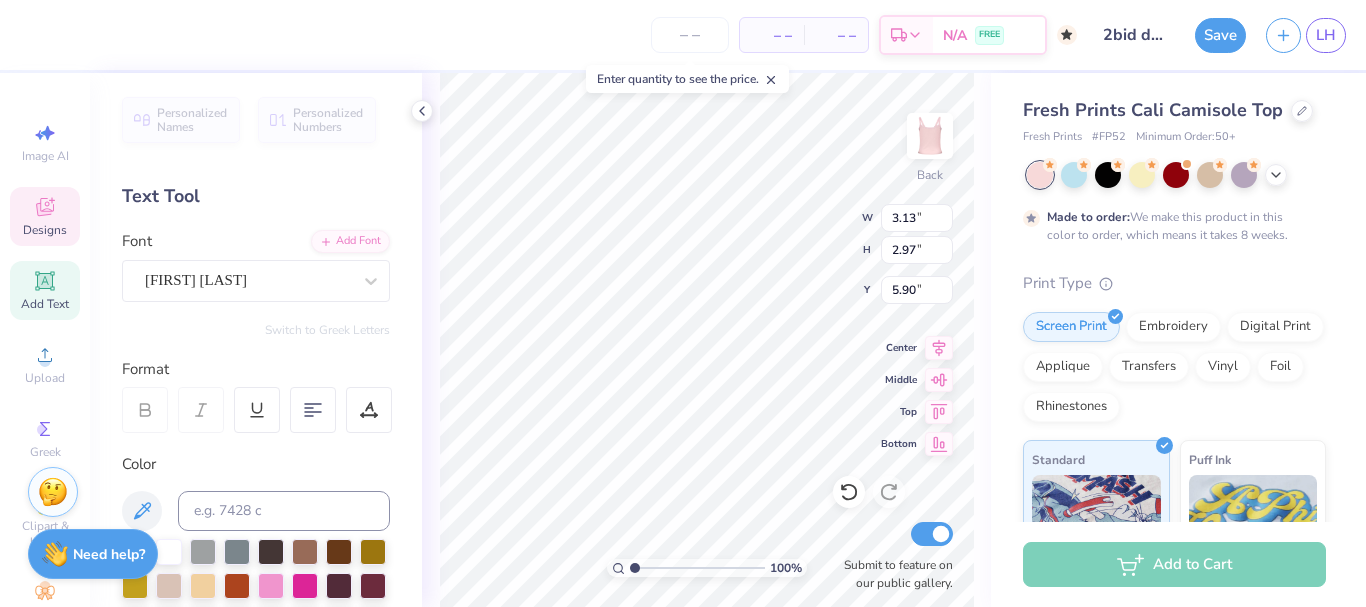 type on "1.08" 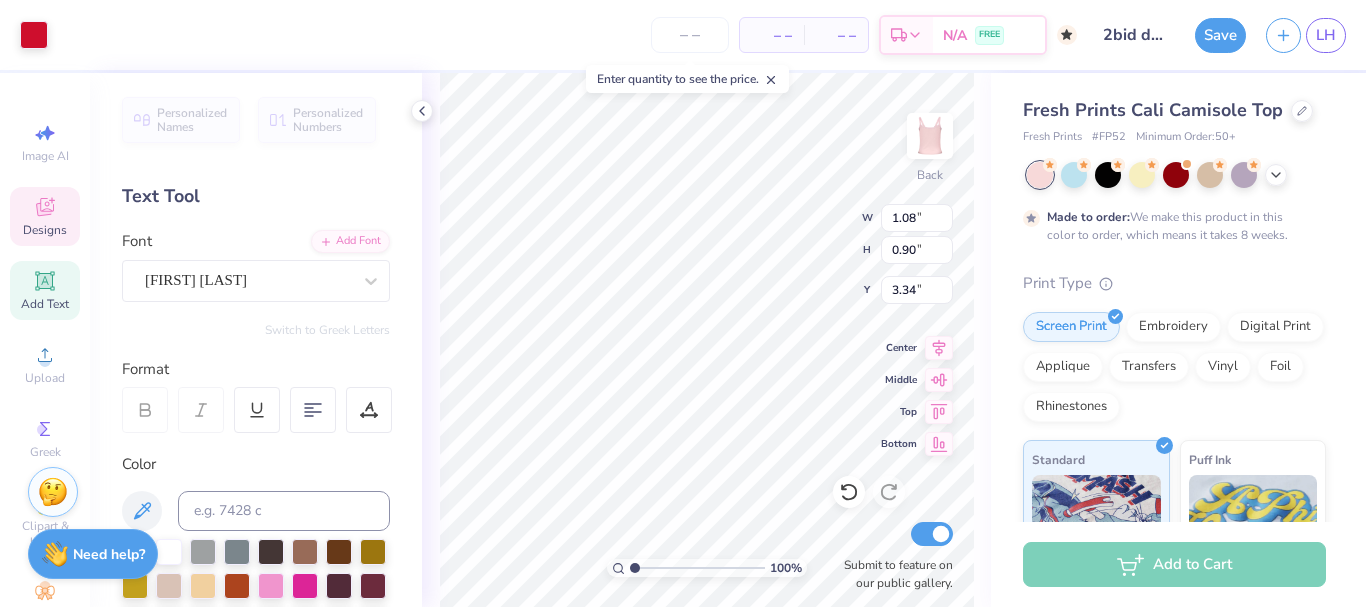 type on "8.55" 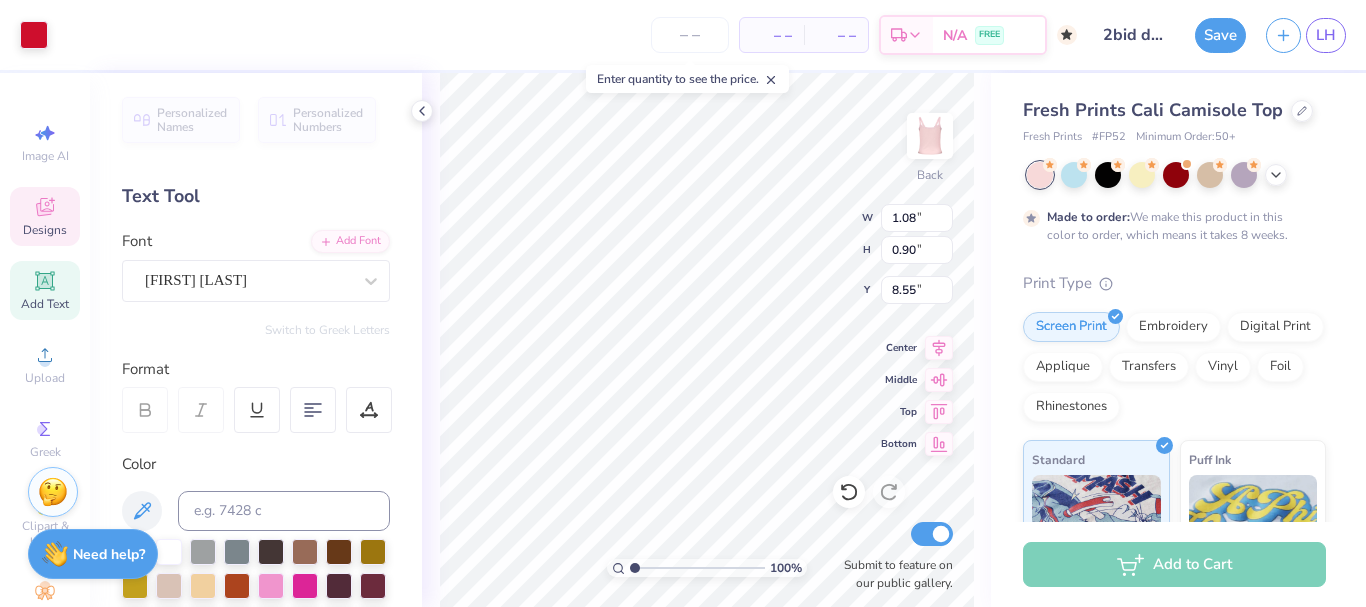 type on "3.13" 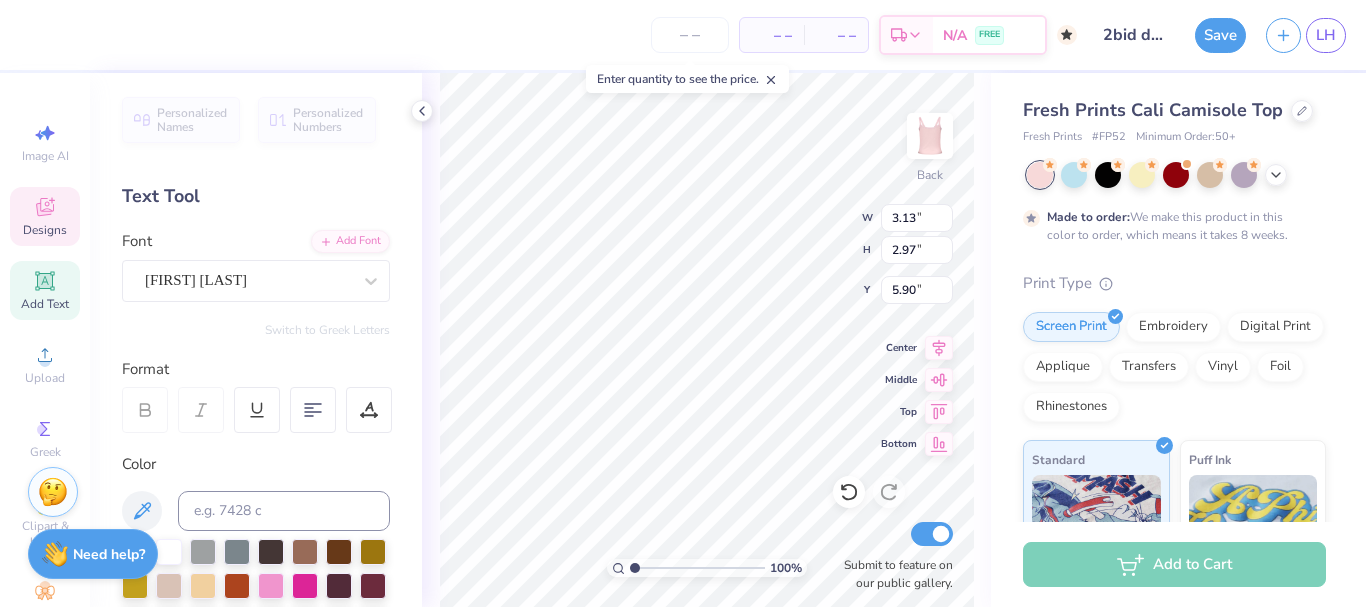 type on "2.44" 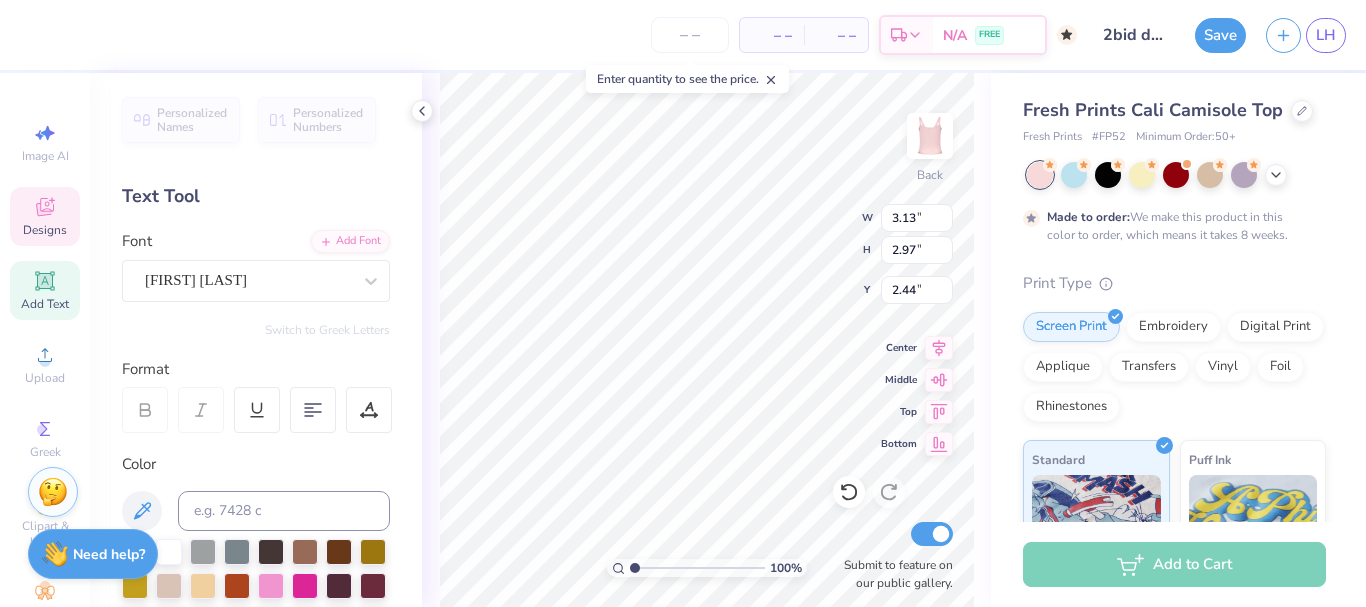 type on "3.80" 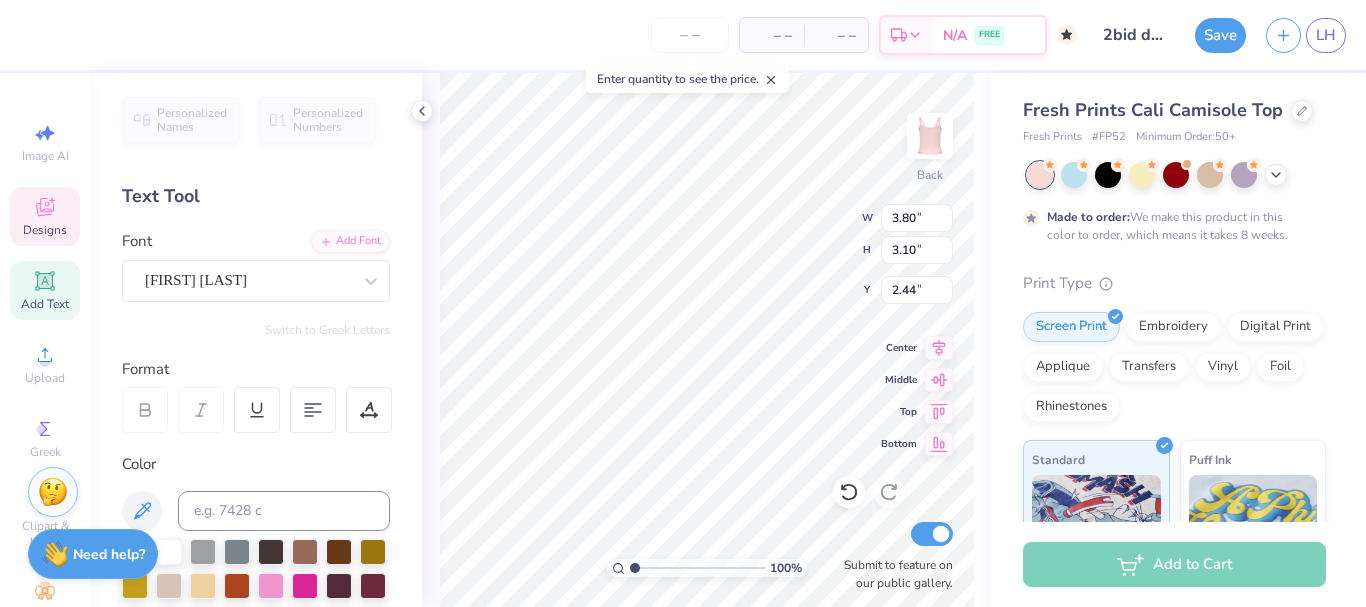 scroll, scrollTop: 17, scrollLeft: 2, axis: both 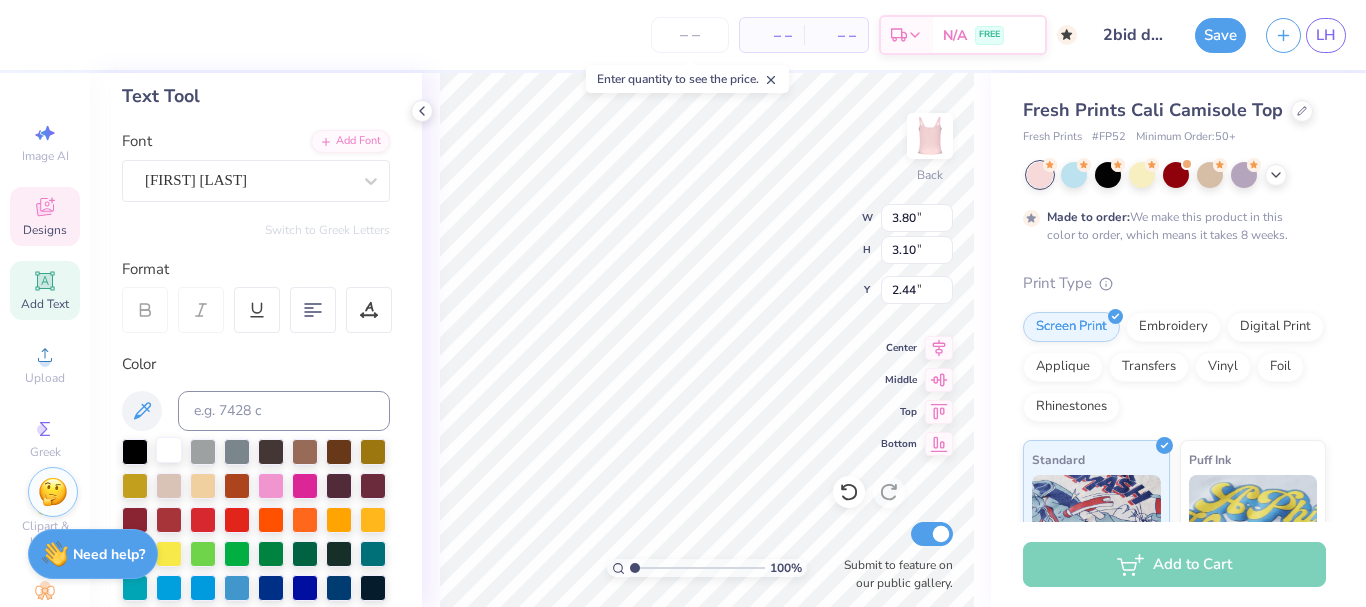 click at bounding box center (169, 450) 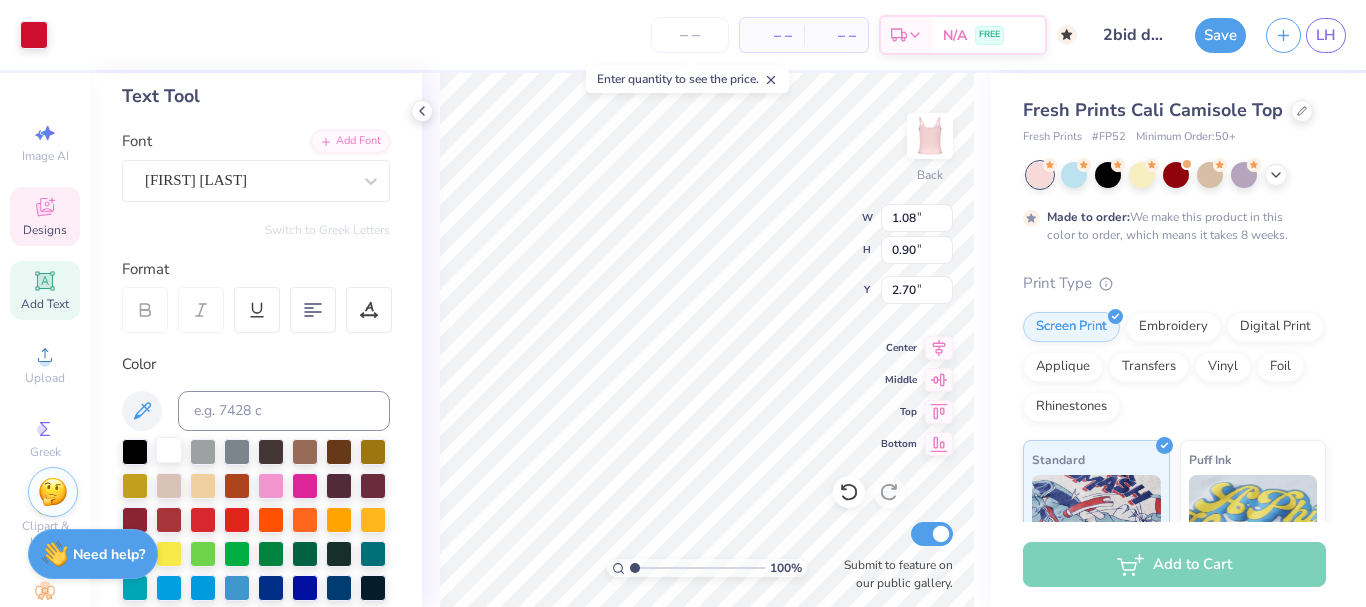click at bounding box center (169, 450) 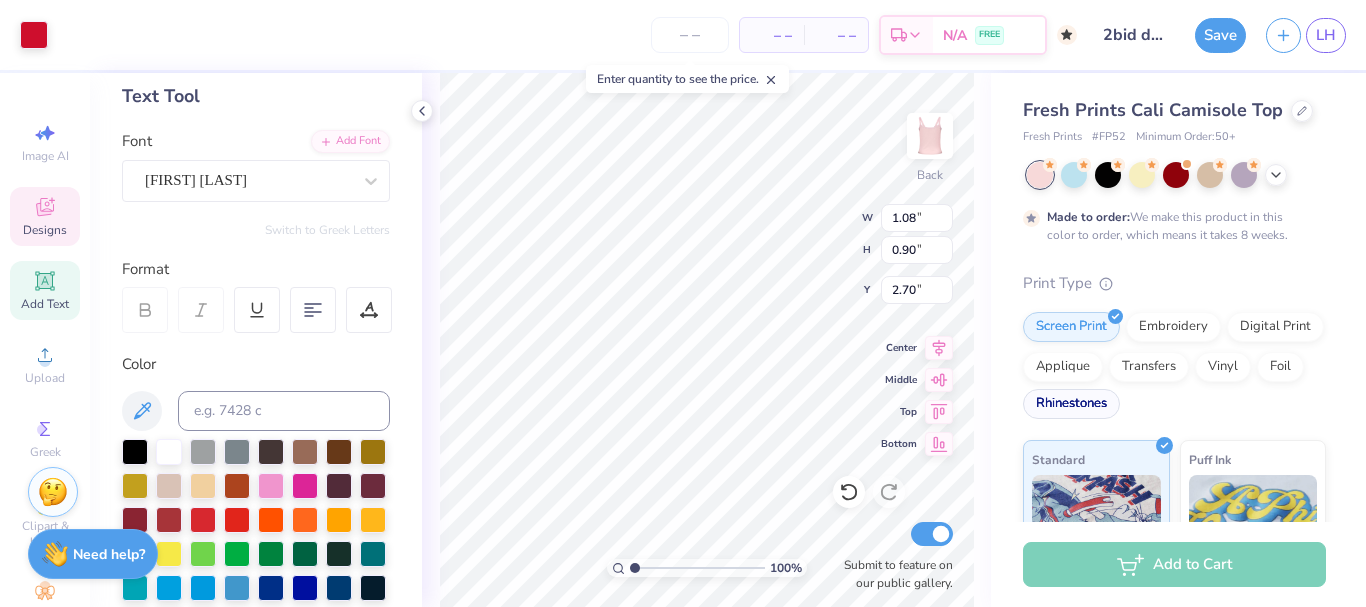 click on "Rhinestones" at bounding box center (1071, 404) 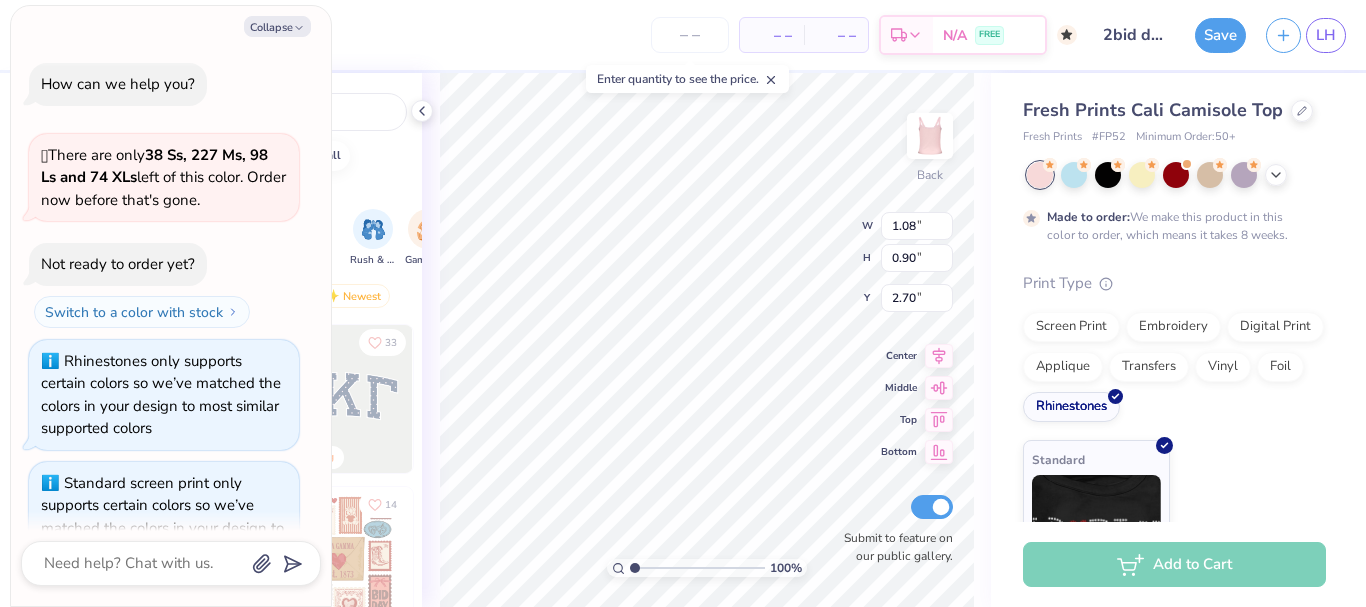 scroll, scrollTop: 1040, scrollLeft: 0, axis: vertical 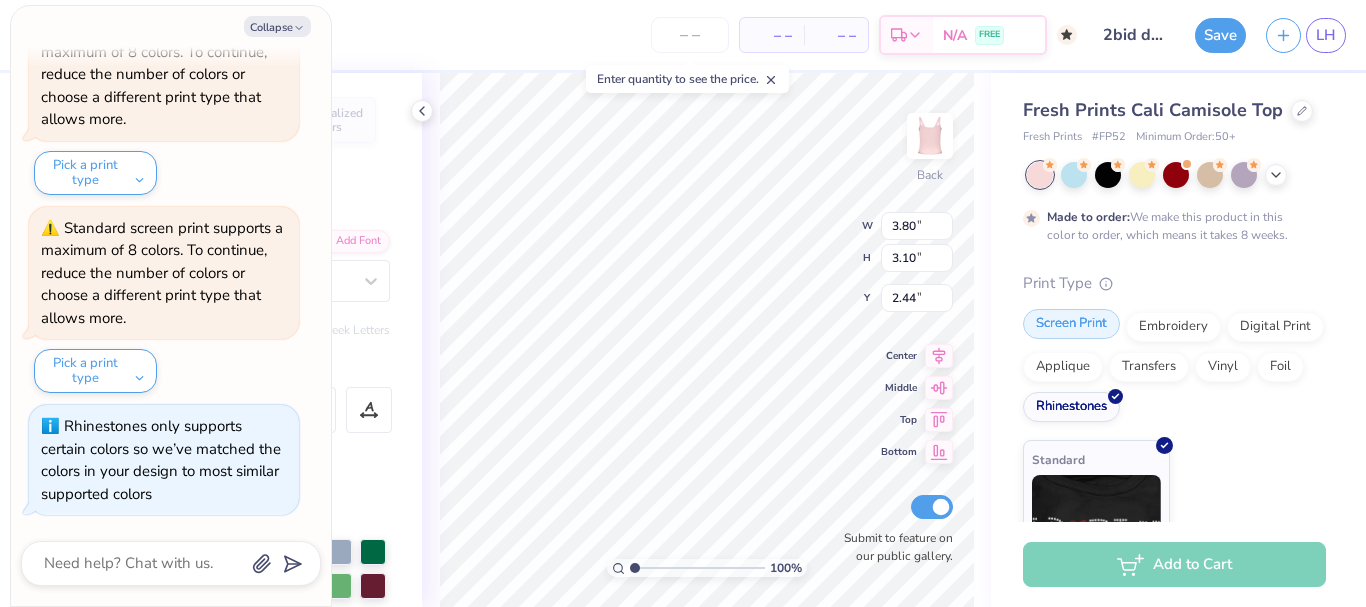 click on "Screen Print" at bounding box center (1071, 324) 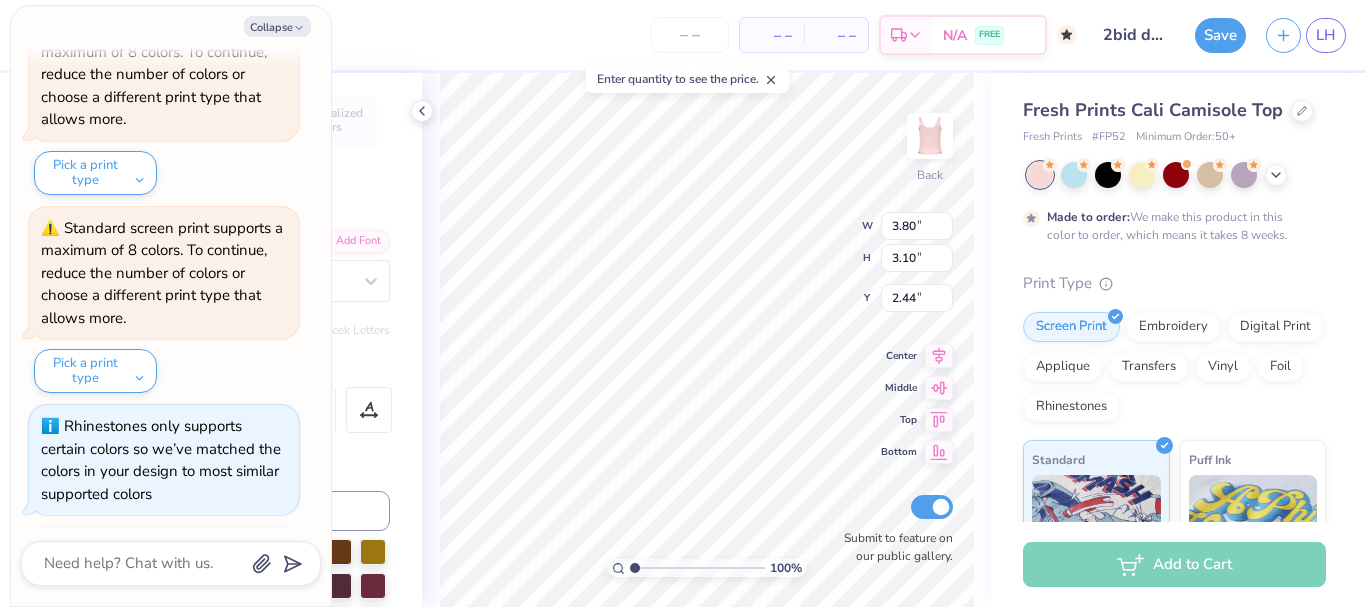 scroll, scrollTop: 1162, scrollLeft: 0, axis: vertical 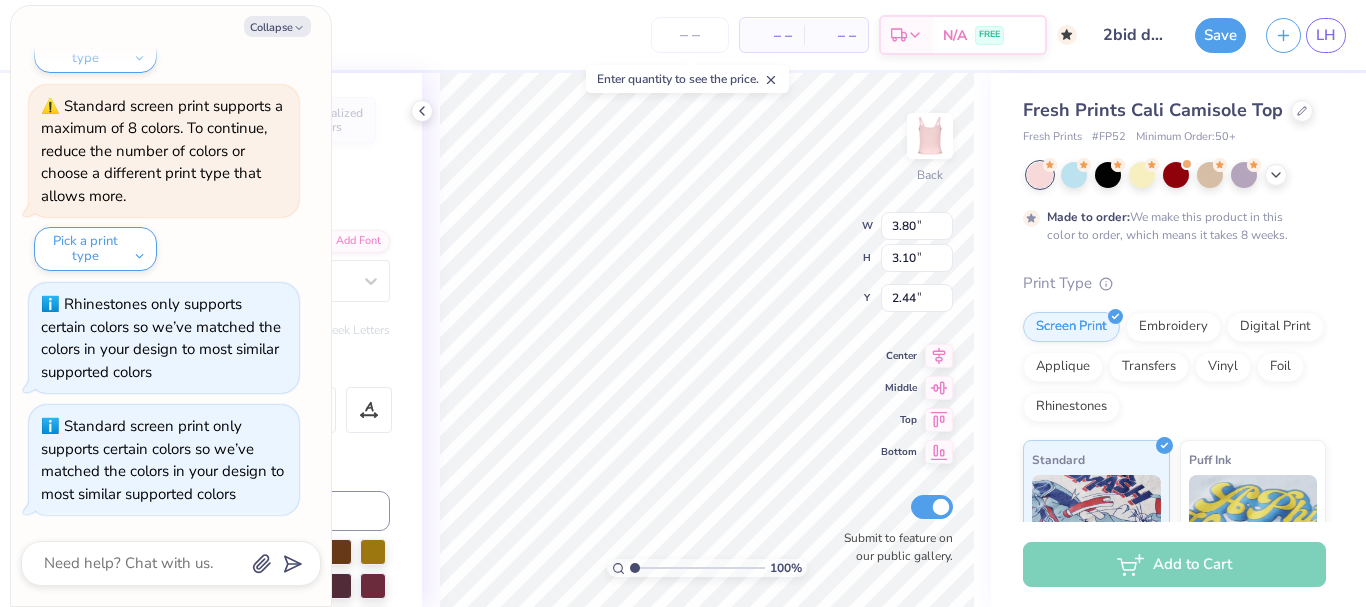 click on "Collapse" at bounding box center [171, 26] 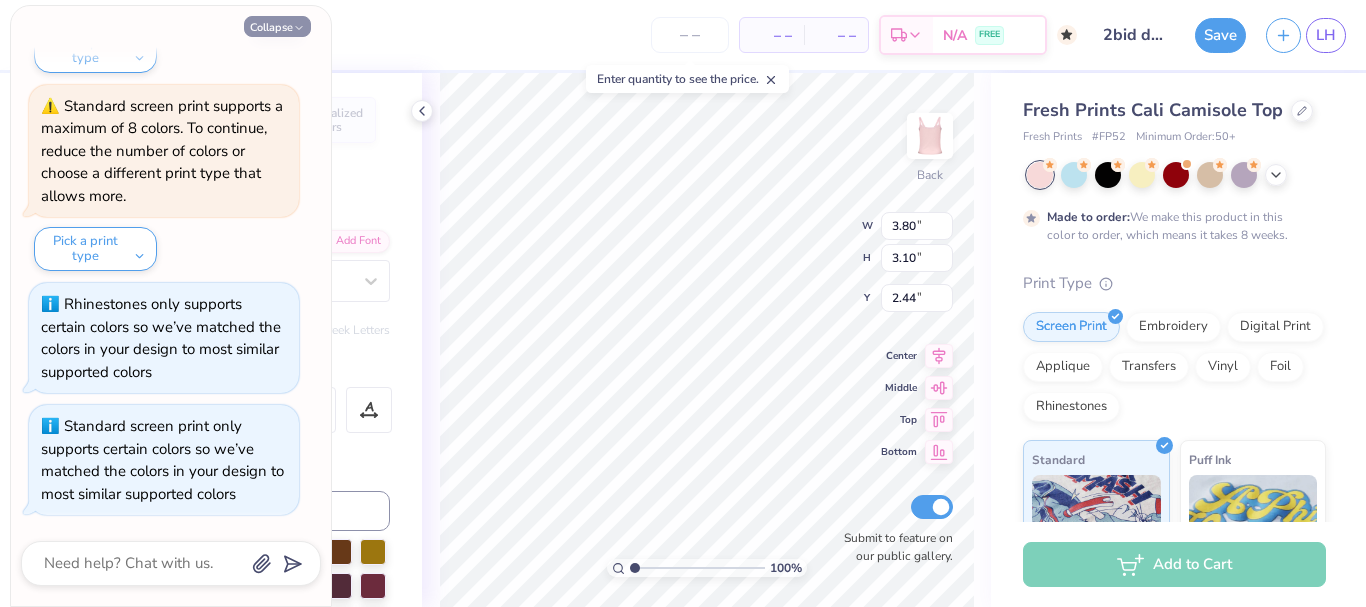 click 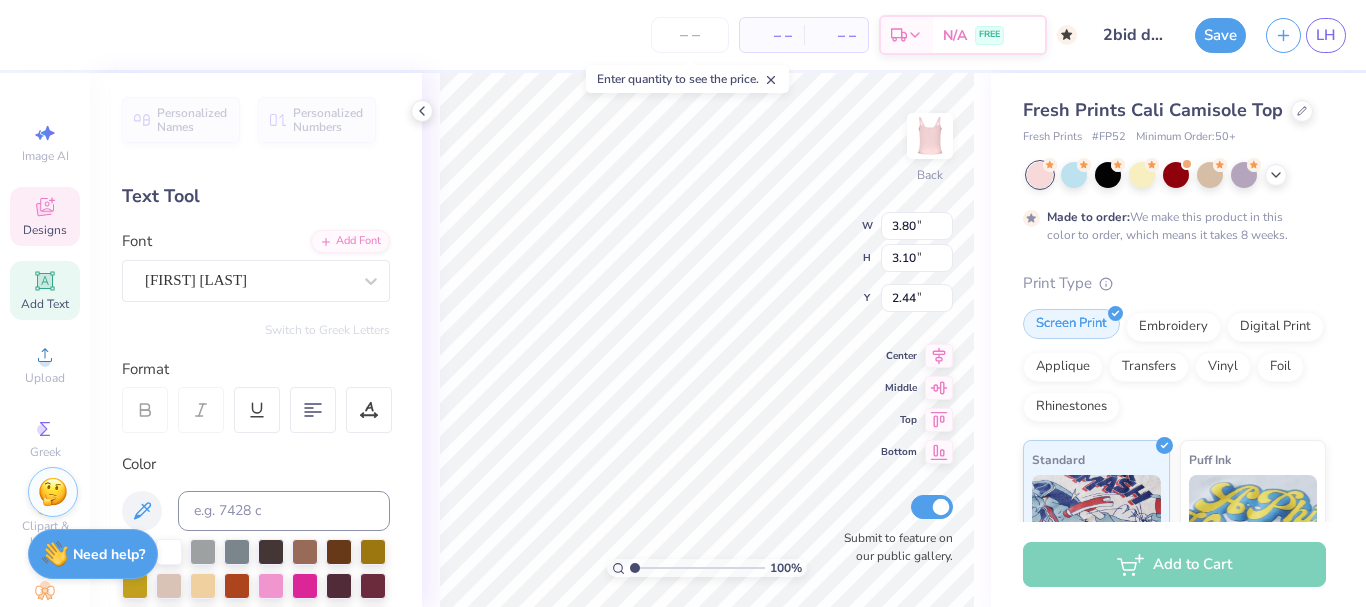 click on "Screen Print" at bounding box center (1071, 324) 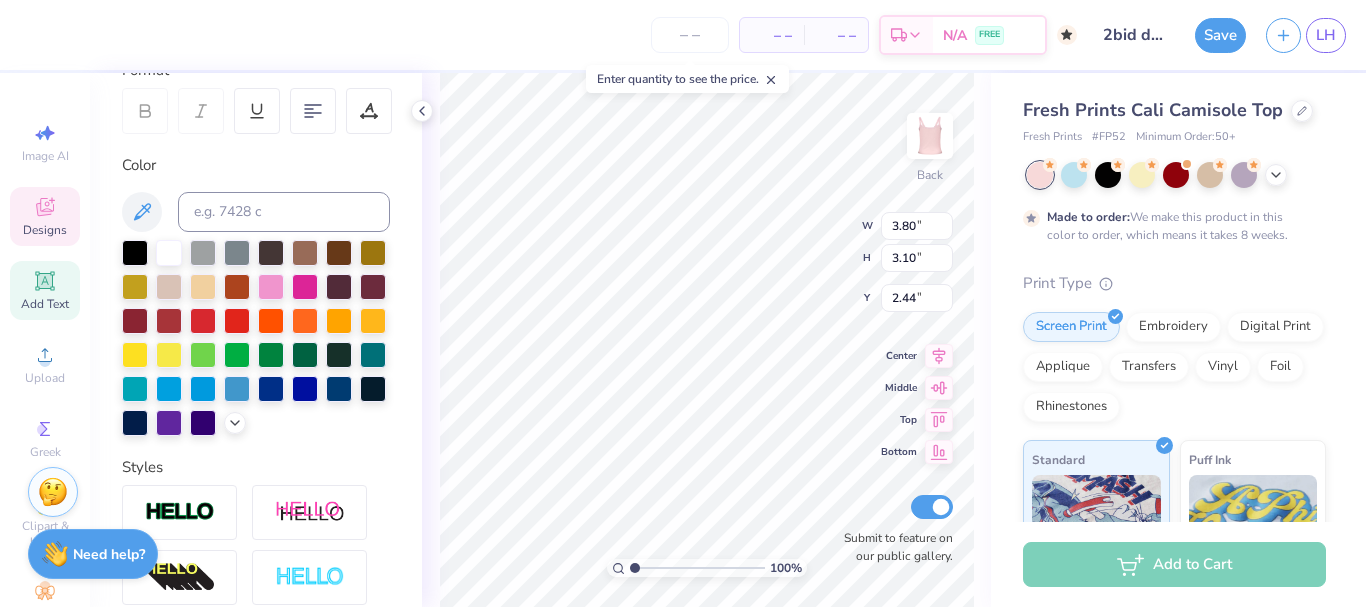 scroll, scrollTop: 300, scrollLeft: 0, axis: vertical 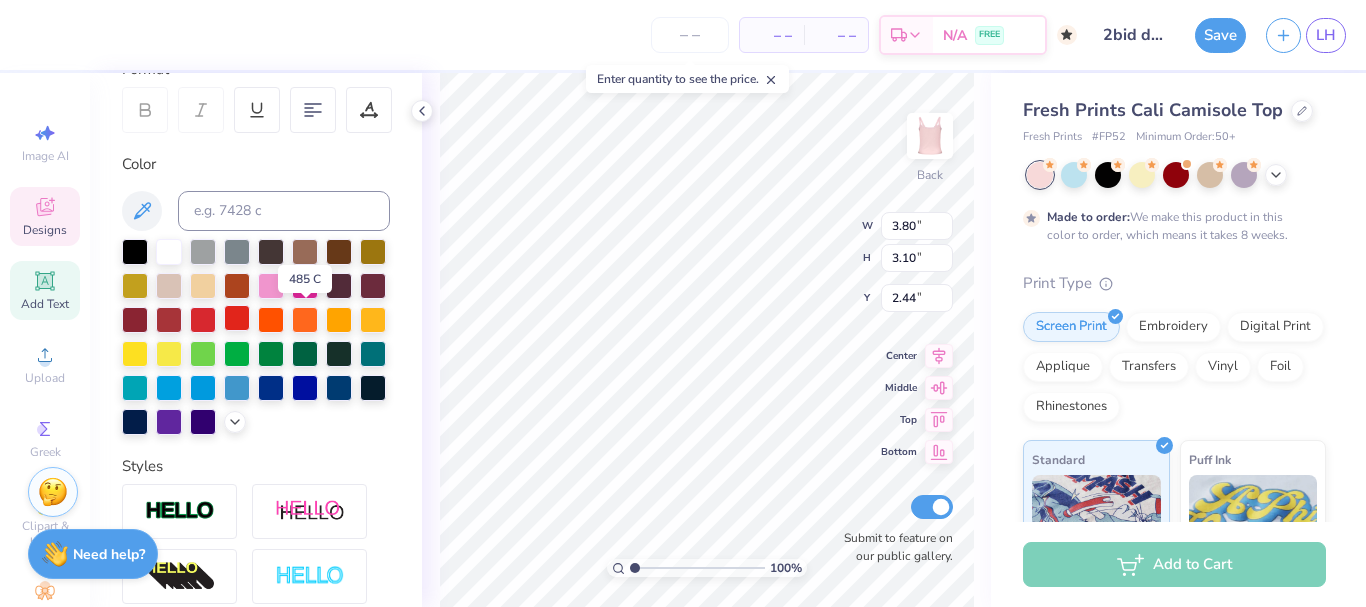 click at bounding box center (237, 318) 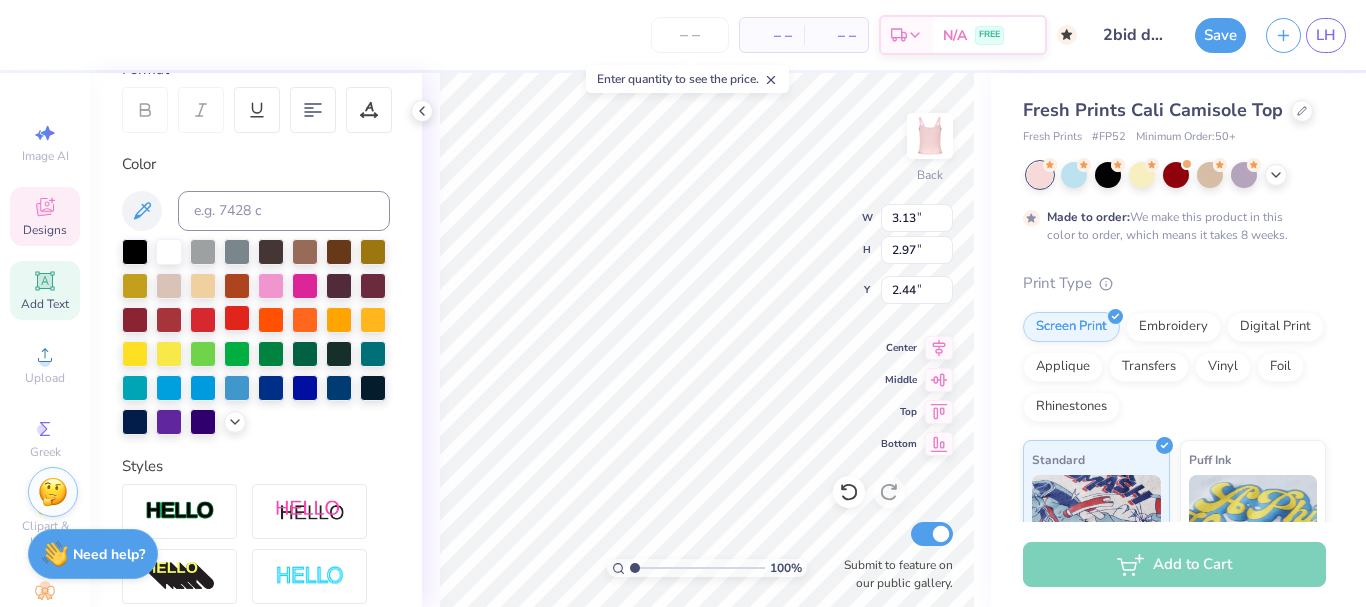 click at bounding box center (237, 318) 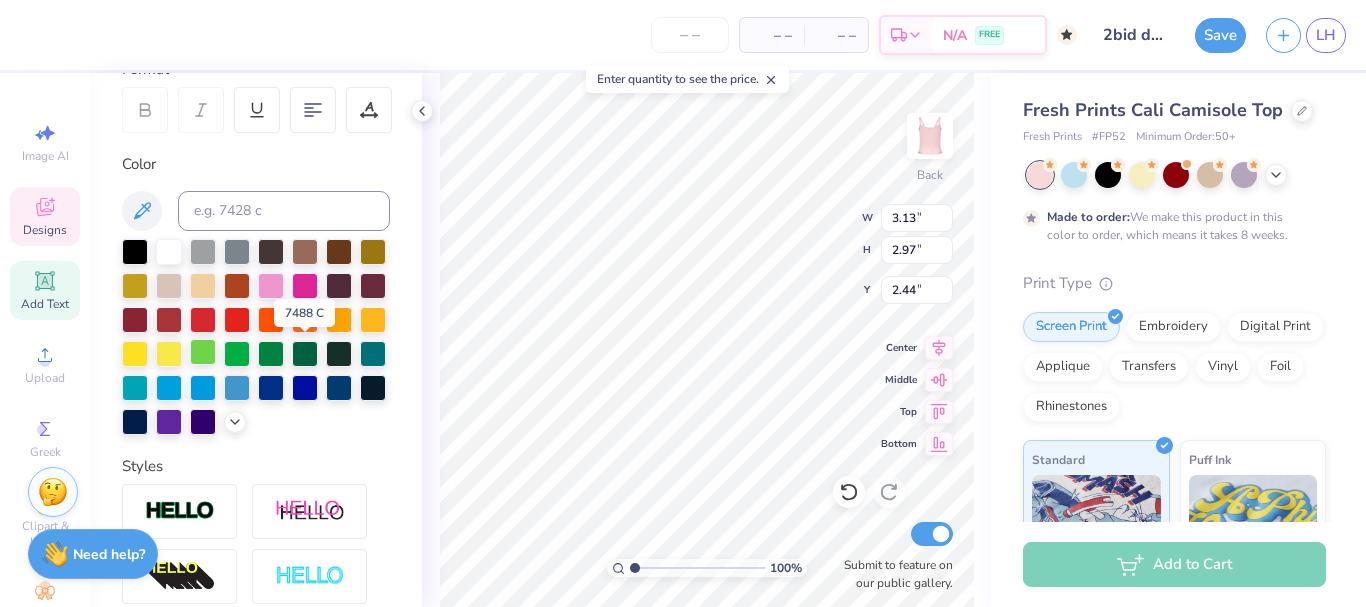 click at bounding box center (203, 352) 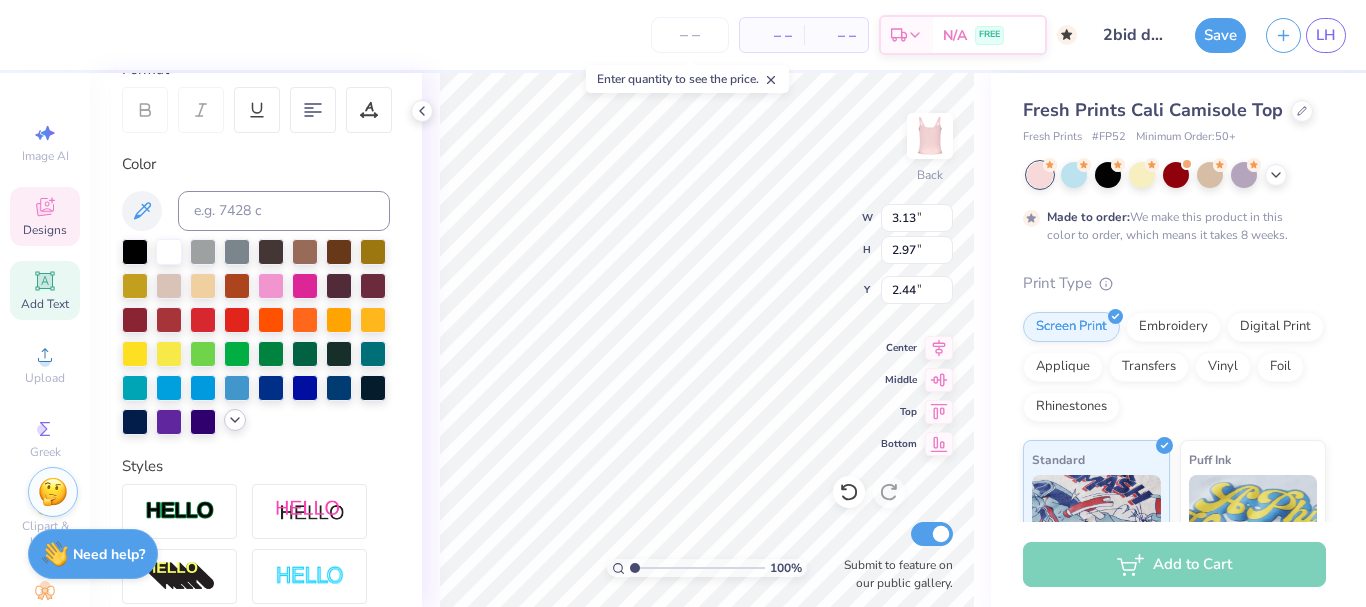 click 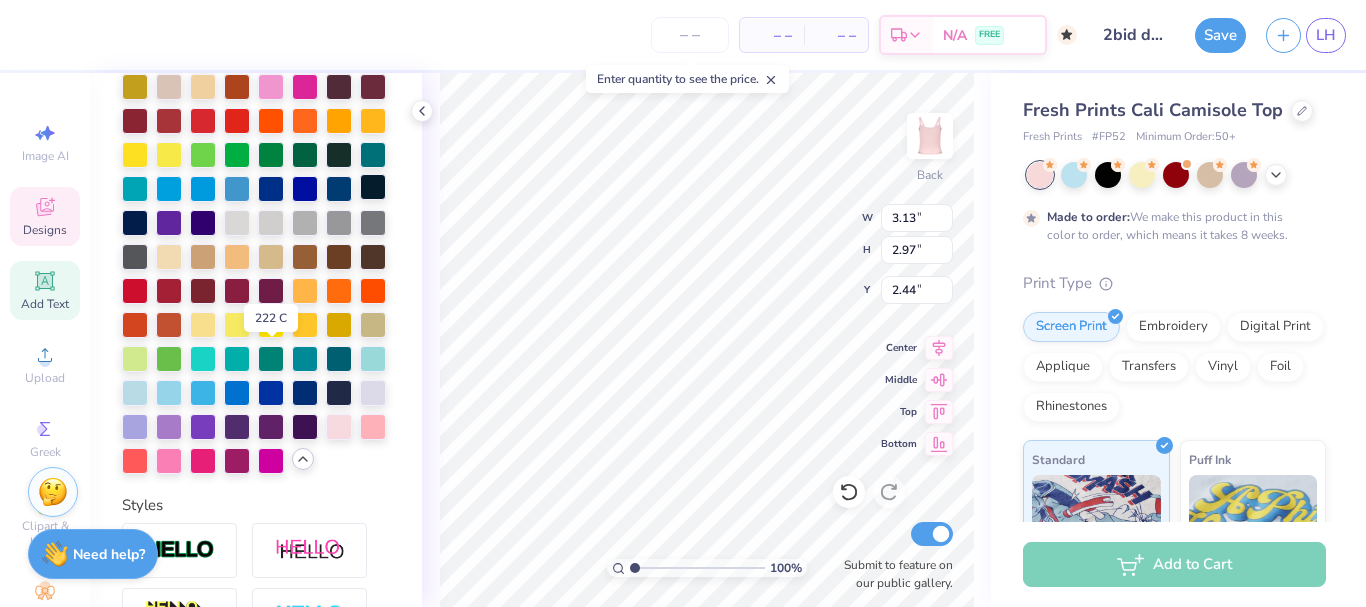 scroll, scrollTop: 500, scrollLeft: 0, axis: vertical 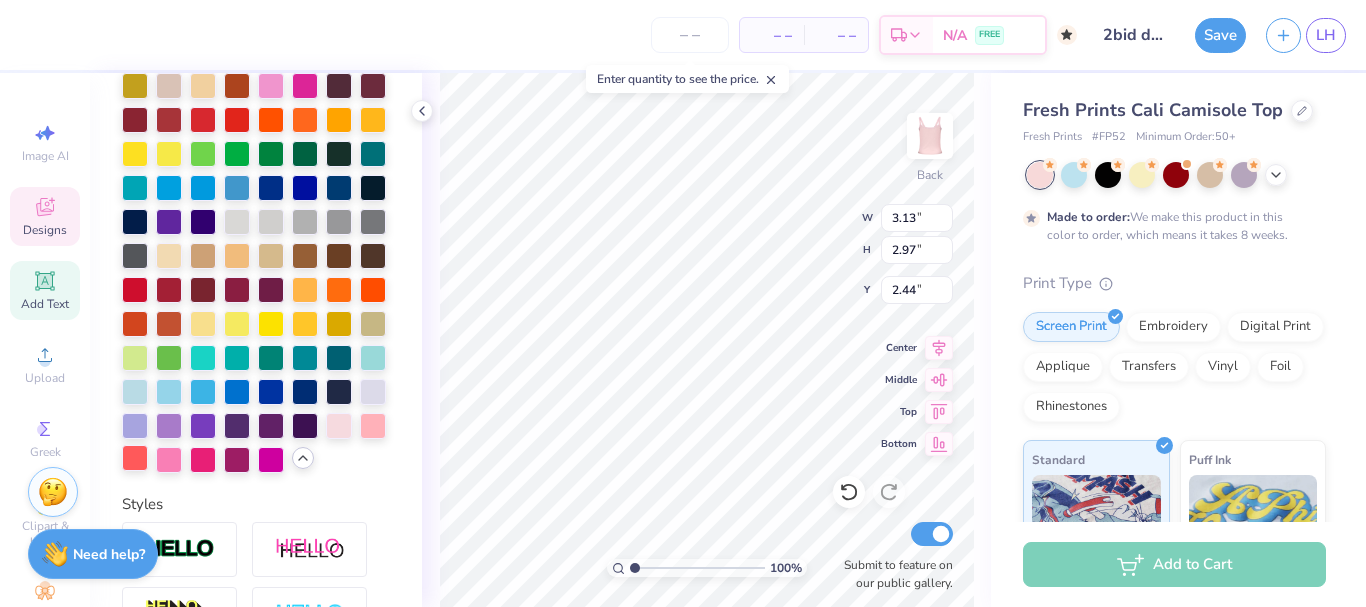 click at bounding box center [135, 458] 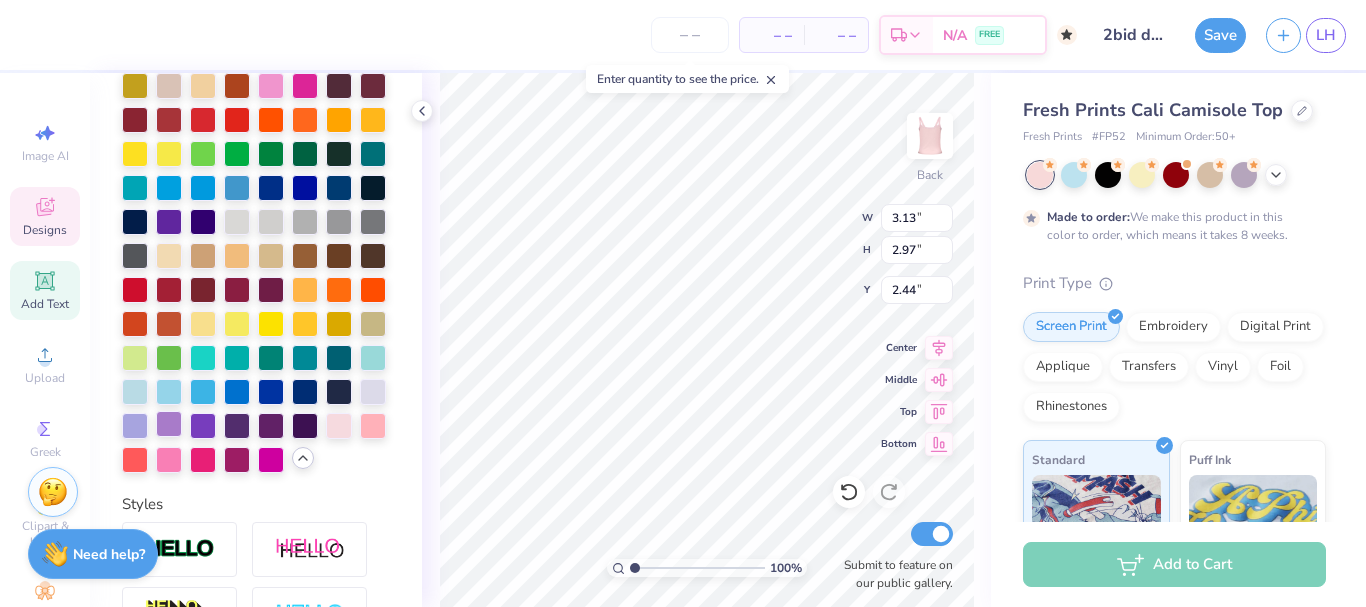 click at bounding box center [169, 424] 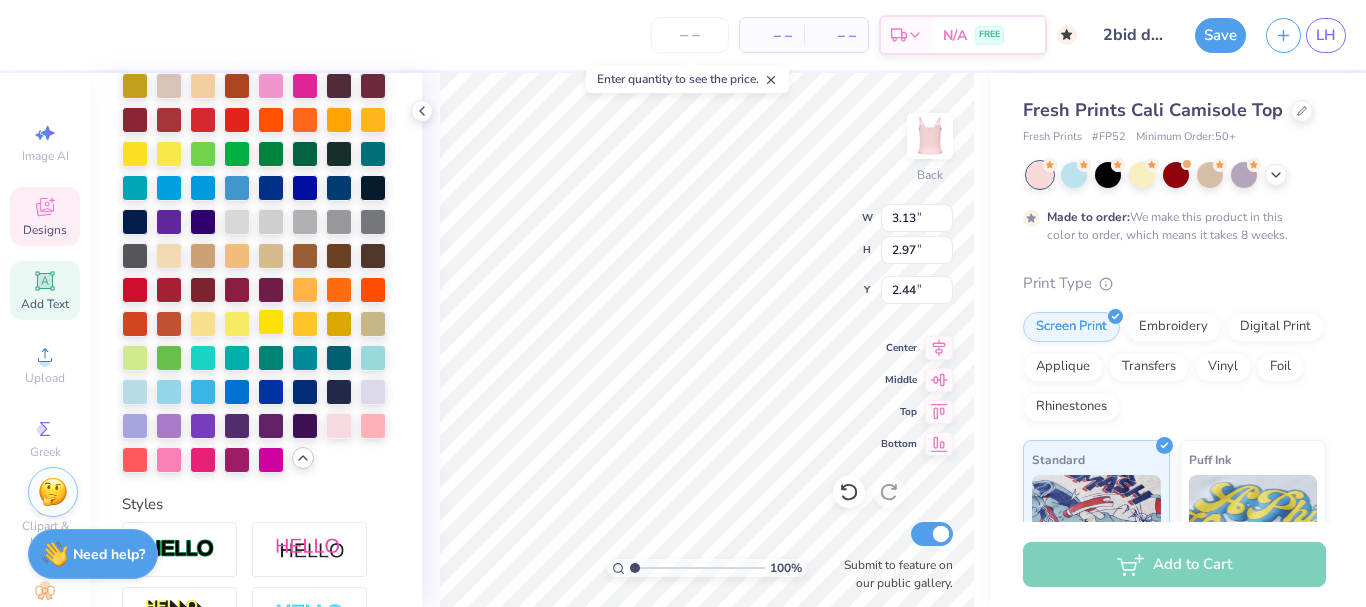 click at bounding box center [271, 322] 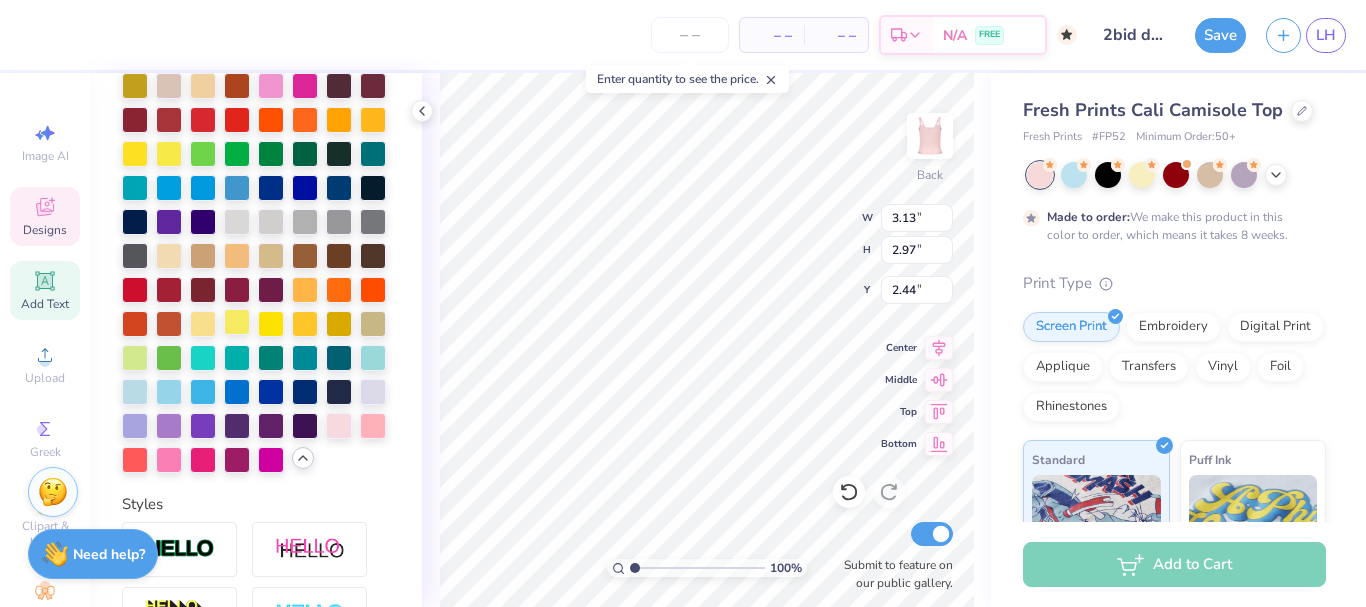 click at bounding box center (237, 322) 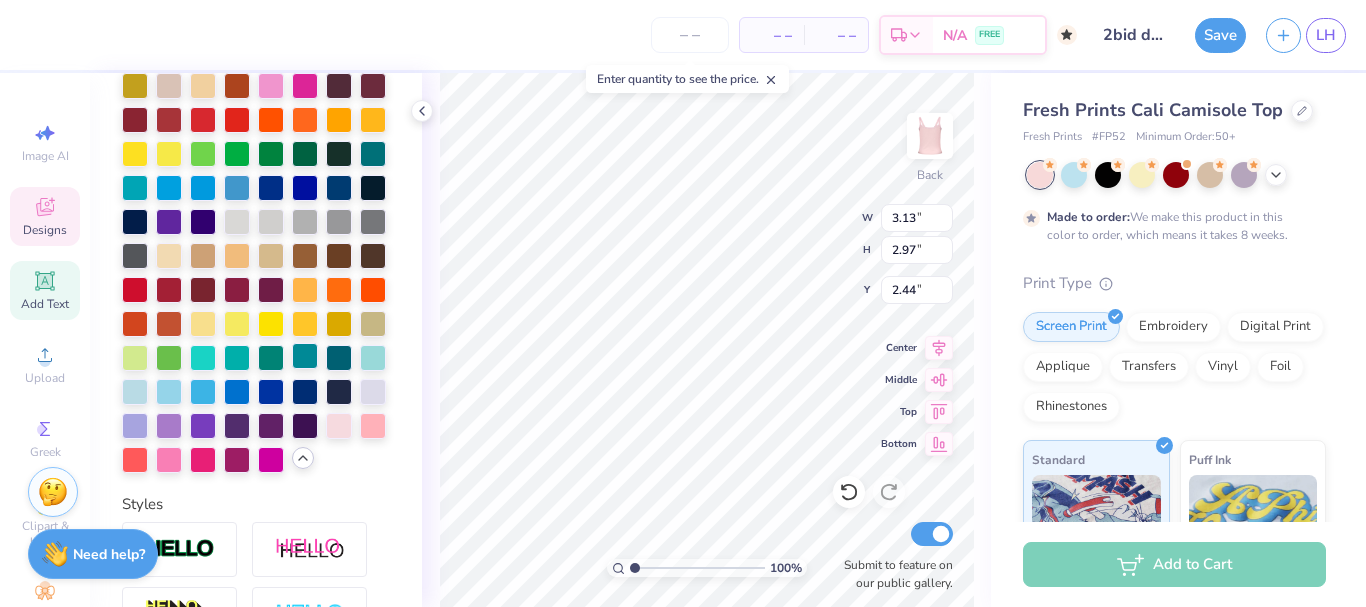 click at bounding box center [305, 356] 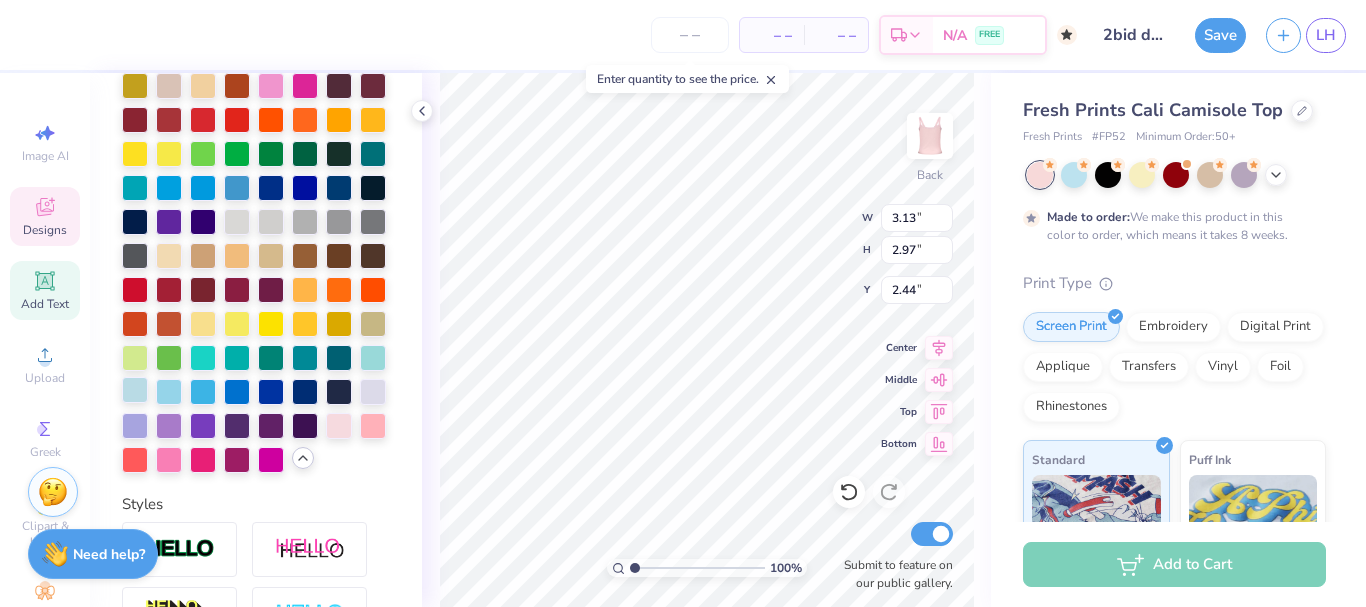 click at bounding box center [135, 390] 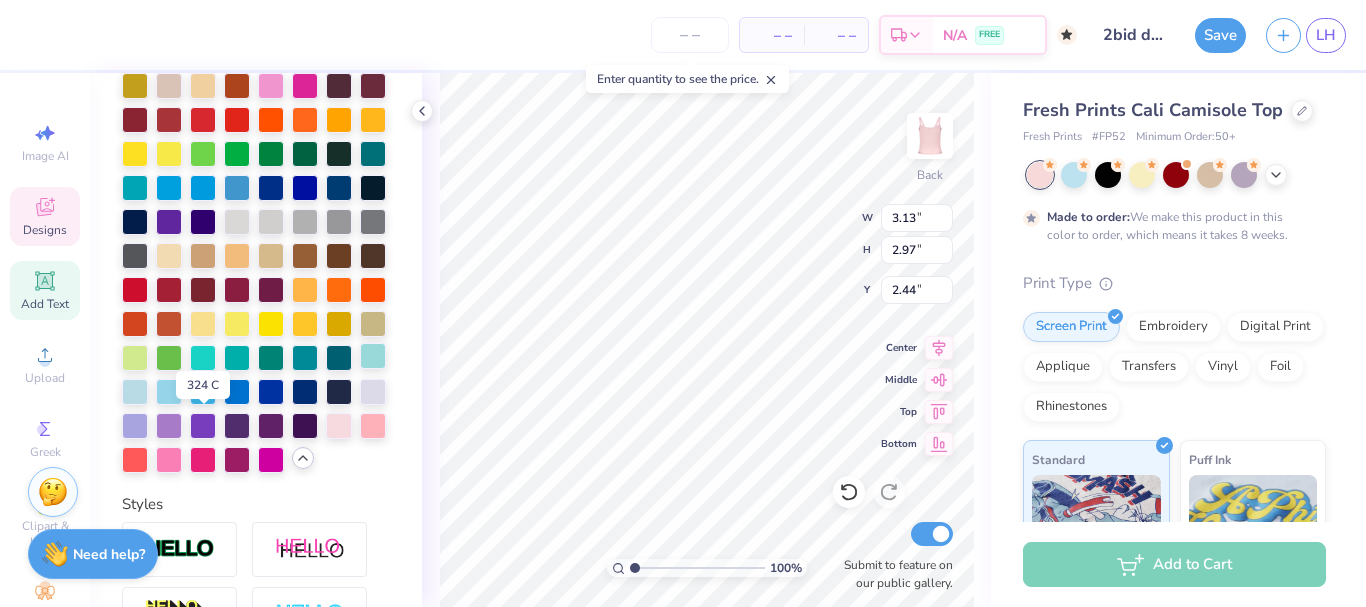 click at bounding box center (373, 356) 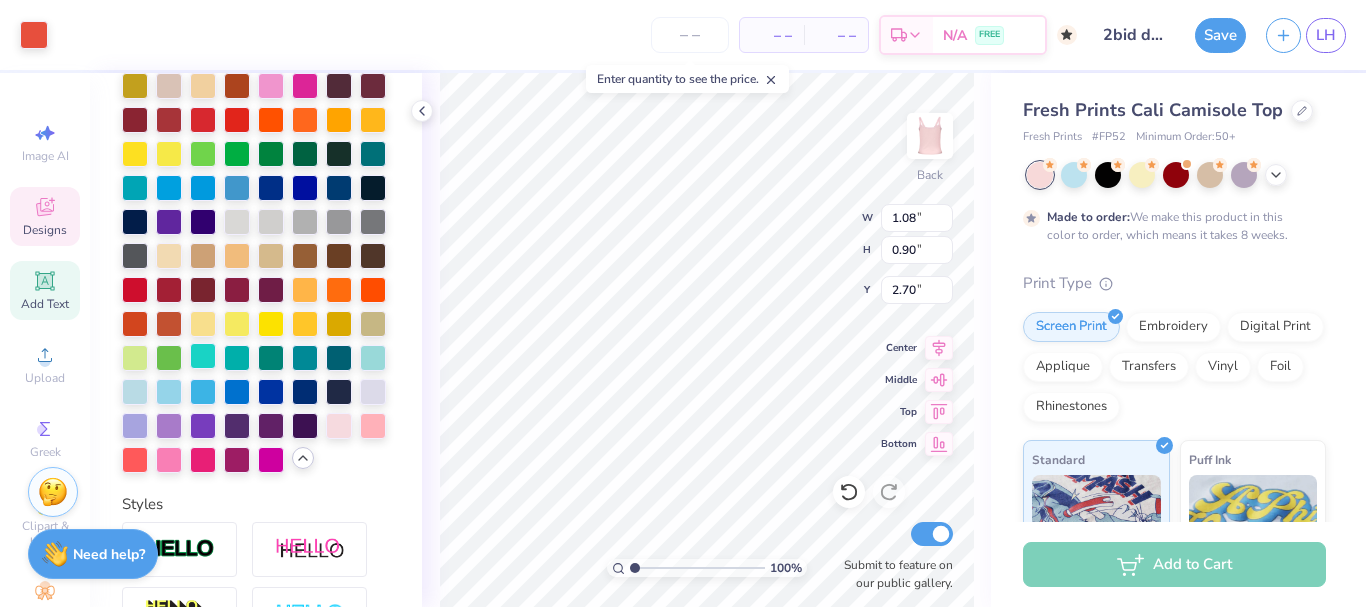 click at bounding box center [203, 356] 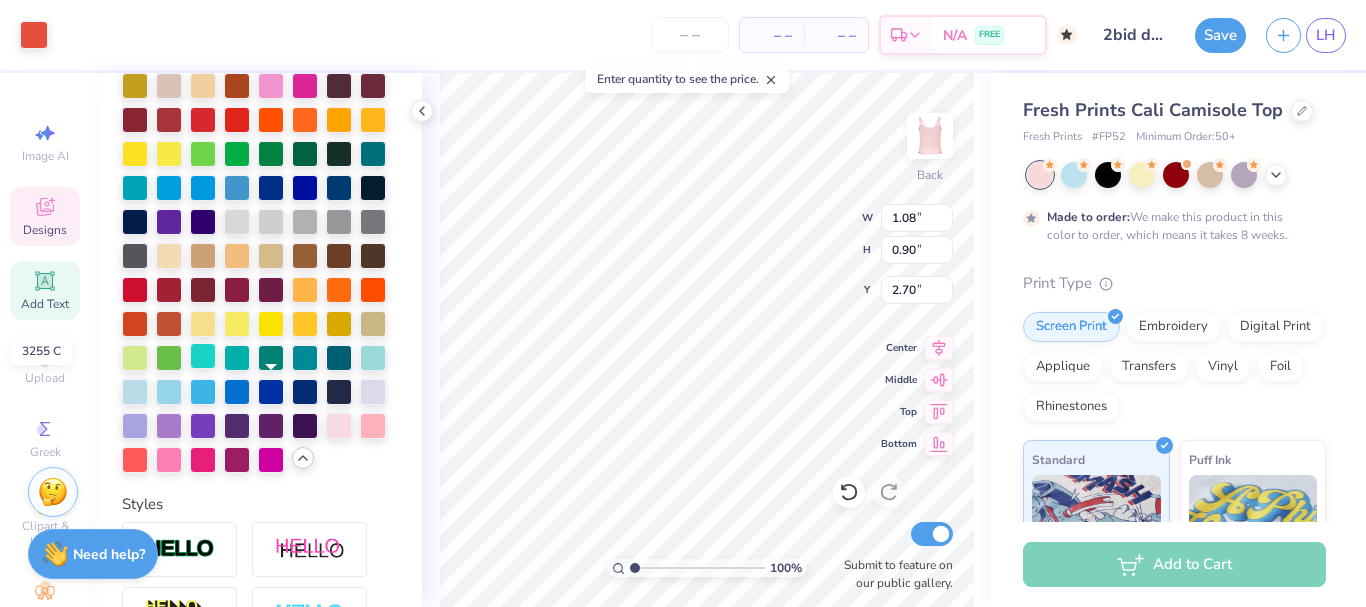 click at bounding box center [203, 356] 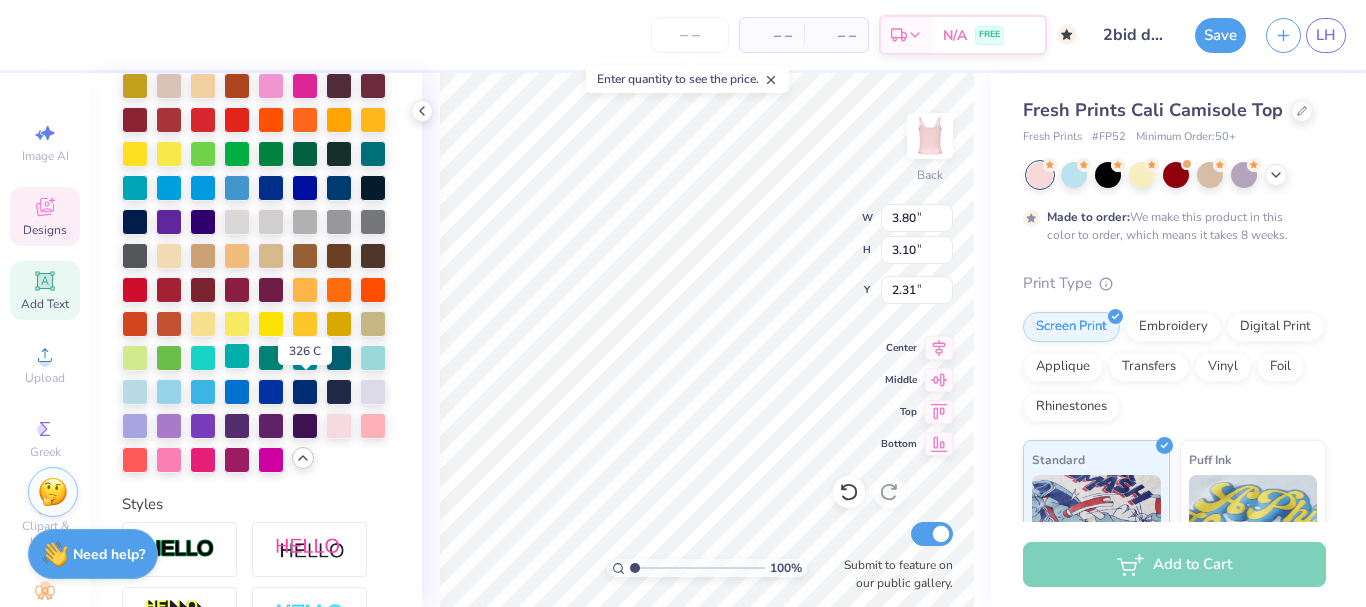 click at bounding box center [237, 356] 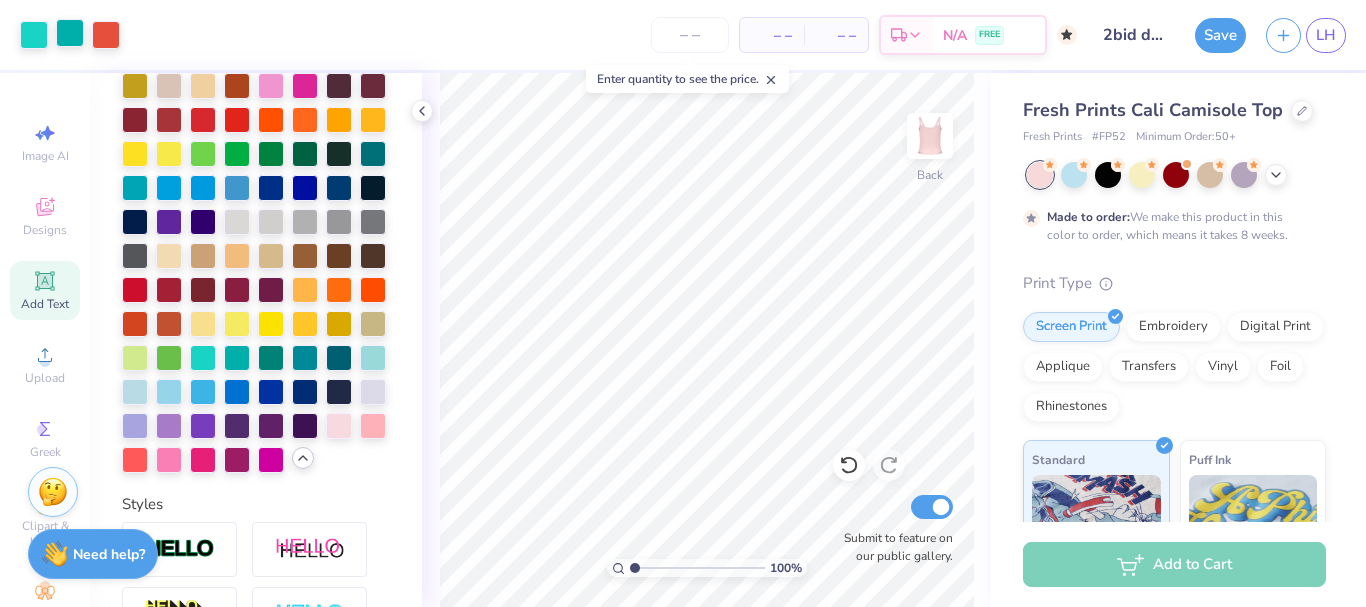 click at bounding box center [70, 33] 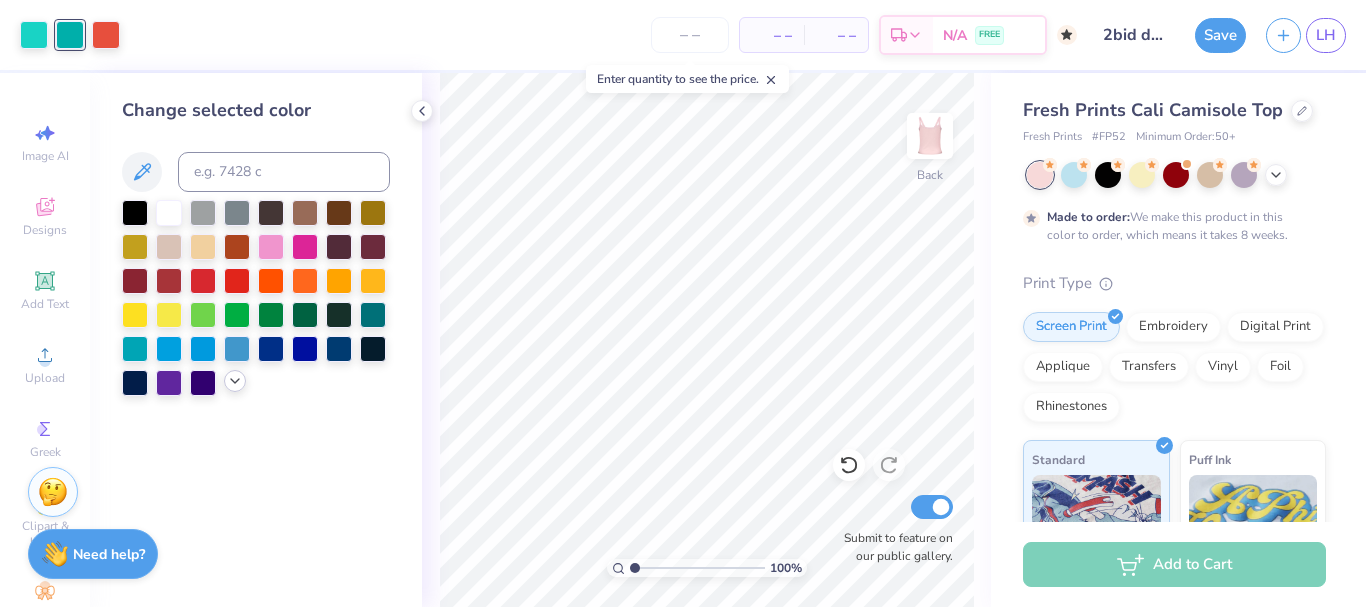 click 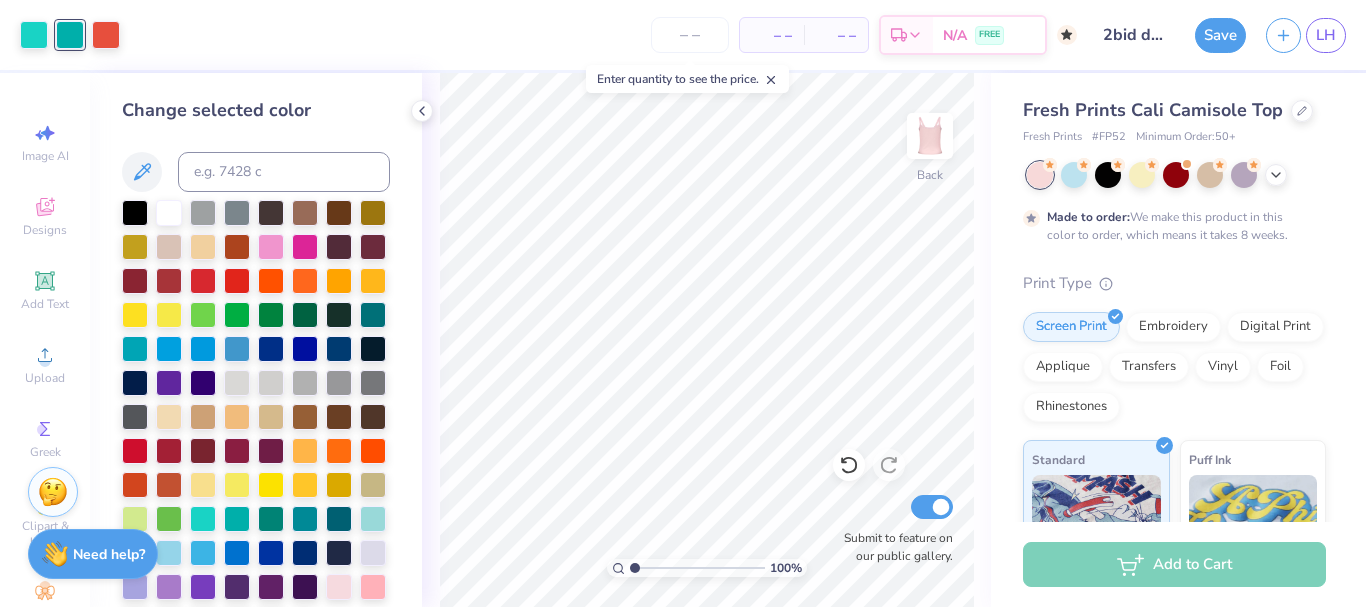 click at bounding box center (203, 519) 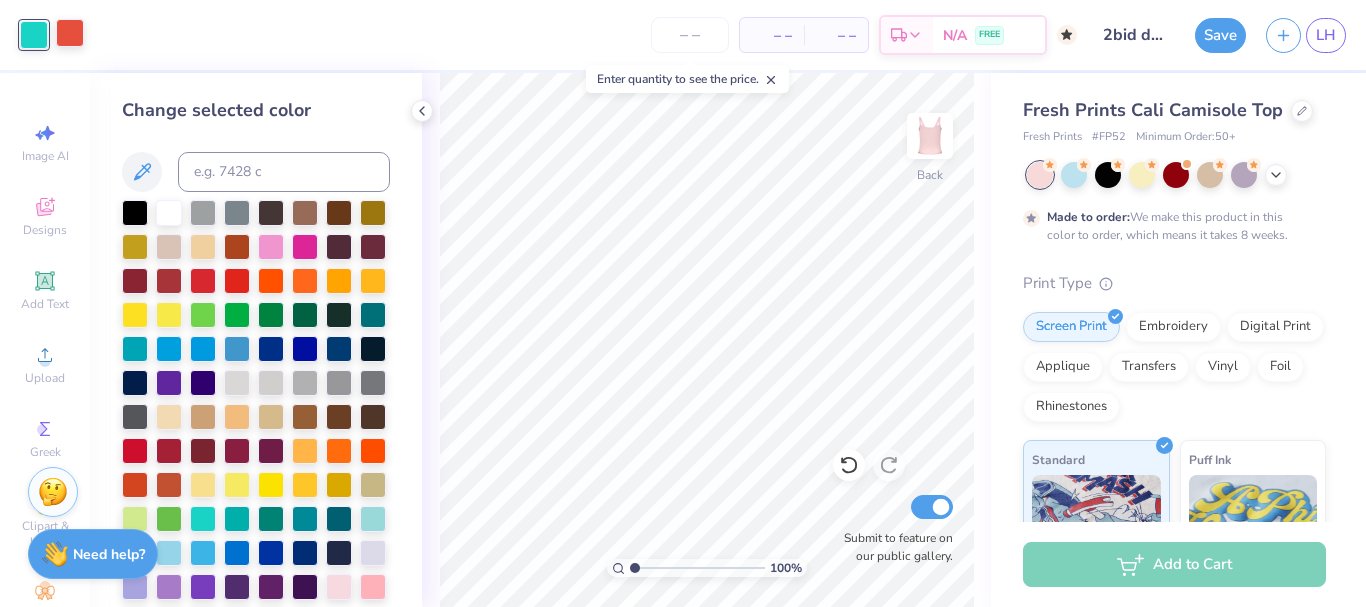 click at bounding box center (70, 33) 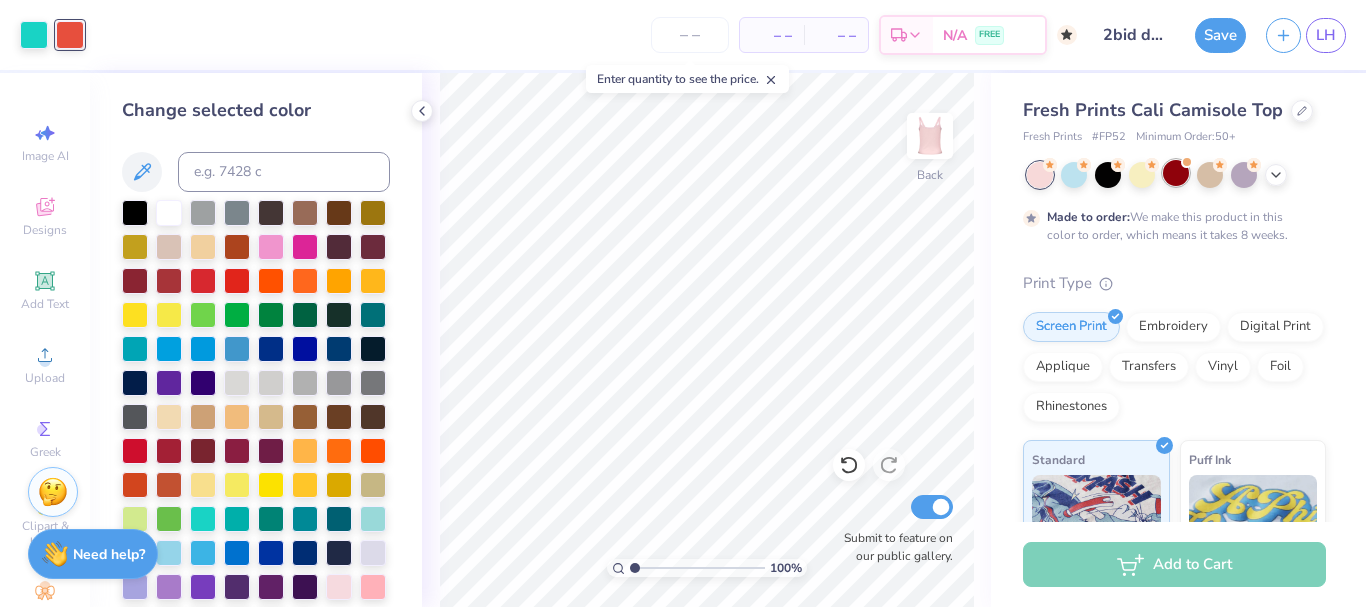 click at bounding box center (1176, 173) 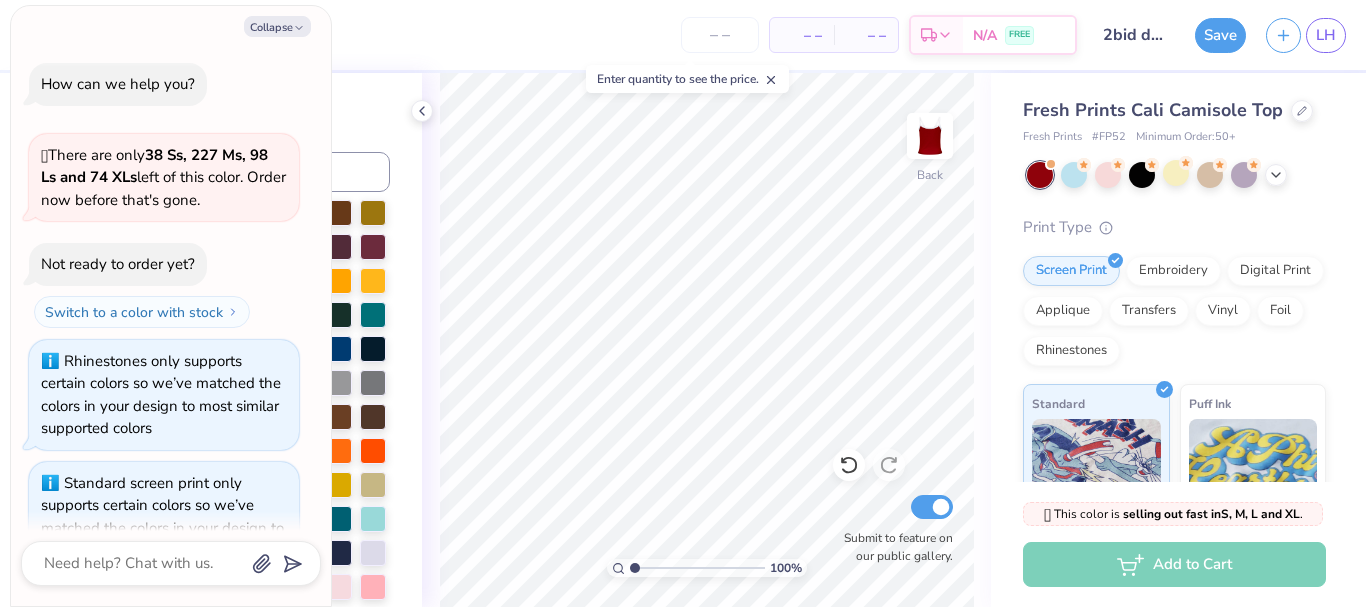 scroll, scrollTop: 1522, scrollLeft: 0, axis: vertical 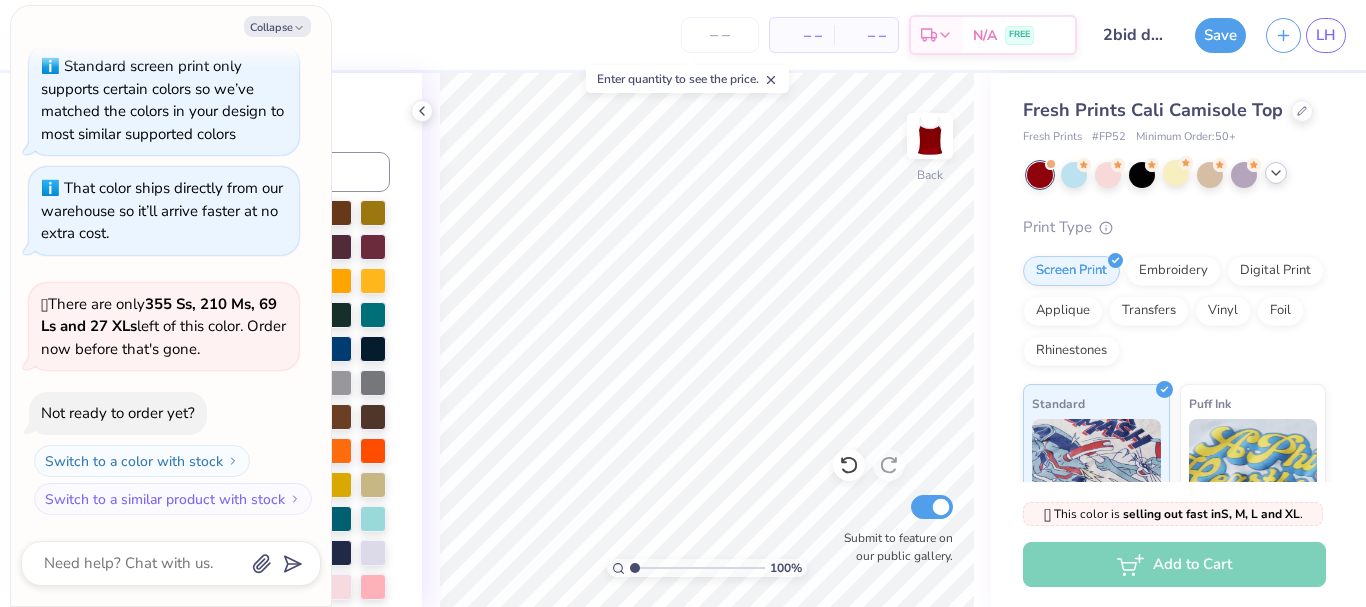 click 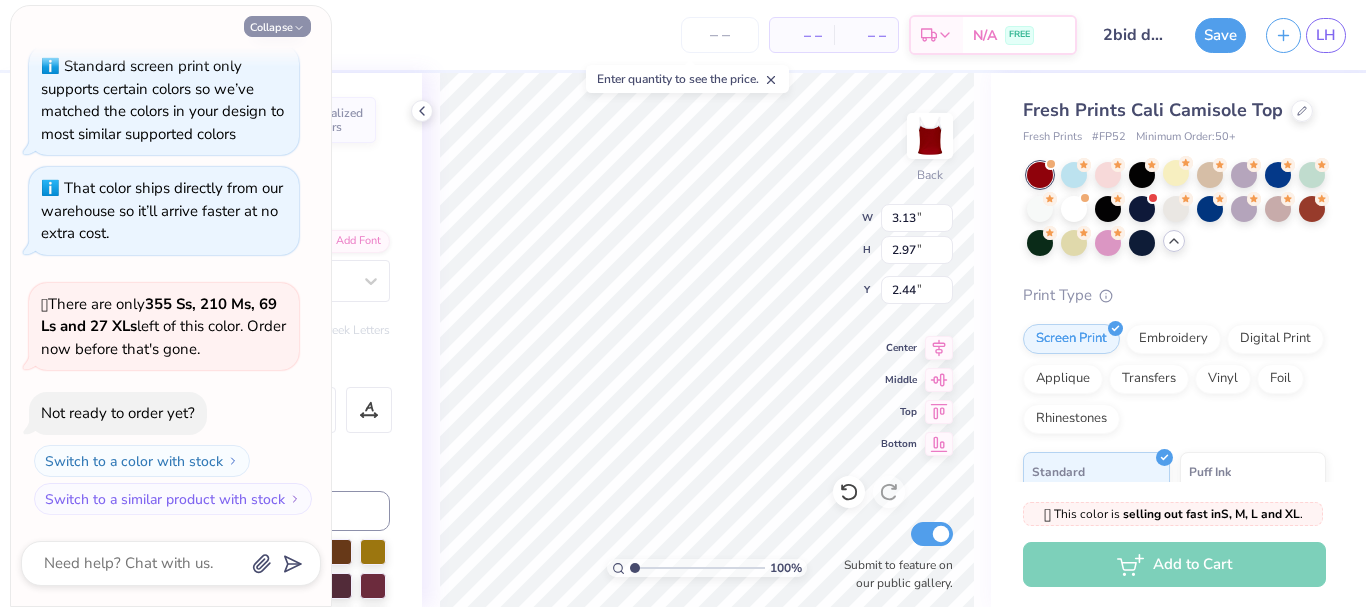 click on "Collapse" at bounding box center (277, 26) 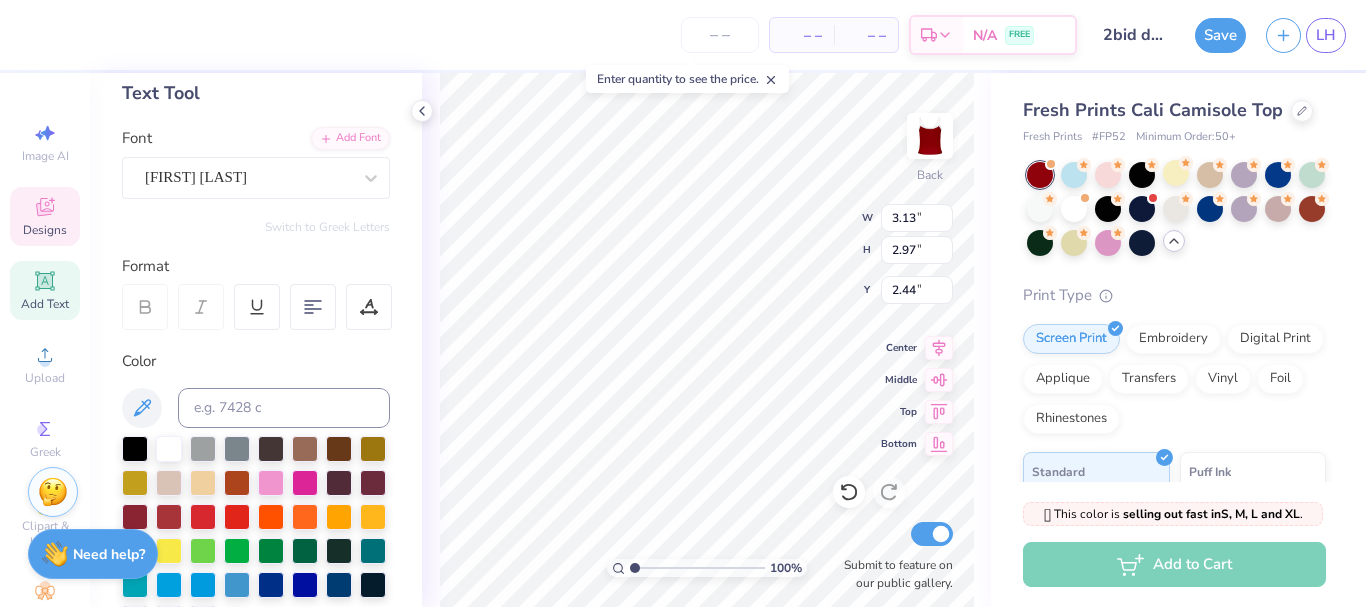 scroll, scrollTop: 200, scrollLeft: 0, axis: vertical 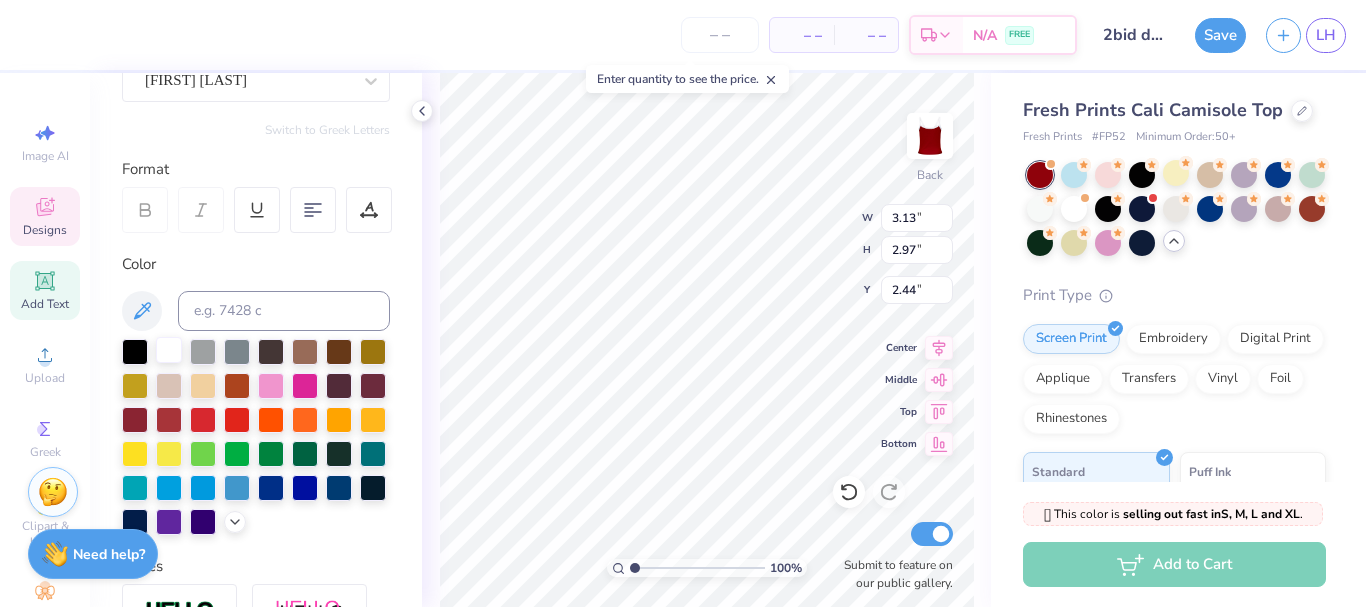 click at bounding box center [169, 350] 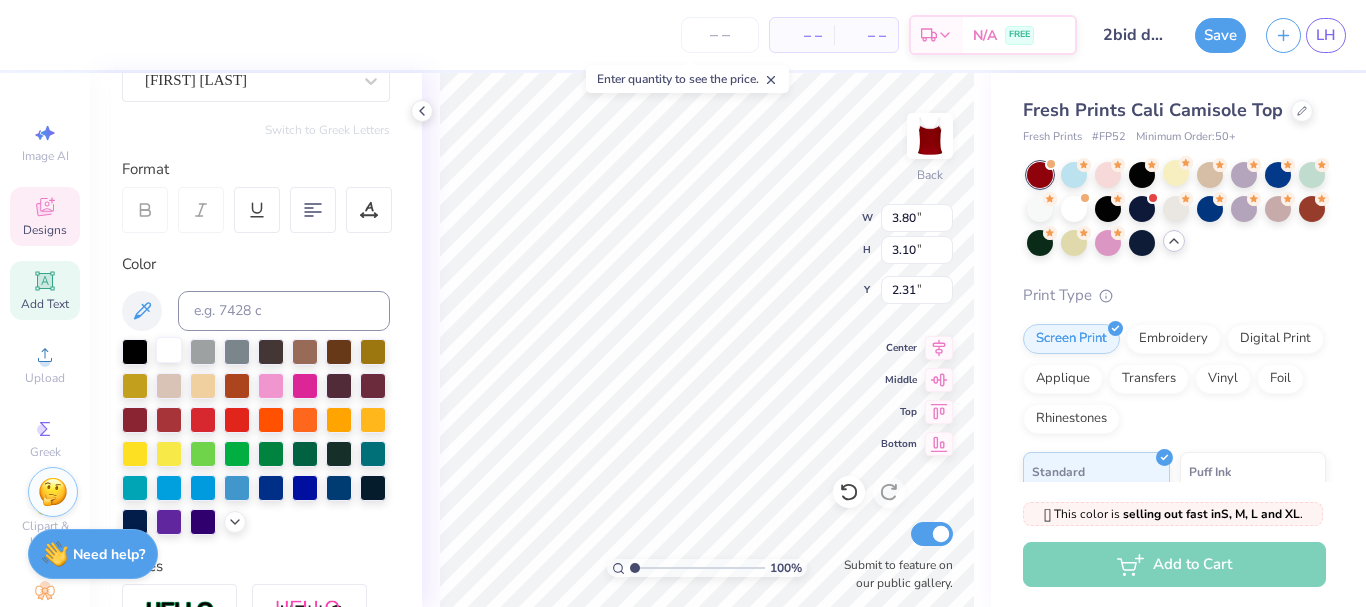 click at bounding box center (169, 350) 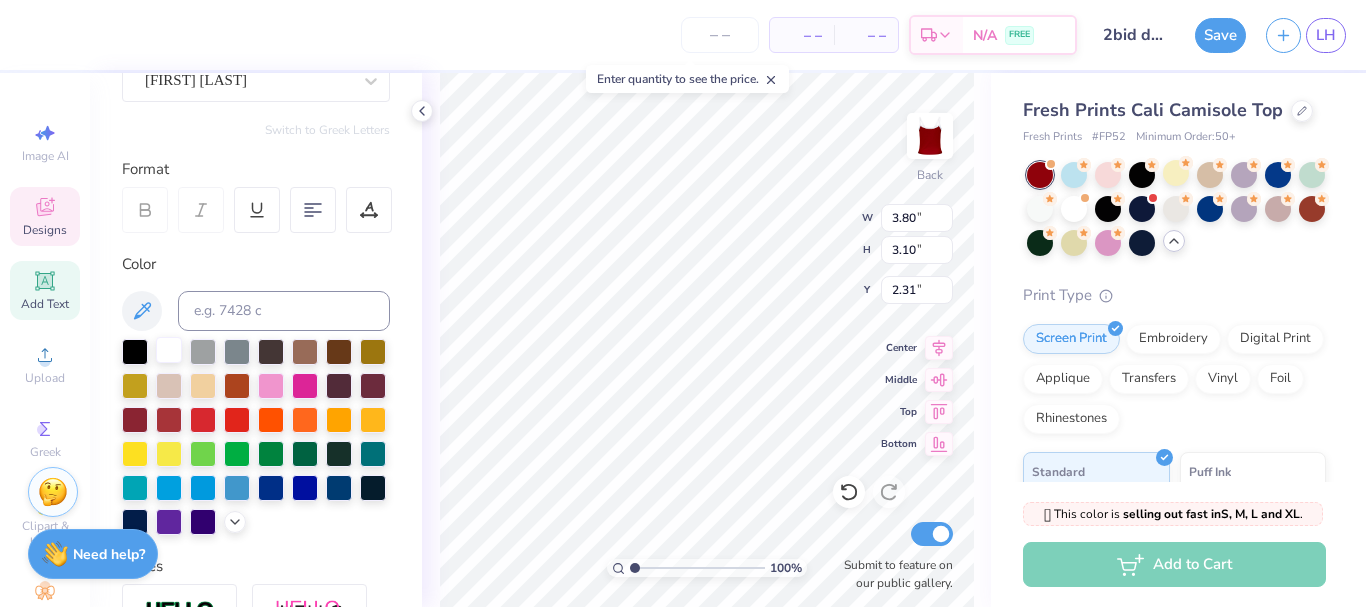 scroll, scrollTop: 17, scrollLeft: 2, axis: both 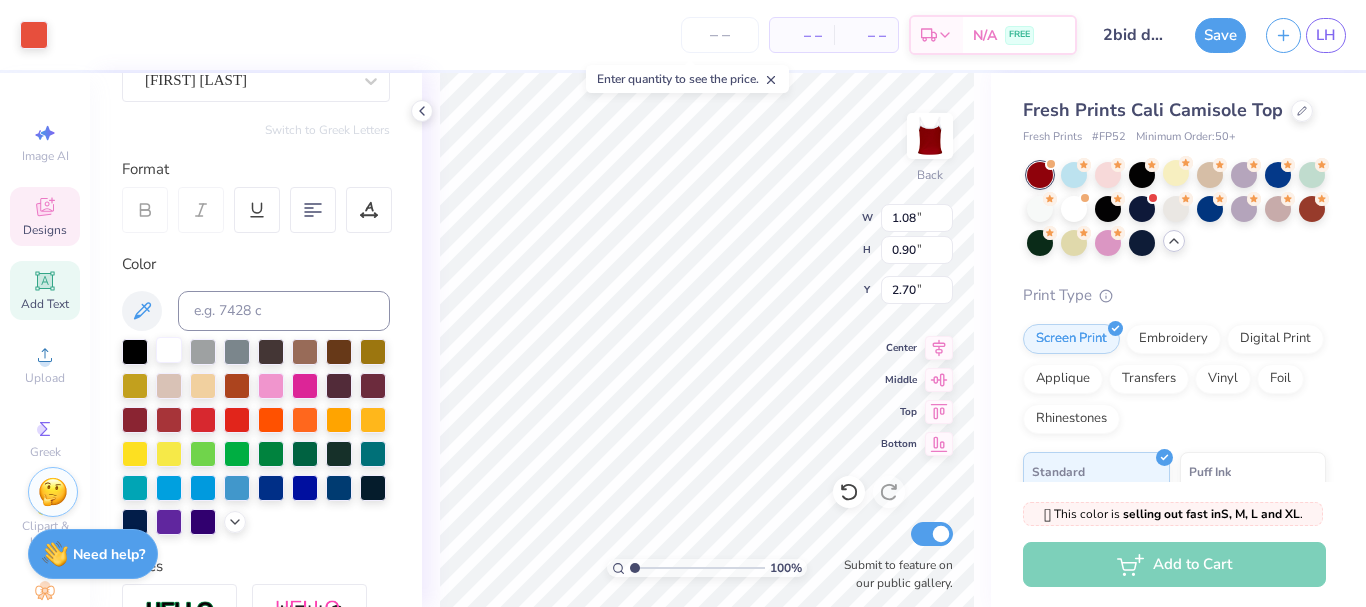 click at bounding box center (169, 350) 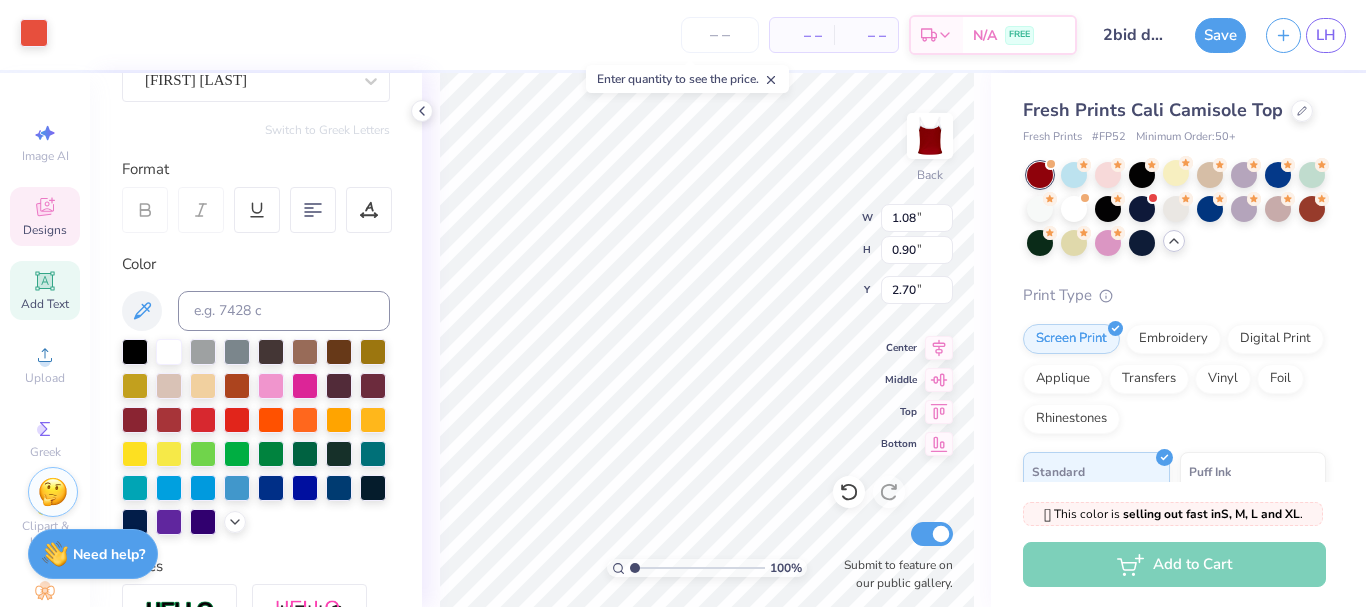 click at bounding box center (34, 33) 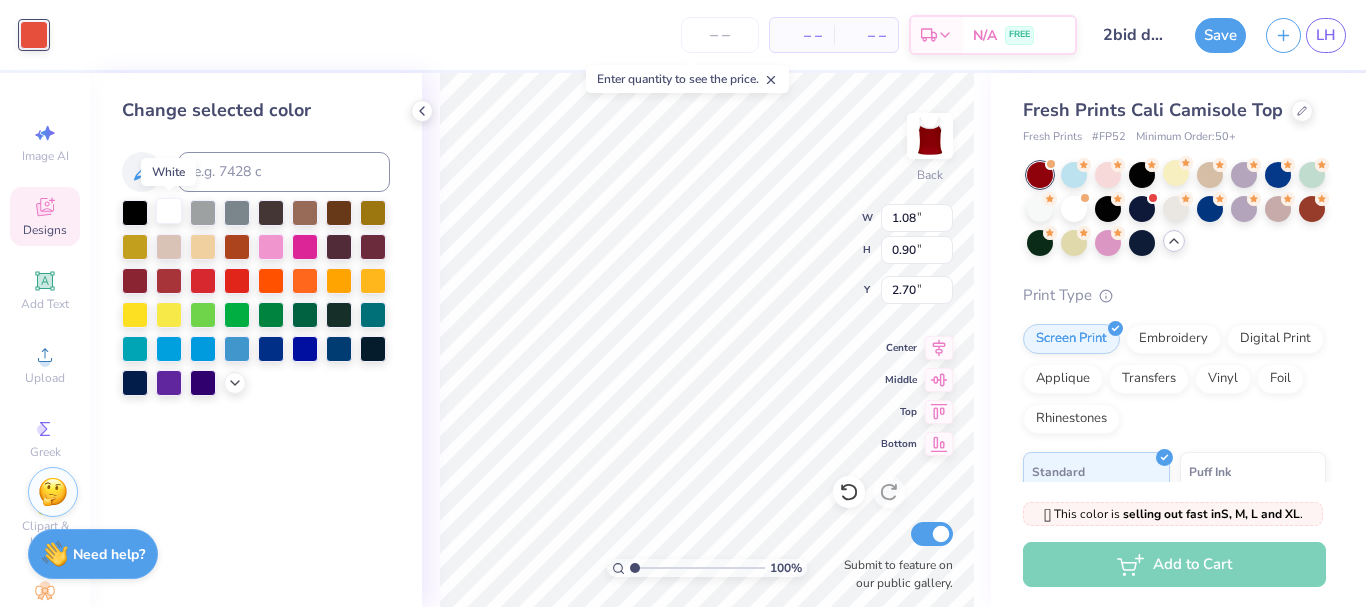 click at bounding box center [169, 211] 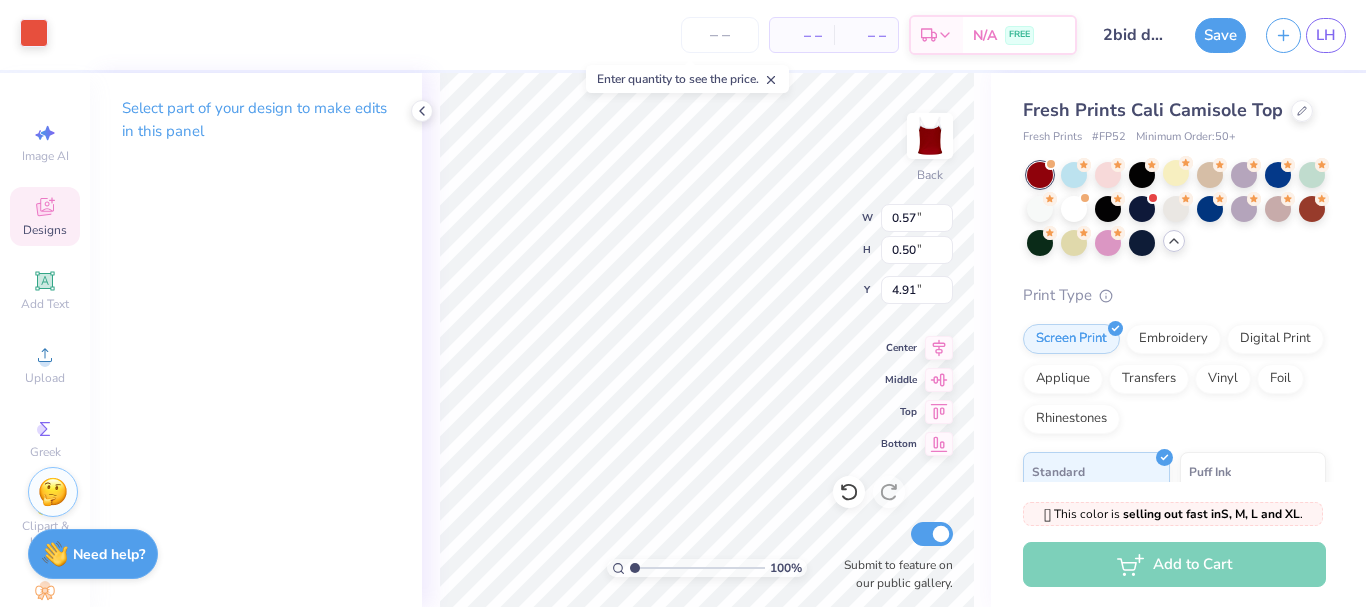 click at bounding box center (34, 33) 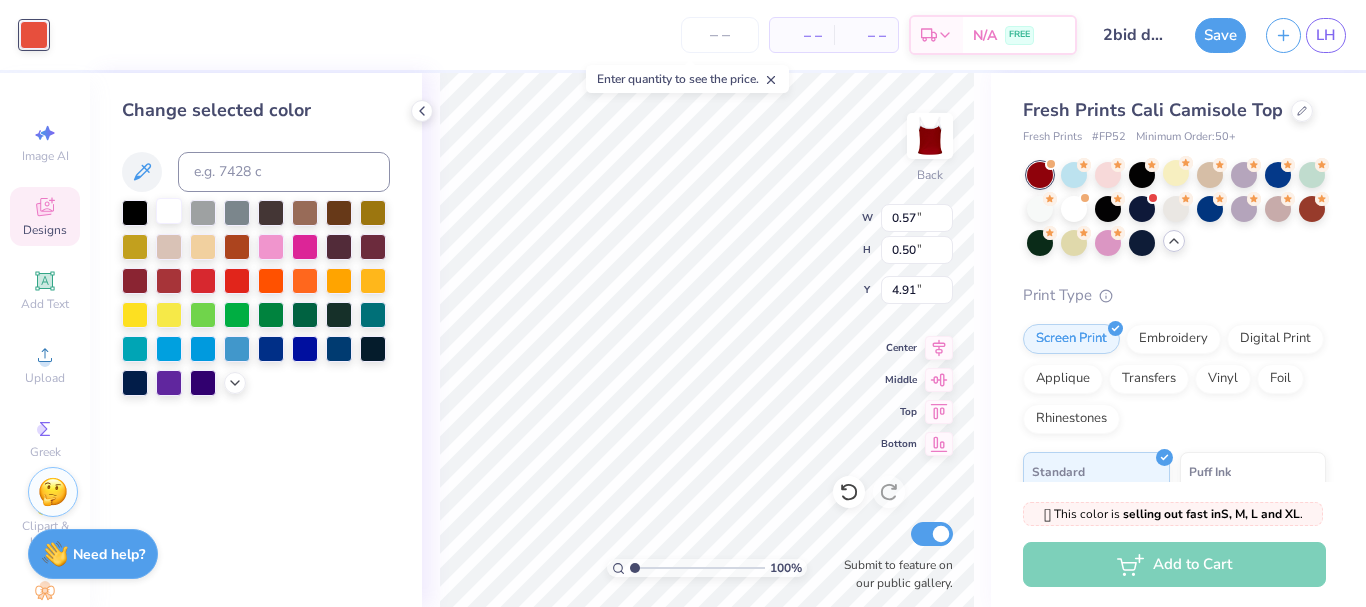 click at bounding box center (169, 211) 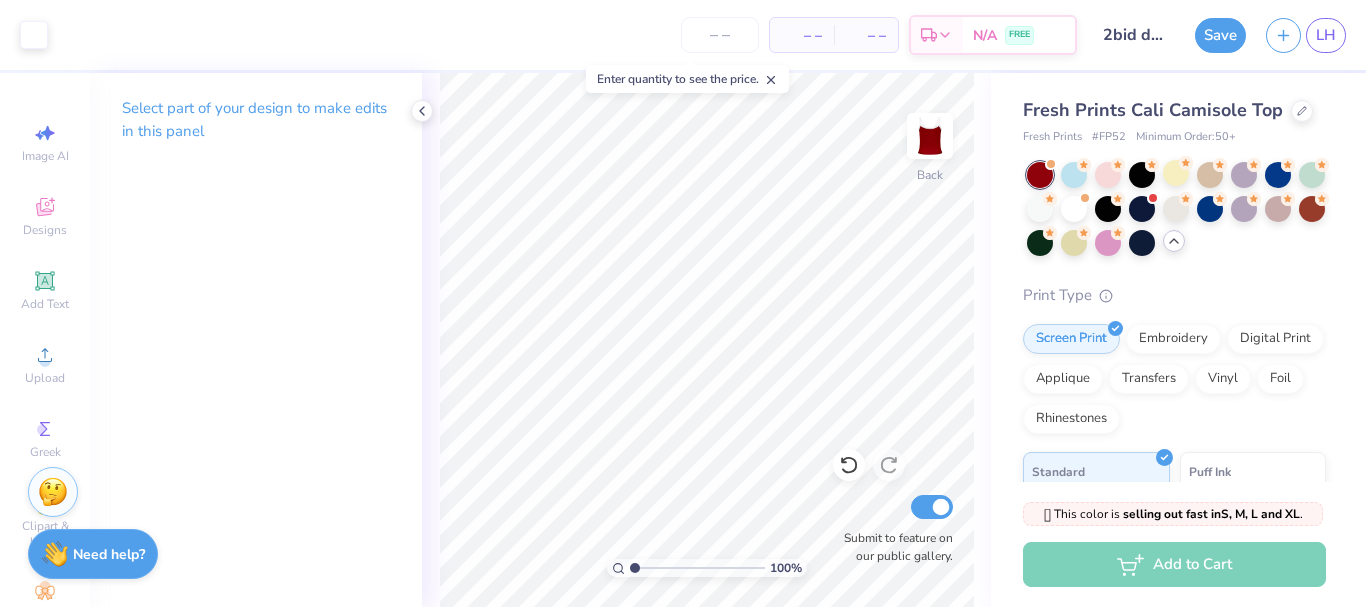 click on "Save" at bounding box center (1220, 35) 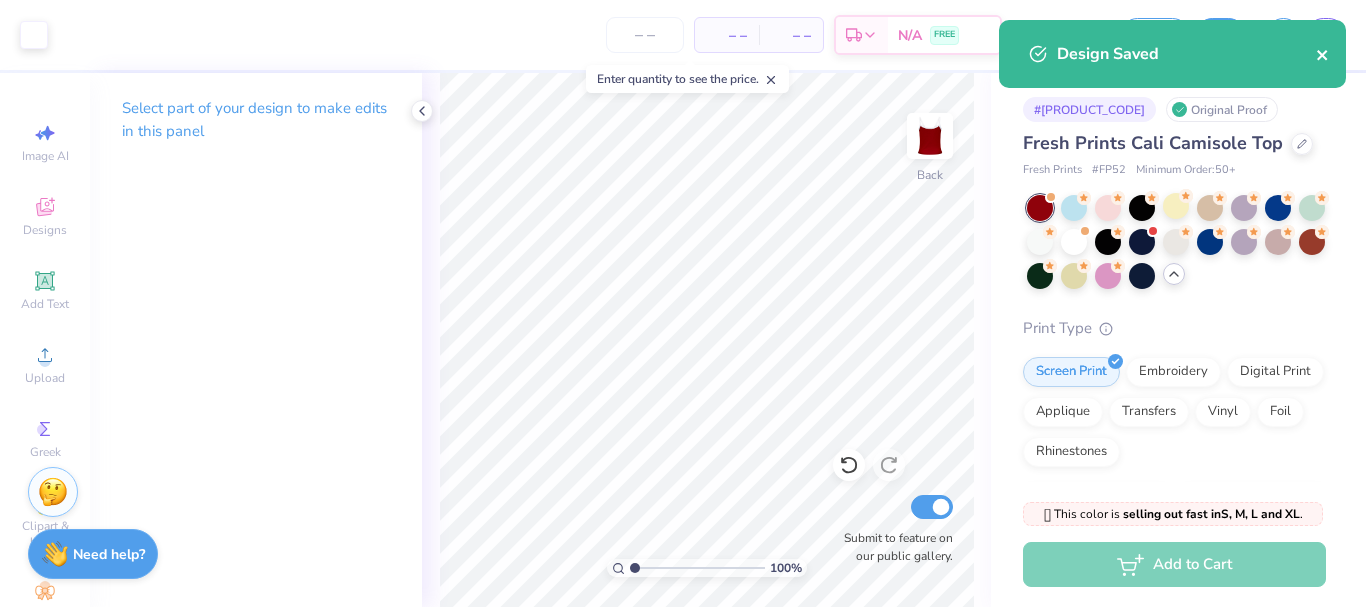 click 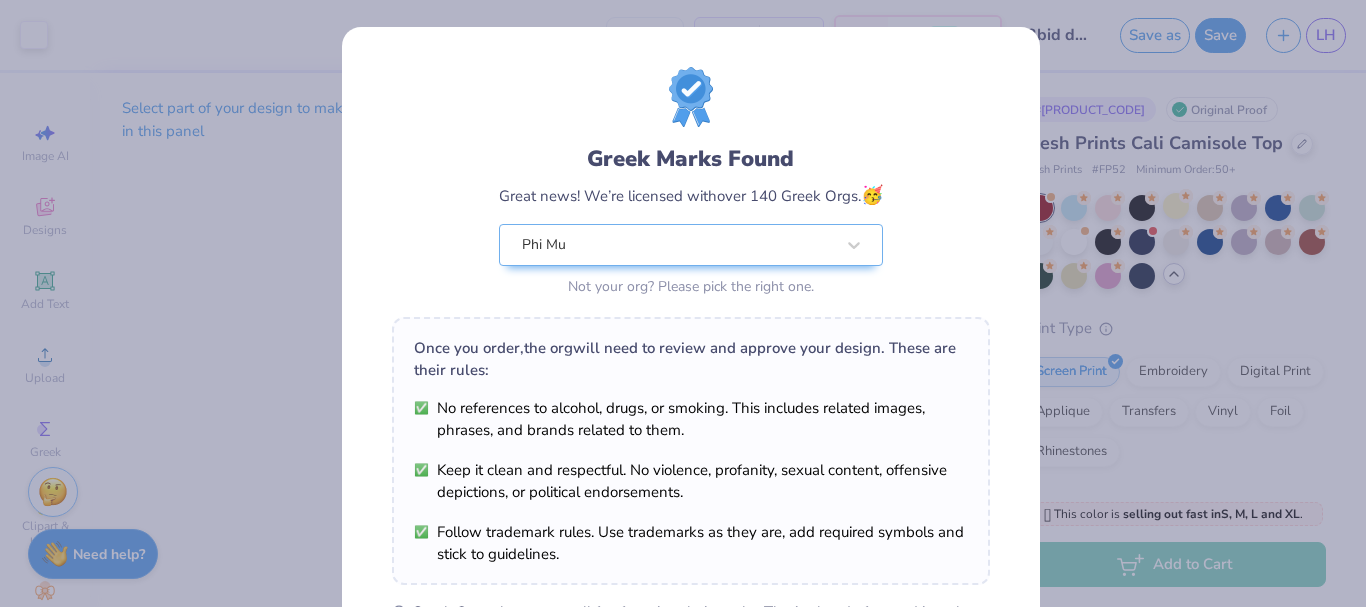scroll, scrollTop: 330, scrollLeft: 0, axis: vertical 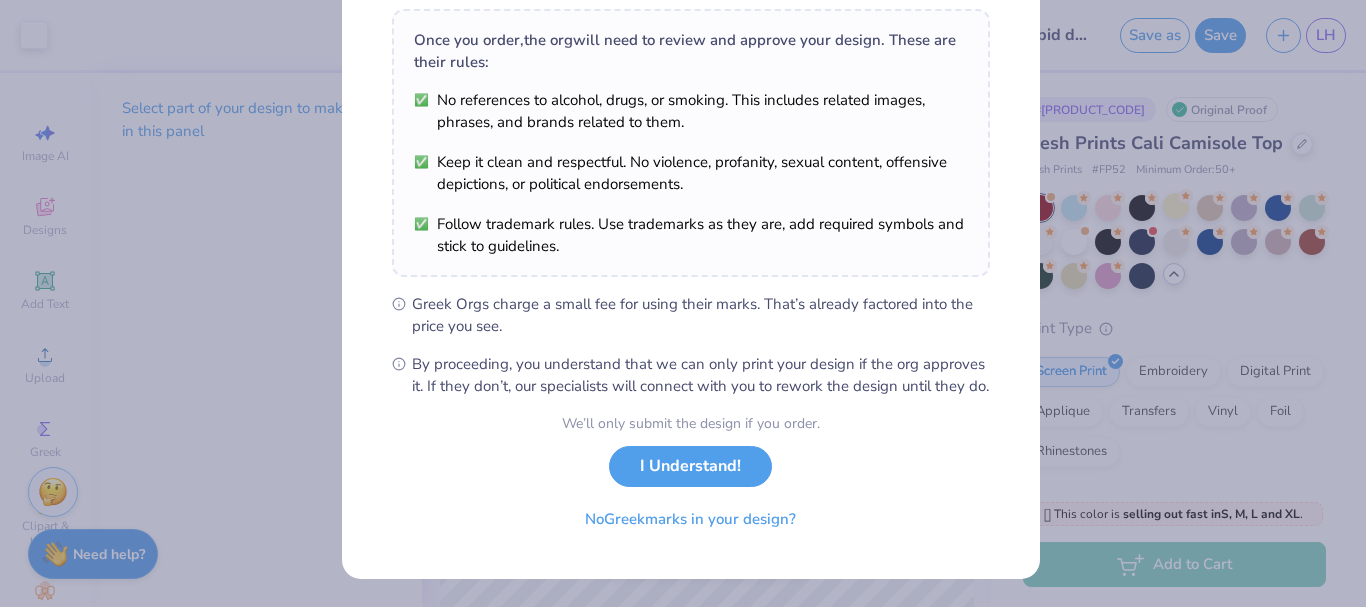 click on "I Understand!" at bounding box center [690, 466] 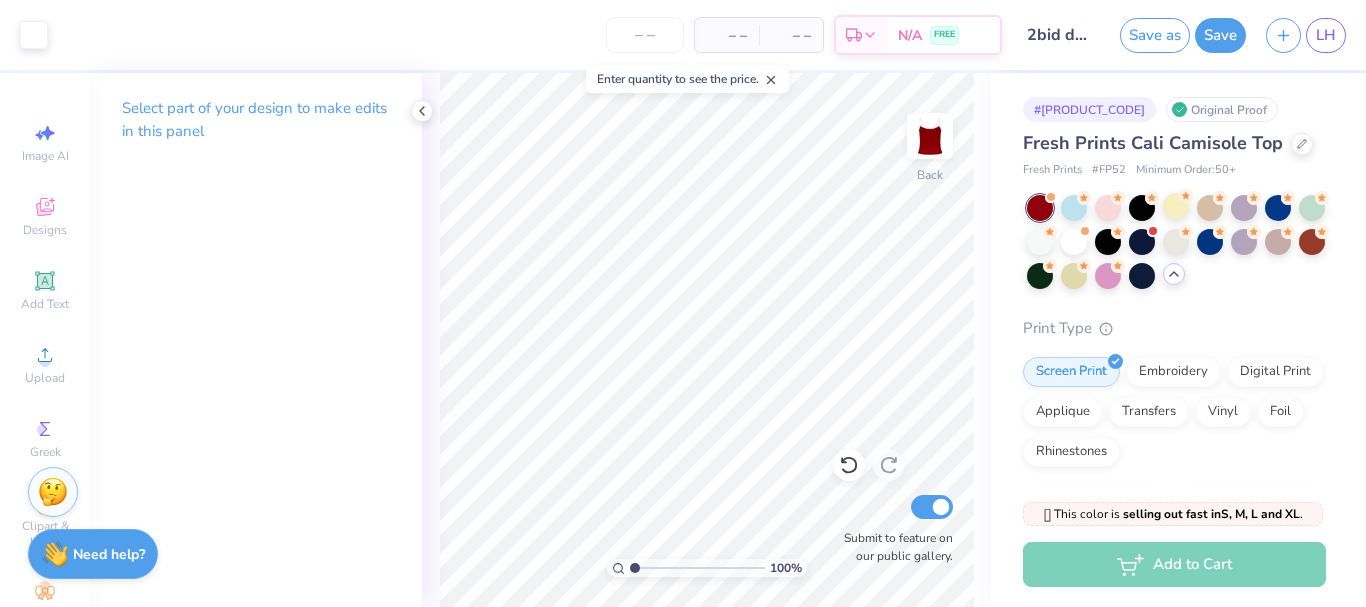 scroll, scrollTop: 36, scrollLeft: 0, axis: vertical 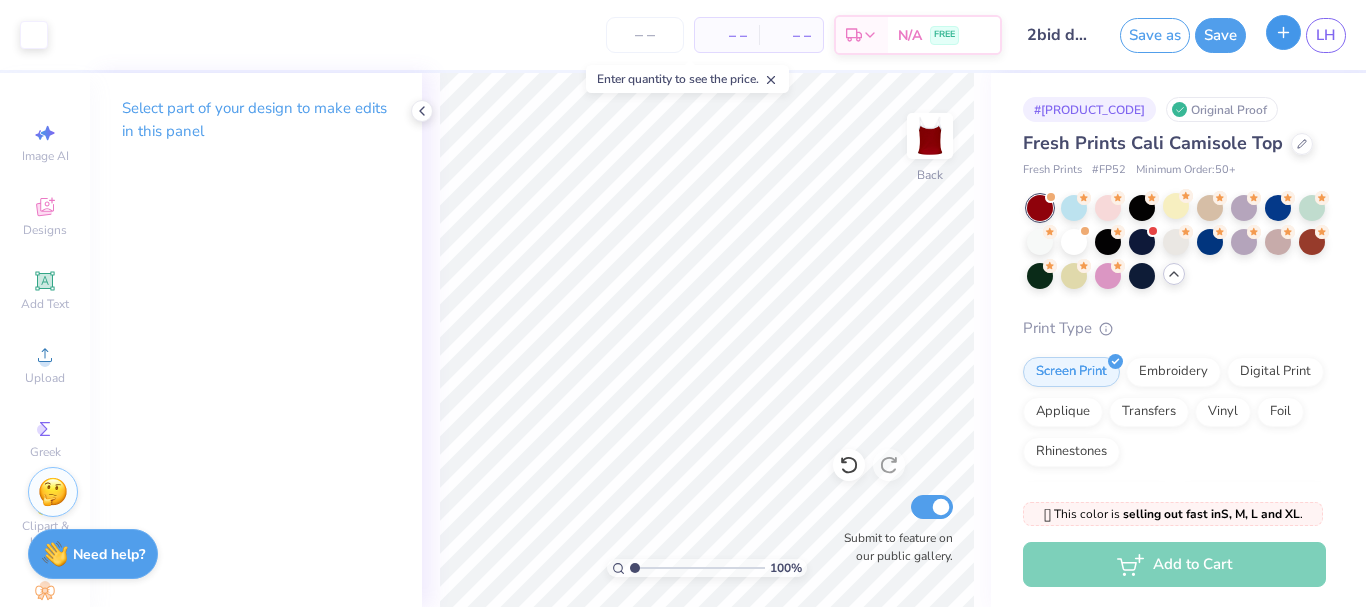 click 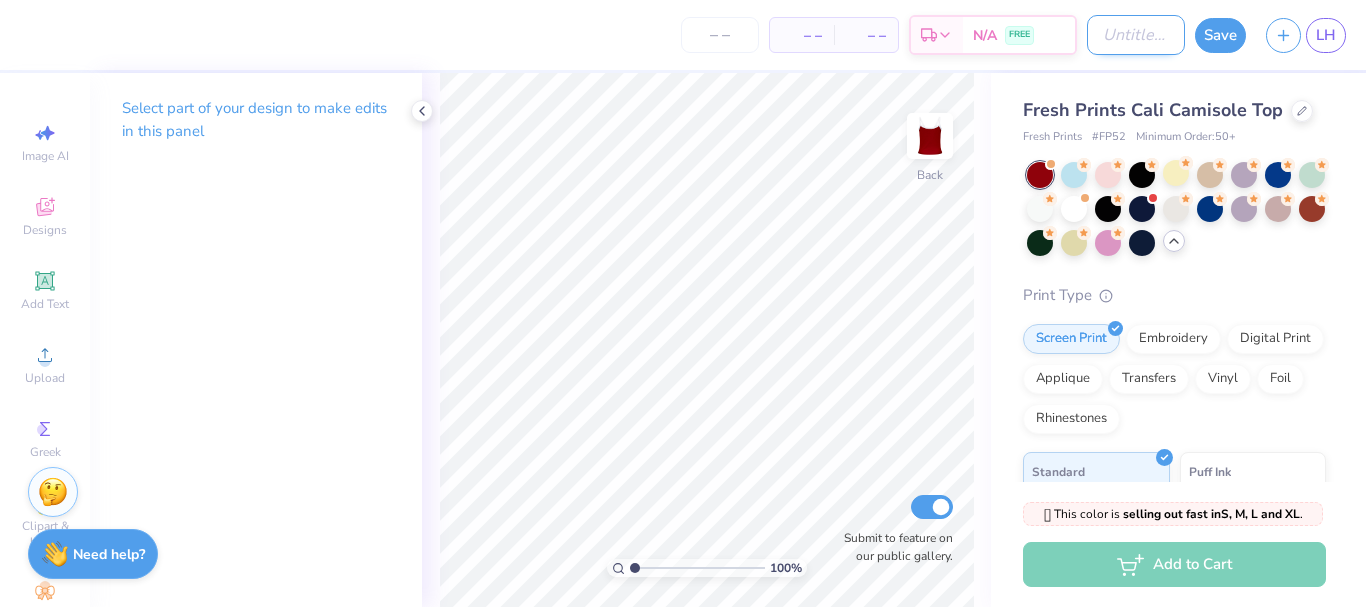 click on "Design Title" at bounding box center (1136, 35) 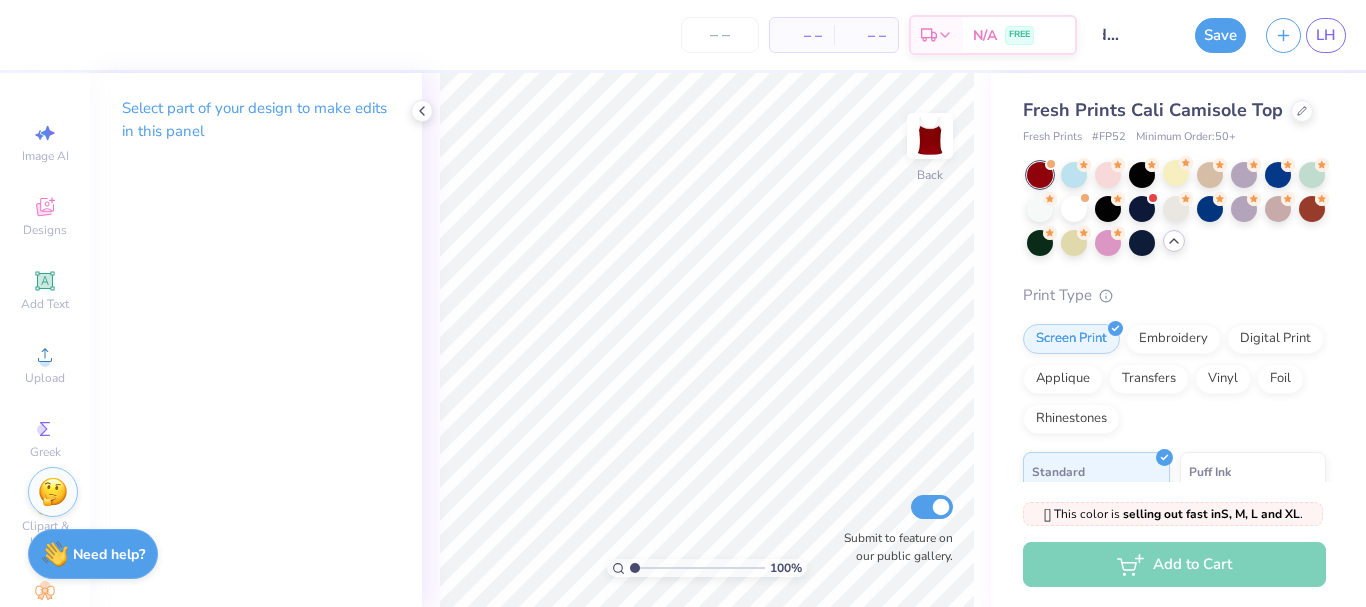 scroll, scrollTop: 0, scrollLeft: 0, axis: both 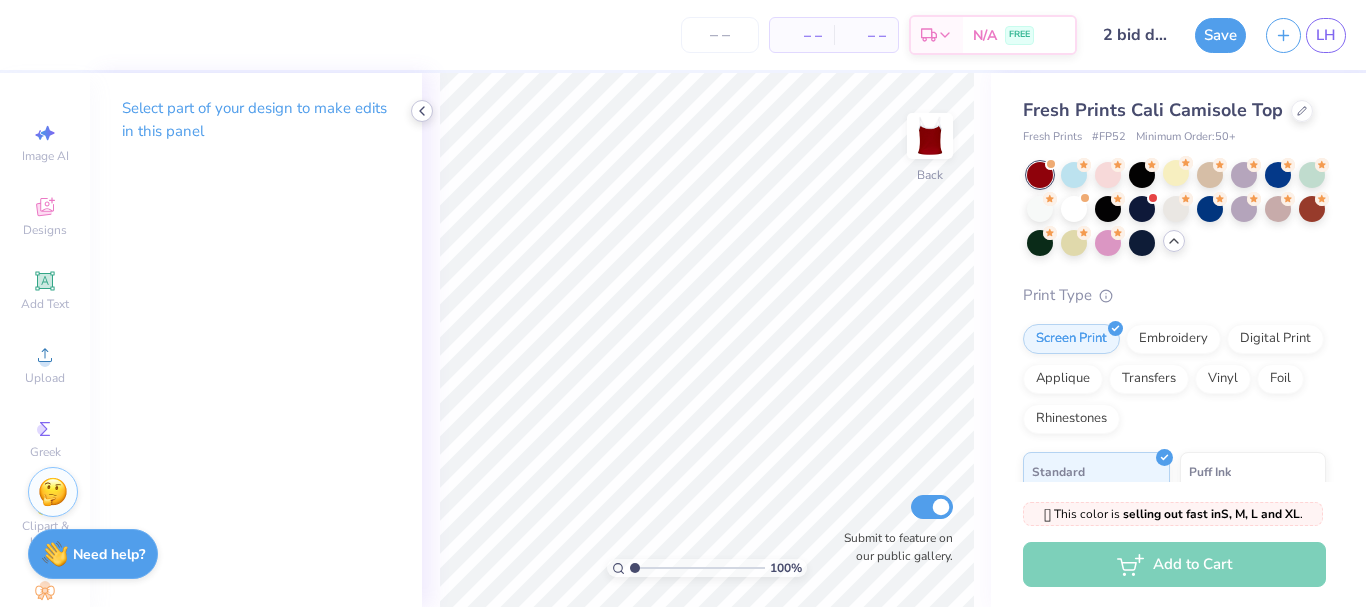 click 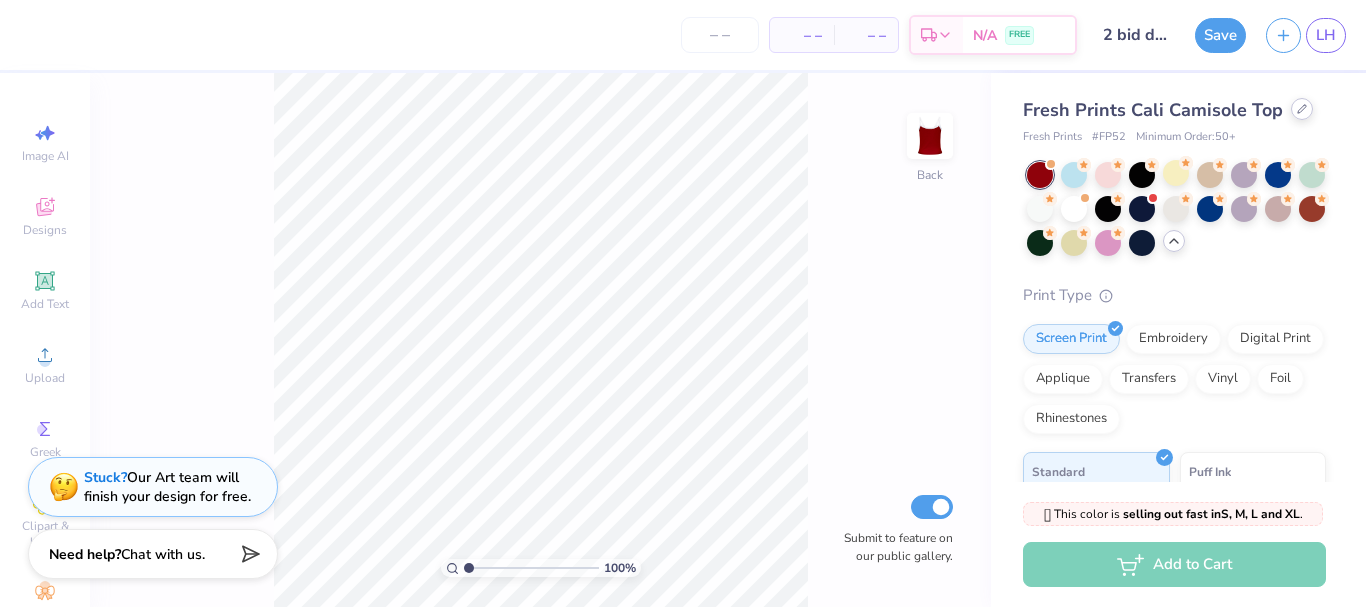 click 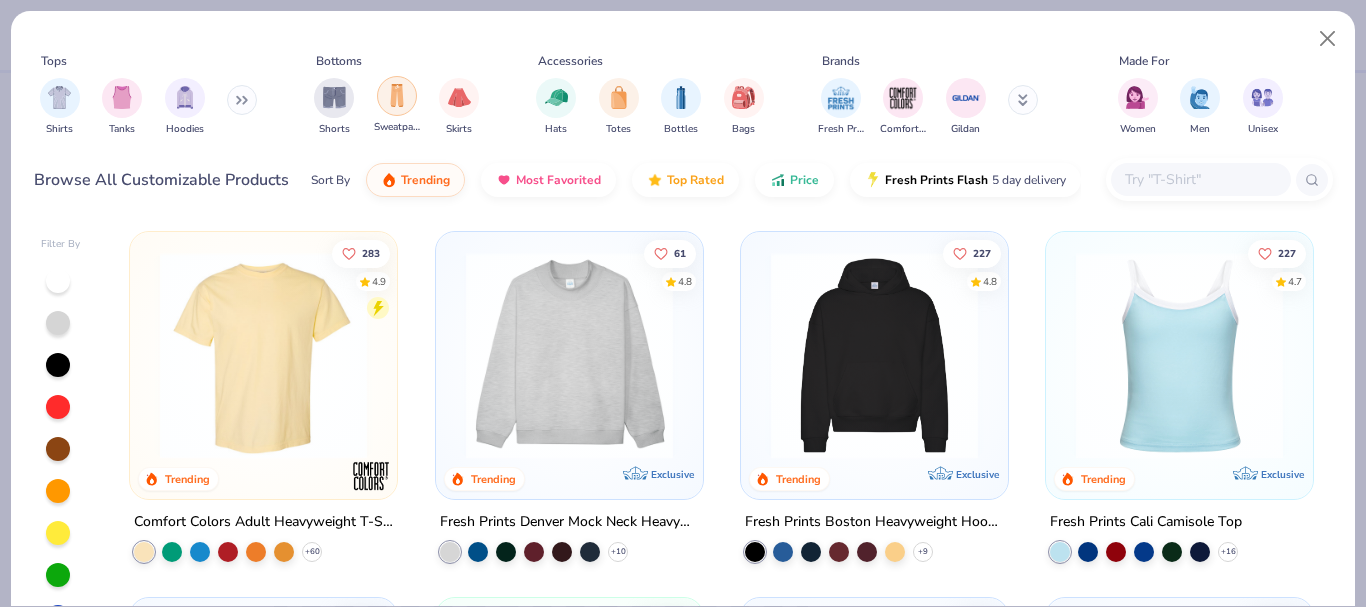 click at bounding box center (397, 95) 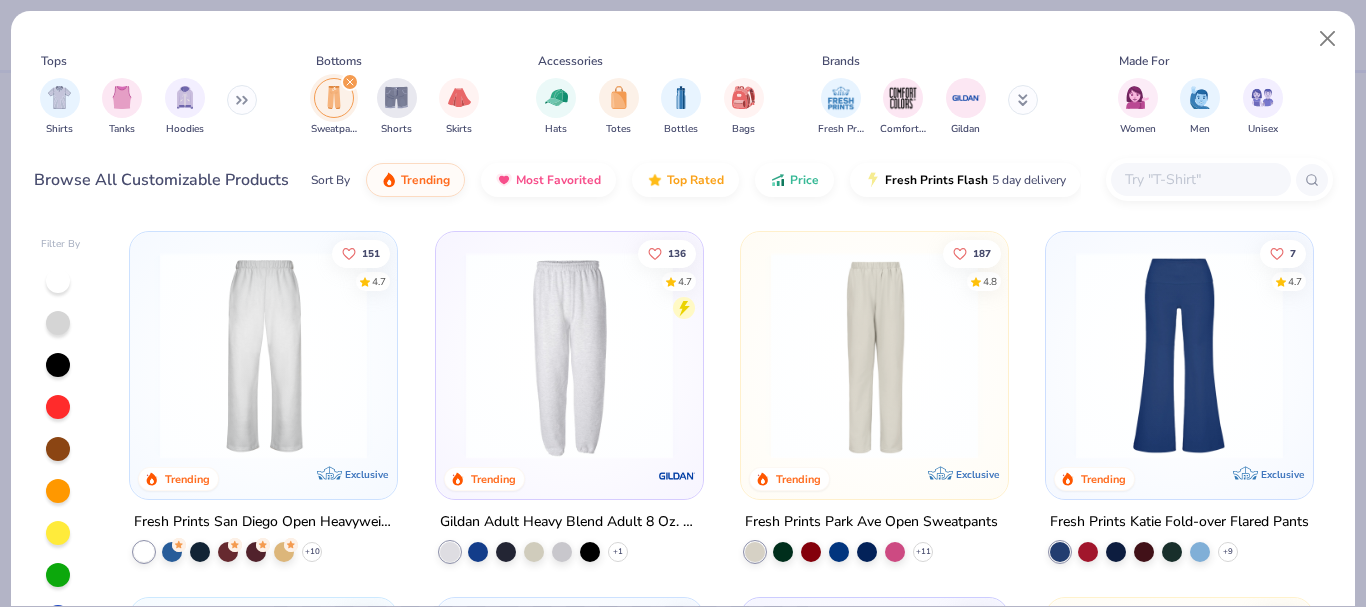 click at bounding box center [263, 355] 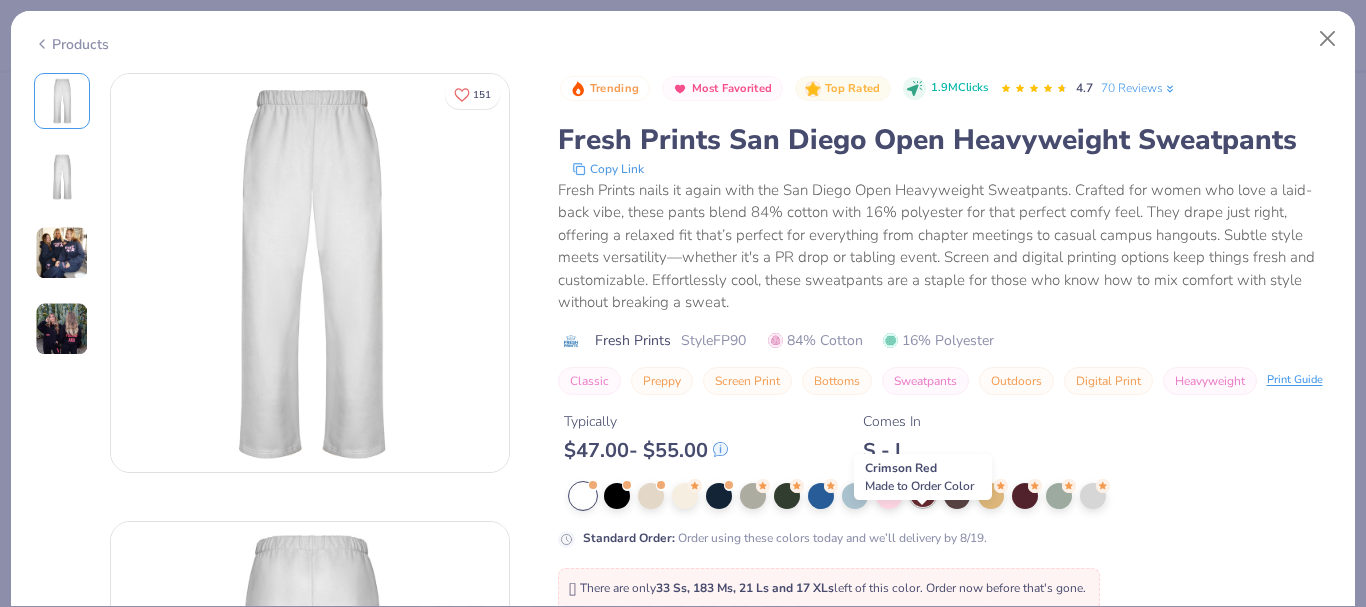 click at bounding box center (923, 494) 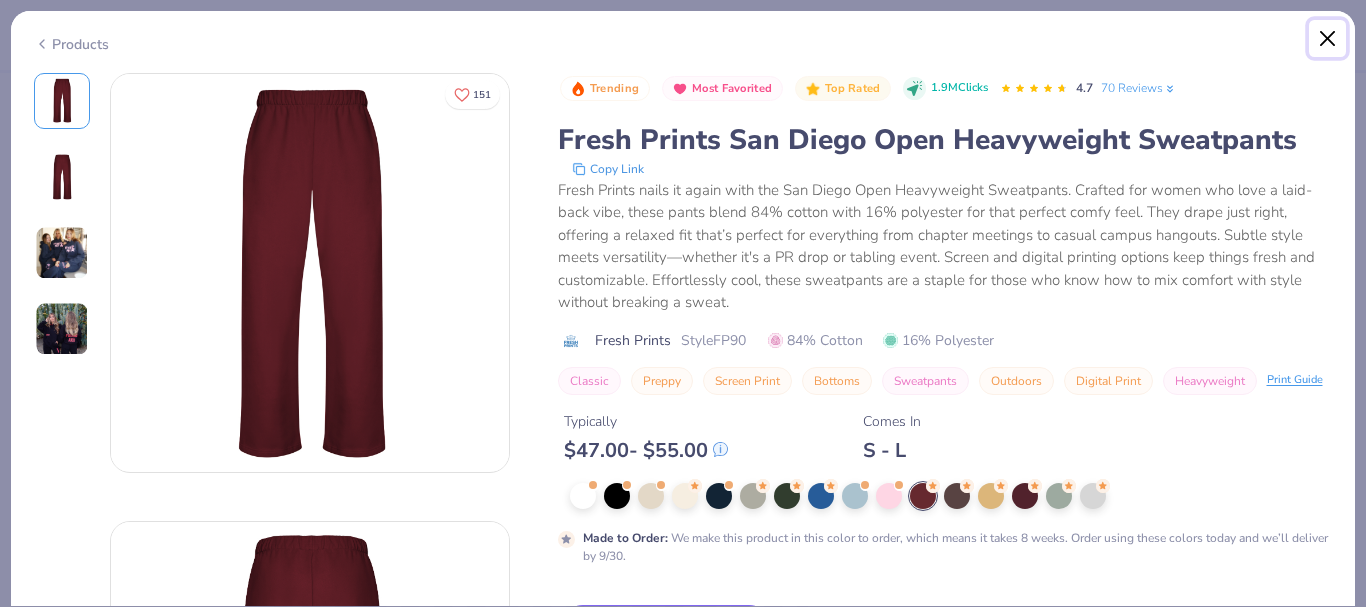 click at bounding box center [1328, 39] 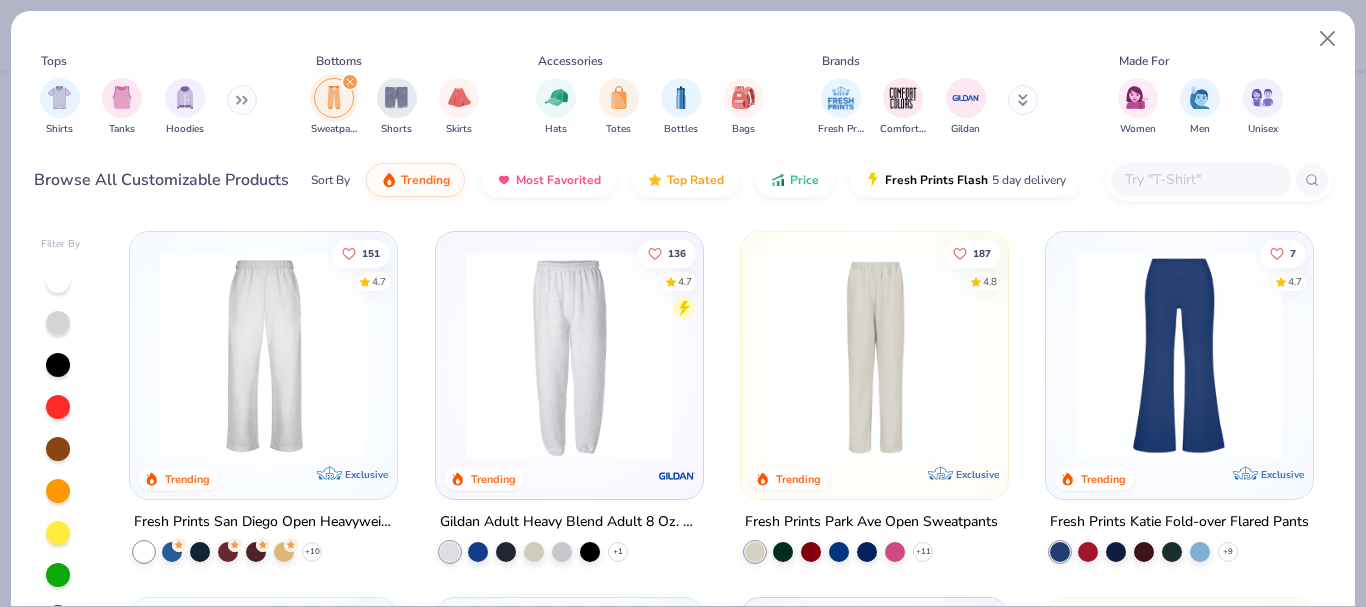 click at bounding box center (58, 407) 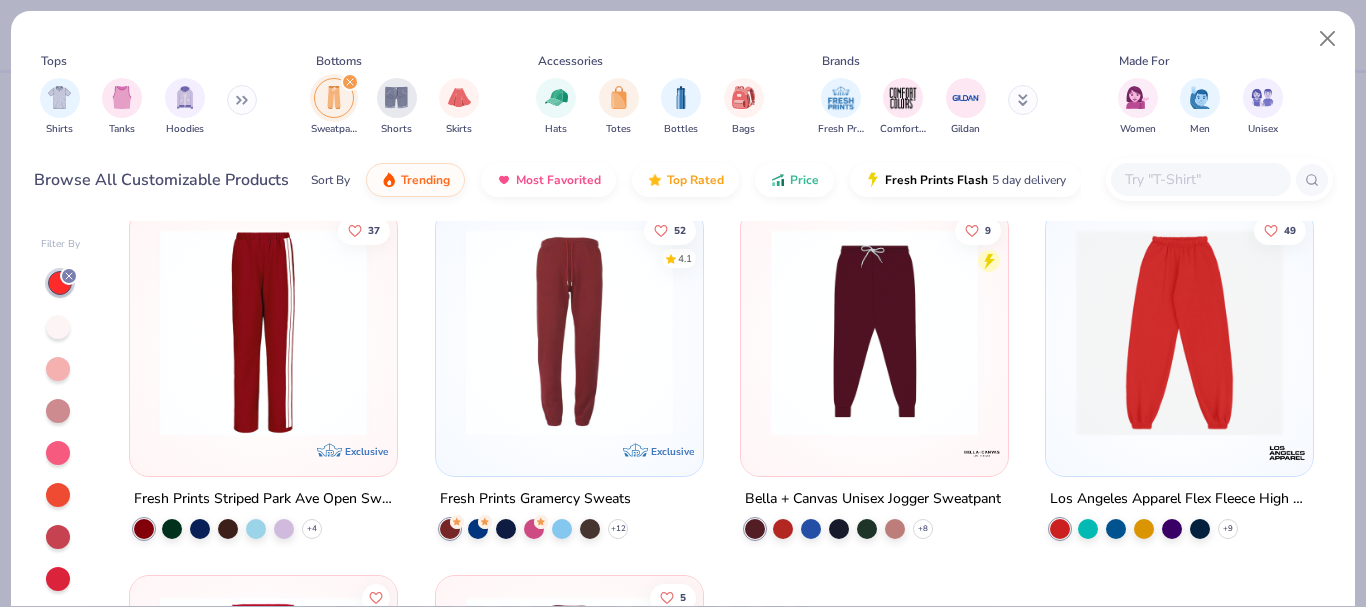 scroll, scrollTop: 400, scrollLeft: 0, axis: vertical 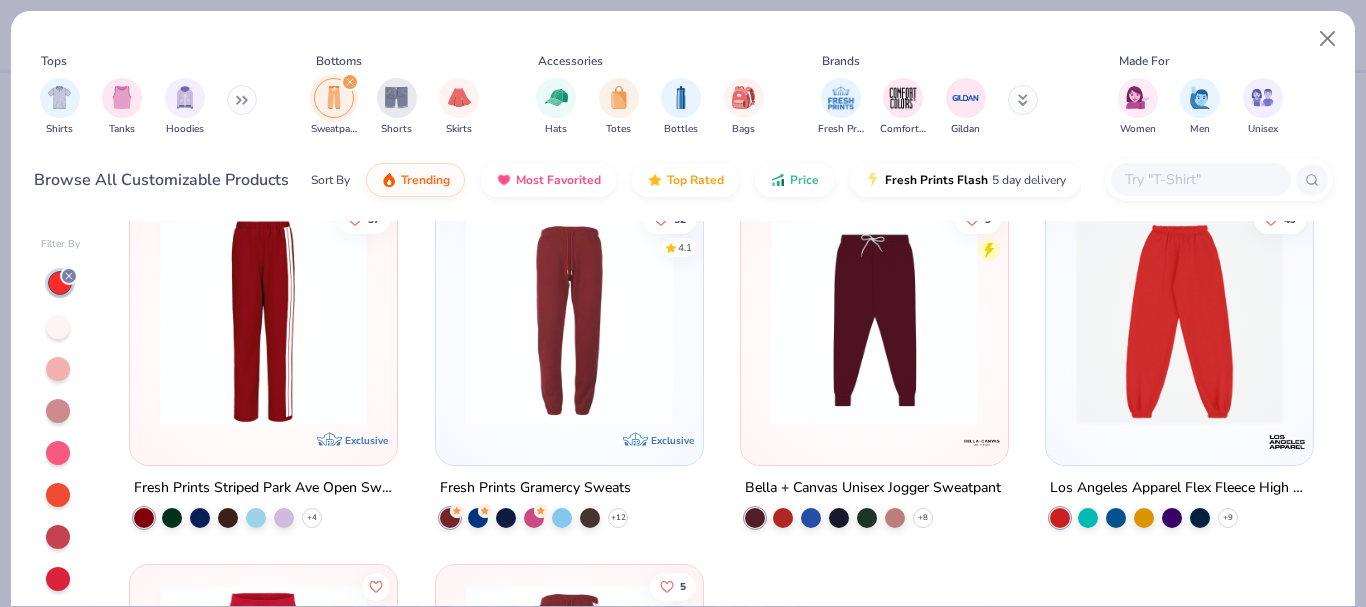 click at bounding box center [1179, 321] 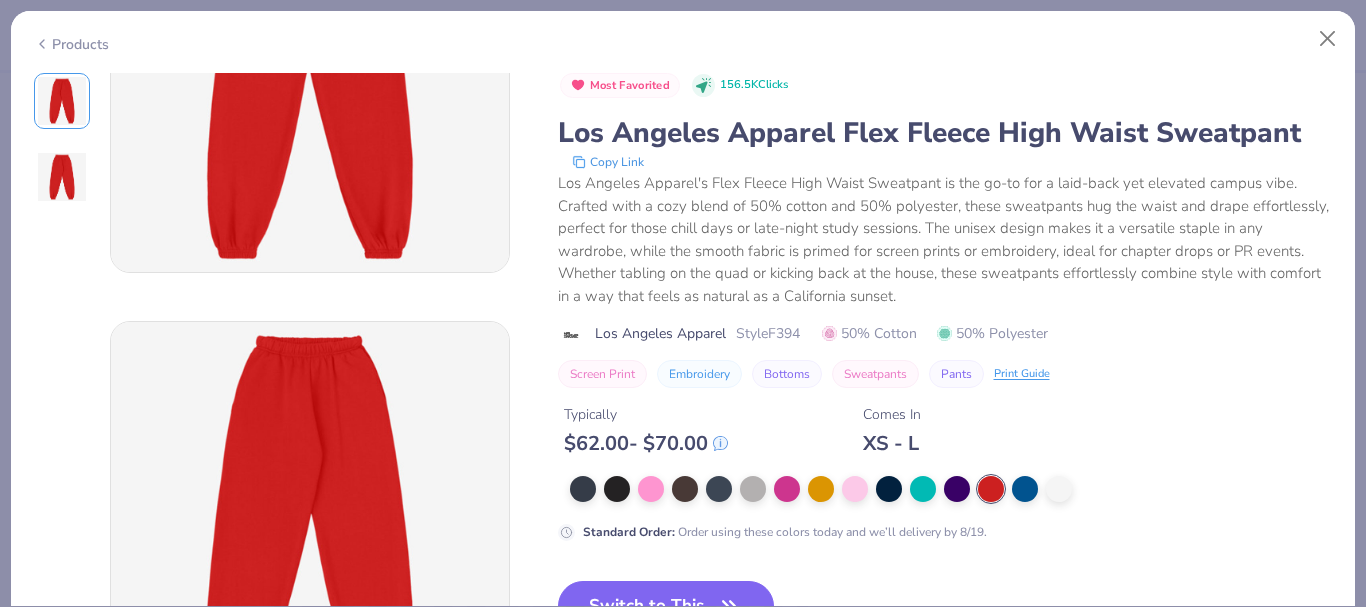 scroll, scrollTop: 100, scrollLeft: 0, axis: vertical 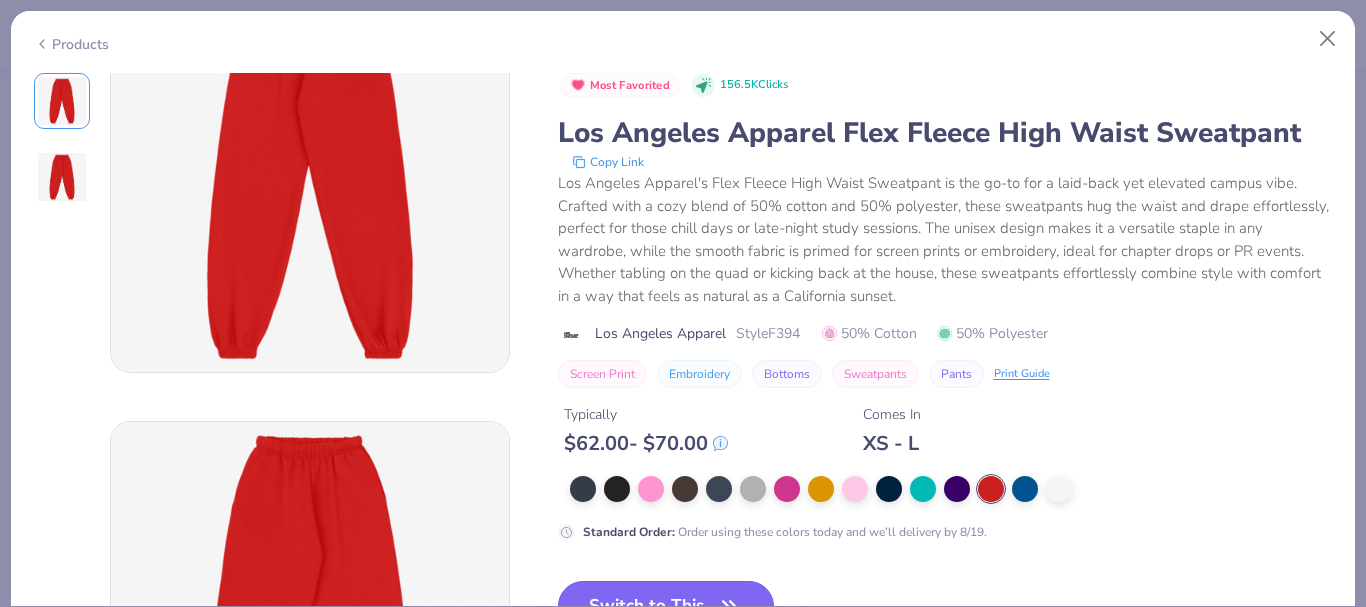 click on "Switch to This" at bounding box center [666, 606] 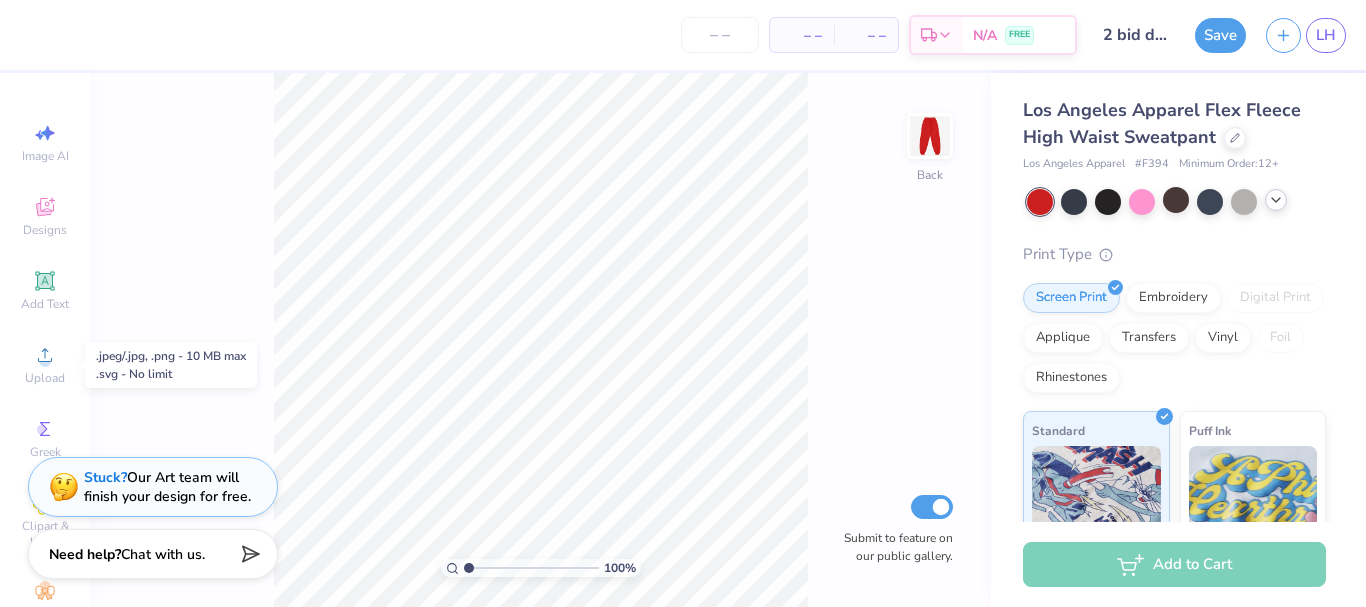 scroll, scrollTop: 80, scrollLeft: 0, axis: vertical 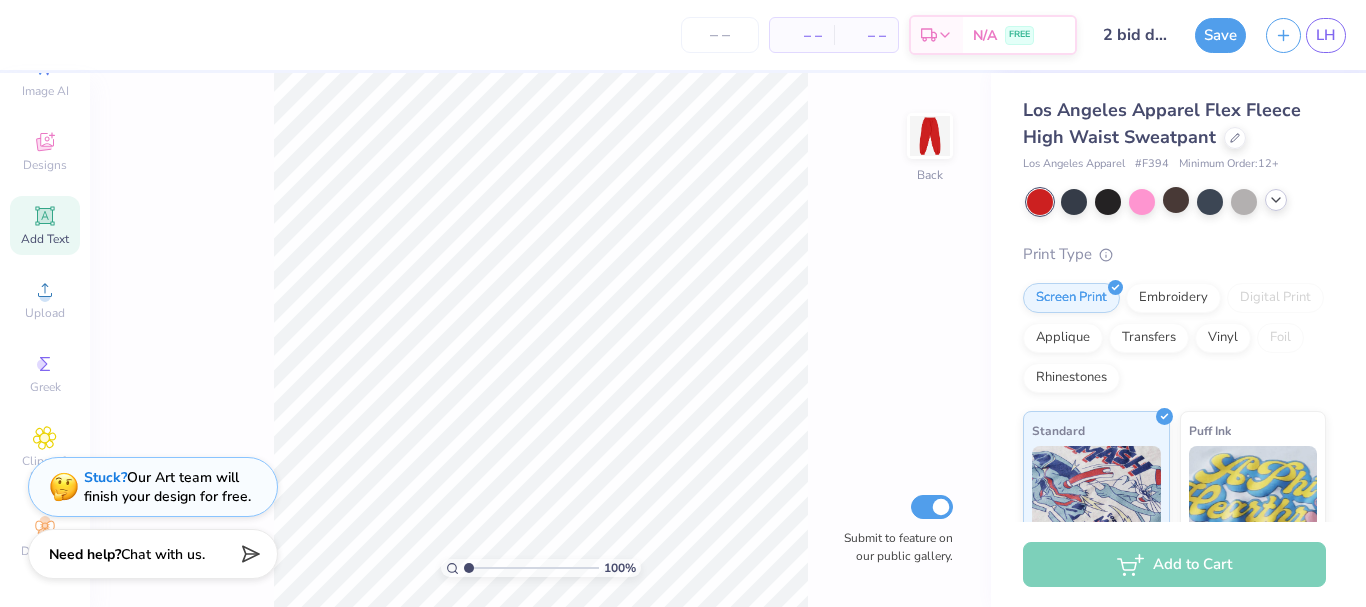 click on "Add Text" at bounding box center (45, 225) 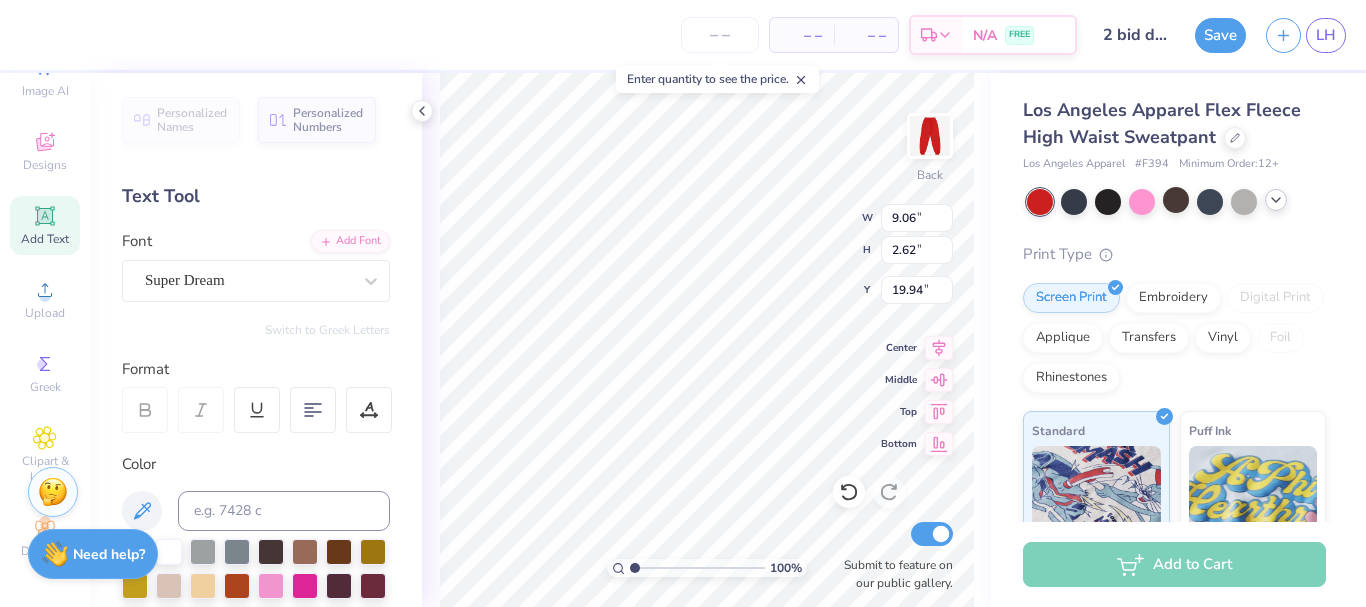 scroll, scrollTop: 17, scrollLeft: 3, axis: both 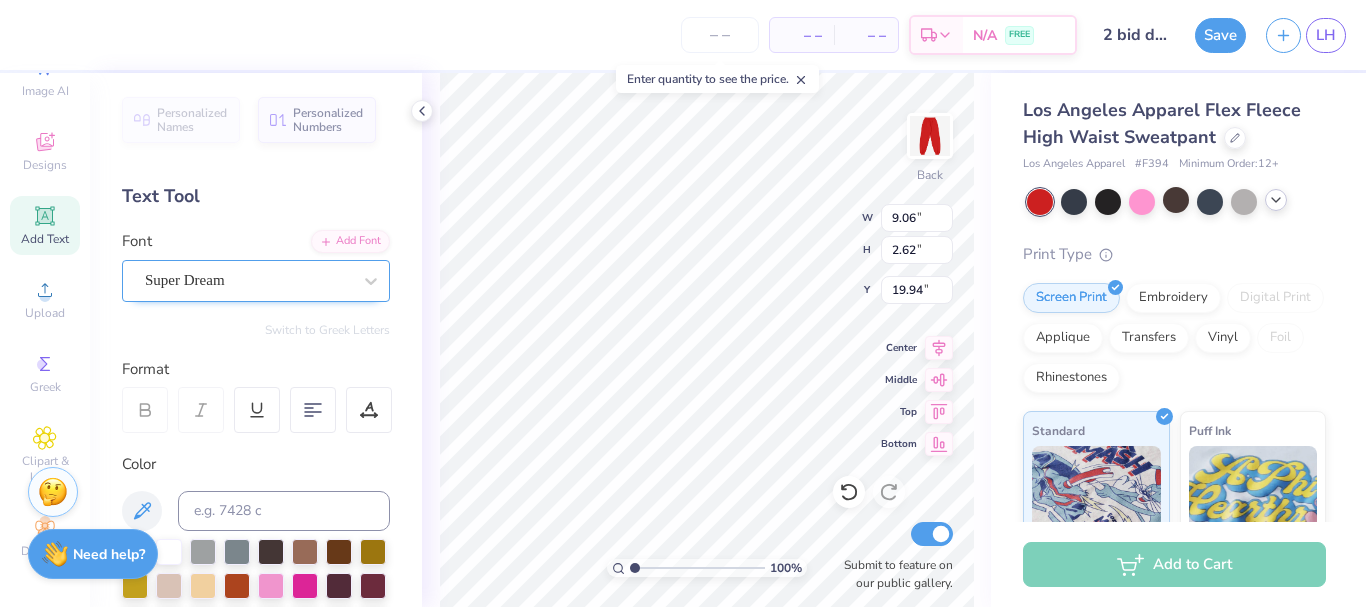 click at bounding box center [248, 280] 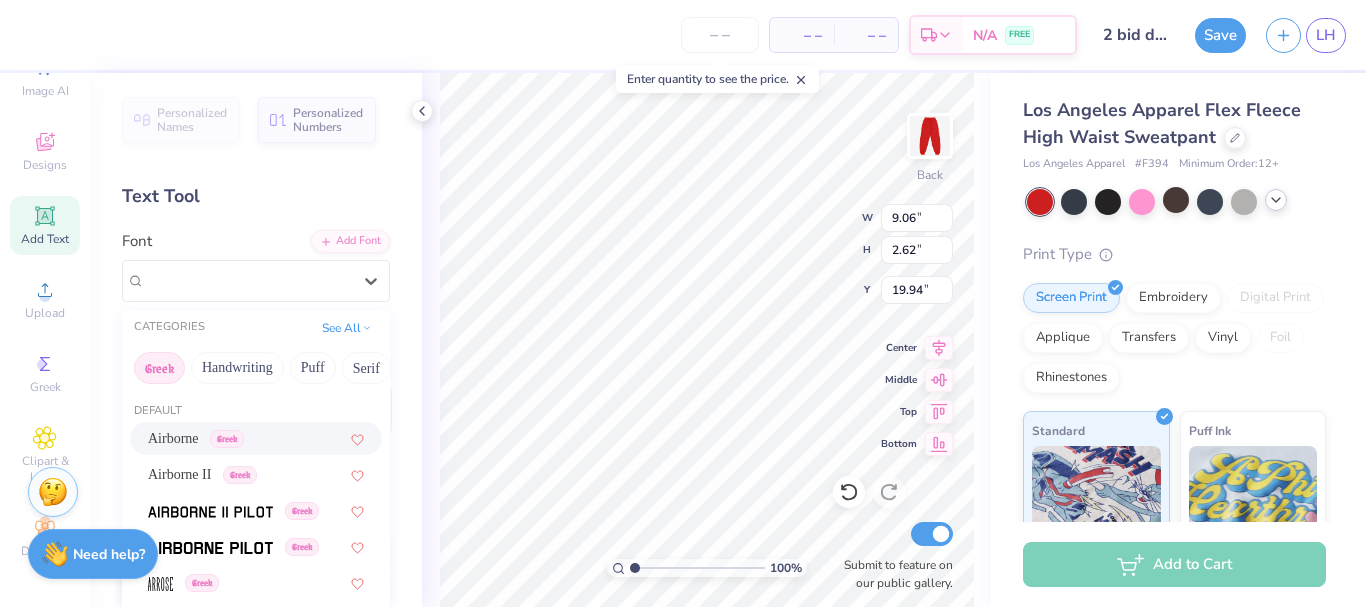 click on "Airborne Greek" at bounding box center (256, 438) 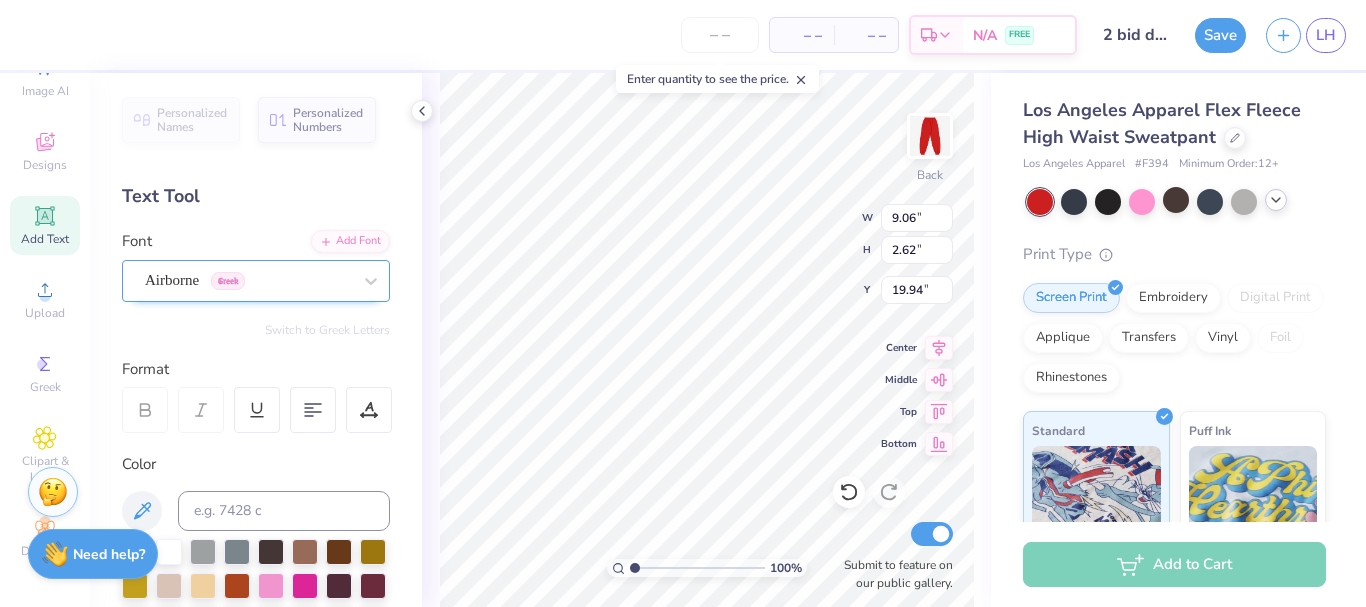 click on "Airborne Greek" at bounding box center [248, 280] 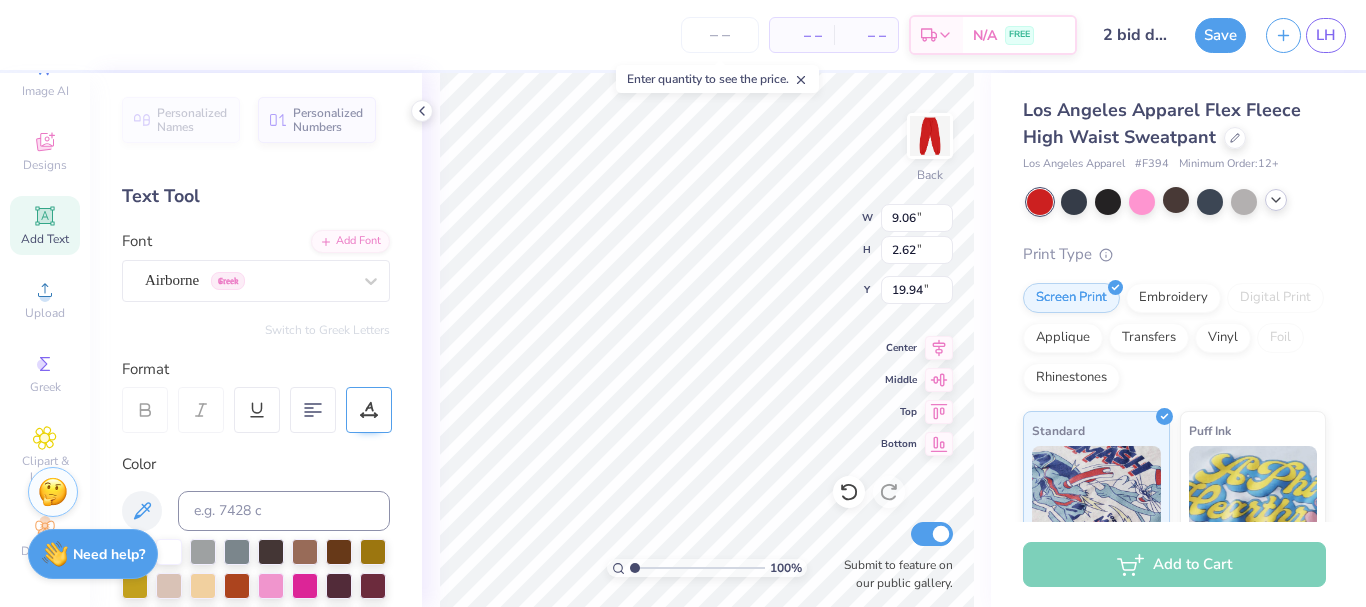 scroll, scrollTop: 17, scrollLeft: 2, axis: both 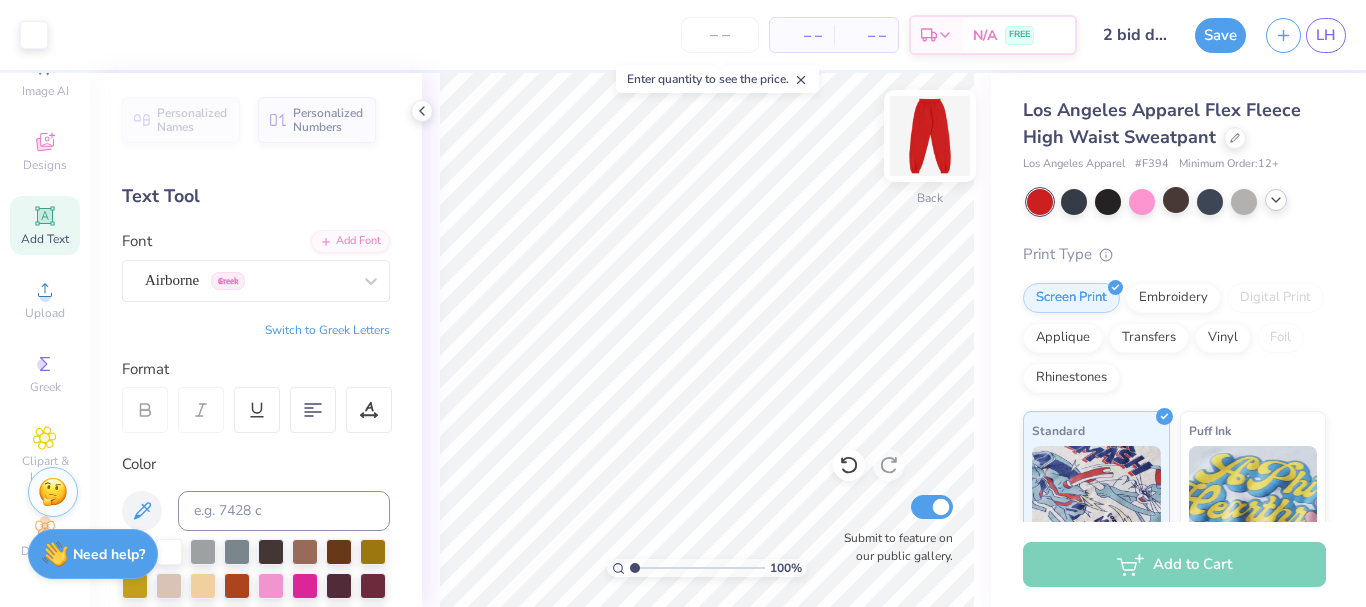 click at bounding box center (930, 136) 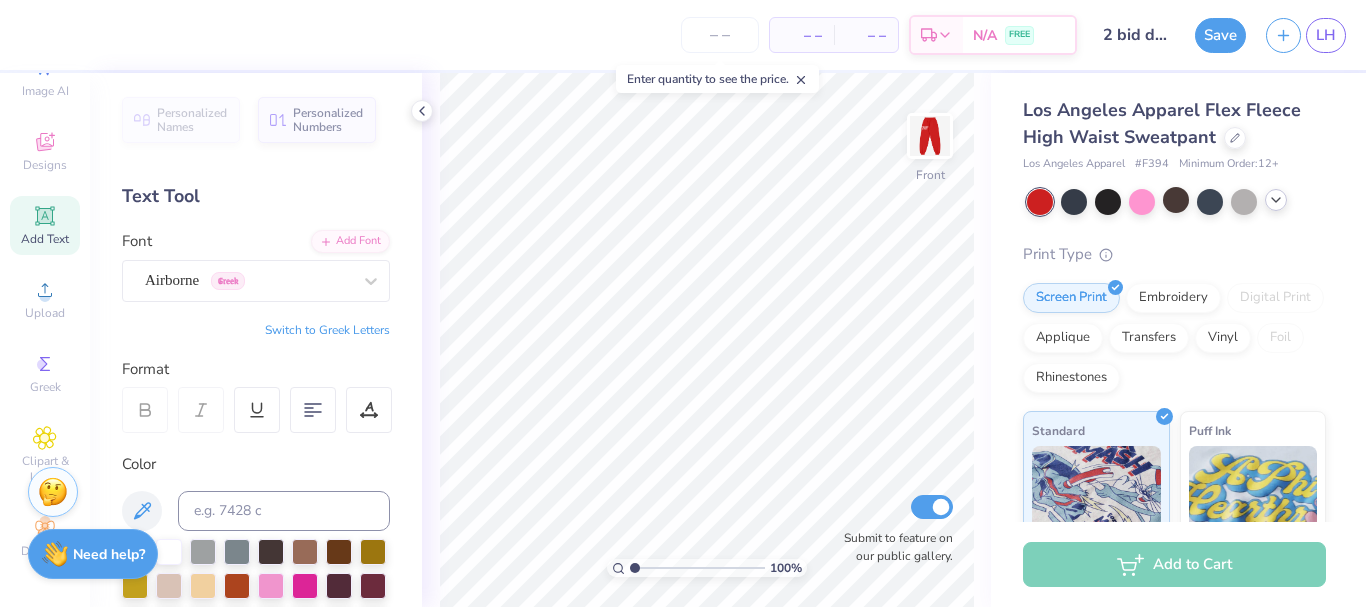 click 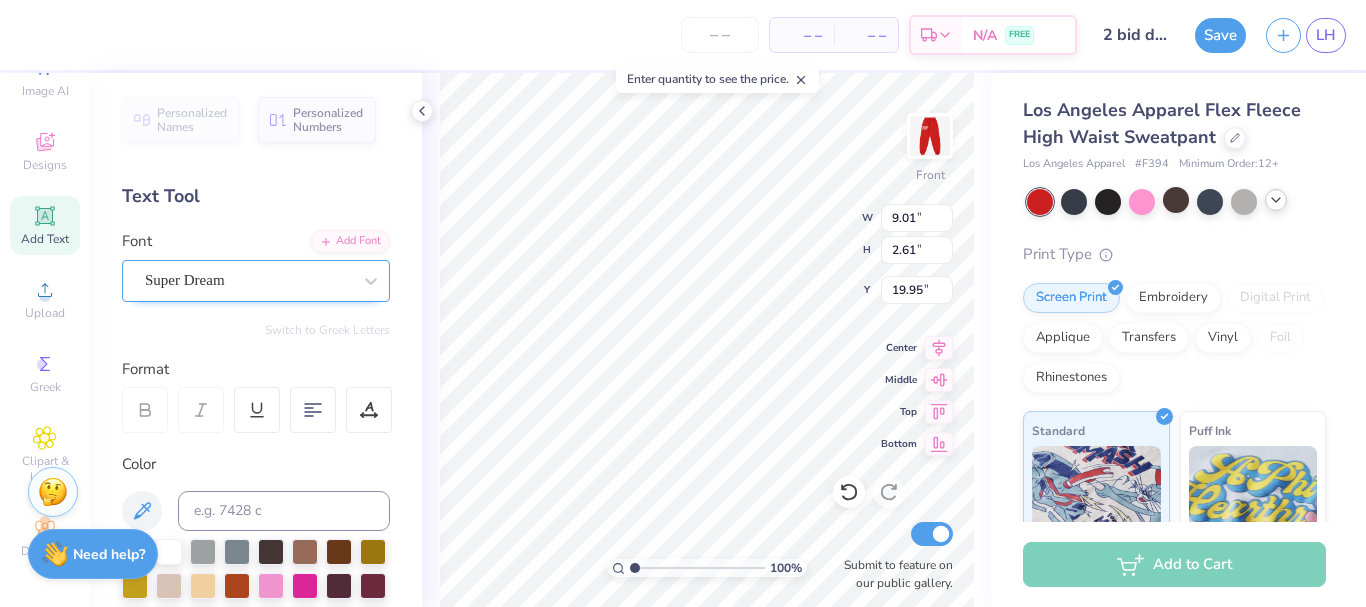 click on "Super Dream" at bounding box center (248, 280) 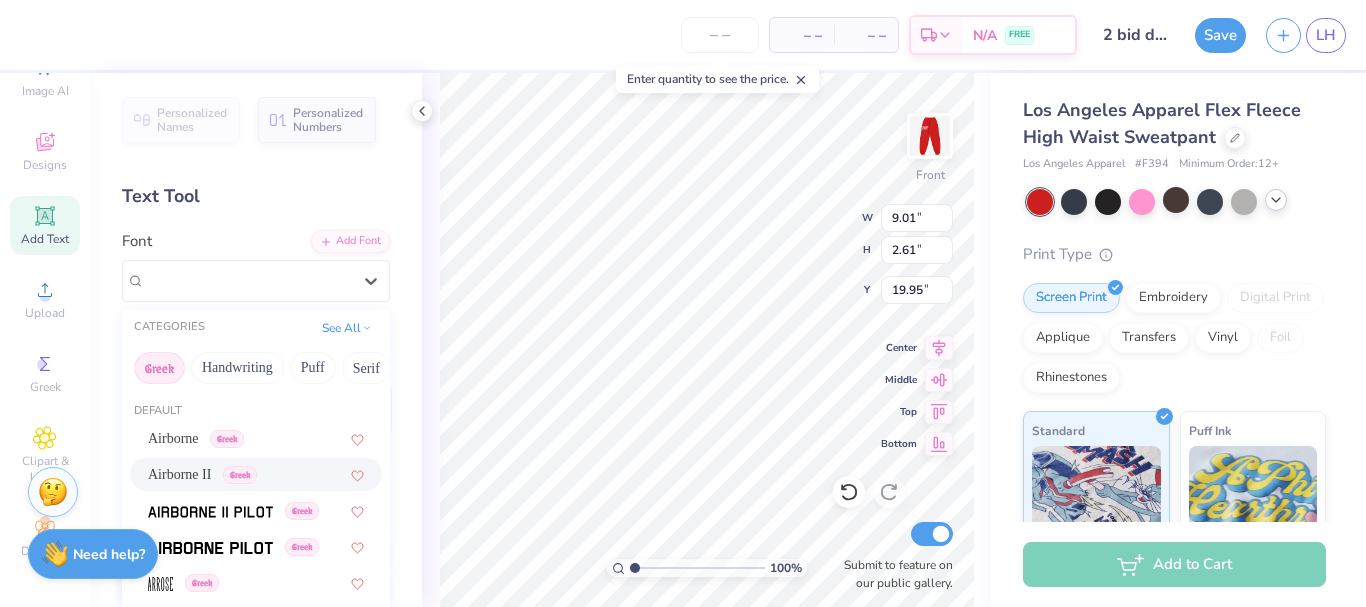 click on "Airborne II" at bounding box center [179, 474] 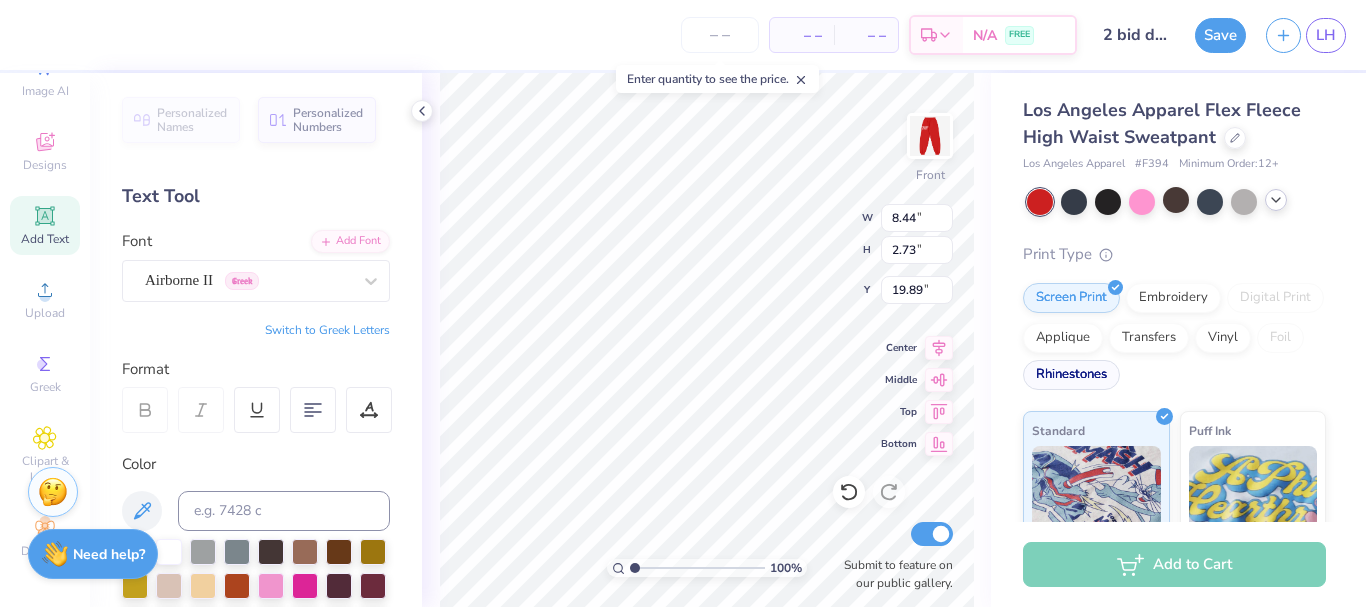 click on "Rhinestones" at bounding box center (1071, 375) 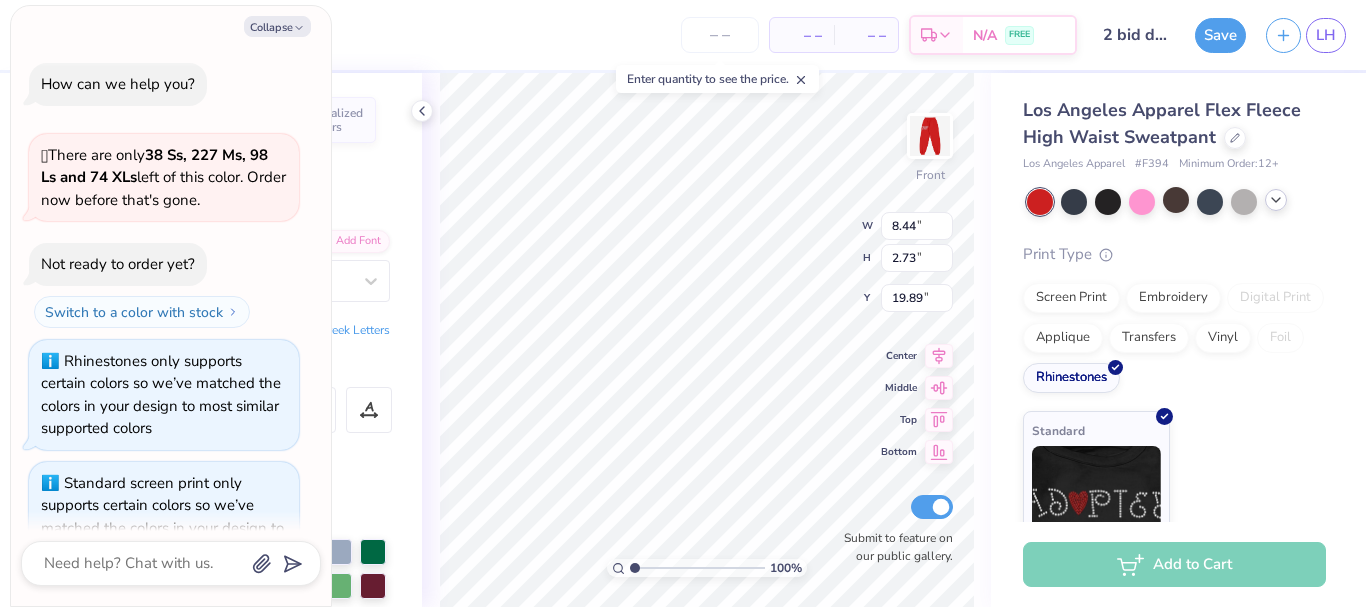 scroll, scrollTop: 1644, scrollLeft: 0, axis: vertical 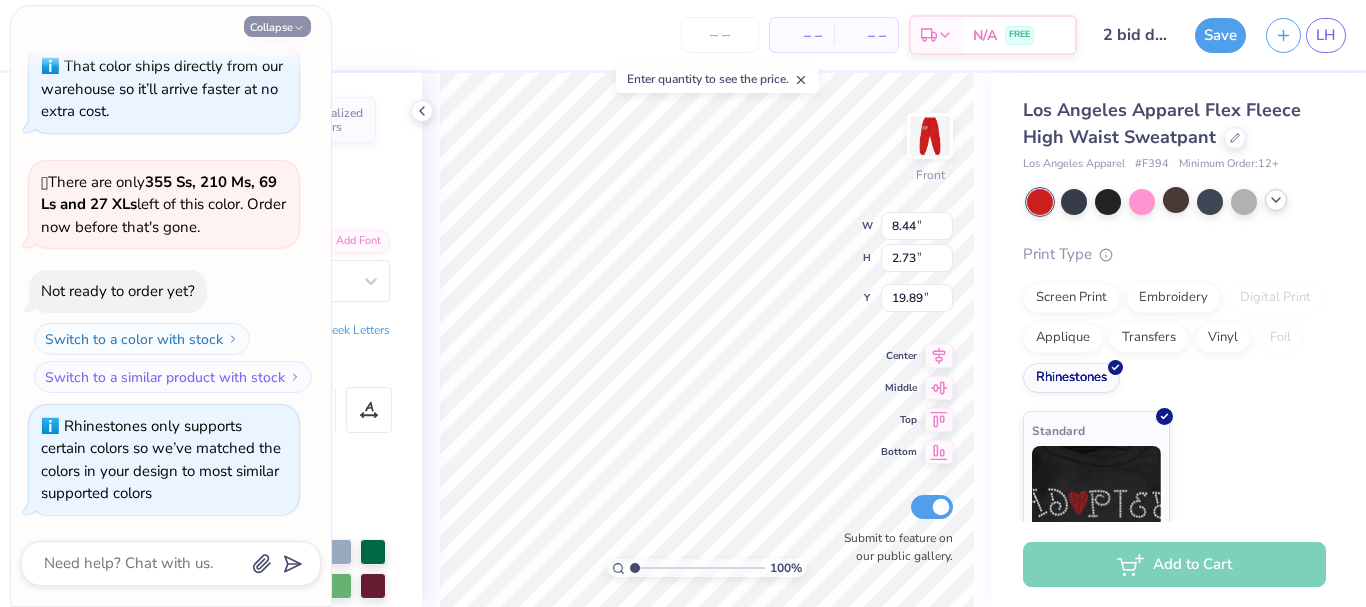 click on "Collapse" at bounding box center [277, 26] 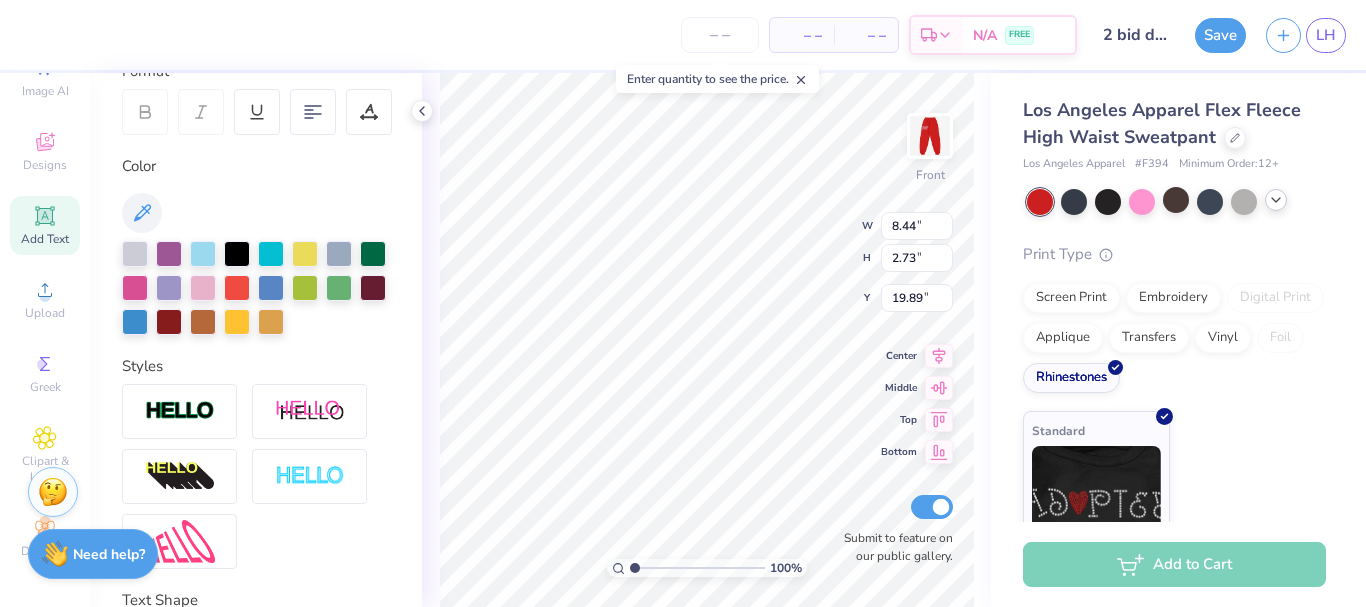 scroll, scrollTop: 300, scrollLeft: 0, axis: vertical 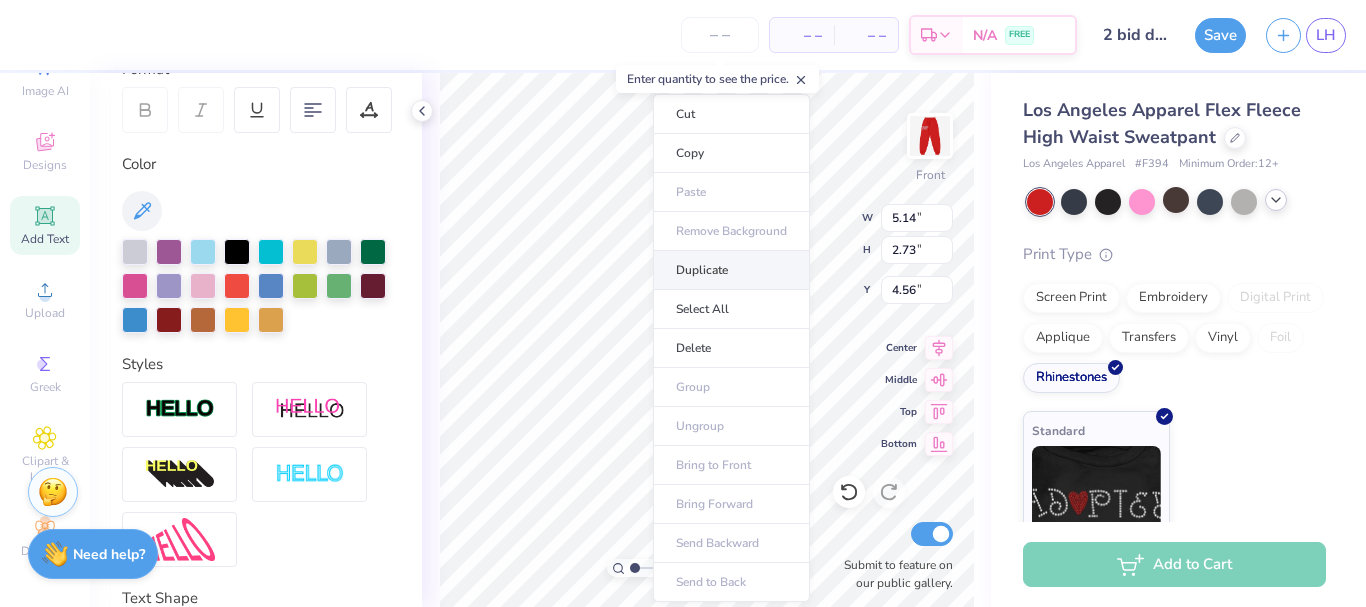 click on "Duplicate" at bounding box center (731, 270) 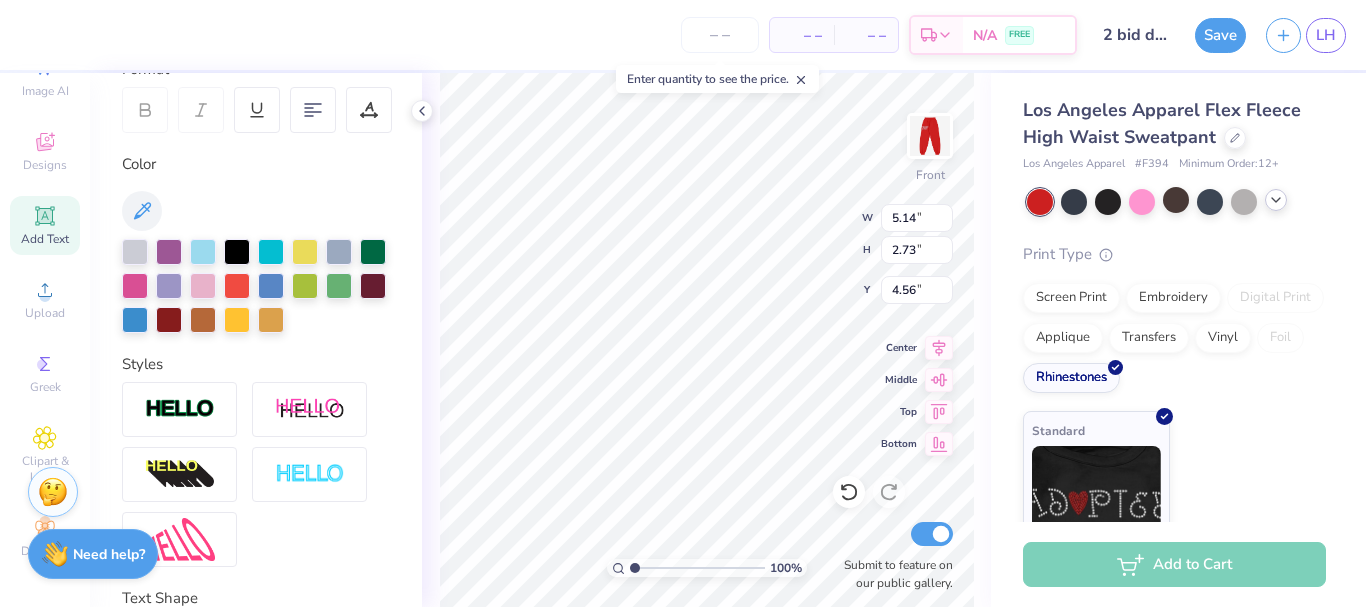 scroll, scrollTop: 17, scrollLeft: 2, axis: both 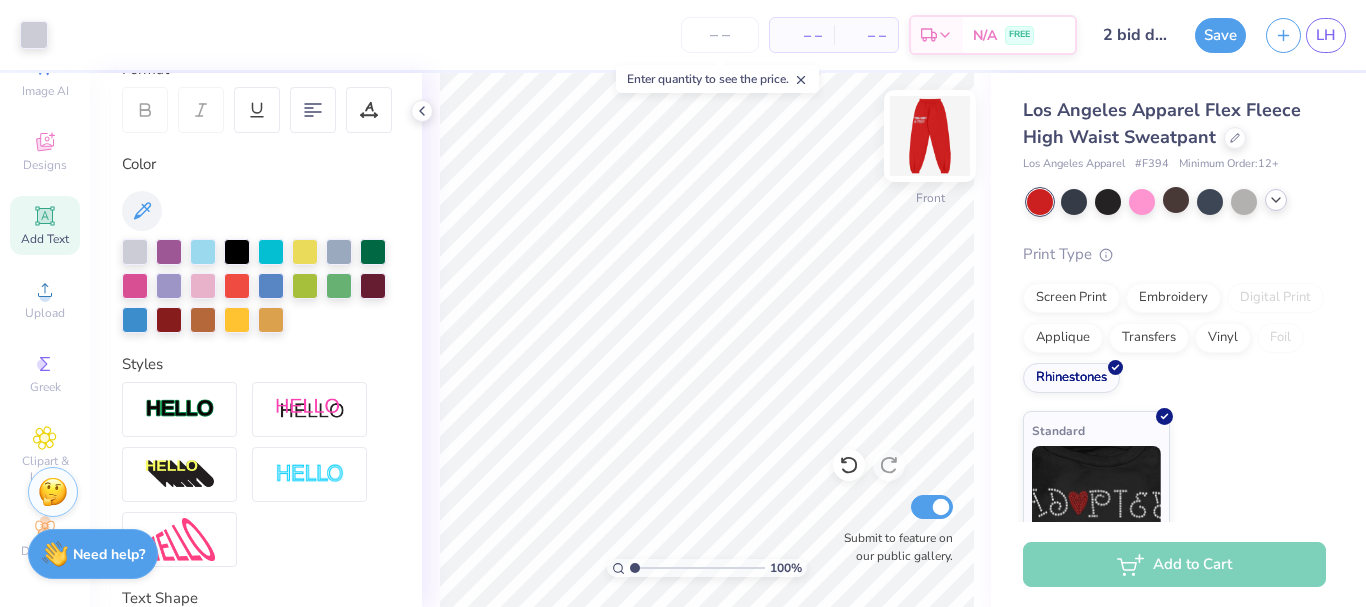 click at bounding box center (930, 136) 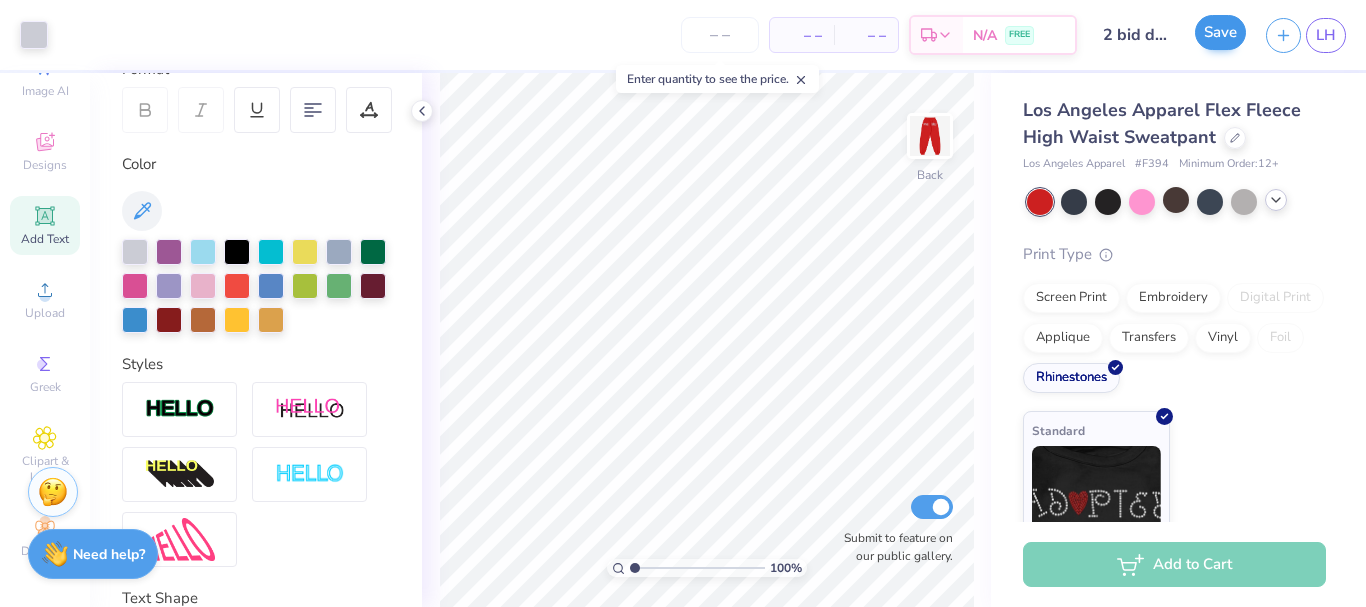 click on "Save" at bounding box center [1220, 35] 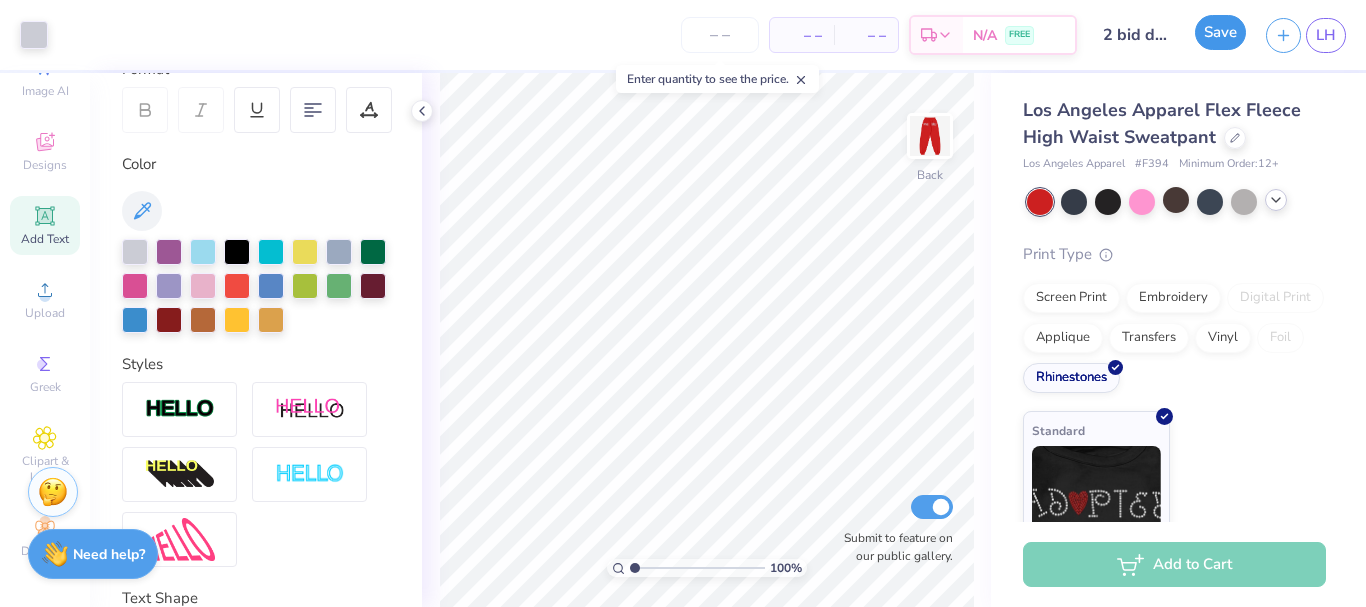 click on "Save" at bounding box center (1220, 32) 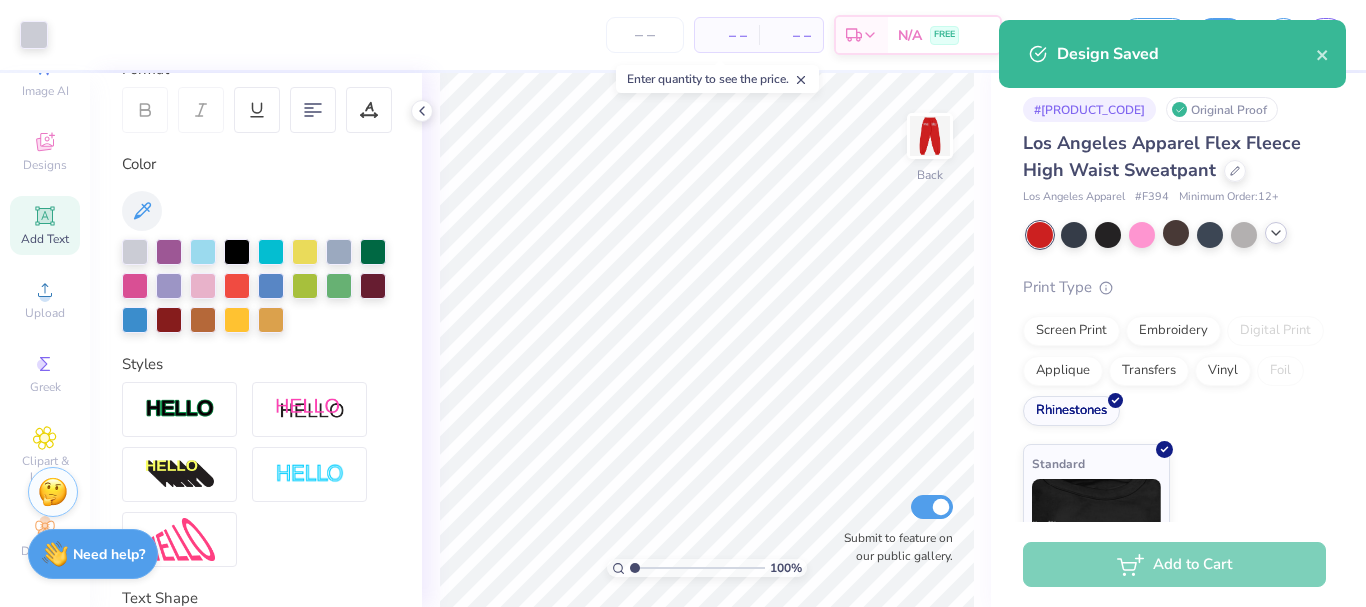 click on "Design Saved" at bounding box center (1172, 54) 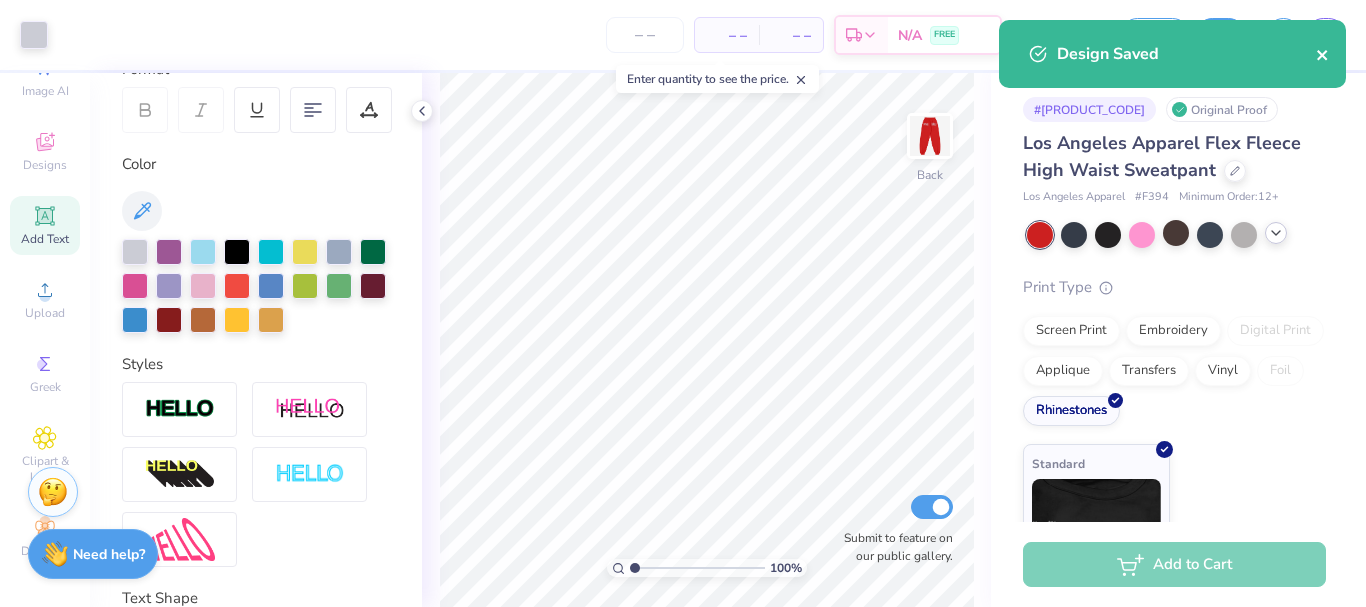 click 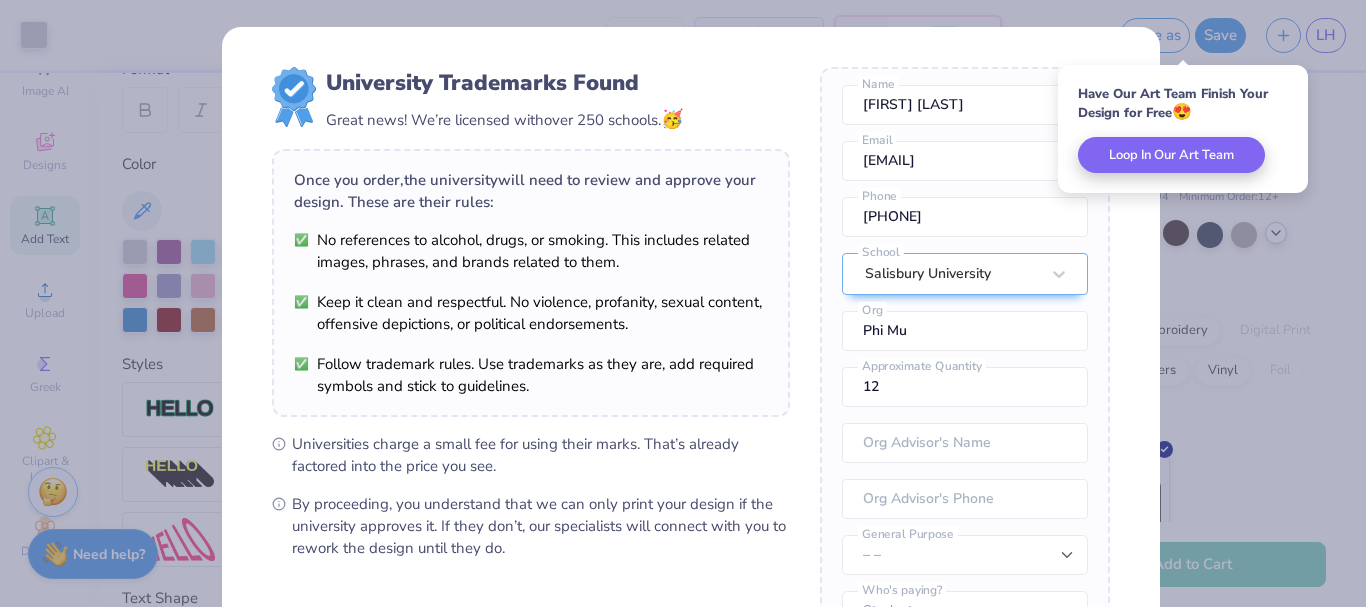scroll, scrollTop: 96, scrollLeft: 0, axis: vertical 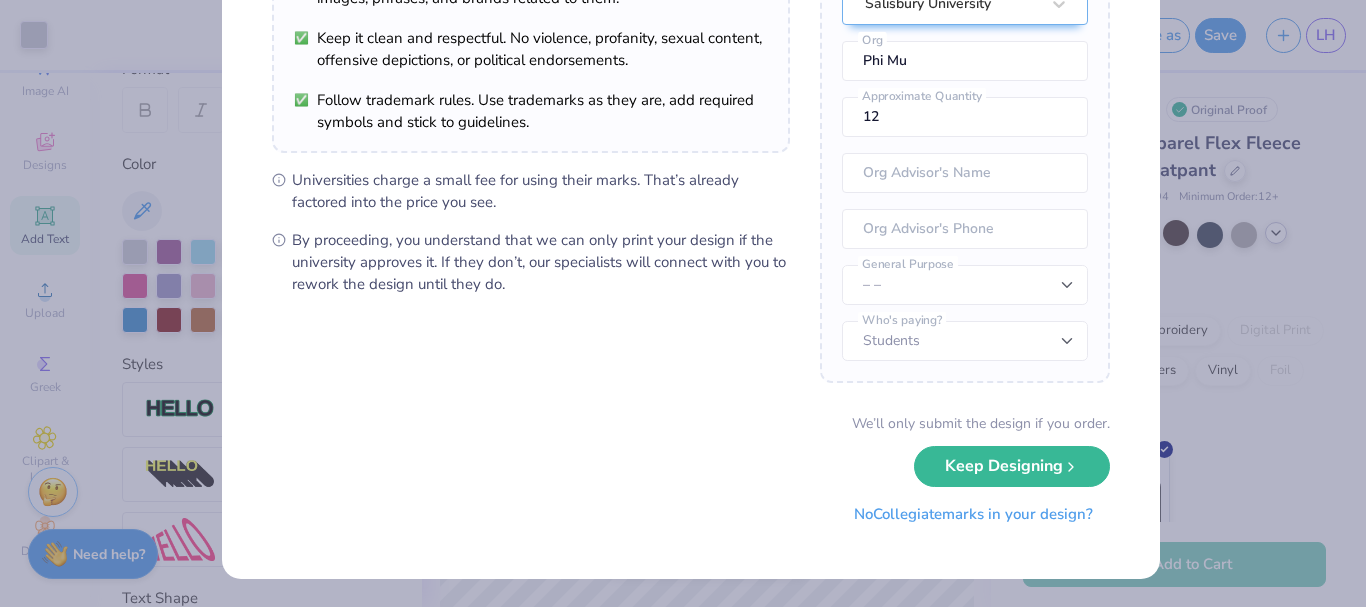 click on "No  Collegiate  marks in your design?" at bounding box center (973, 514) 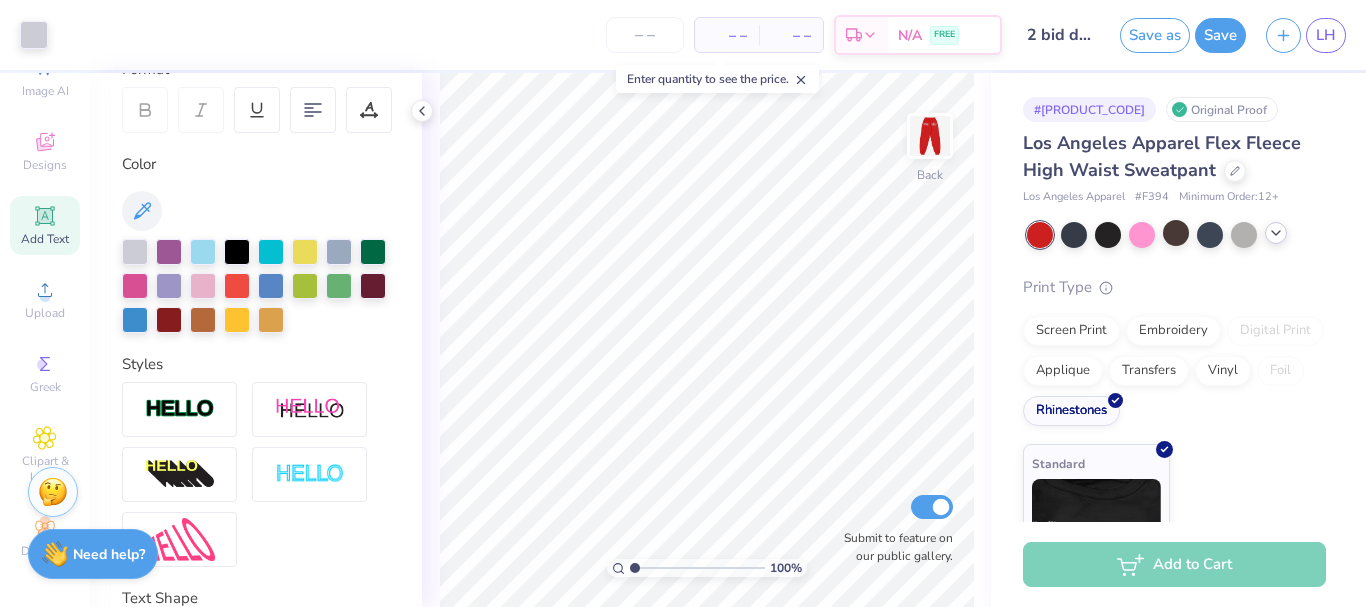 scroll, scrollTop: 36, scrollLeft: 0, axis: vertical 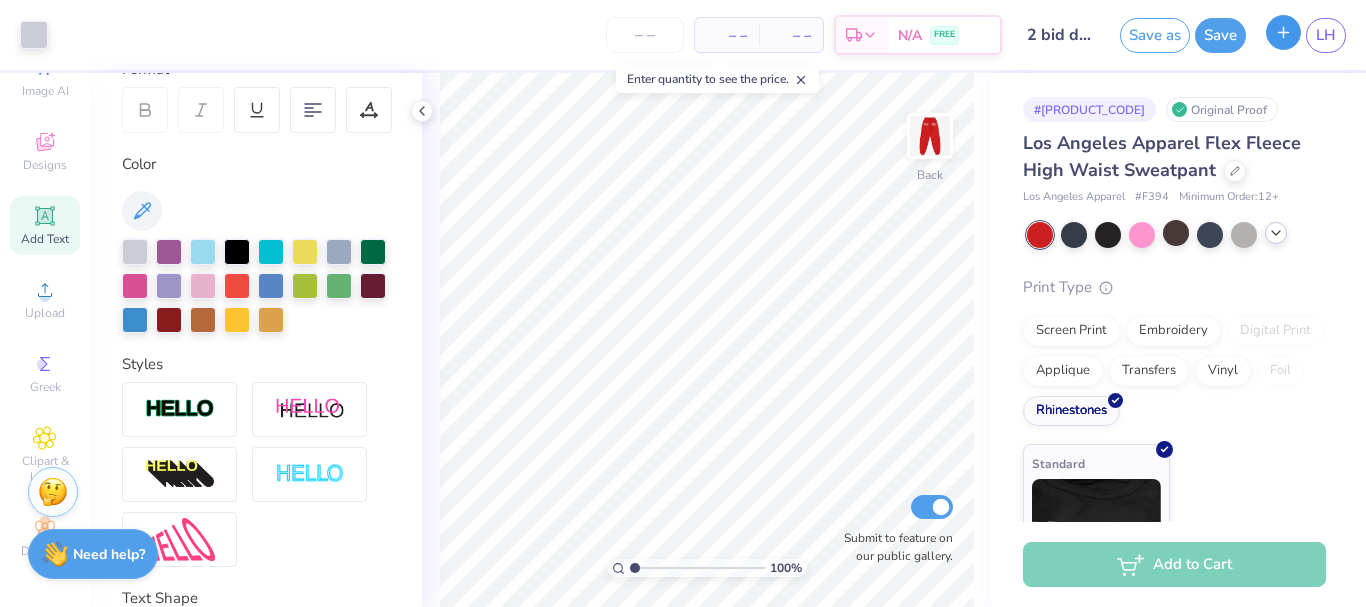 click 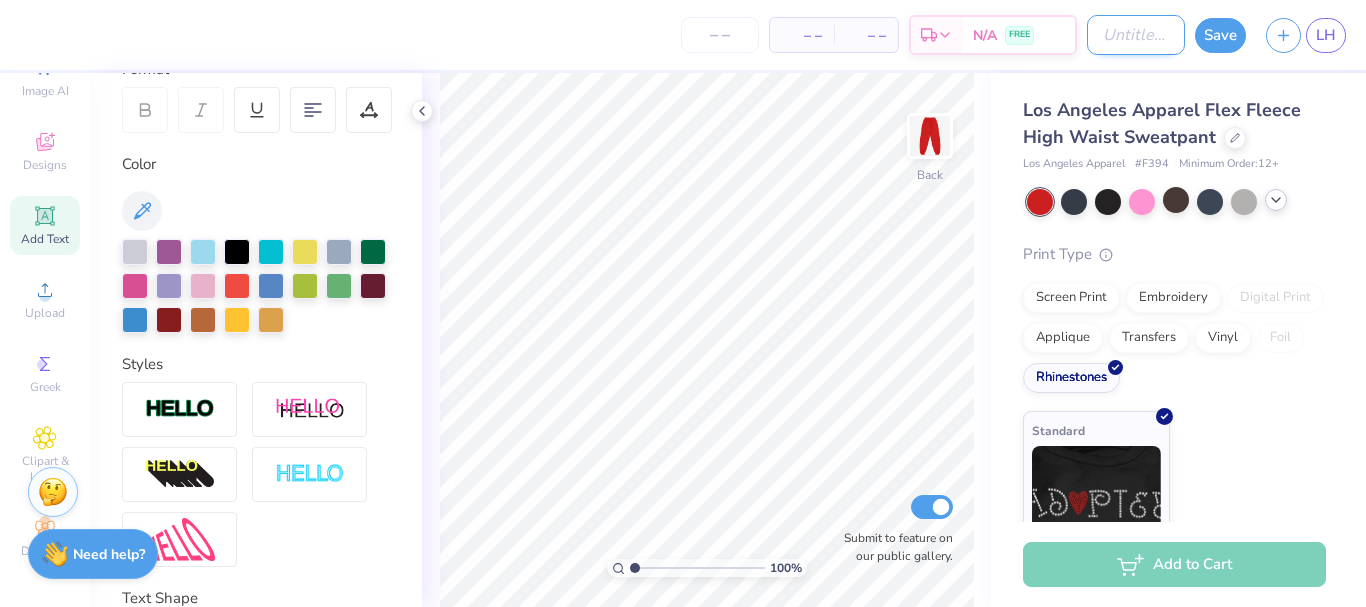 click on "Design Title" at bounding box center [1136, 35] 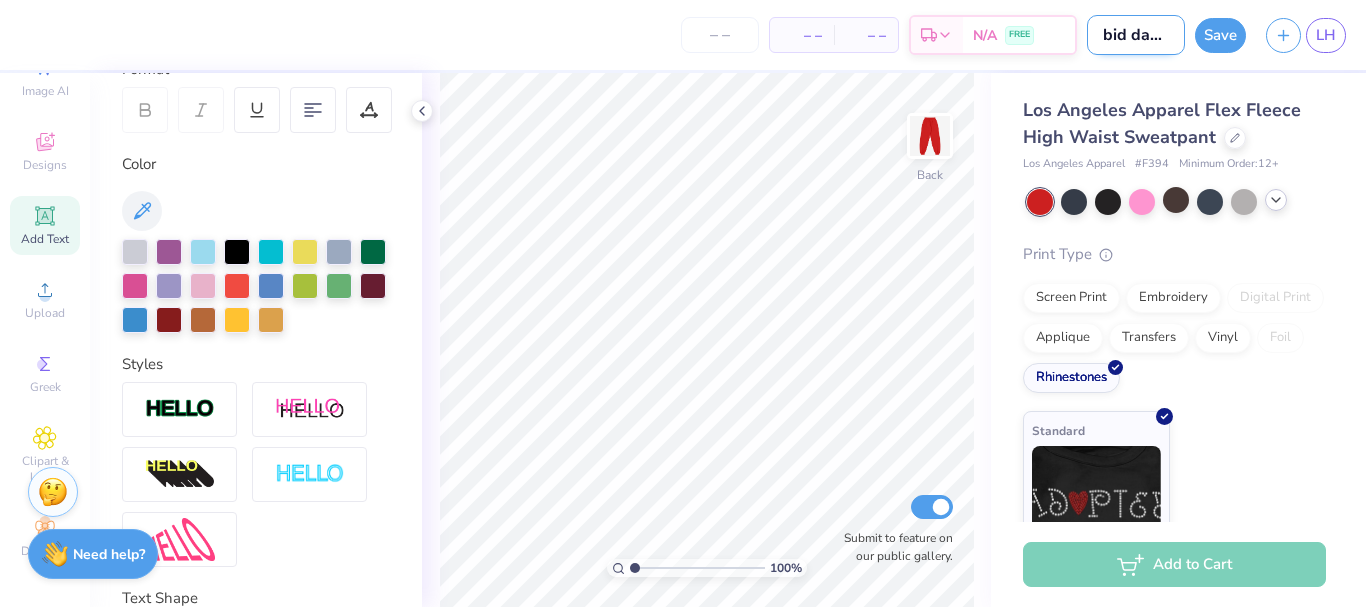 click on "bid day shirt" at bounding box center [1136, 35] 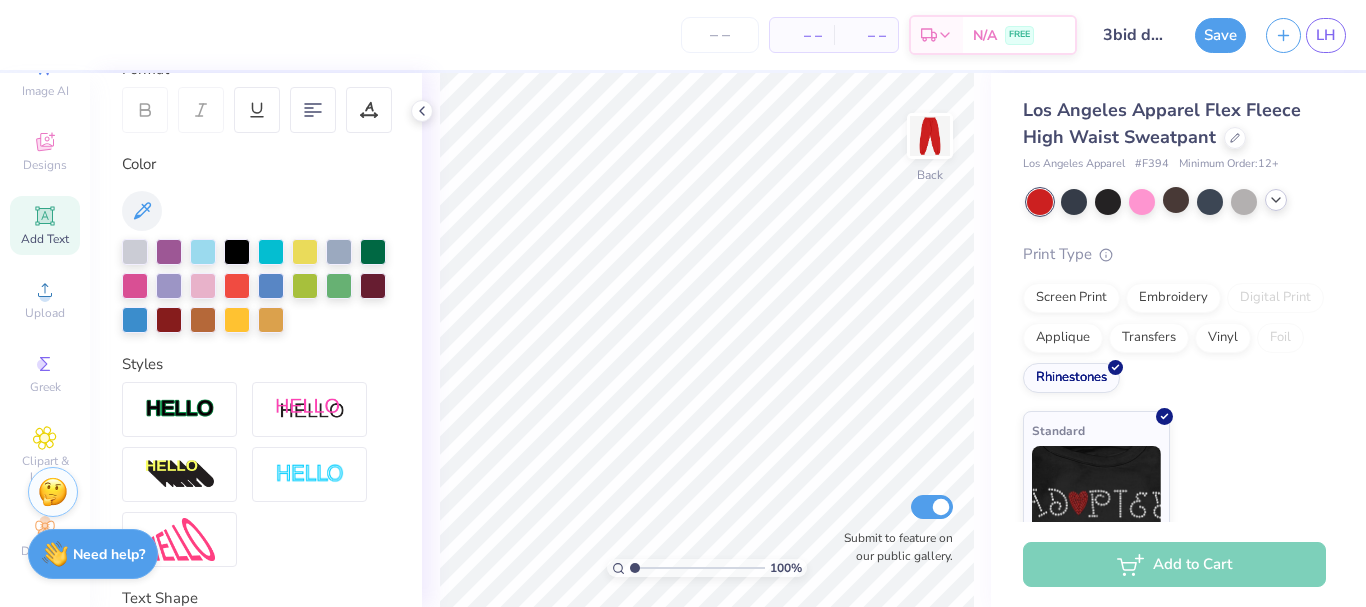click on "Save LH" at bounding box center (1280, 35) 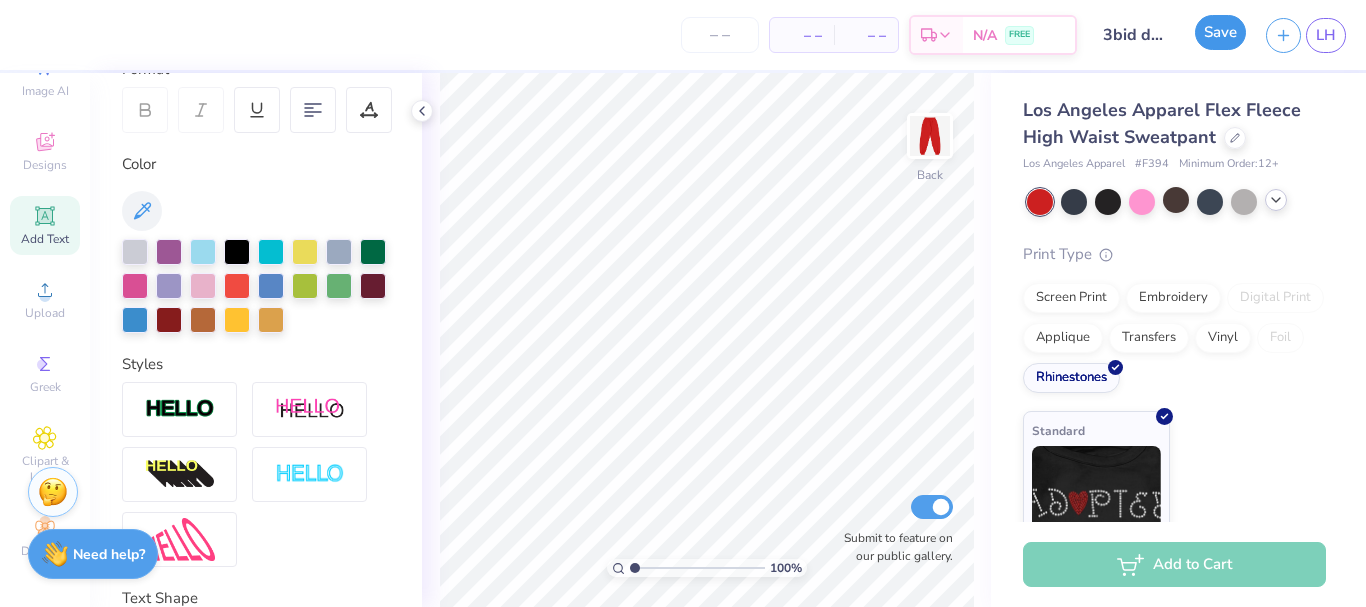 click on "Save" at bounding box center (1220, 32) 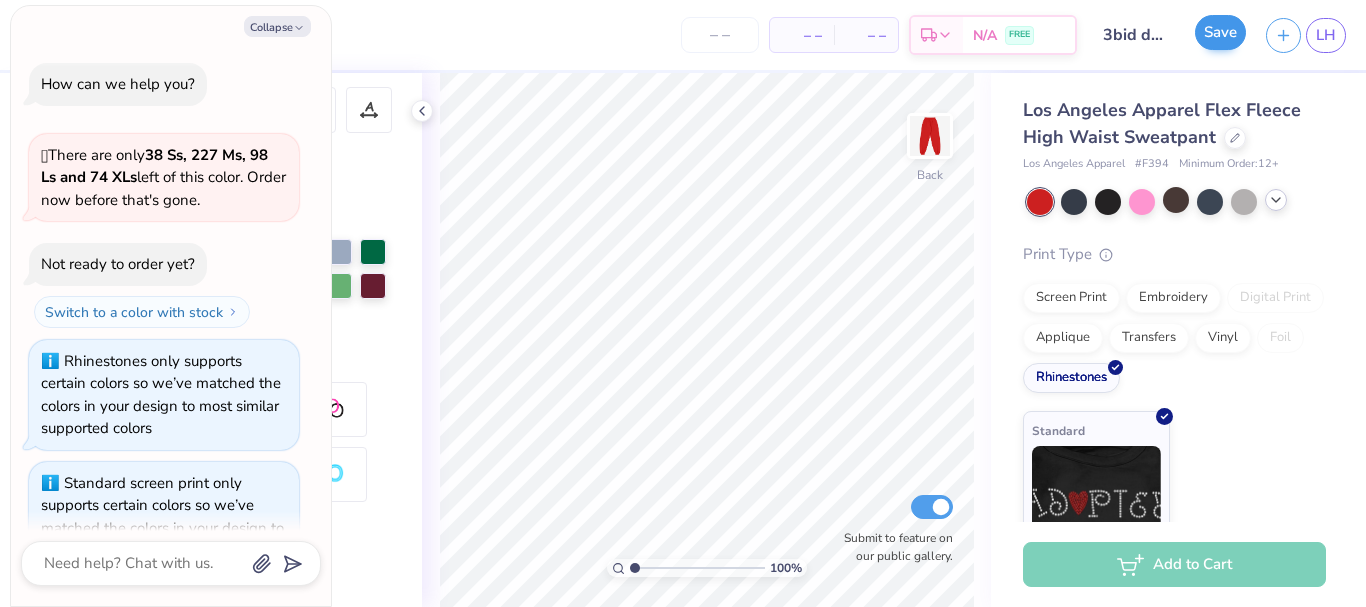 scroll, scrollTop: 1772, scrollLeft: 0, axis: vertical 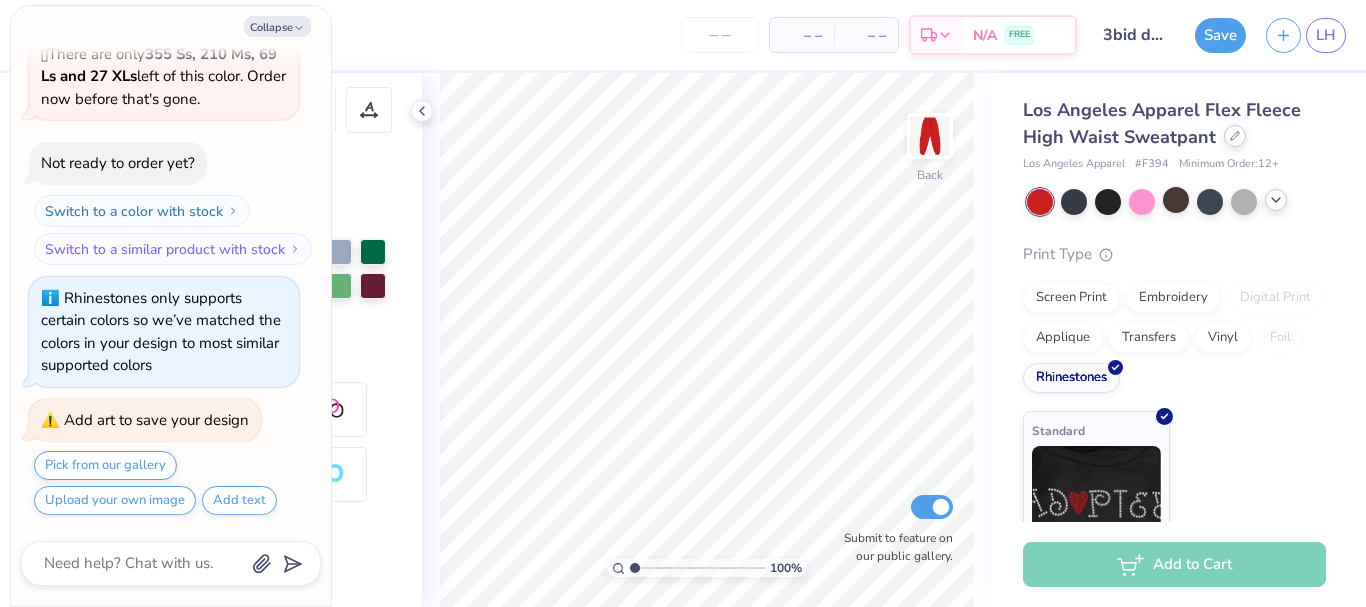 click 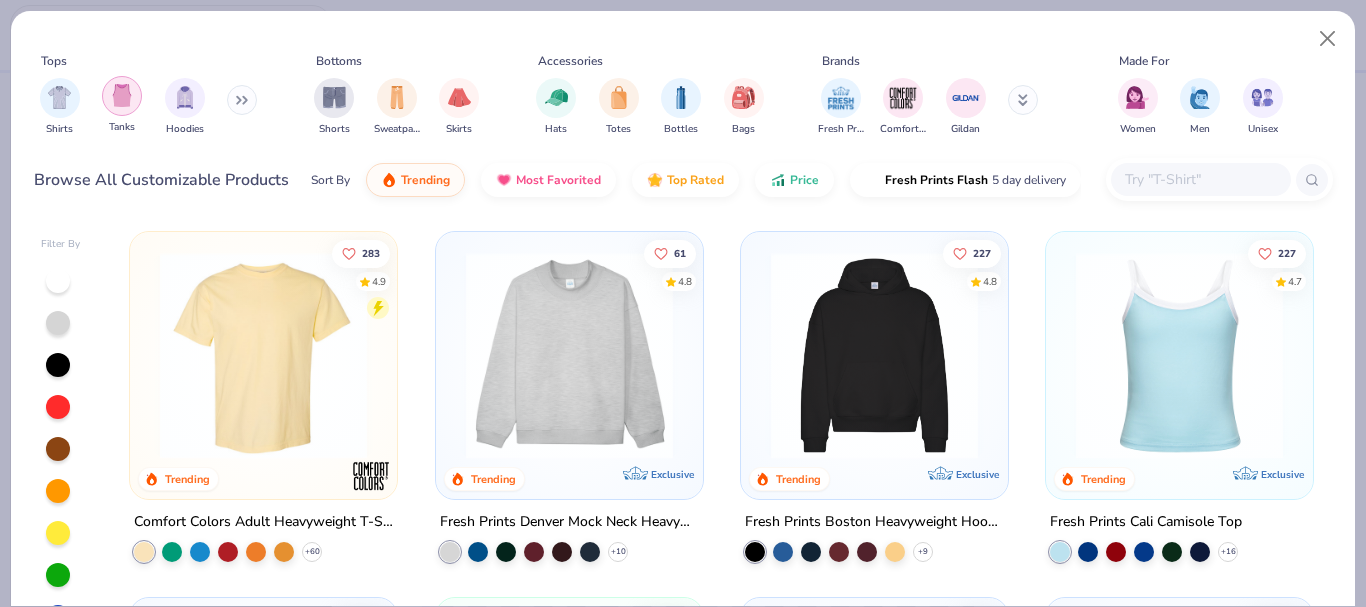 click at bounding box center [122, 96] 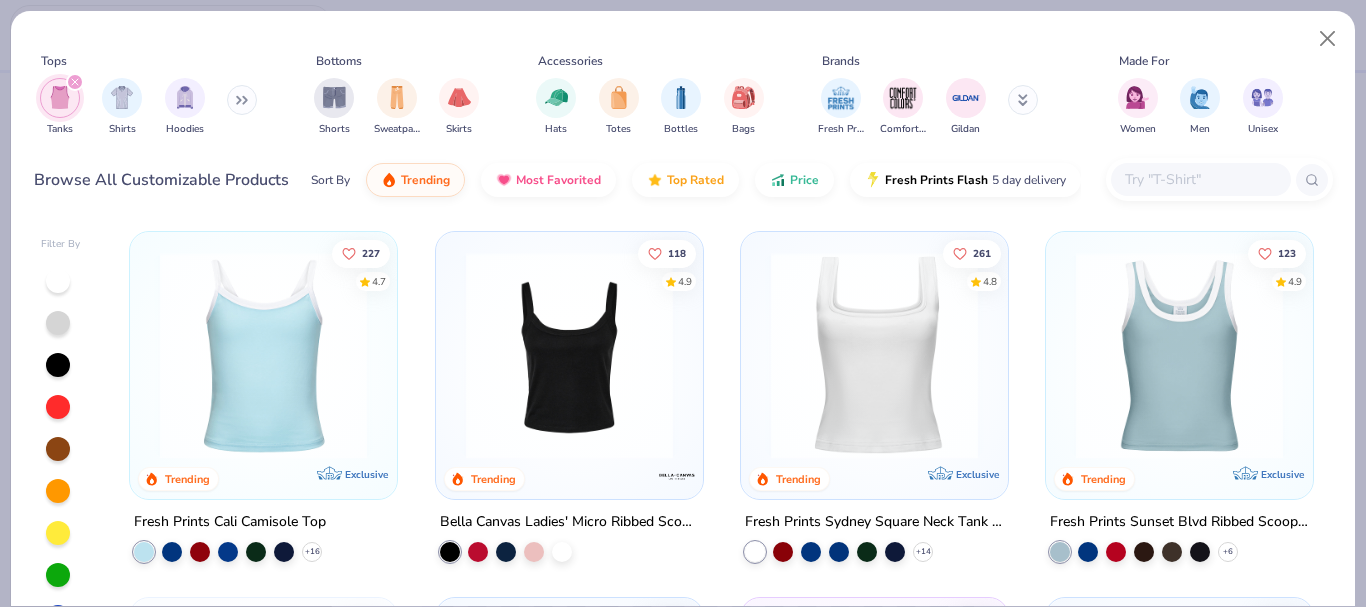 click at bounding box center (58, 407) 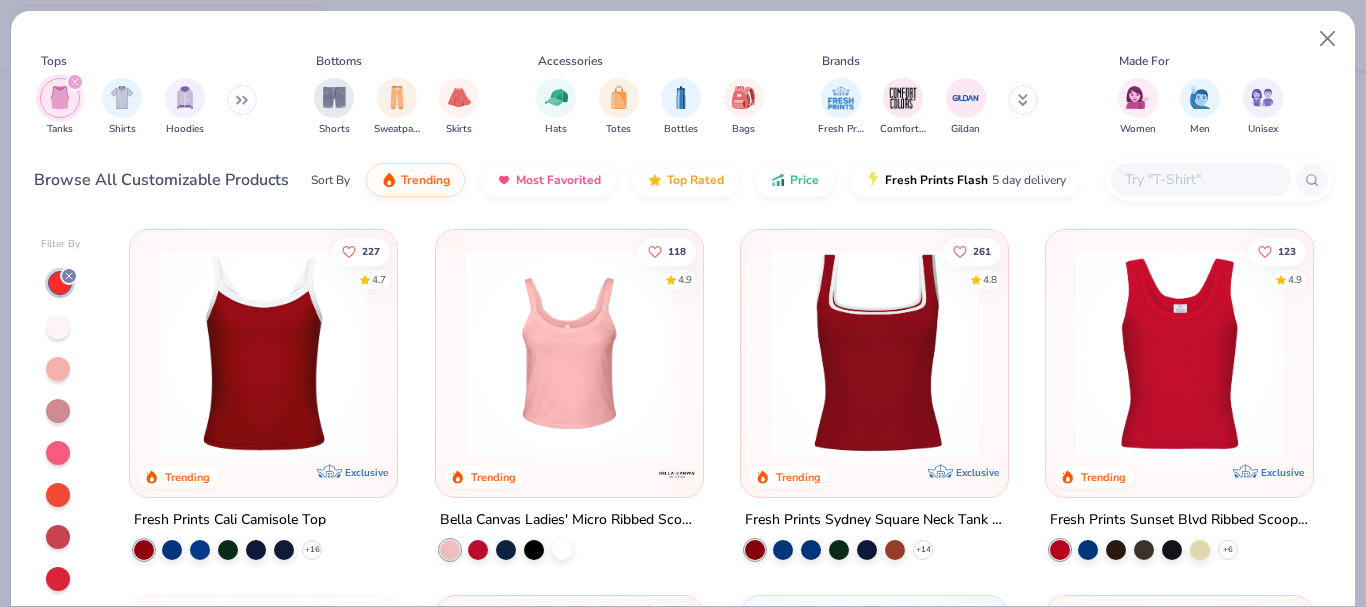 scroll, scrollTop: 0, scrollLeft: 0, axis: both 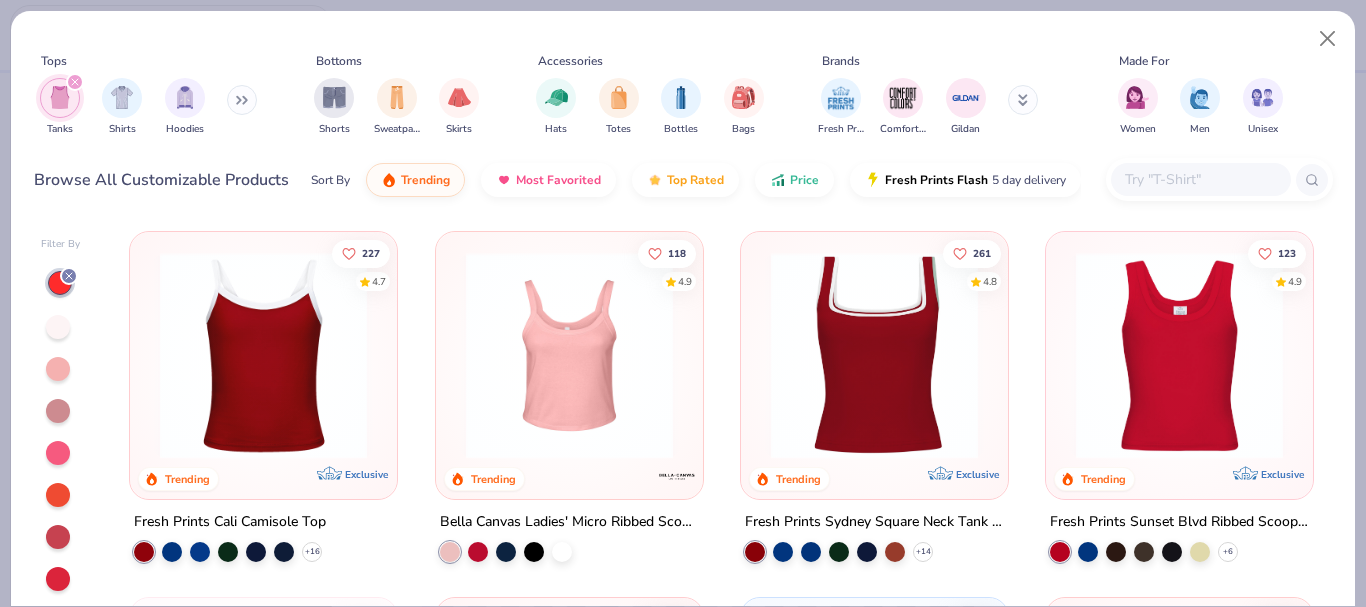 click at bounding box center [1179, 355] 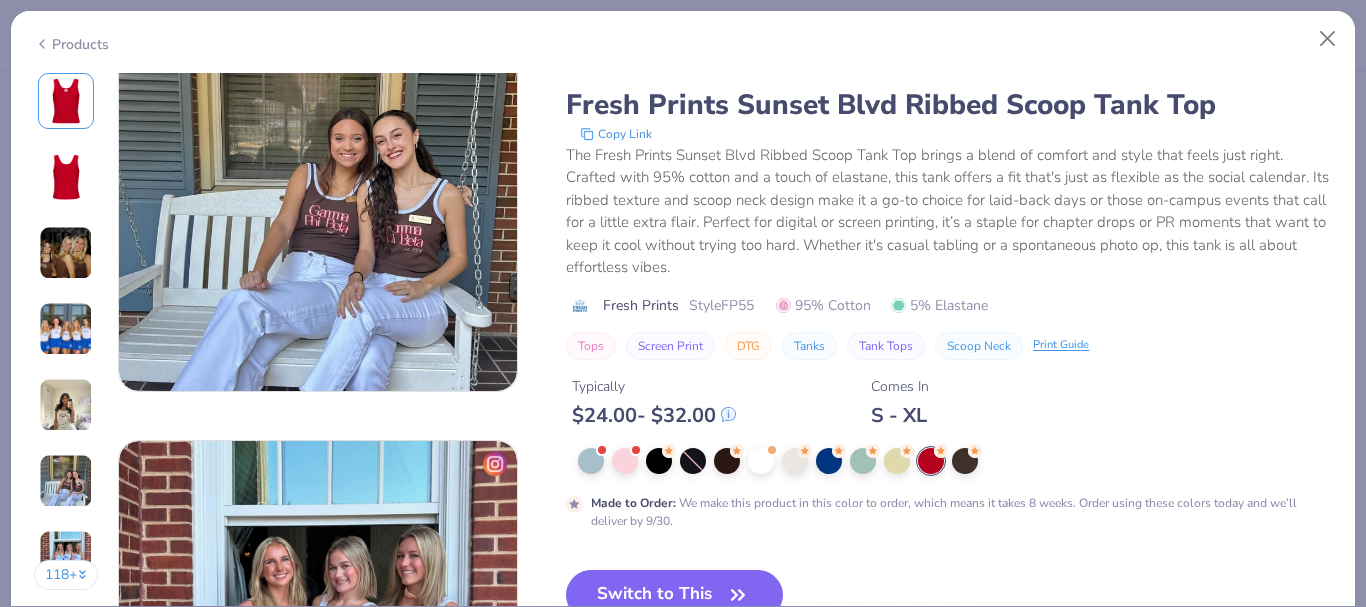 scroll, scrollTop: 2400, scrollLeft: 0, axis: vertical 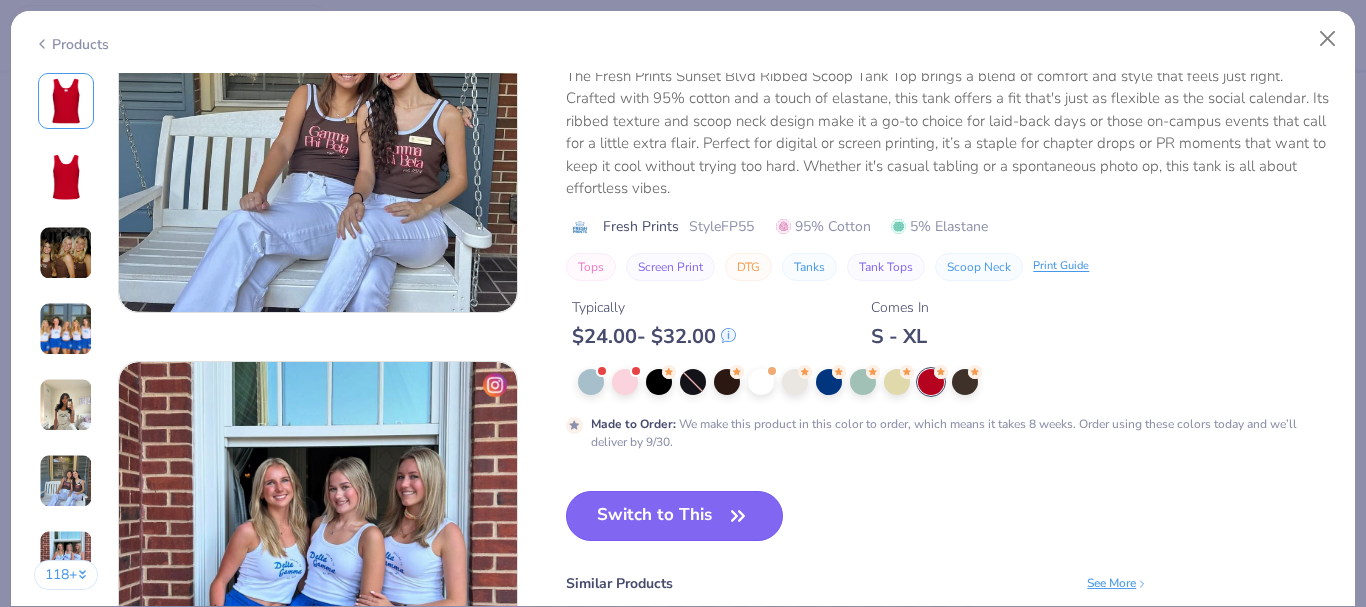 click on "Switch to This" at bounding box center [674, 516] 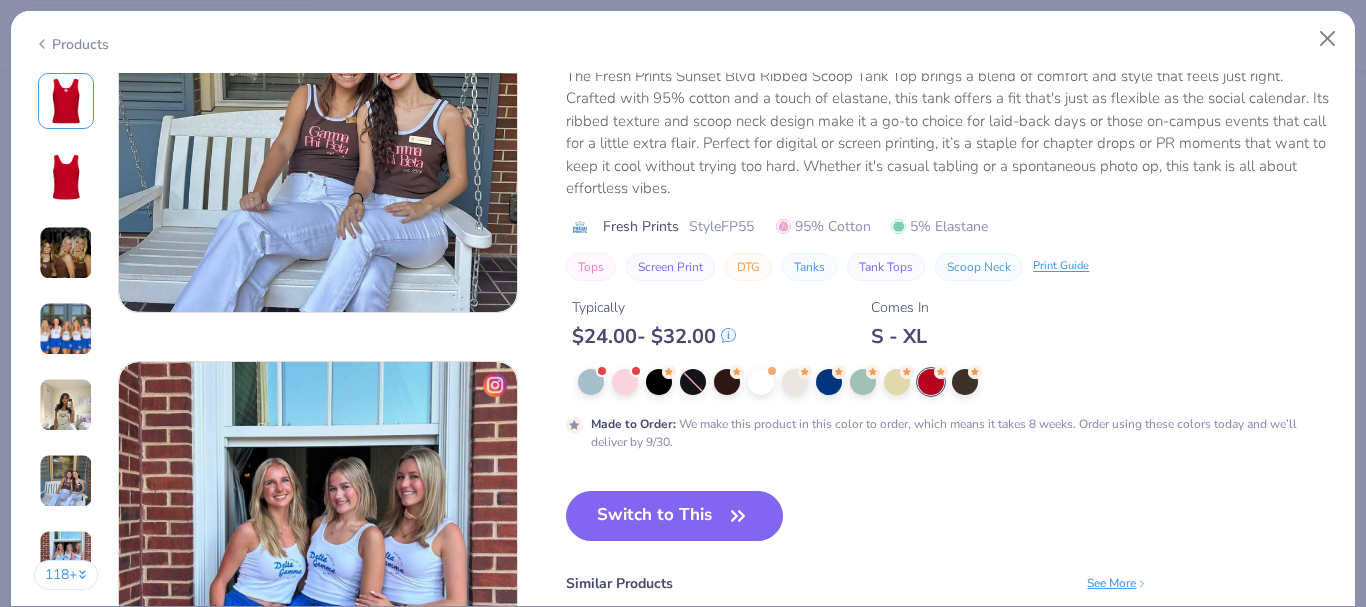 scroll, scrollTop: 1938, scrollLeft: 0, axis: vertical 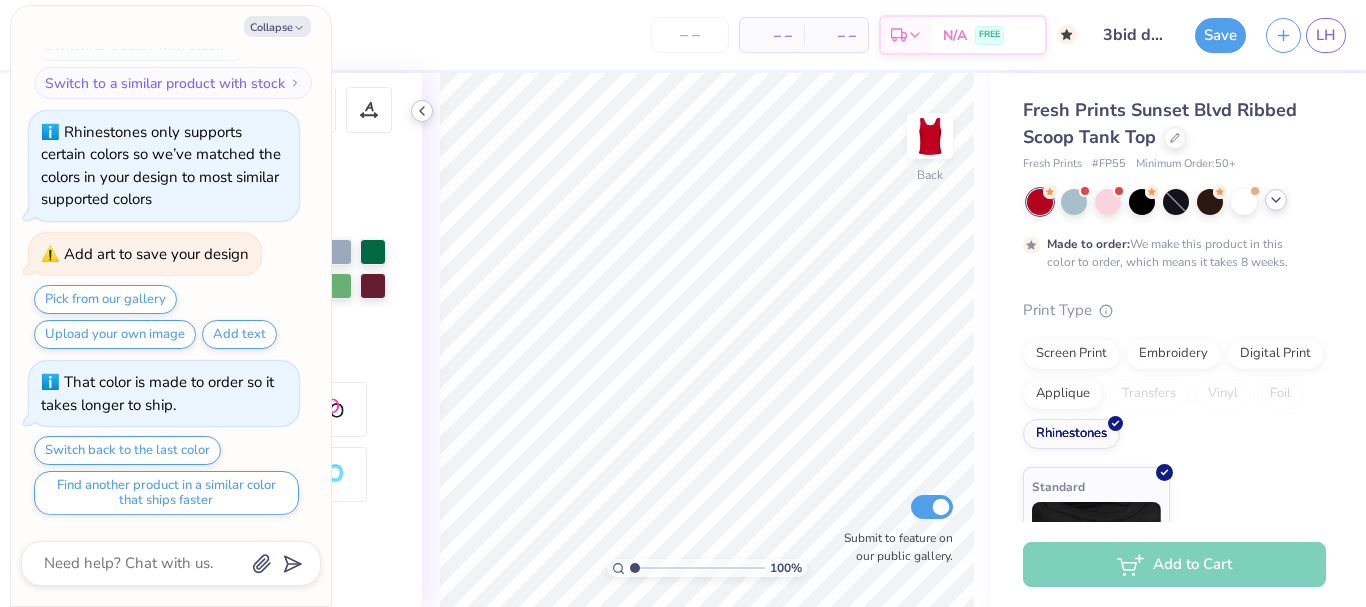 click at bounding box center [422, 111] 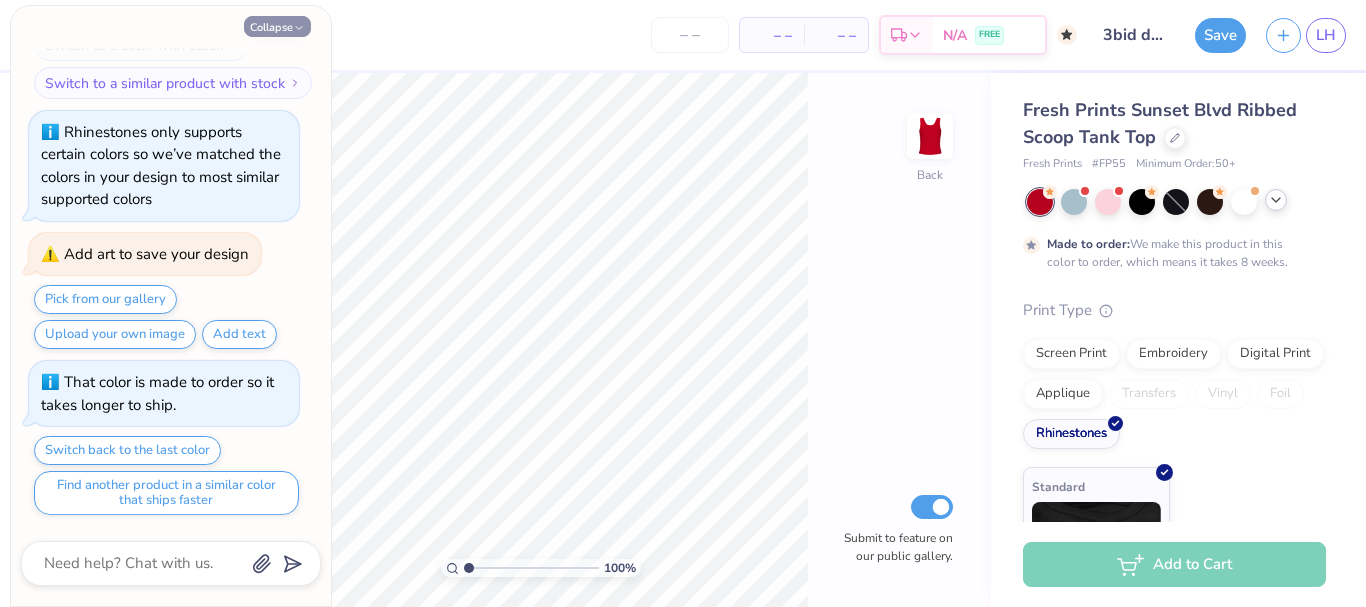 click on "Collapse" at bounding box center [277, 26] 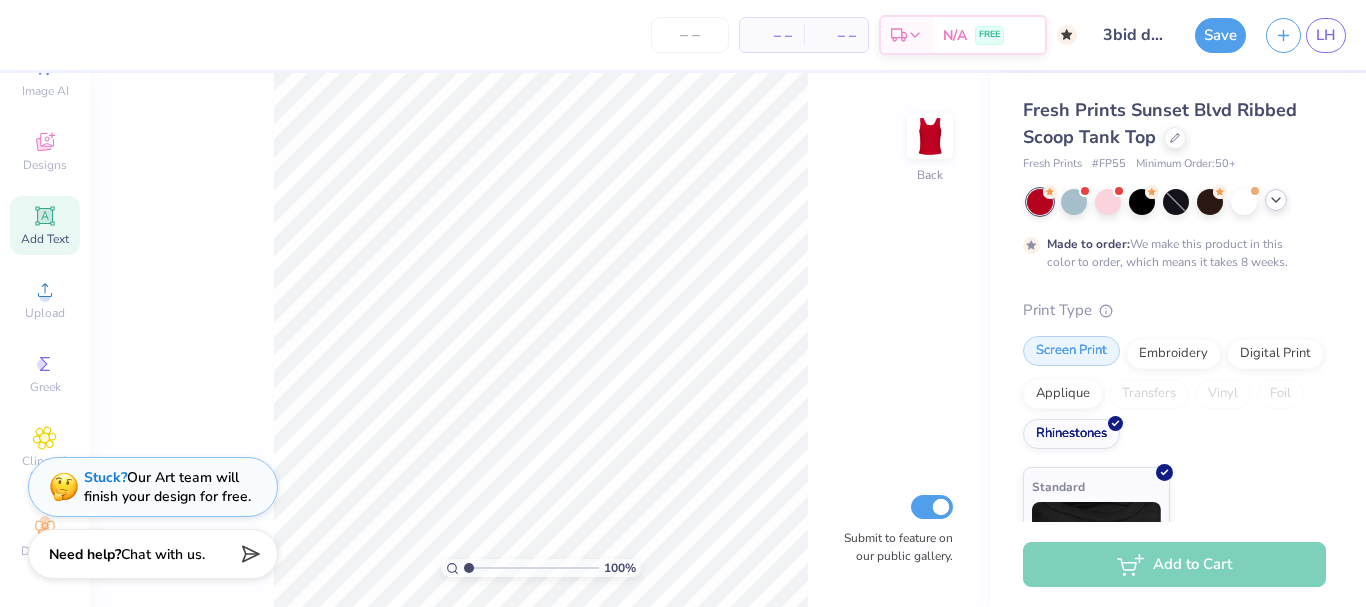 click on "Screen Print" at bounding box center [1071, 351] 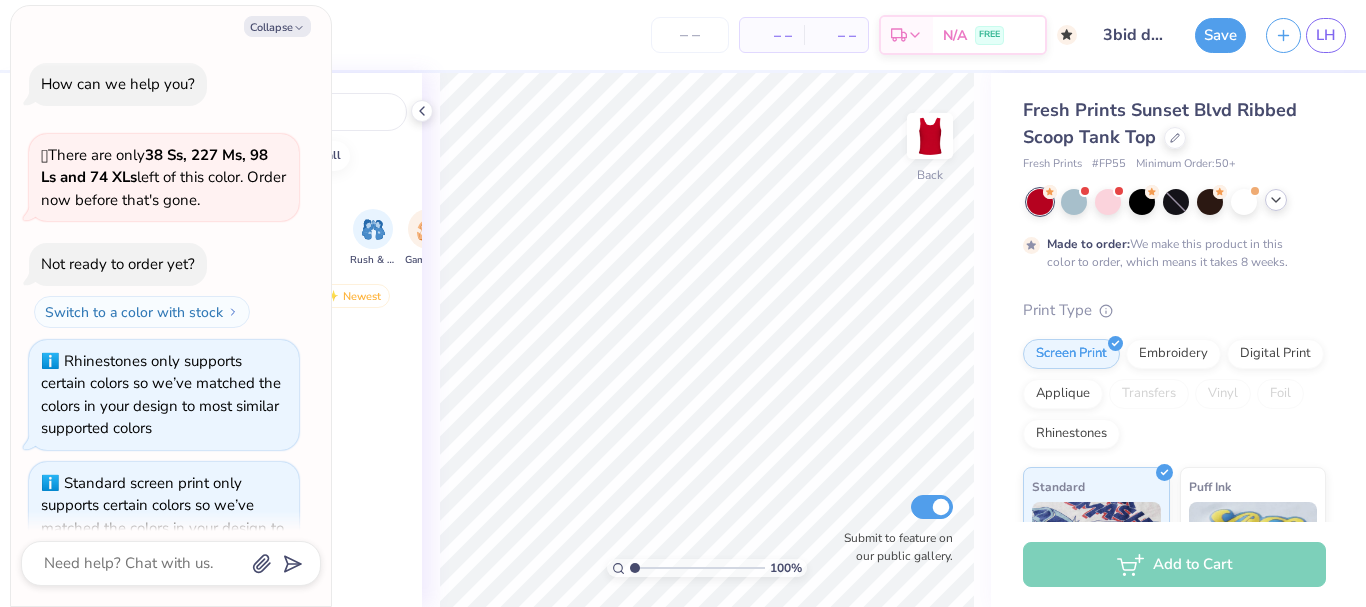 scroll, scrollTop: 2060, scrollLeft: 0, axis: vertical 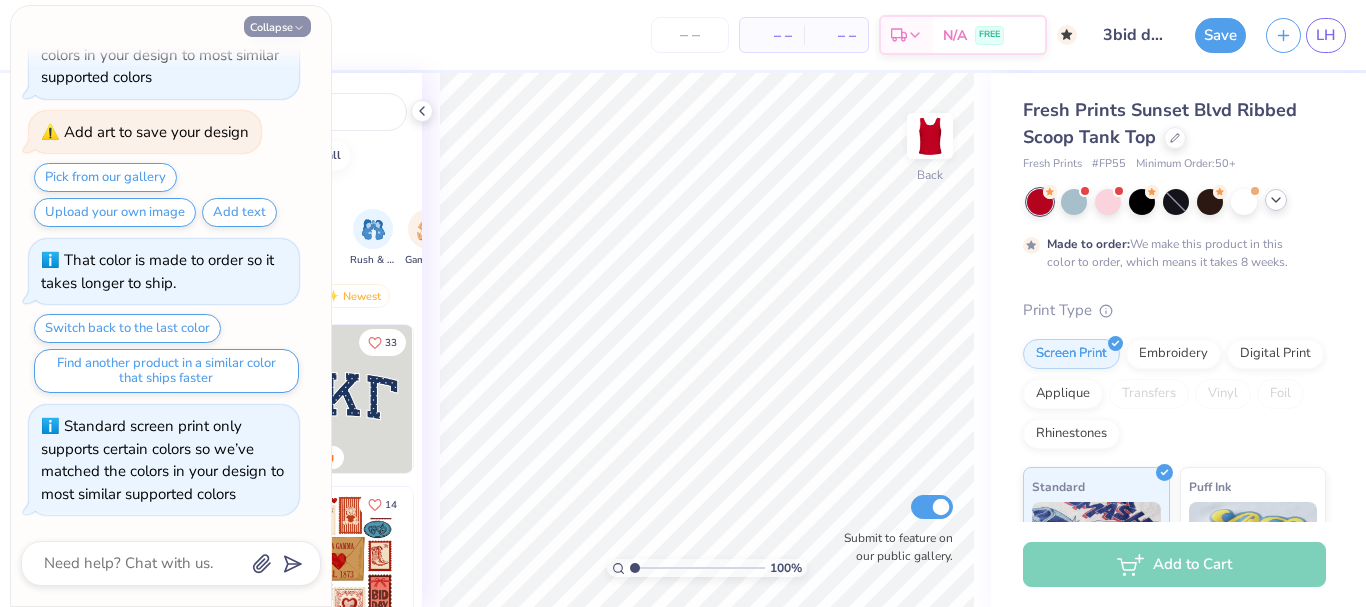 click on "Collapse" at bounding box center [277, 26] 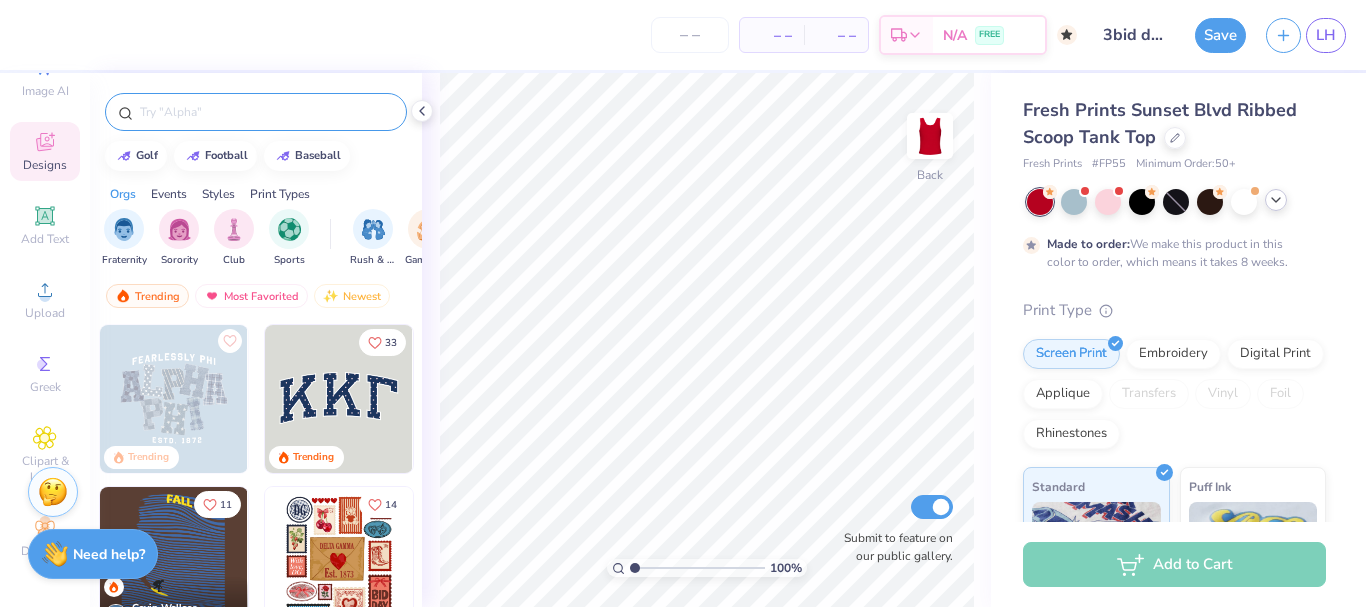 click at bounding box center [266, 112] 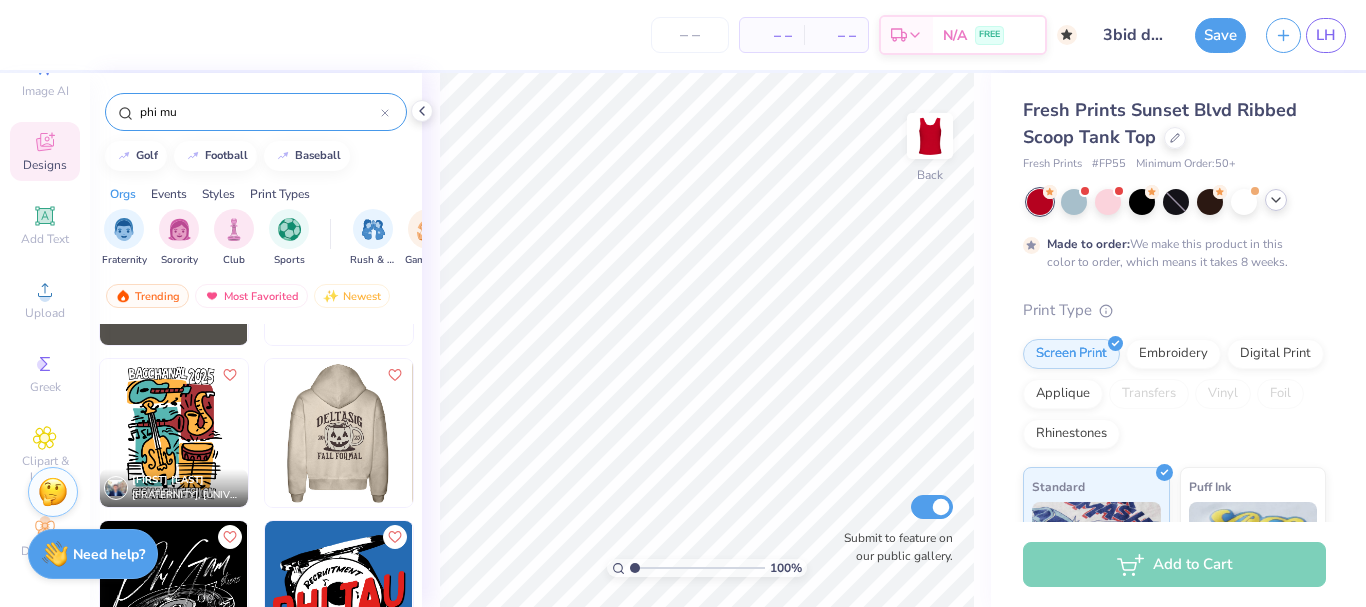 scroll, scrollTop: 6832, scrollLeft: 0, axis: vertical 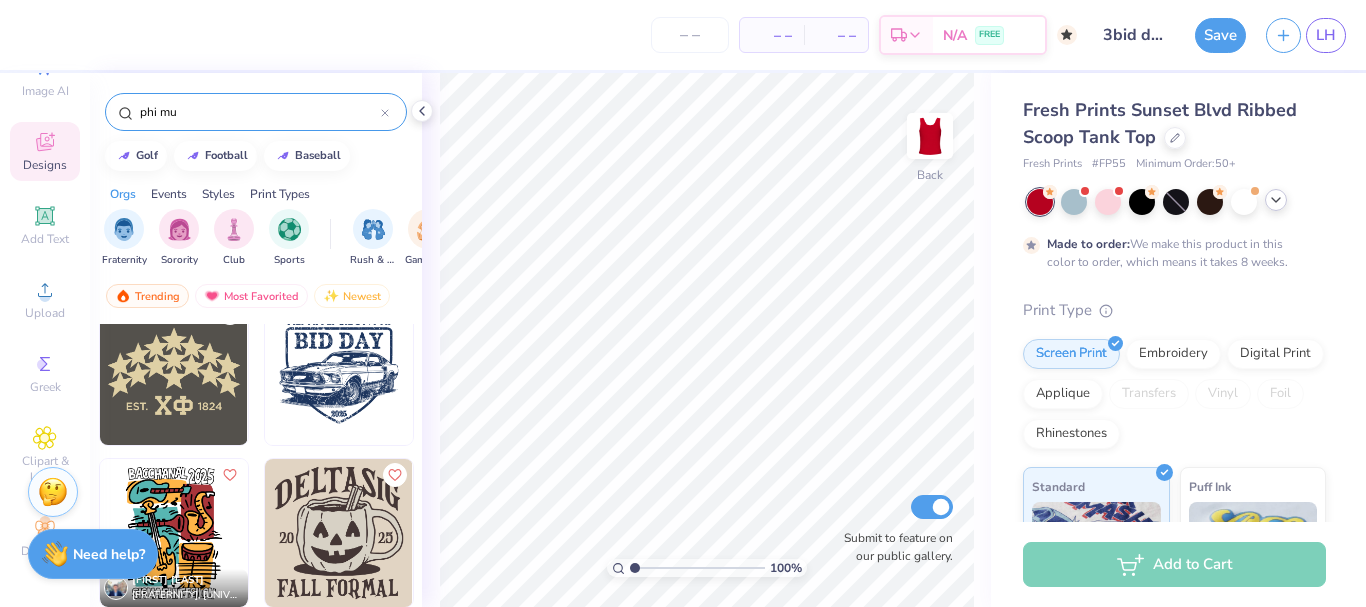 click 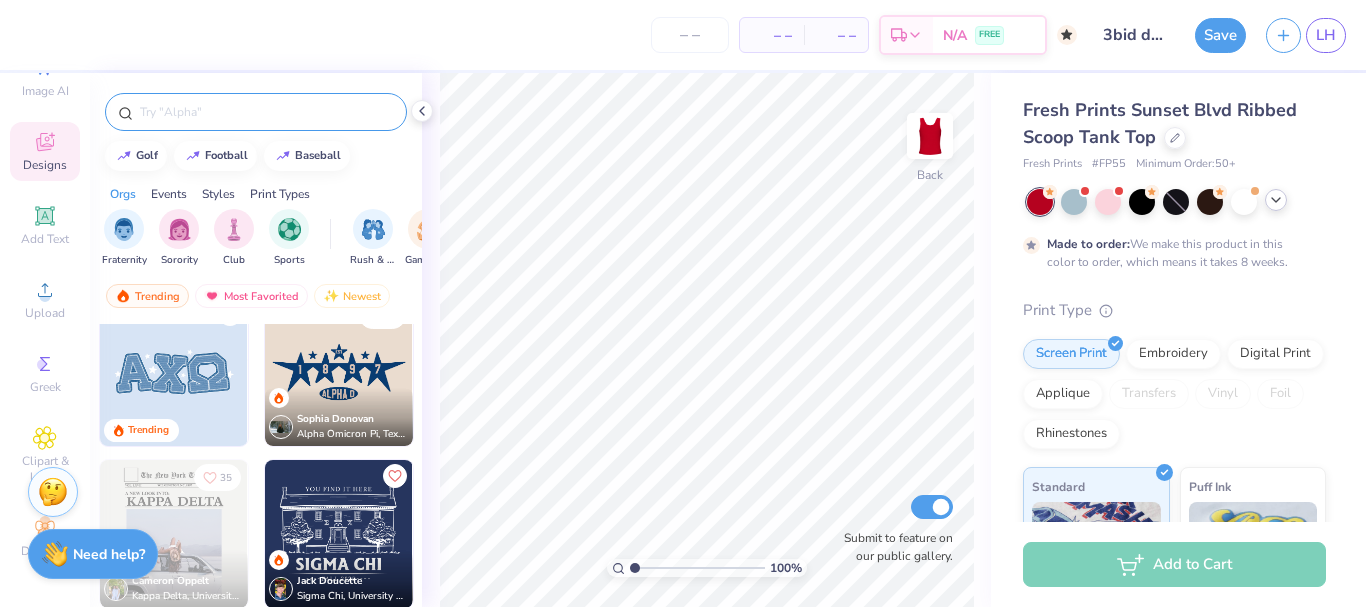 scroll, scrollTop: 1000, scrollLeft: 0, axis: vertical 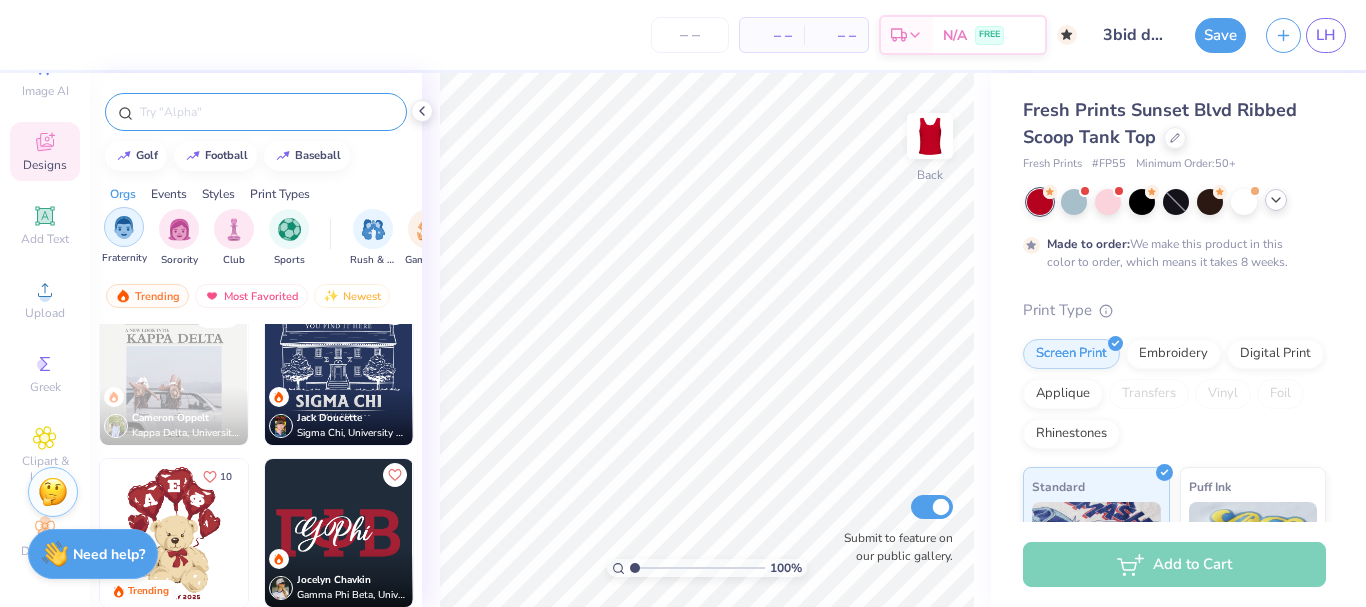 click at bounding box center (179, 229) 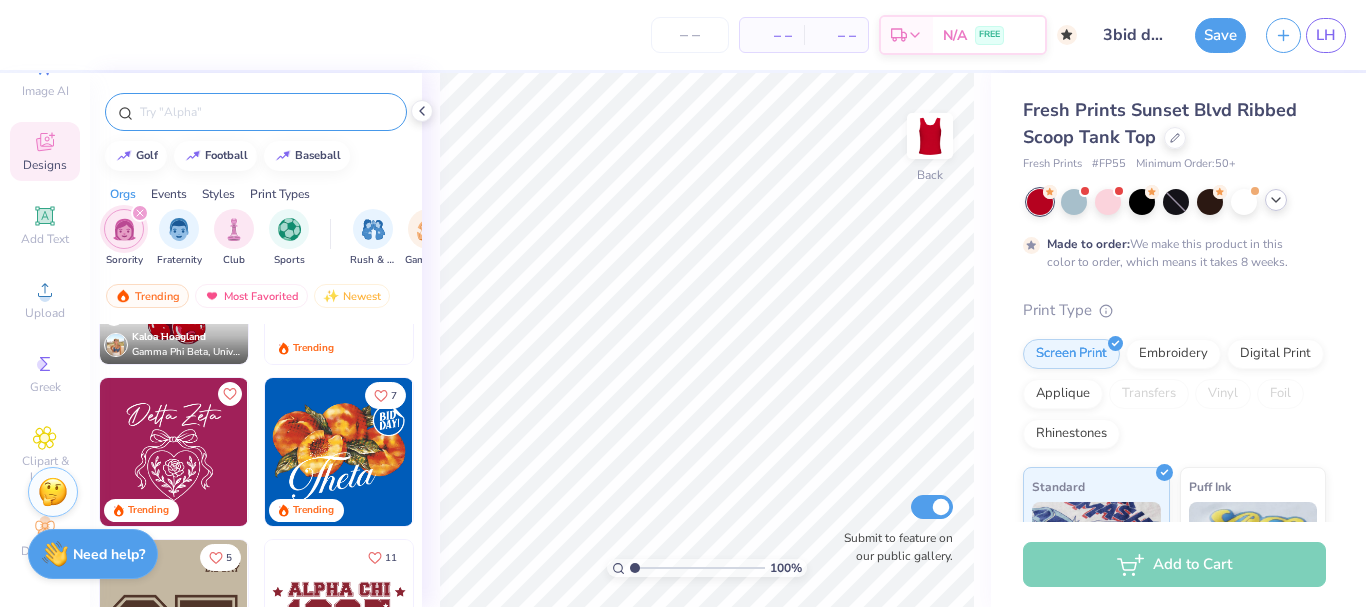 scroll, scrollTop: 2100, scrollLeft: 0, axis: vertical 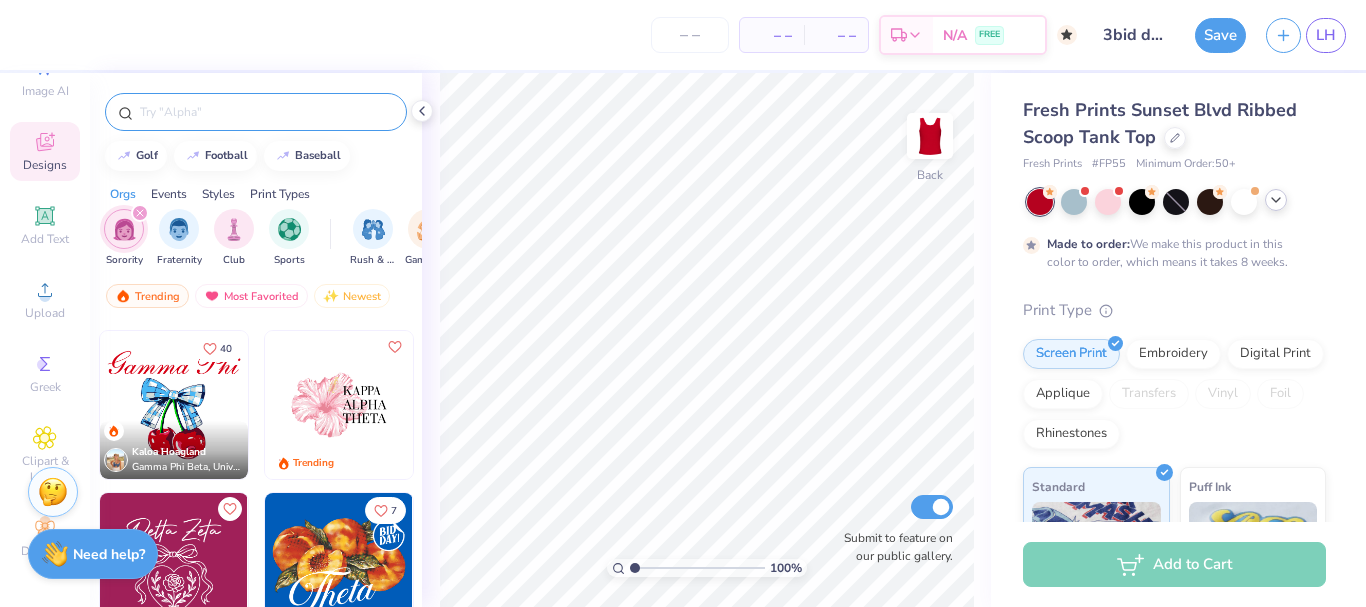 click at bounding box center (339, 405) 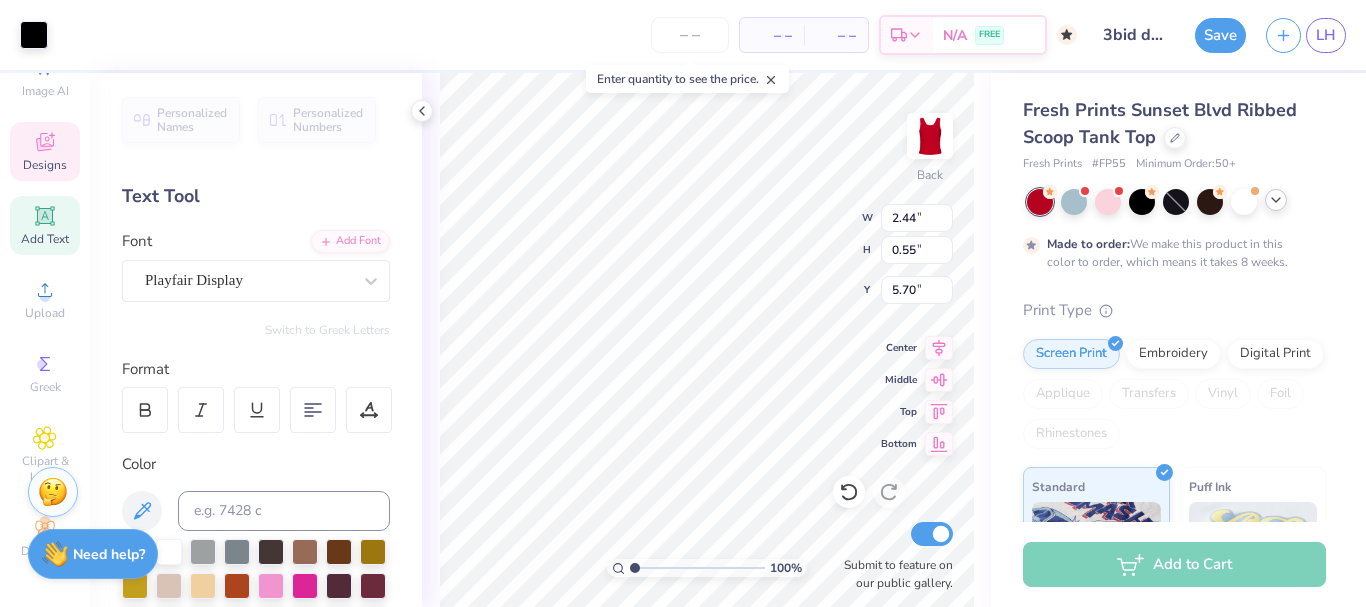 scroll, scrollTop: 17, scrollLeft: 2, axis: both 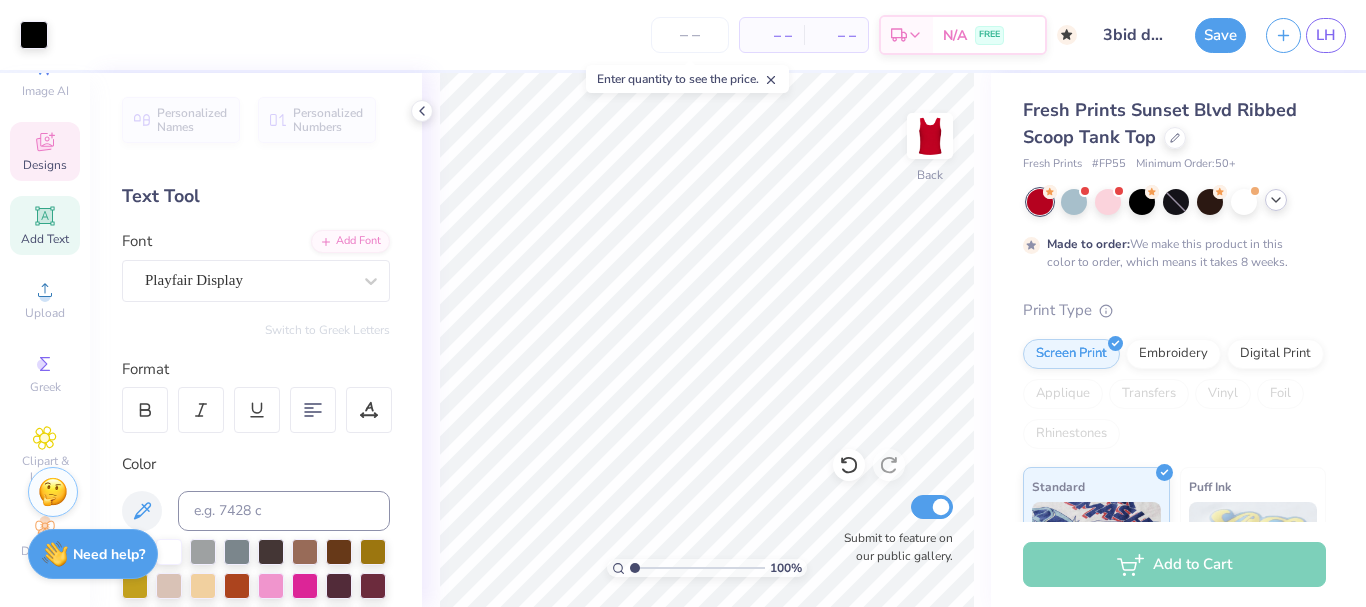 click on "Designs" at bounding box center (45, 151) 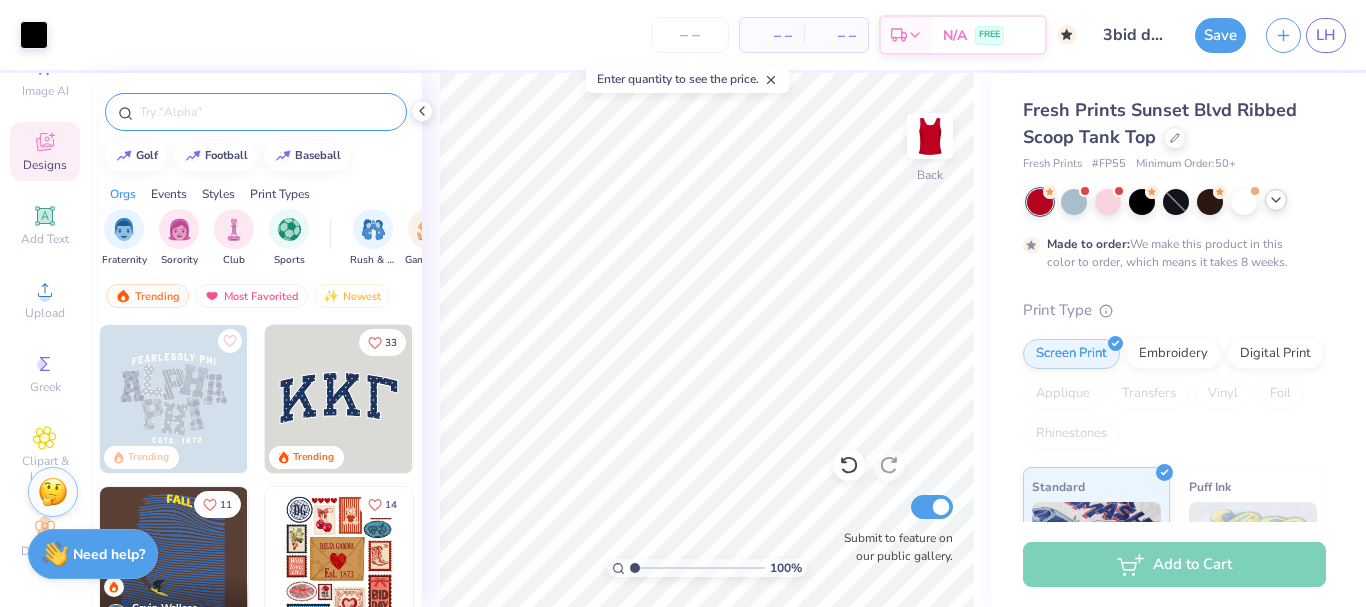 click at bounding box center [266, 112] 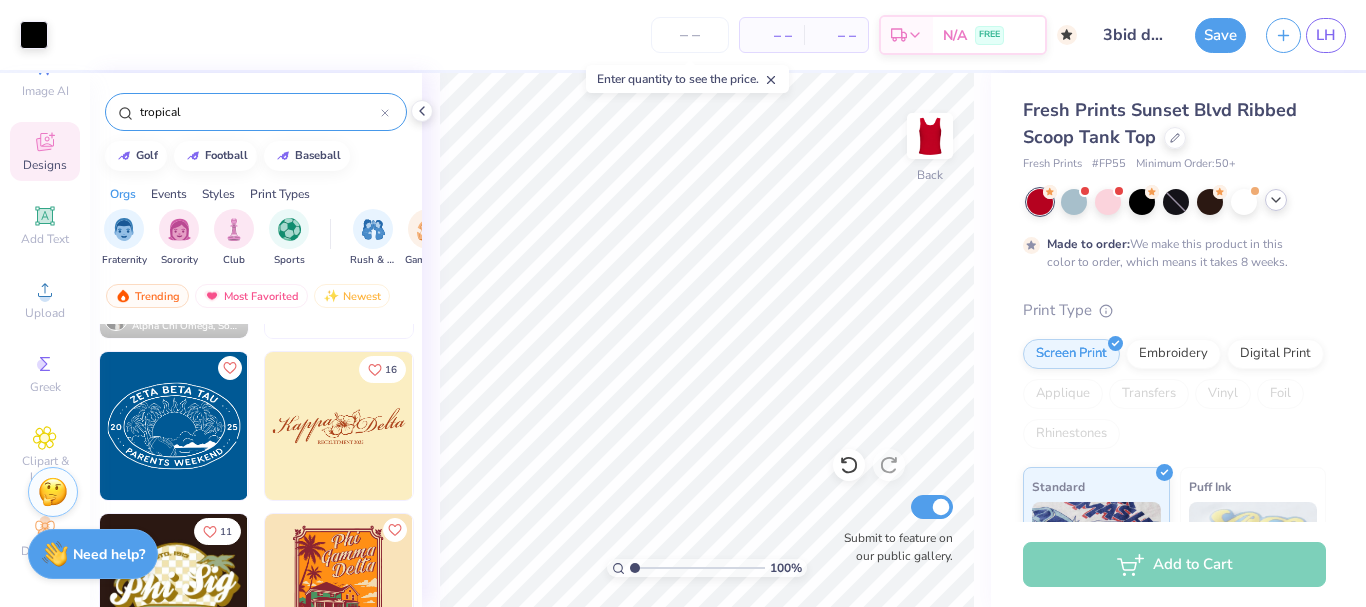 scroll, scrollTop: 100, scrollLeft: 0, axis: vertical 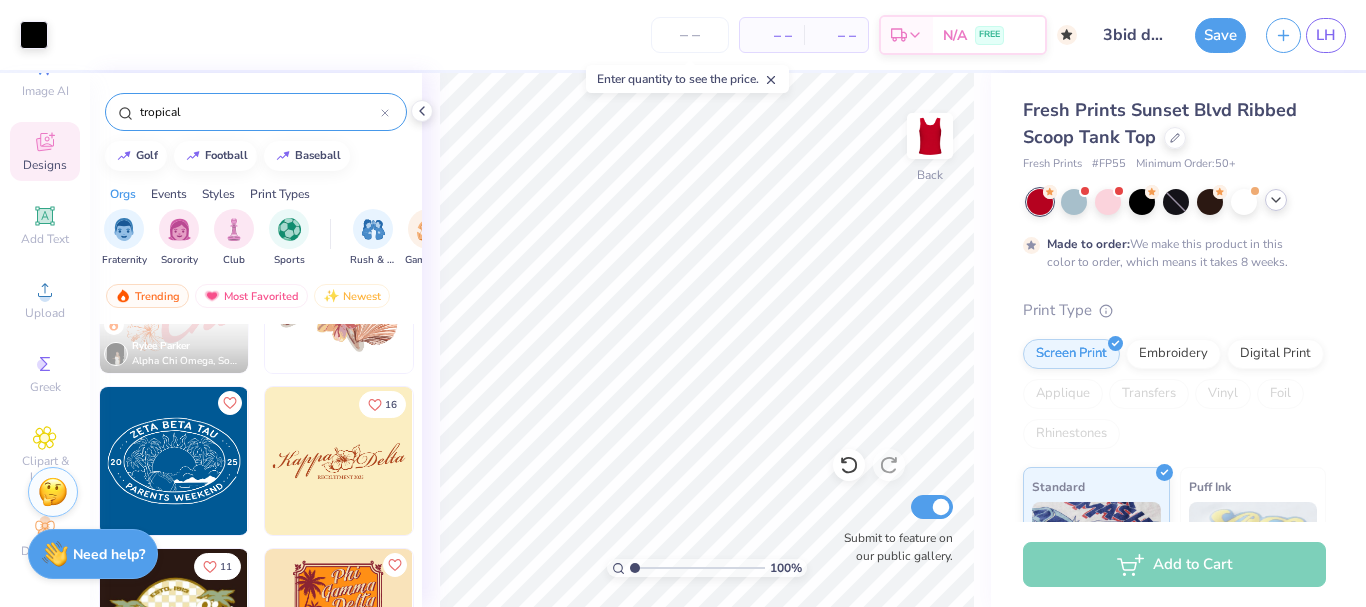 click at bounding box center [339, 461] 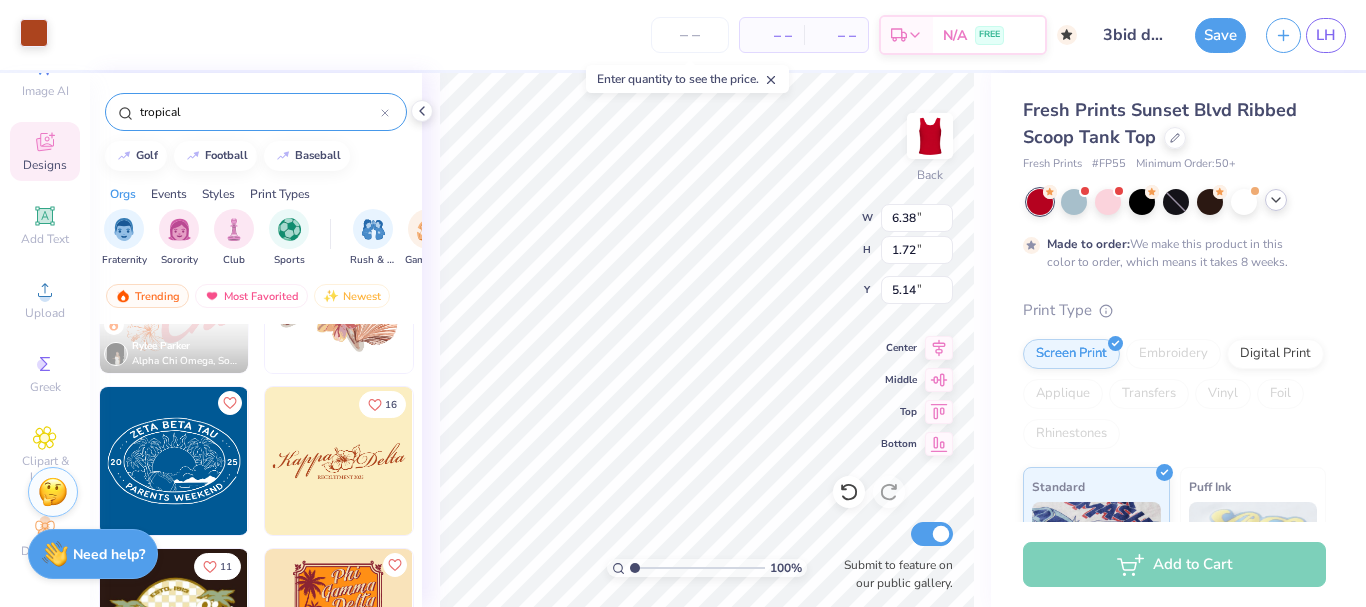 click at bounding box center [34, 33] 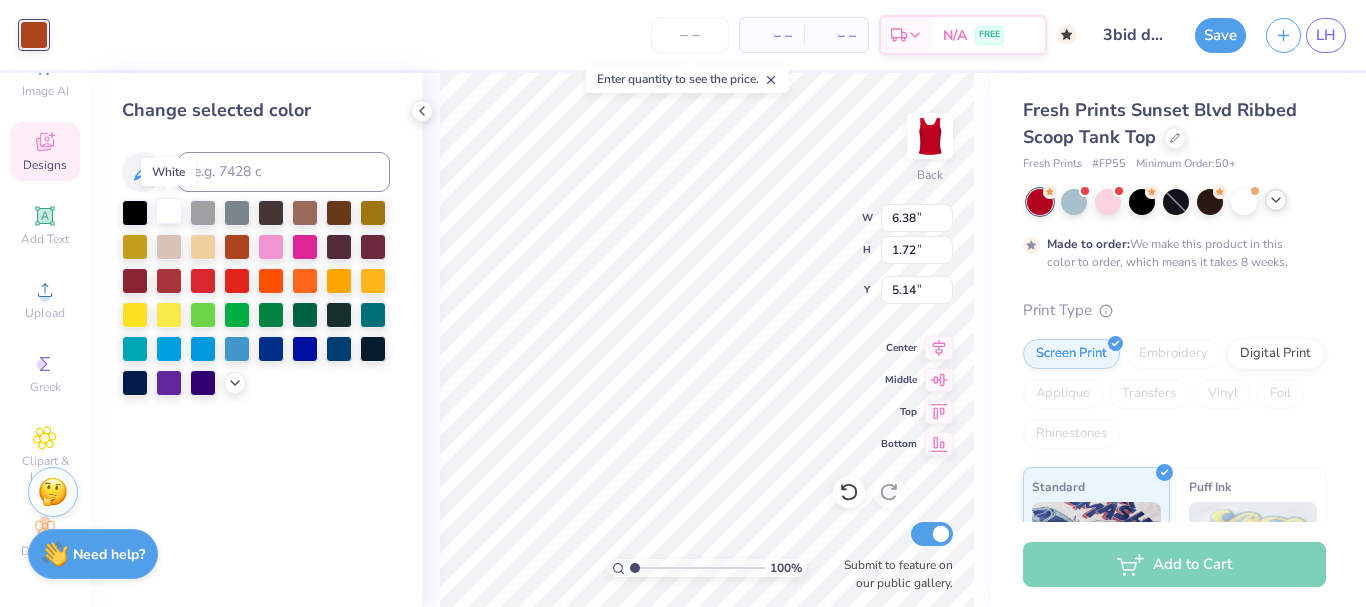 click at bounding box center [169, 211] 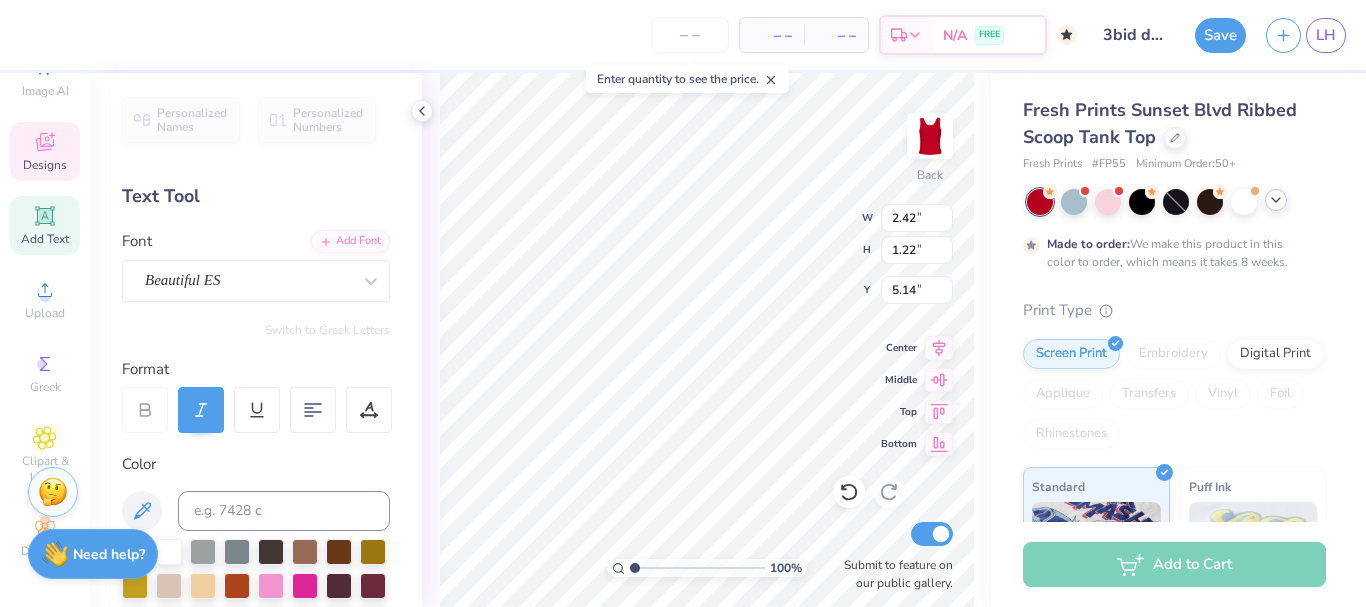 scroll, scrollTop: 17, scrollLeft: 3, axis: both 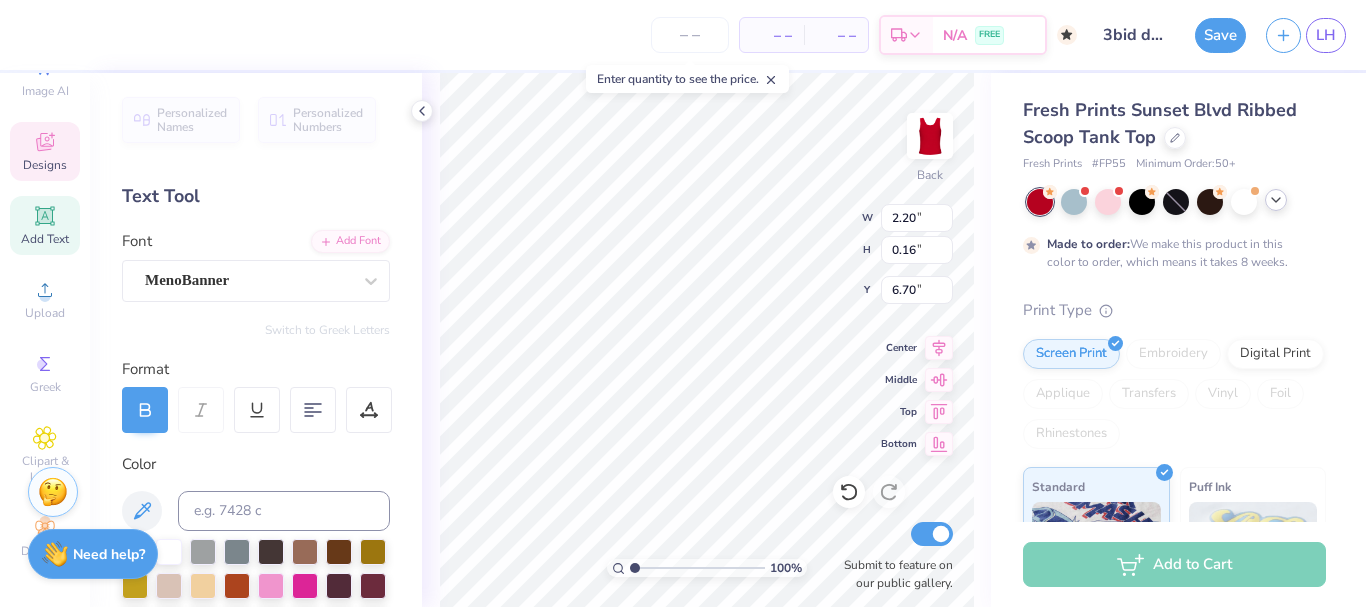 click at bounding box center [697, 568] 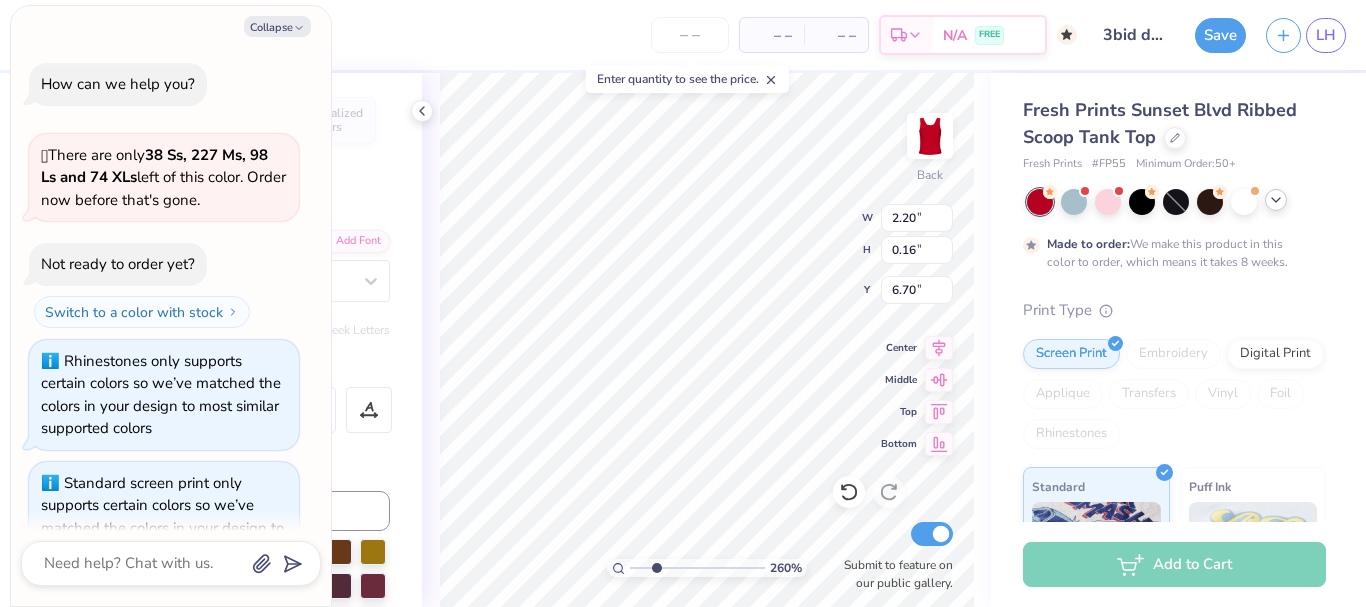 scroll, scrollTop: 2182, scrollLeft: 0, axis: vertical 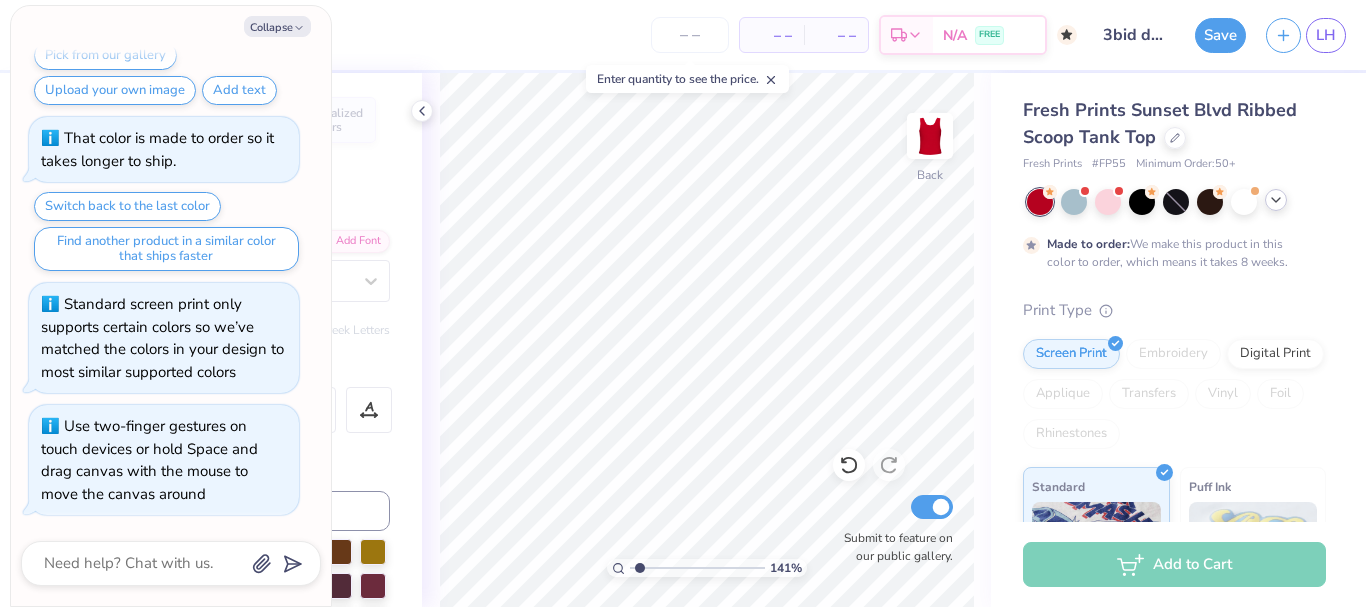 click at bounding box center (697, 568) 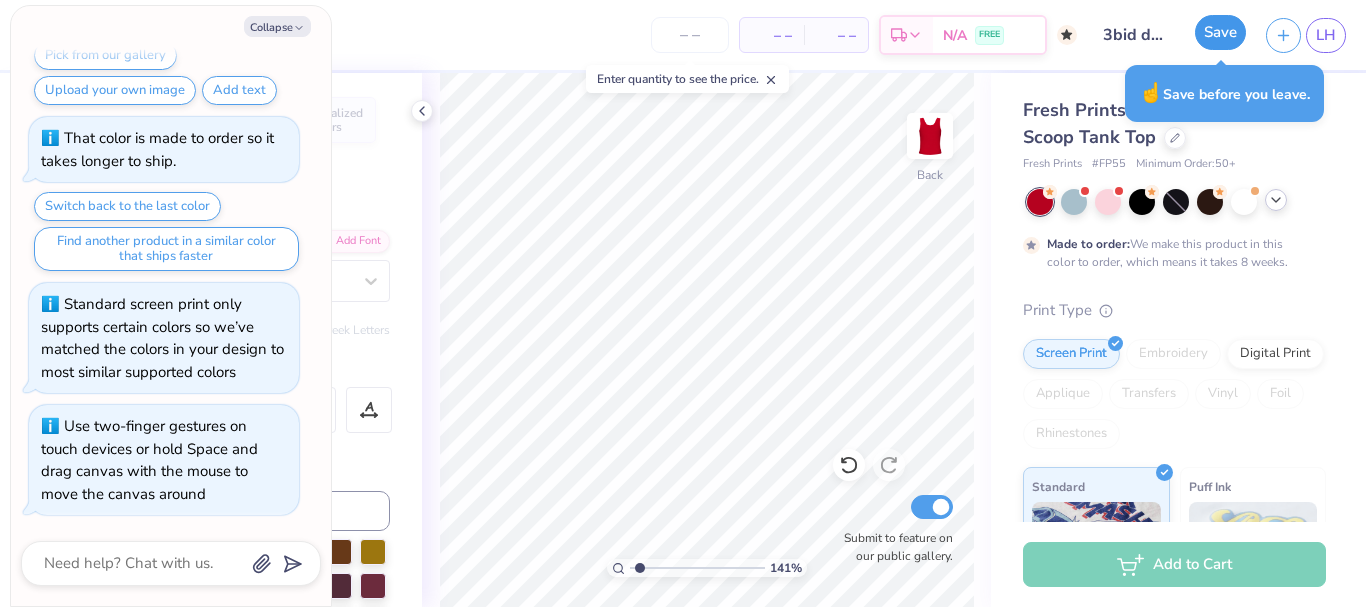 click on "Save" at bounding box center (1220, 32) 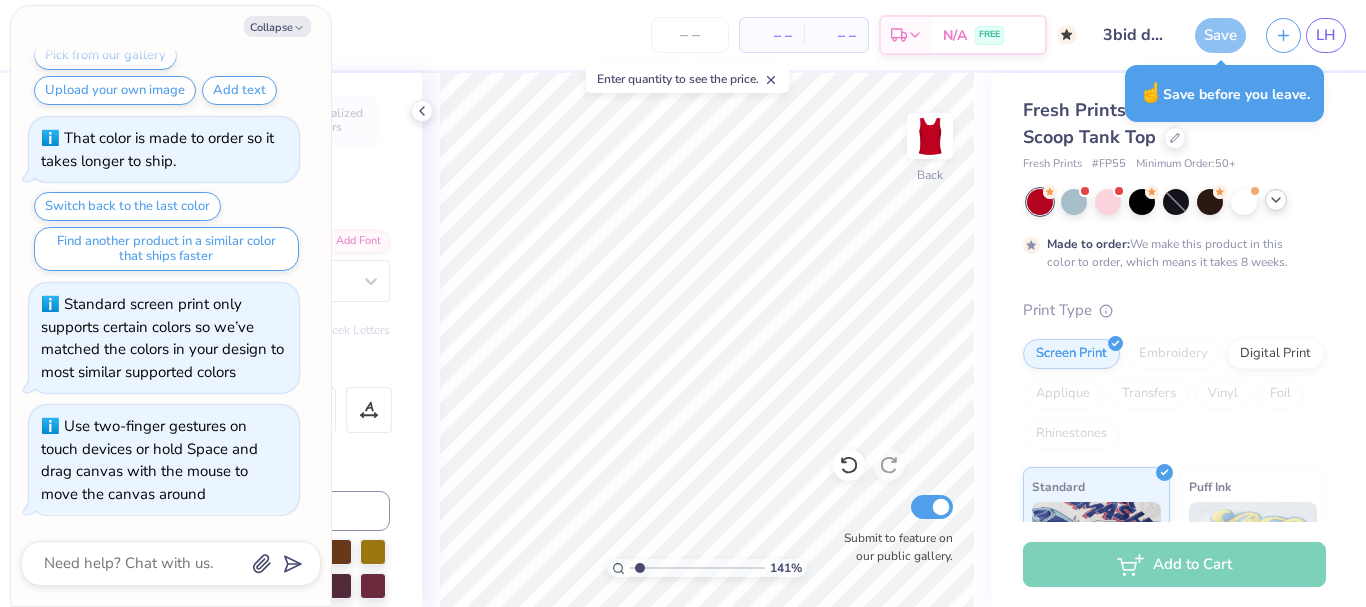 click on "Save" at bounding box center (1220, 35) 